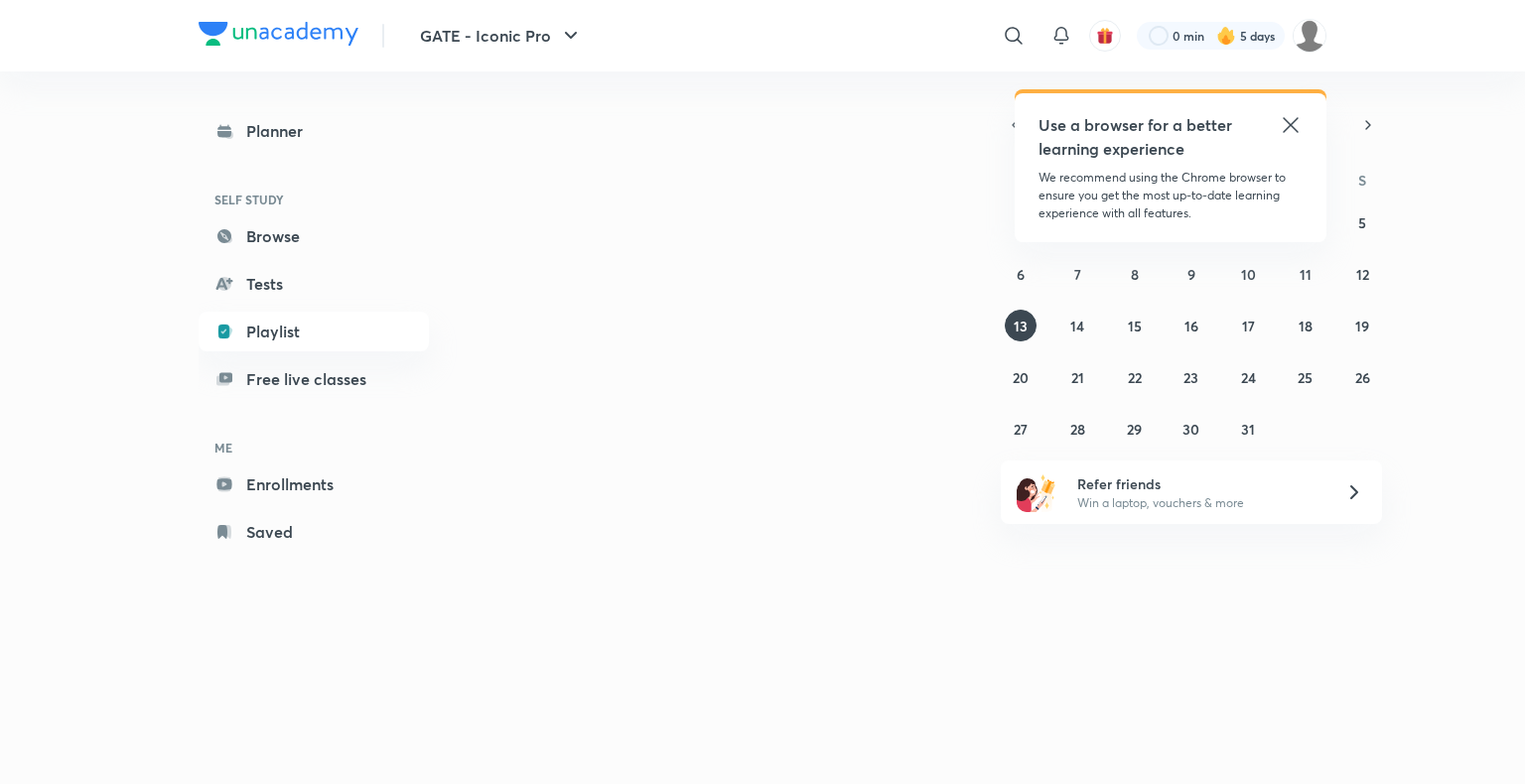 scroll, scrollTop: 0, scrollLeft: 0, axis: both 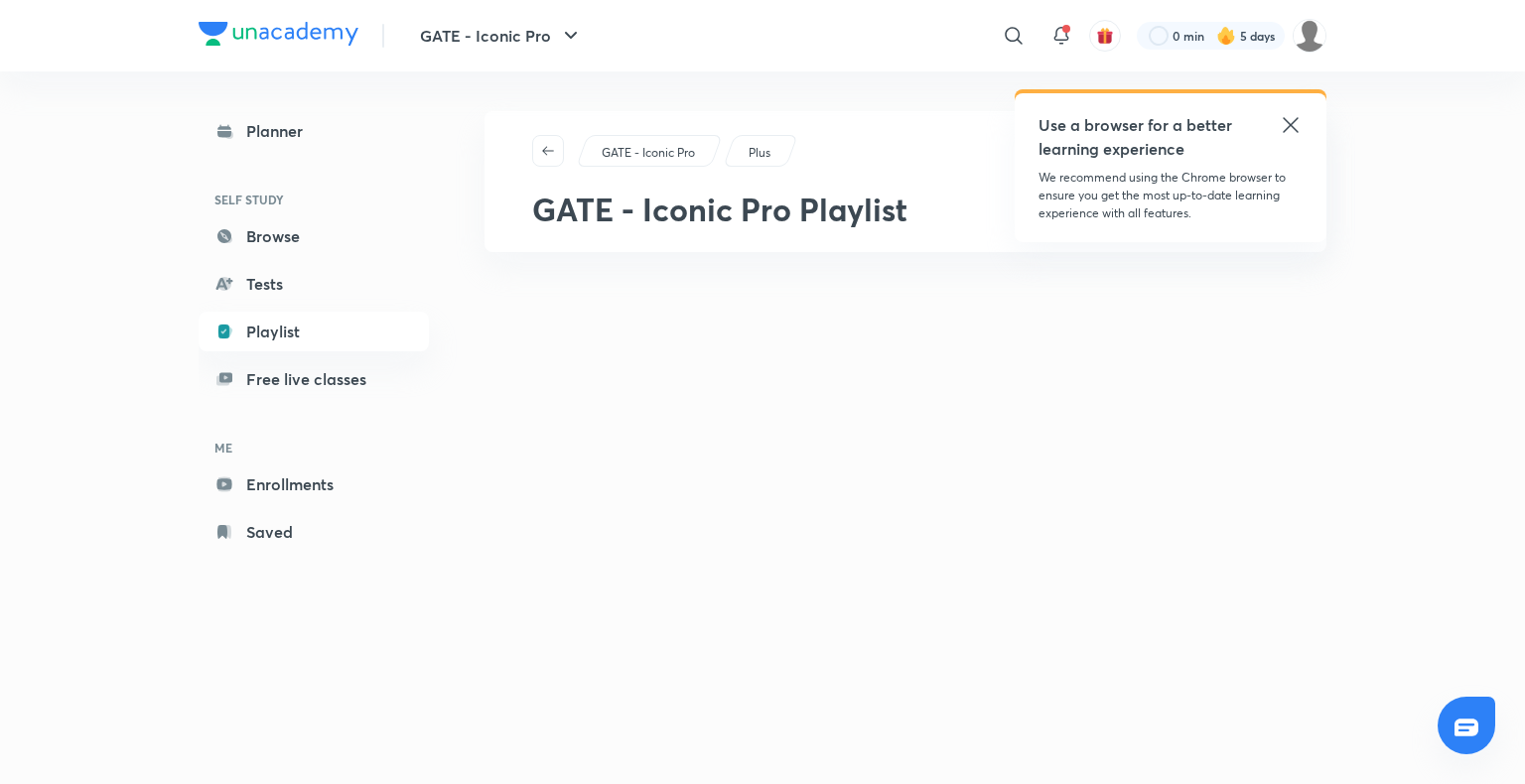 click 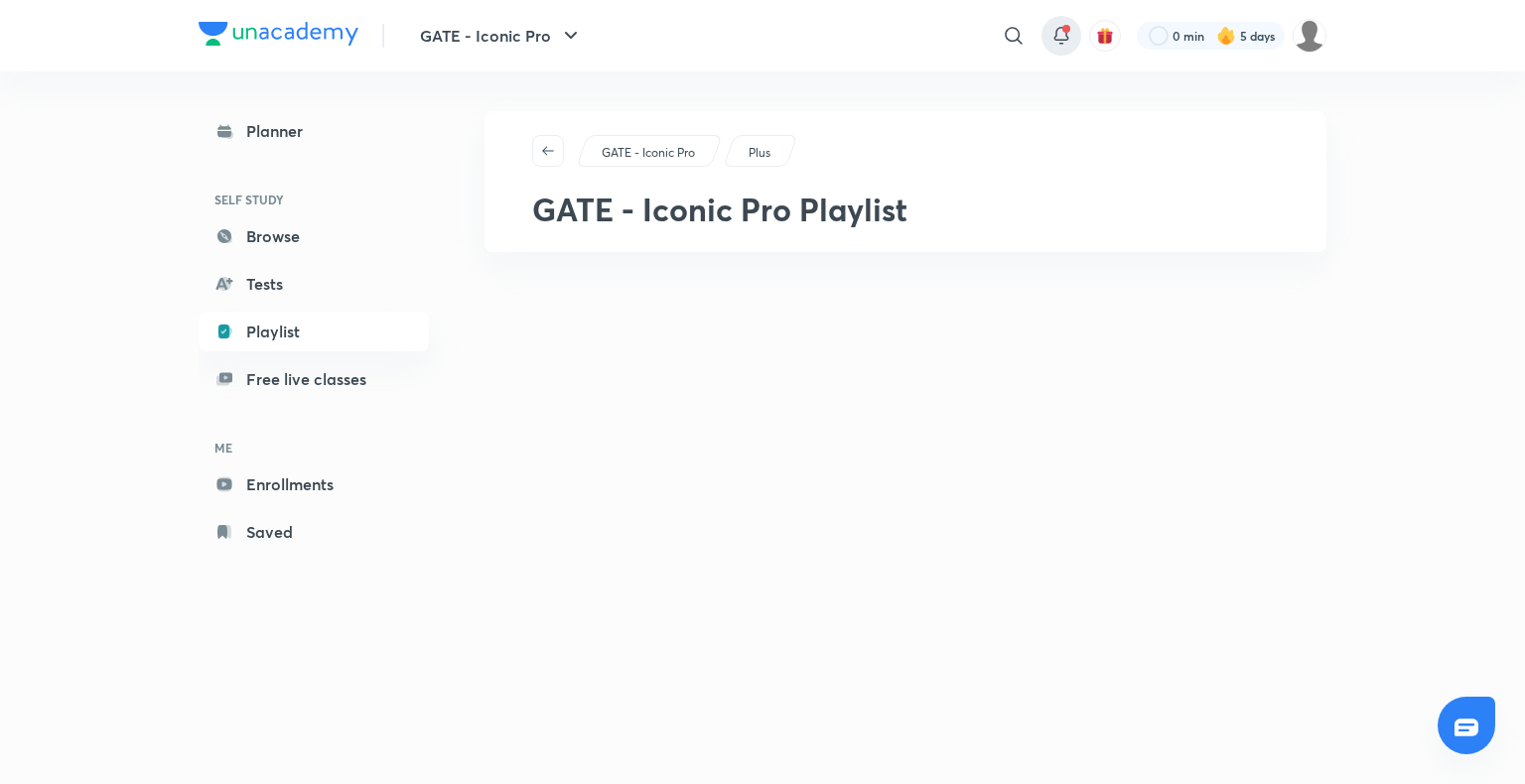 click at bounding box center (1066, 29) 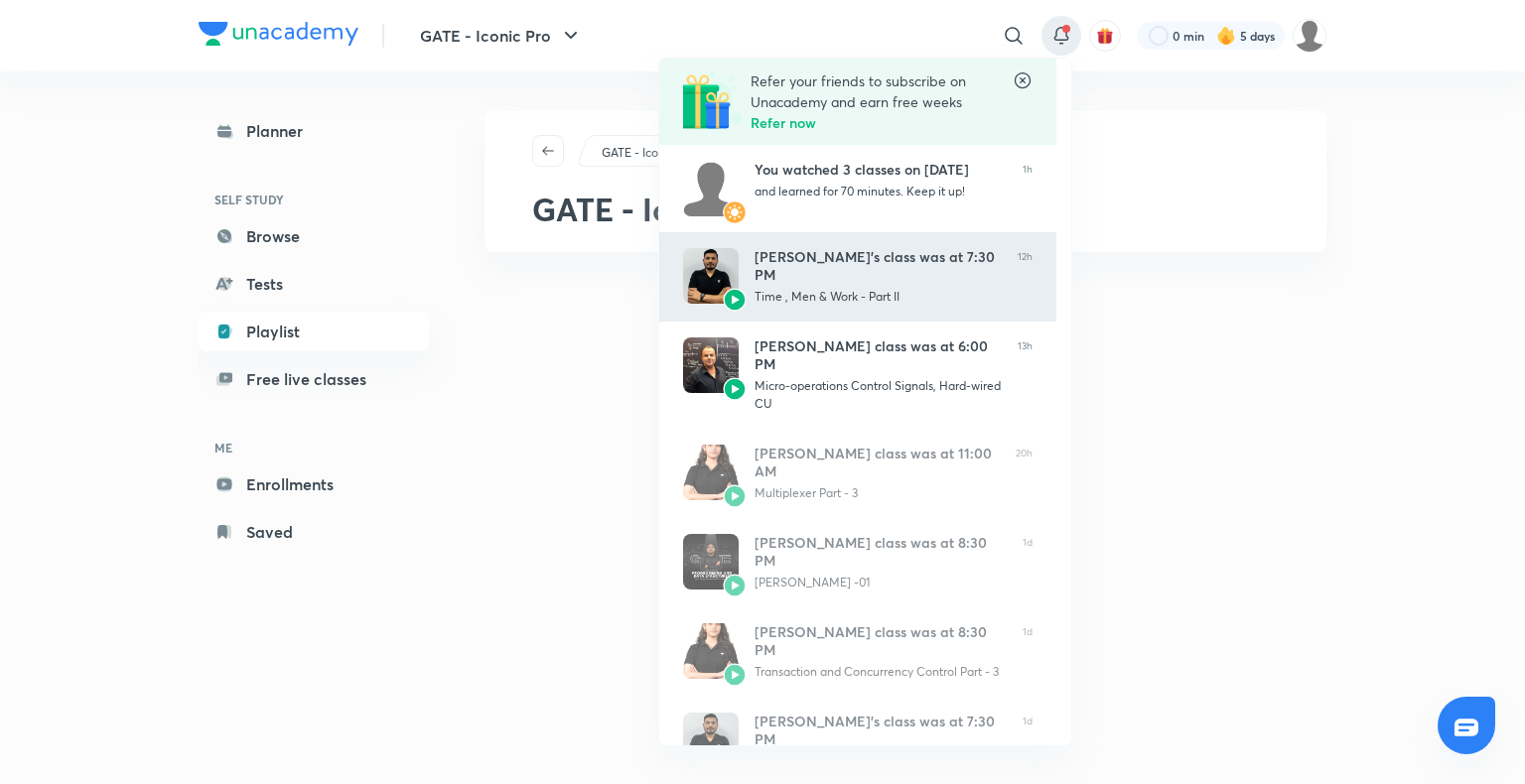 click on "Time , Men & Work - Part II" at bounding box center (878, 297) 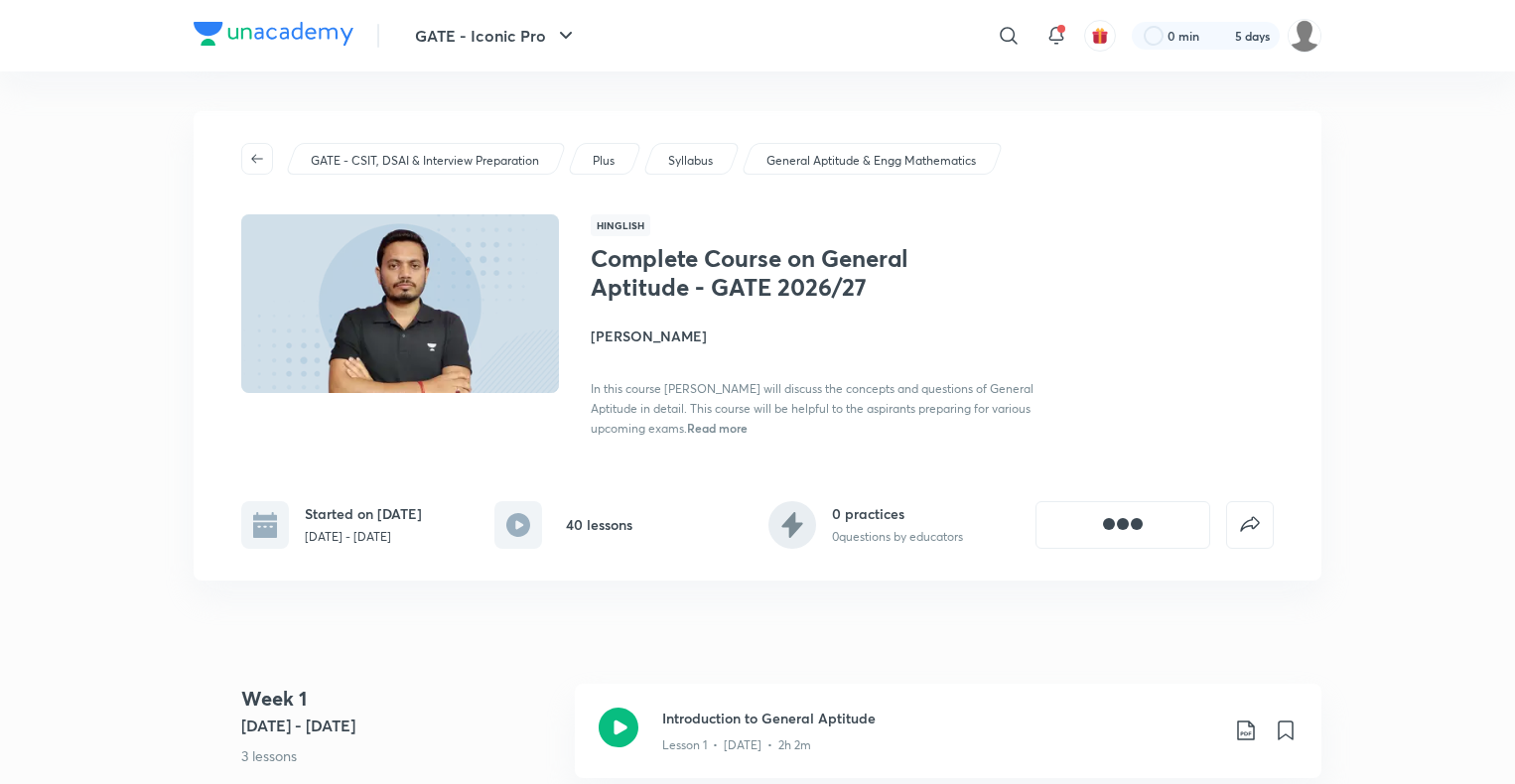 scroll, scrollTop: 0, scrollLeft: 0, axis: both 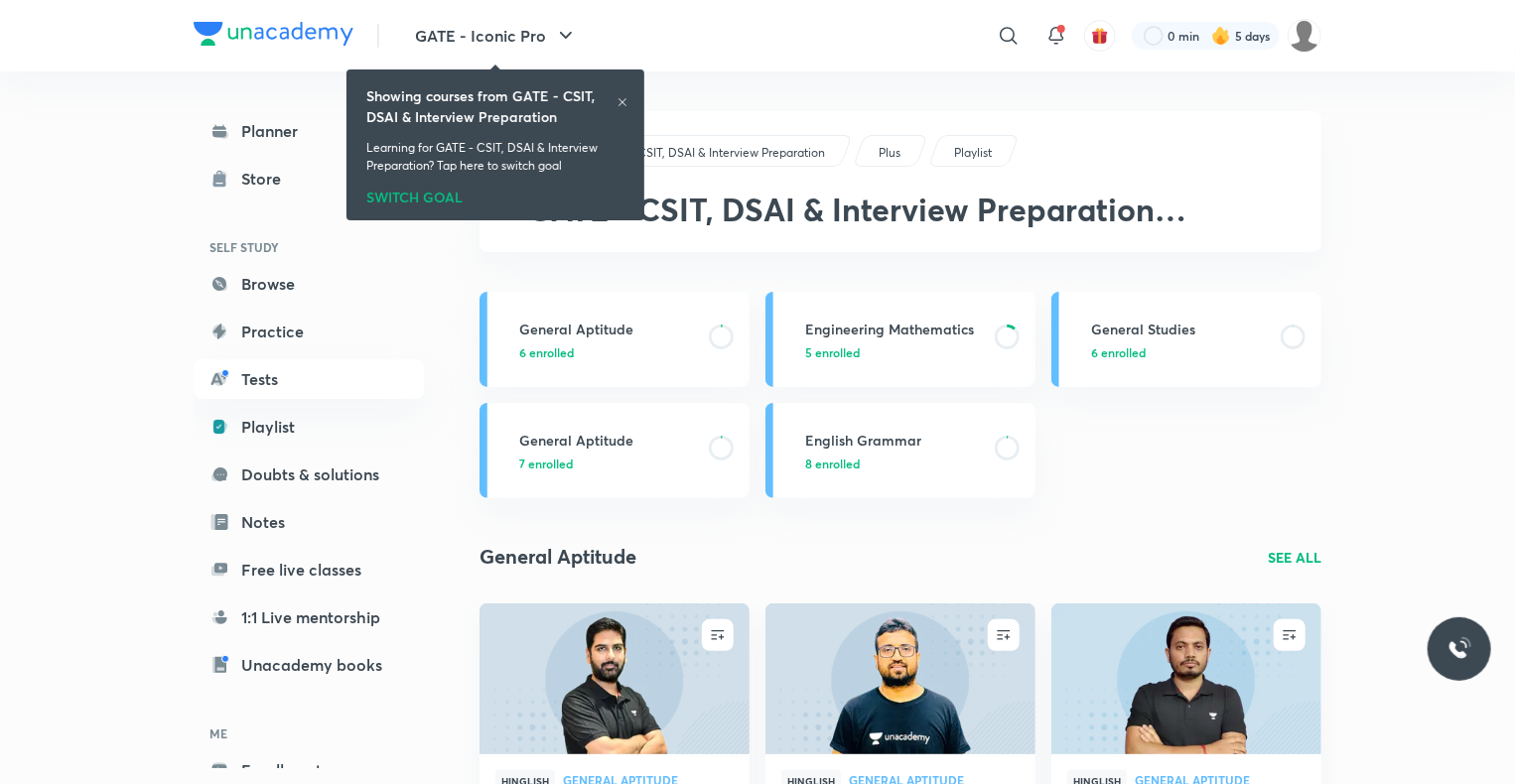 click 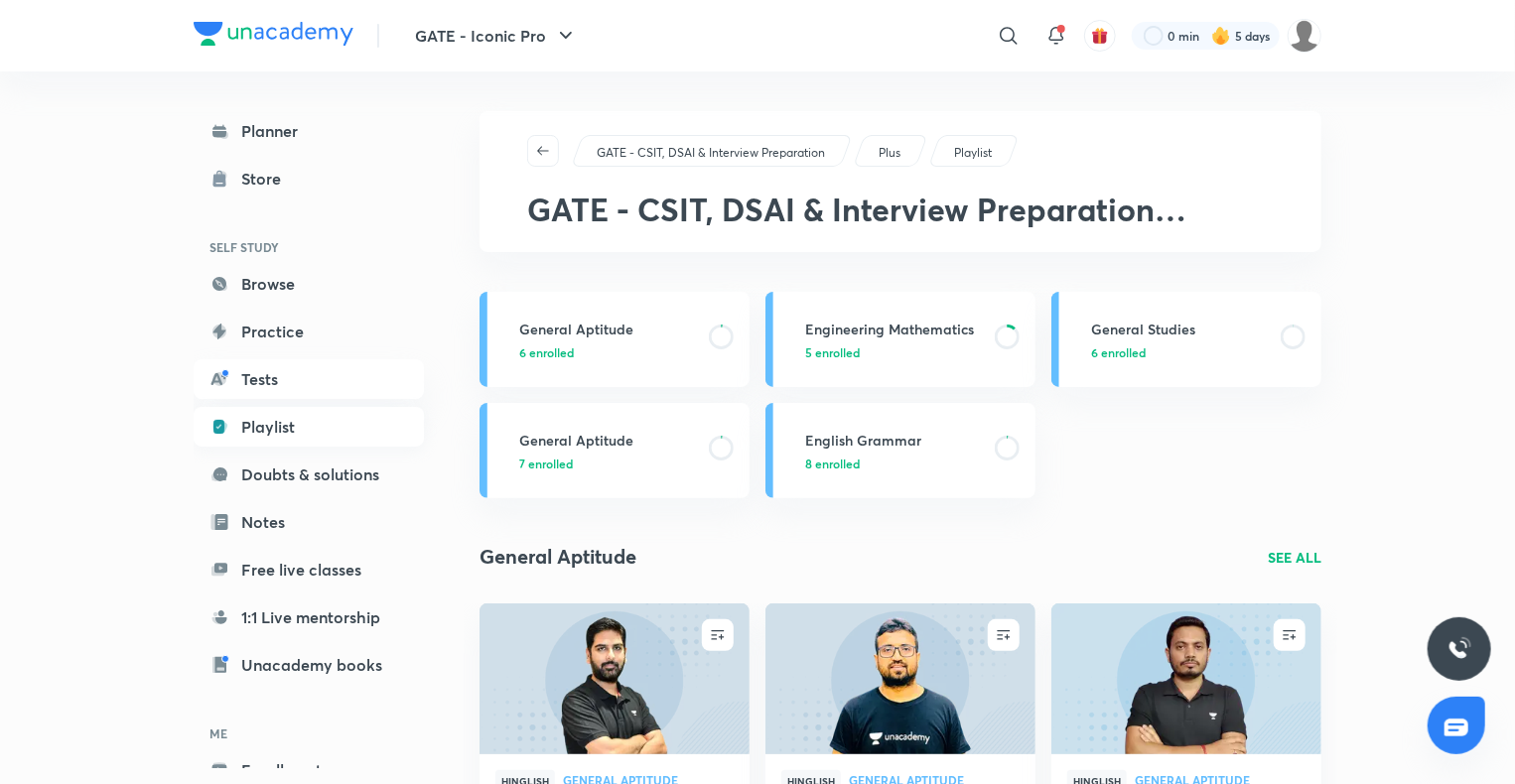 click on "Playlist" at bounding box center [309, 427] 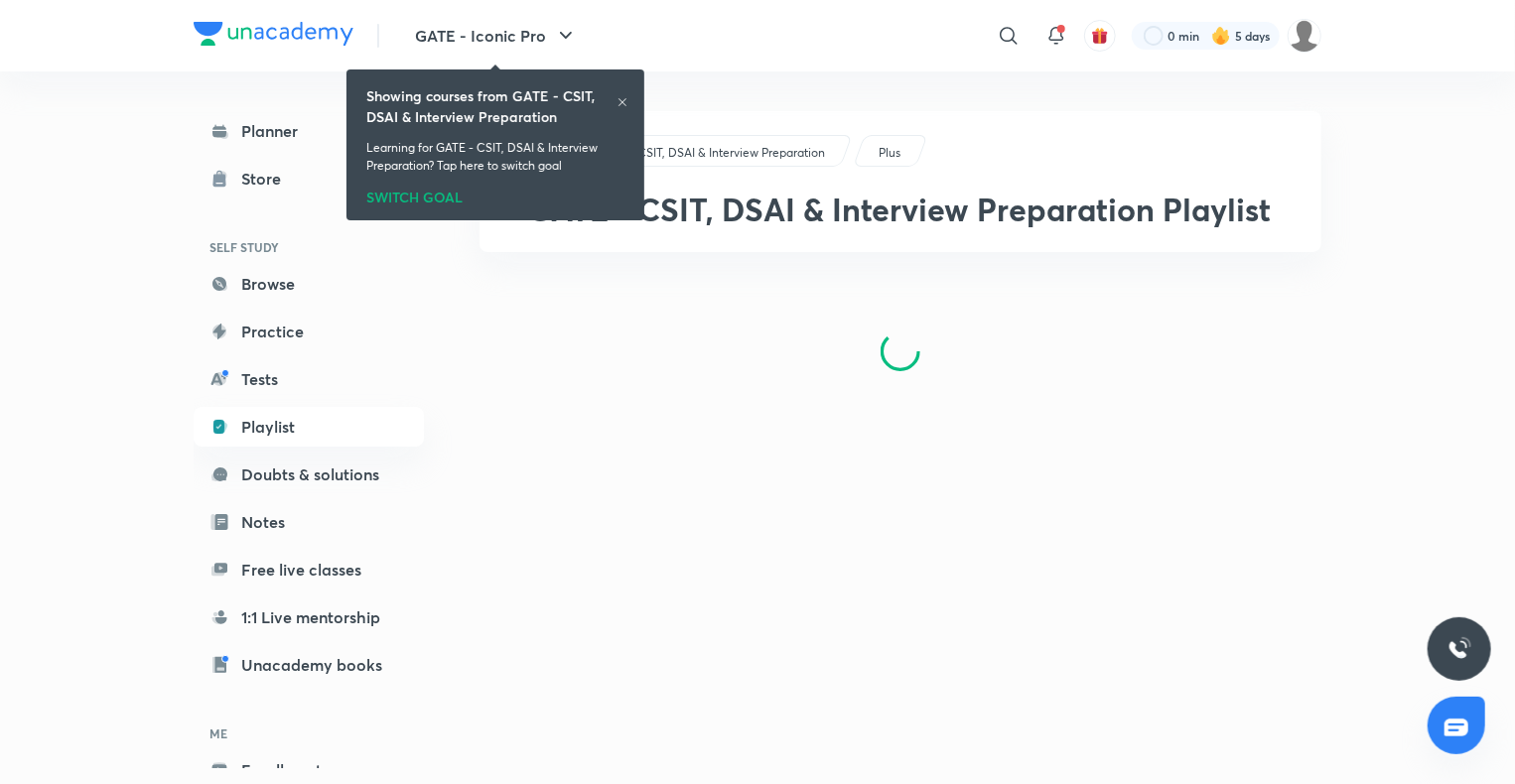 click 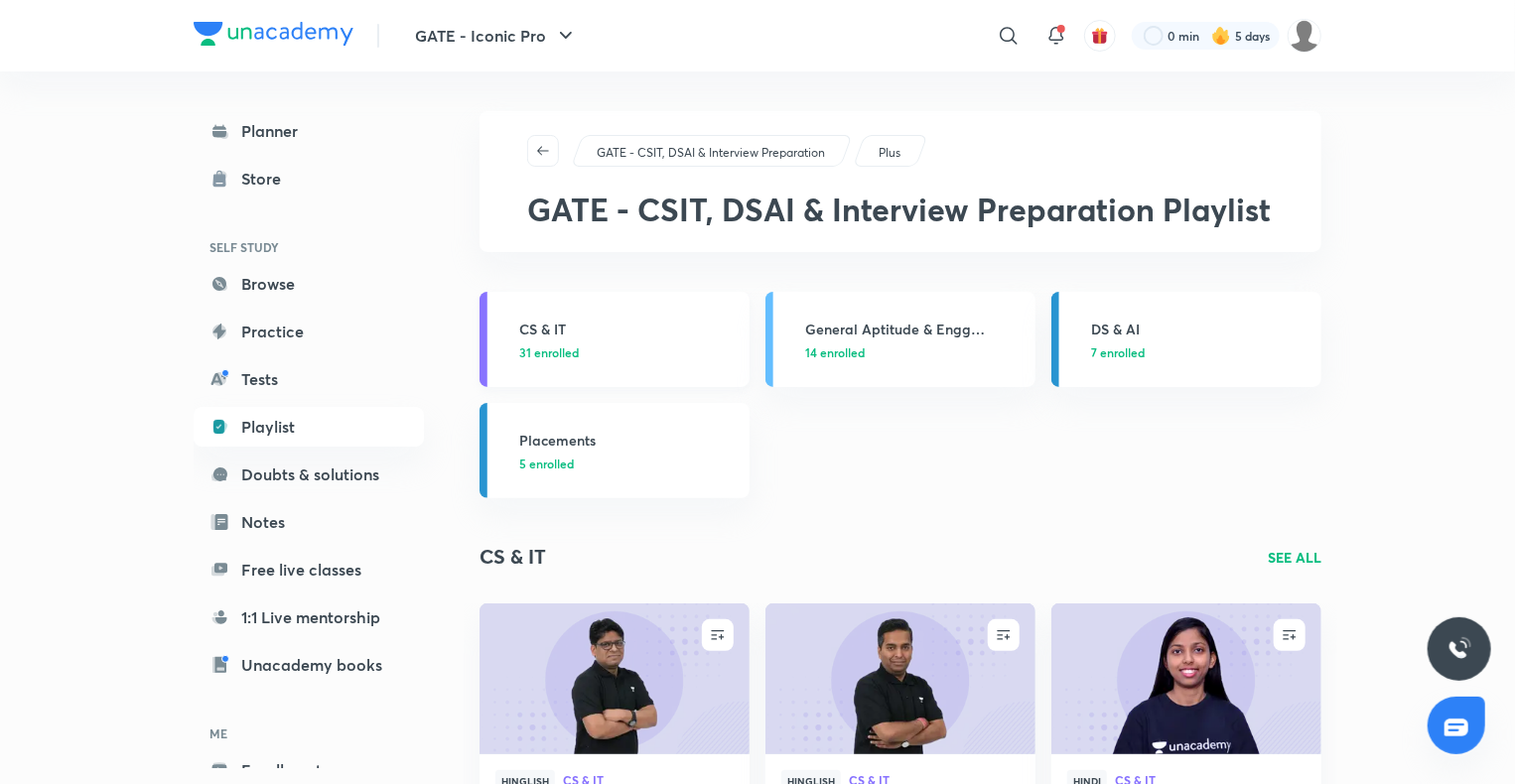 click on "CS & IT" at bounding box center [628, 328] 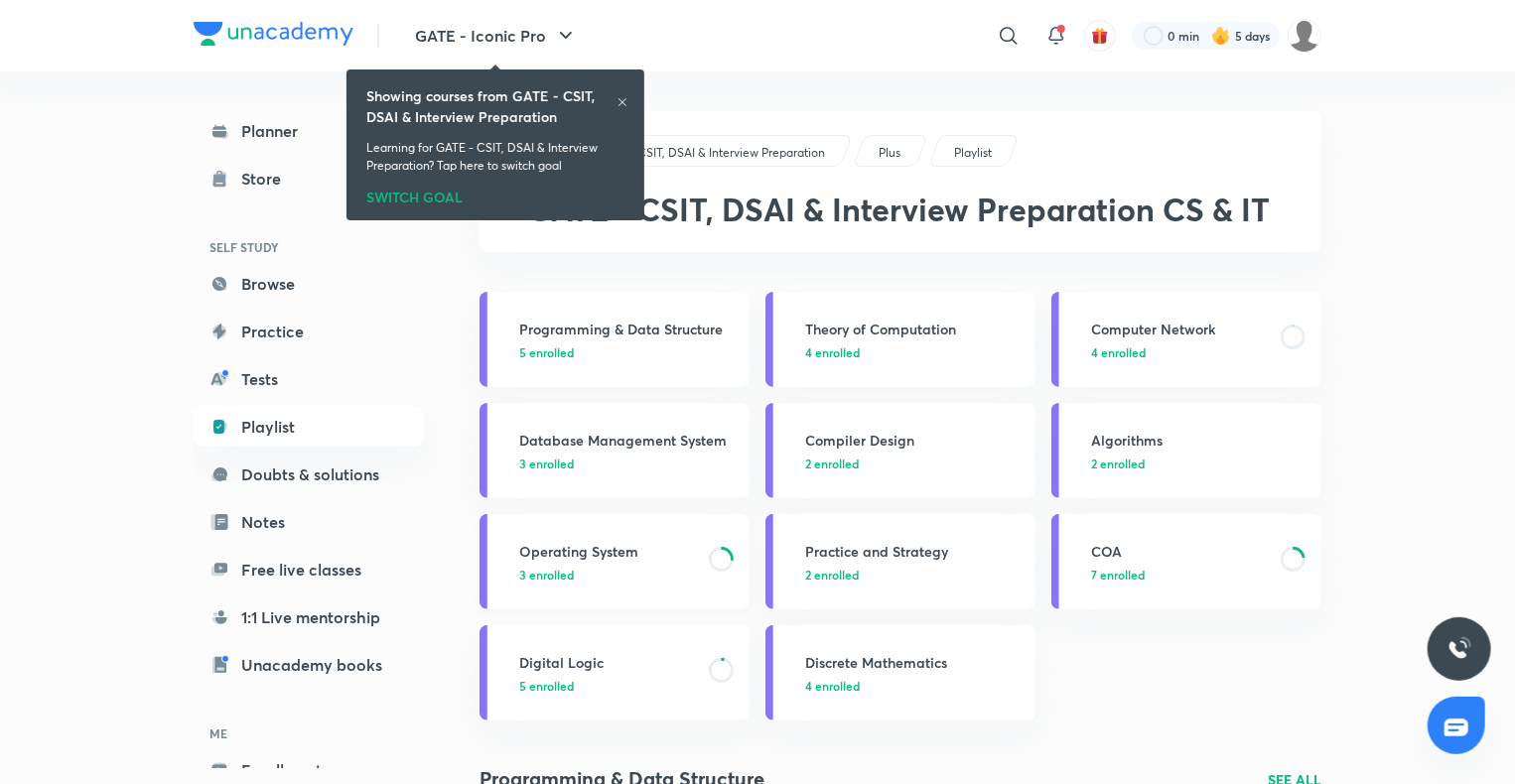click on "Operating System" at bounding box center [608, 551] 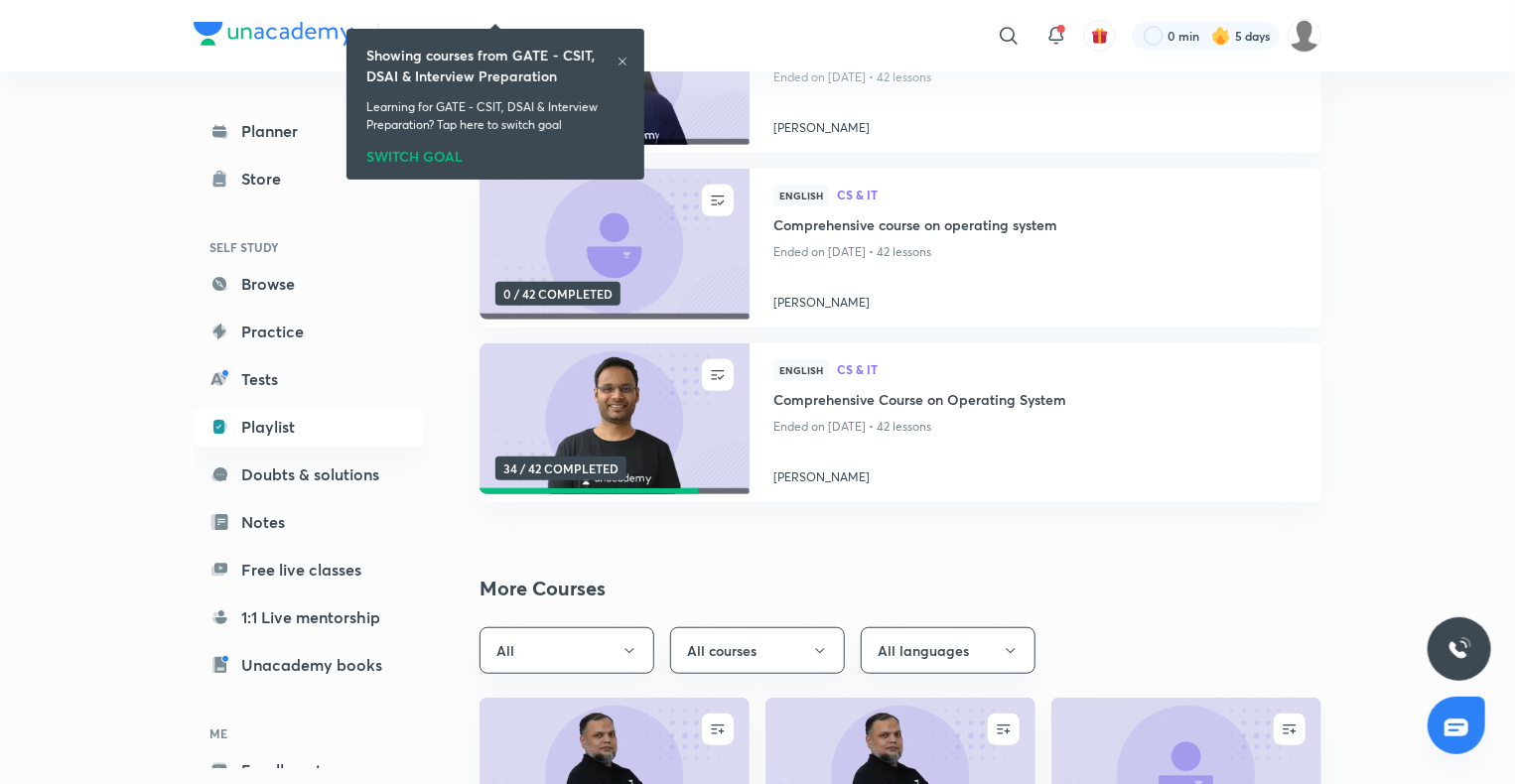 scroll, scrollTop: 367, scrollLeft: 0, axis: vertical 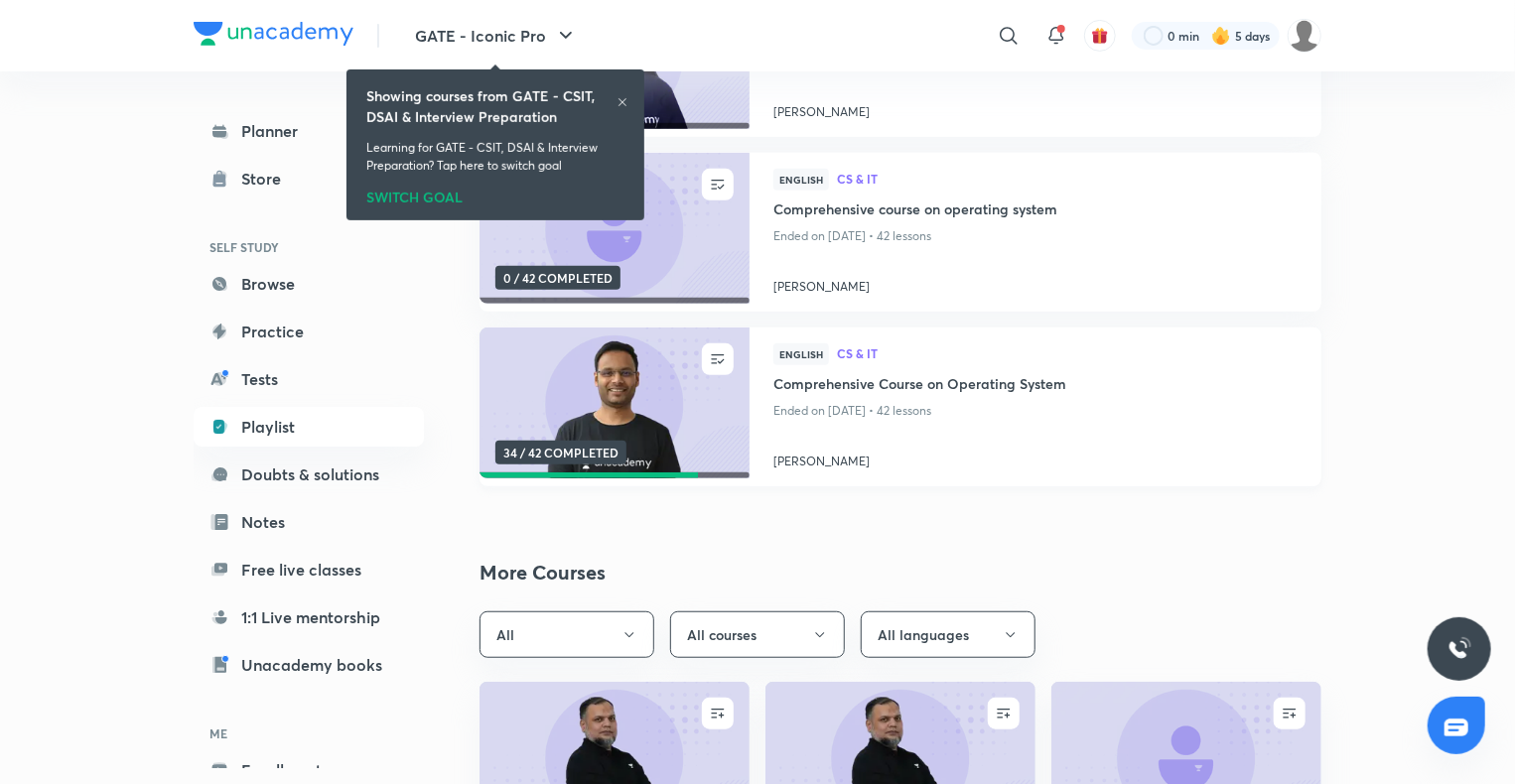 click on "Comprehensive Course on Operating System" at bounding box center (1035, 385) 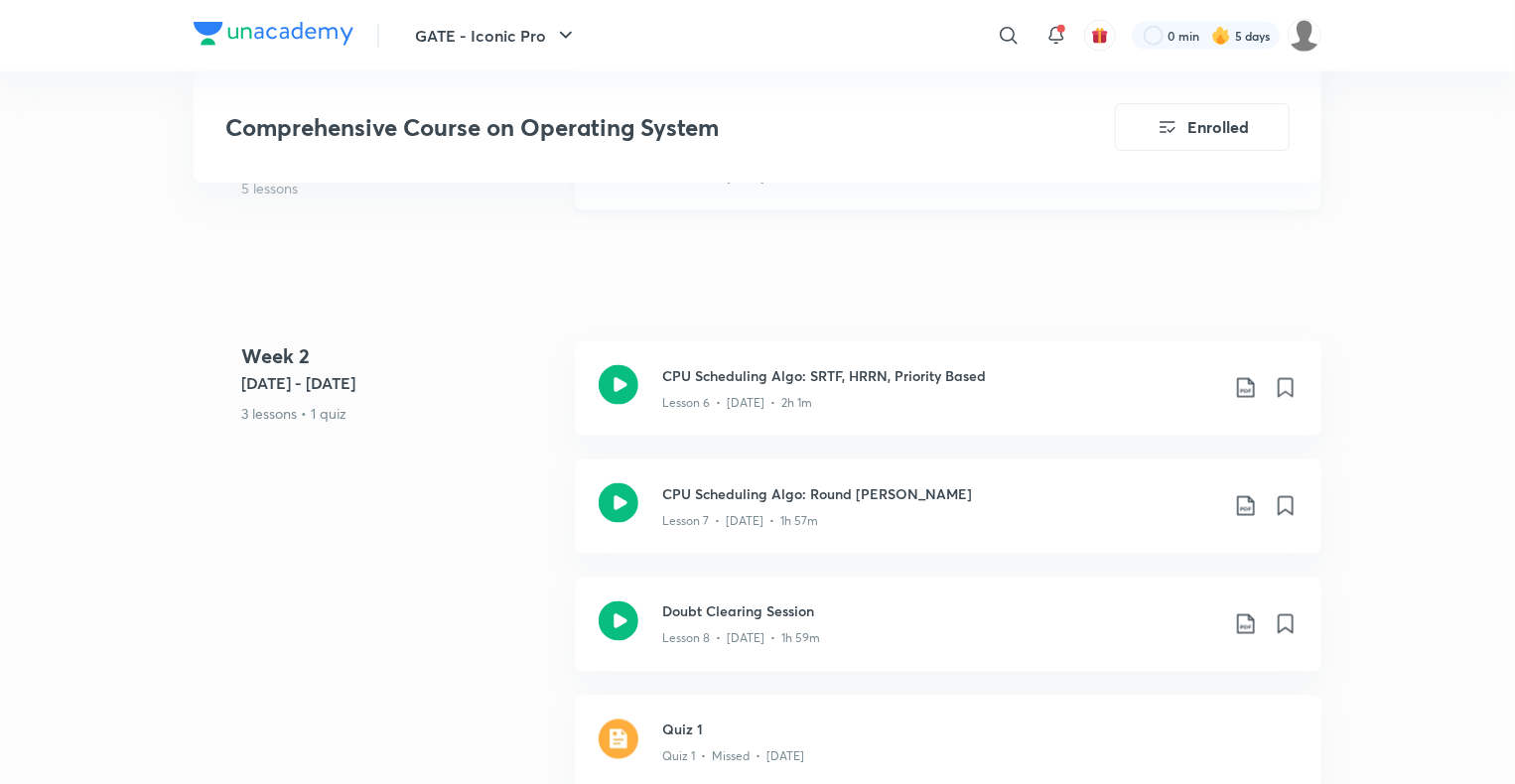 scroll, scrollTop: 1425, scrollLeft: 0, axis: vertical 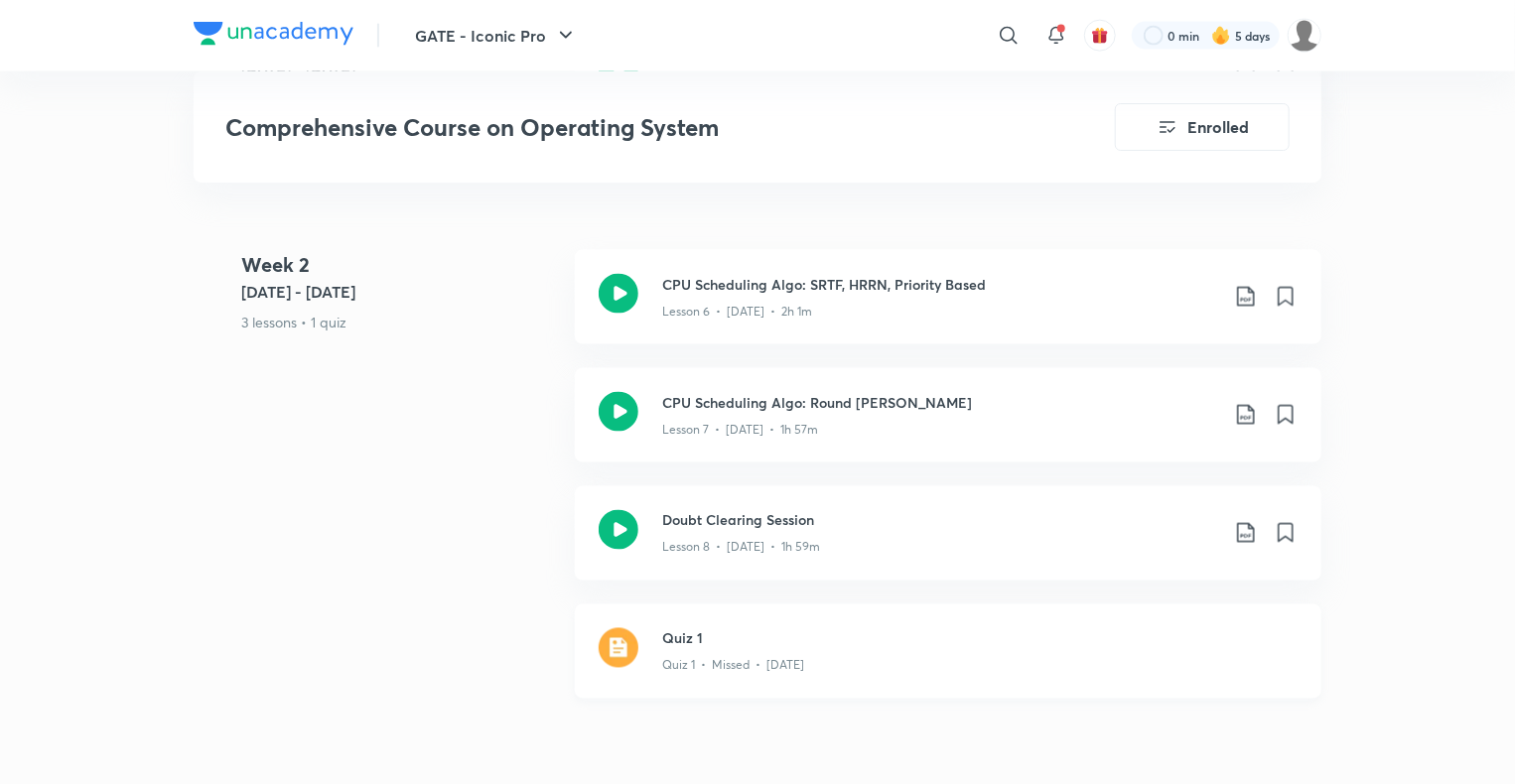 click on "Quiz 1 Quiz 1  •  Missed  •  [DATE]" at bounding box center [948, 651] 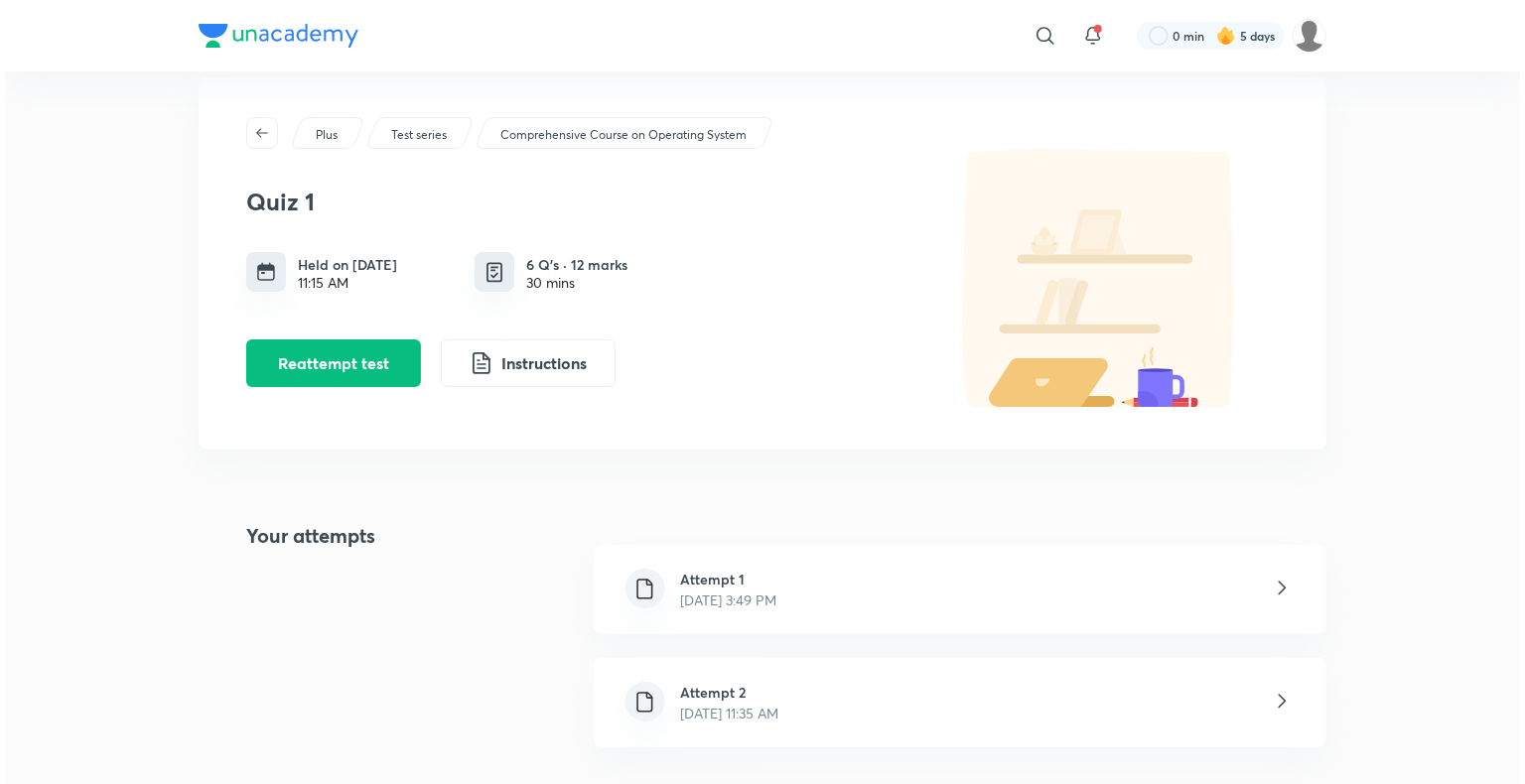 scroll, scrollTop: 35, scrollLeft: 0, axis: vertical 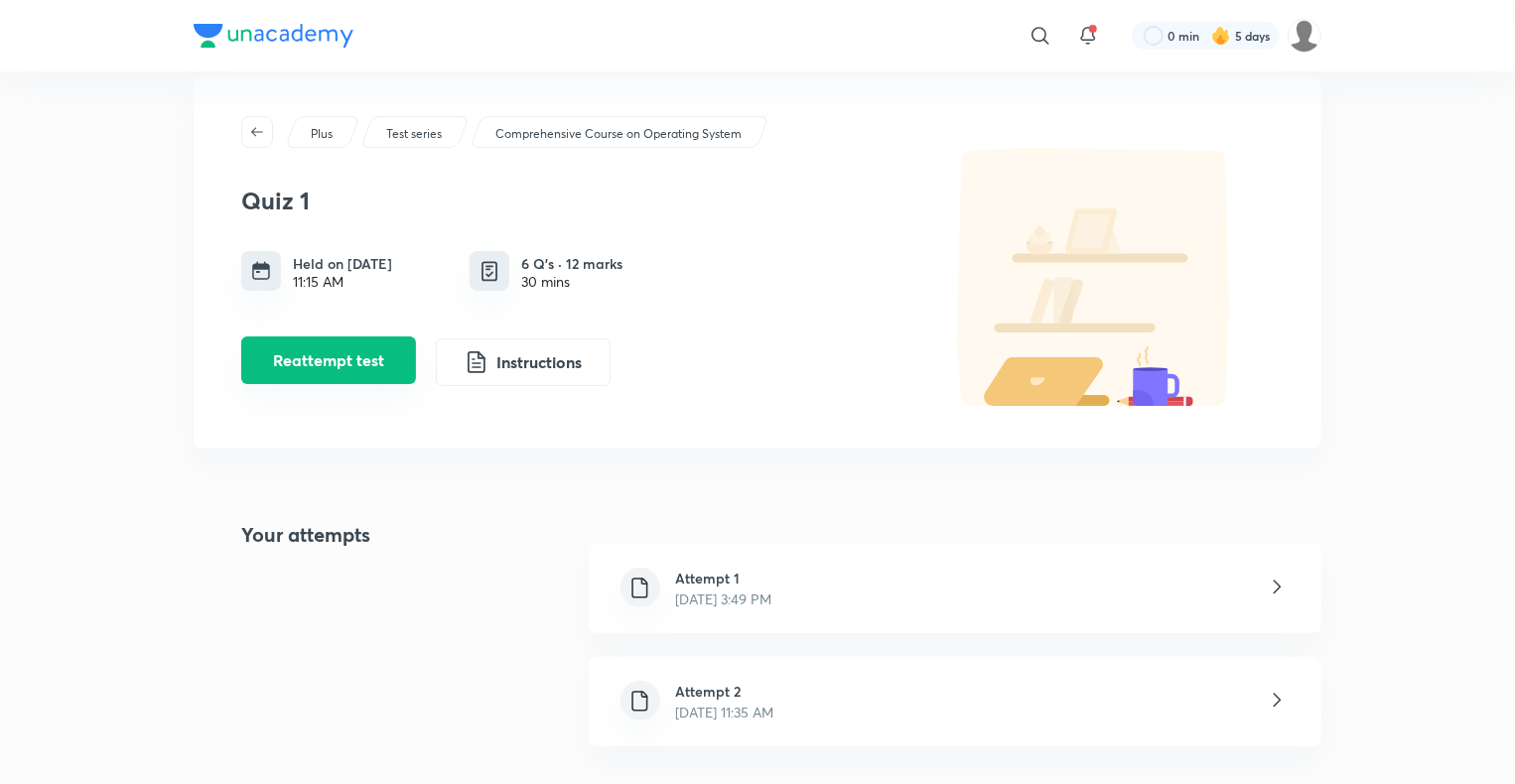 click on "Reattempt test" at bounding box center (329, 360) 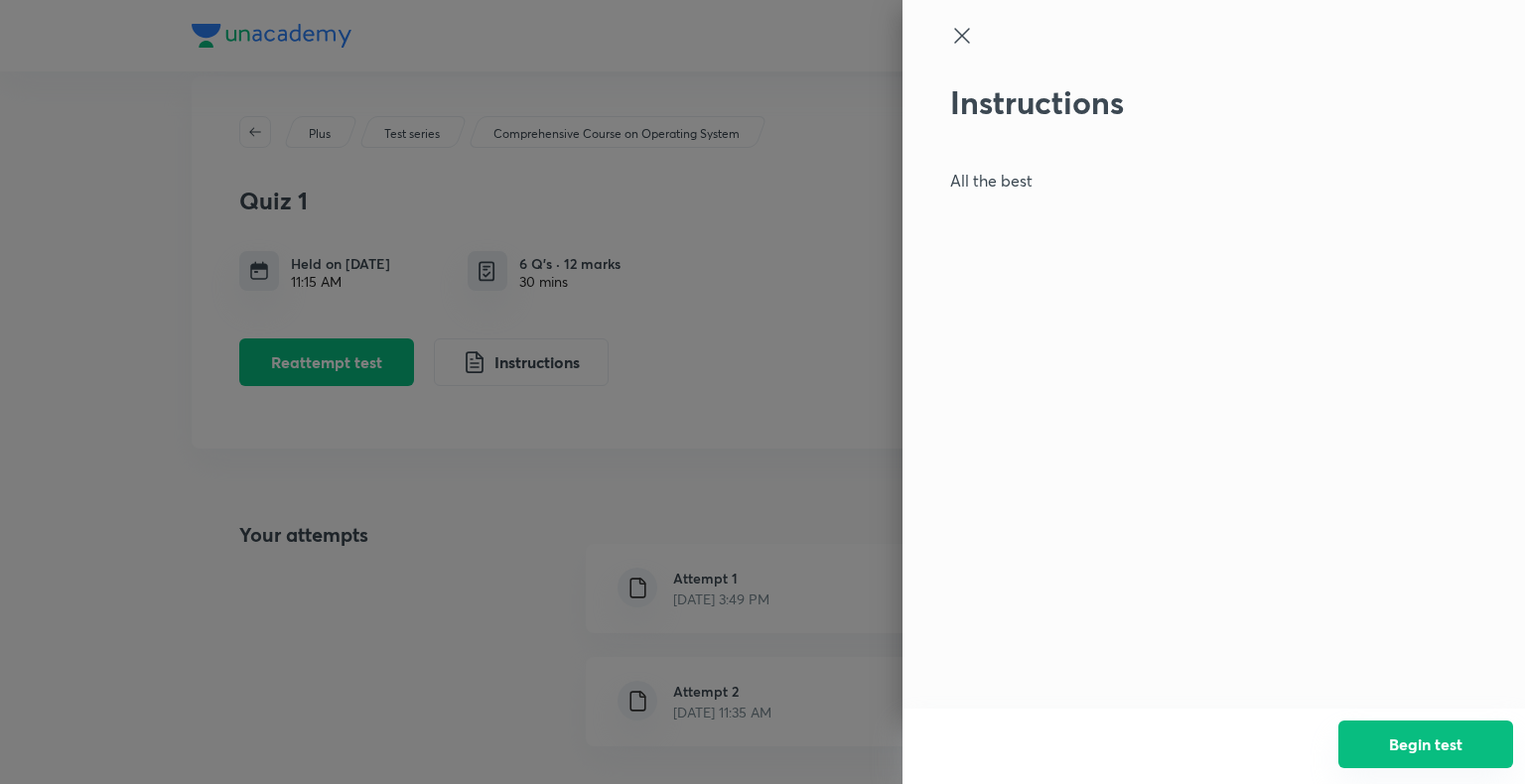 click on "Begin test" at bounding box center (1426, 744) 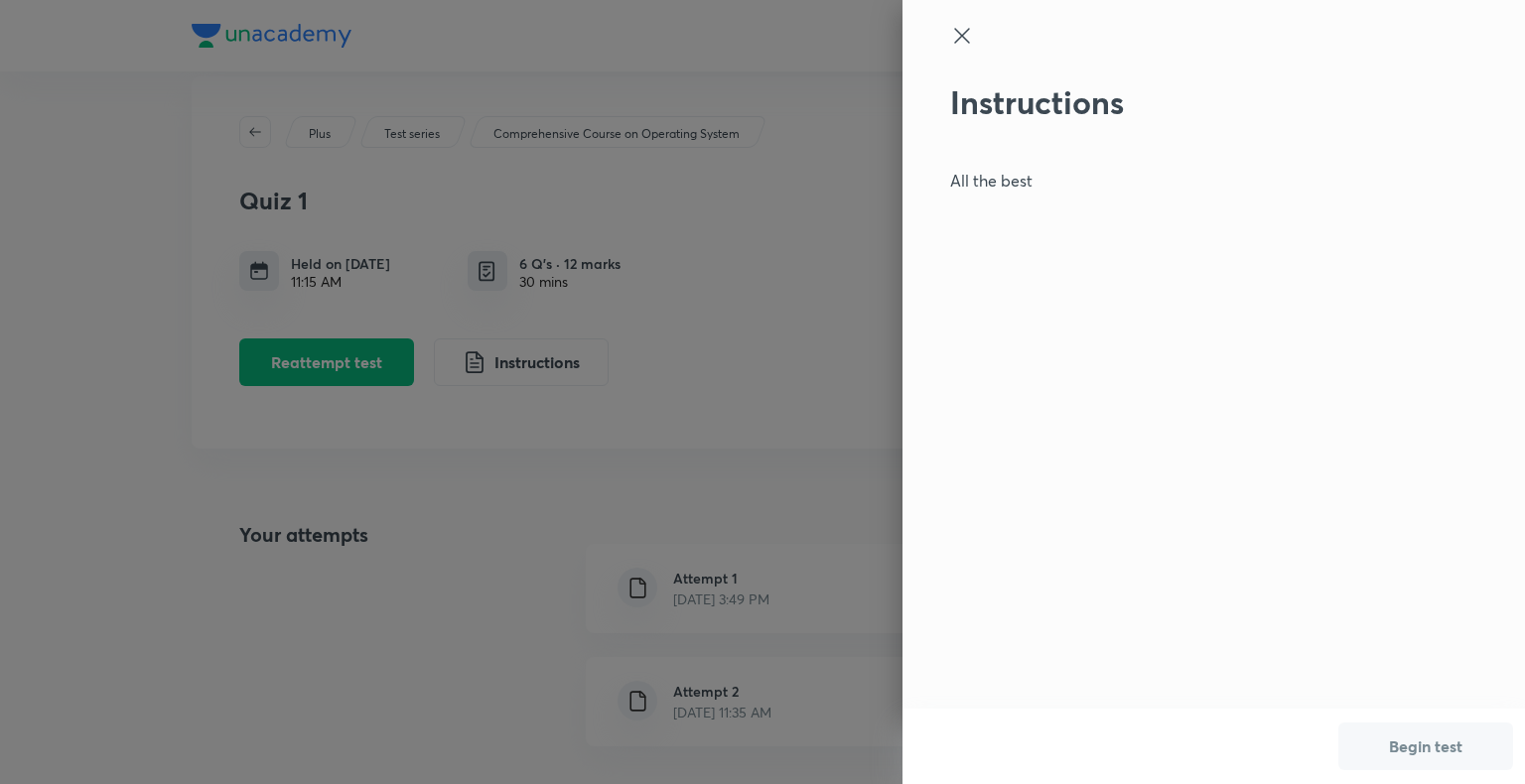 scroll, scrollTop: 0, scrollLeft: 0, axis: both 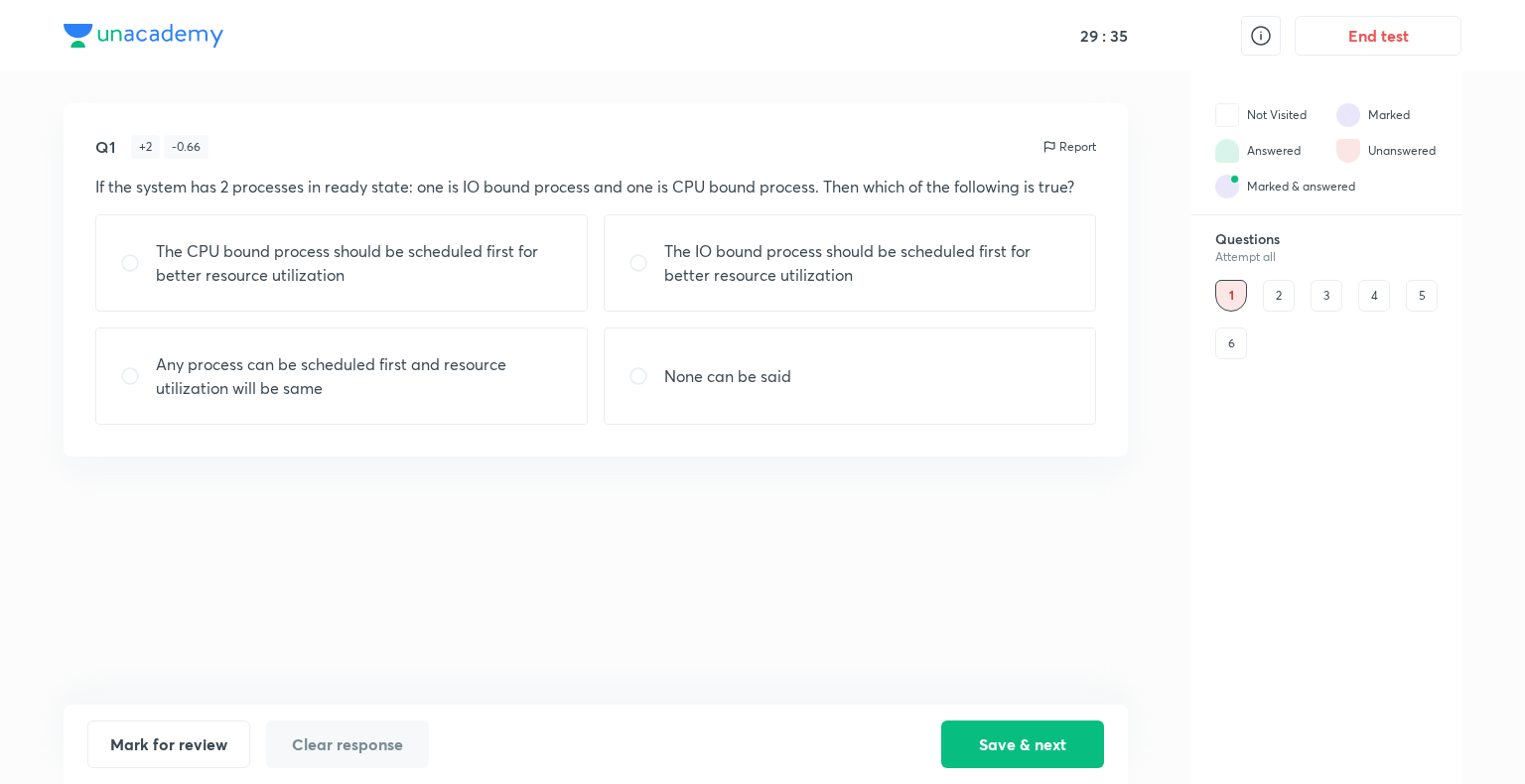 click on "The IO bound process should be scheduled first for better resource utilization" at bounding box center [868, 263] 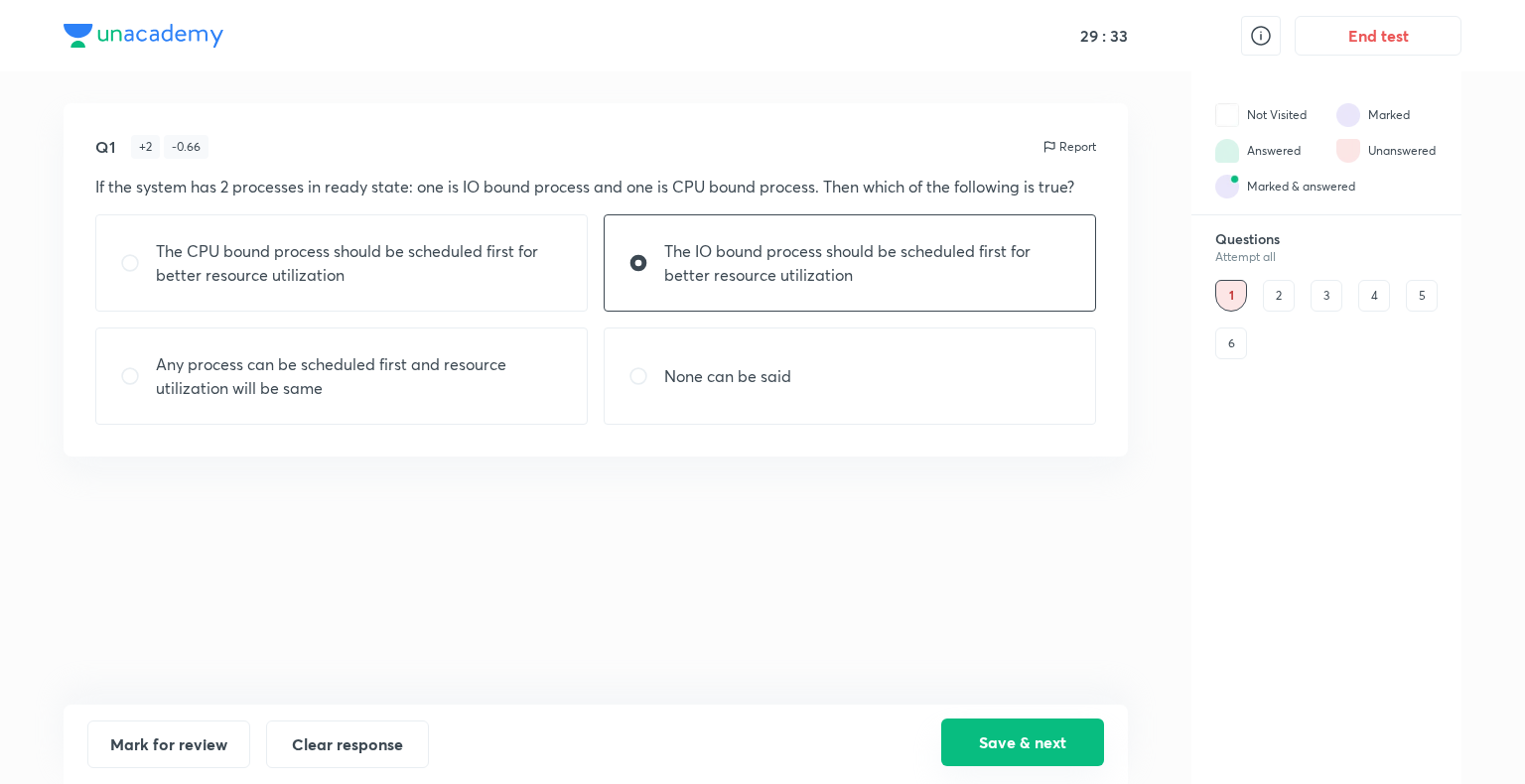 click on "Save & next" at bounding box center (1023, 742) 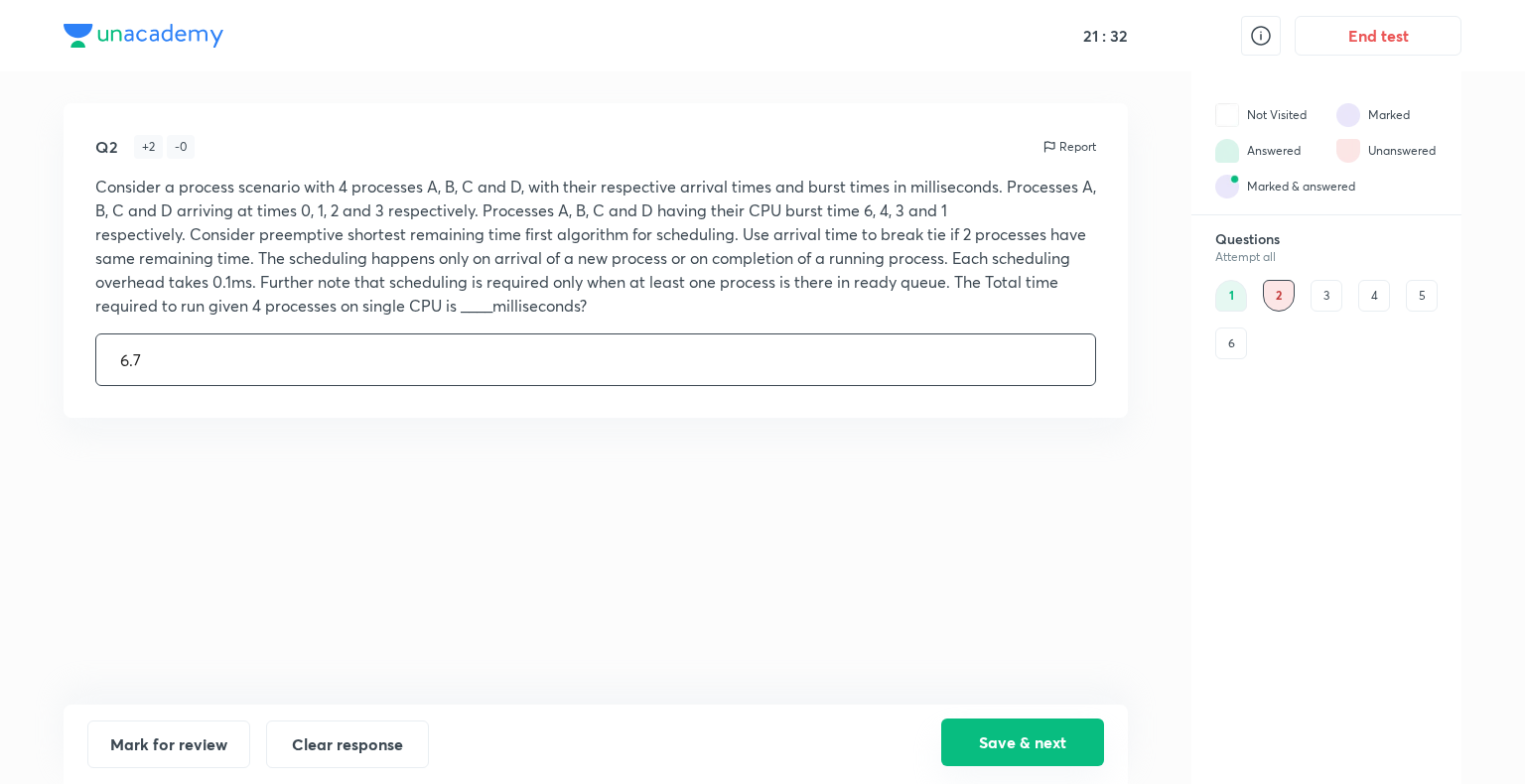 type on "6.7" 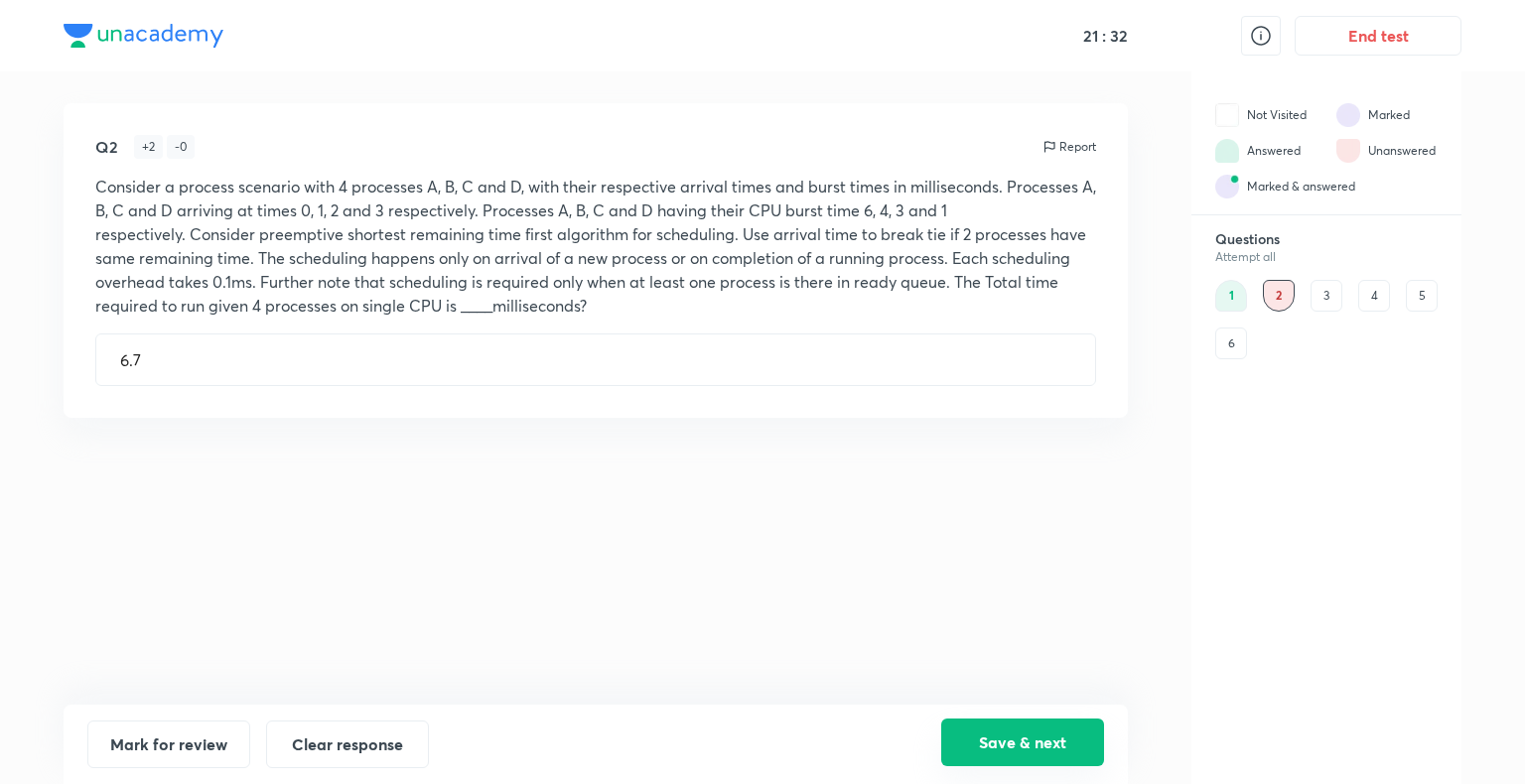 click on "Save & next" at bounding box center (1023, 742) 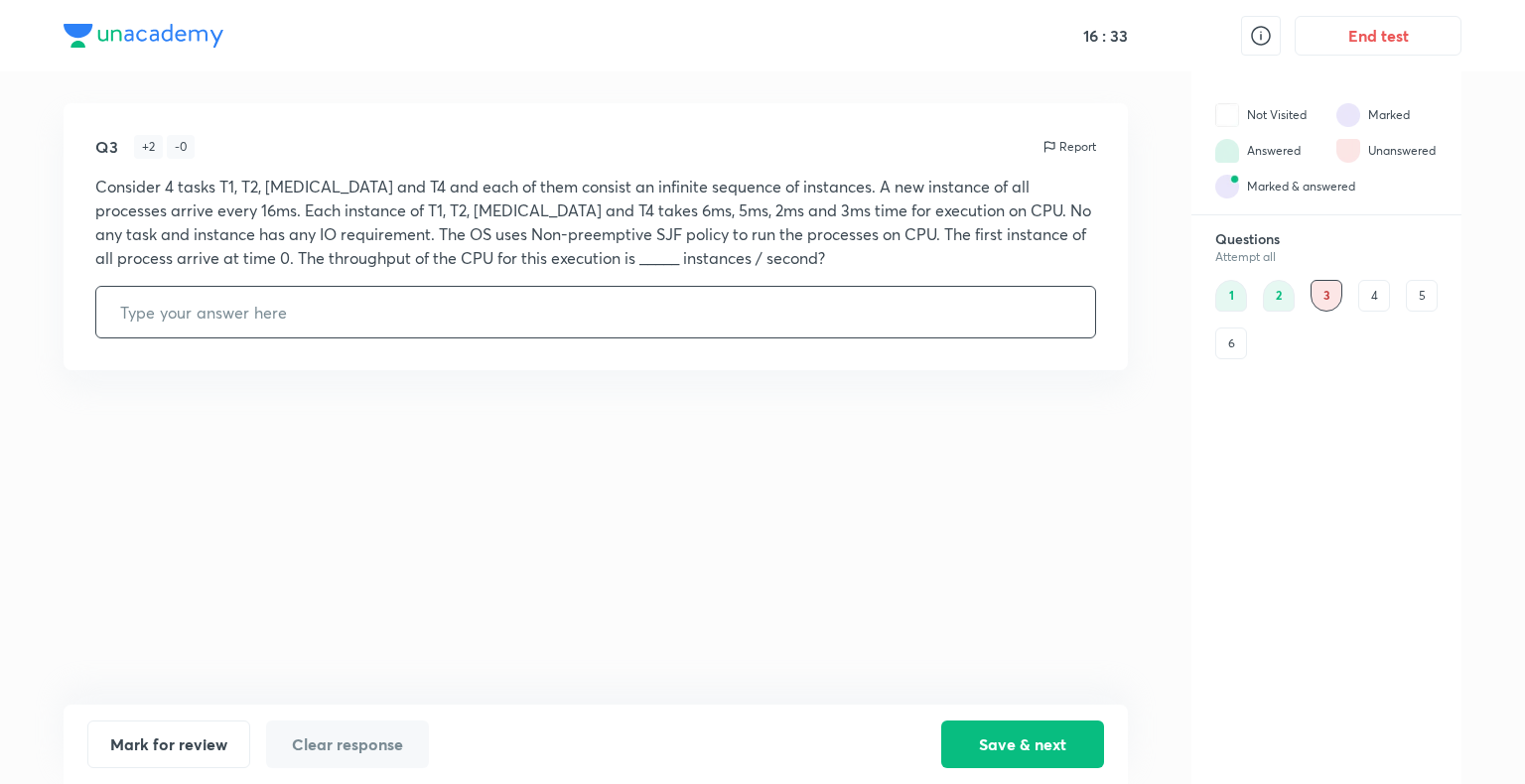 click at bounding box center [596, 312] 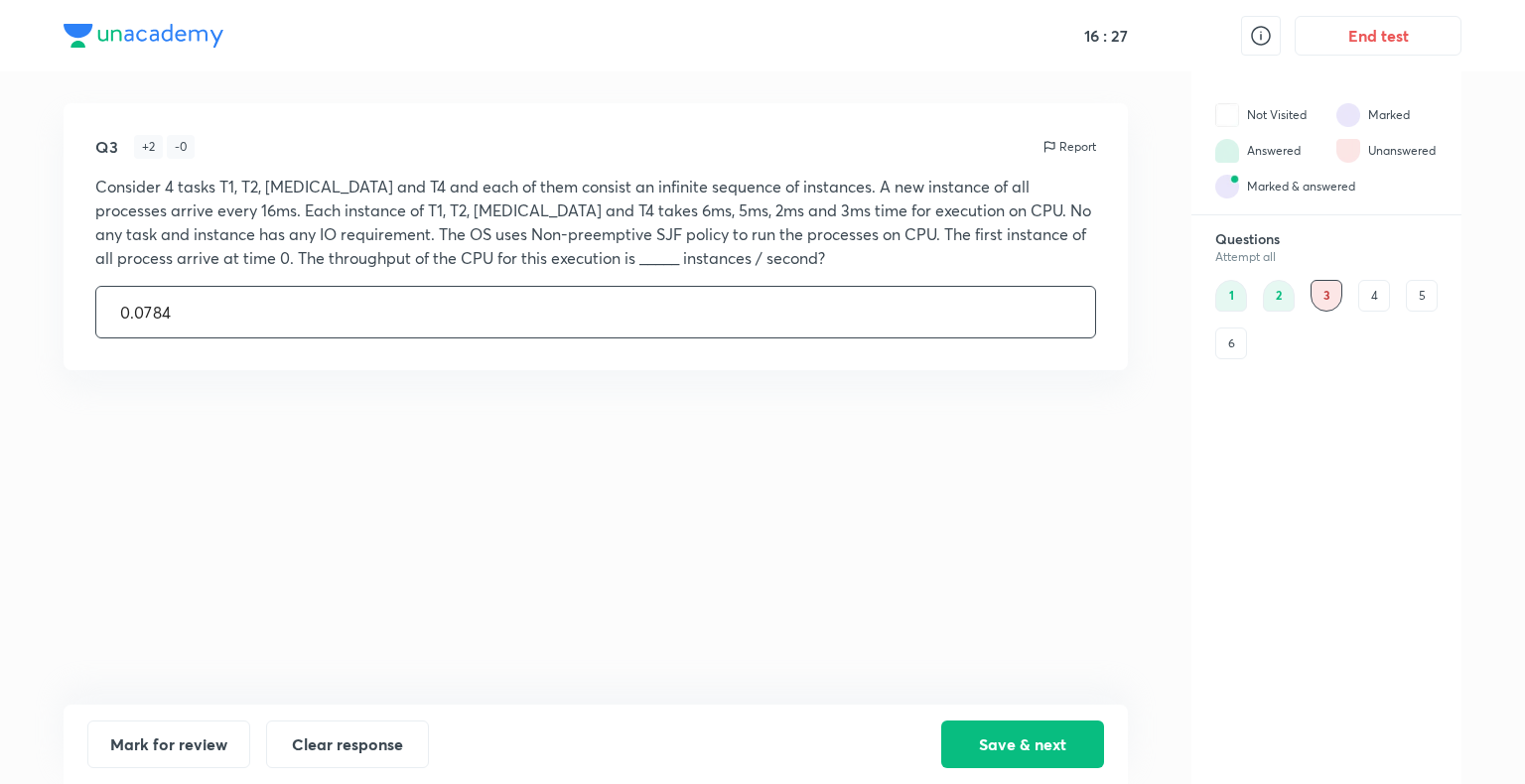 type on "0.0784" 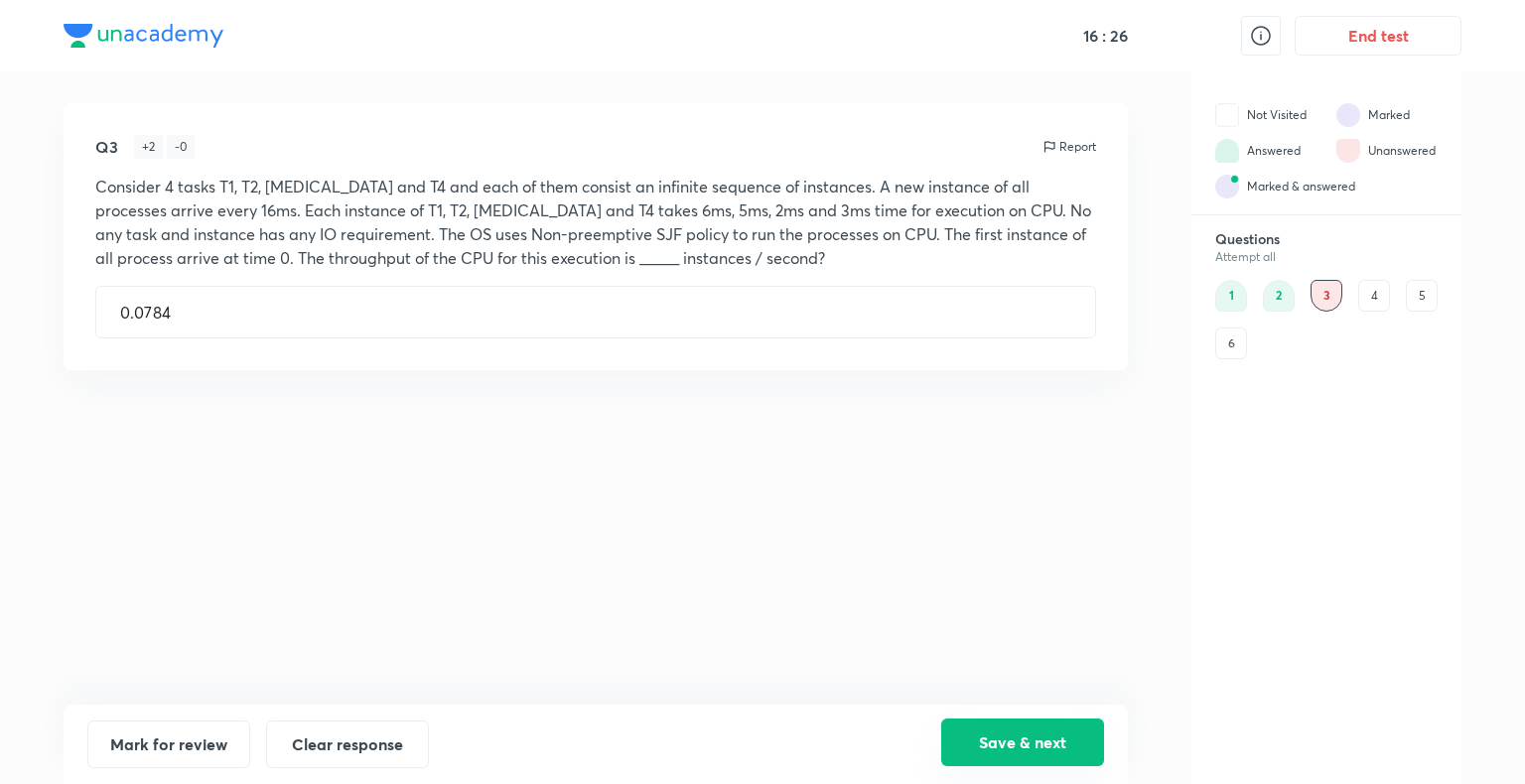 click on "Save & next" at bounding box center (1023, 742) 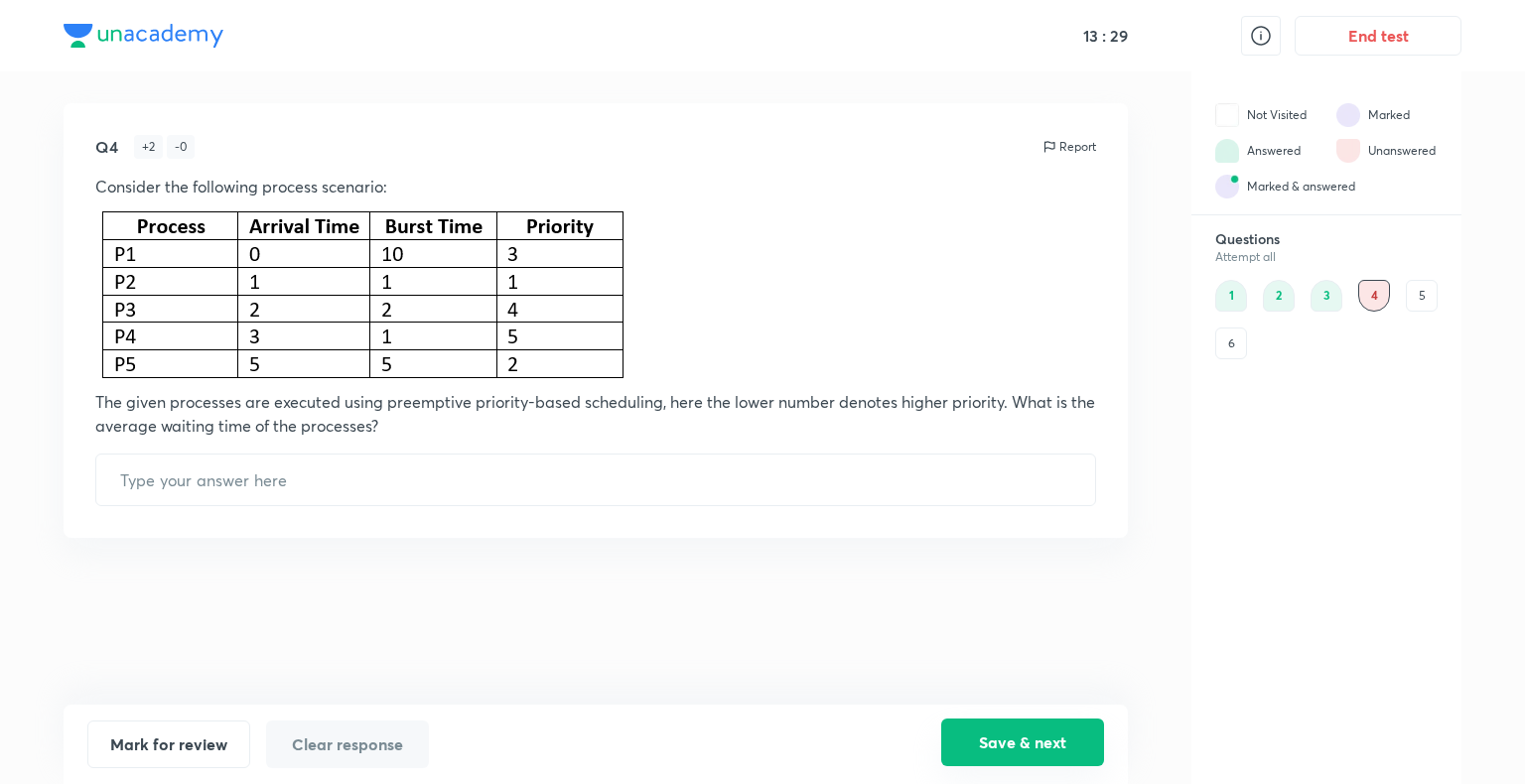 type 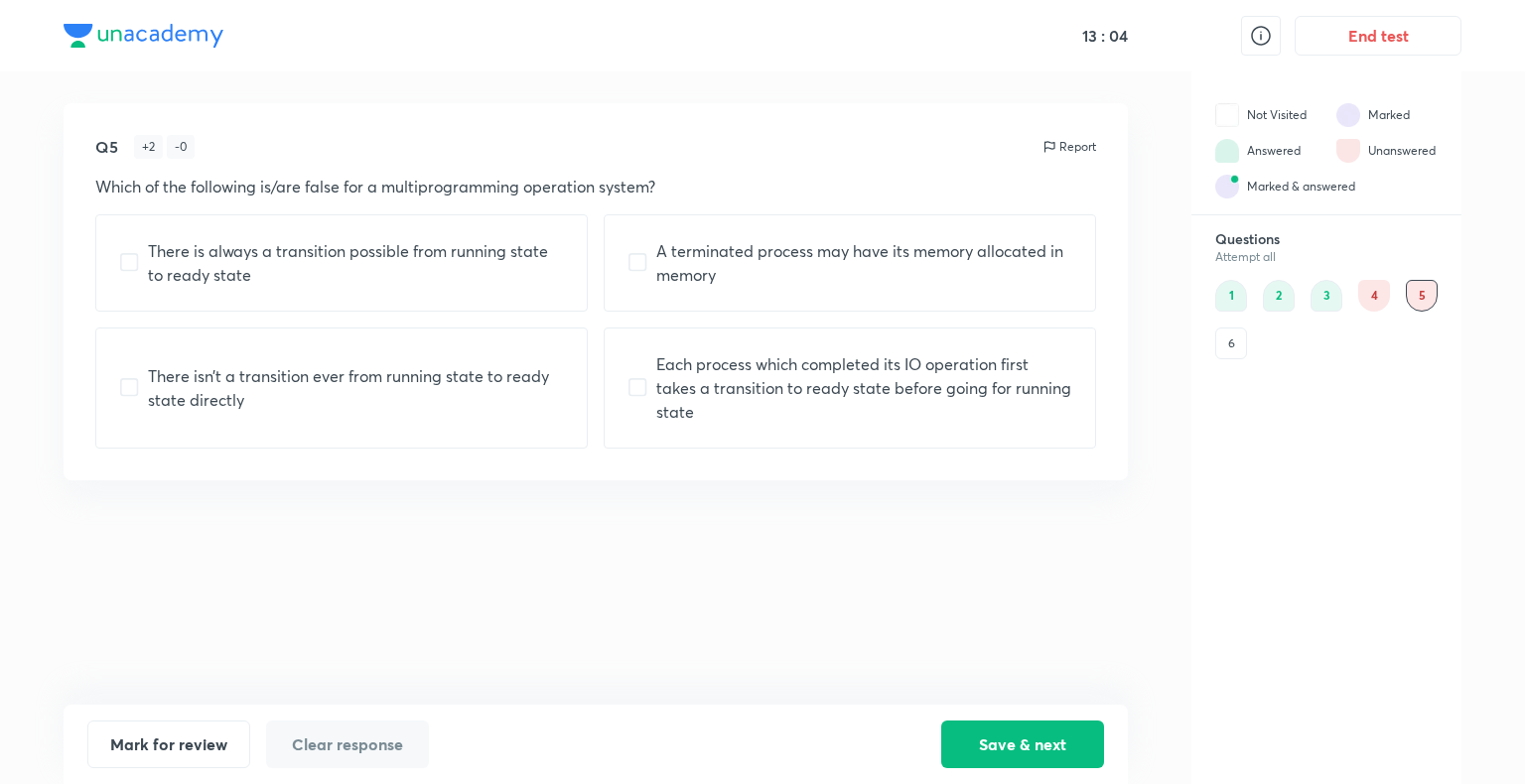 click on "4" at bounding box center (1374, 296) 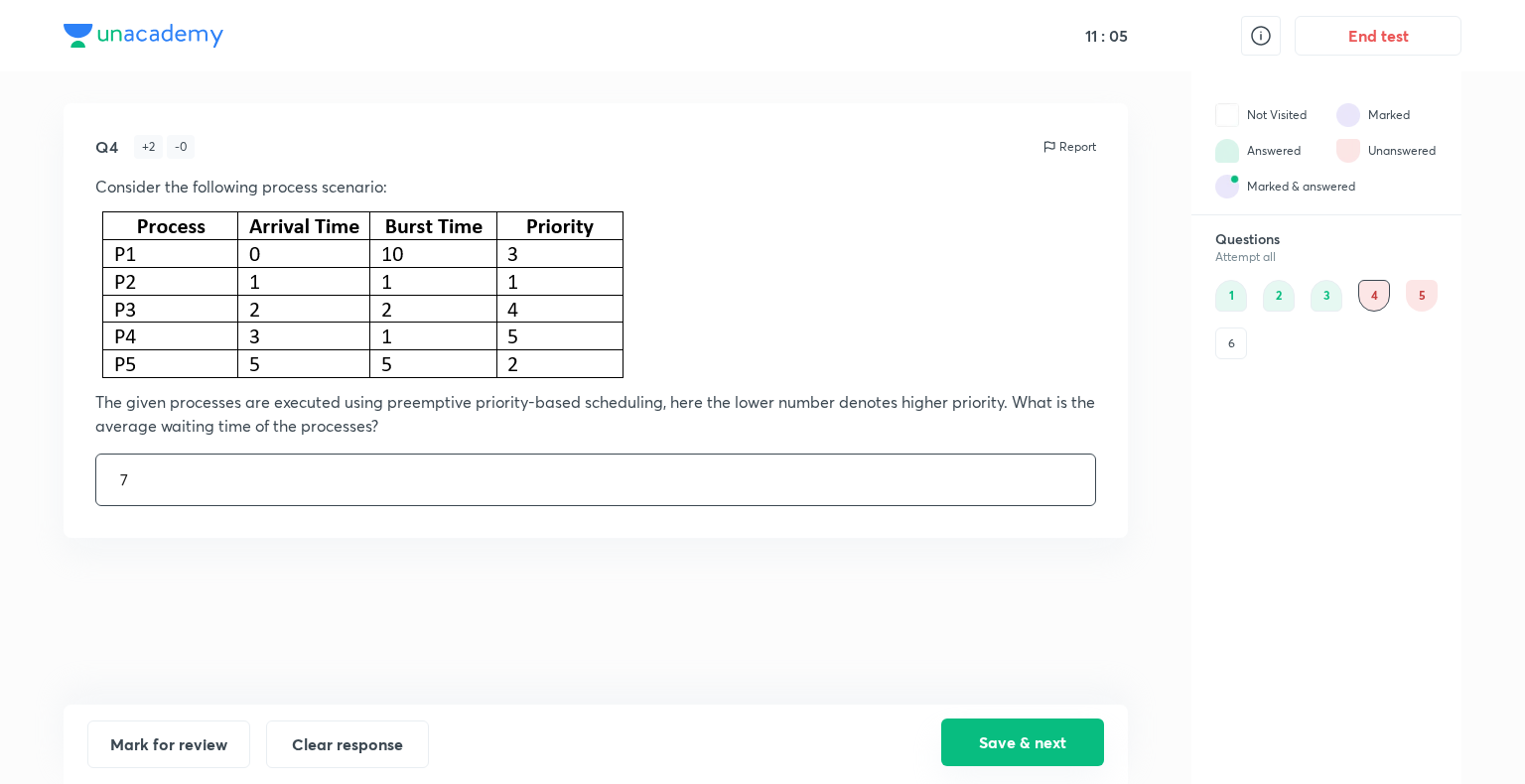 type on "7" 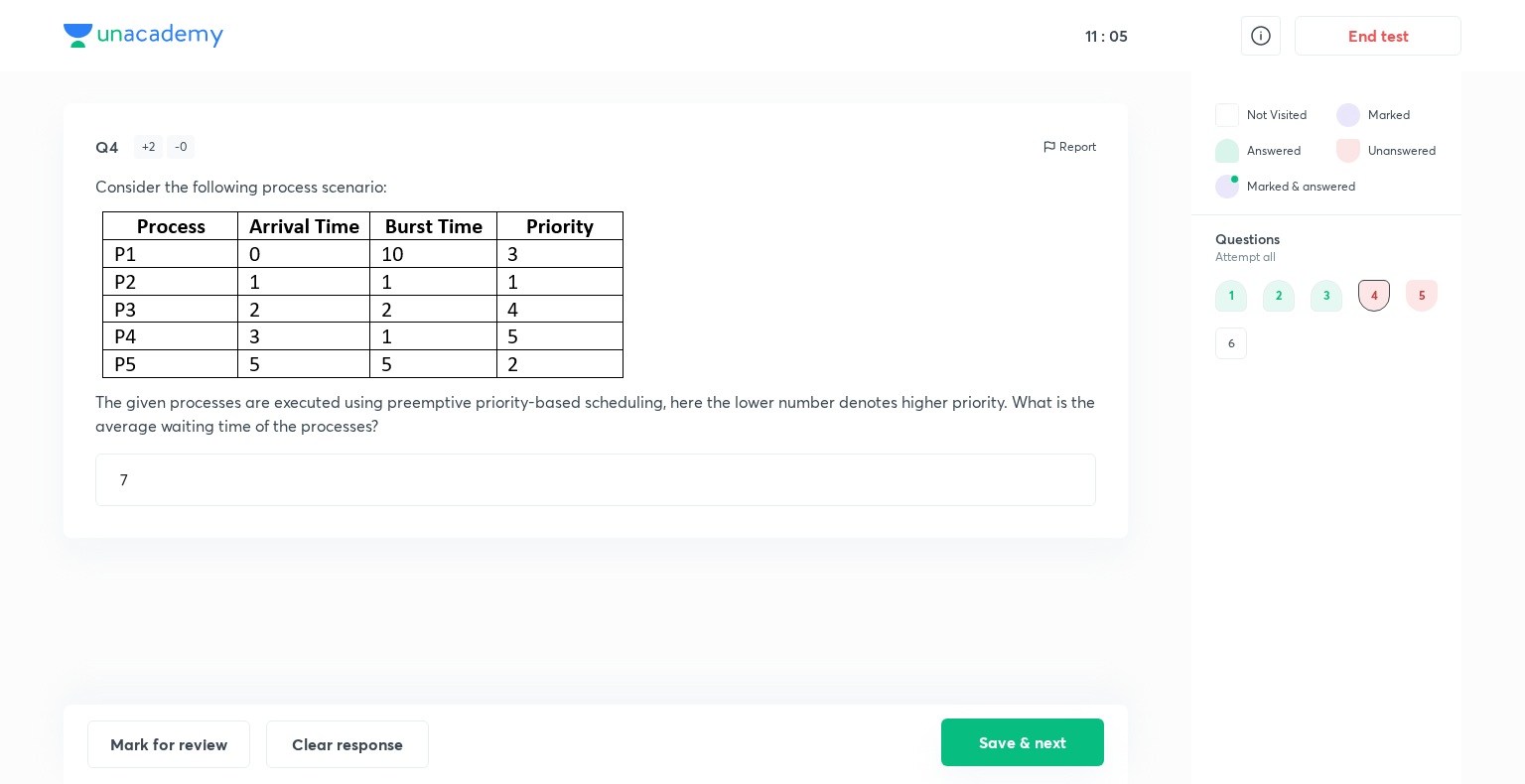 click on "Save & next" at bounding box center [1023, 742] 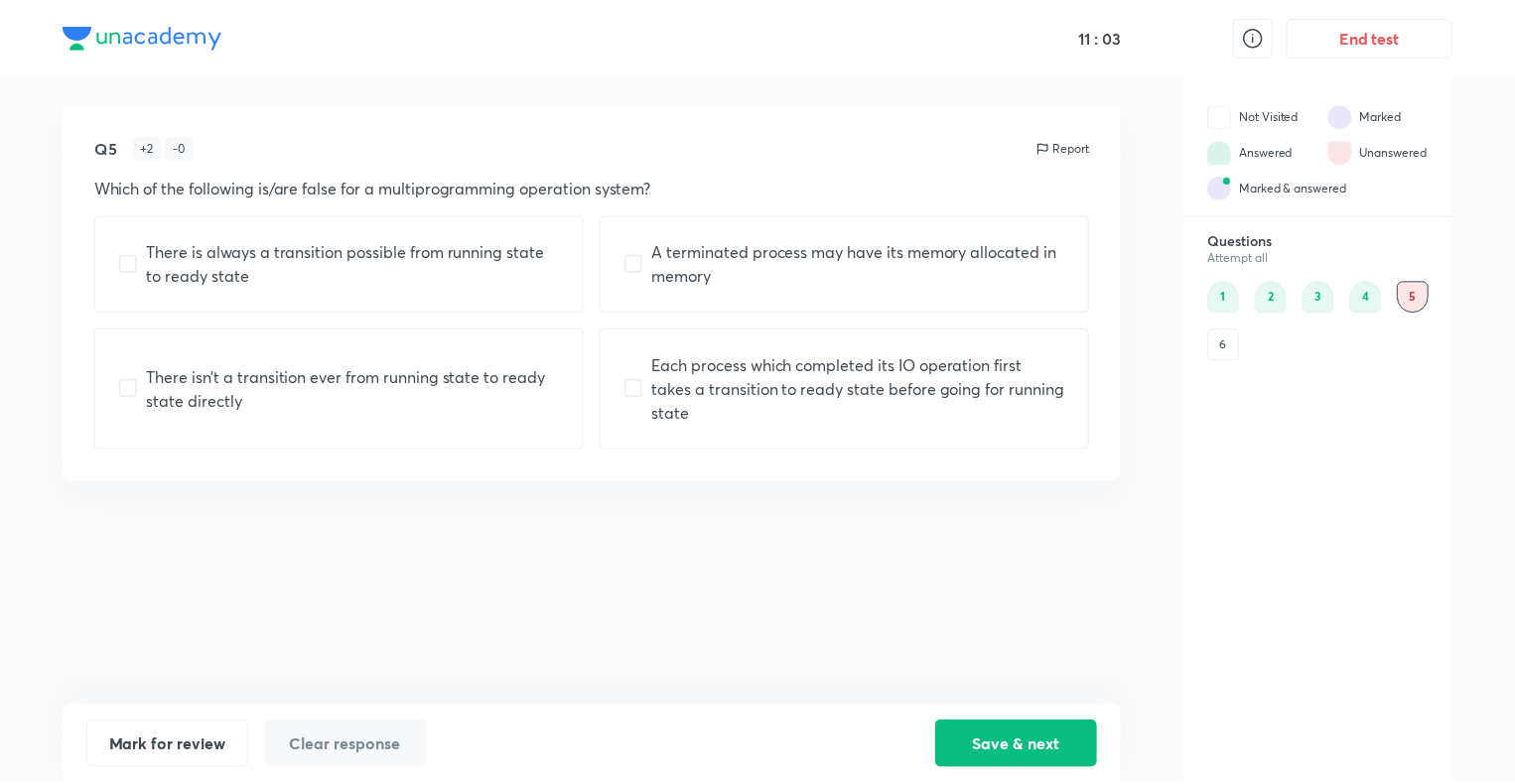 scroll, scrollTop: 0, scrollLeft: 0, axis: both 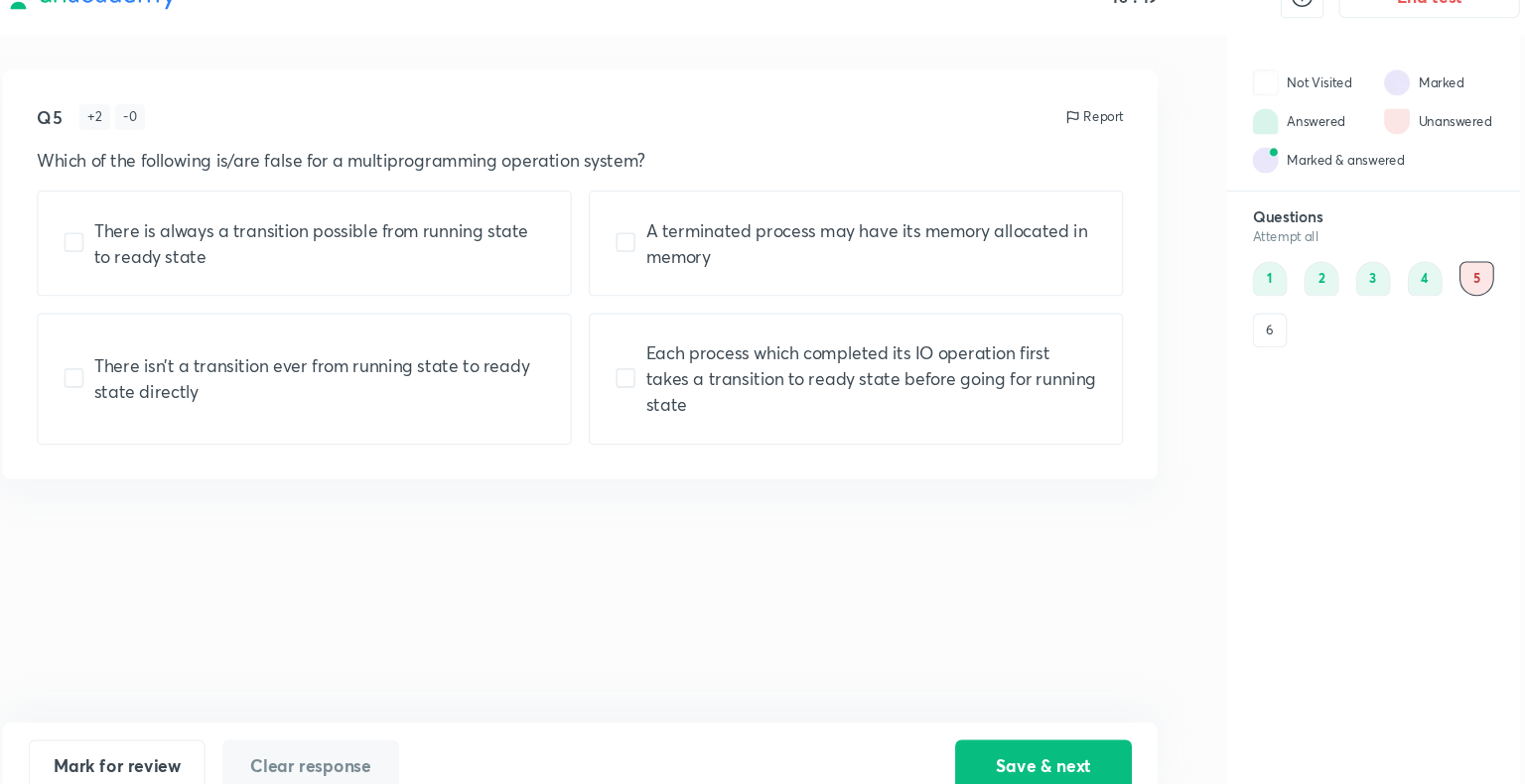 drag, startPoint x: 774, startPoint y: 498, endPoint x: 838, endPoint y: 166, distance: 338.11241 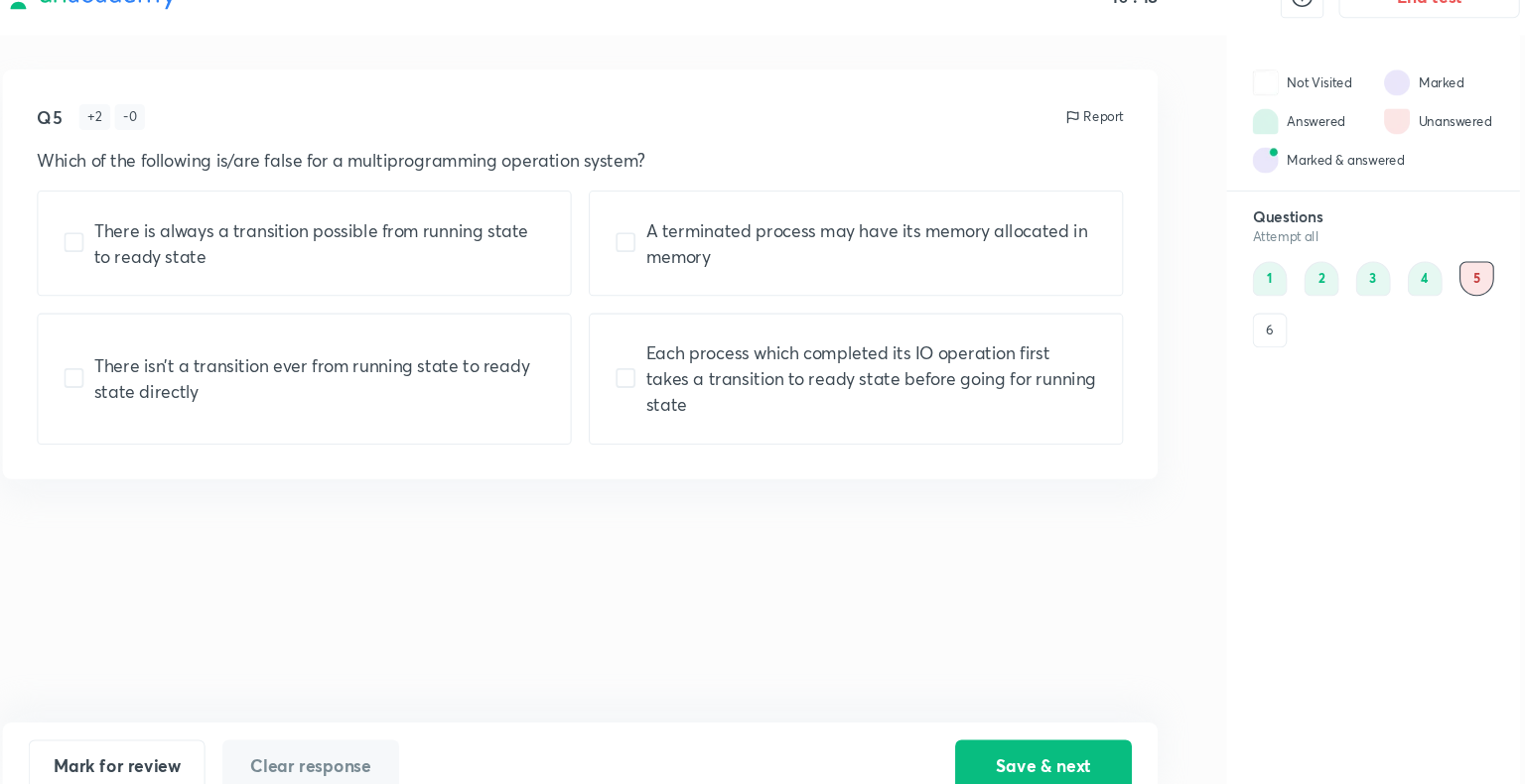 click on "There is always a transition possible from running state to ready state" at bounding box center (355, 263) 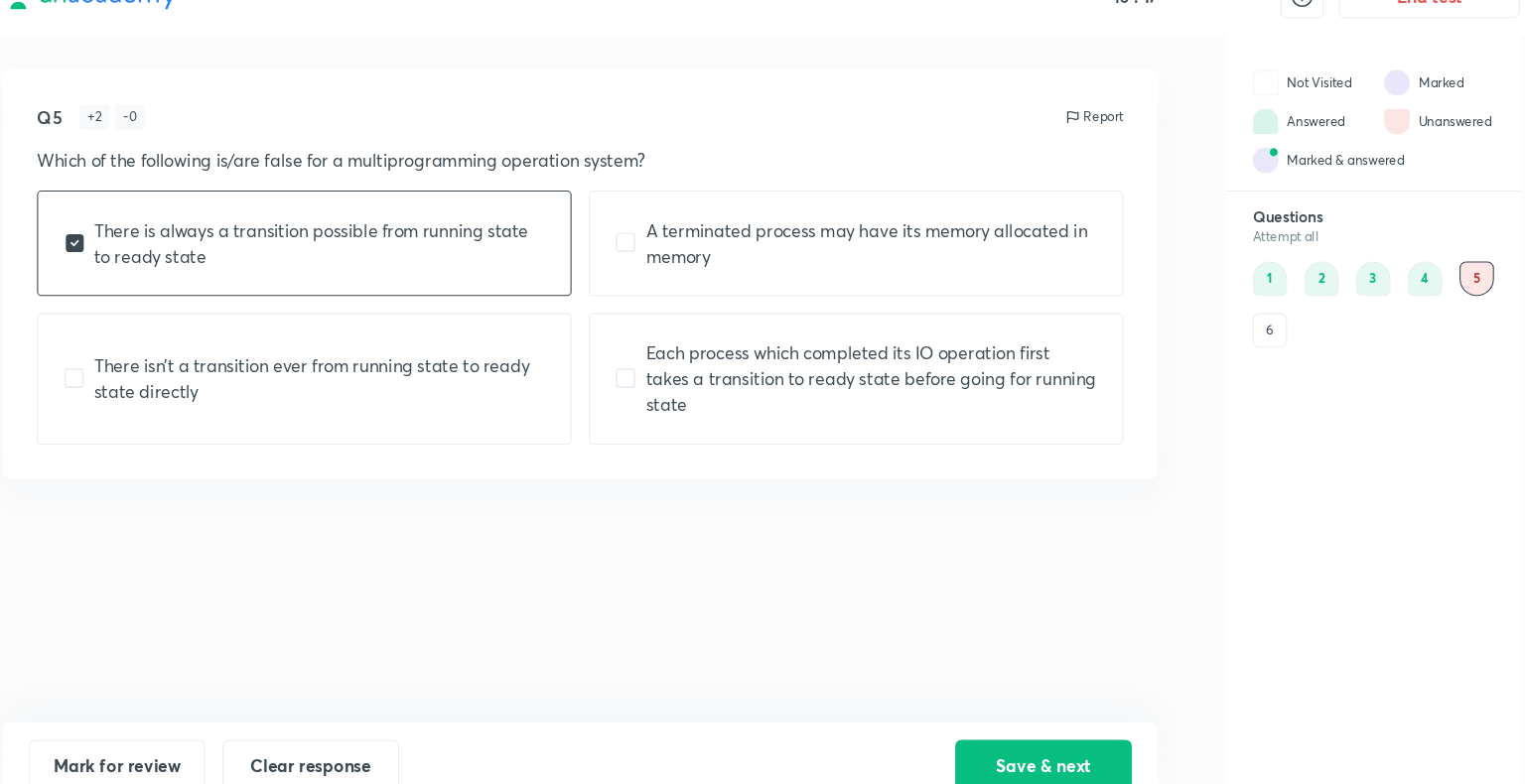 click on "Each process which completed its IO operation first takes a transition to ready state before going for running state" at bounding box center (864, 388) 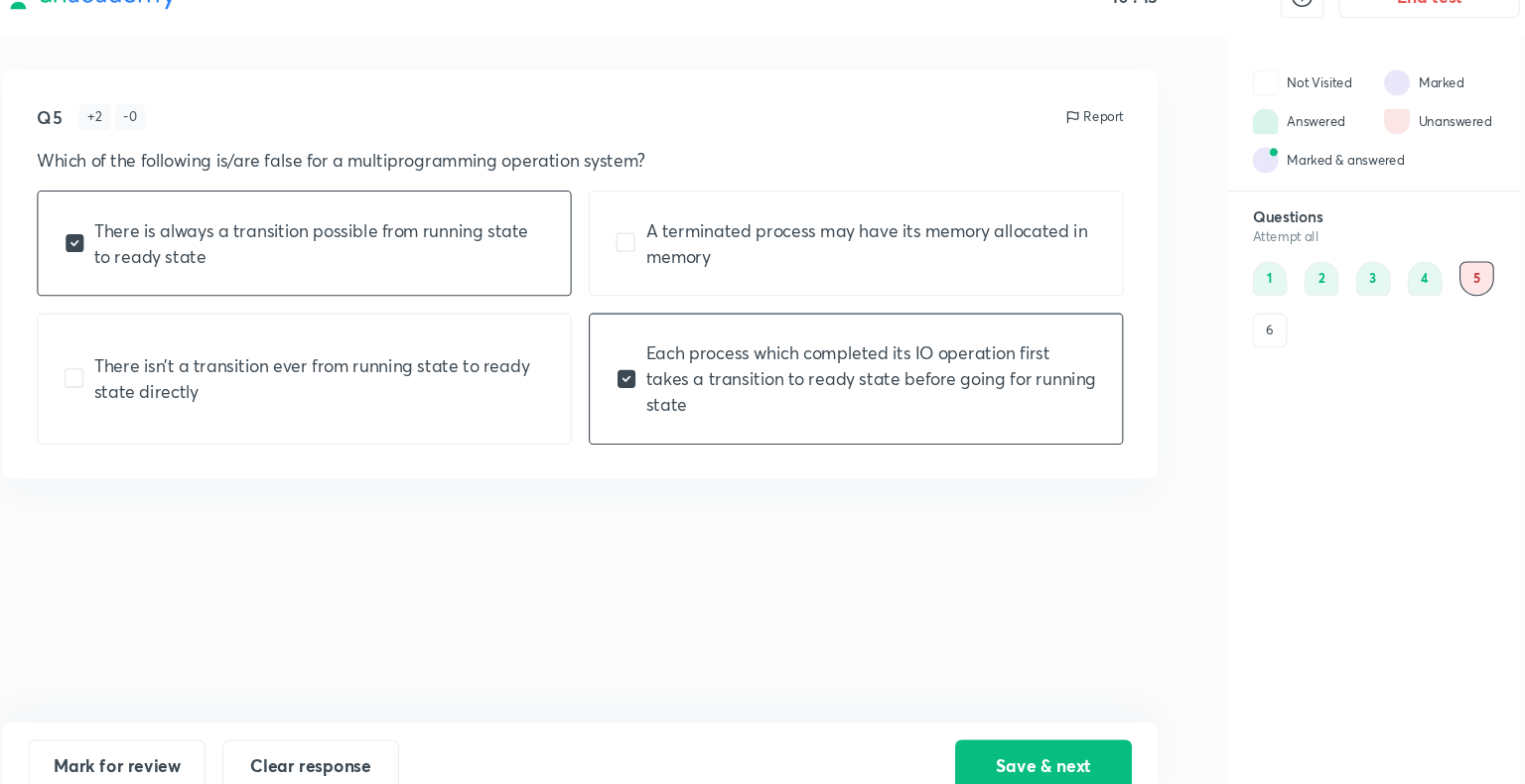 click on "Each process which completed its IO operation first takes a transition to ready state before going for running state" at bounding box center [864, 388] 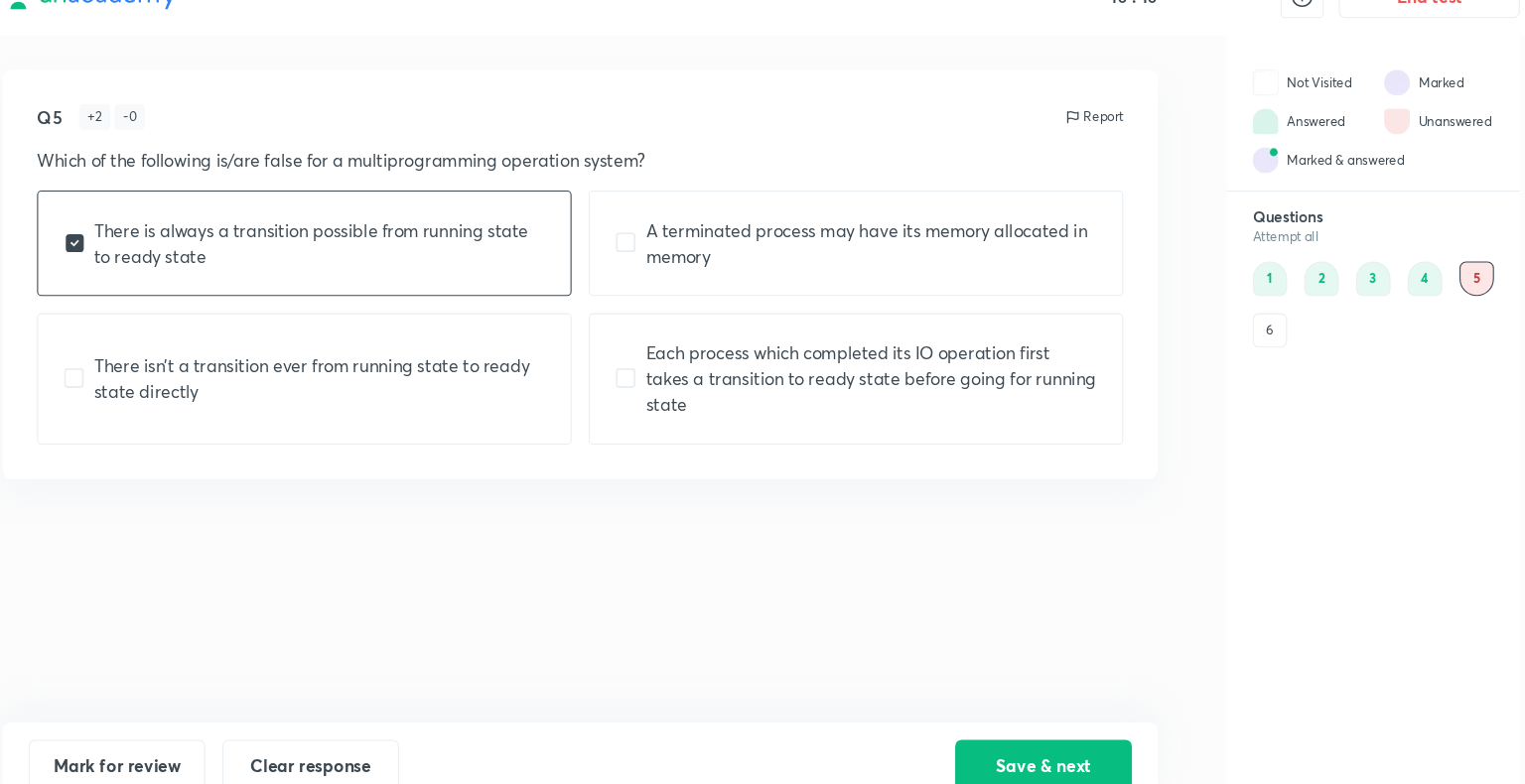 click on "A terminated process may have its memory allocated in memory" at bounding box center [864, 263] 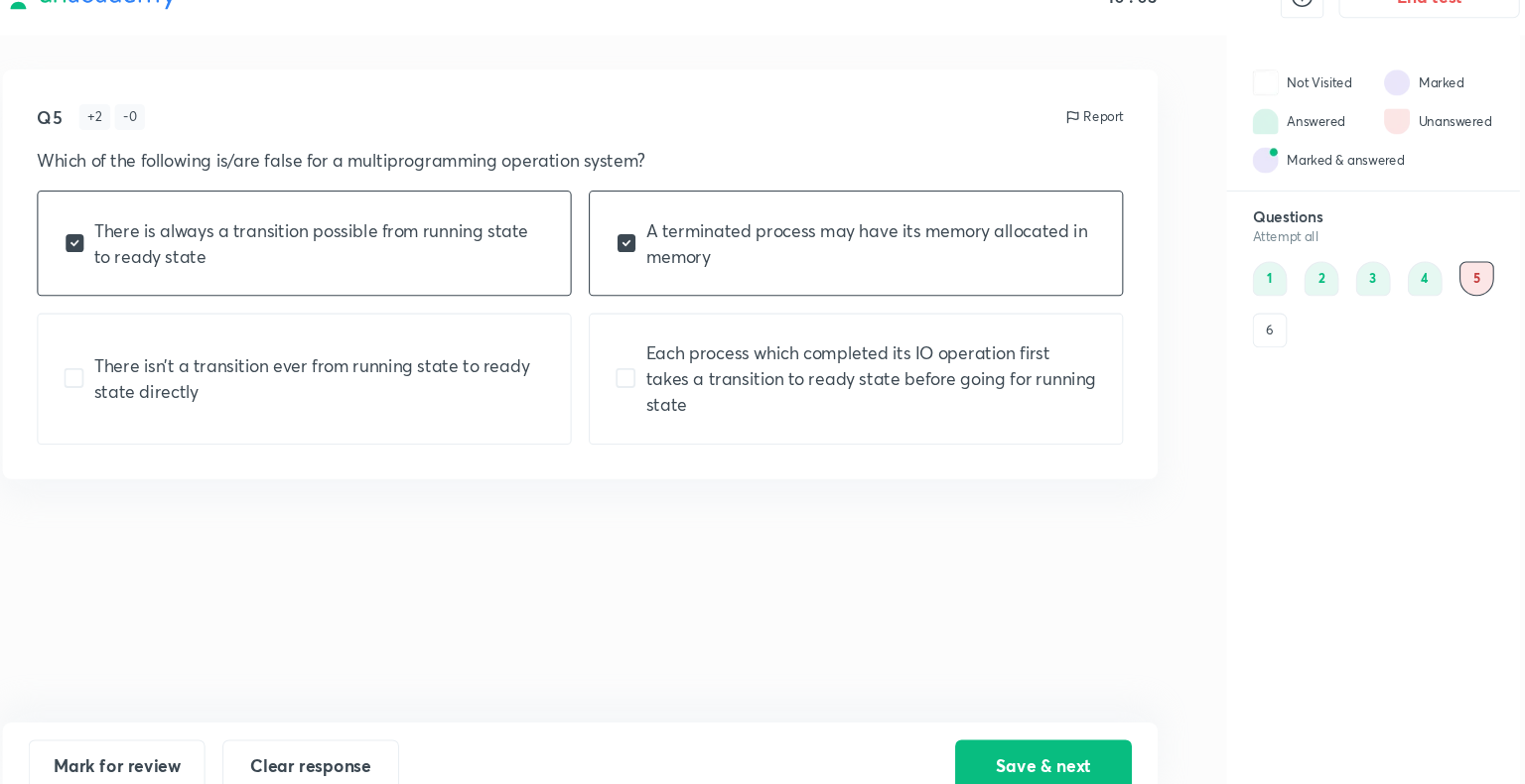 click on "A terminated process may have its memory allocated in memory" at bounding box center [864, 263] 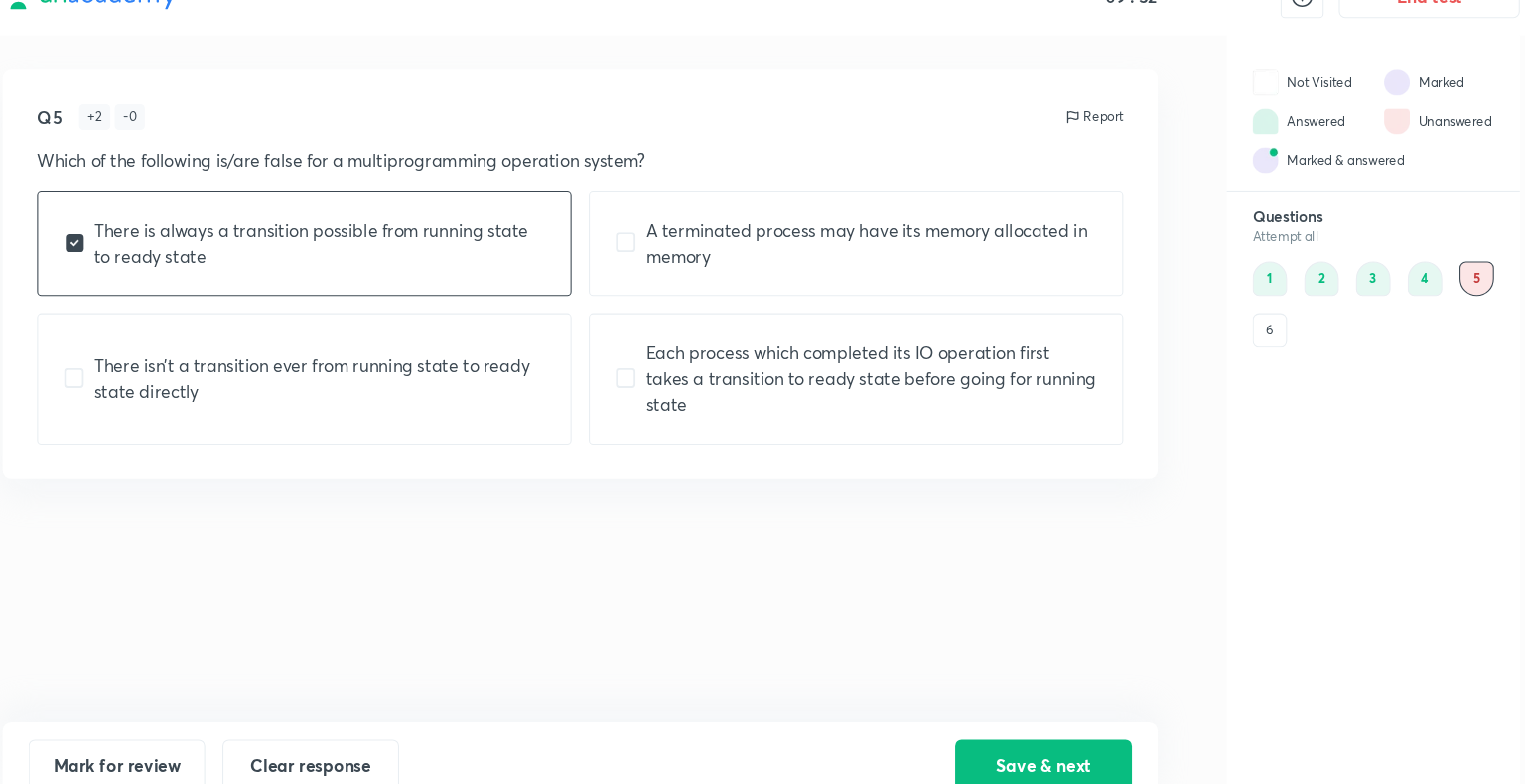click on "A terminated process may have its memory allocated in memory" at bounding box center [864, 263] 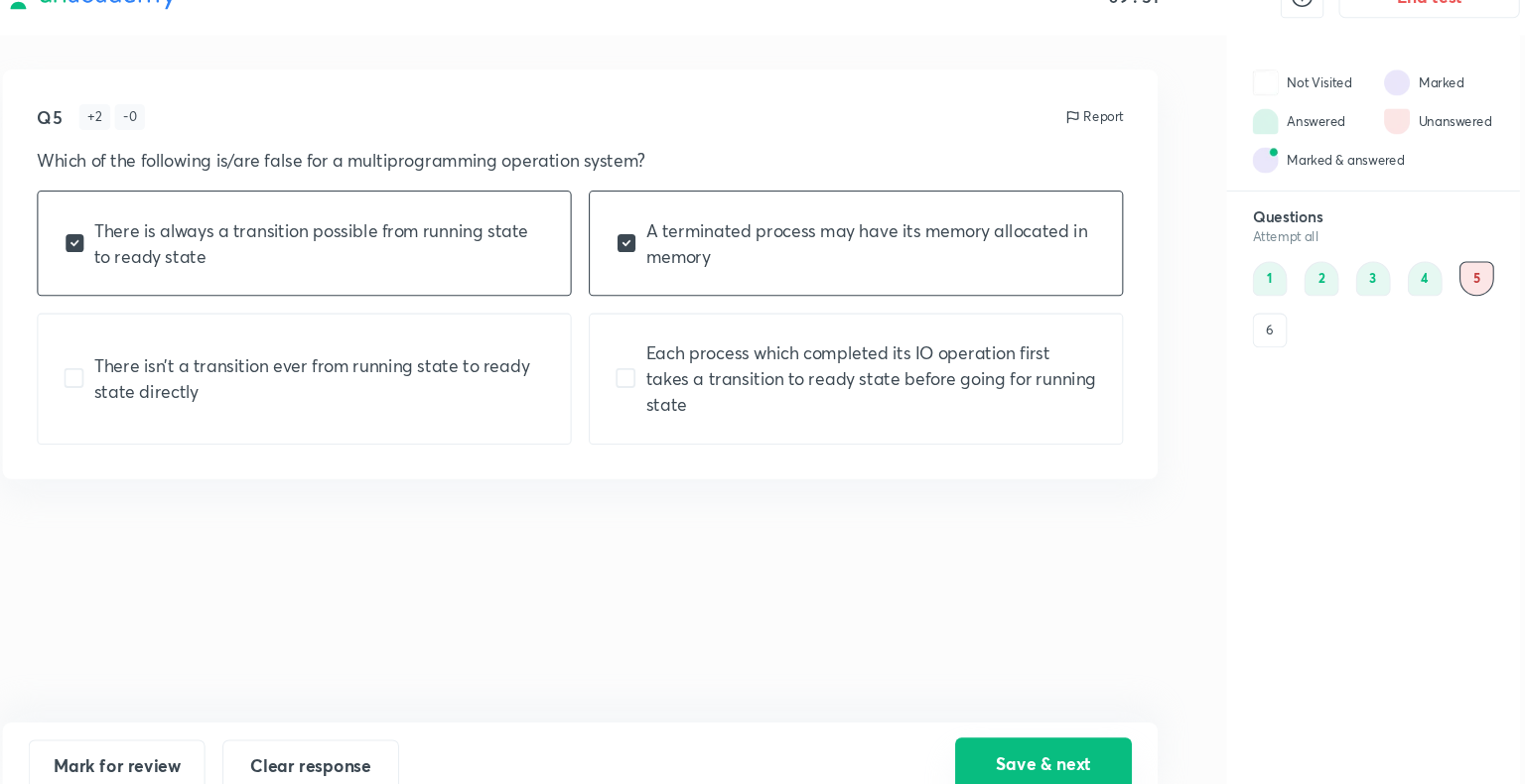 click on "Save & next" at bounding box center [1023, 742] 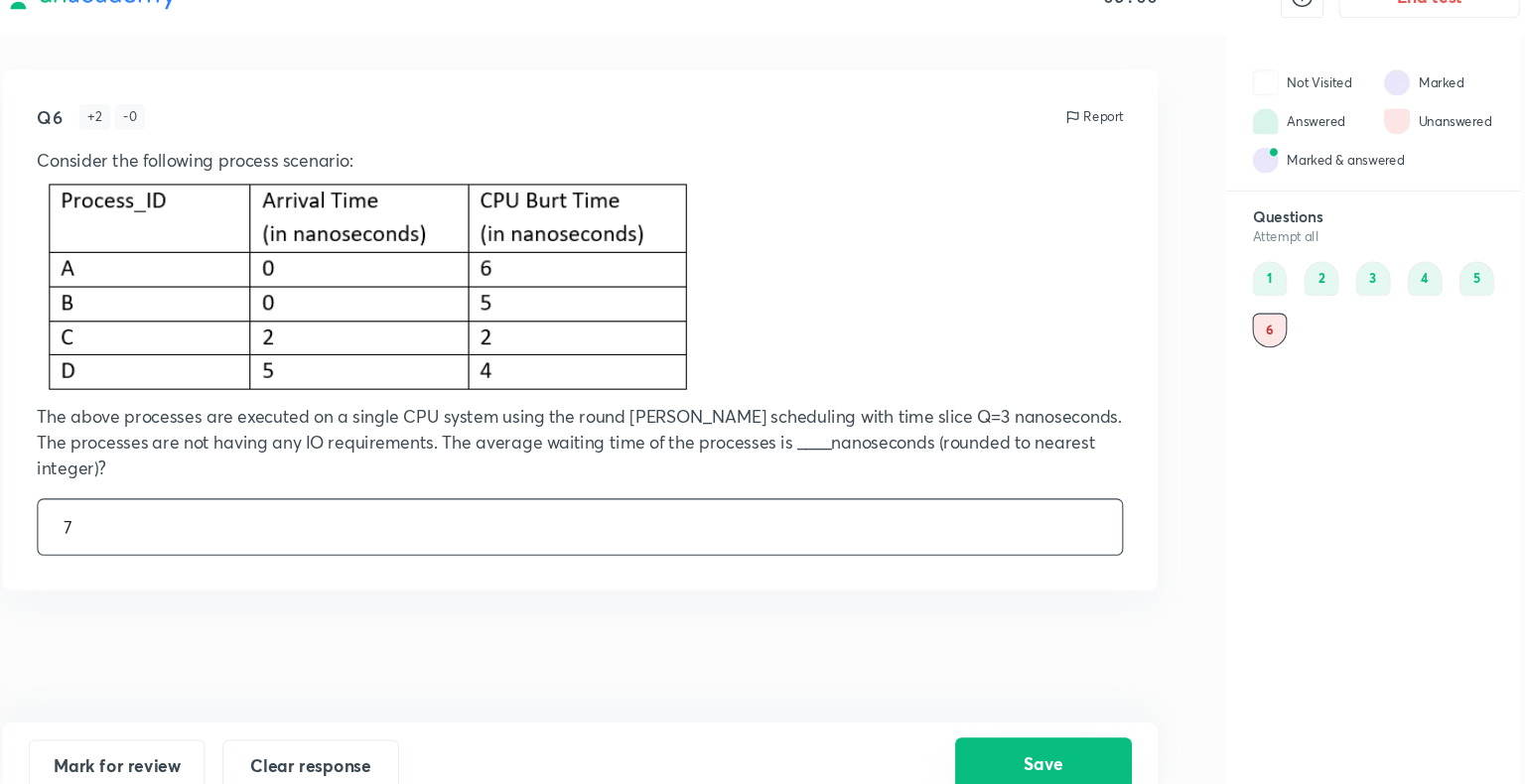 type on "7" 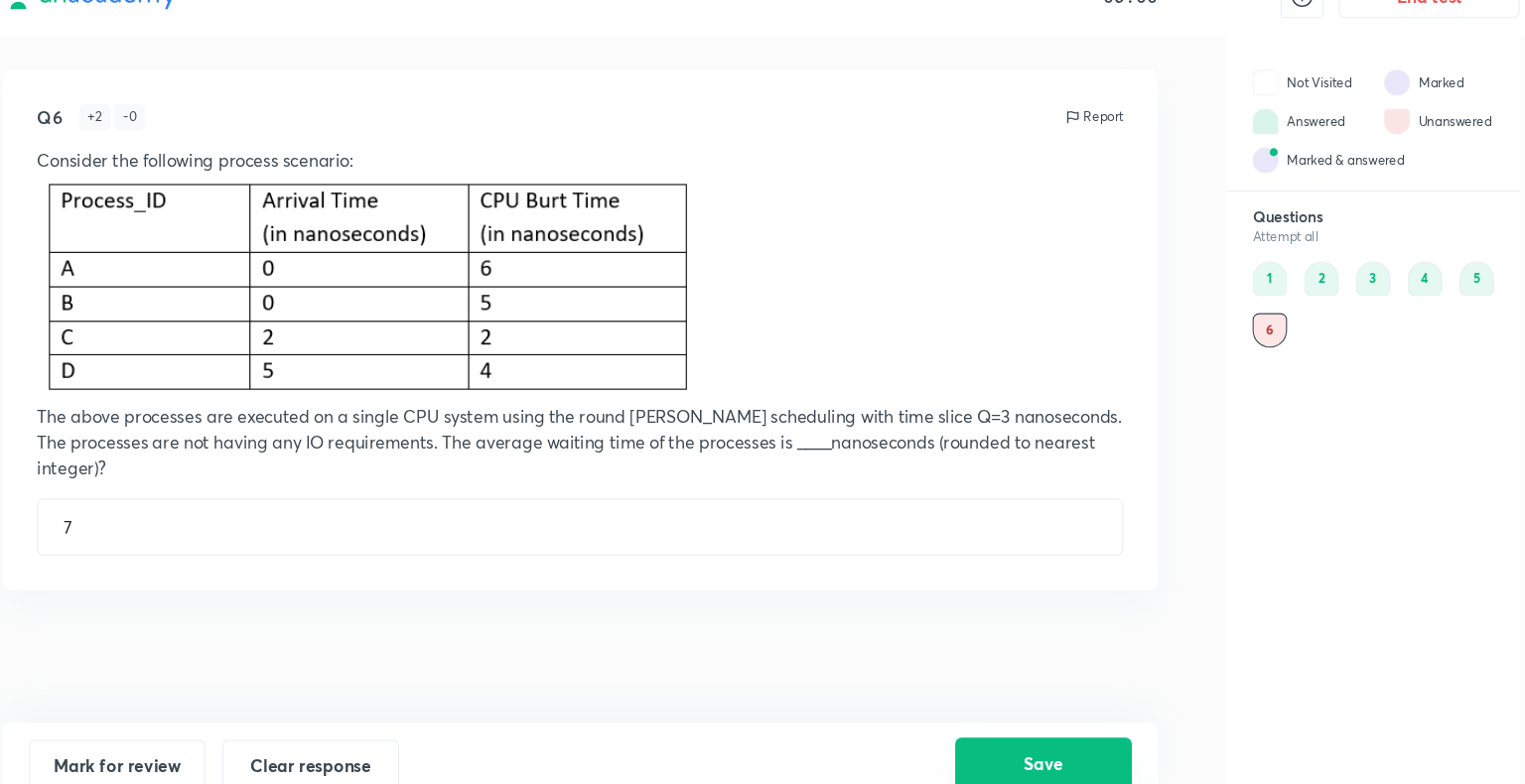 click on "Save" at bounding box center [1023, 742] 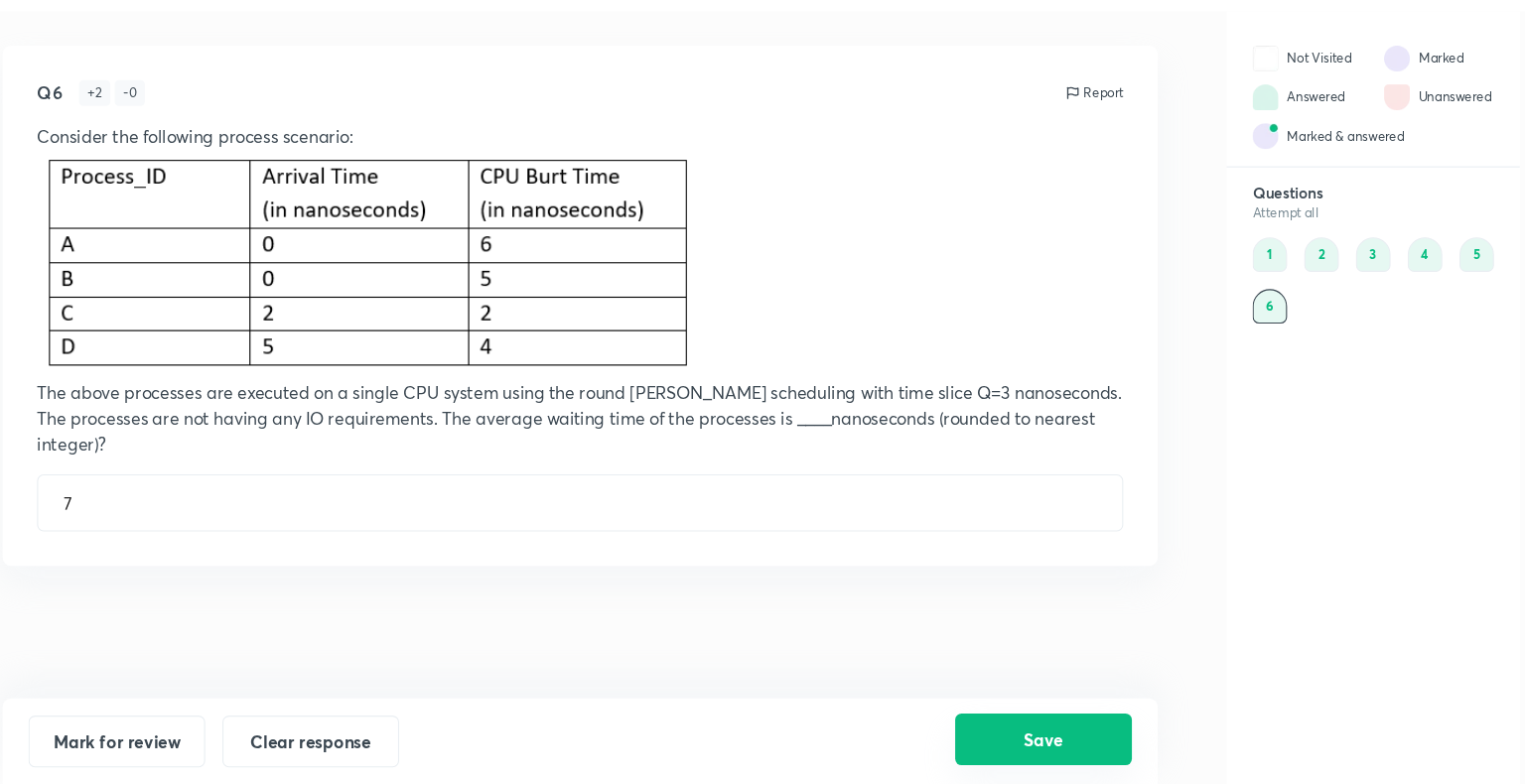 click on "Save" at bounding box center (1023, 742) 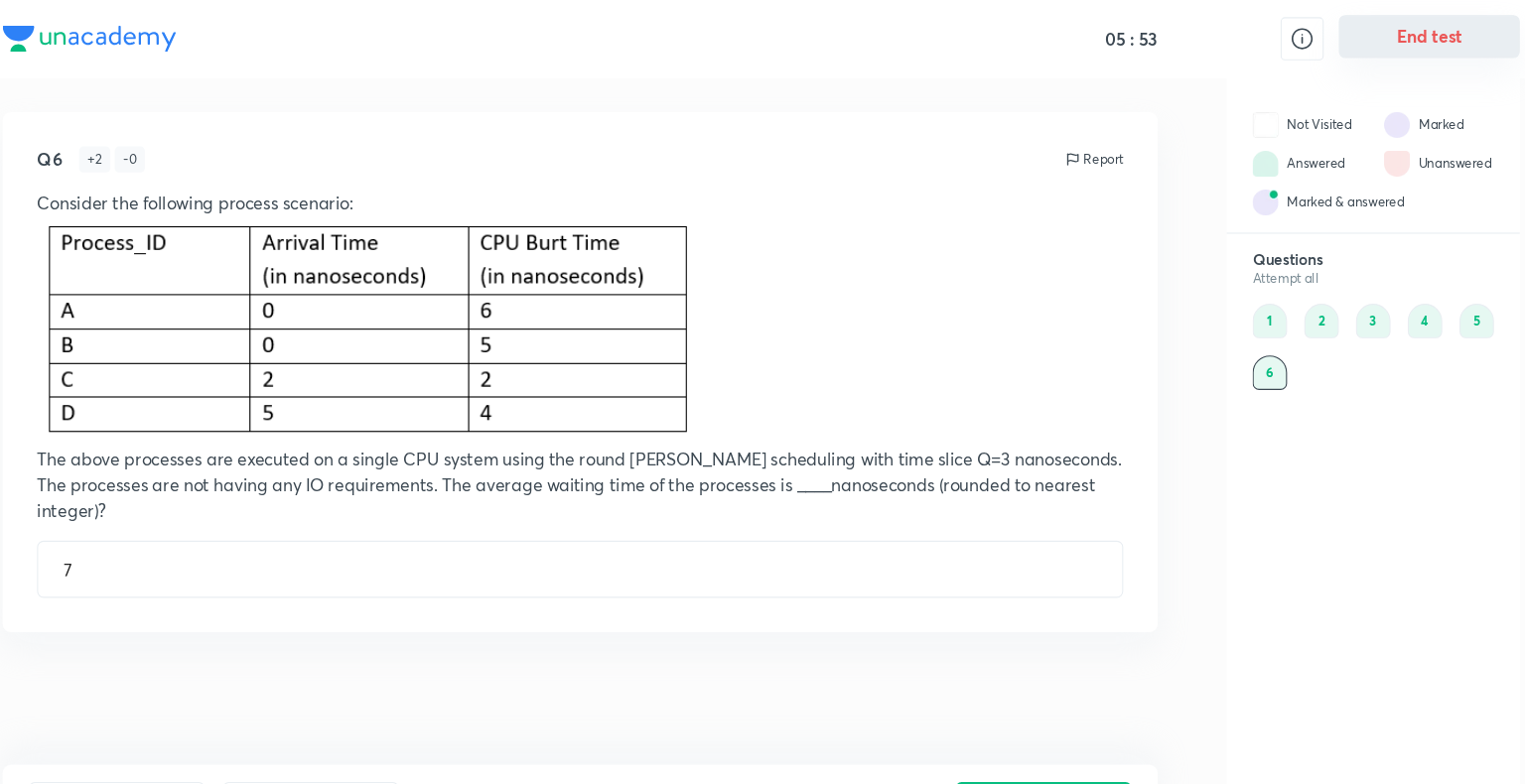 click on "End test" at bounding box center (1378, 34) 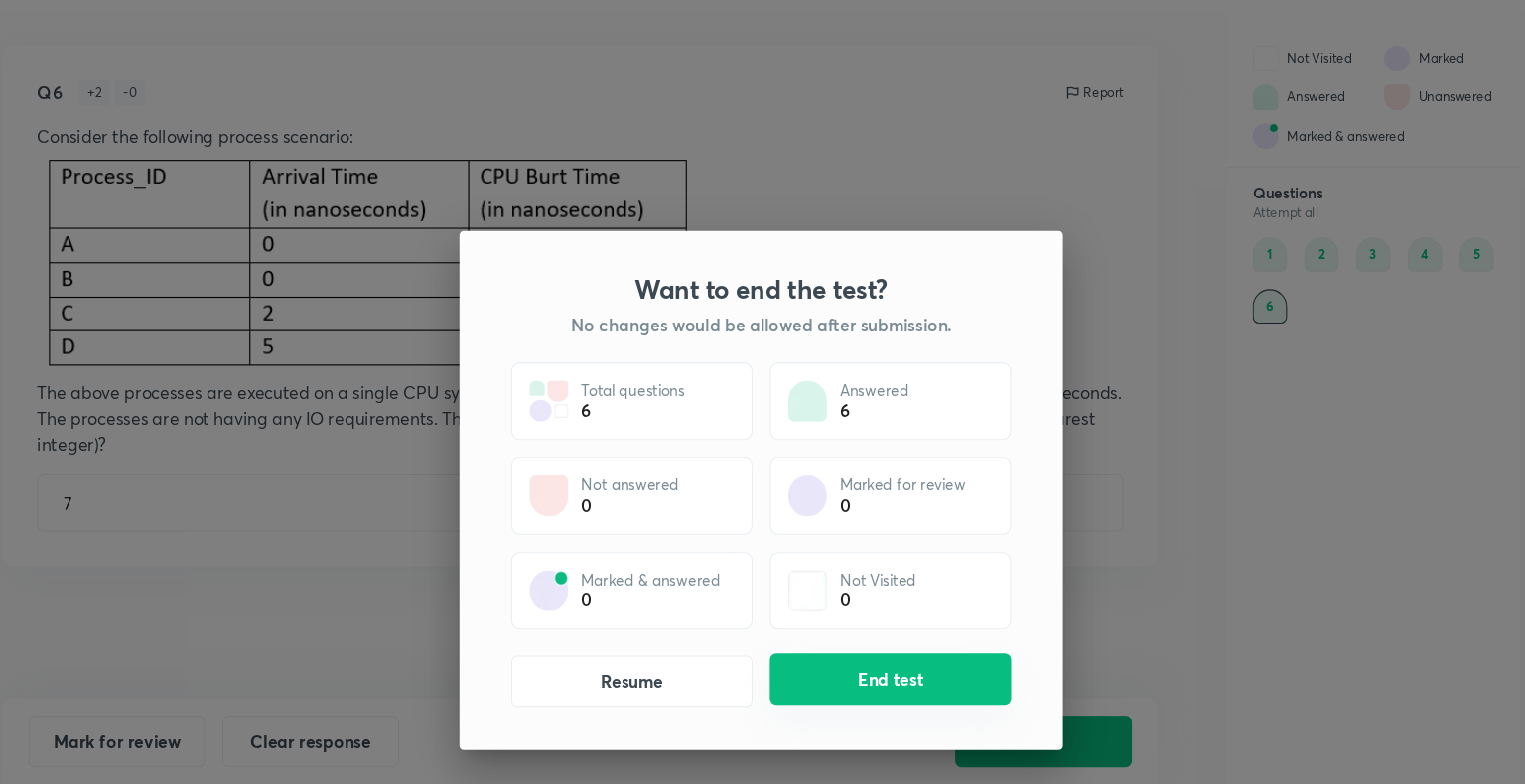 click on "End test" at bounding box center [882, 687] 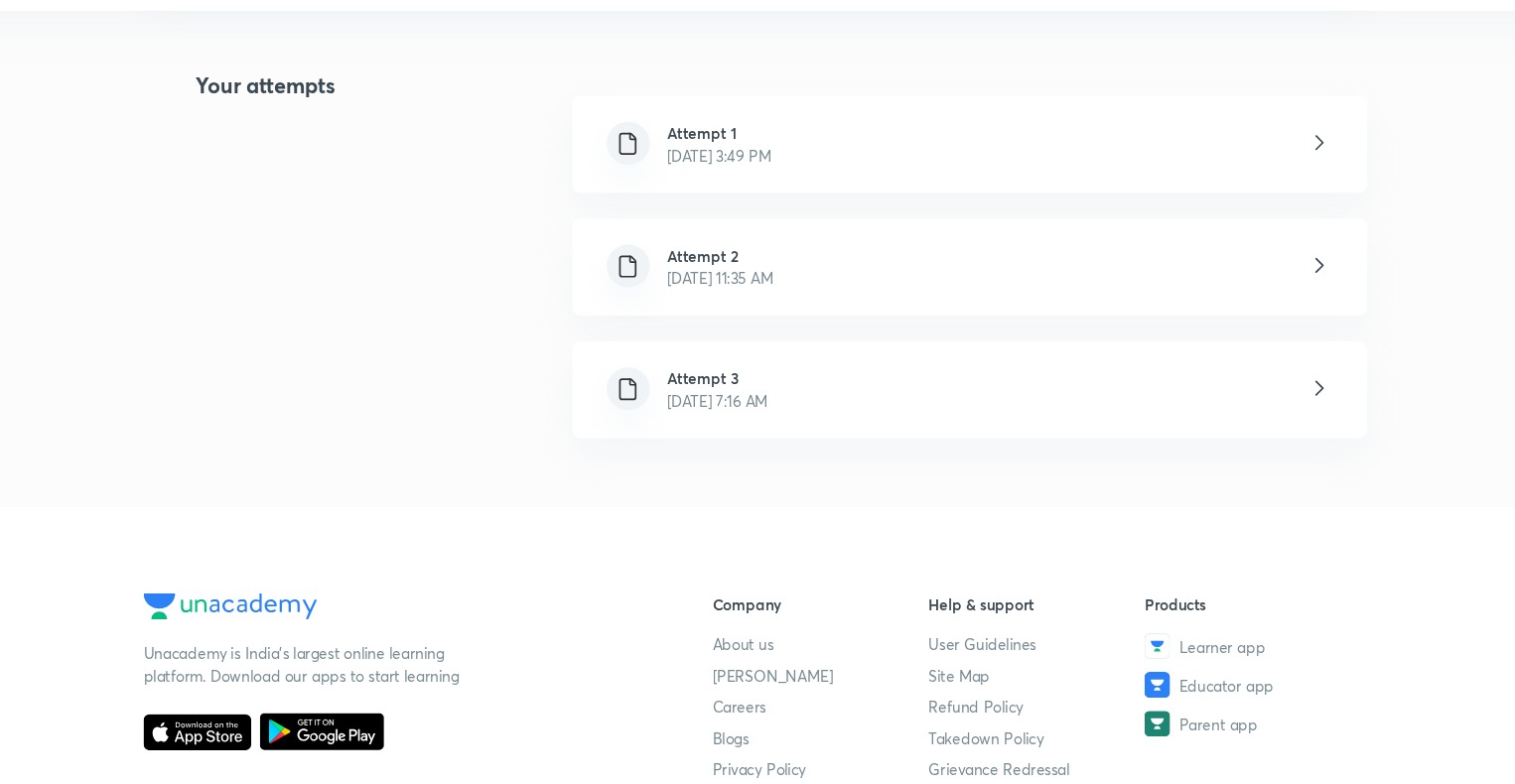 scroll, scrollTop: 449, scrollLeft: 0, axis: vertical 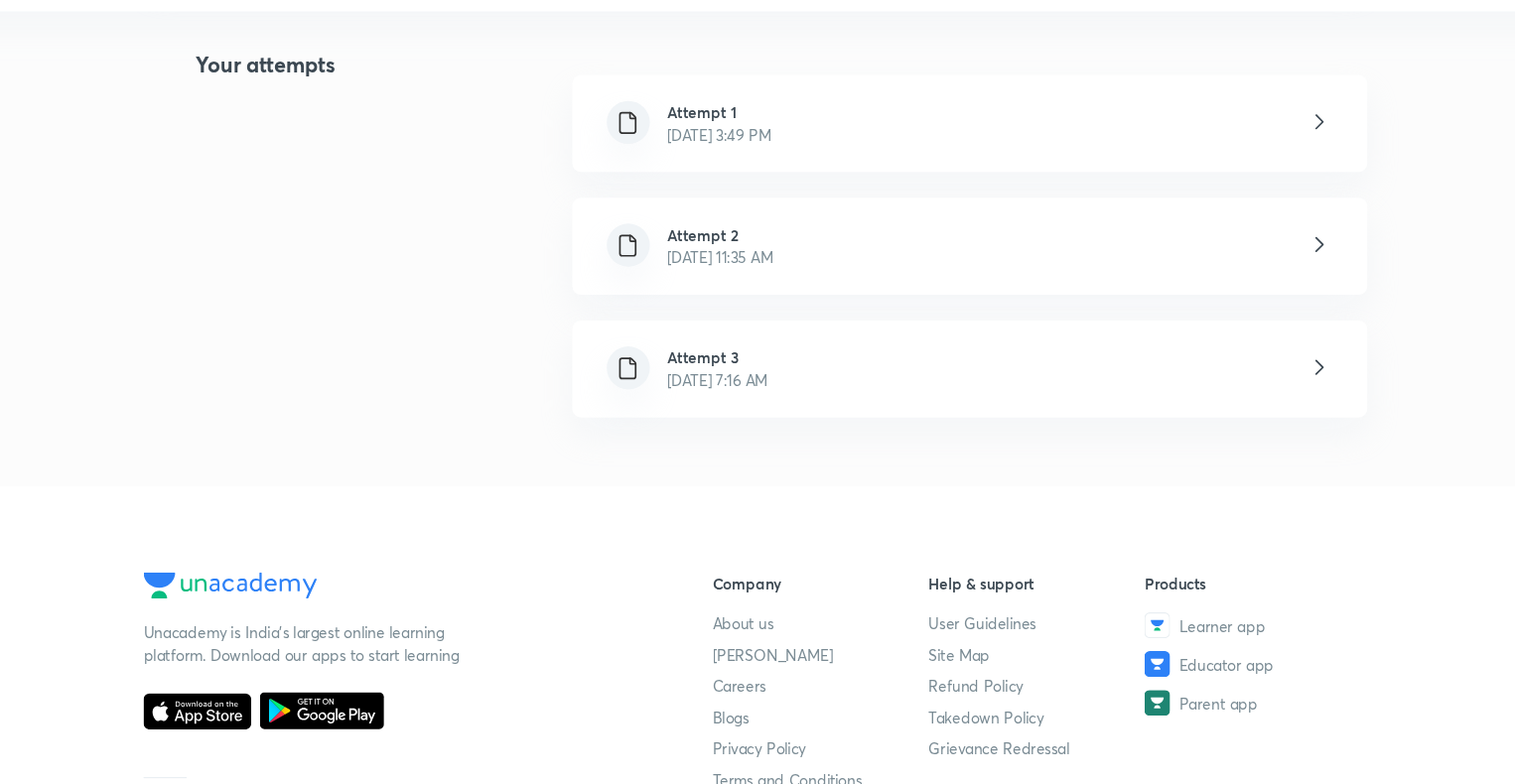 drag, startPoint x: 1244, startPoint y: 346, endPoint x: 1274, endPoint y: 421, distance: 80.77747 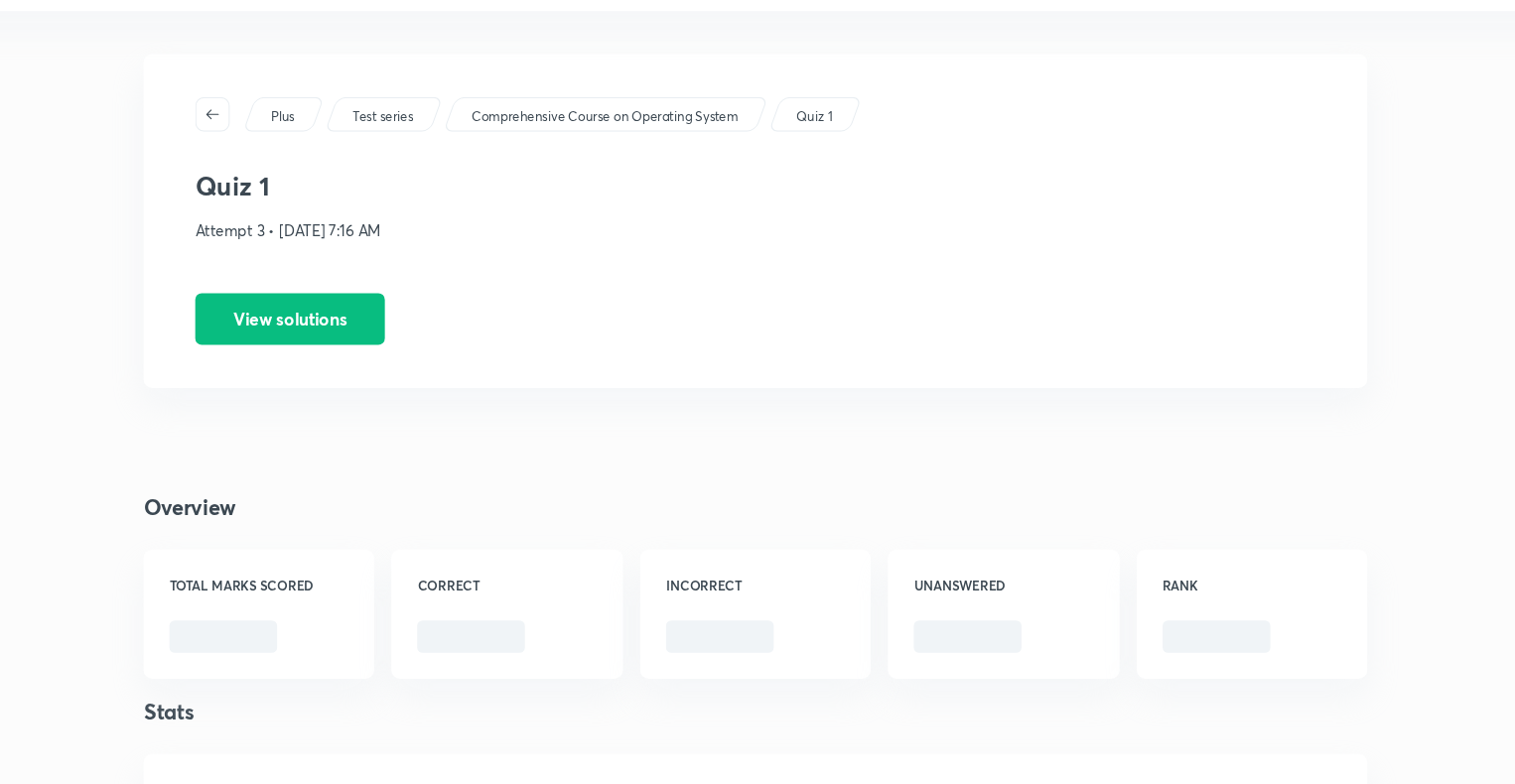 click on "Plus Test series Comprehensive Course on Operating System Quiz 1 Quiz 1 Attempt 3 • [DATE] 7:16 AM View solutions" at bounding box center (758, 265) 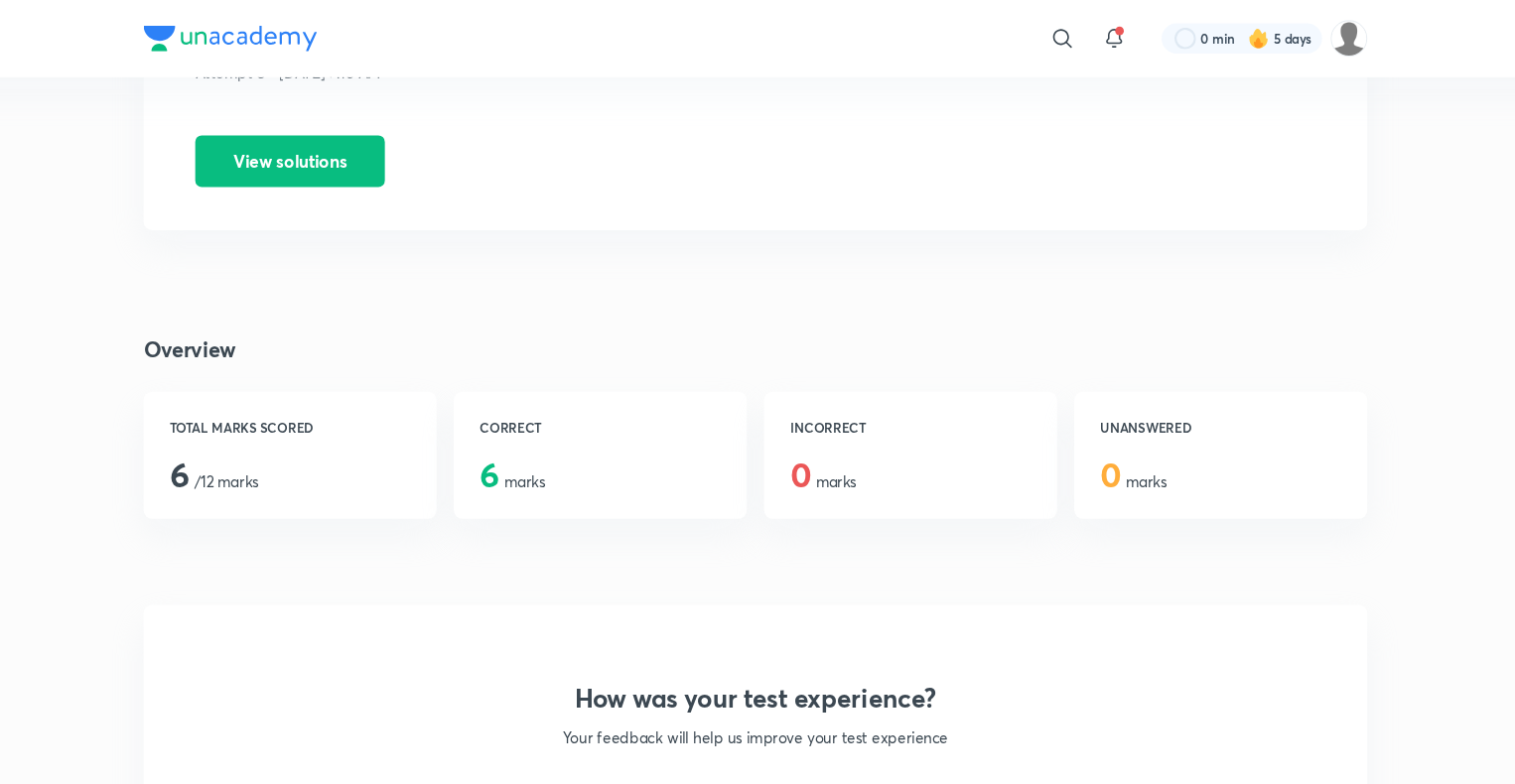 scroll, scrollTop: 93, scrollLeft: 0, axis: vertical 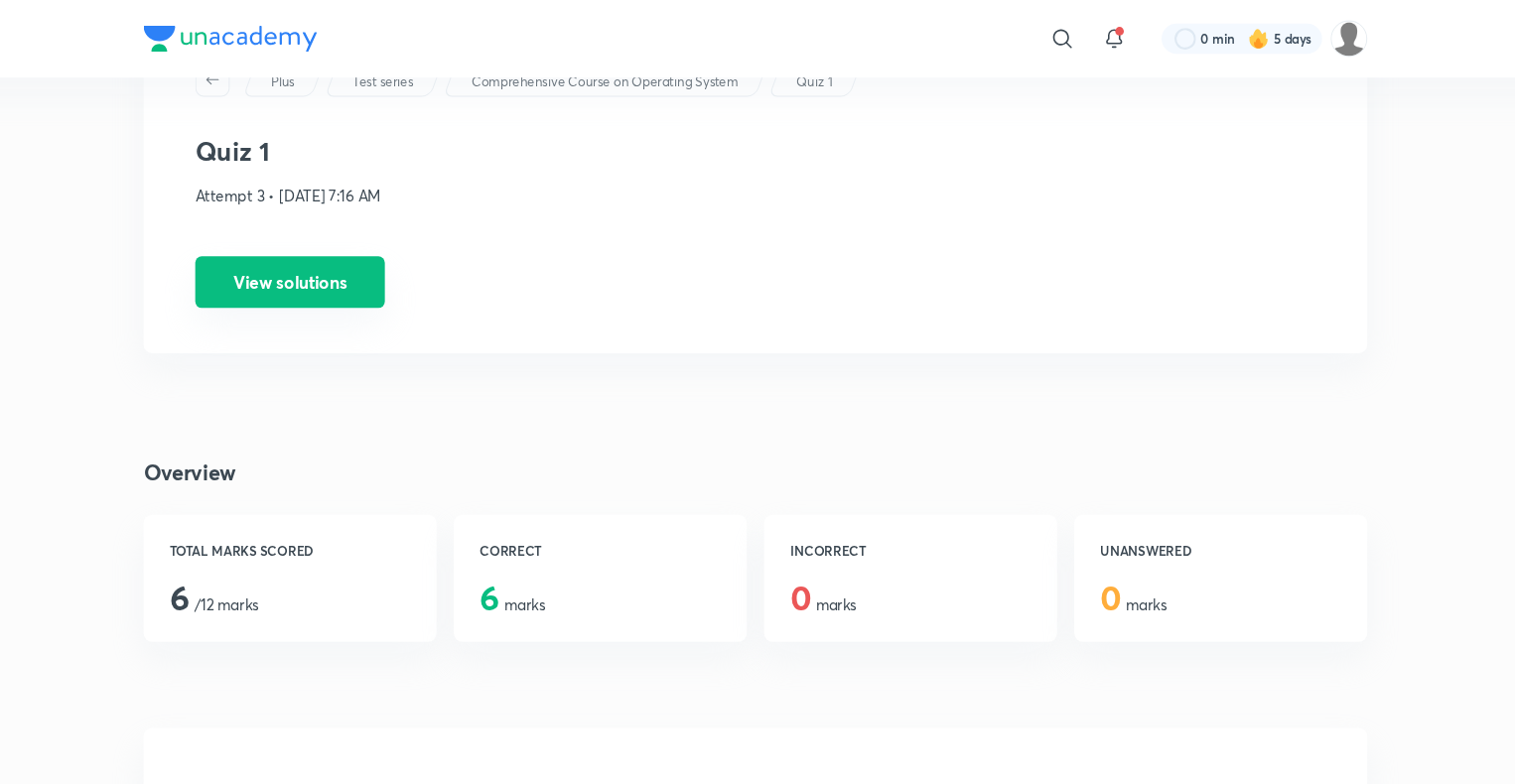 click on "View solutions" at bounding box center (329, 260) 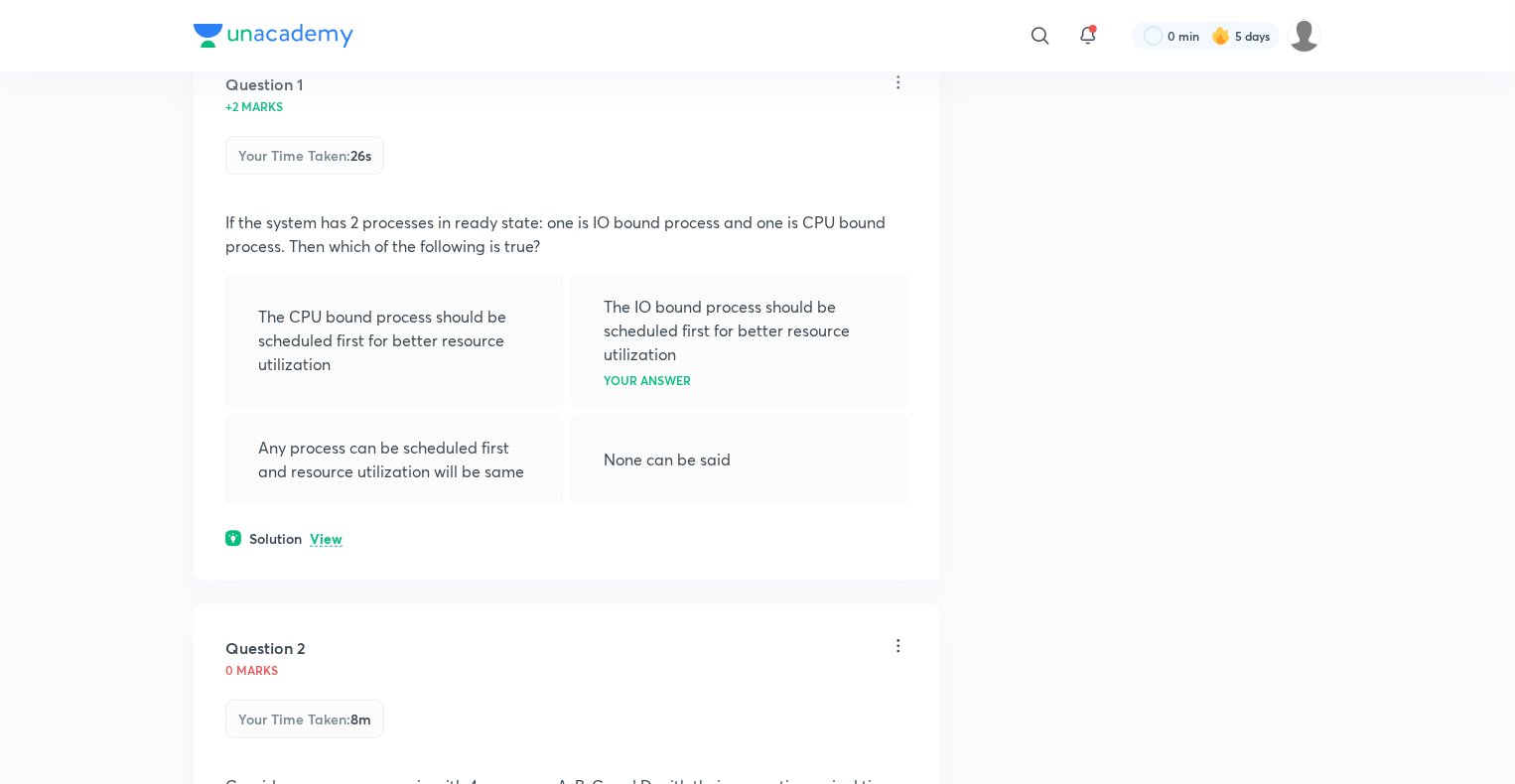 scroll, scrollTop: 309, scrollLeft: 0, axis: vertical 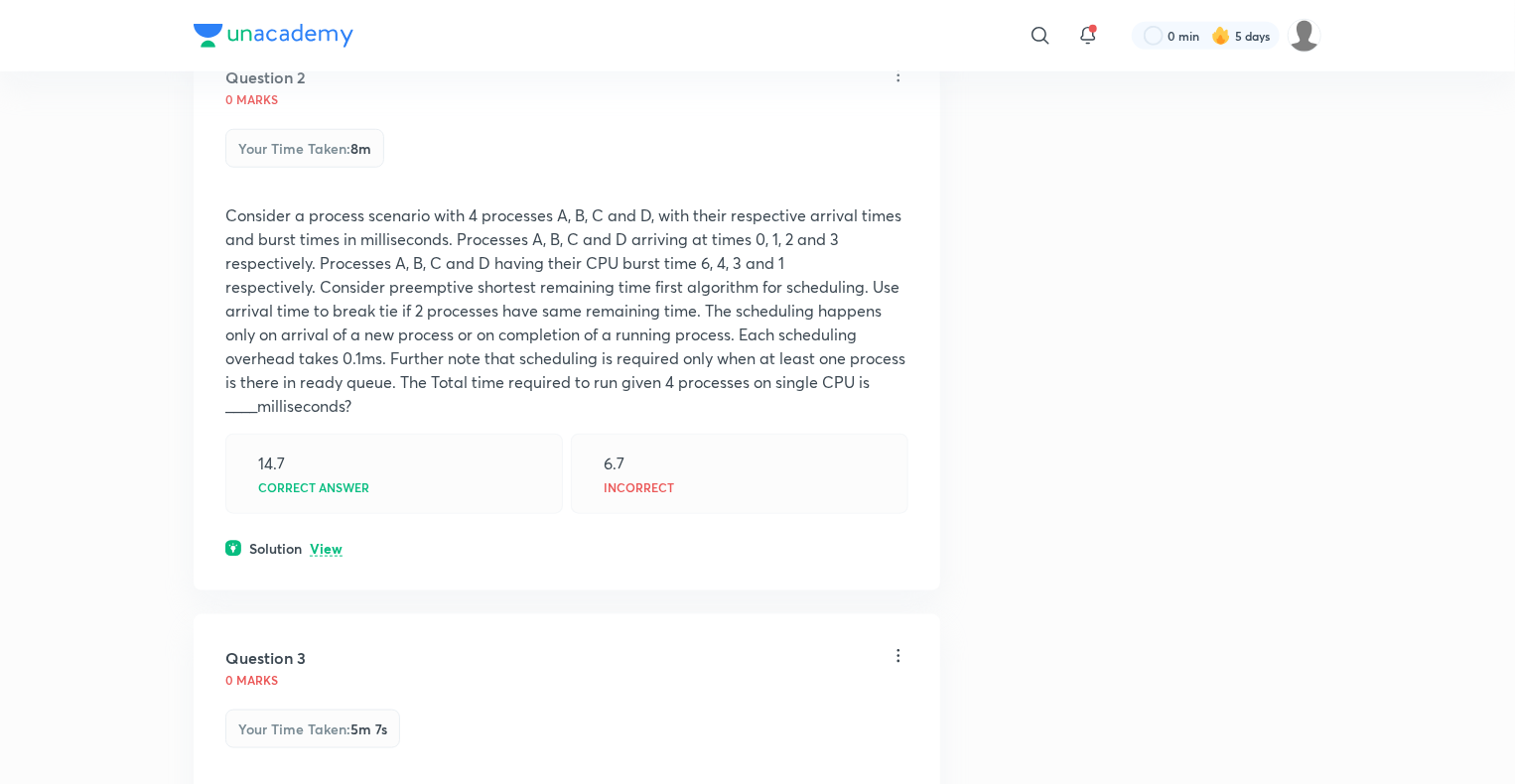 click on "Question 1 +2 marks Your time taken :  26s If the system has 2 processes in ready state: one is IO bound process and one is CPU bound process. Then which of the following is true? The CPU bound process should be scheduled first for better resource utilization The IO bound process should be scheduled first for better resource utilization Your answer Any process can be scheduled first and resource utilization will be same None can be said Solution View Question 2 0 marks Your time taken :  8m 14.7 Correct answer 6.7 Incorrect Solution View Question 3 0 marks Your time taken :  5m 7s 250 Correct answer 0.0784 Incorrect Solution View Question 4 +2 marks Your time taken :  4m 53s Consider the following process scenario: The given processes are executed using preemptive priority-based scheduling, here the lower number denotes higher priority. What is the average waiting time of the processes? 7 Your answer Solution View Question 5 0 marks Your time taken :  1m 40s Your answer Incorrect Correct answer Solution View" at bounding box center (758, 1241) 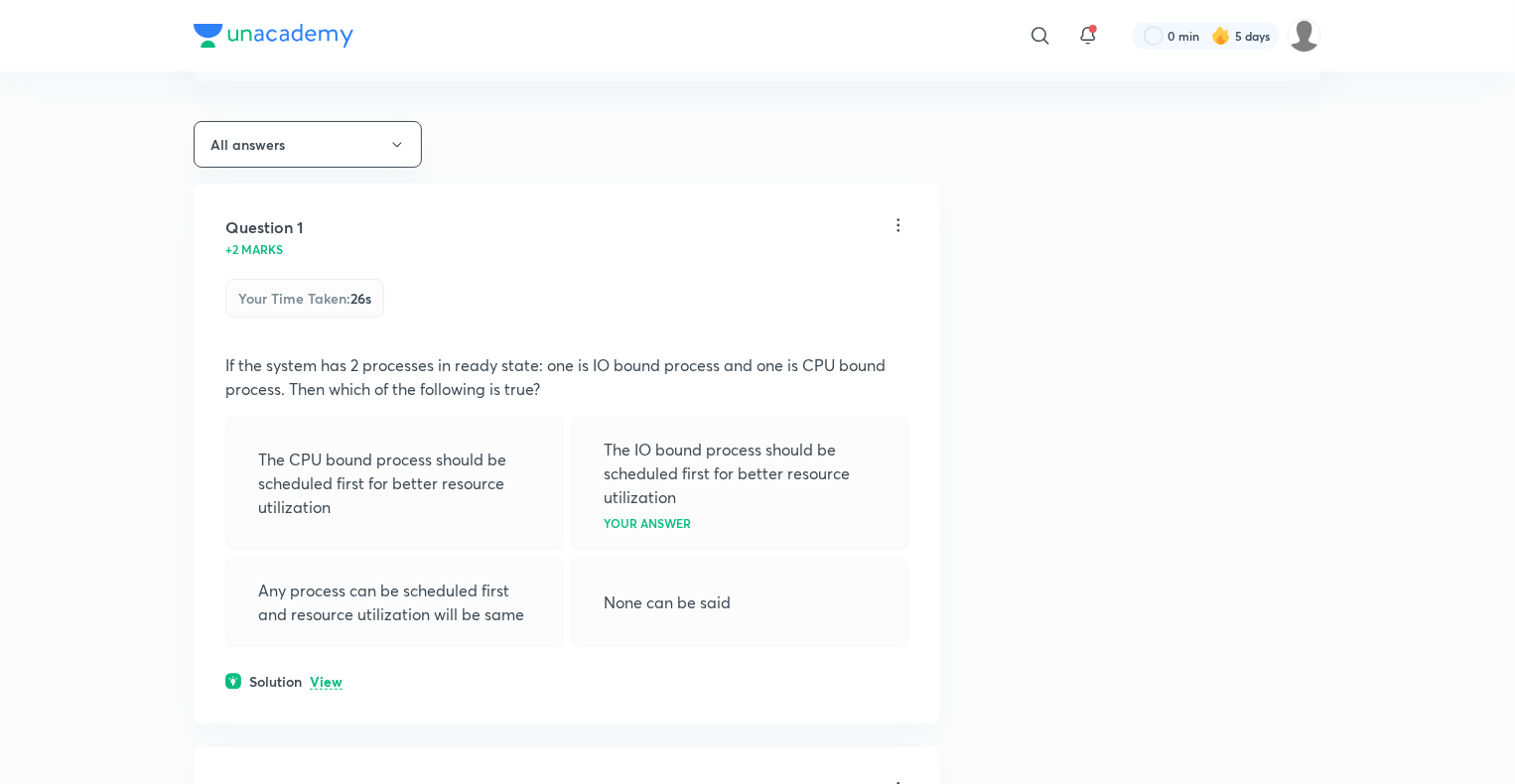 scroll, scrollTop: 0, scrollLeft: 0, axis: both 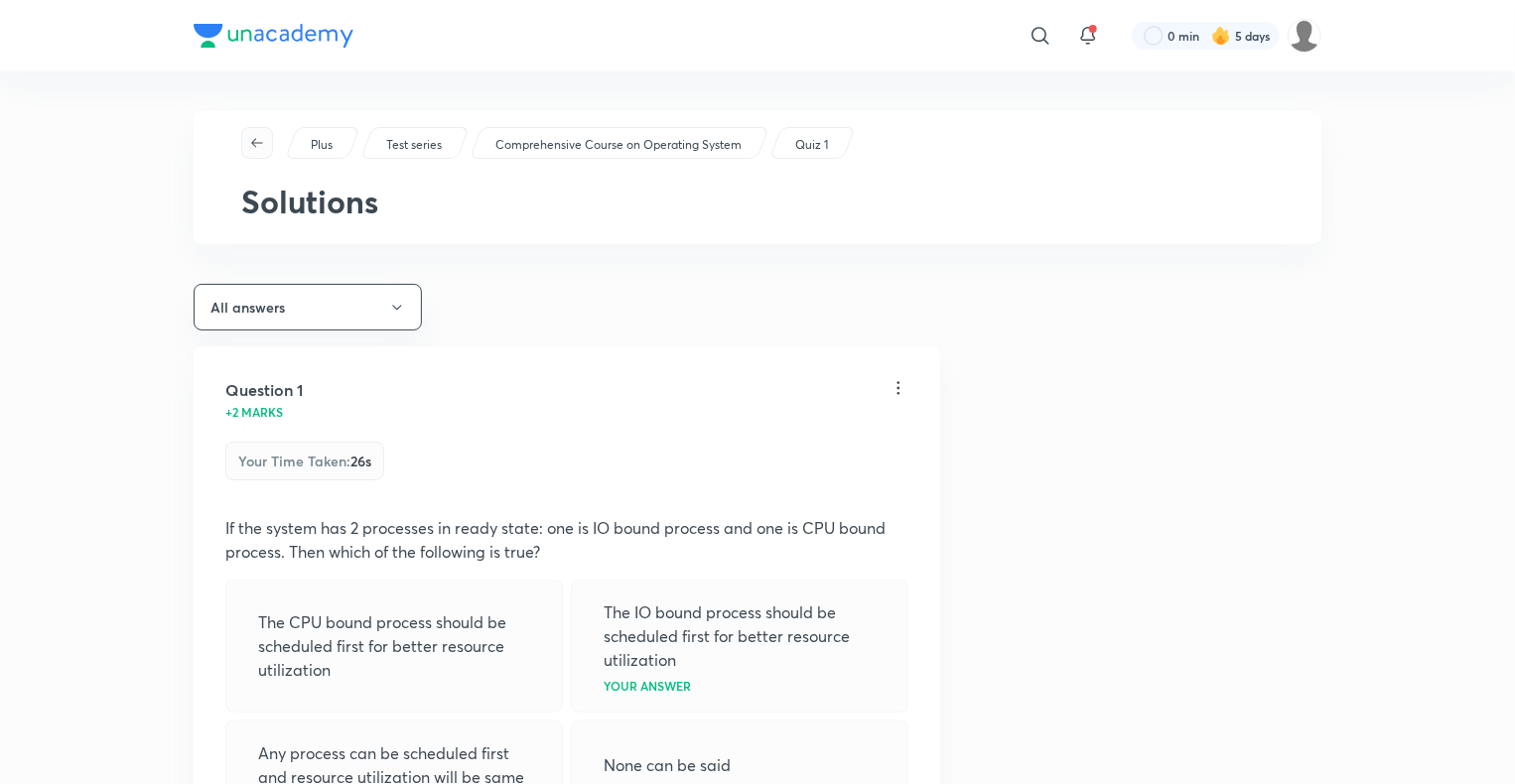 click at bounding box center (257, 143) 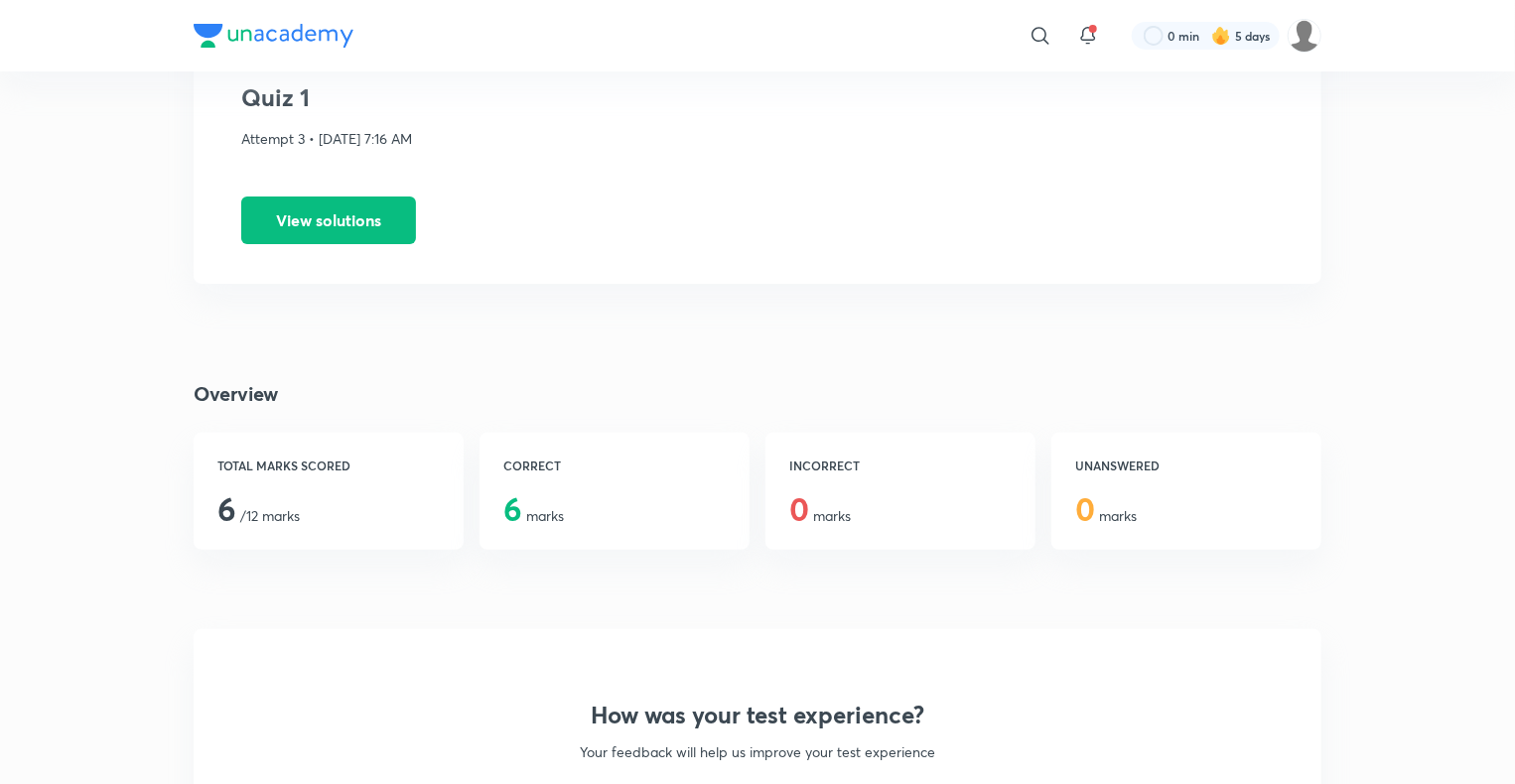 scroll, scrollTop: 0, scrollLeft: 0, axis: both 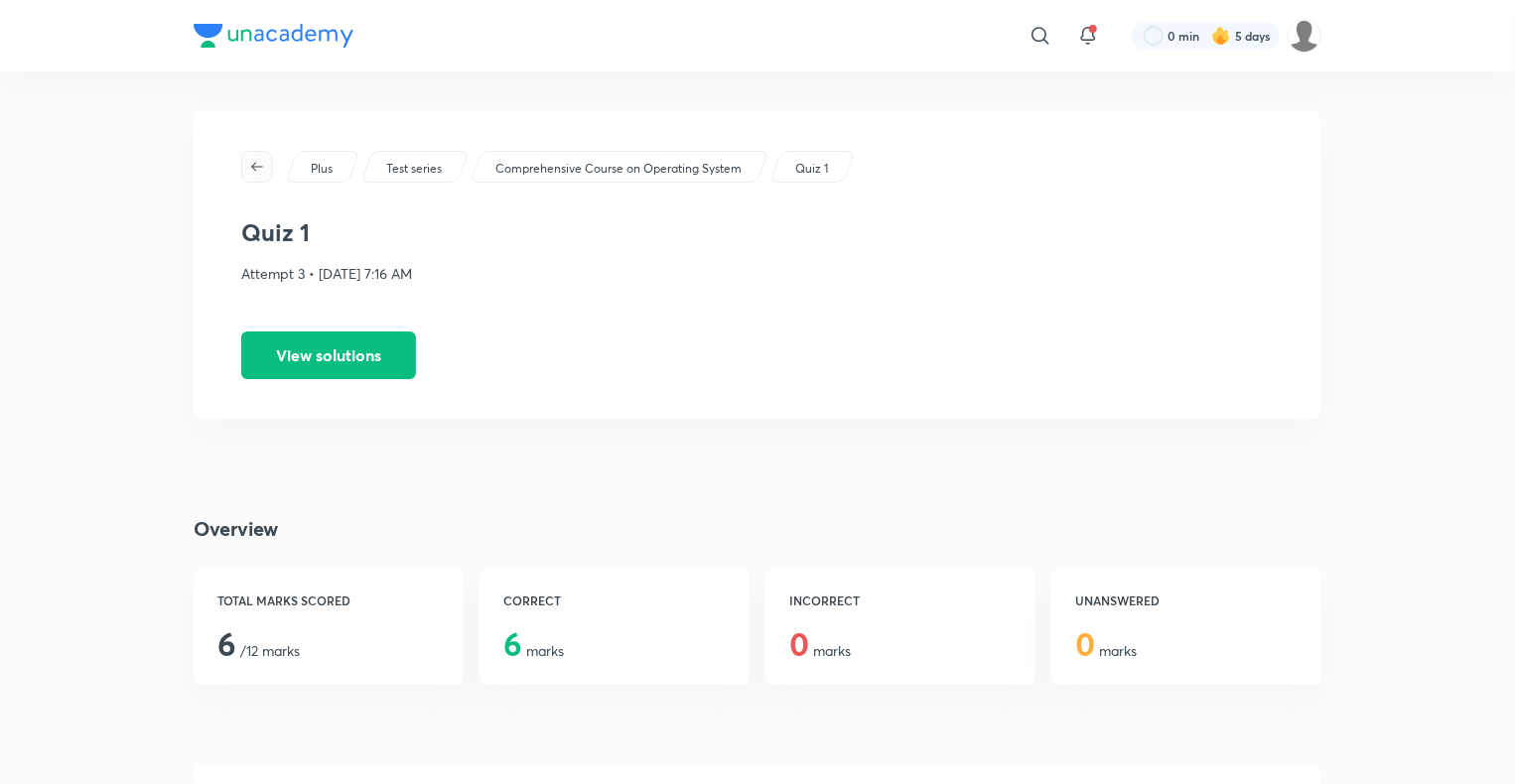 click 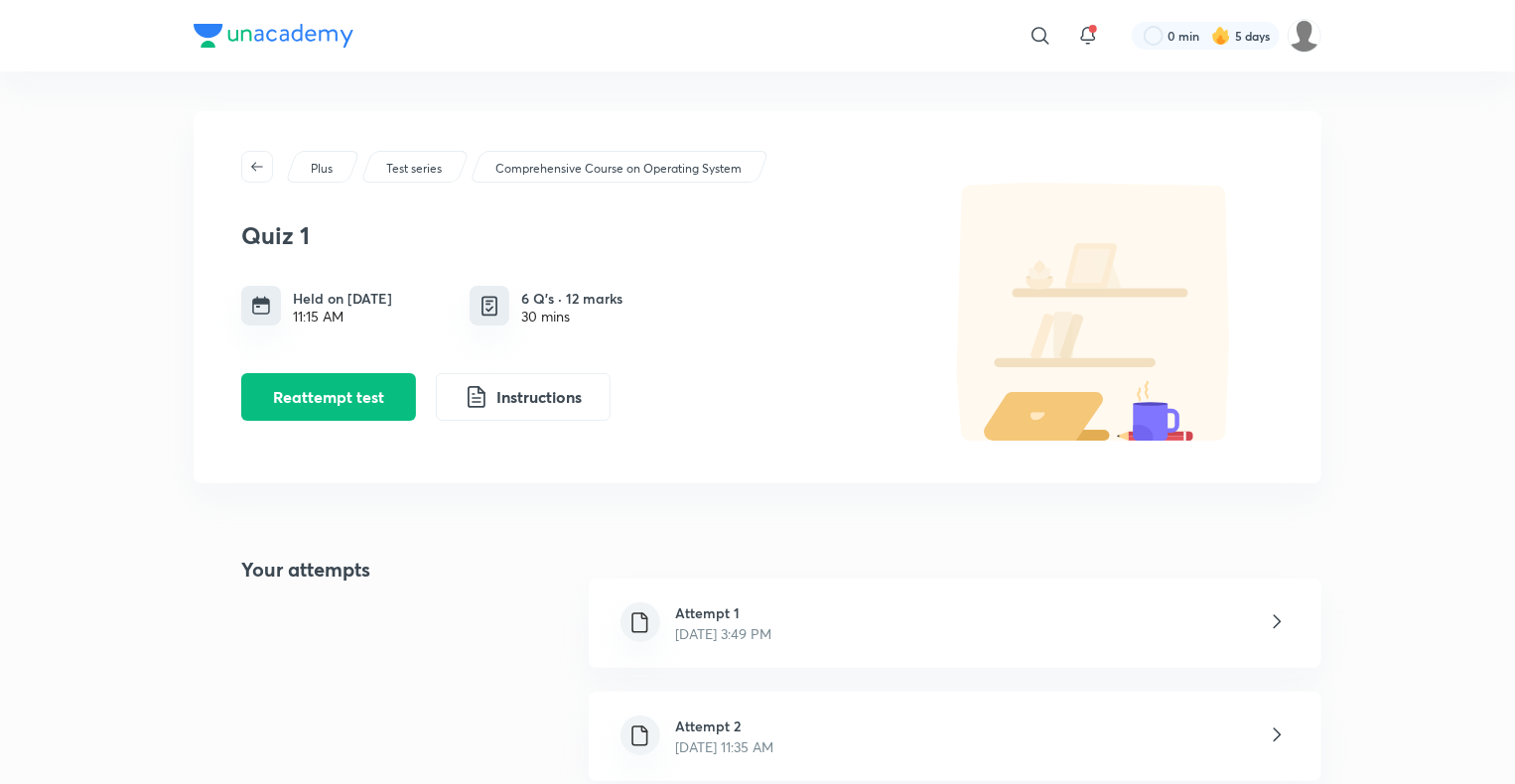 scroll, scrollTop: 56, scrollLeft: 0, axis: vertical 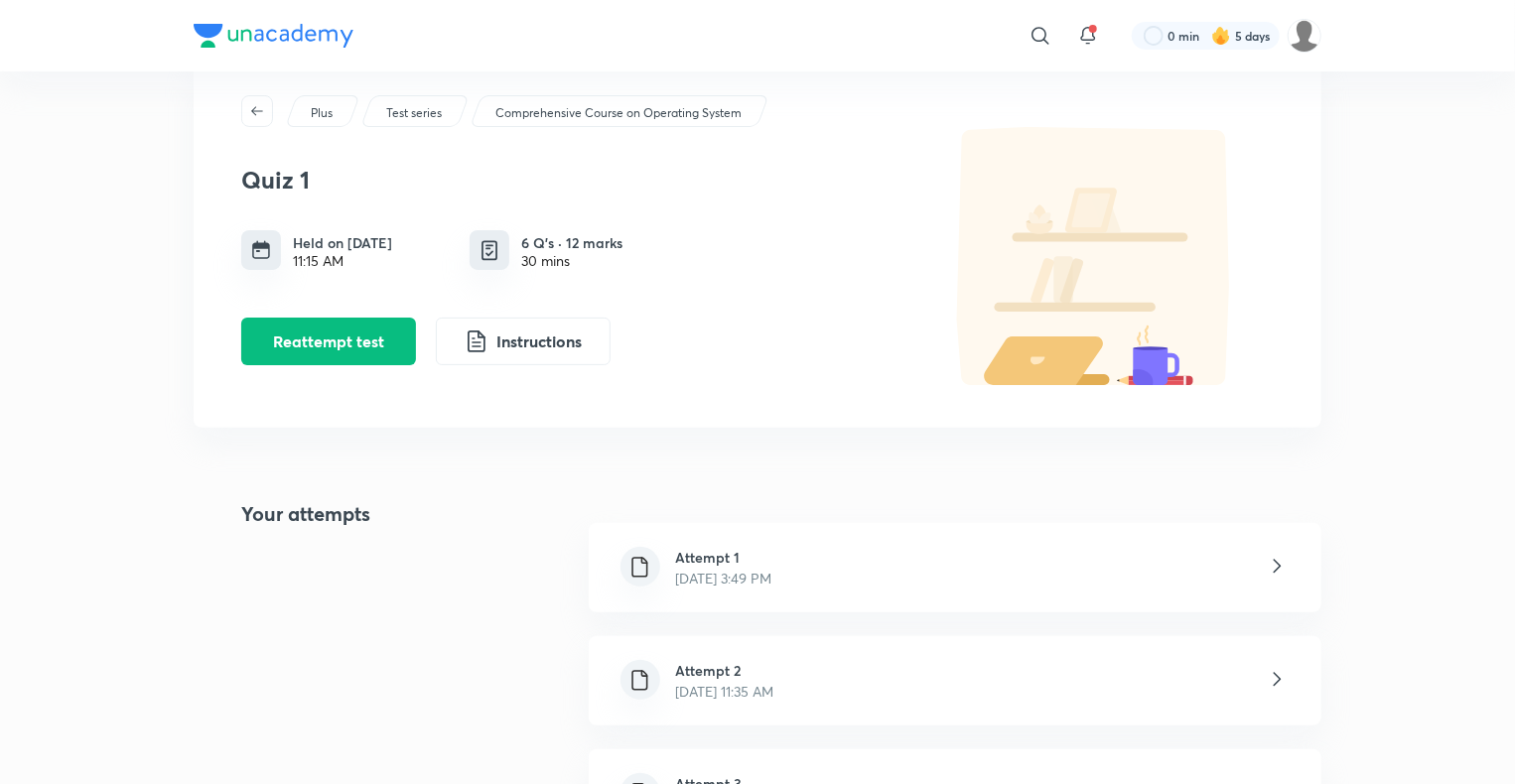 click on "Attempt 2 [DATE] 11:35 AM" at bounding box center (955, 681) 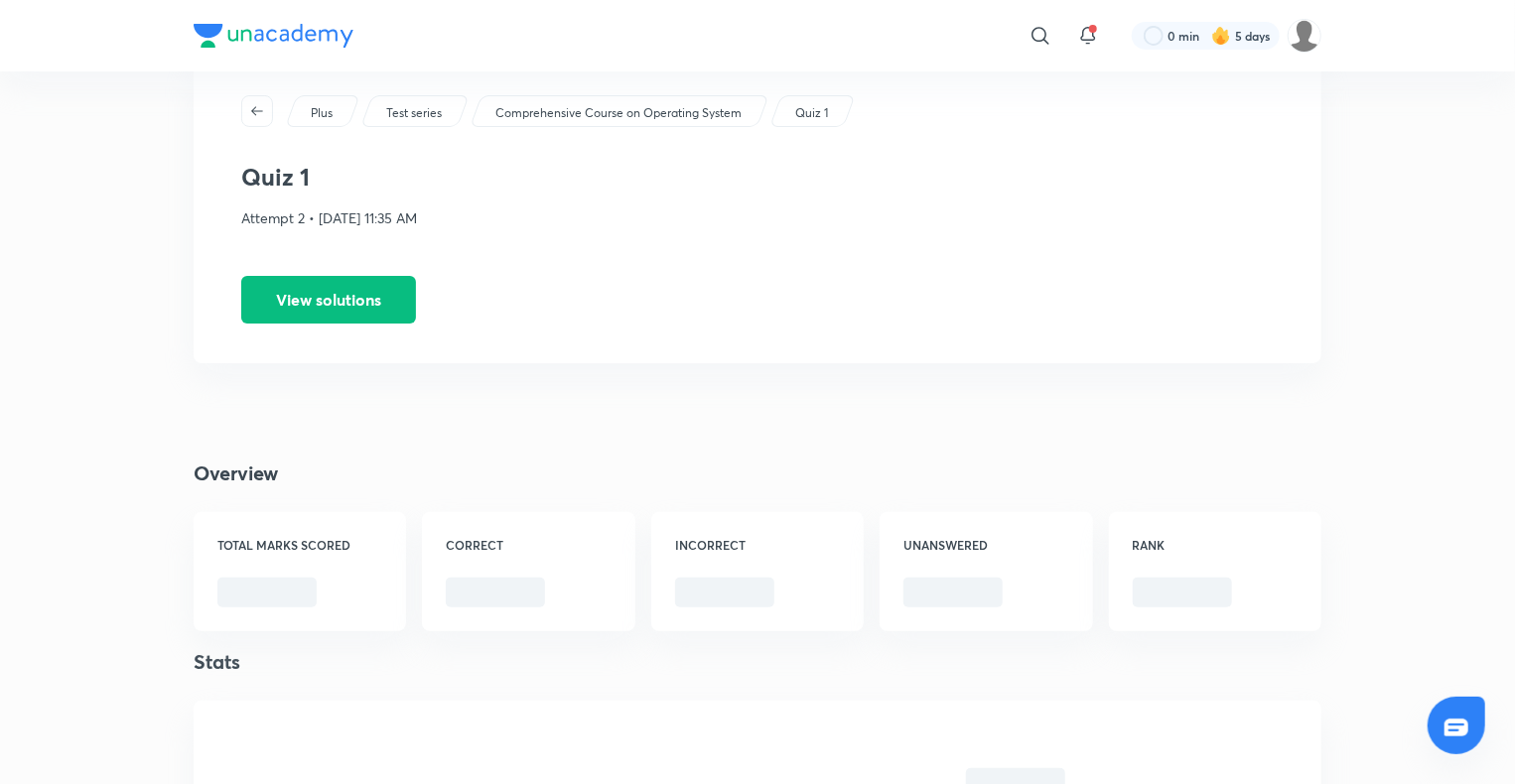 scroll, scrollTop: 0, scrollLeft: 0, axis: both 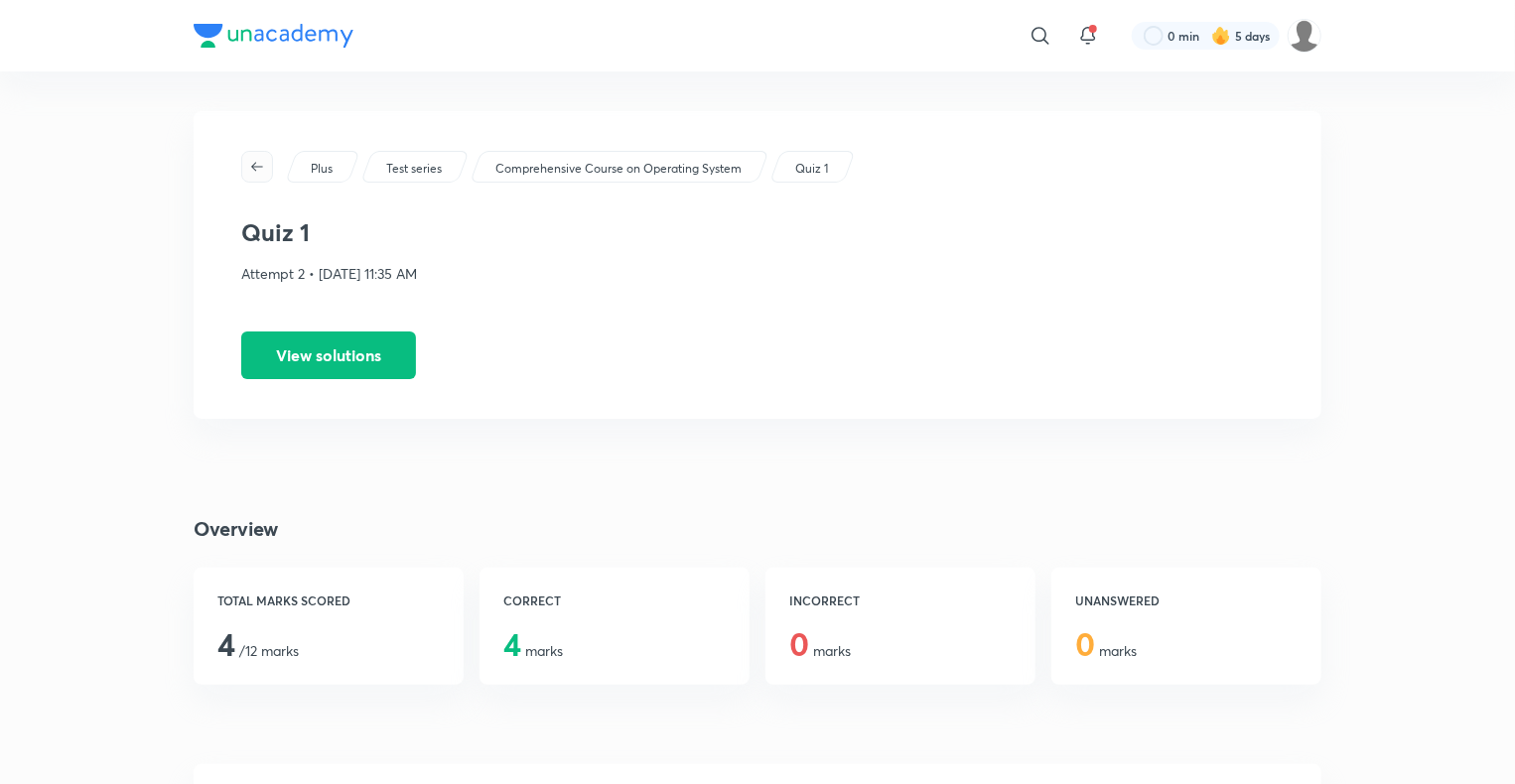 click 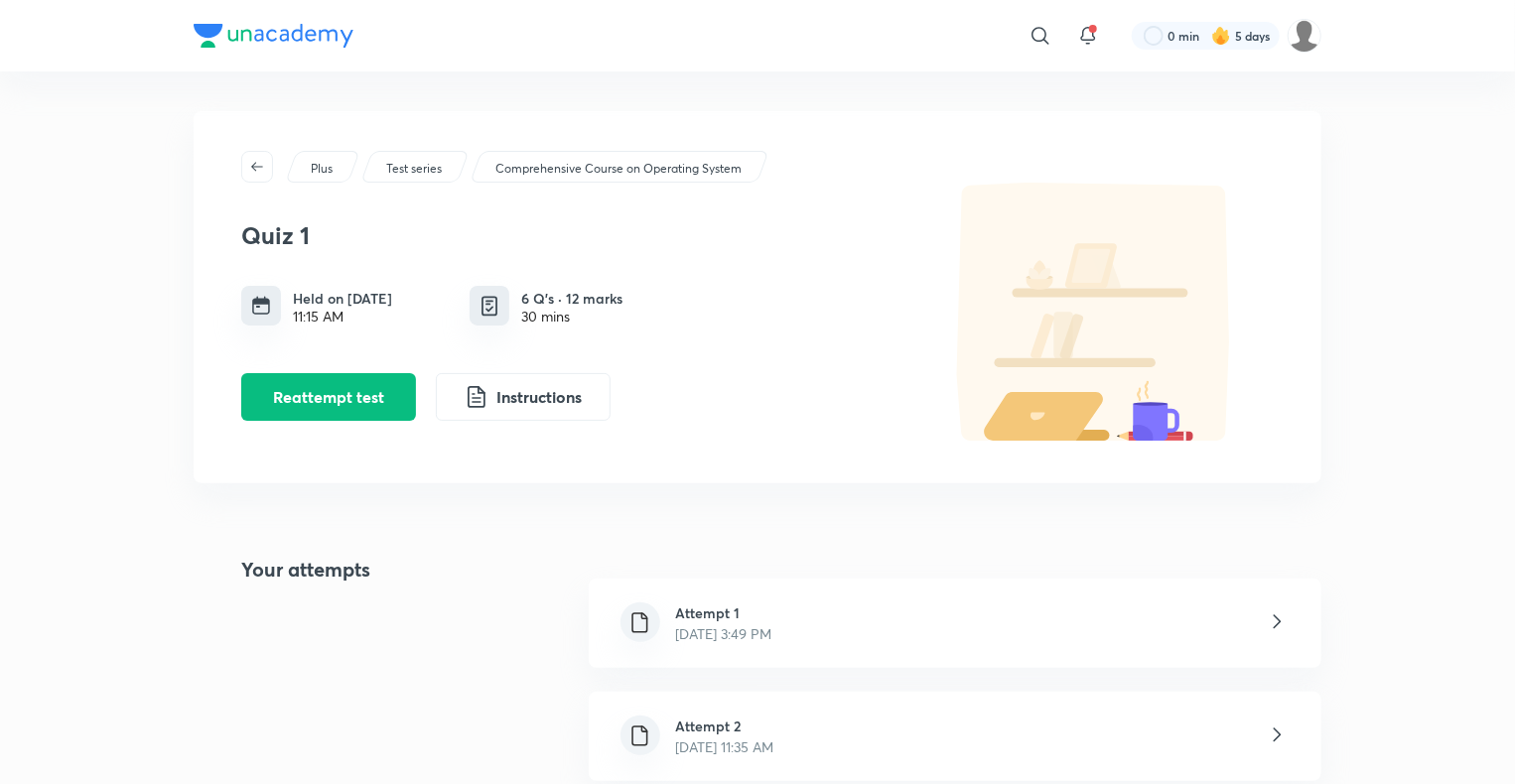 click on "[DATE] 3:49 PM" at bounding box center (724, 633) 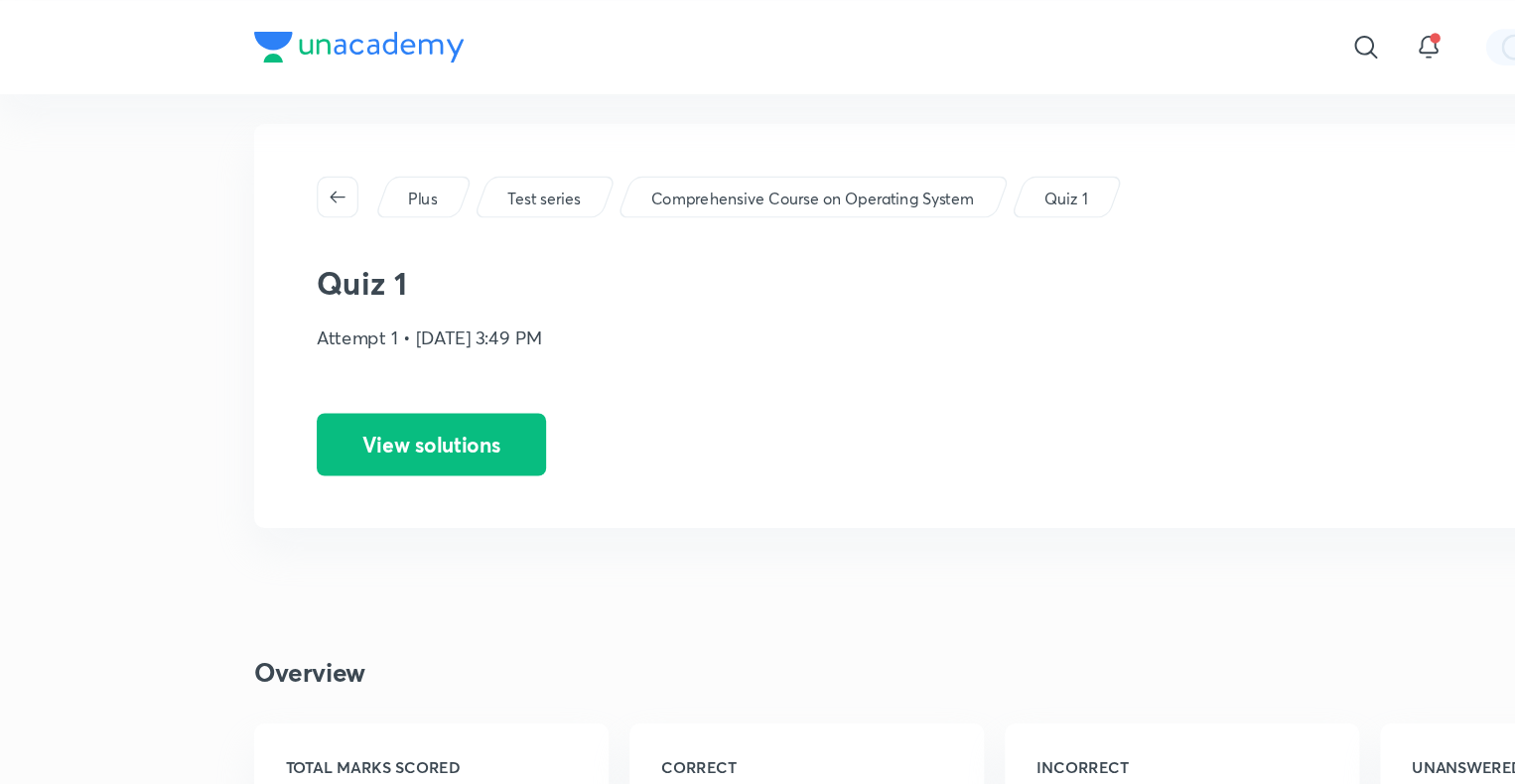 scroll, scrollTop: 0, scrollLeft: 0, axis: both 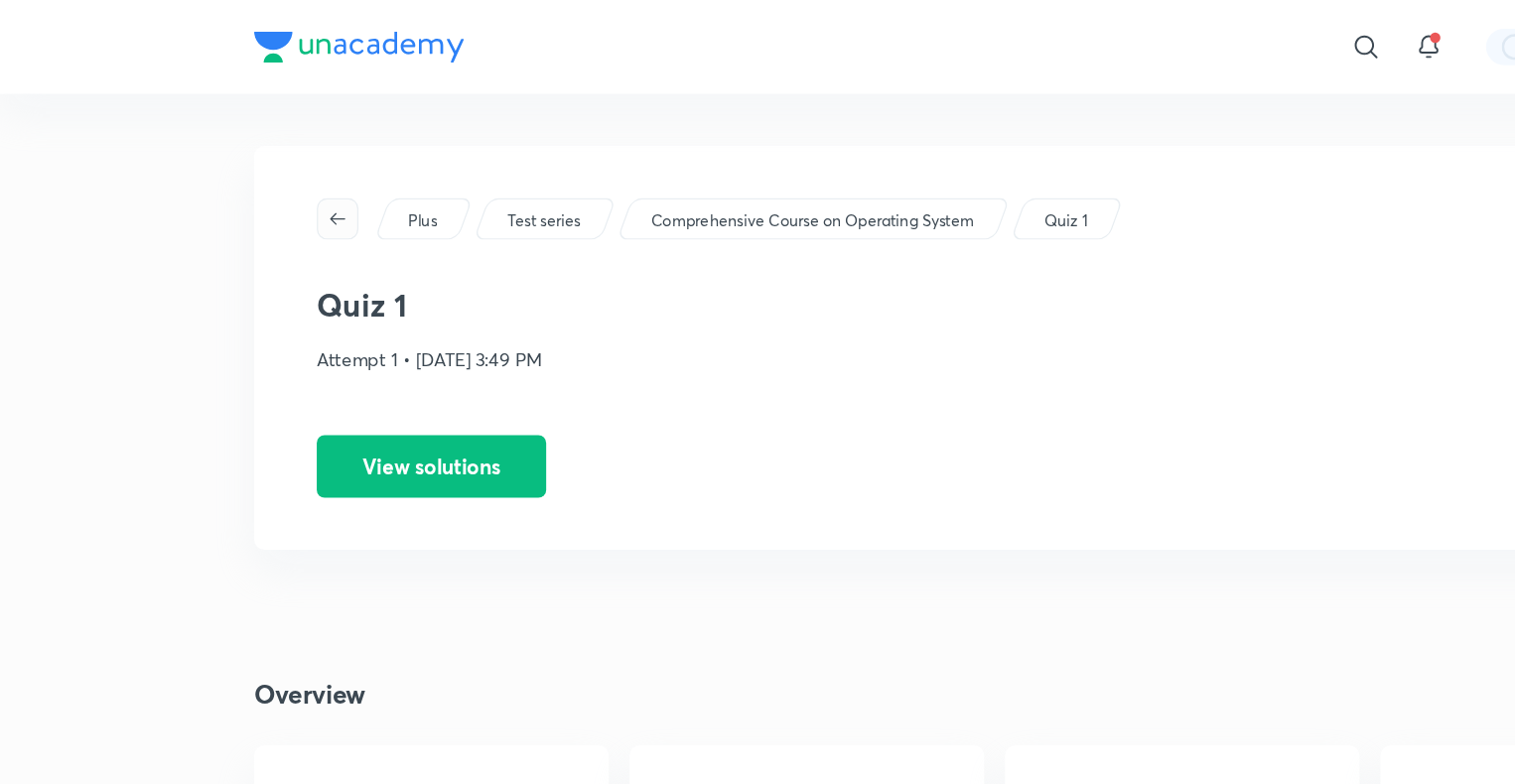 click 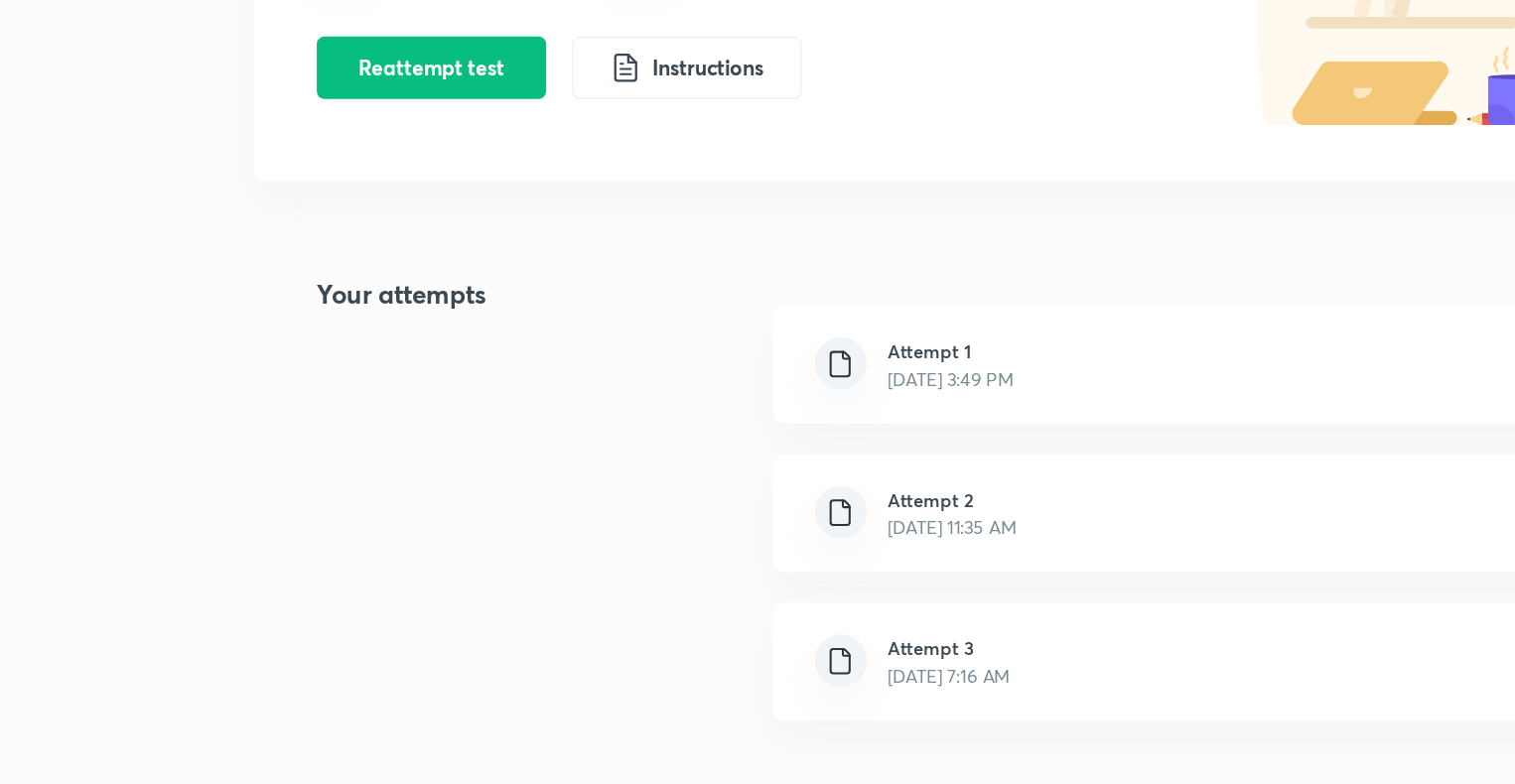 scroll, scrollTop: 243, scrollLeft: 0, axis: vertical 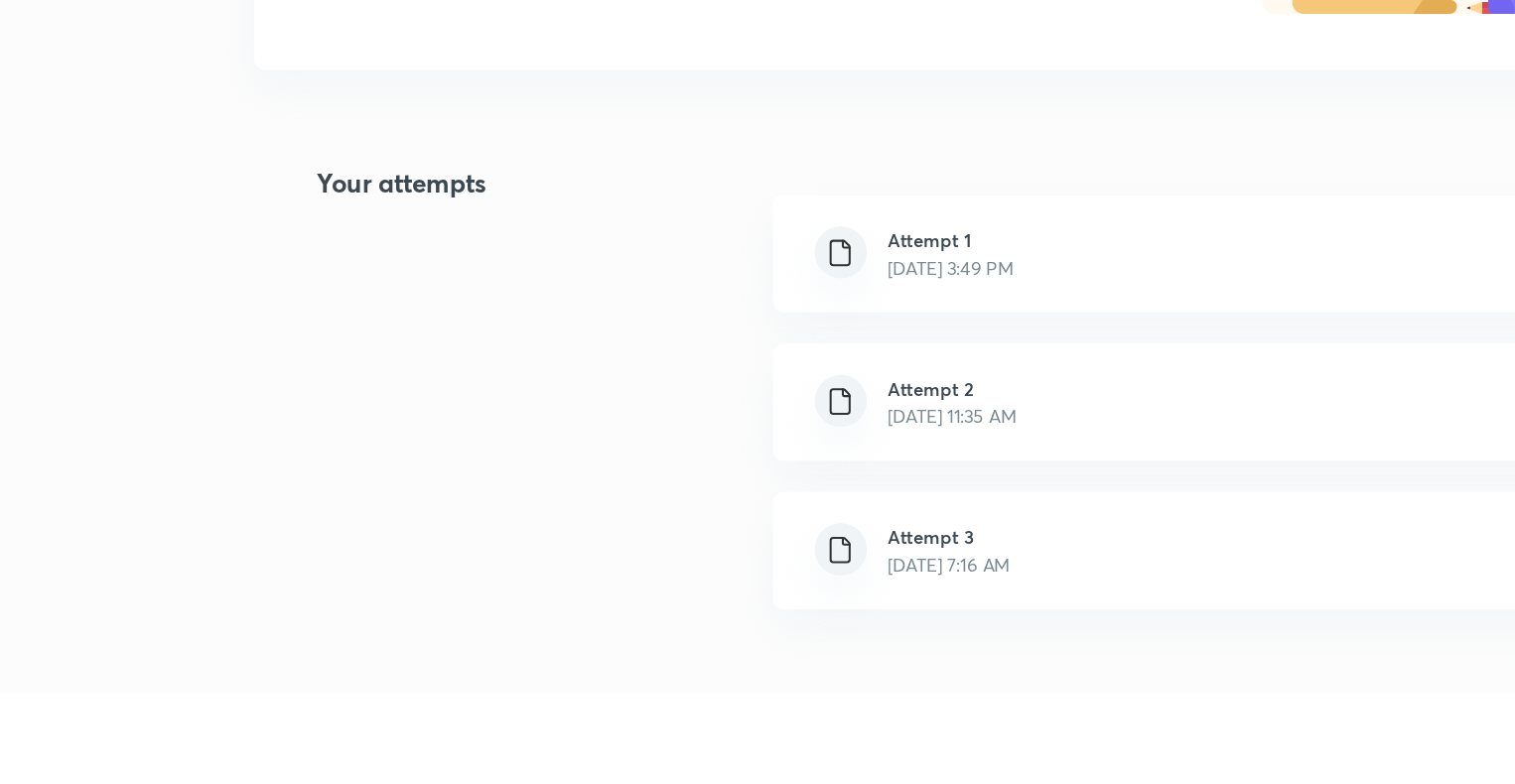 click on "Attempt 3" at bounding box center [723, 595] 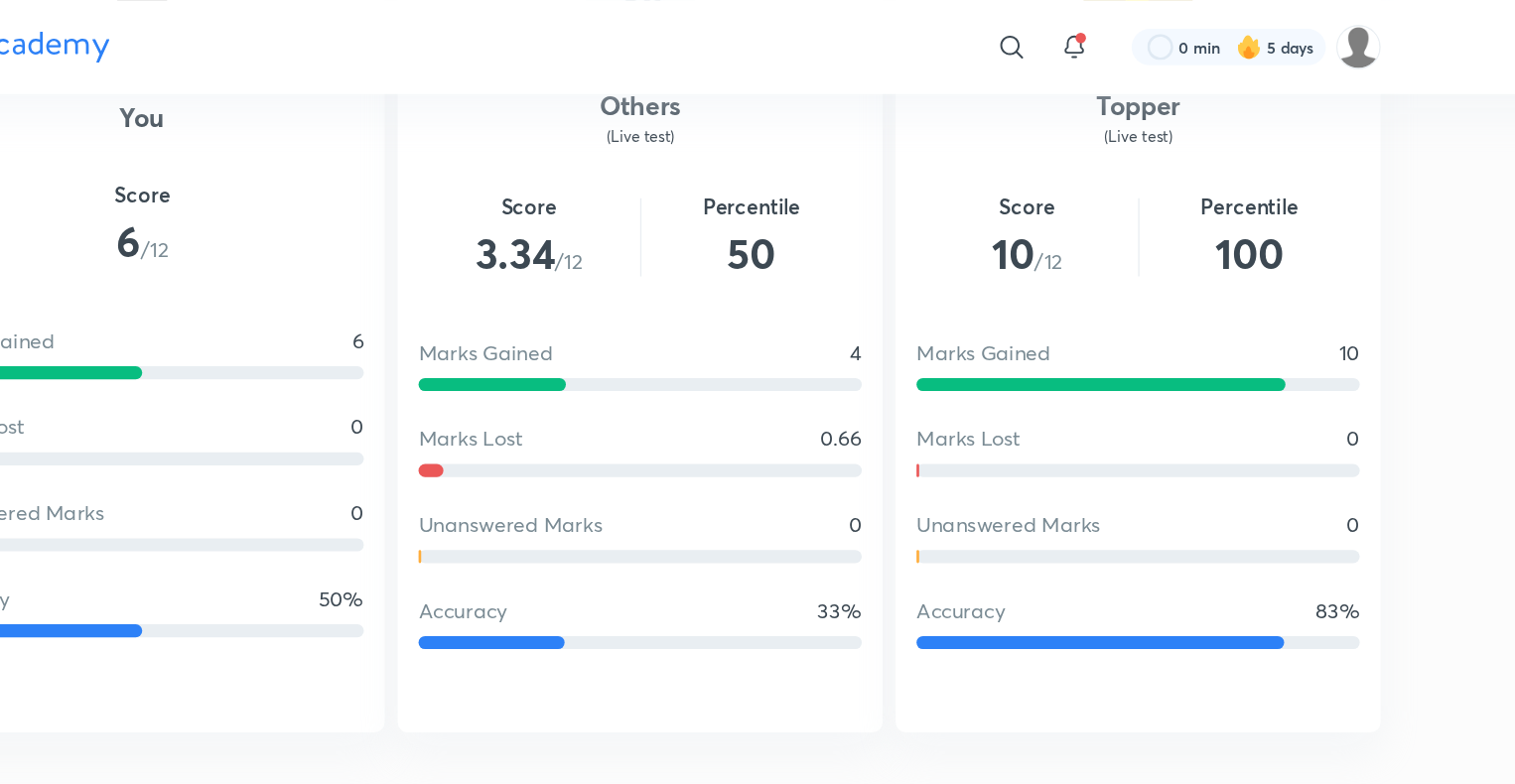 scroll, scrollTop: 1250, scrollLeft: 0, axis: vertical 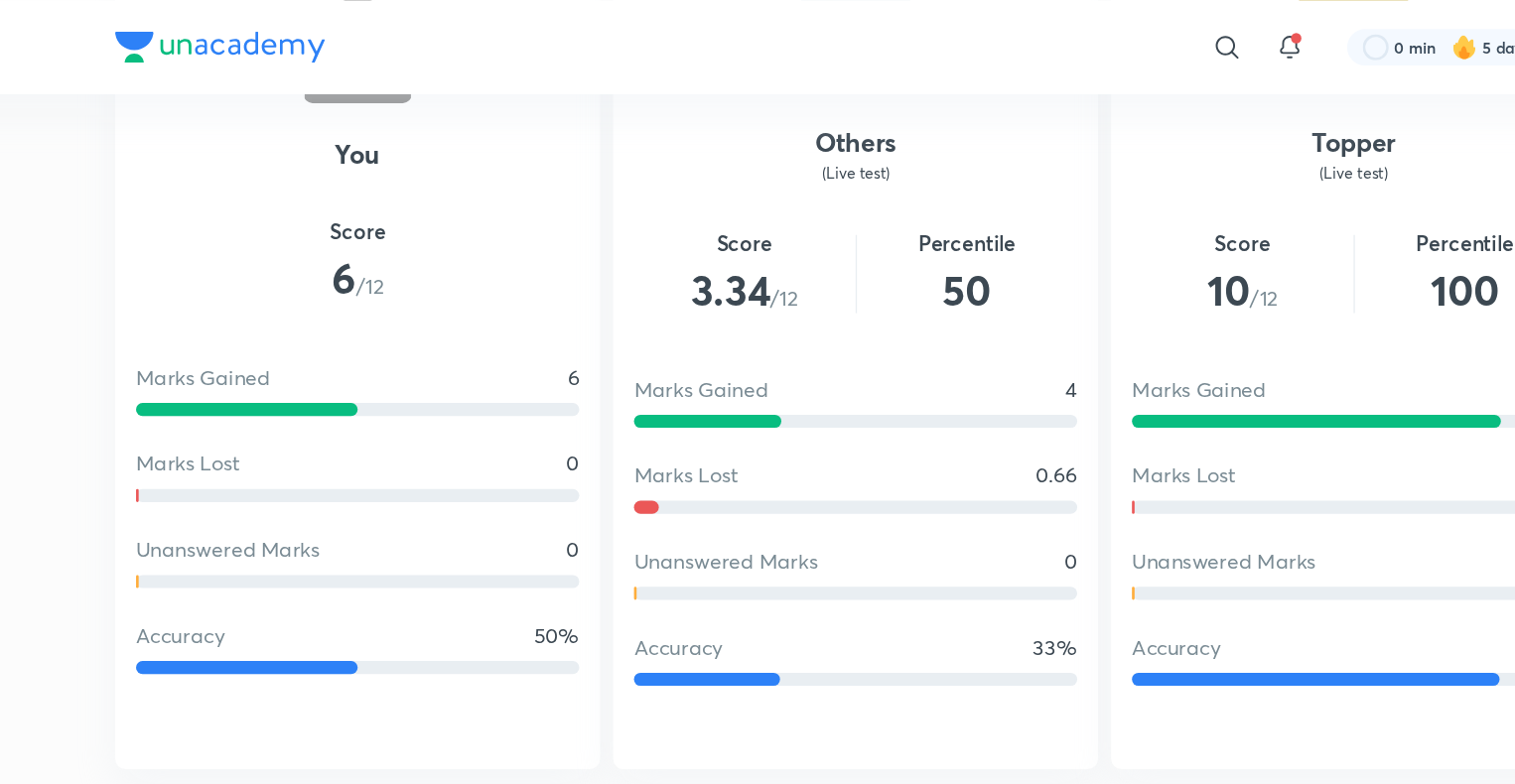 click on "Others (Live test) Score 3.34 /12 Percentile 50 Marks Gained 4 Marks Lost 0.66 Unanswered Marks 0 Accuracy 33%" at bounding box center [758, 266] 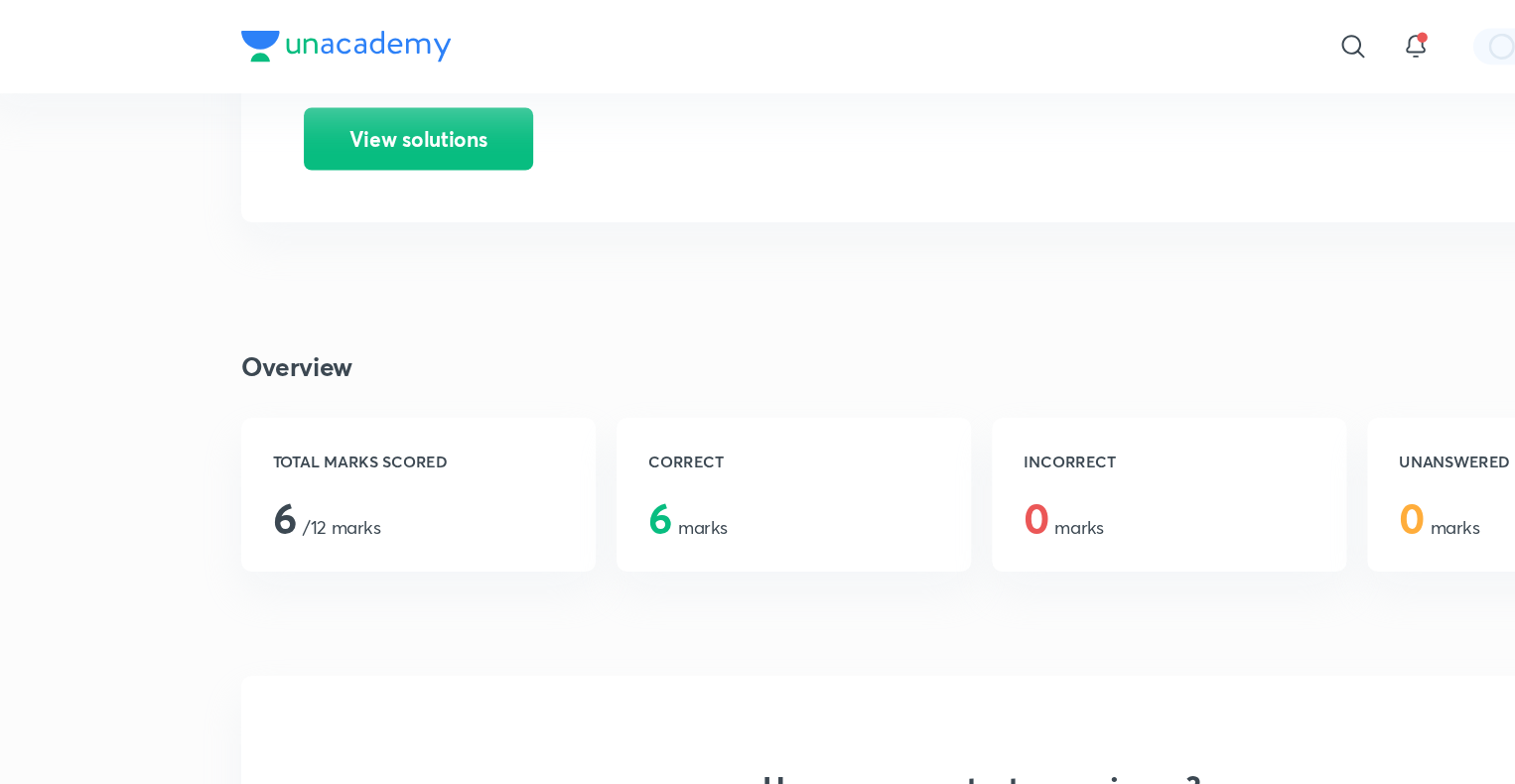 scroll, scrollTop: 0, scrollLeft: 0, axis: both 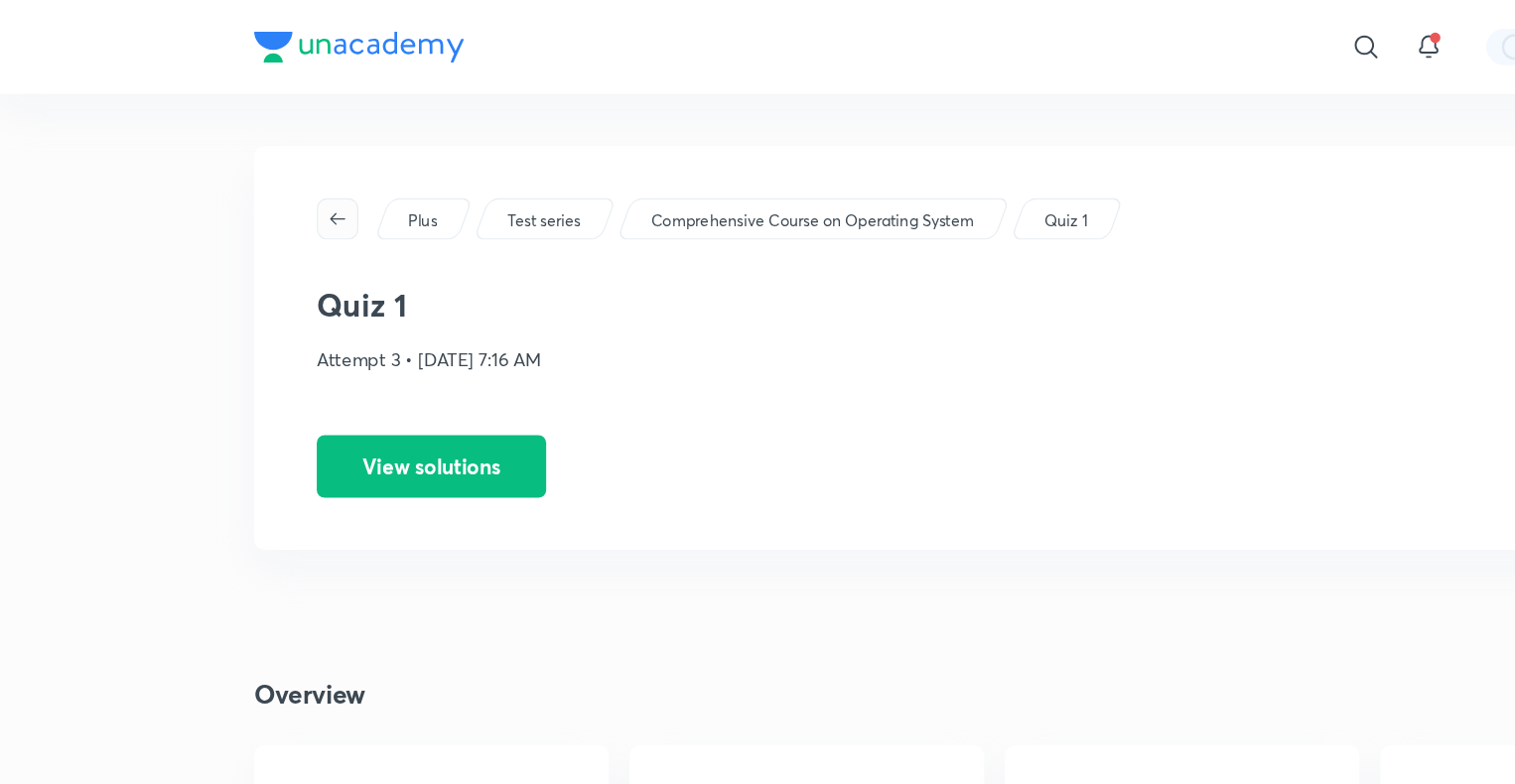 click 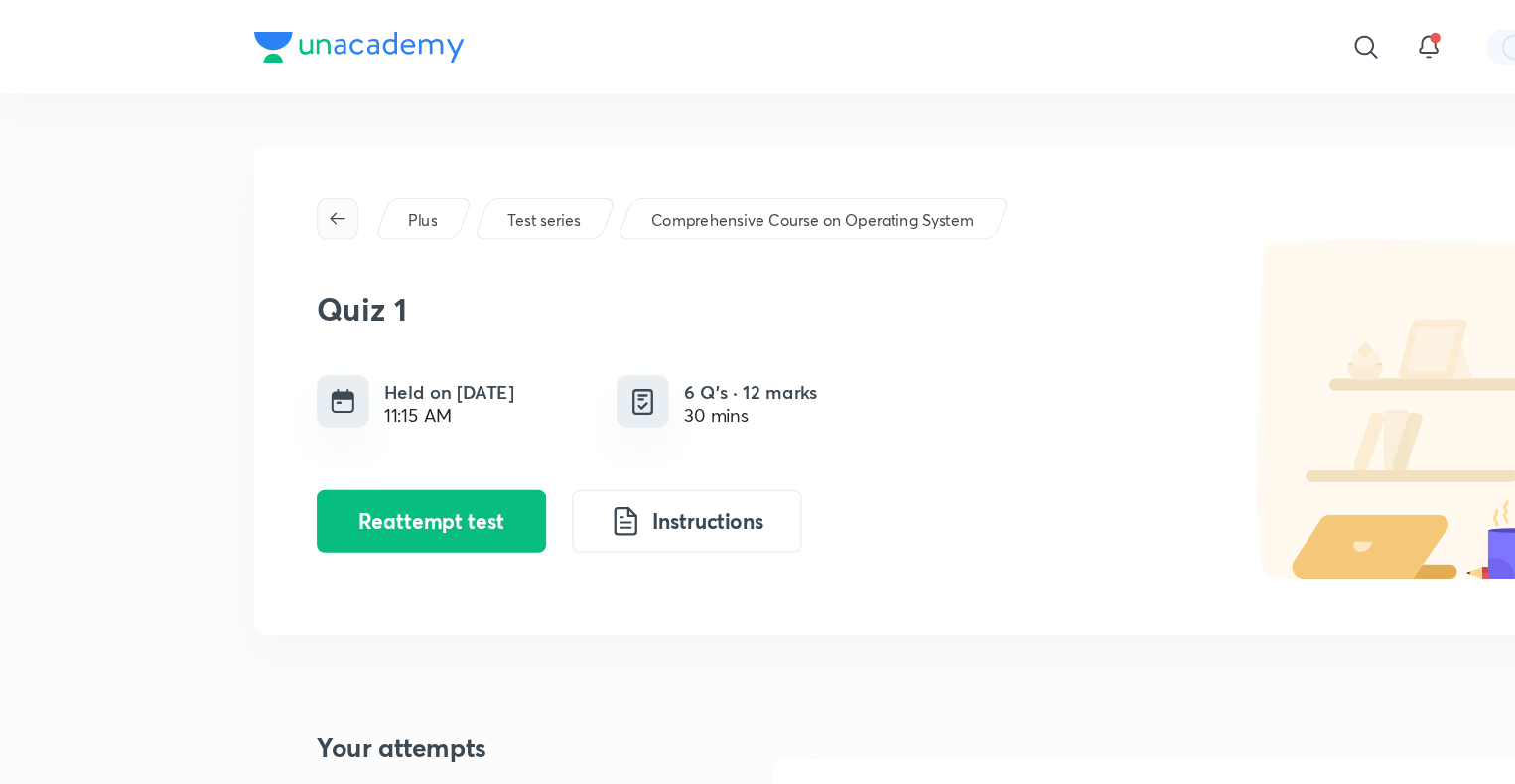 click at bounding box center (257, 167) 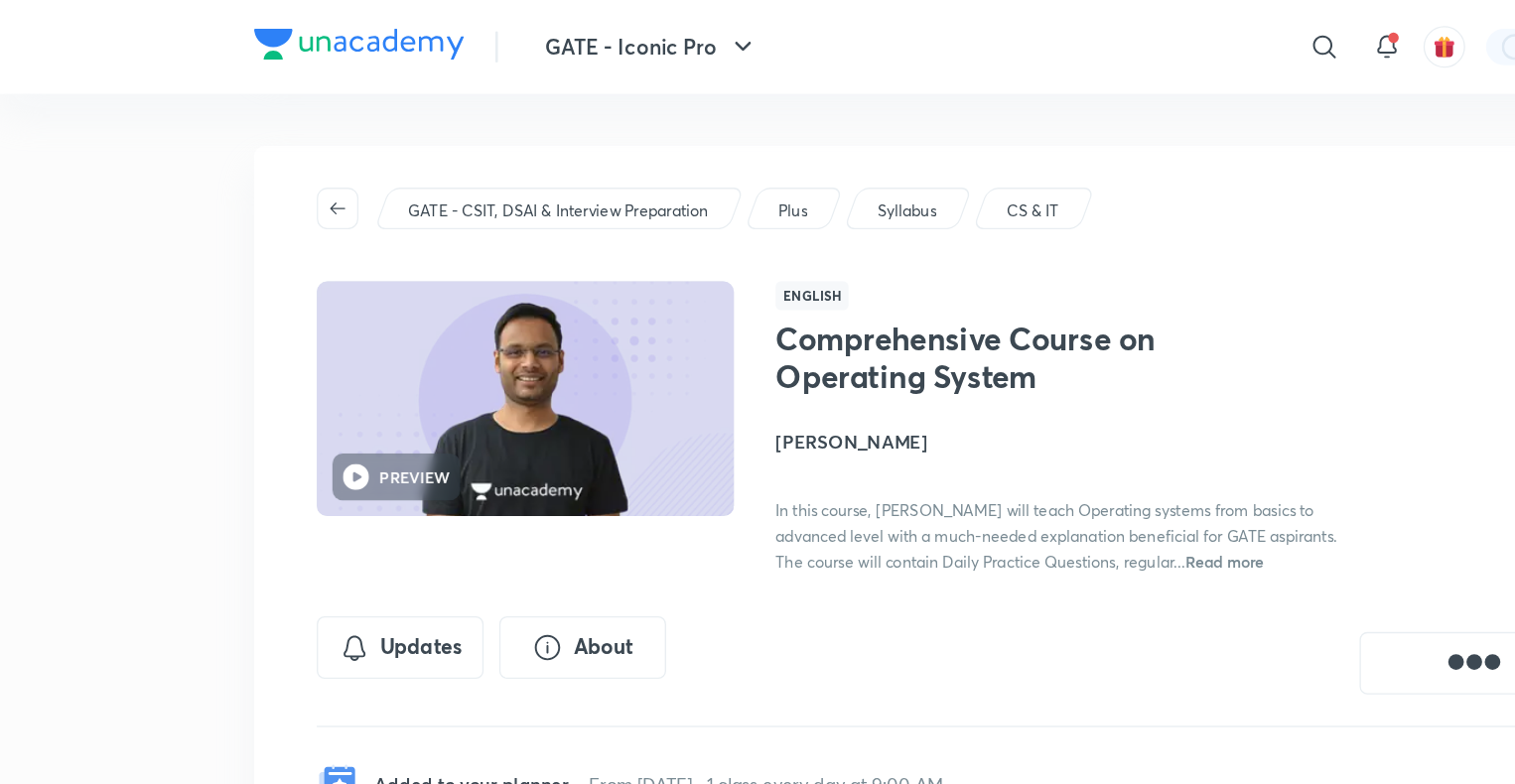 click on "GATE - CSIT, DSAI & Interview Preparation Plus Syllabus CS & IT PREVIEW English Comprehensive Course on Operating System [PERSON_NAME] In this course, [PERSON_NAME] will teach Operating systems from basics to advanced level with a much-needed explanation beneficial for GATE aspirants. The course will contain Daily Practice Questions, regular...  Read more Updates About Added to your planner From [DATE] · 1 class every day at 9:00 AM" at bounding box center [758, 380] 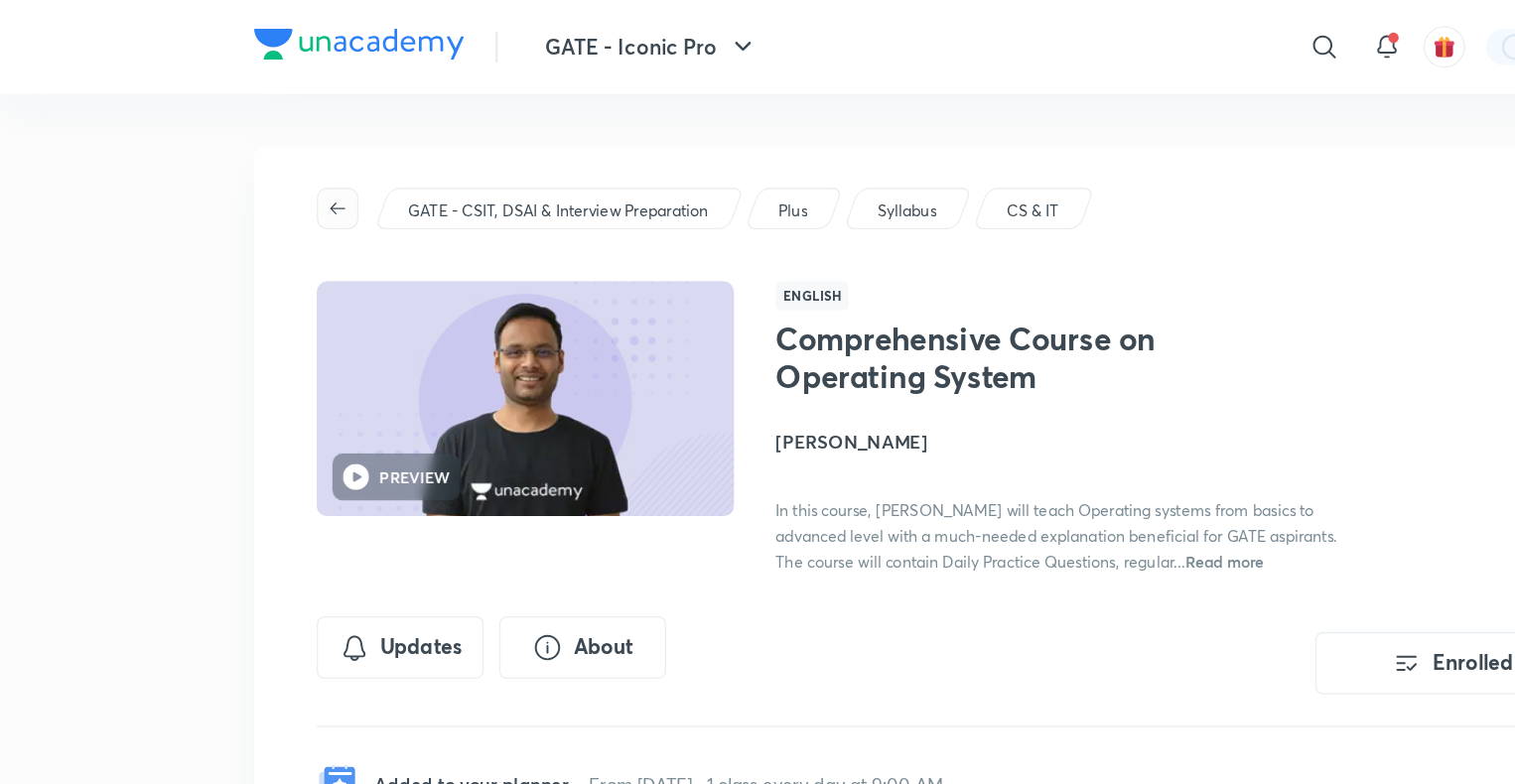 click 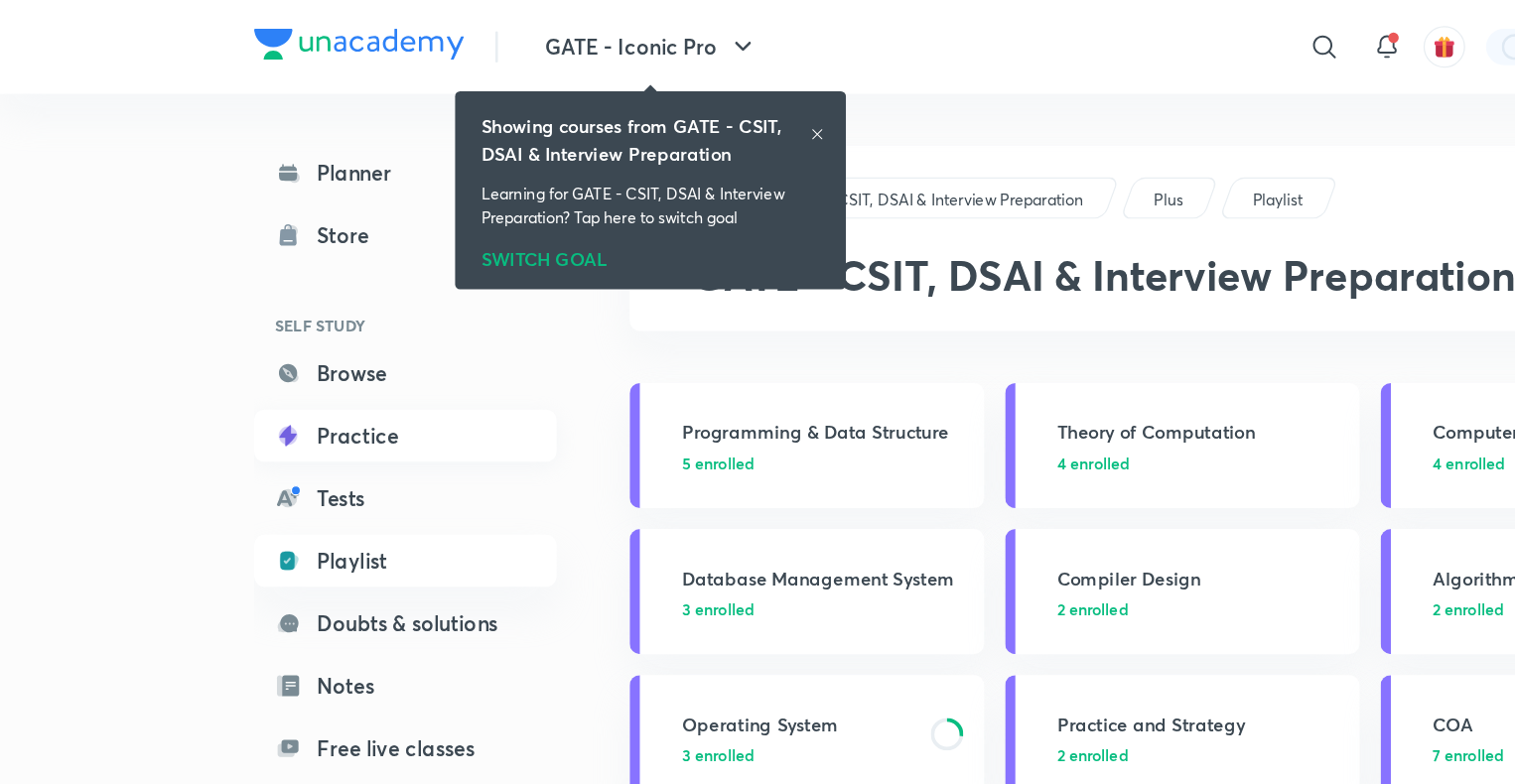 click on "Practice" at bounding box center (309, 331) 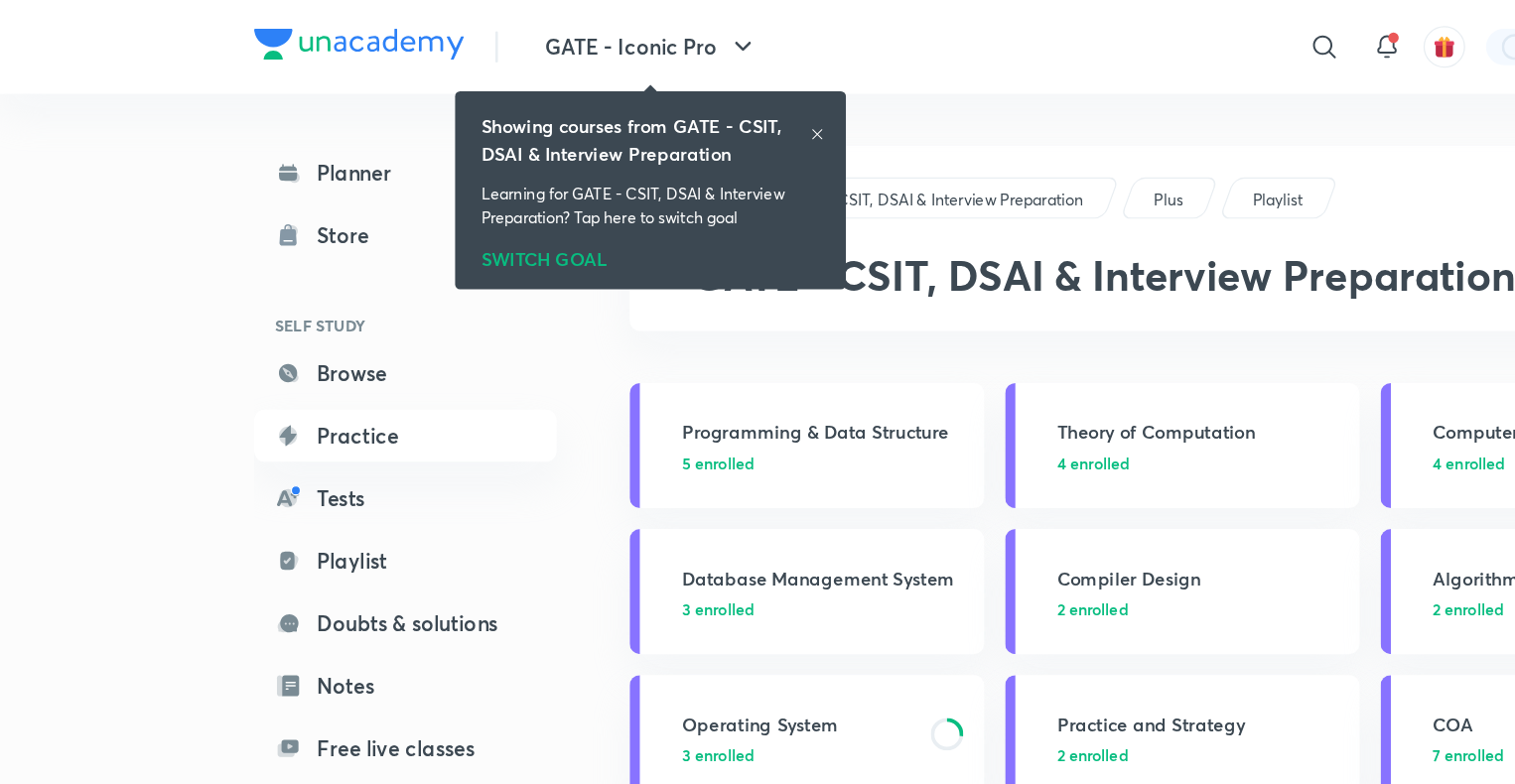 click 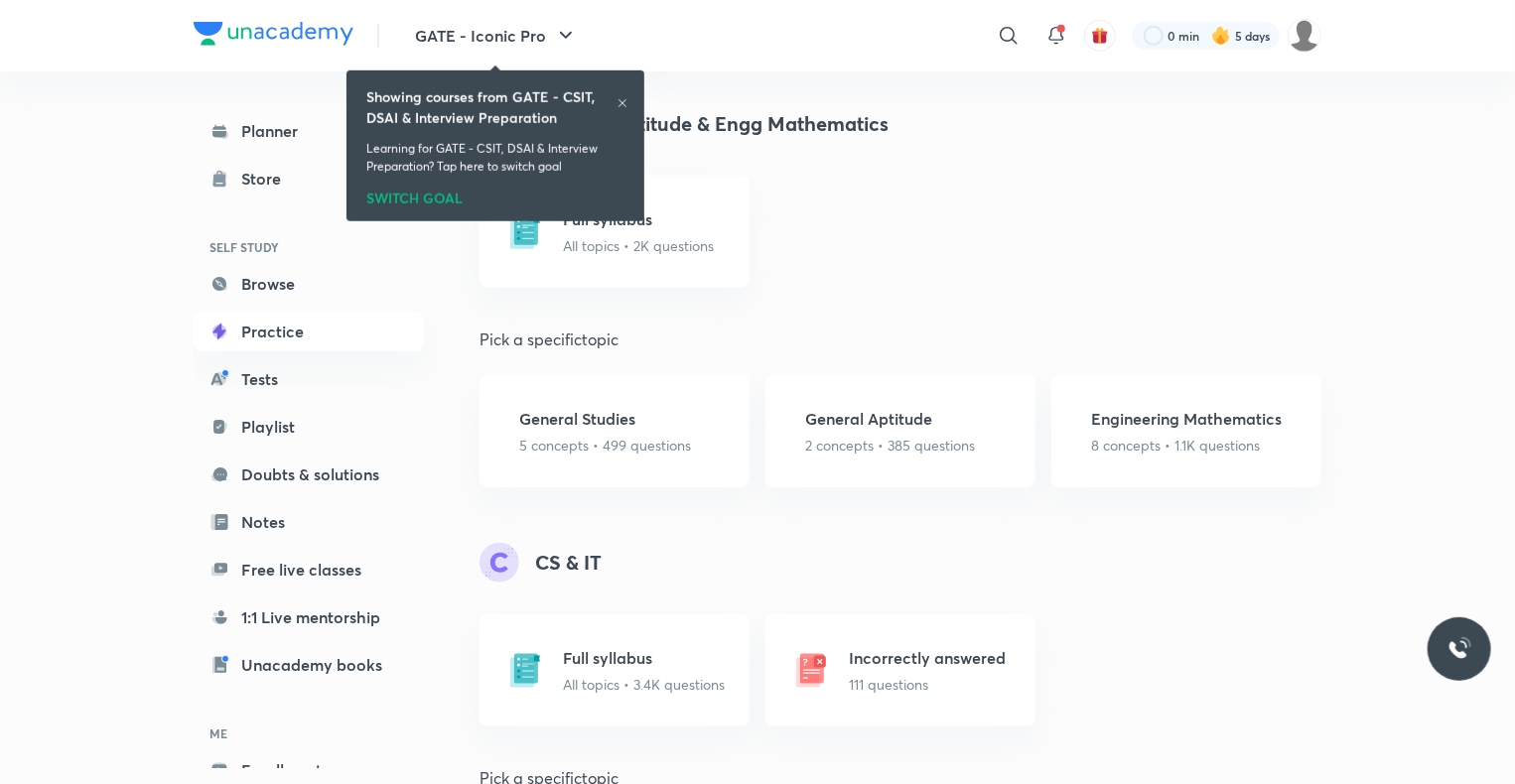 scroll, scrollTop: 820, scrollLeft: 0, axis: vertical 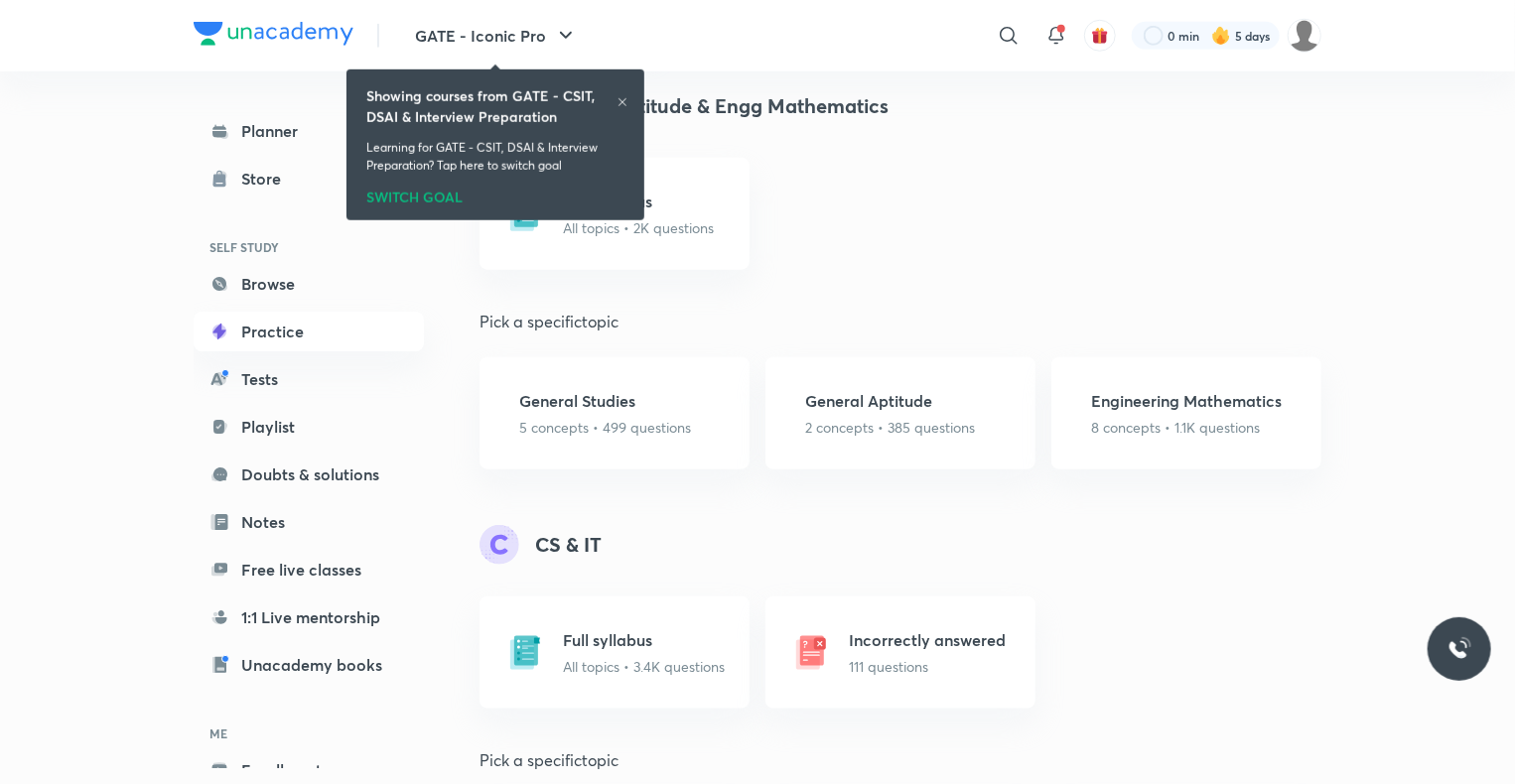 click 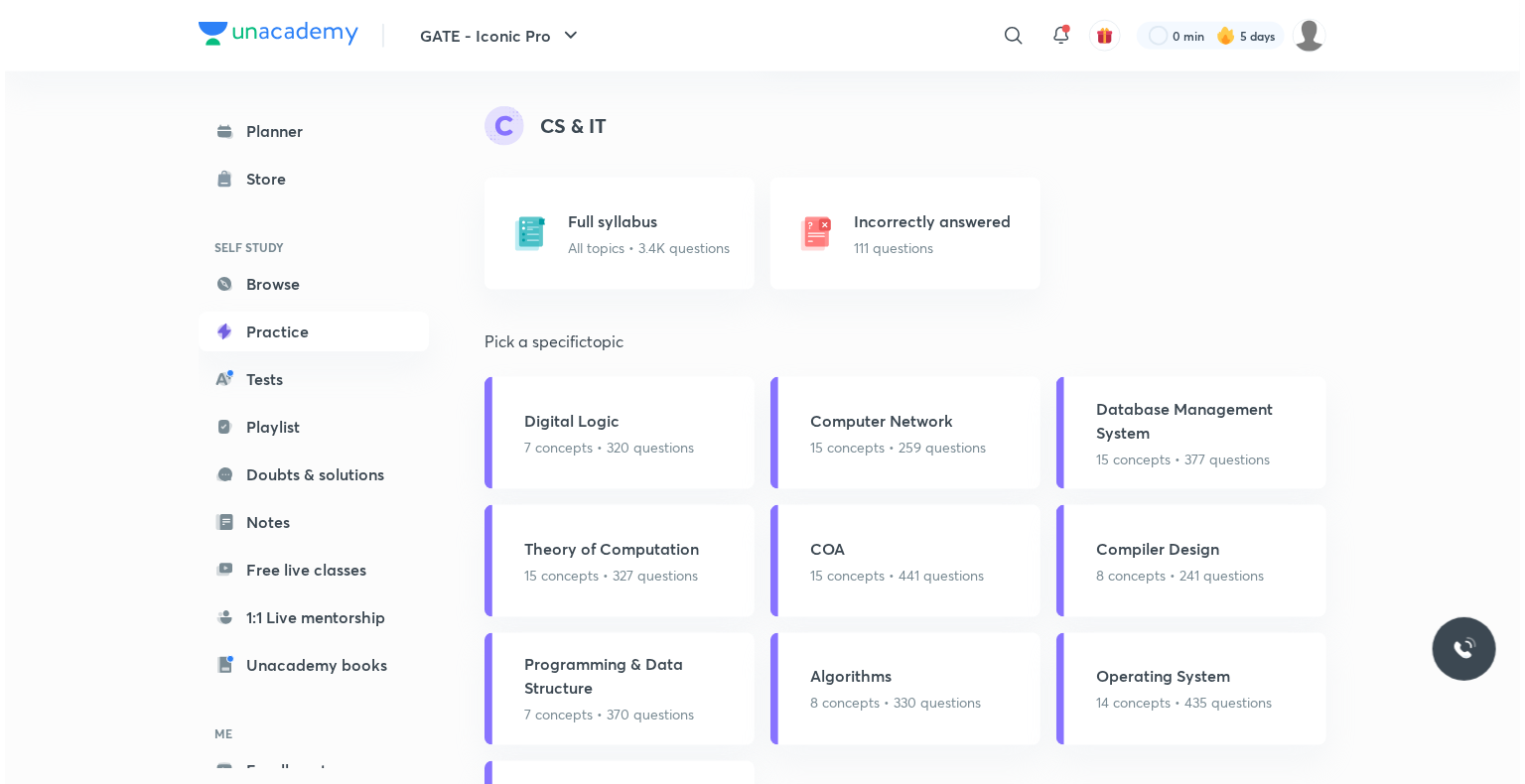 scroll, scrollTop: 1366, scrollLeft: 0, axis: vertical 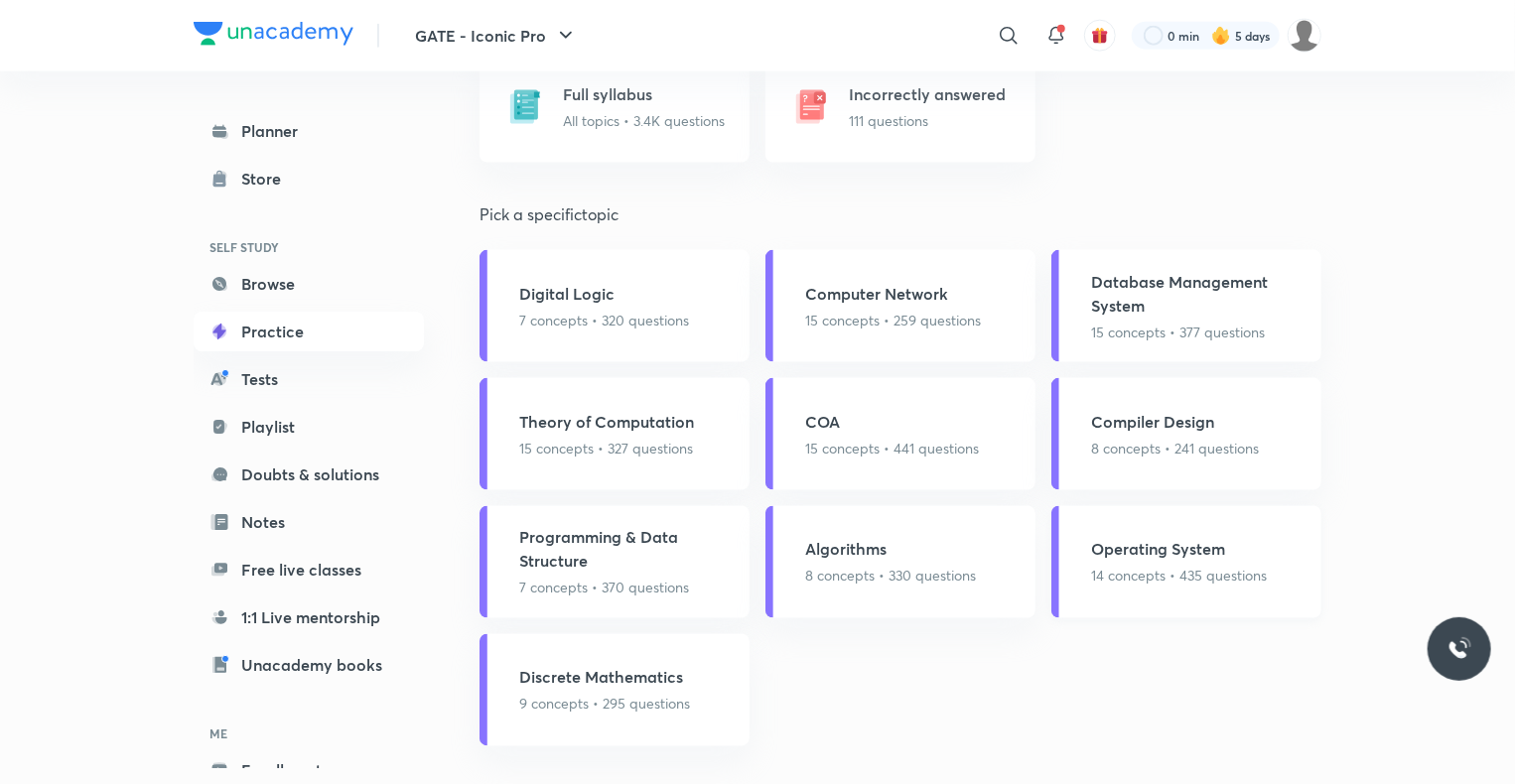 click on "14 concepts • 435 questions" at bounding box center [1178, 576] 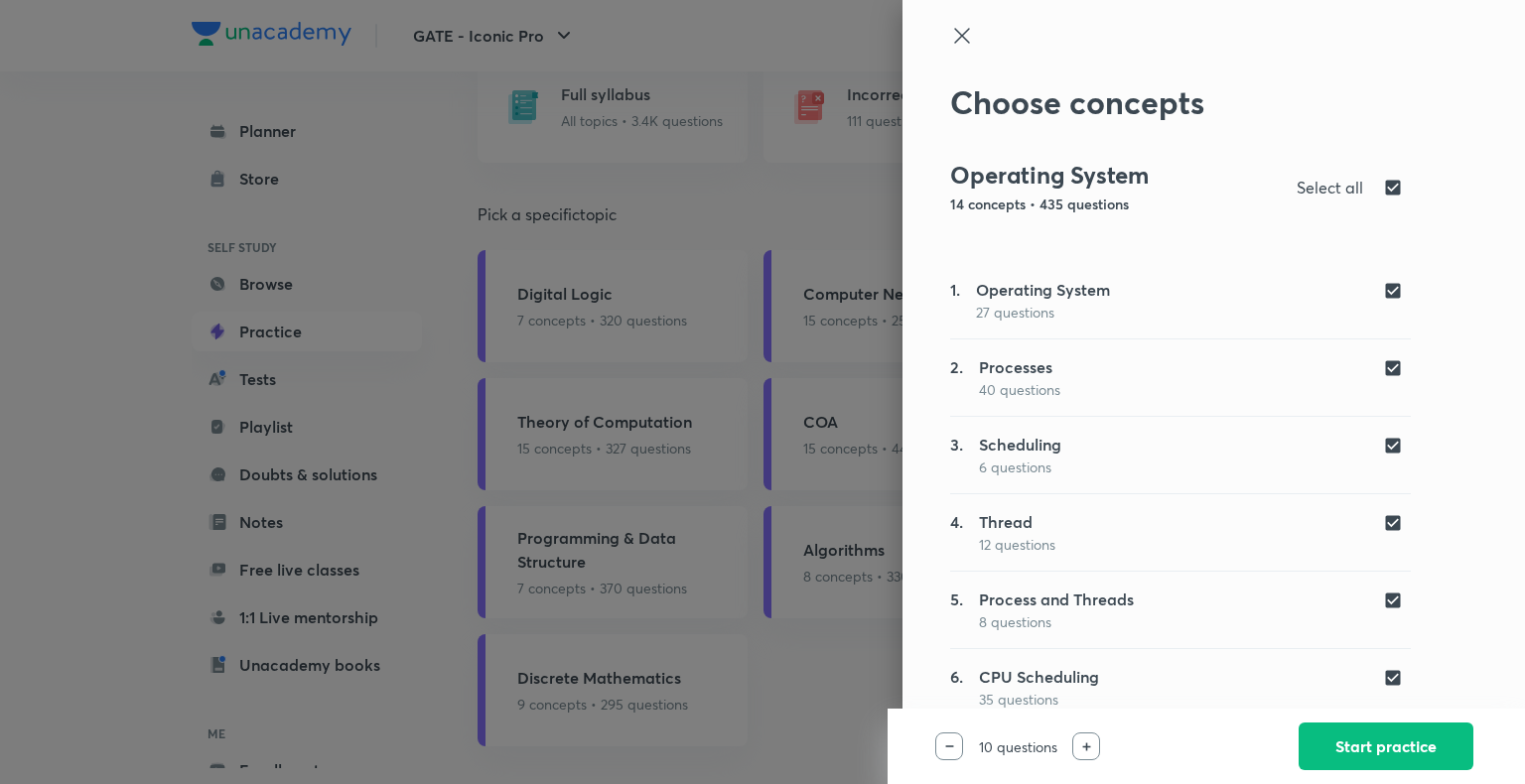 scroll, scrollTop: 639, scrollLeft: 0, axis: vertical 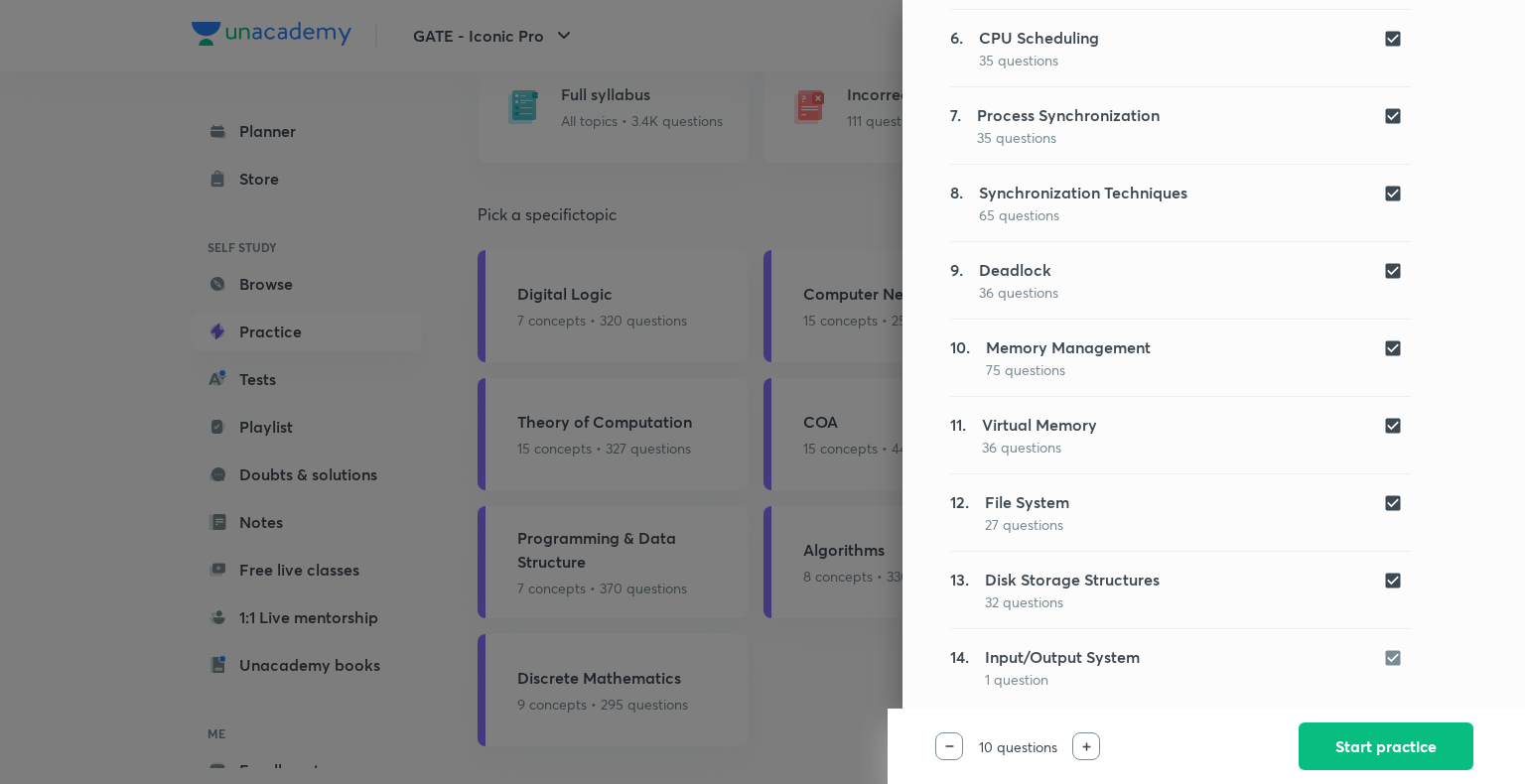 click at bounding box center (1397, 656) 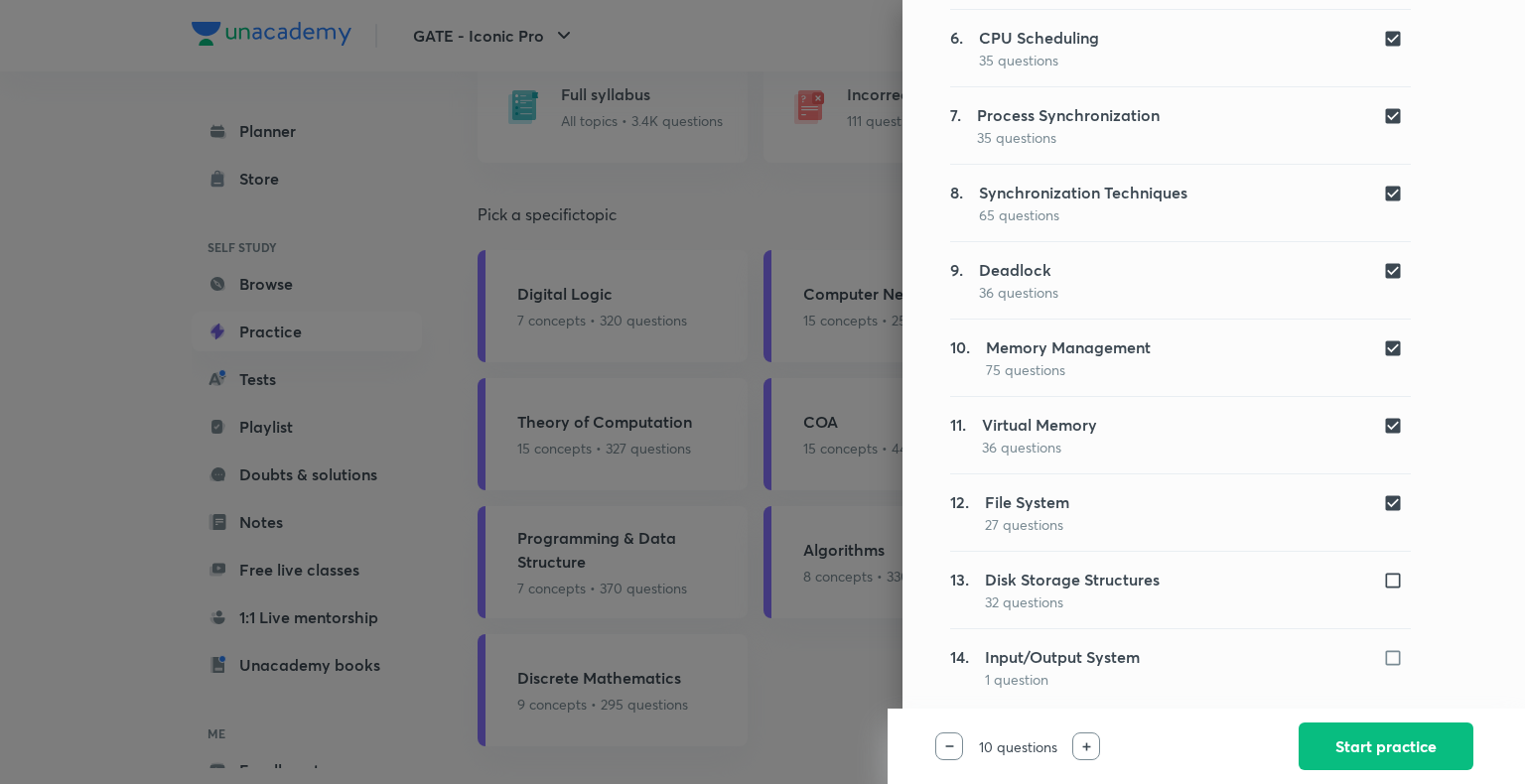click at bounding box center [1397, 503] 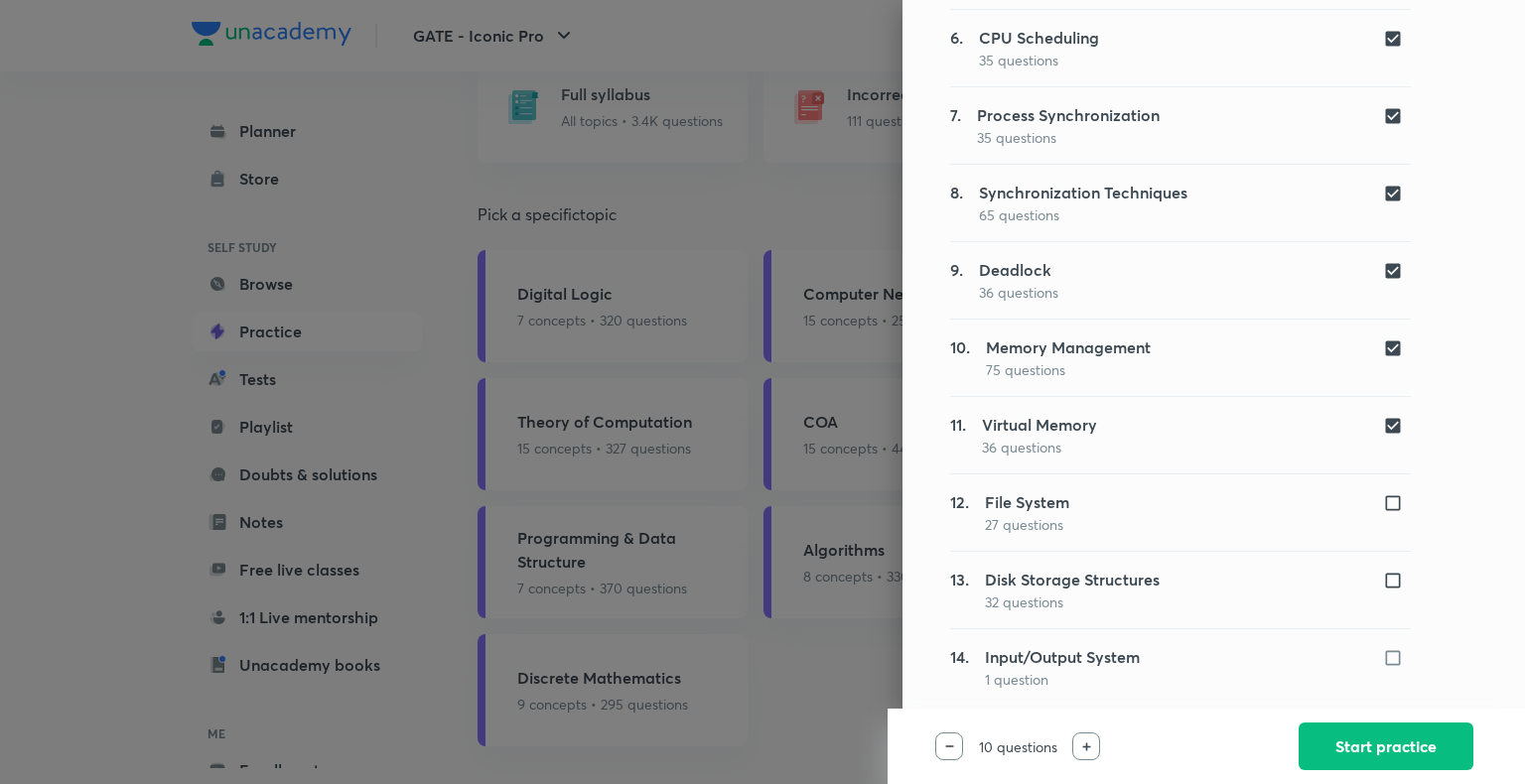 click at bounding box center (1397, 426) 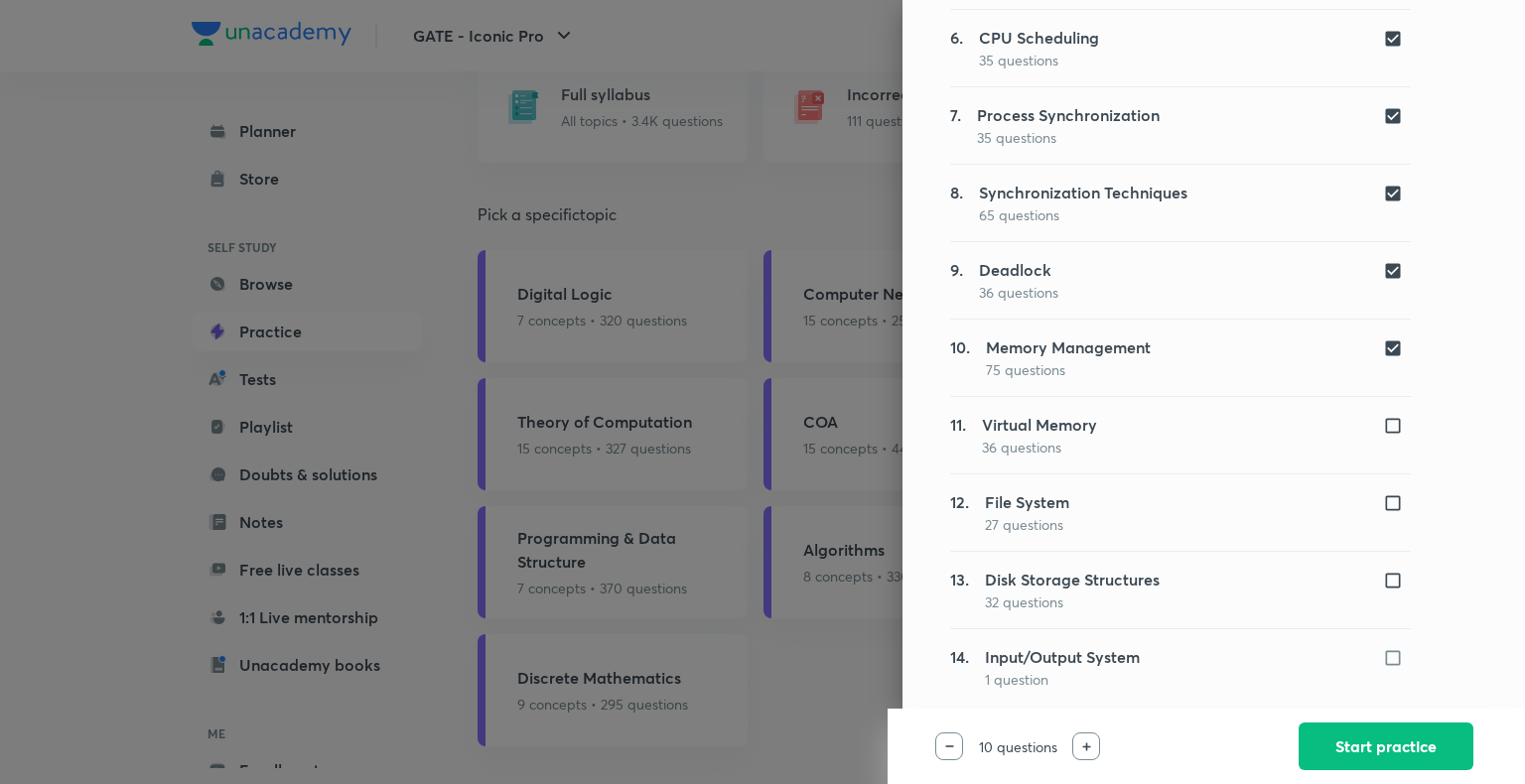 click at bounding box center [1397, 348] 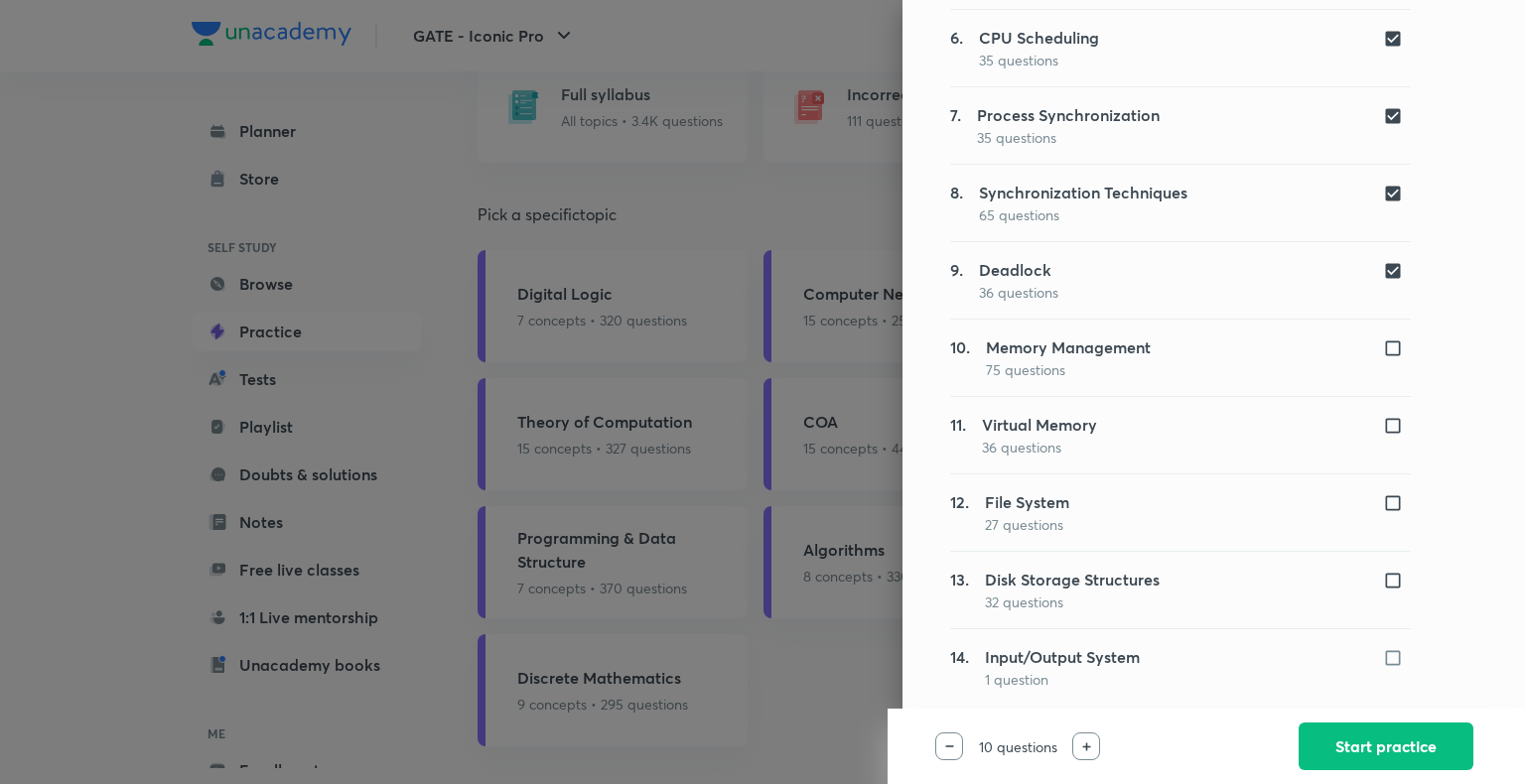 click at bounding box center (1397, 271) 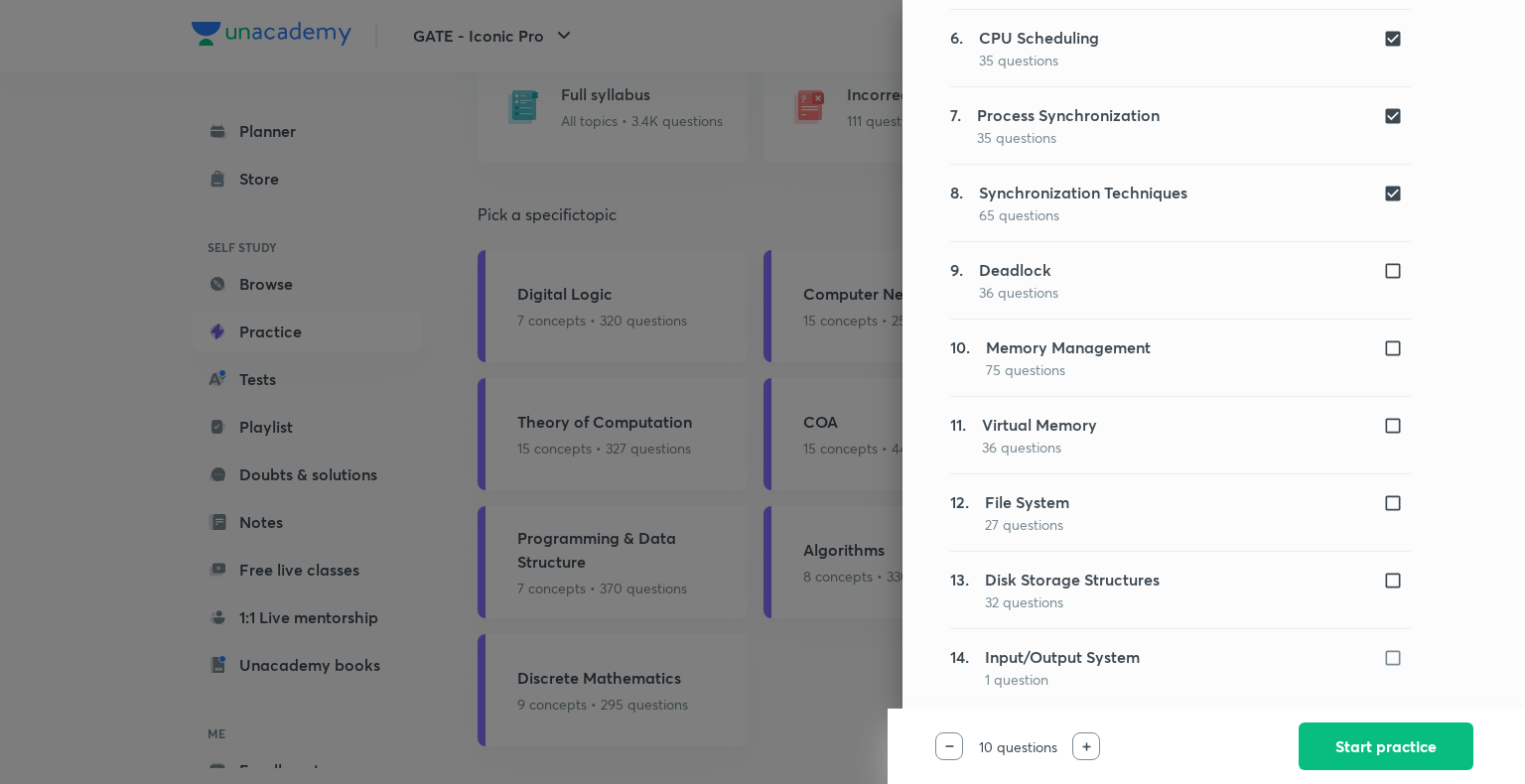 click at bounding box center [1397, 194] 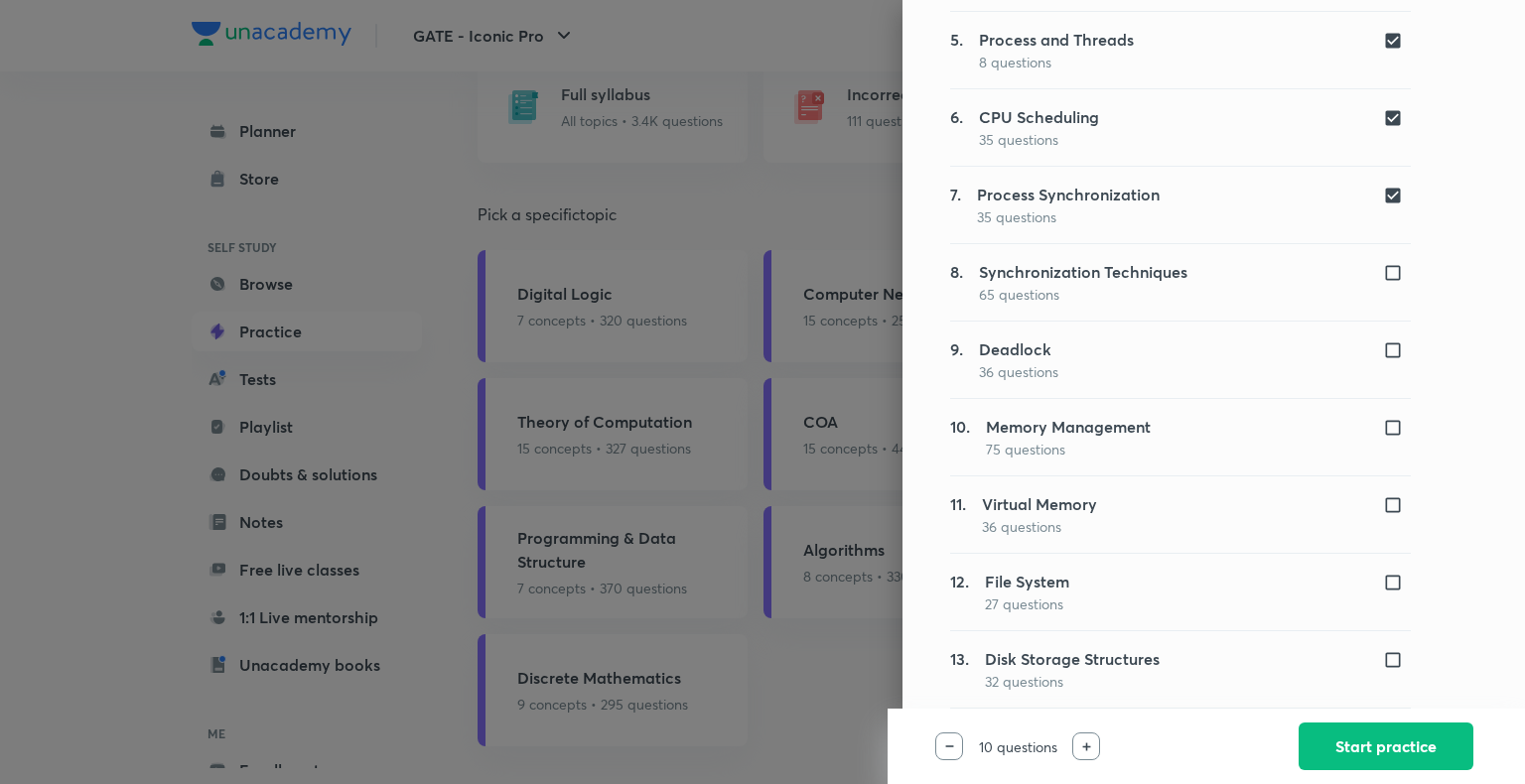 scroll, scrollTop: 560, scrollLeft: 0, axis: vertical 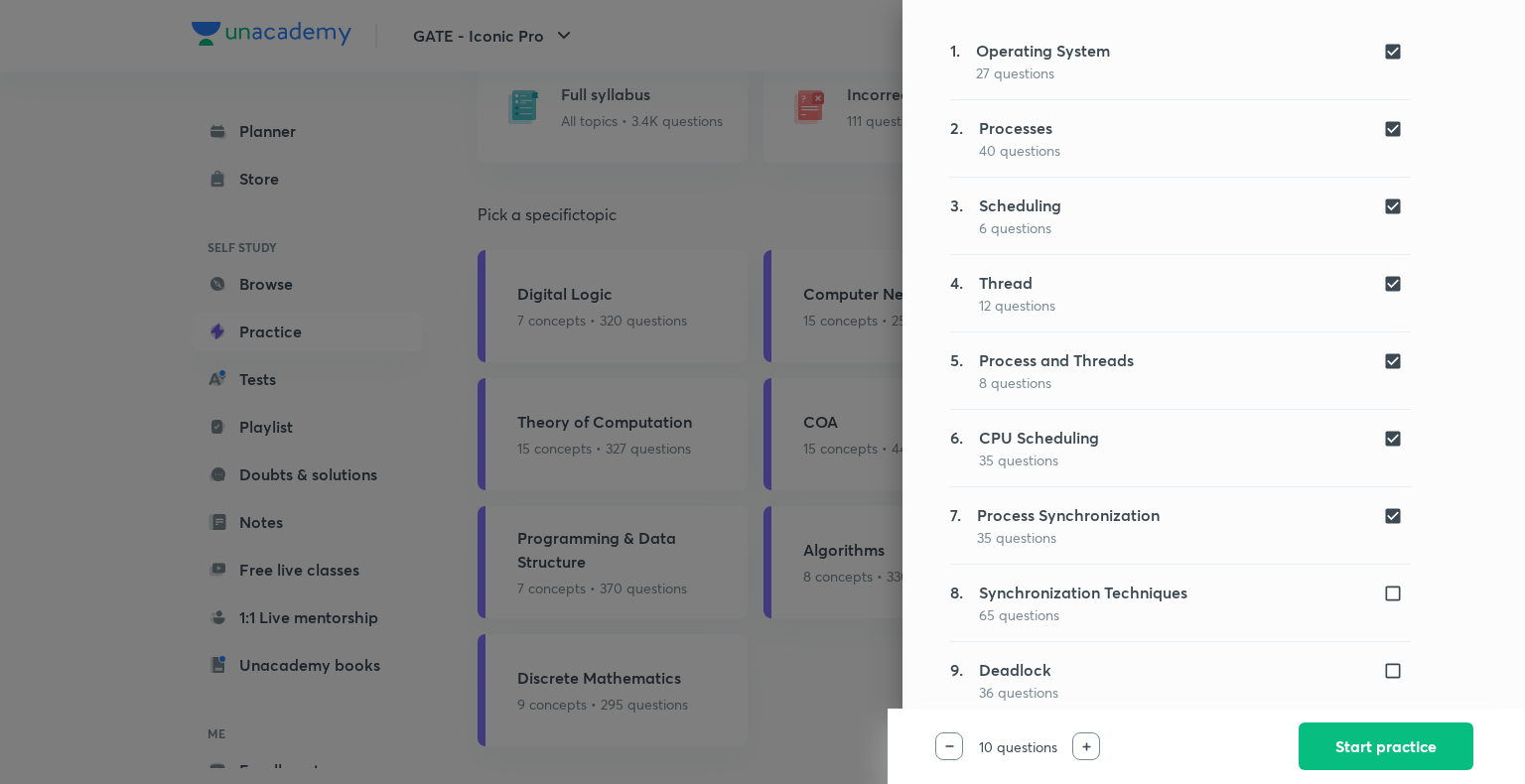 click at bounding box center [1397, 516] 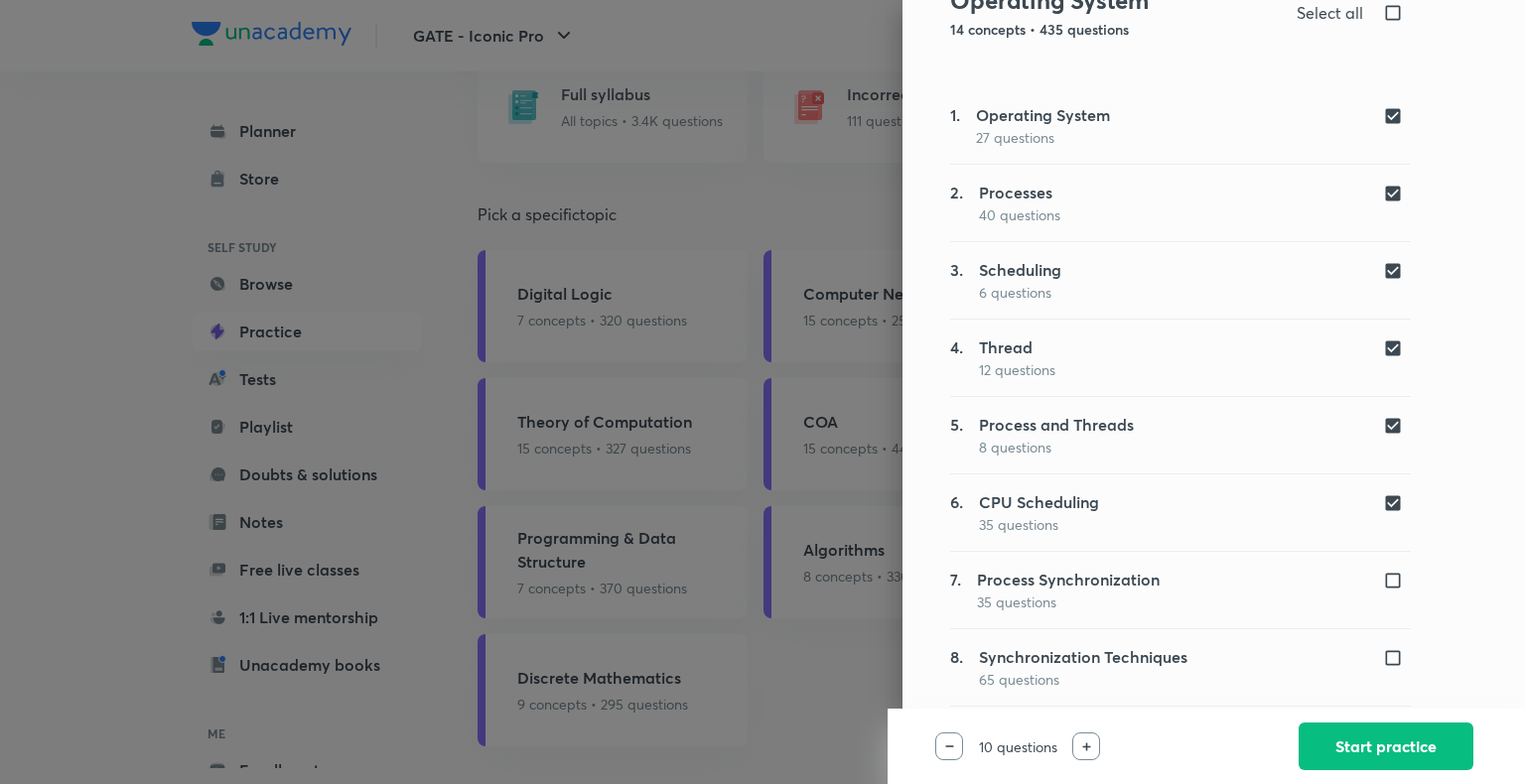 scroll, scrollTop: 172, scrollLeft: 0, axis: vertical 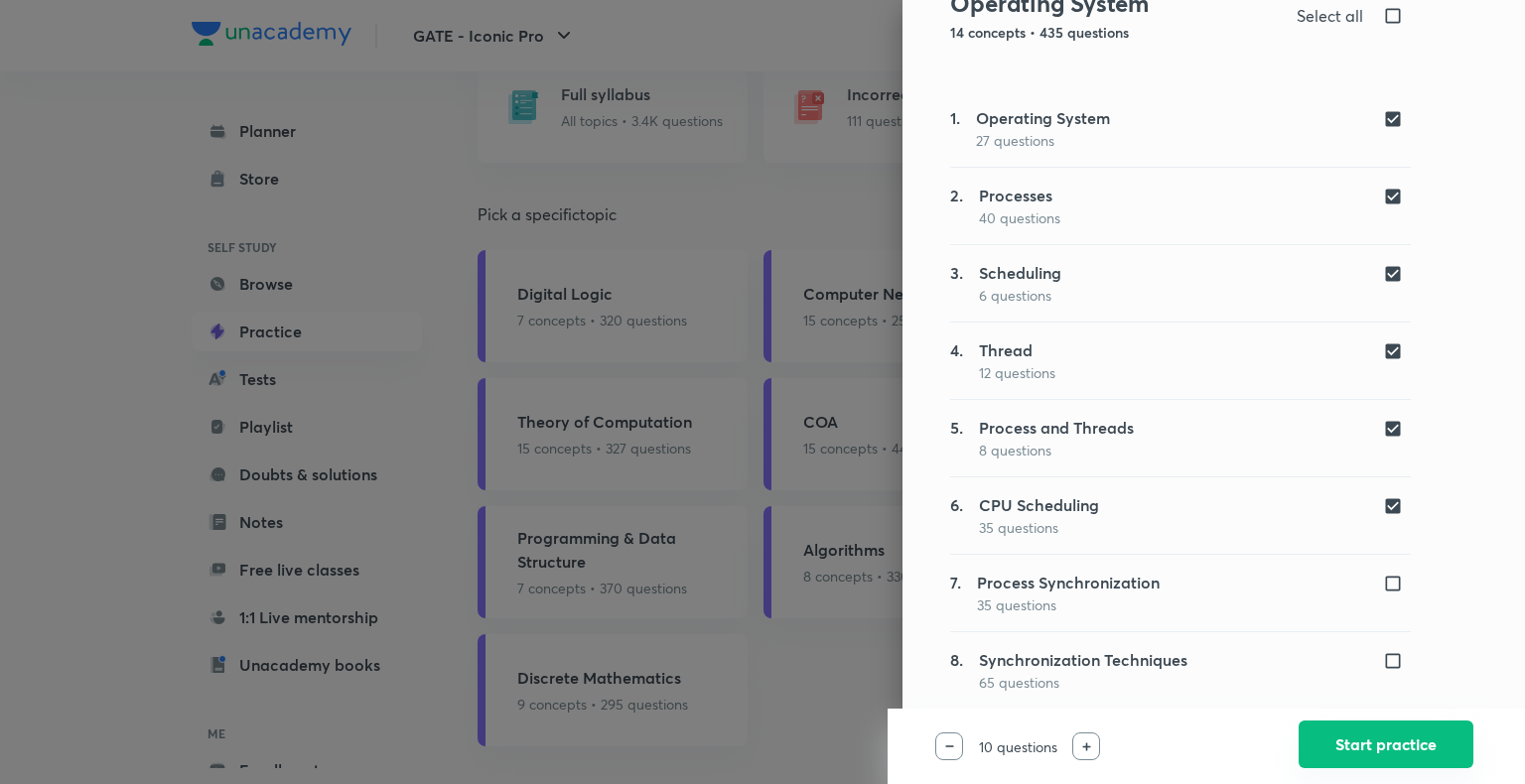 click on "Start practice" at bounding box center (1386, 744) 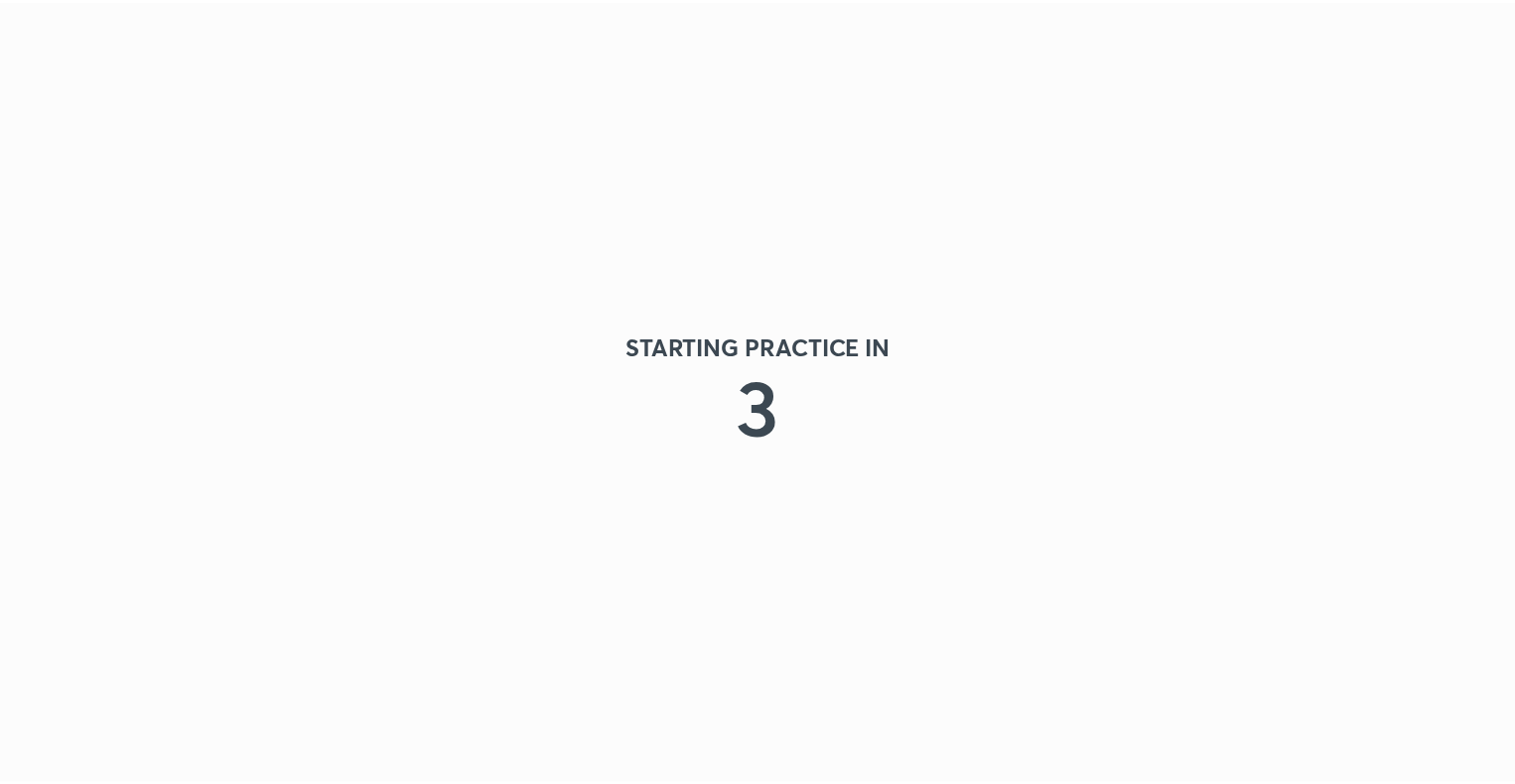scroll, scrollTop: 0, scrollLeft: 0, axis: both 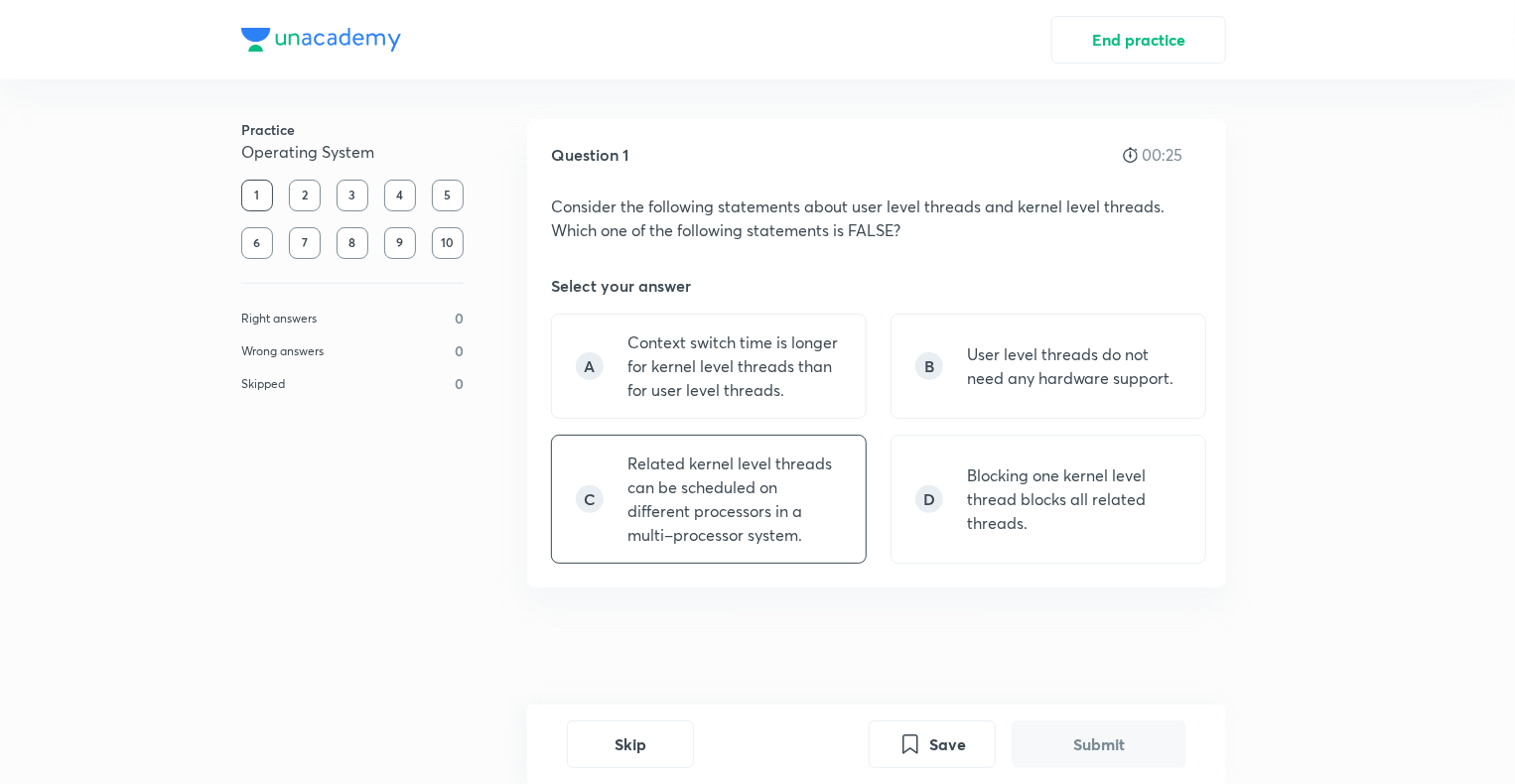 click on "Related kernel level threads can be scheduled on different processors in a multi–processor system." at bounding box center (735, 499) 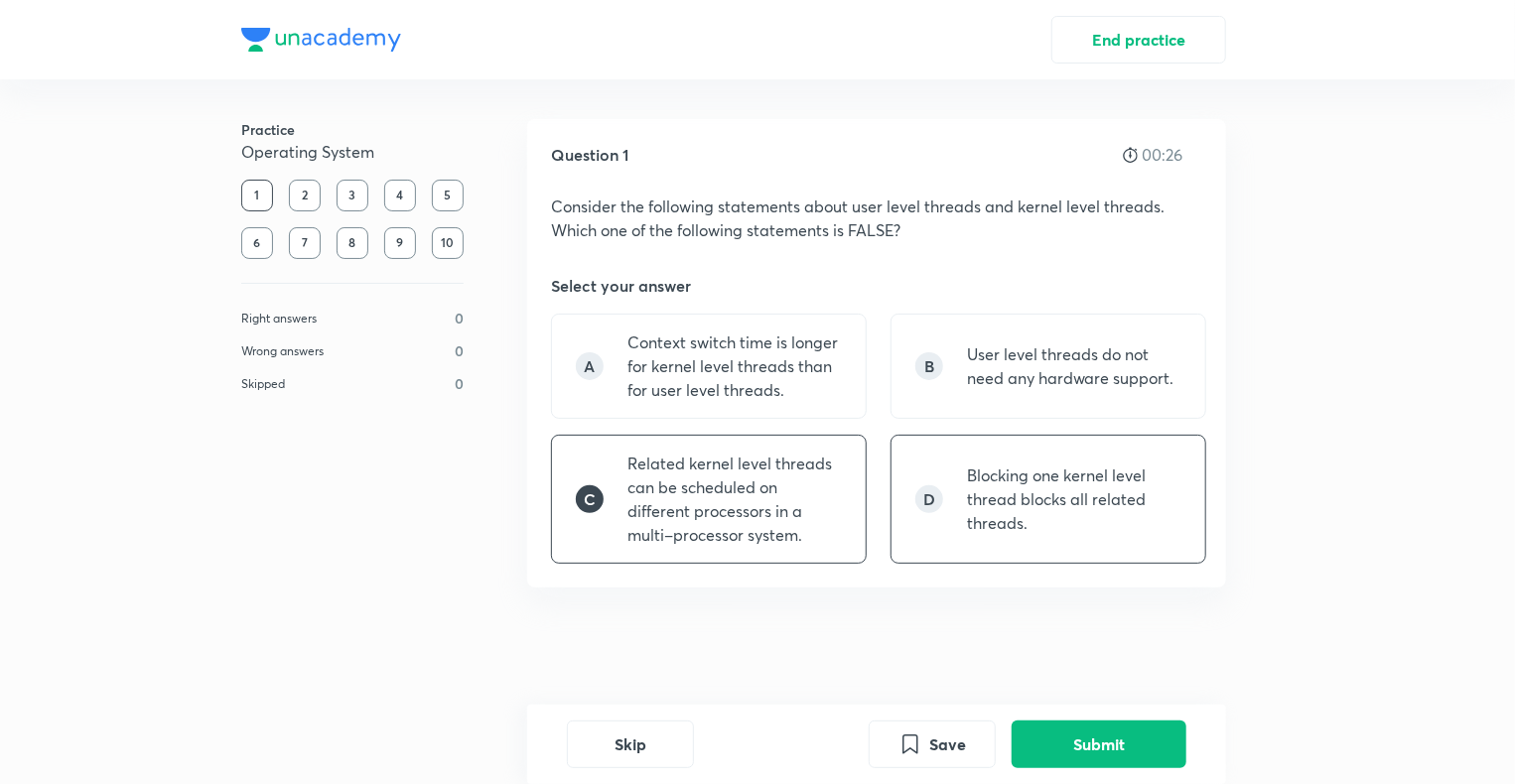 click on "D Blocking one kernel level thread blocks all related threads." at bounding box center [1048, 499] 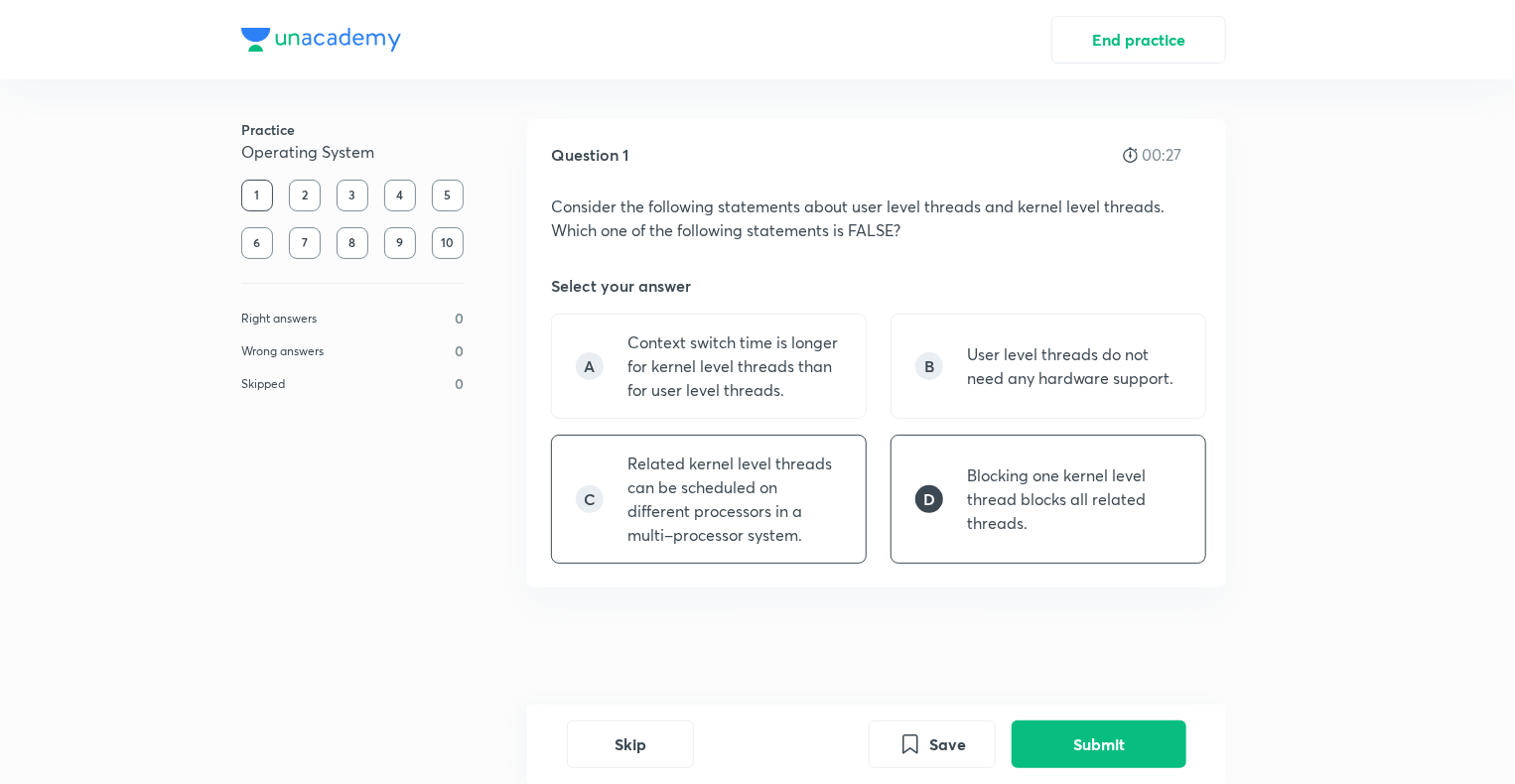 click on "Related kernel level threads can be scheduled on different processors in a multi–processor system." at bounding box center [735, 499] 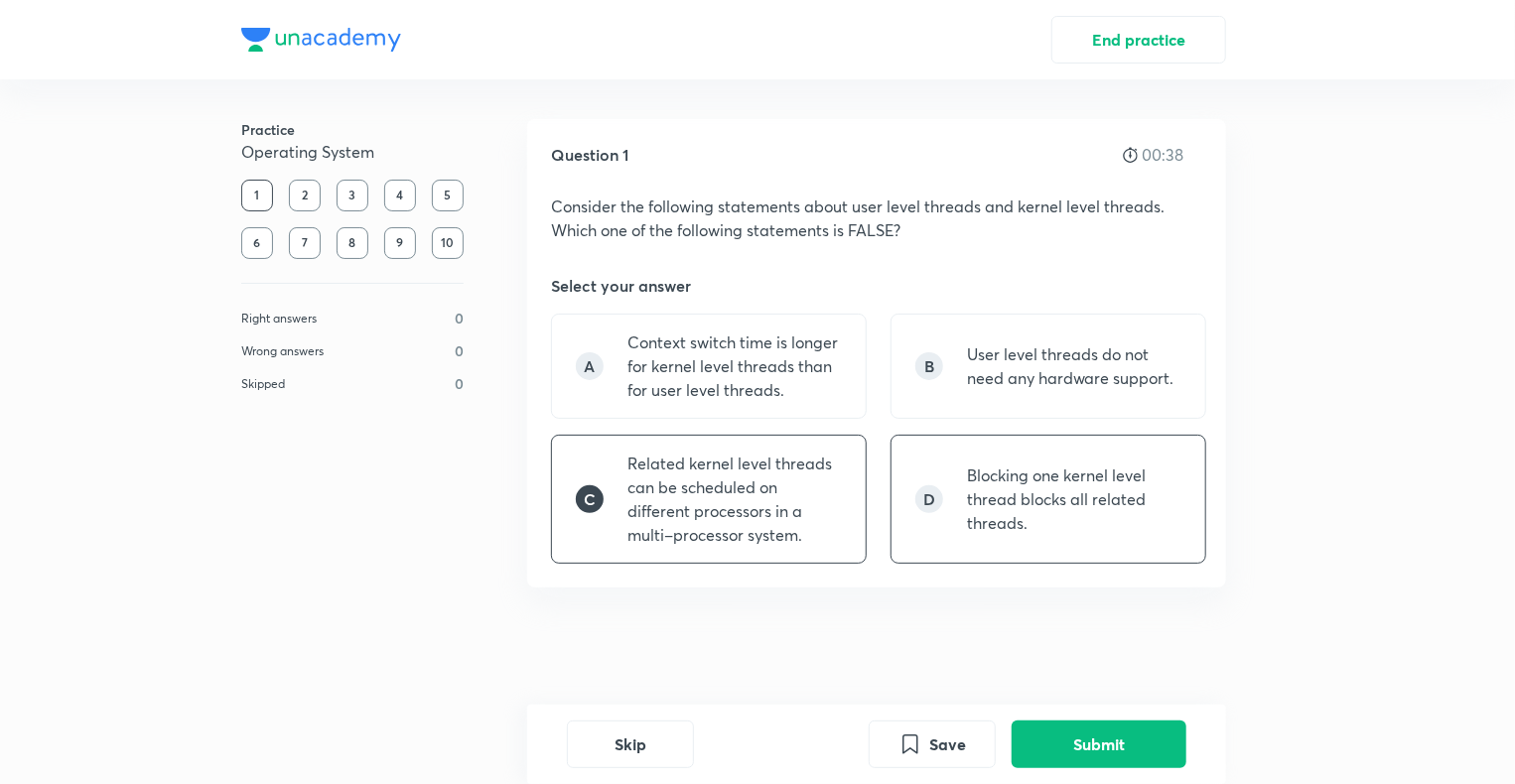 click on "D Blocking one kernel level thread blocks all related threads." at bounding box center (1048, 499) 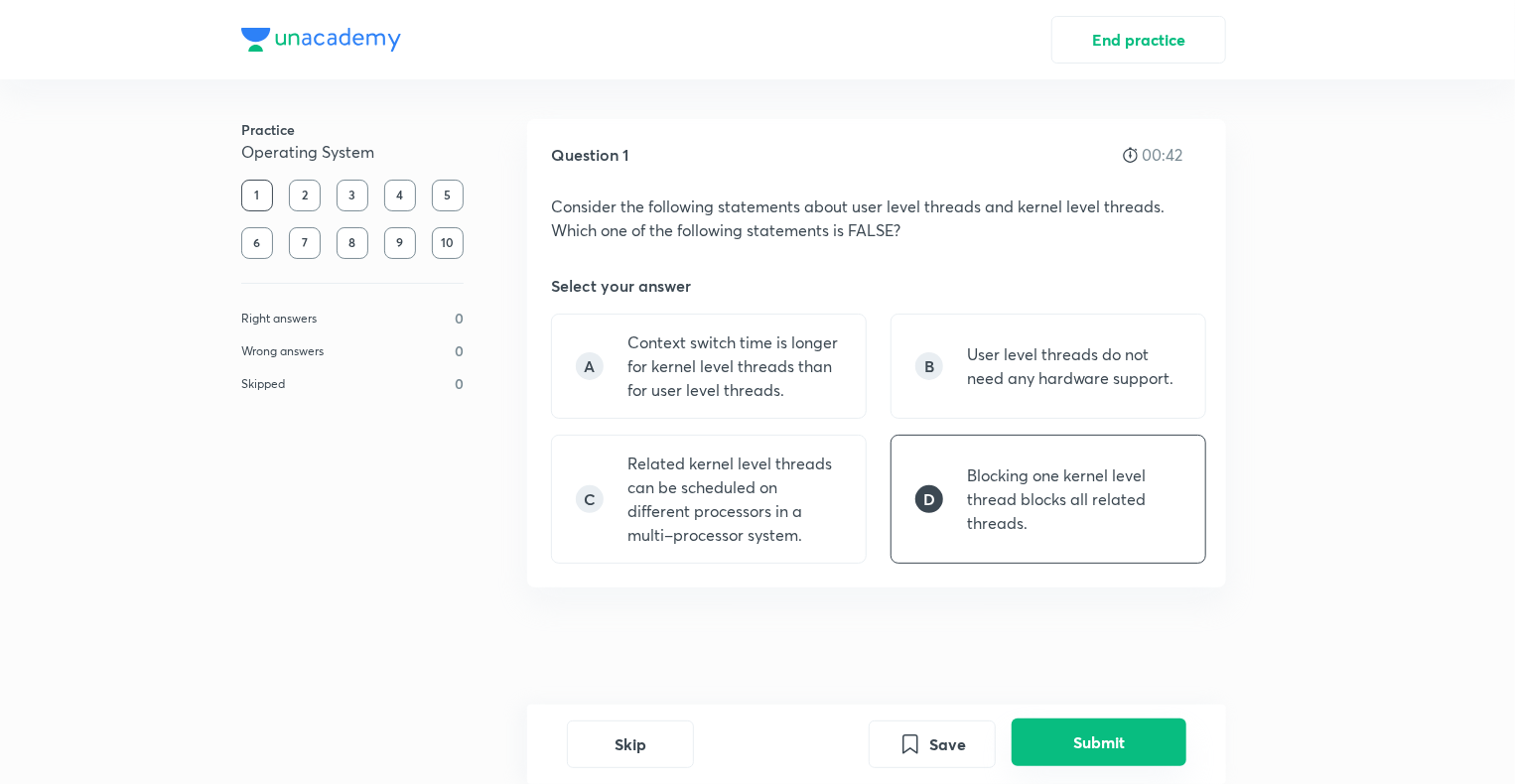 click on "Submit" at bounding box center (1099, 742) 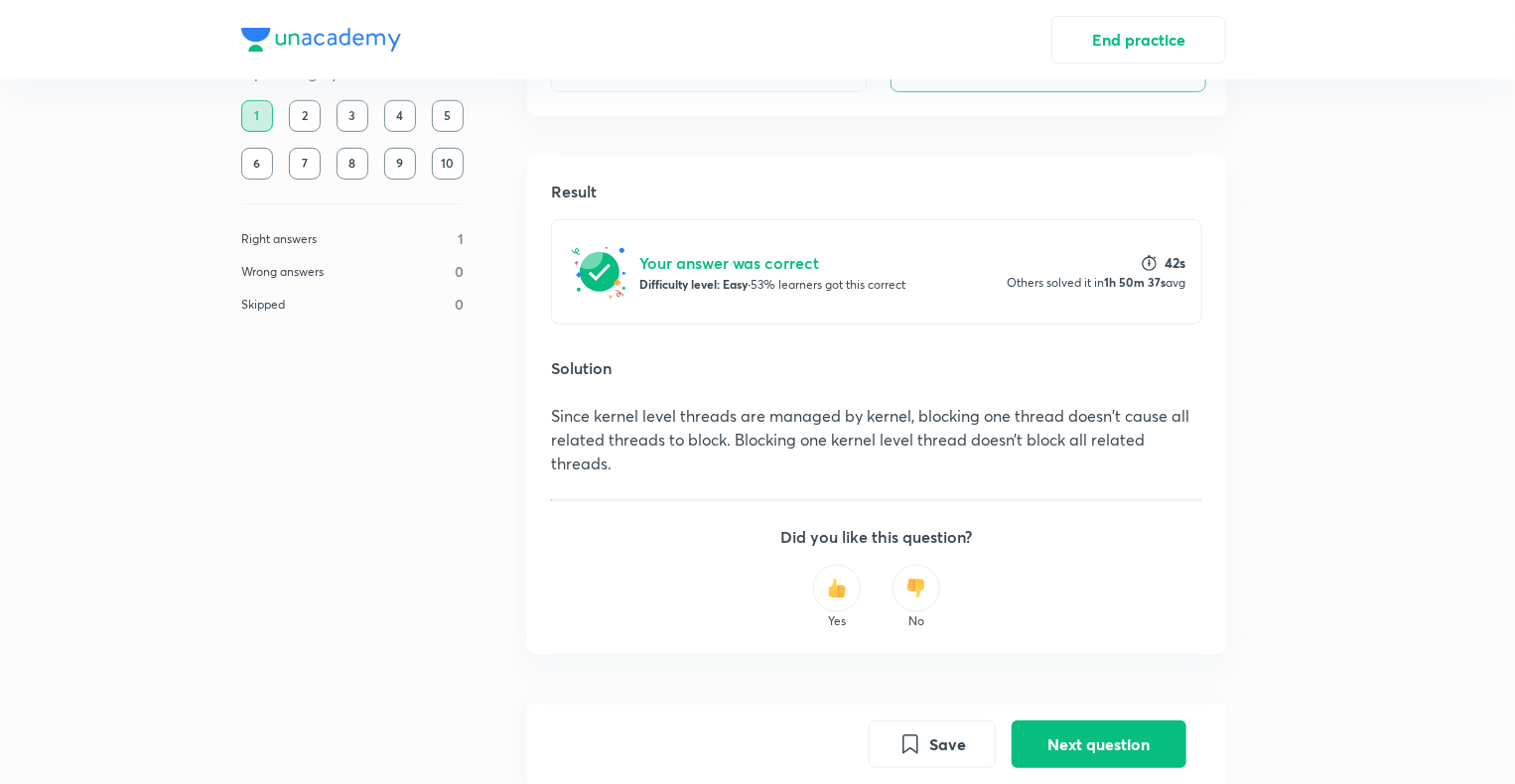 scroll, scrollTop: 498, scrollLeft: 0, axis: vertical 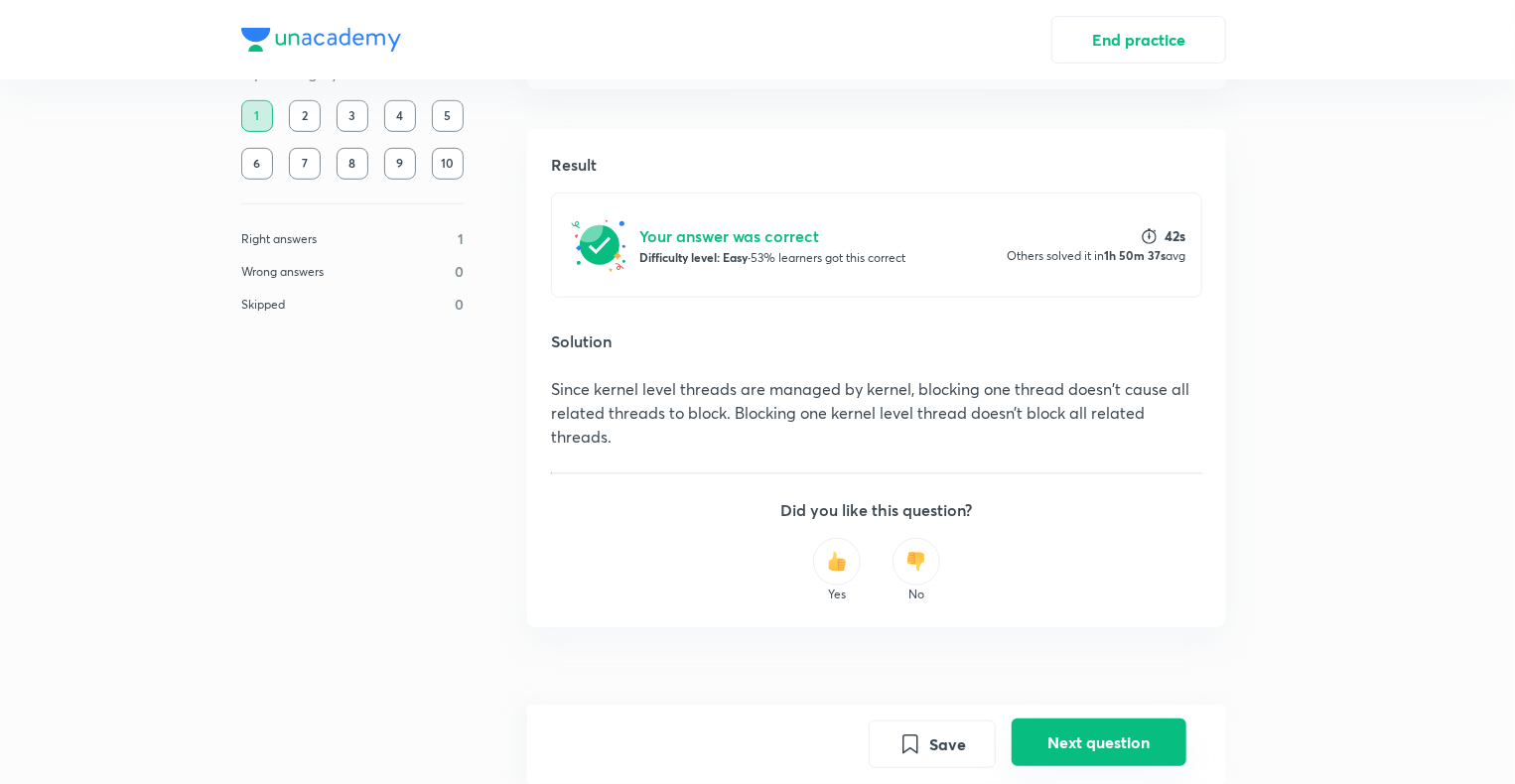 click on "Next question" at bounding box center (1099, 742) 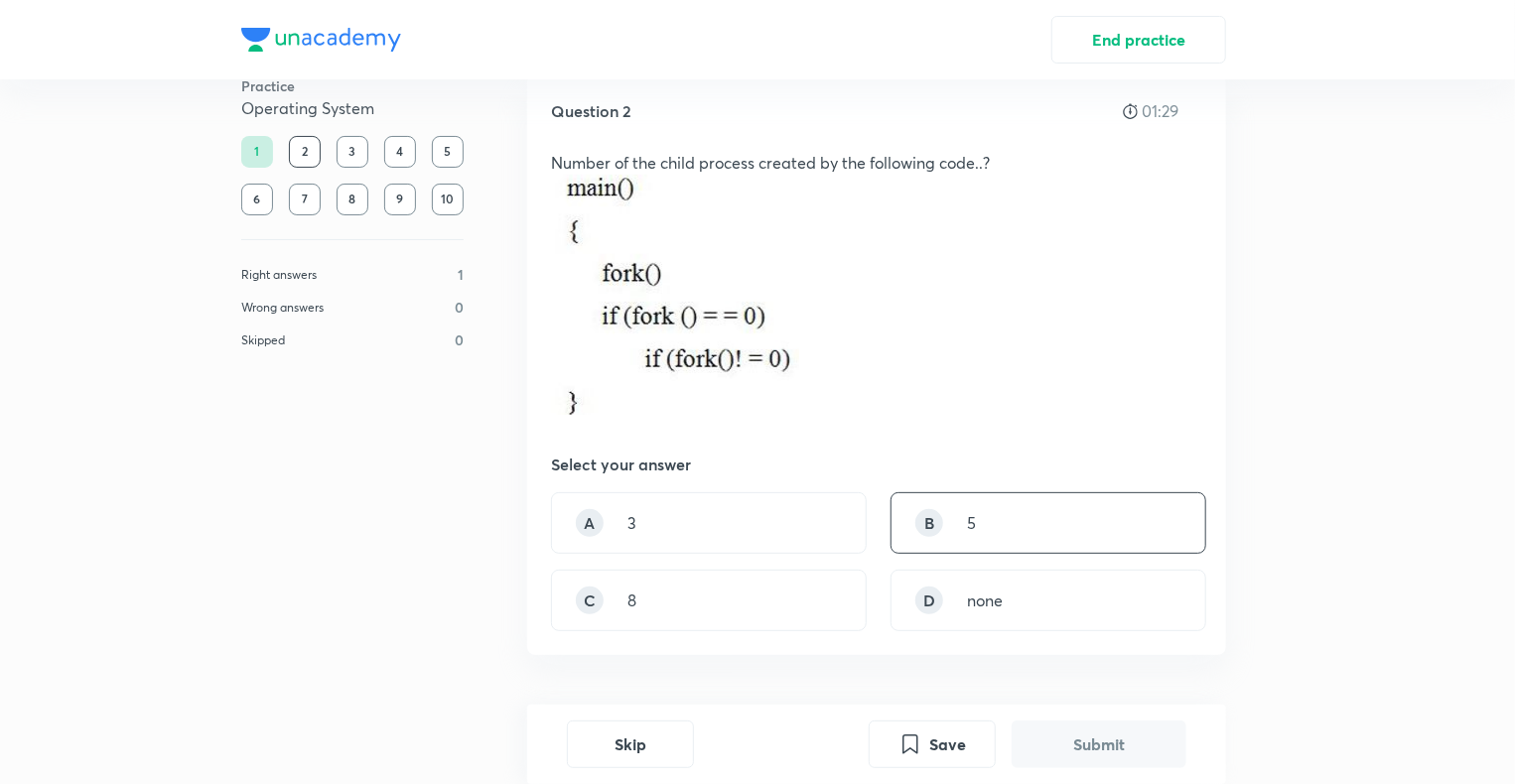 scroll, scrollTop: 46, scrollLeft: 0, axis: vertical 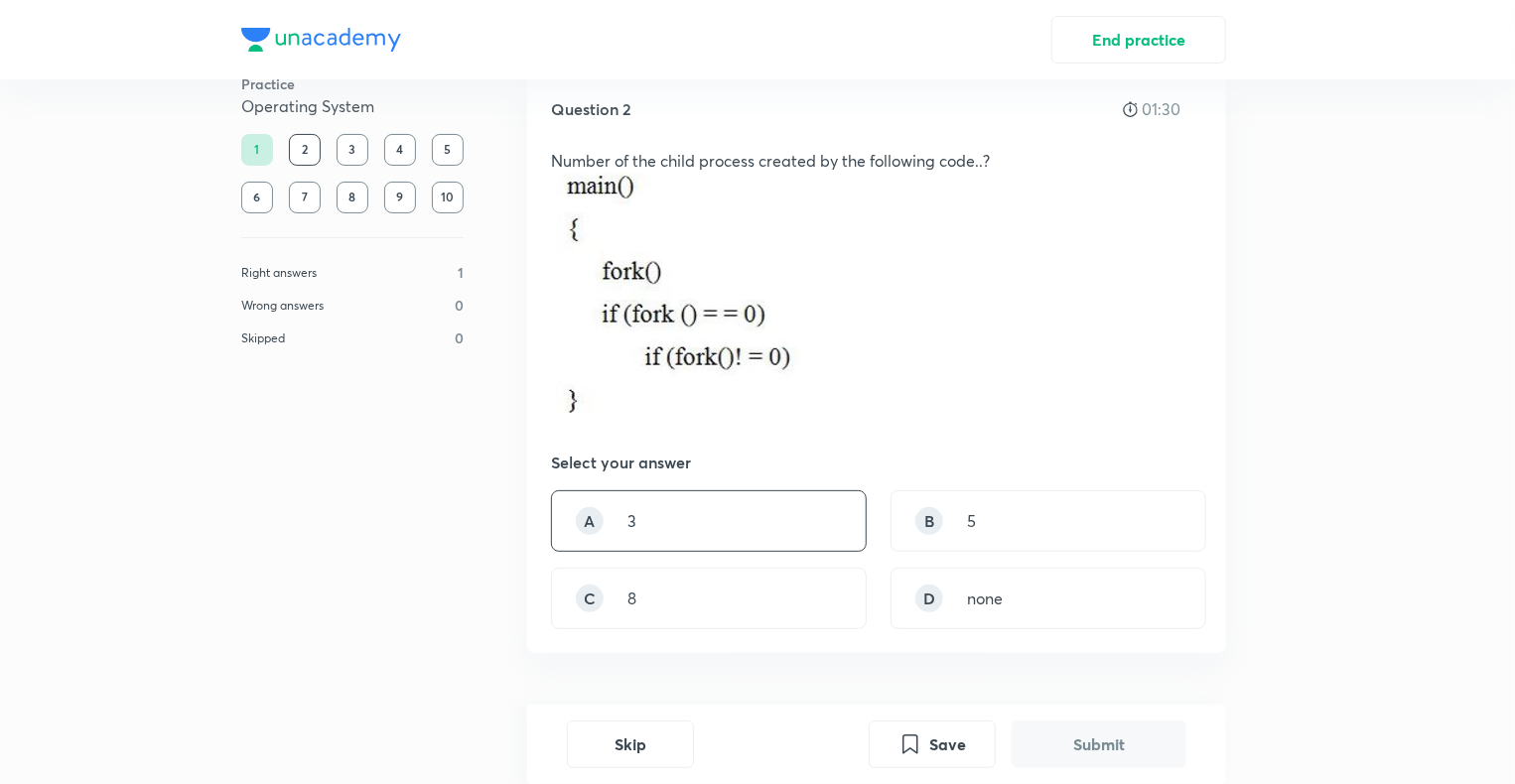 click on "A 3" at bounding box center [709, 521] 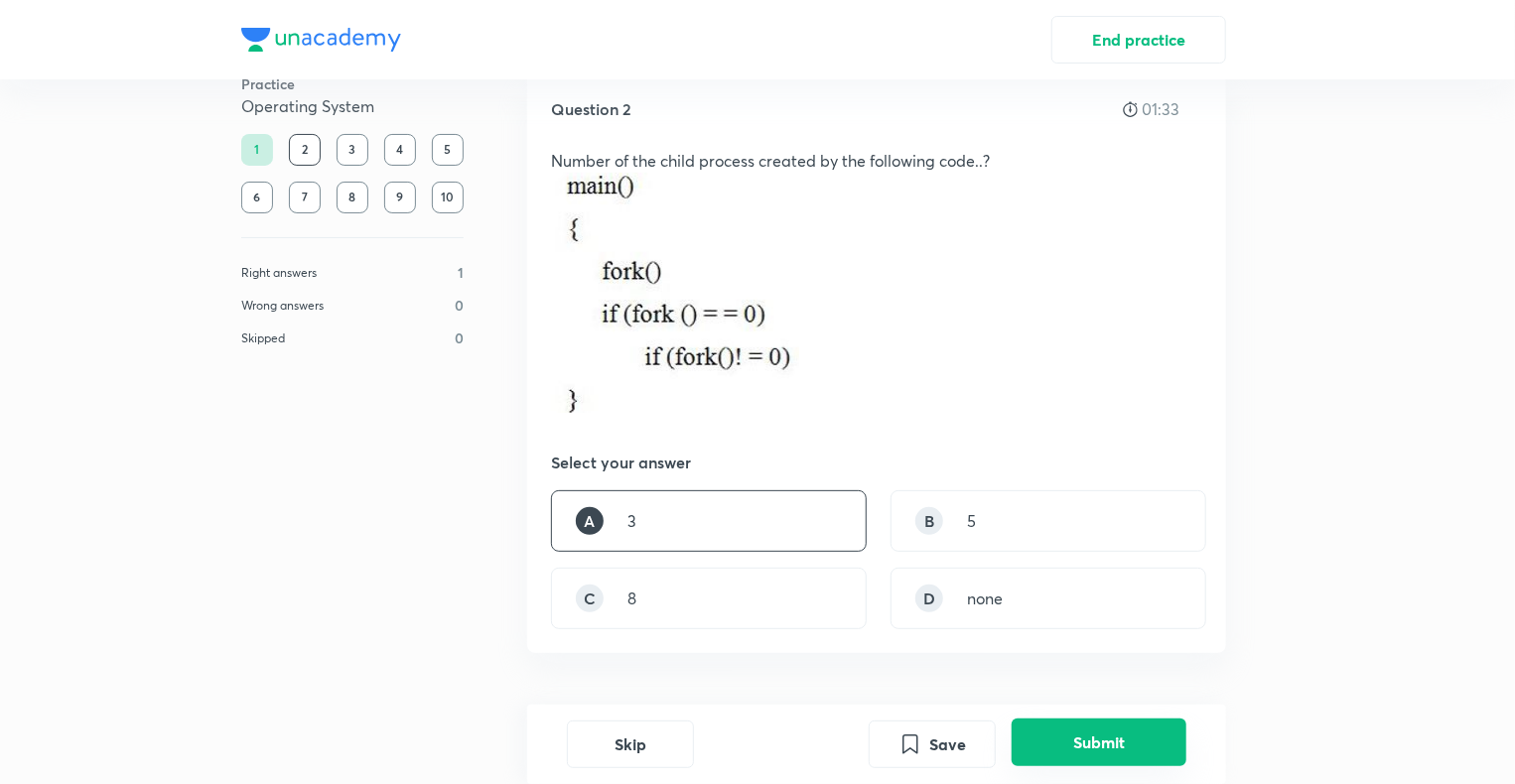 click on "Submit" at bounding box center (1099, 742) 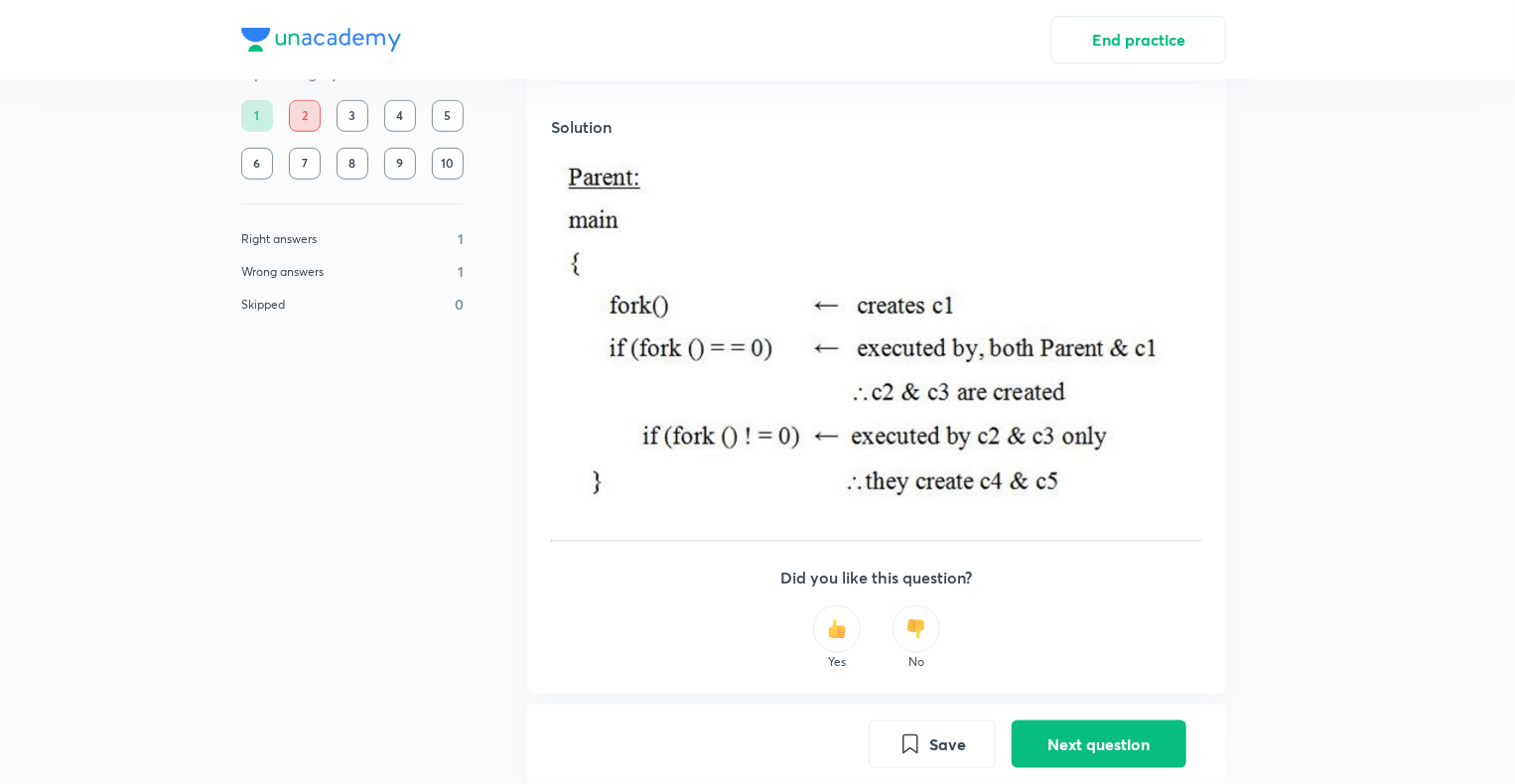 scroll, scrollTop: 863, scrollLeft: 0, axis: vertical 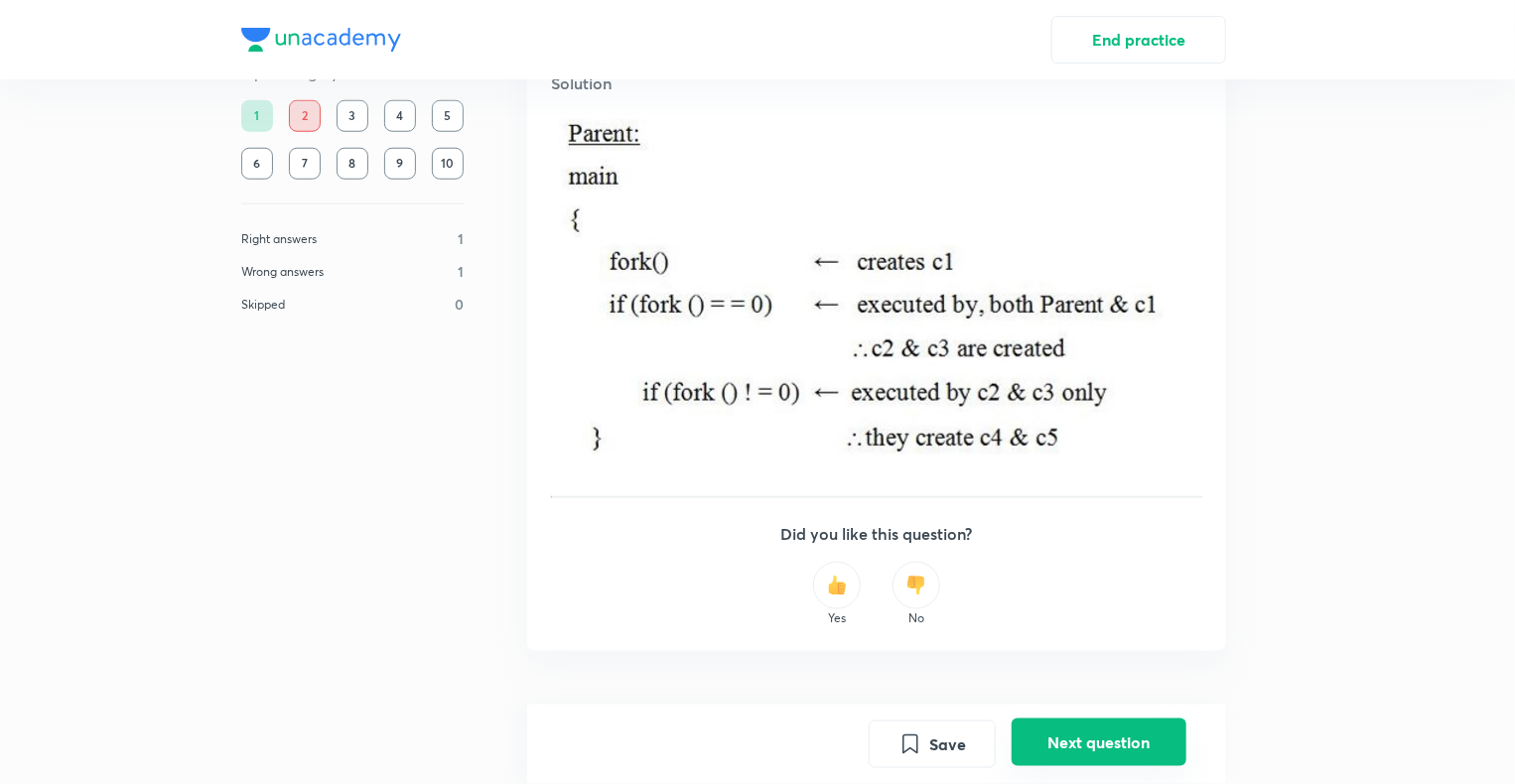 click on "Next question" at bounding box center [1099, 742] 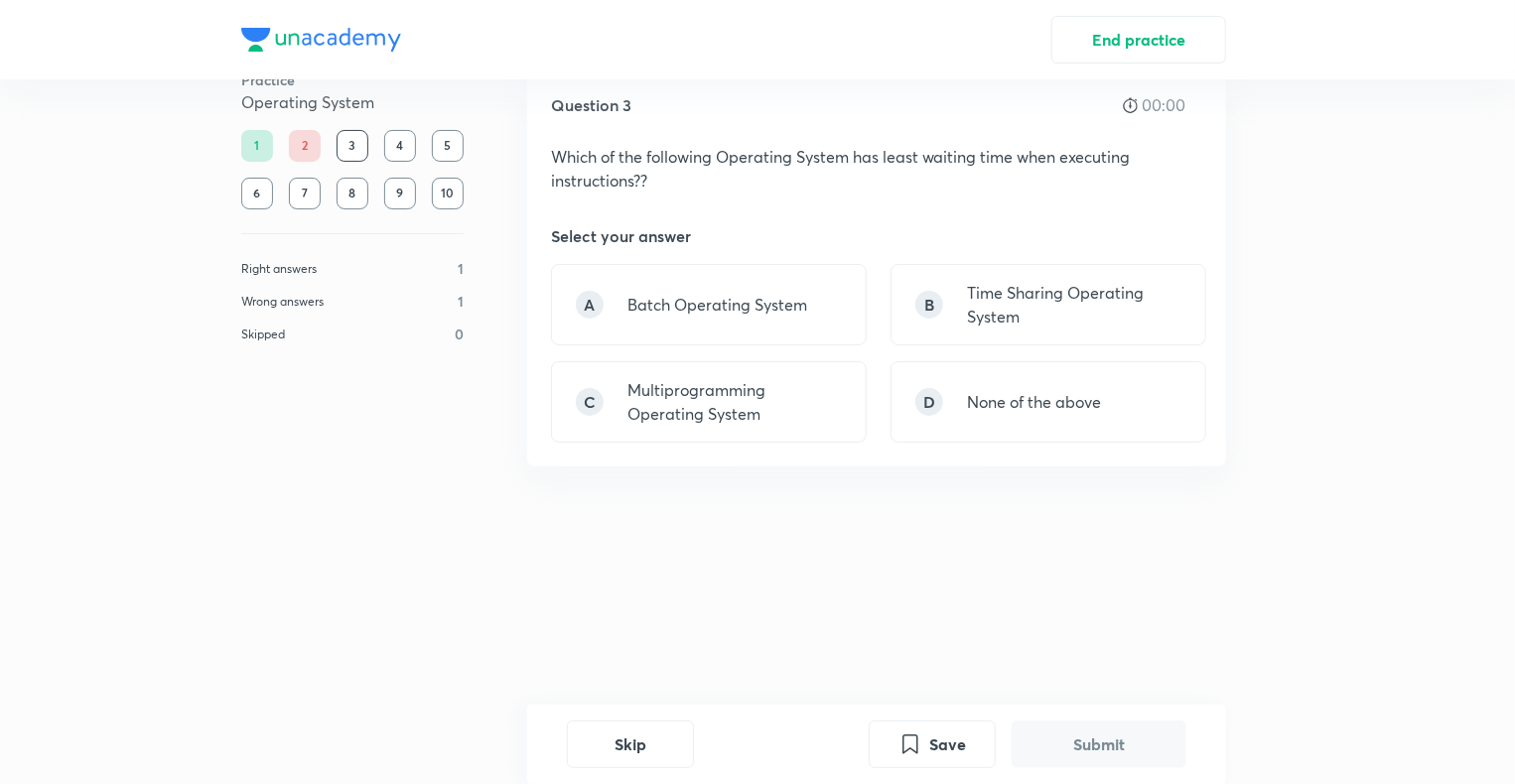 scroll, scrollTop: 0, scrollLeft: 0, axis: both 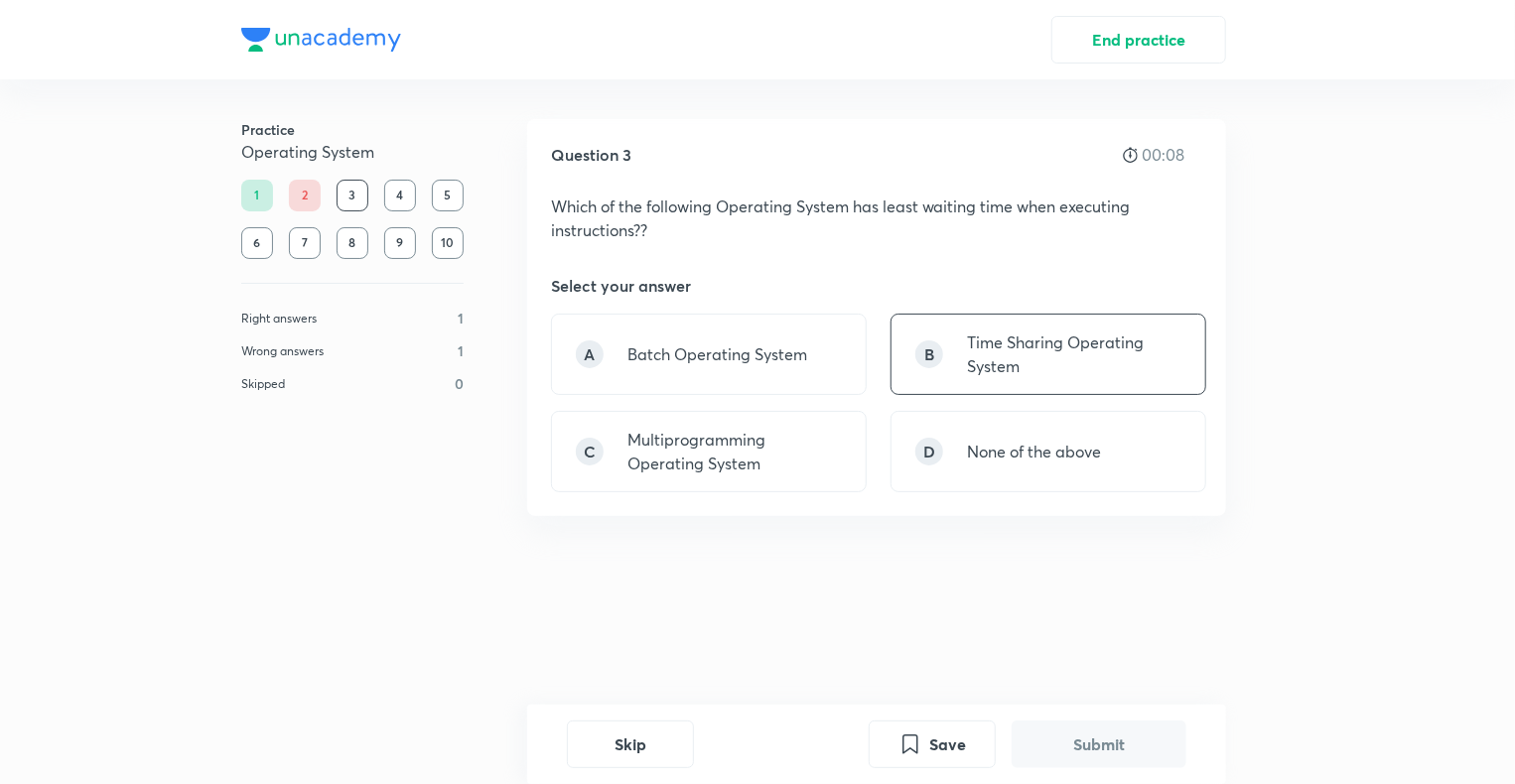 click on "Time Sharing Operating System" at bounding box center (1074, 354) 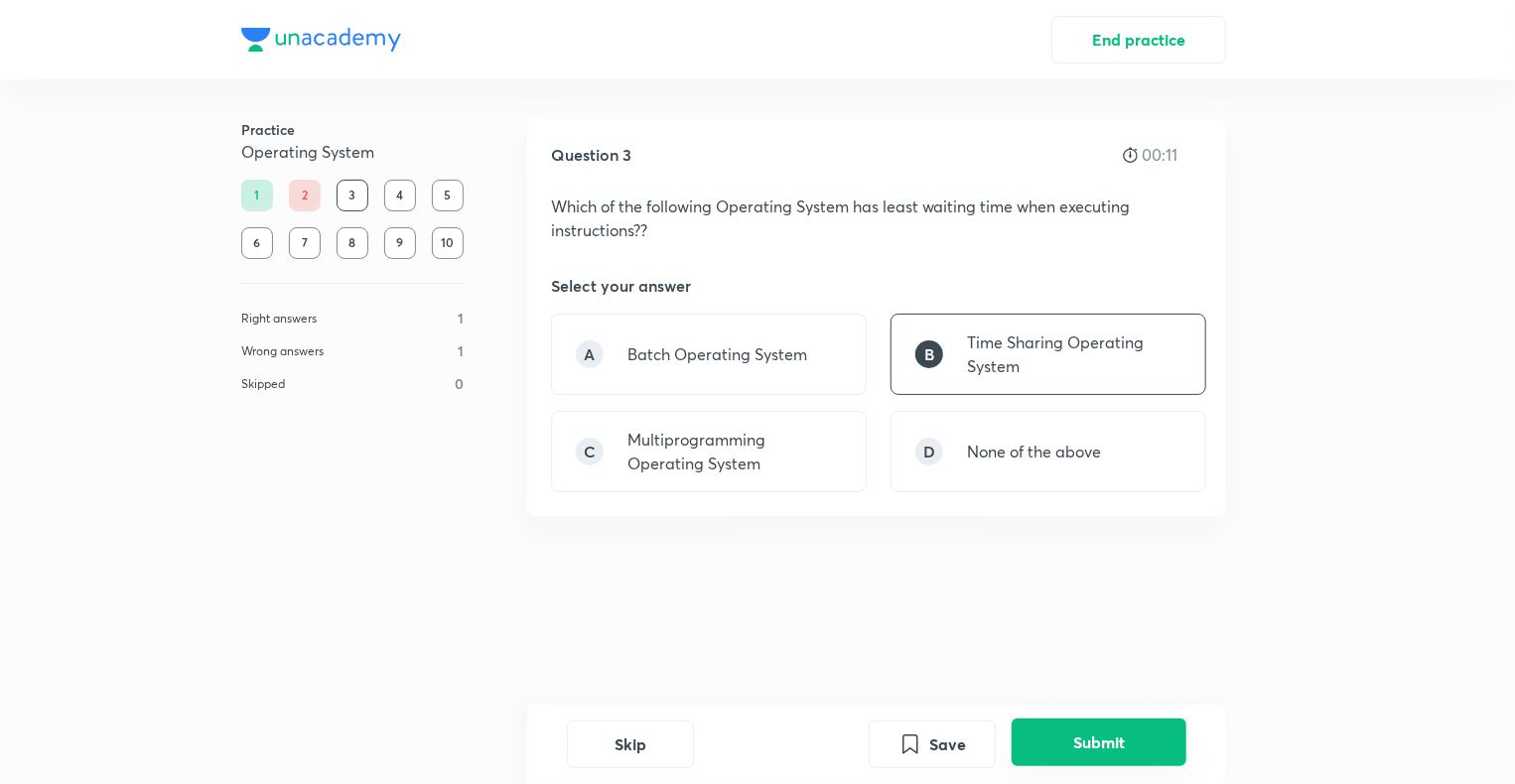click on "Submit" at bounding box center [1099, 742] 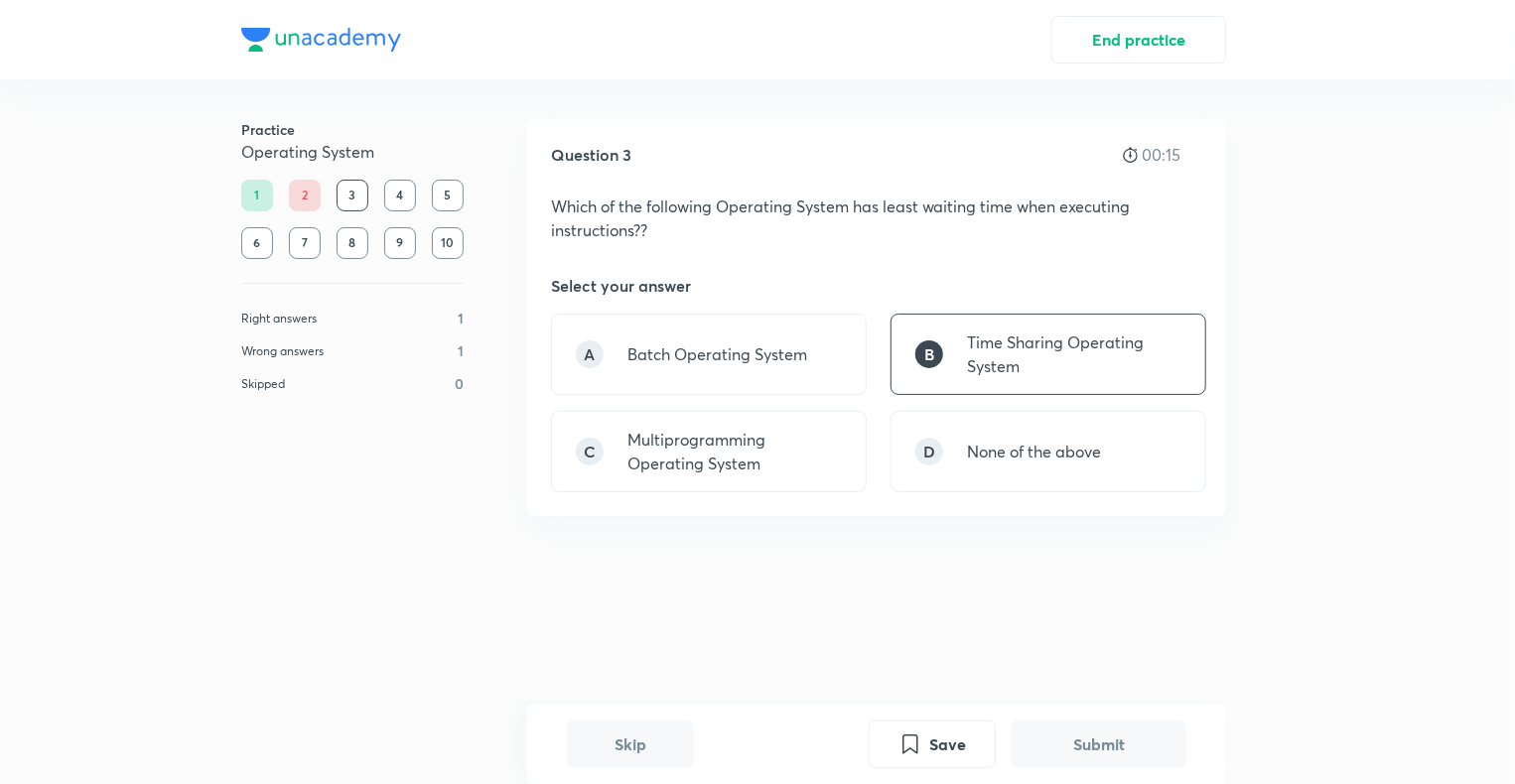 scroll, scrollTop: 429, scrollLeft: 0, axis: vertical 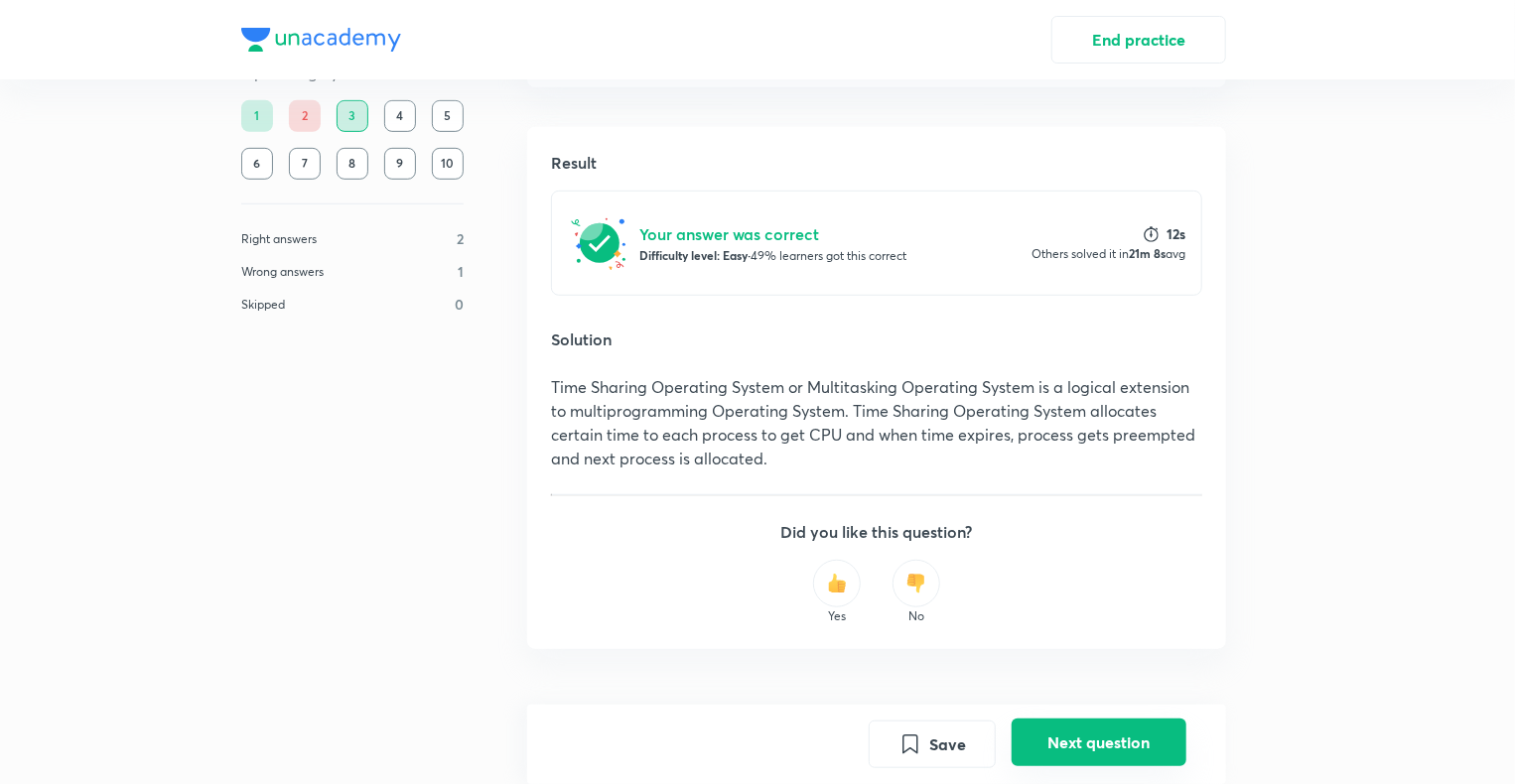 click on "Next question" at bounding box center [1099, 742] 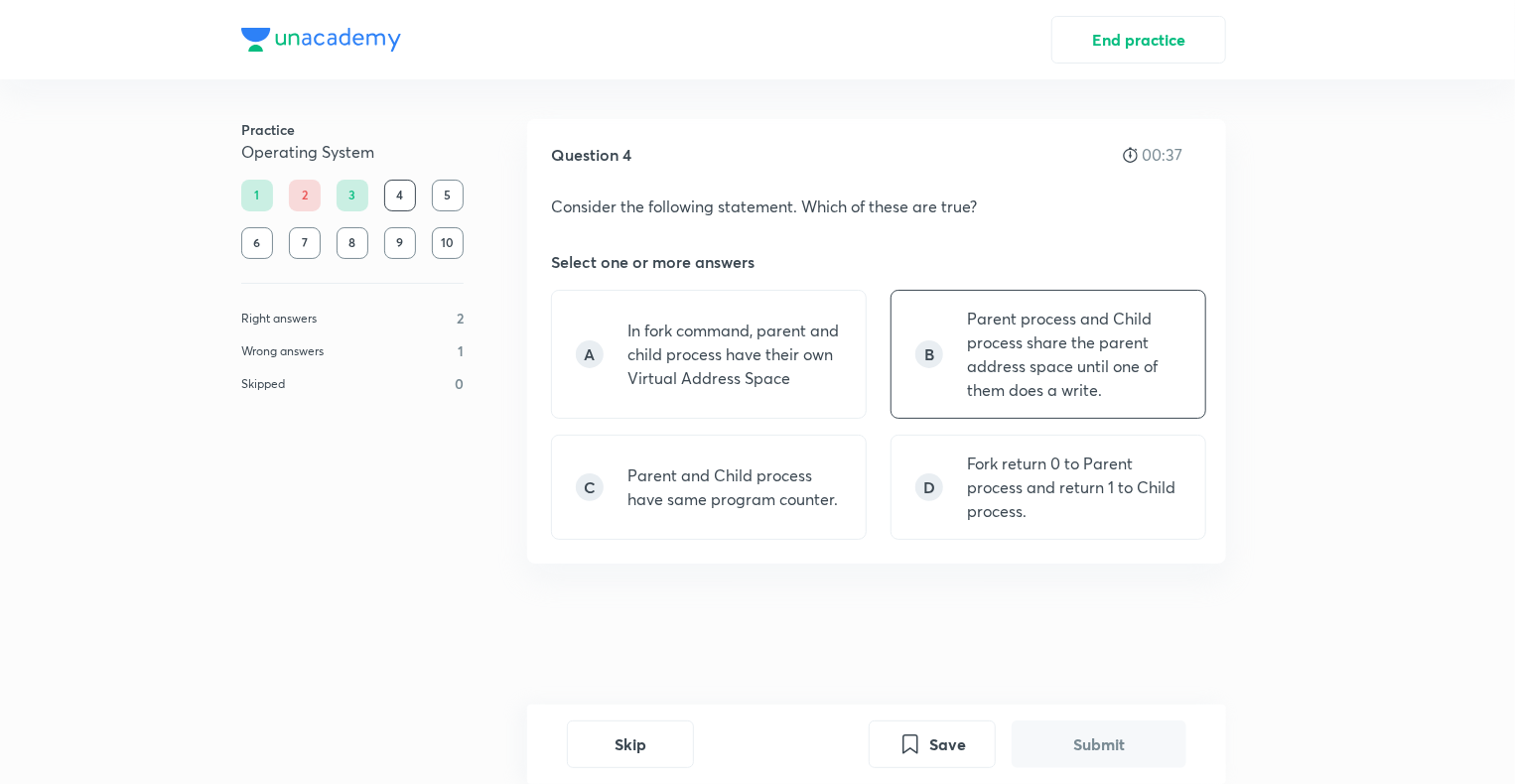 click on "Parent process and Child process share the parent address space until one of them does a write." at bounding box center [1074, 354] 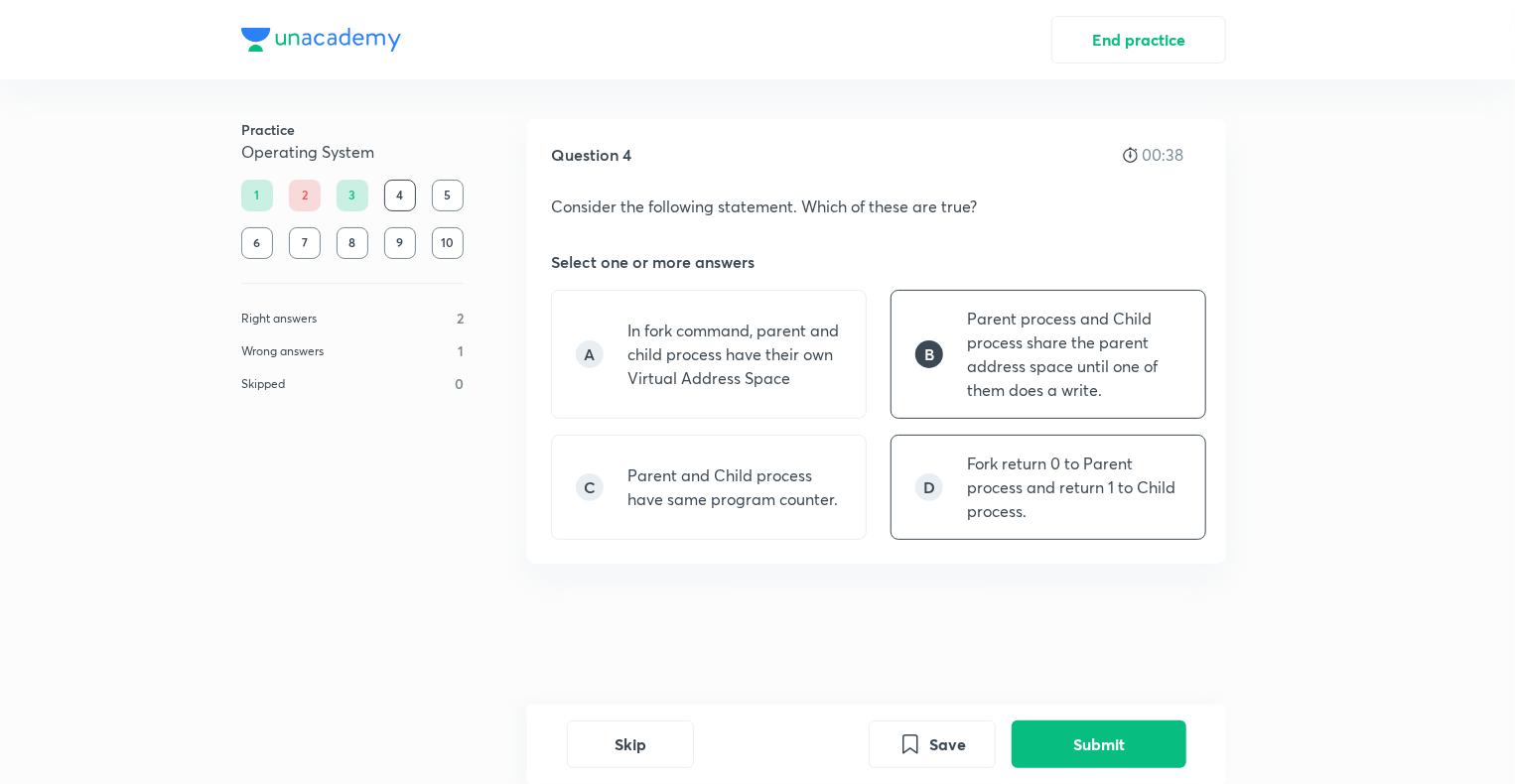 click on "D Fork return 0 to Parent process and return 1 to Child process." at bounding box center (1048, 487) 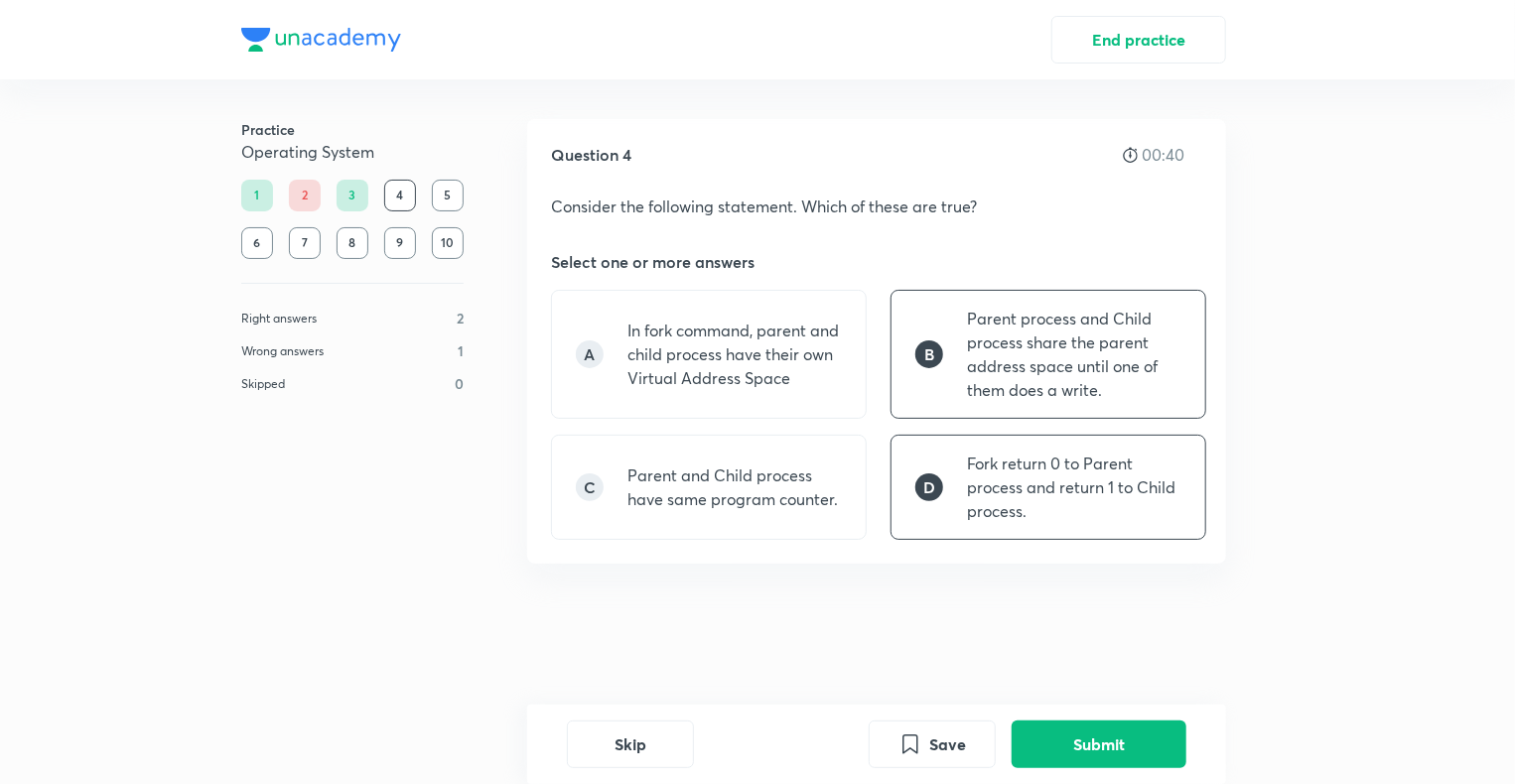 click on "D Fork return 0 to Parent process and return 1 to Child process." at bounding box center (1048, 487) 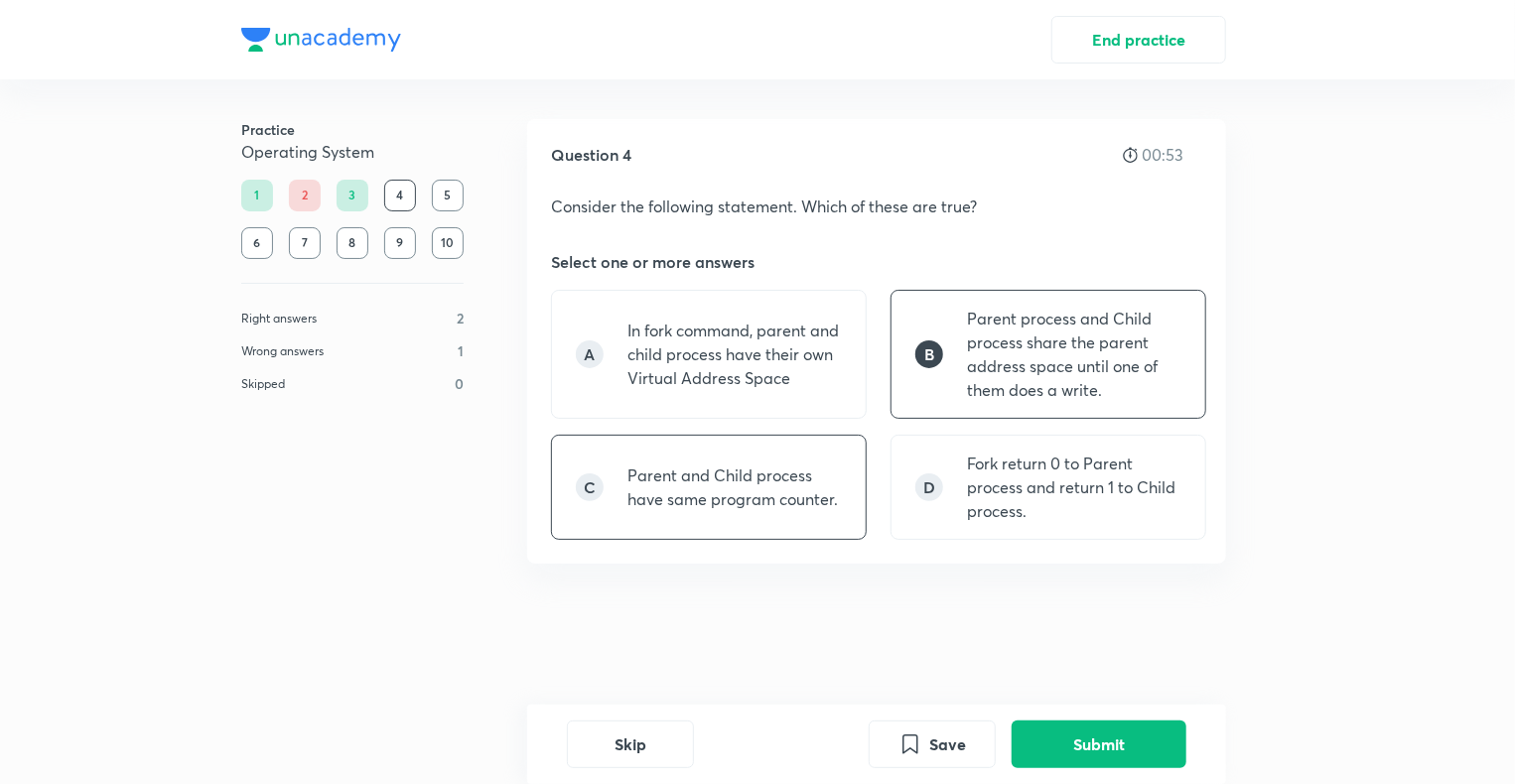click on "C Parent and Child process have same program counter." at bounding box center [709, 487] 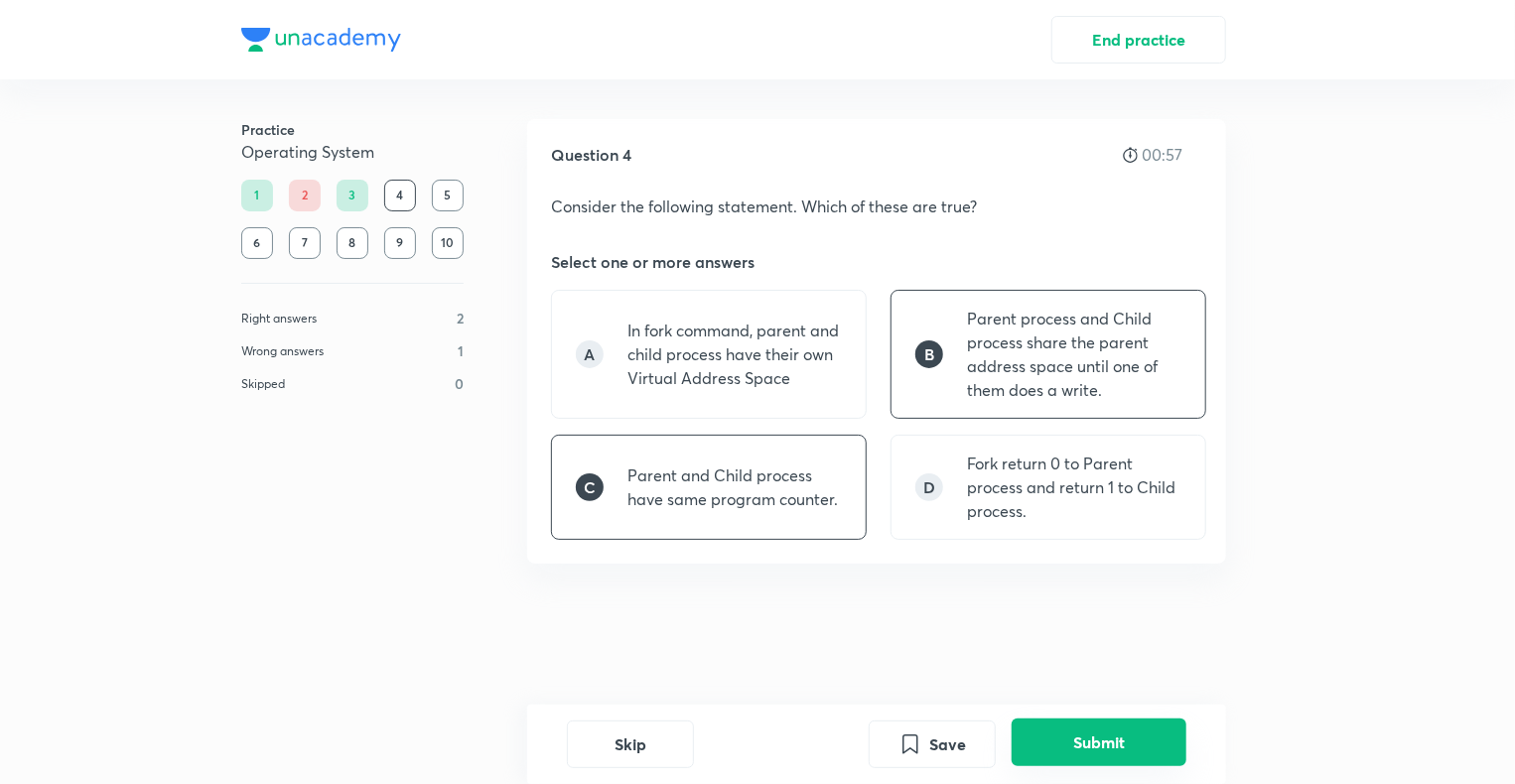 click on "Submit" at bounding box center (1099, 742) 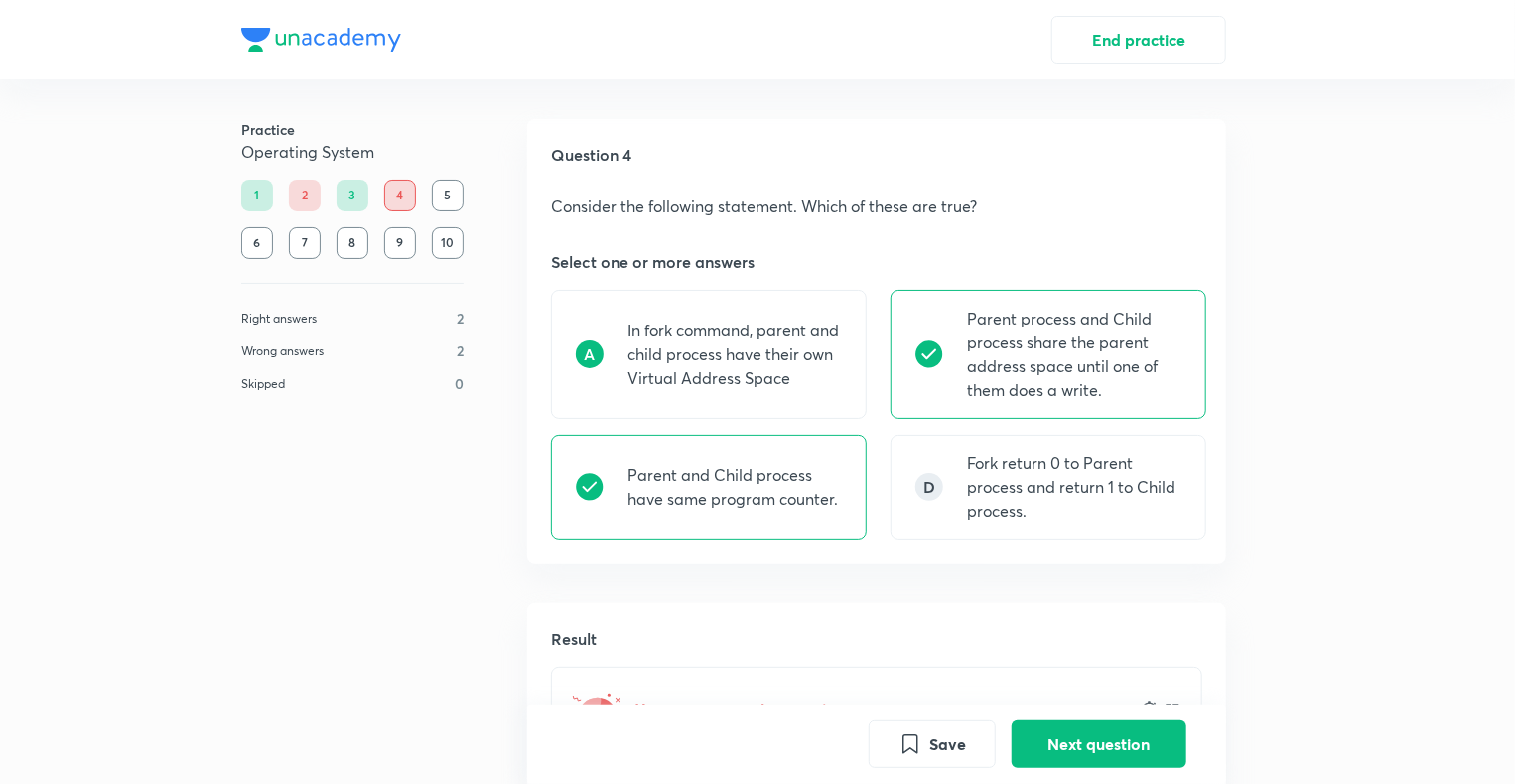 scroll, scrollTop: 19, scrollLeft: 0, axis: vertical 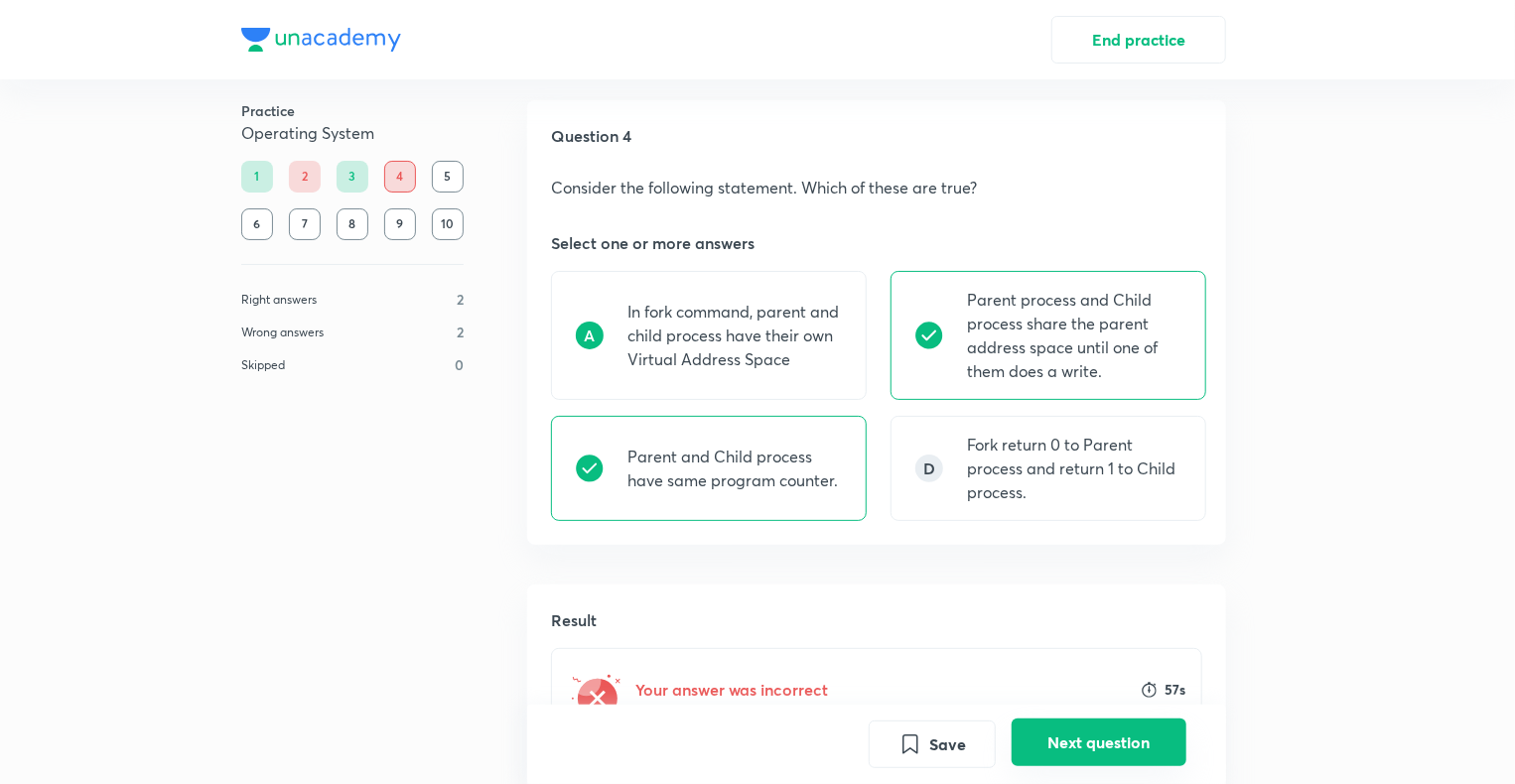 click on "Next question" at bounding box center (1099, 742) 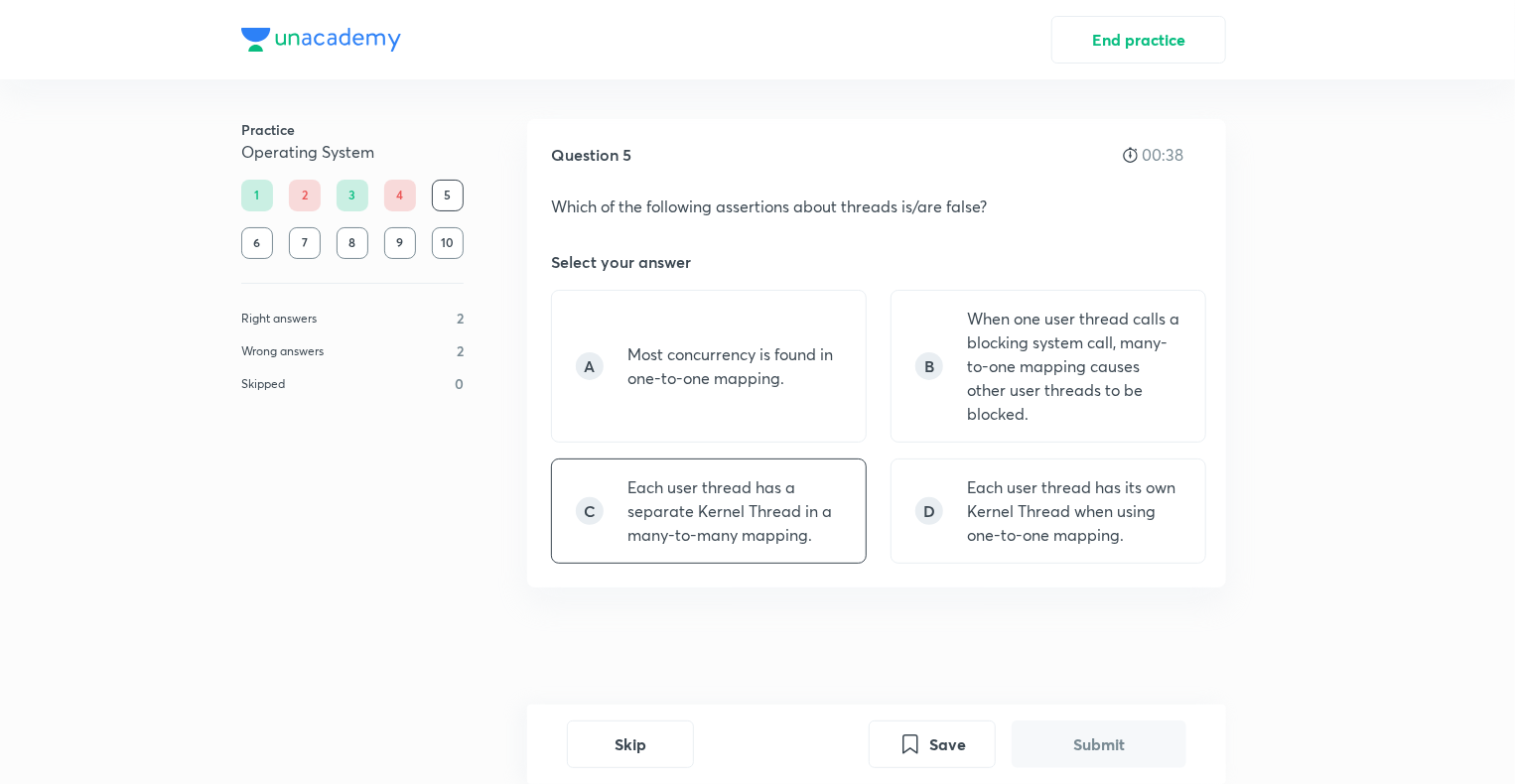 click on "Each user thread has a separate Kernel Thread in a many-to-many mapping." at bounding box center [735, 511] 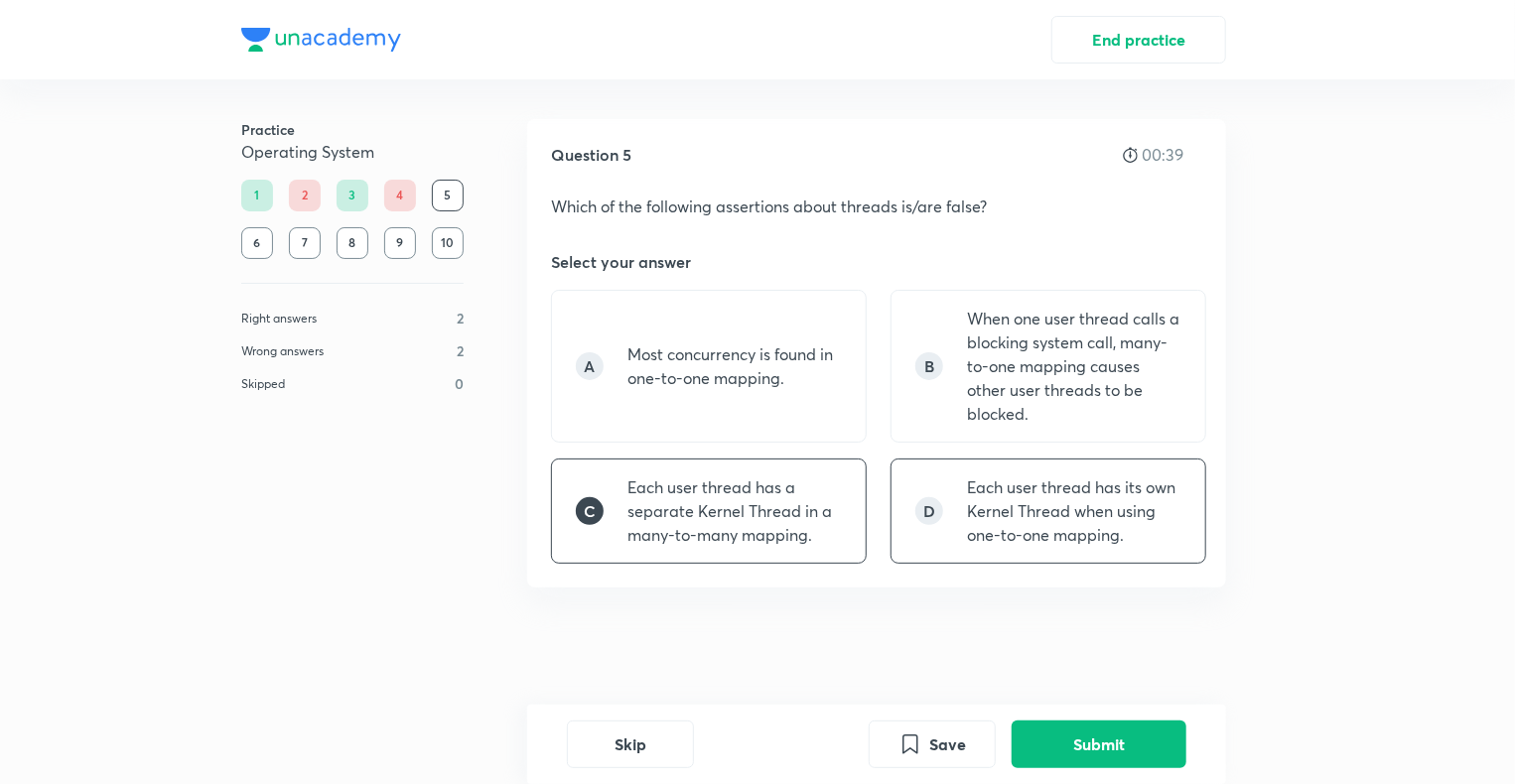 click on "D Each user thread has its own Kernel Thread when using one-to-one mapping." at bounding box center (1048, 511) 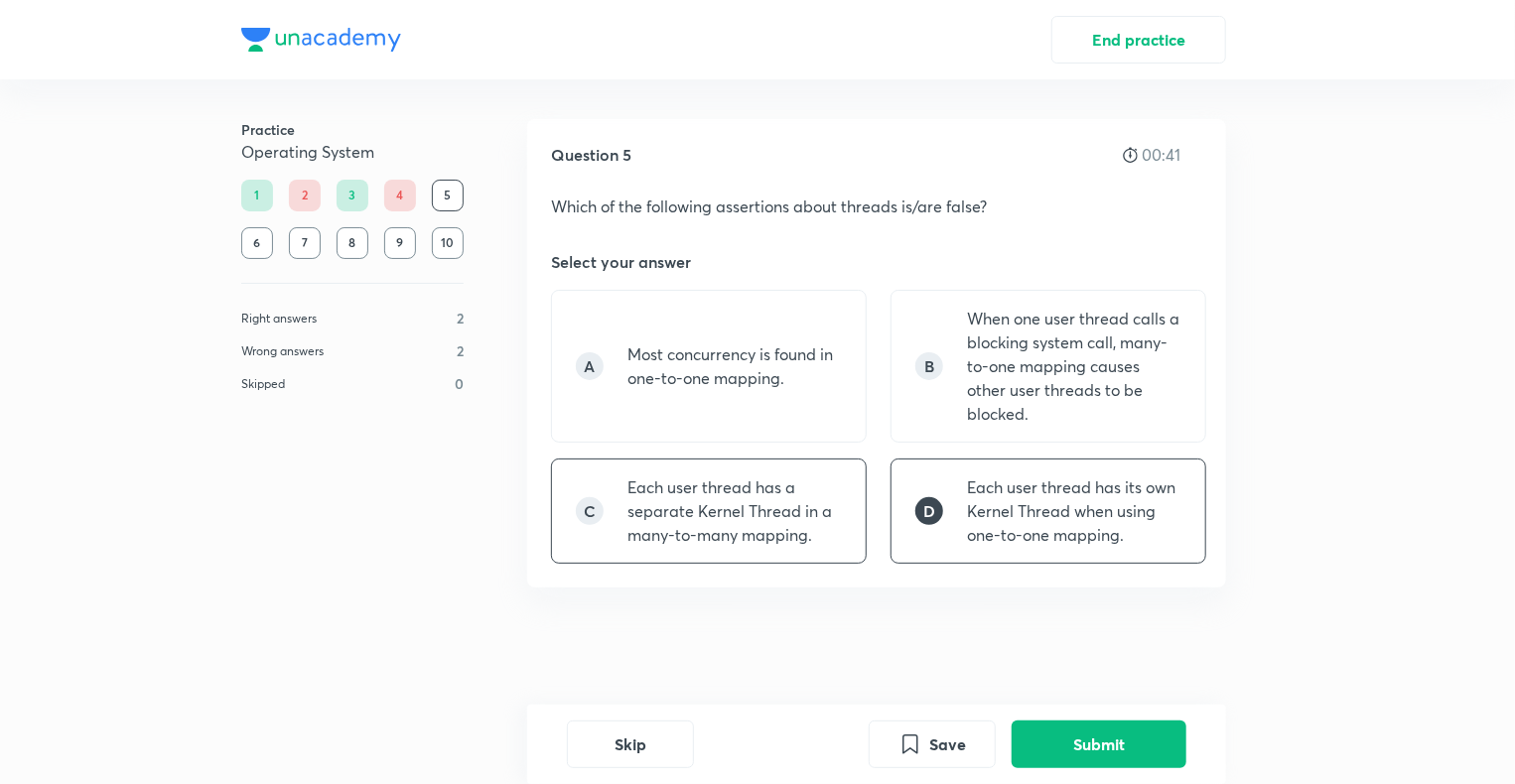 click on "Each user thread has a separate Kernel Thread in a many-to-many mapping." at bounding box center [735, 511] 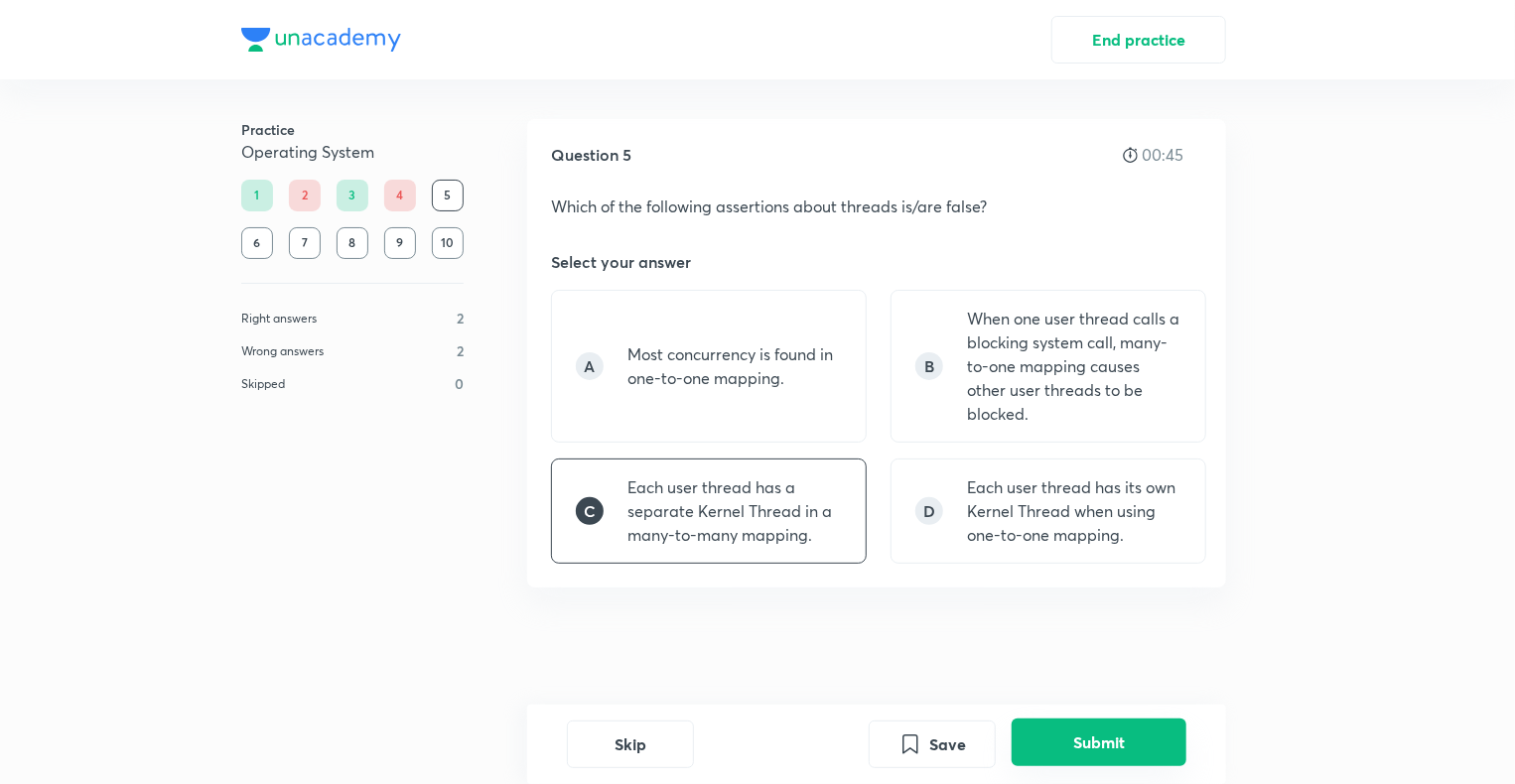 click on "Submit" at bounding box center [1099, 742] 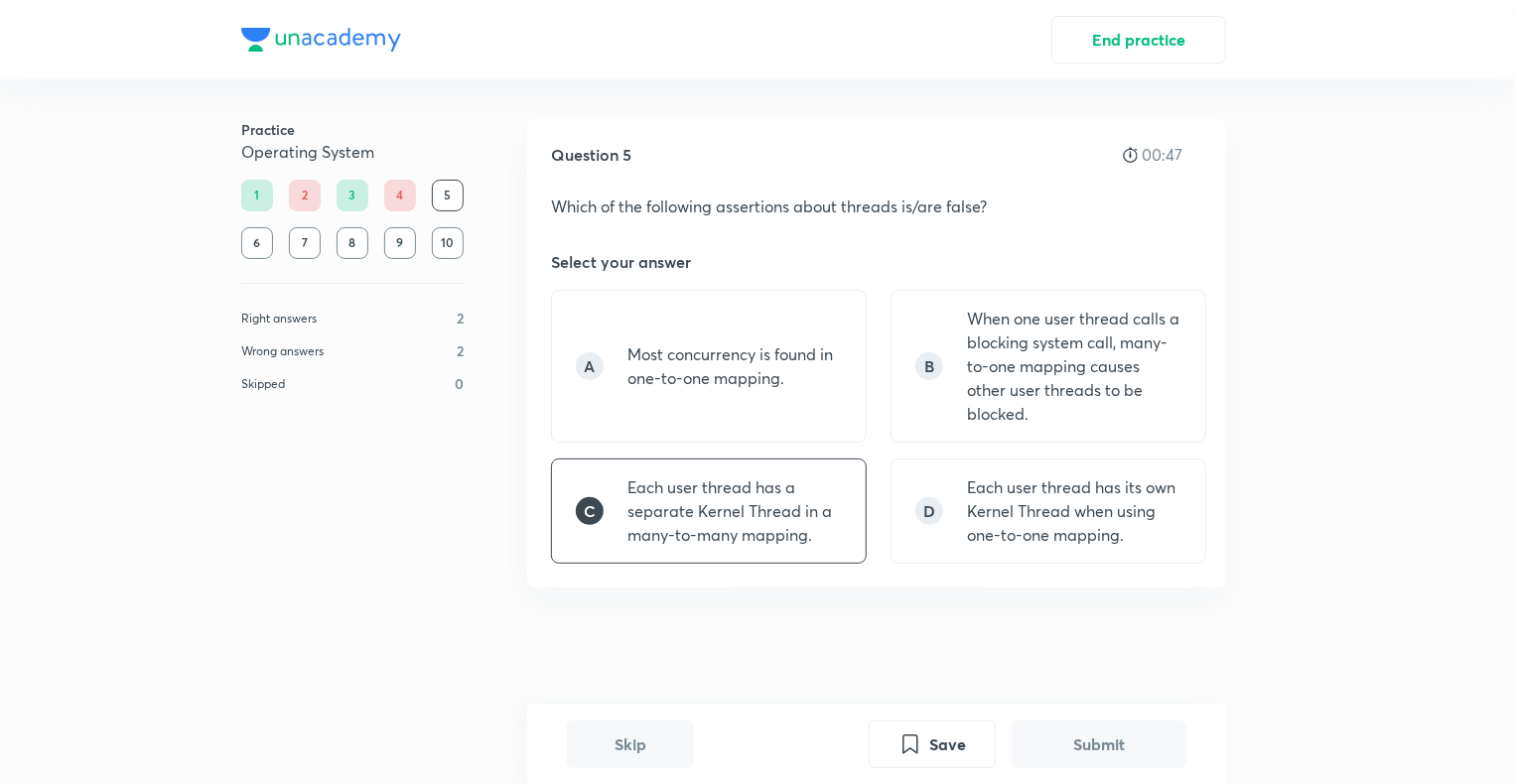 scroll, scrollTop: 476, scrollLeft: 0, axis: vertical 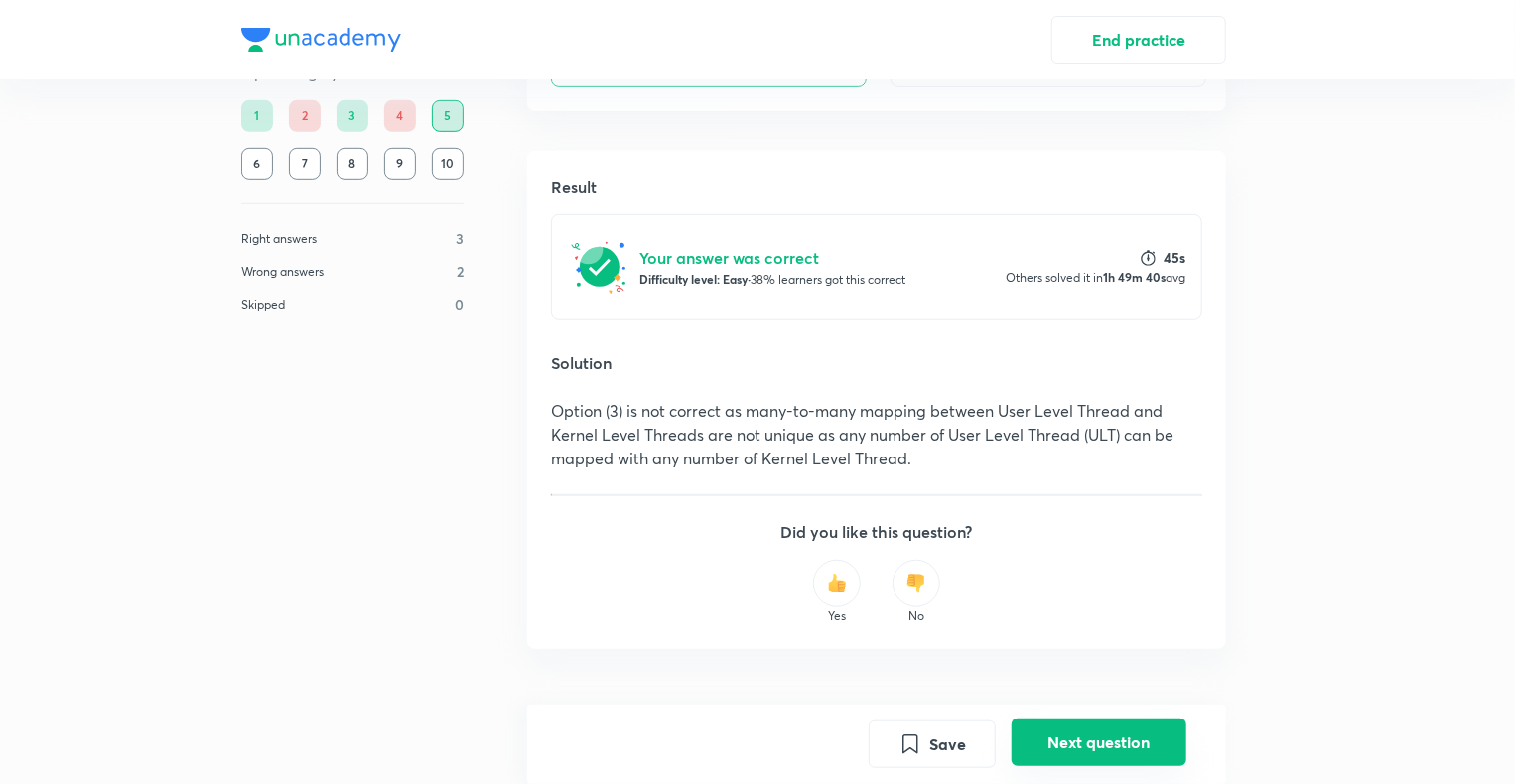 click on "Next question" at bounding box center (1099, 742) 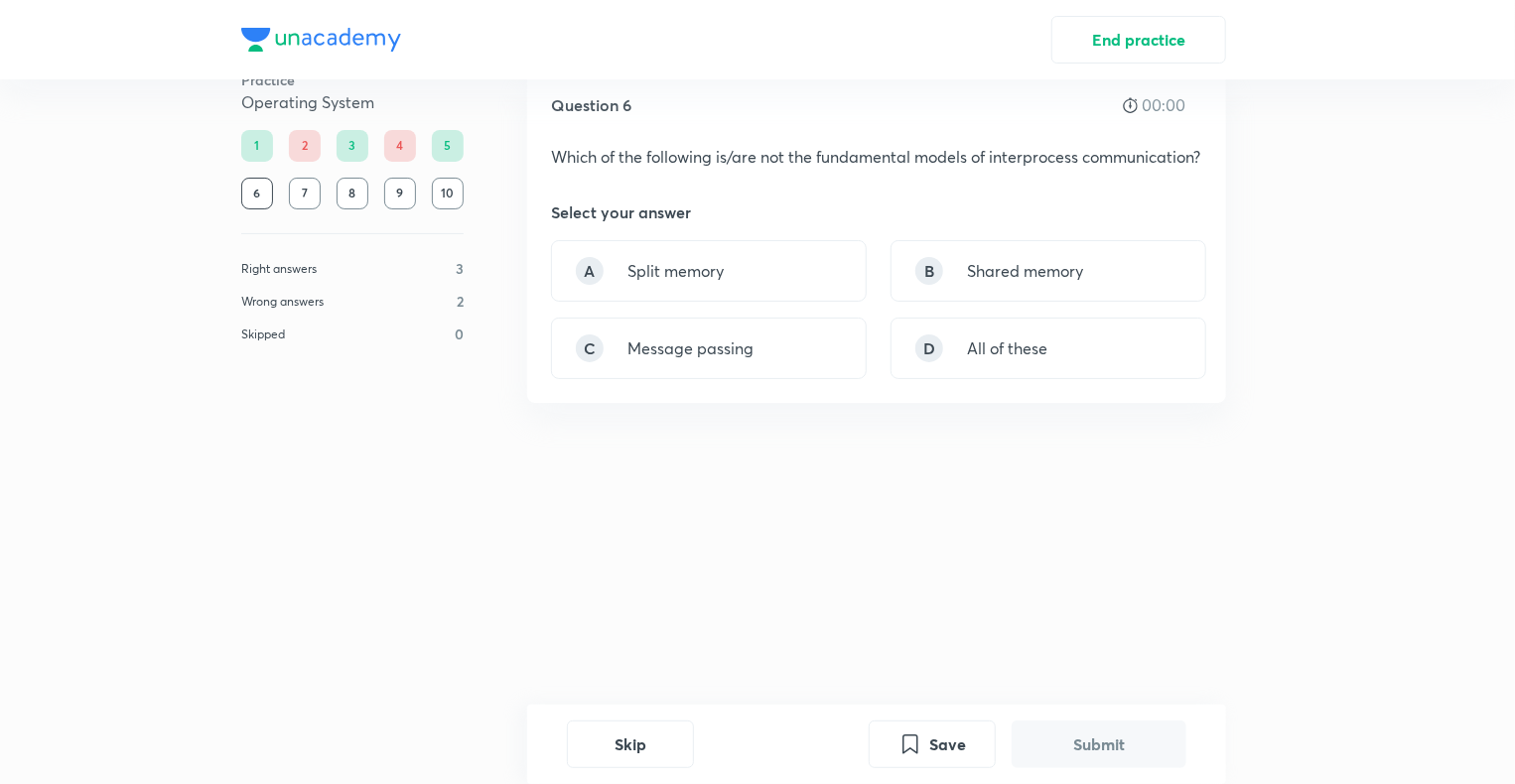scroll, scrollTop: 0, scrollLeft: 0, axis: both 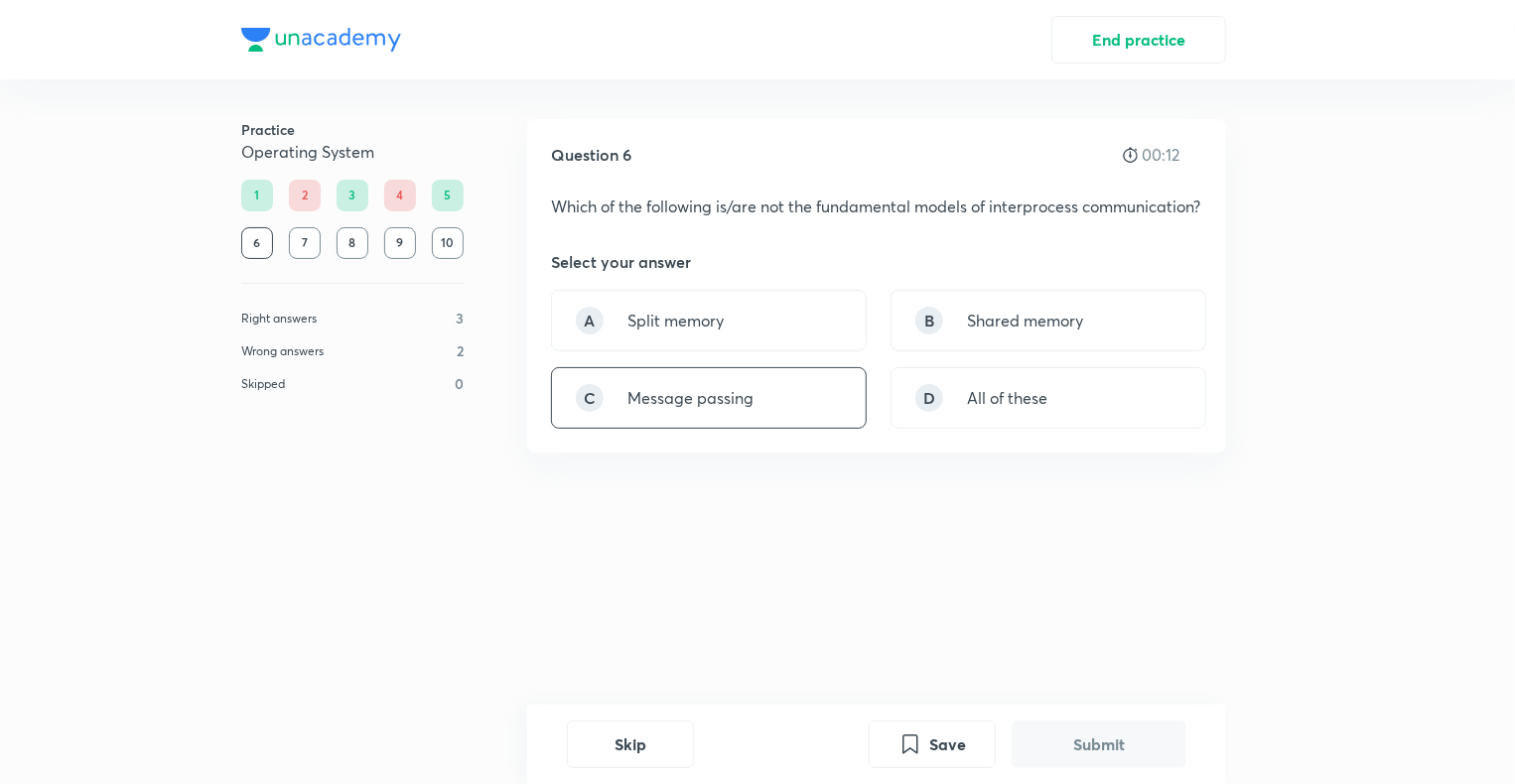 click on "C Message passing" at bounding box center [709, 398] 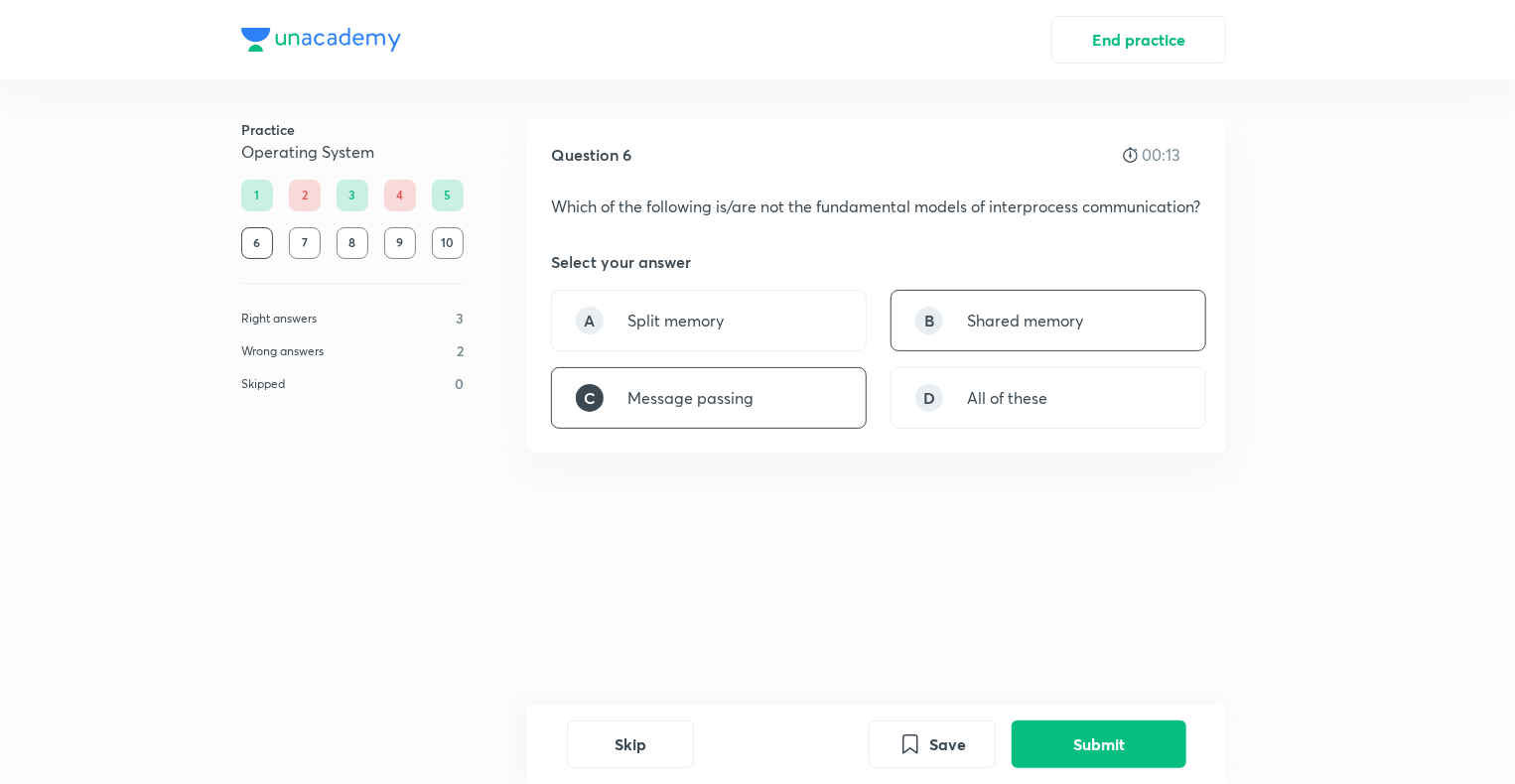 click on "B Shared memory" at bounding box center (1048, 321) 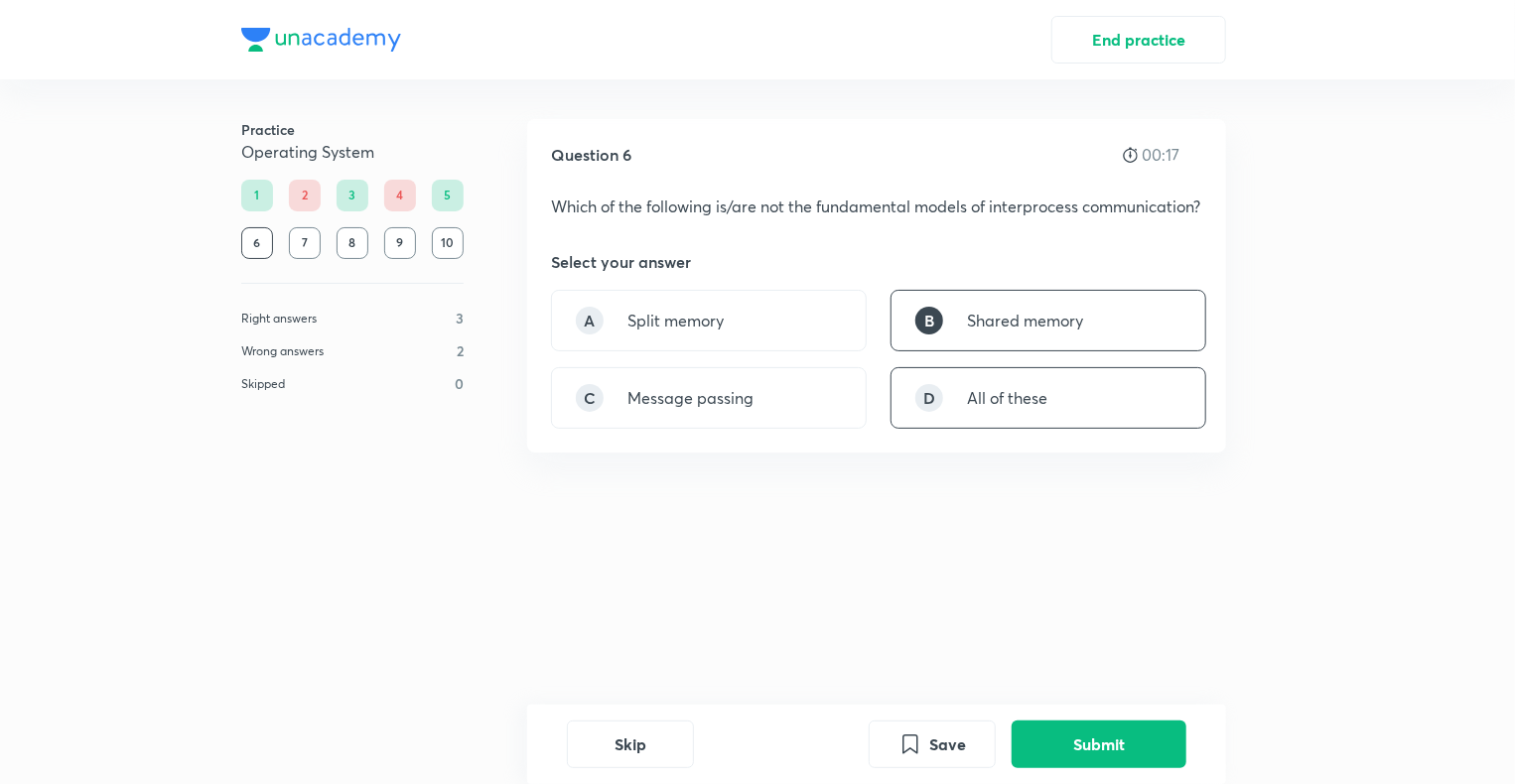 click on "All of these" at bounding box center (1007, 398) 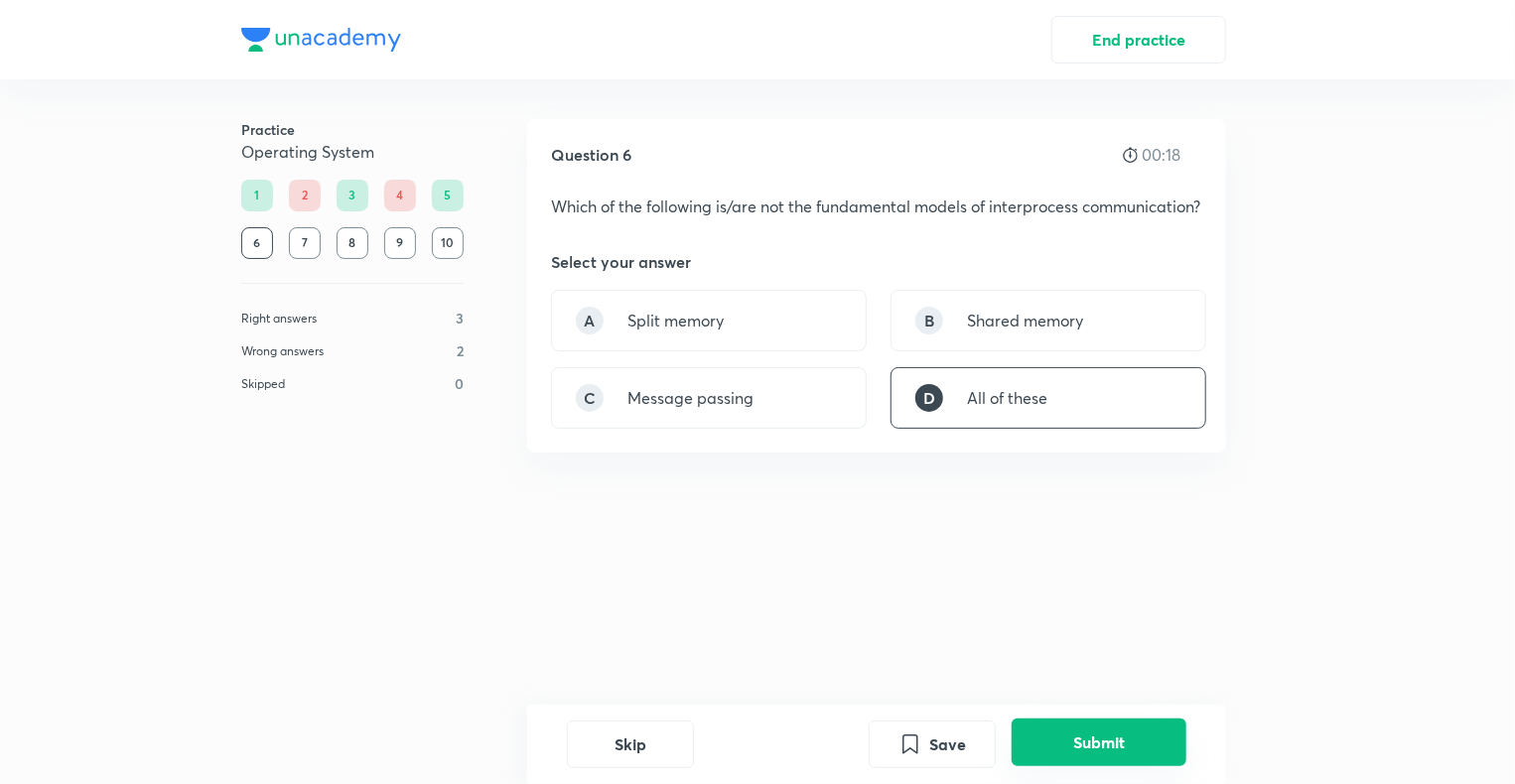 click on "Submit" at bounding box center (1099, 742) 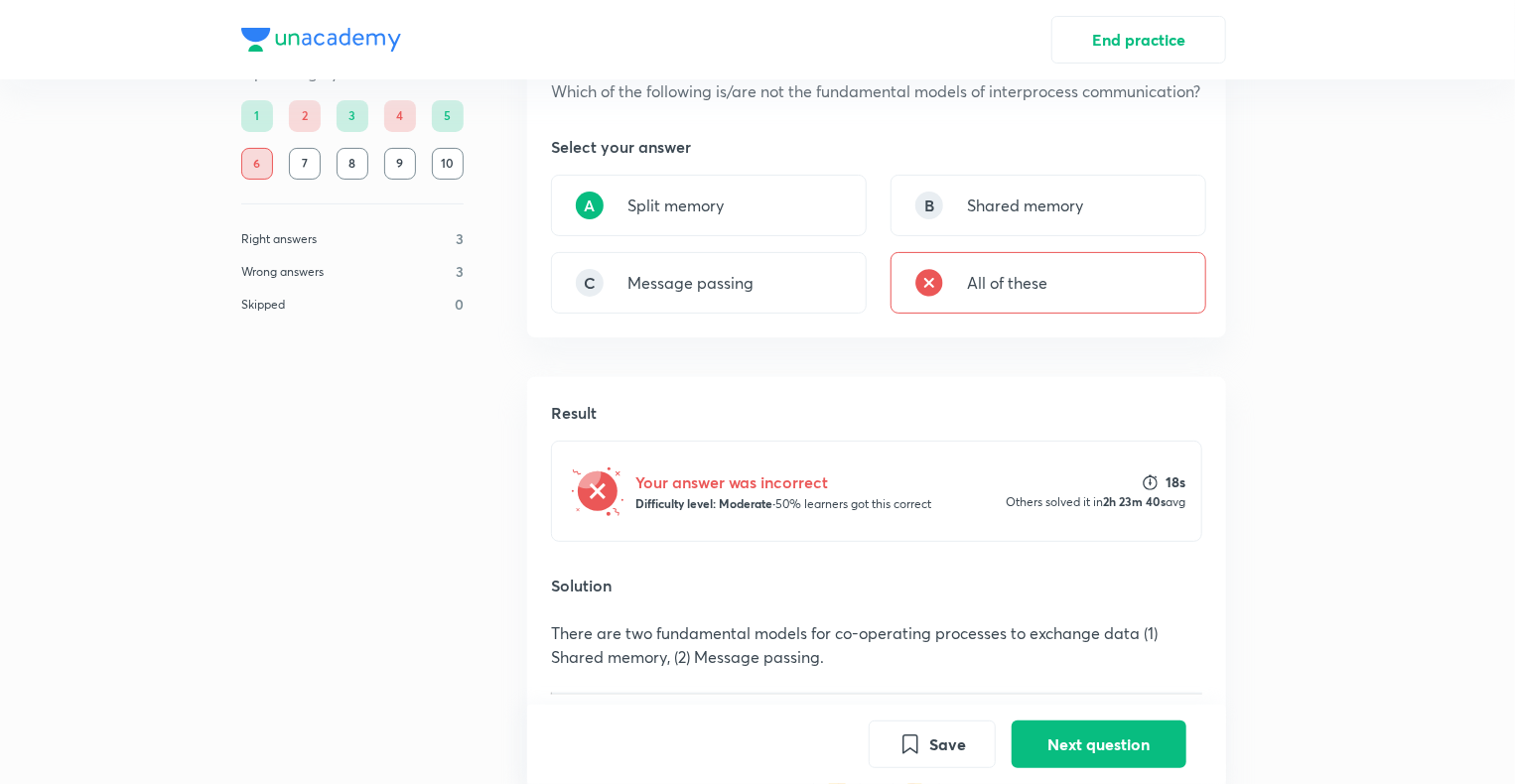 scroll, scrollTop: 48, scrollLeft: 0, axis: vertical 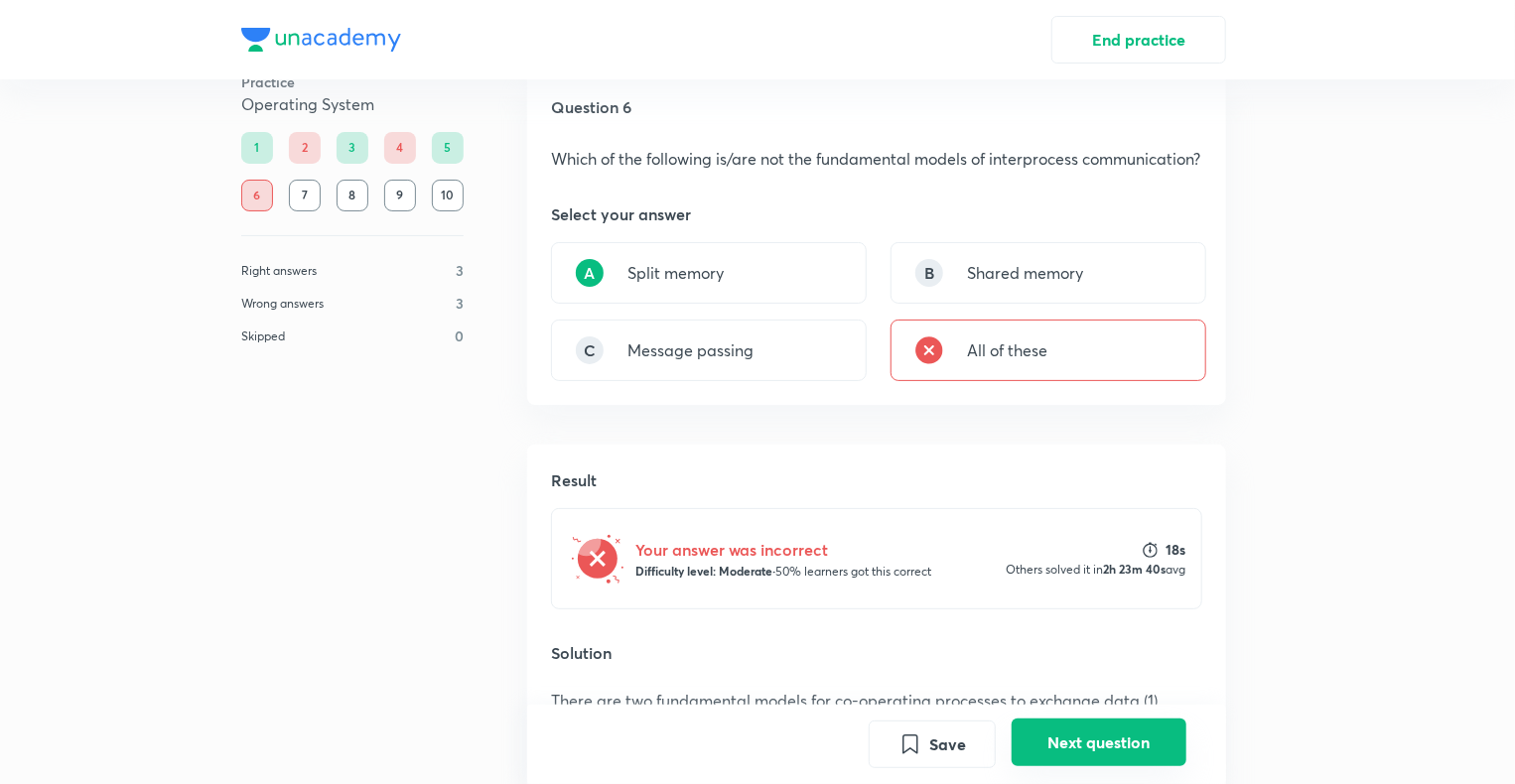 click on "Next question" at bounding box center (1099, 742) 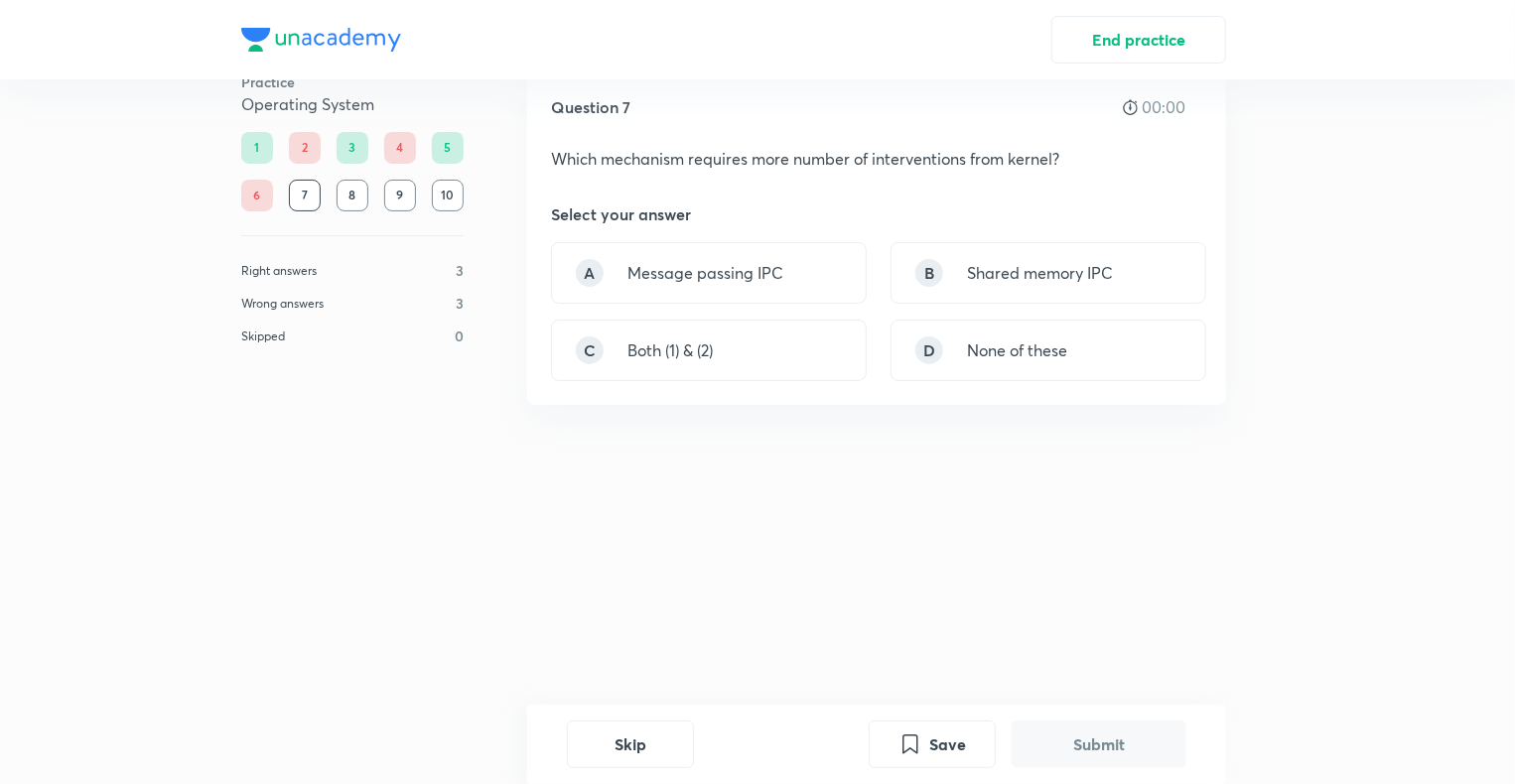 scroll, scrollTop: 0, scrollLeft: 0, axis: both 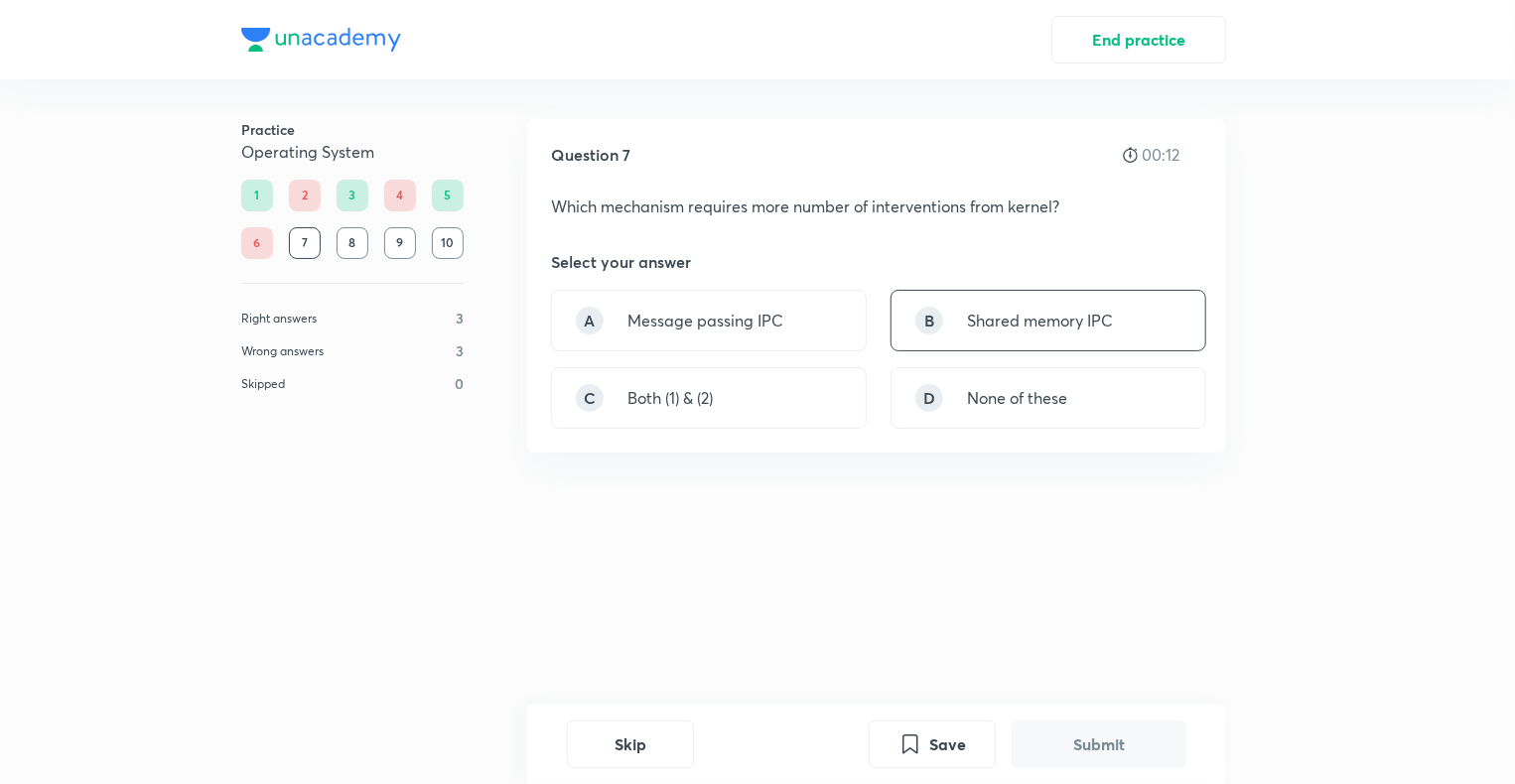 click on "Shared memory IPC" at bounding box center (1039, 321) 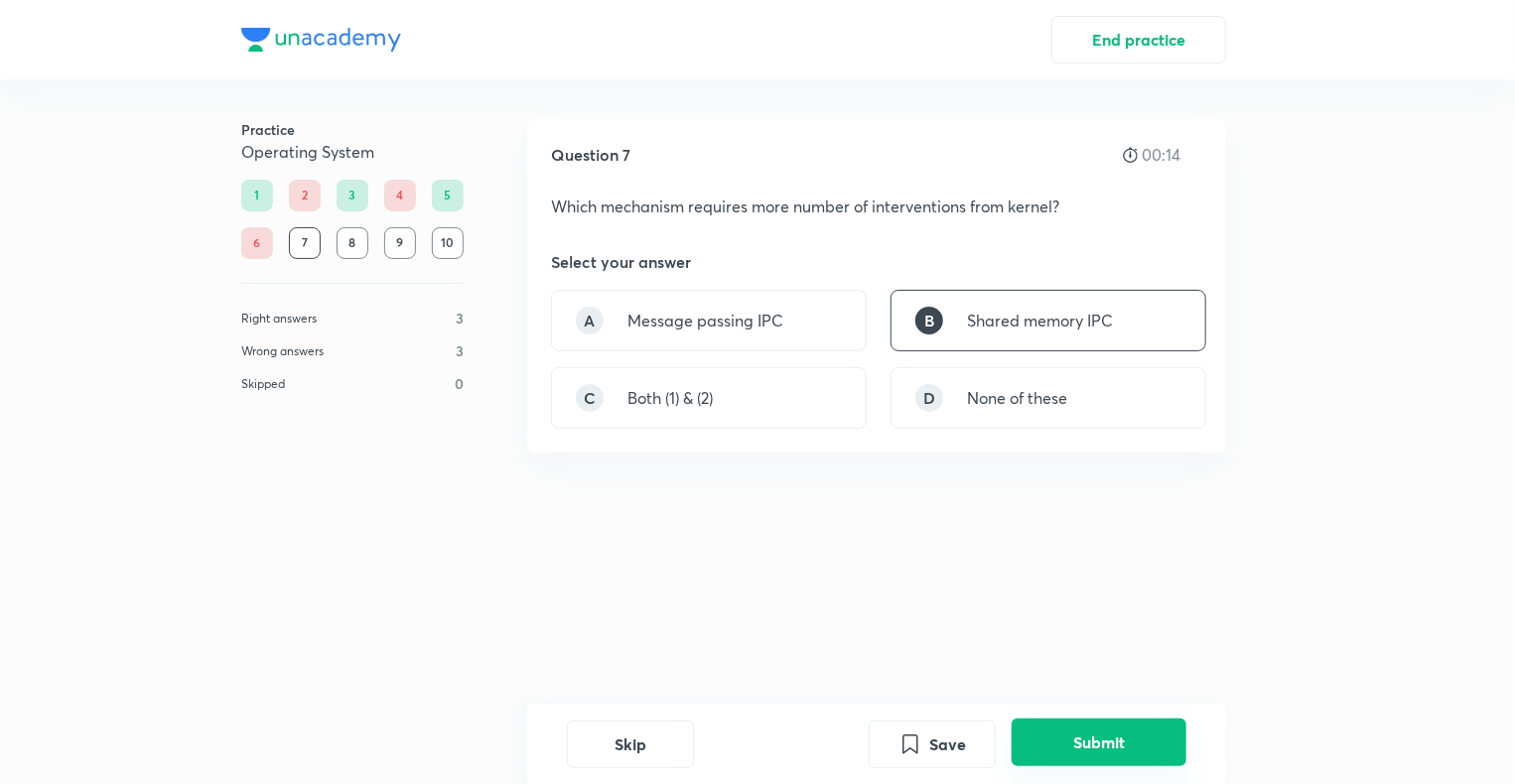 click on "Submit" at bounding box center [1099, 742] 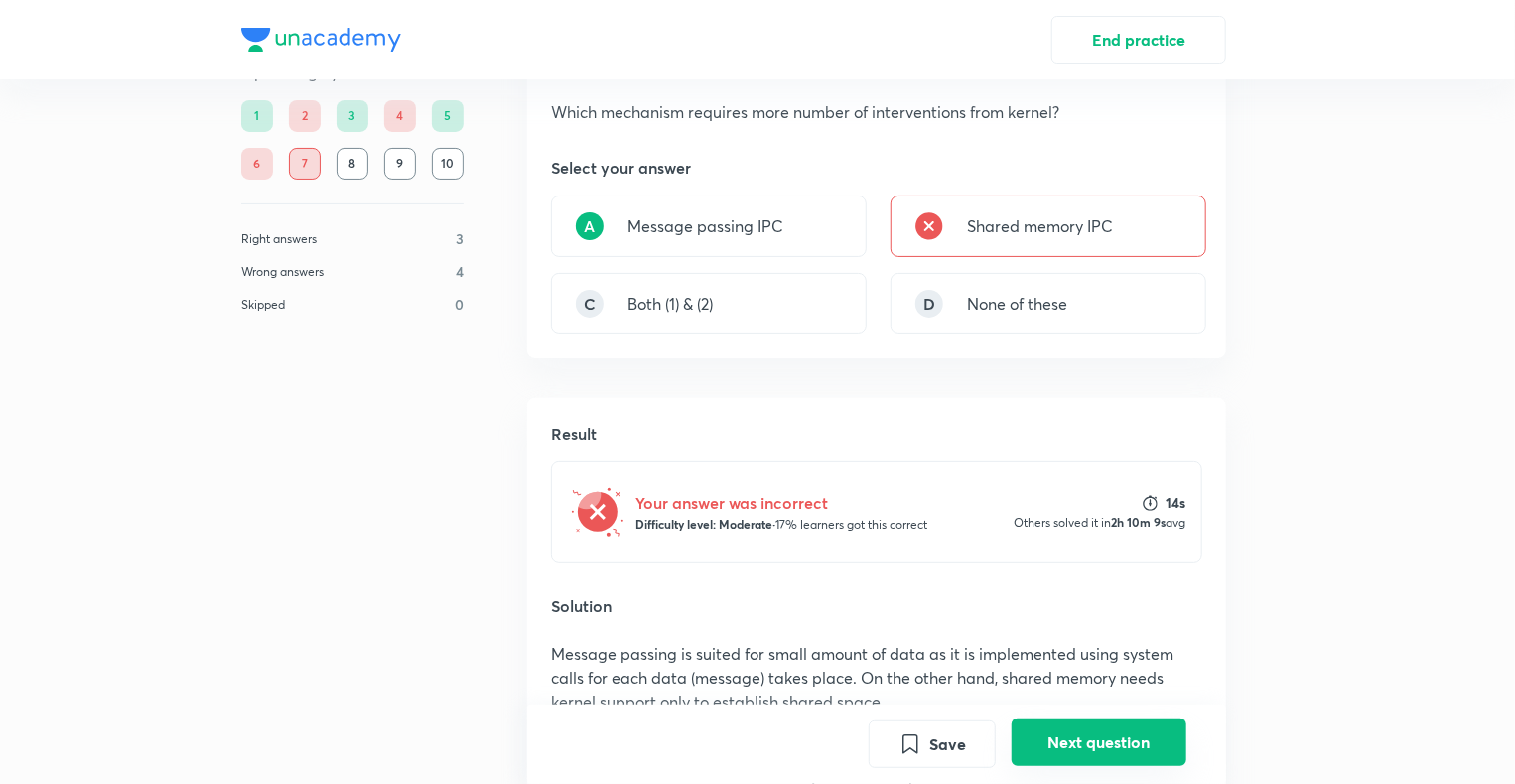 scroll, scrollTop: 93, scrollLeft: 0, axis: vertical 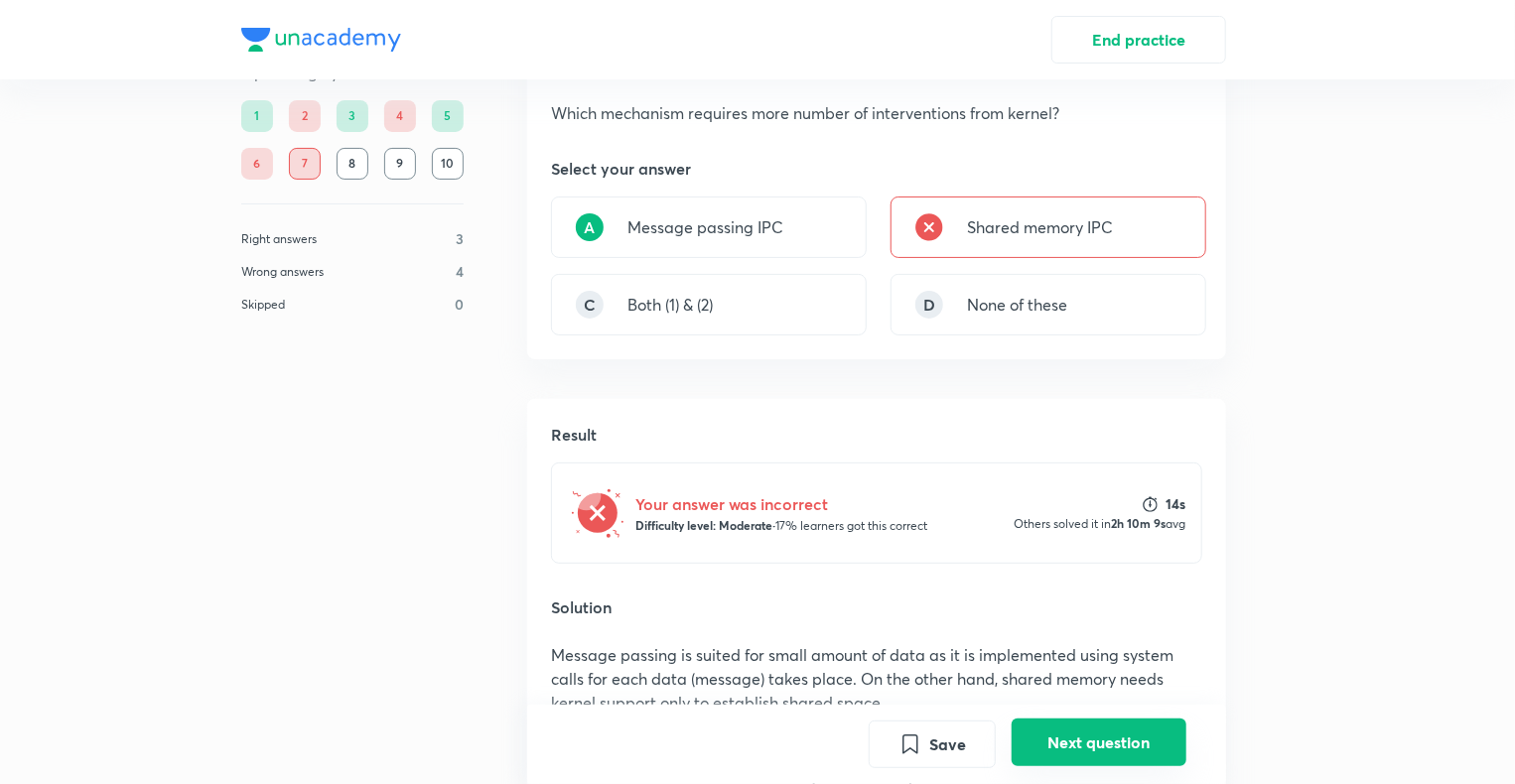 click on "Next question" at bounding box center (1099, 742) 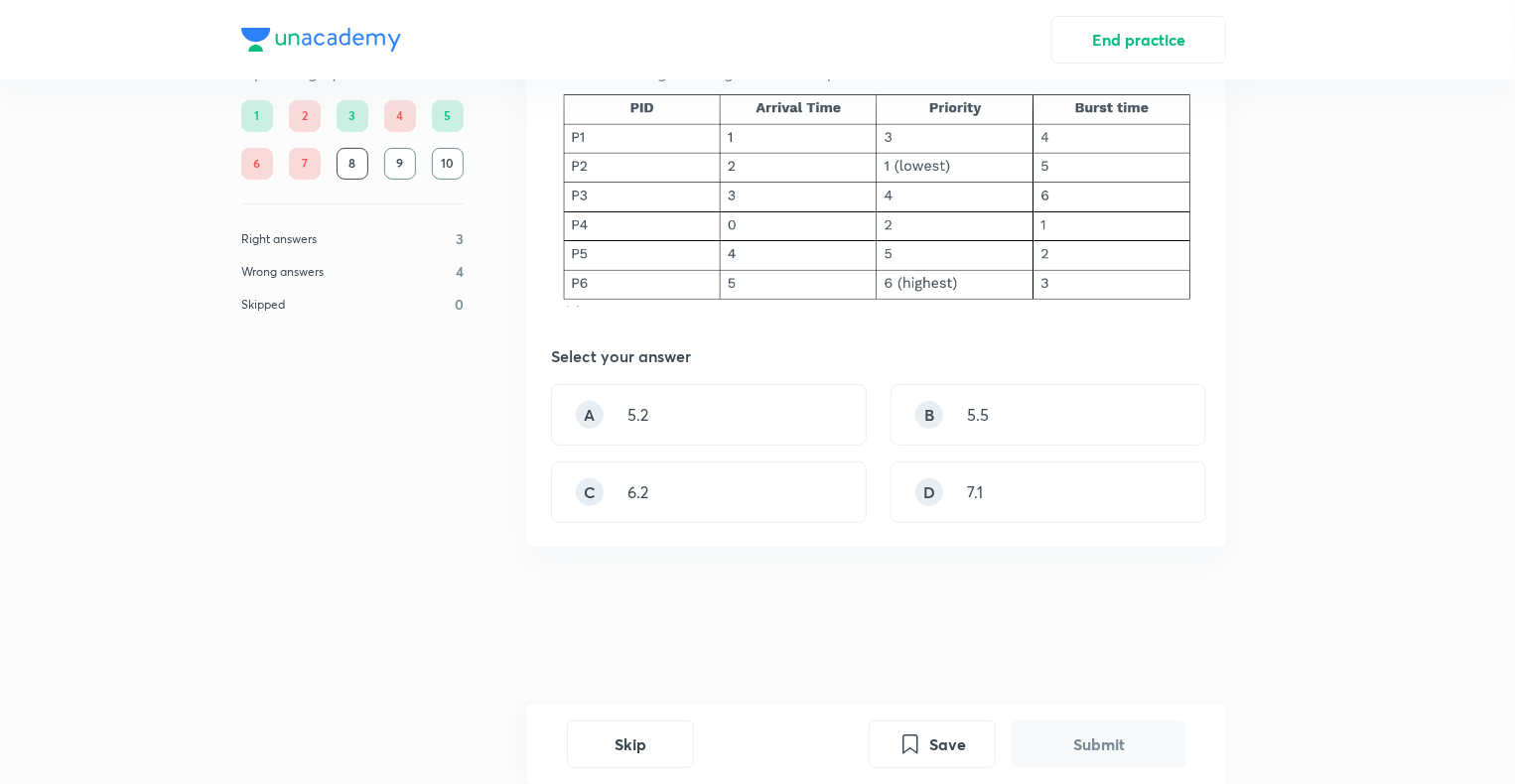 scroll, scrollTop: 0, scrollLeft: 0, axis: both 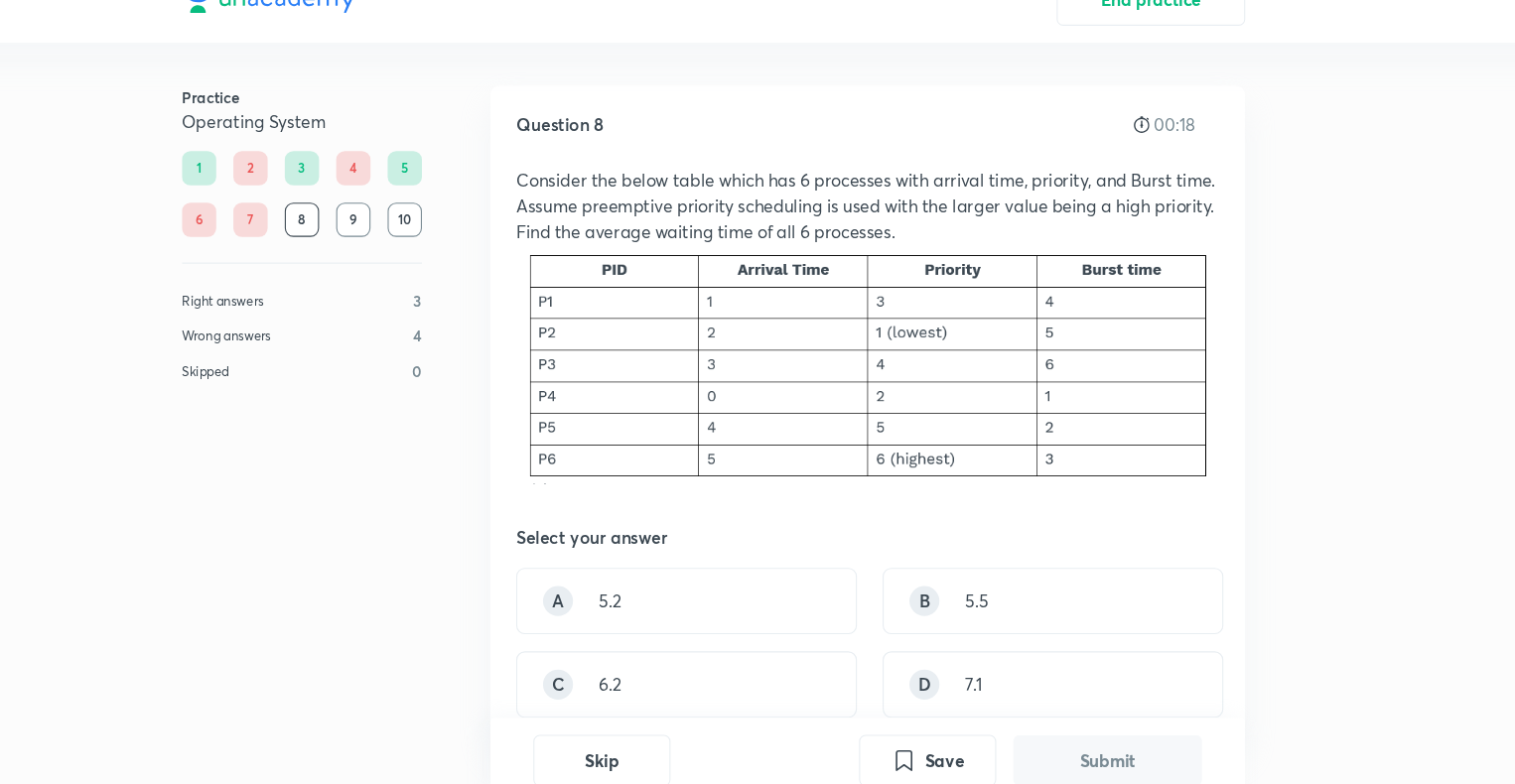 click on "Select your answer" at bounding box center [877, 538] 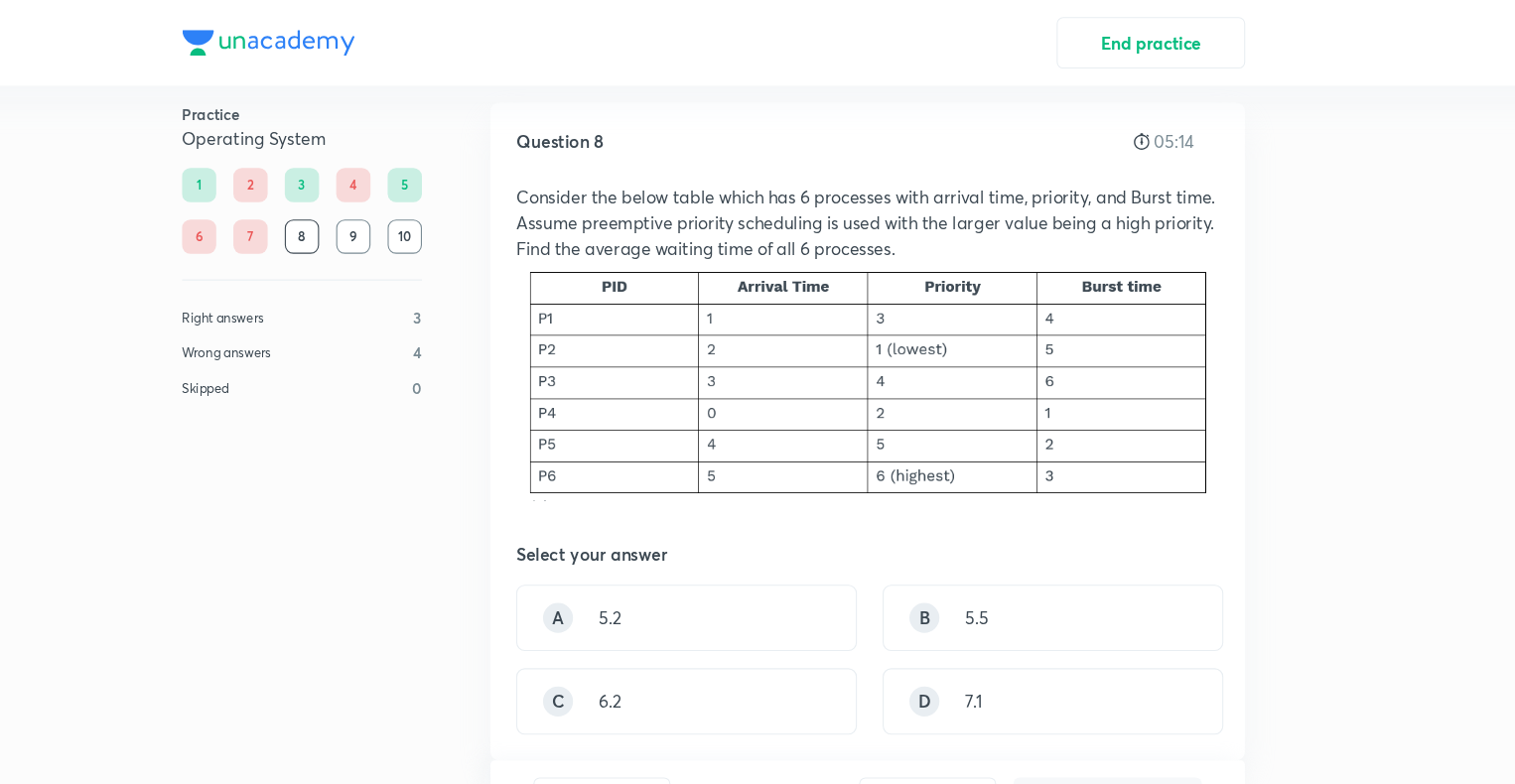 scroll, scrollTop: 17, scrollLeft: 0, axis: vertical 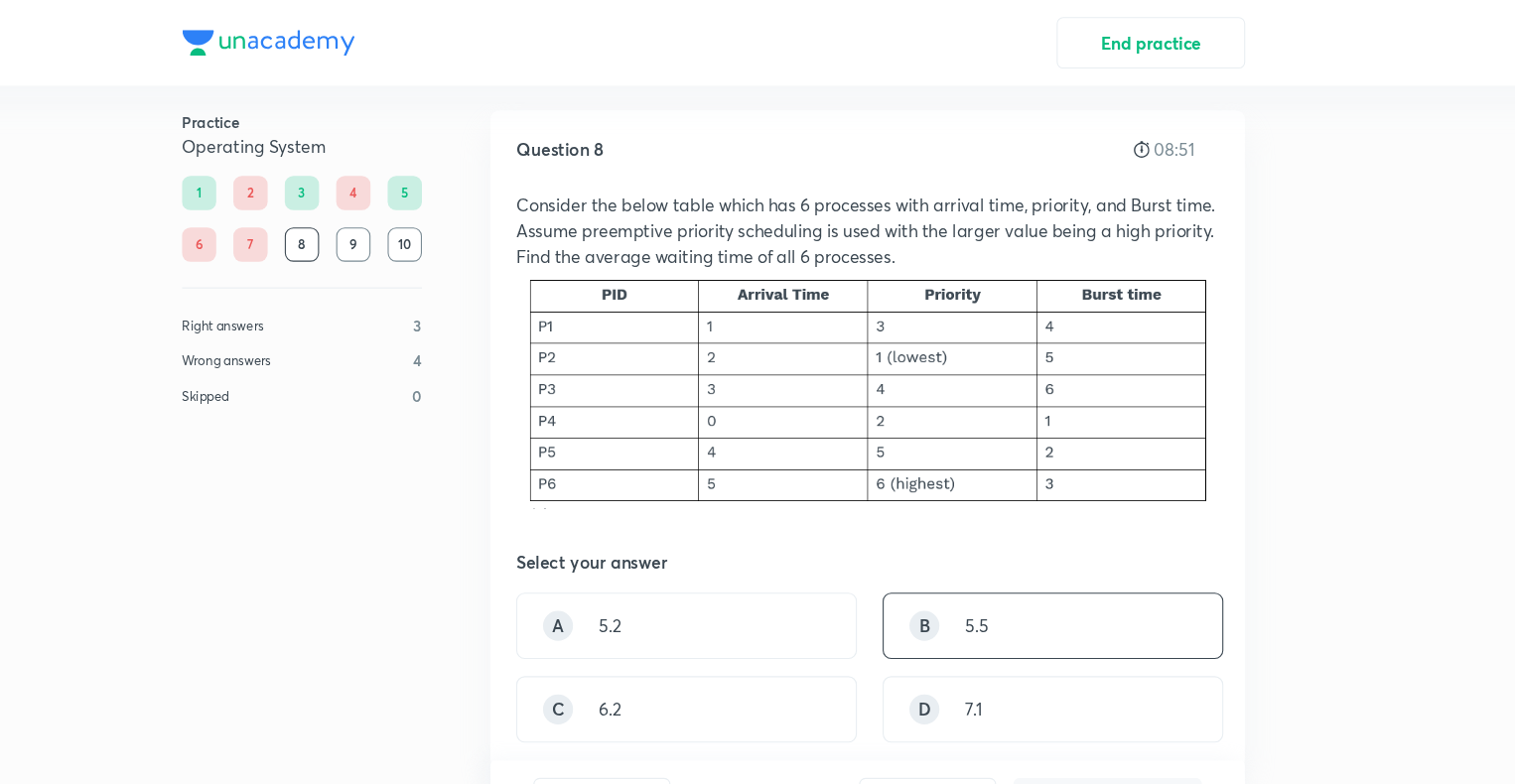 click on "B 5.5" at bounding box center [1048, 580] 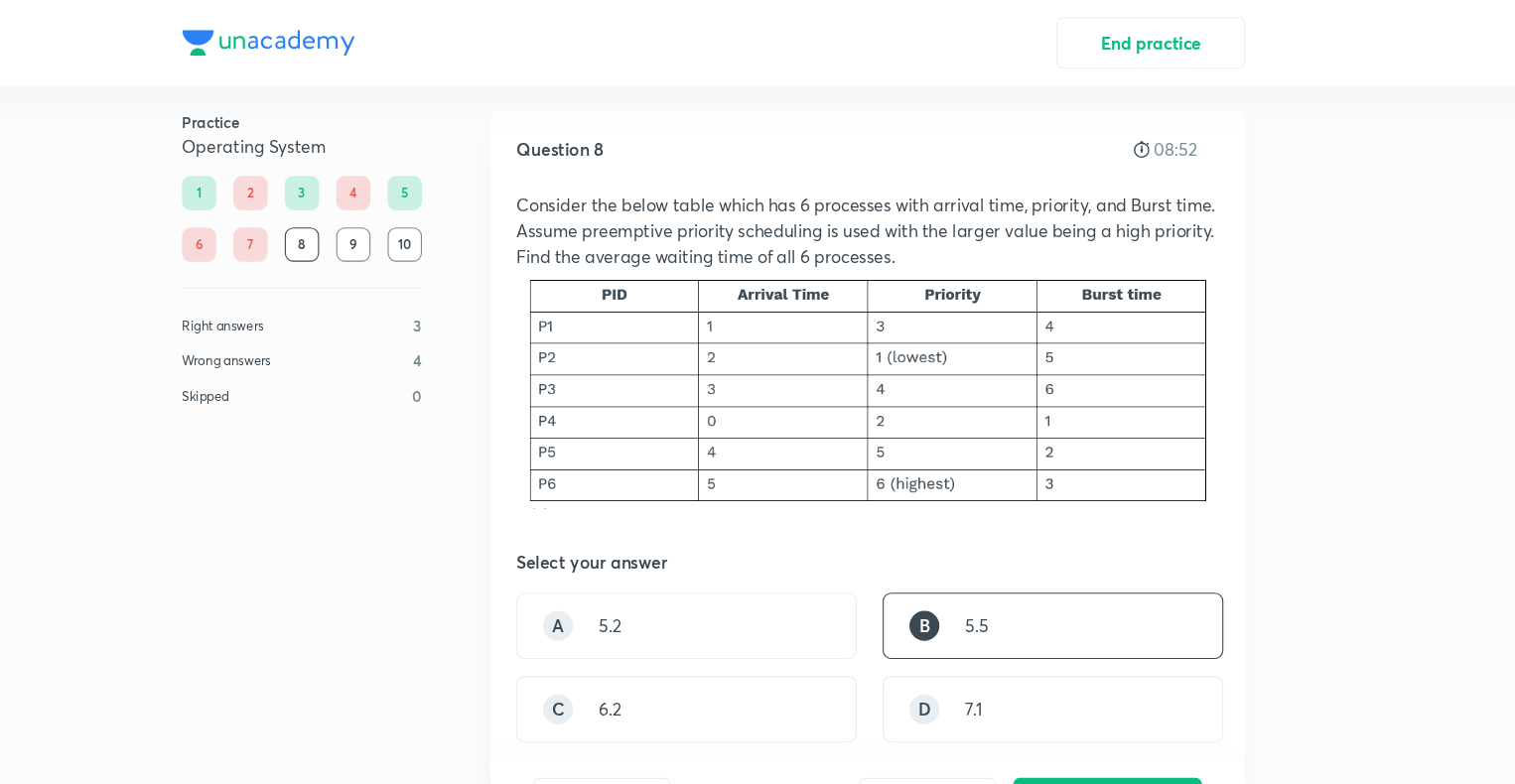 scroll, scrollTop: 103, scrollLeft: 0, axis: vertical 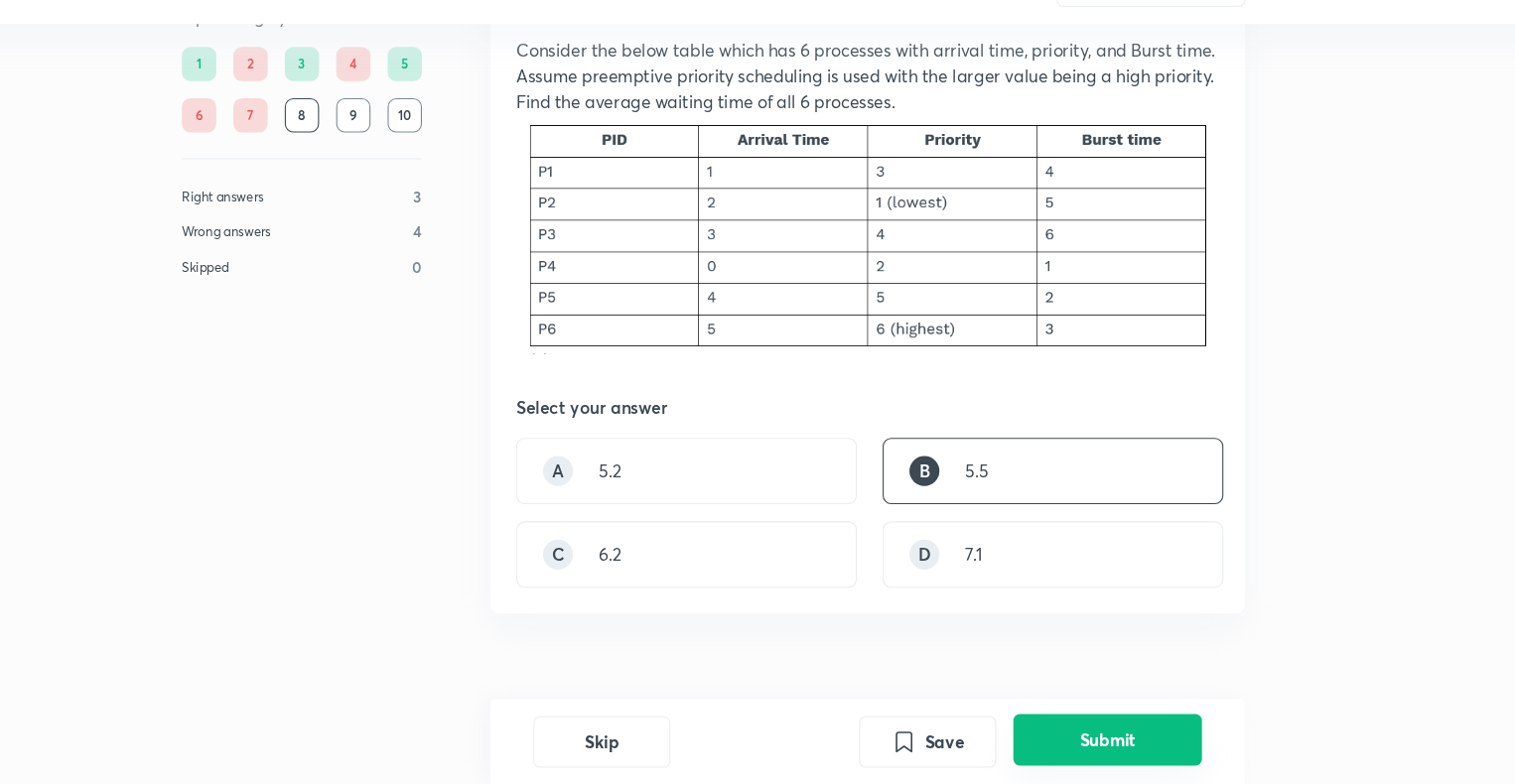 click on "Submit" at bounding box center [1099, 742] 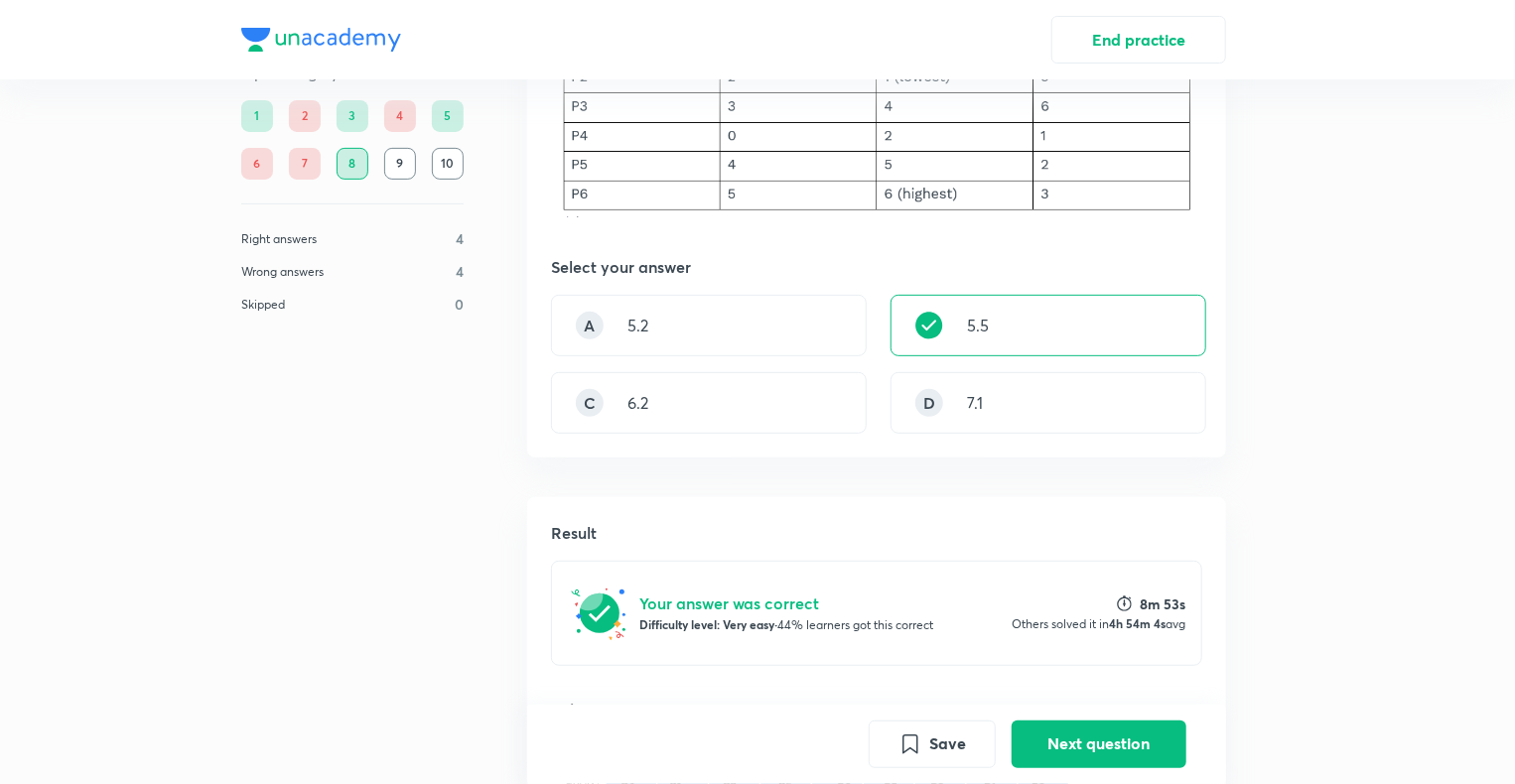 scroll, scrollTop: 281, scrollLeft: 0, axis: vertical 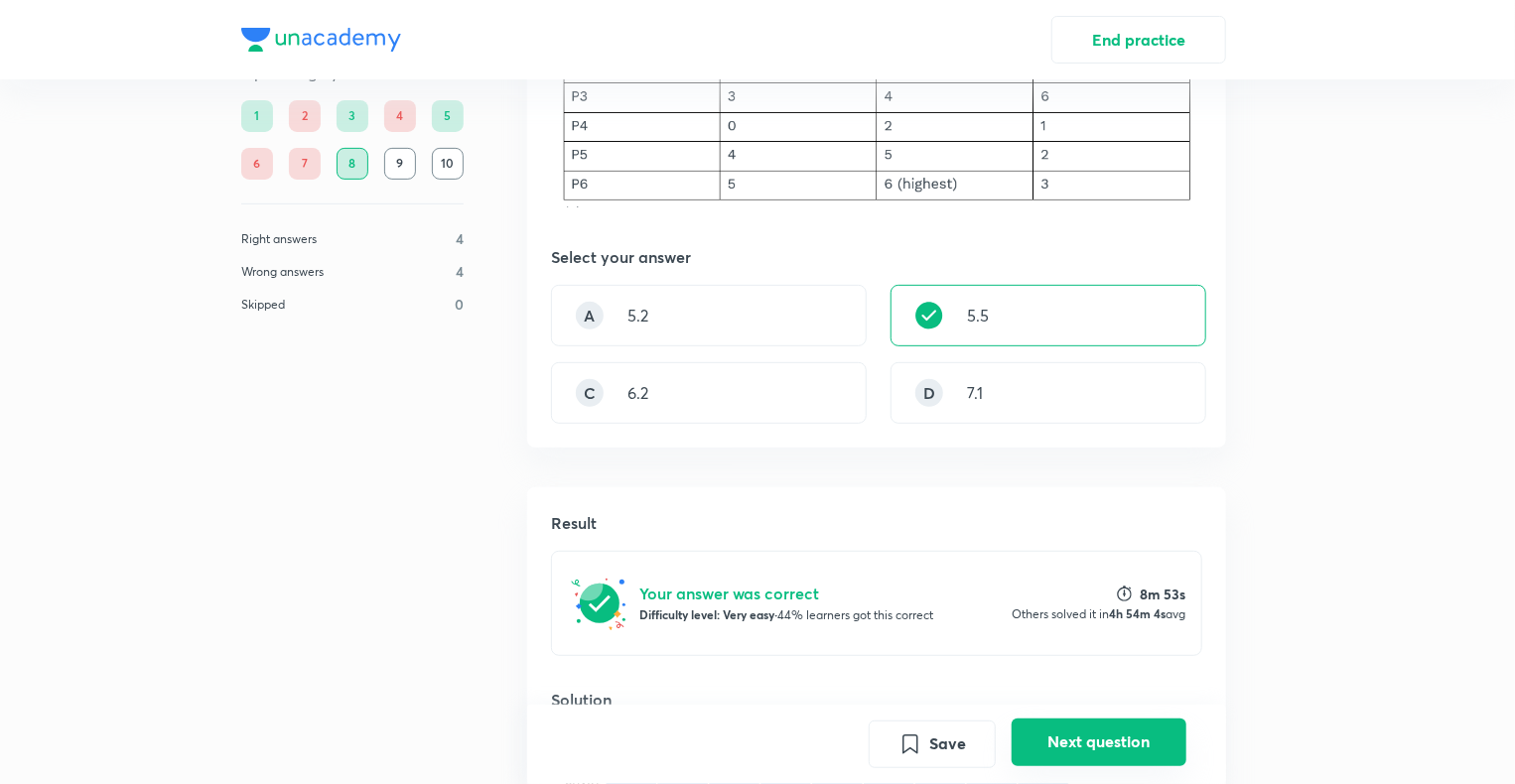 click on "Next question" at bounding box center [1099, 742] 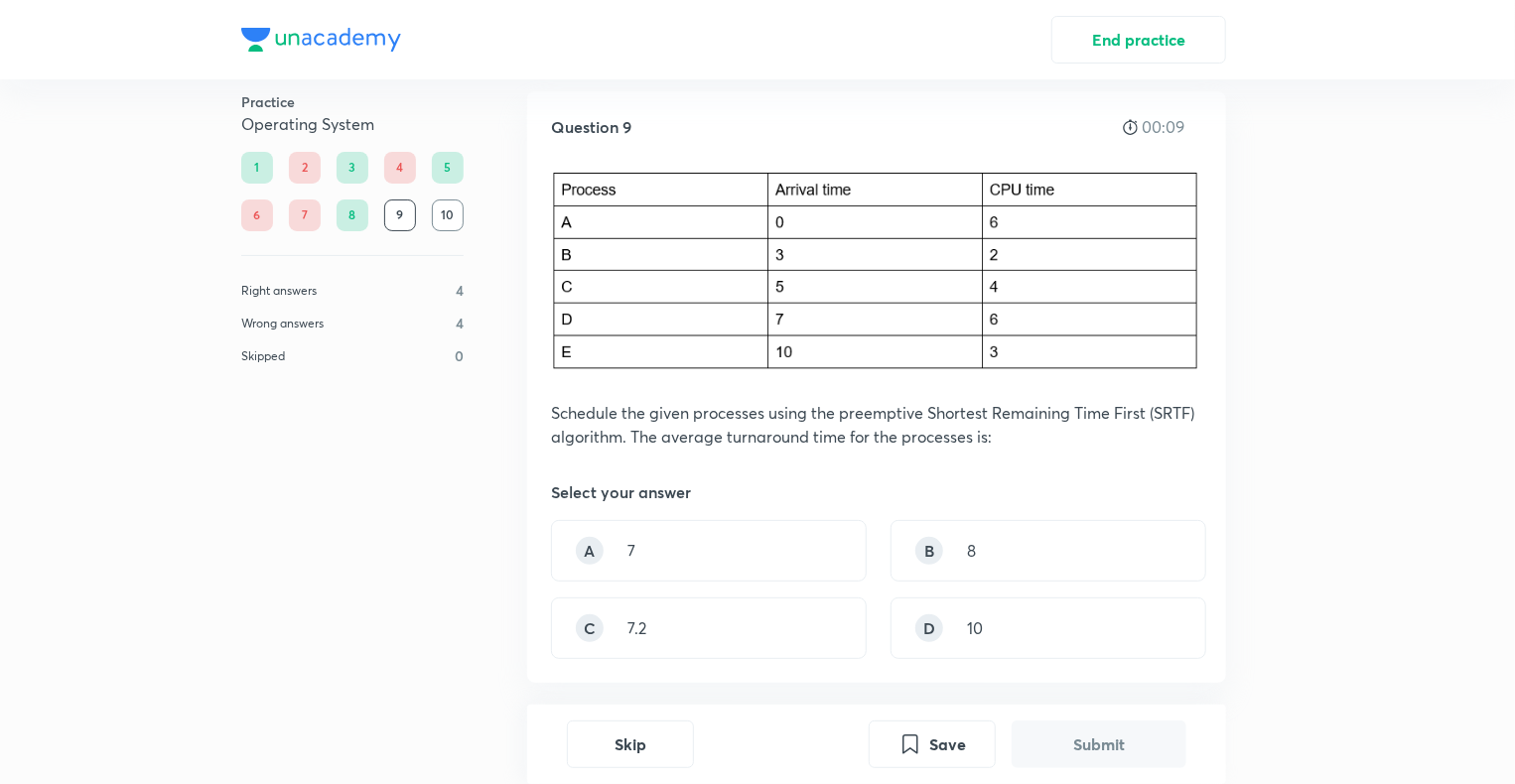 scroll, scrollTop: 21, scrollLeft: 0, axis: vertical 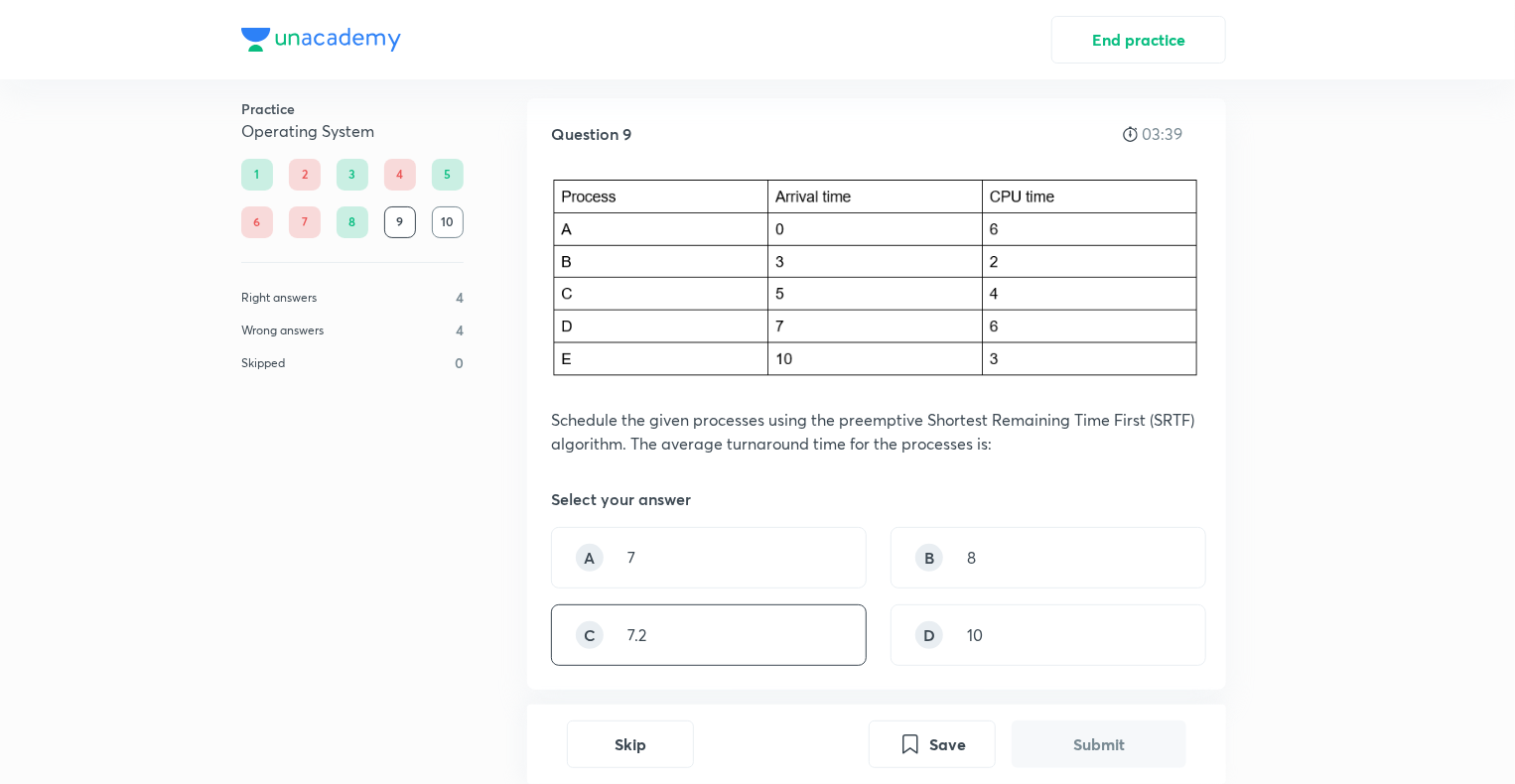 click on "C 7.2" at bounding box center [709, 635] 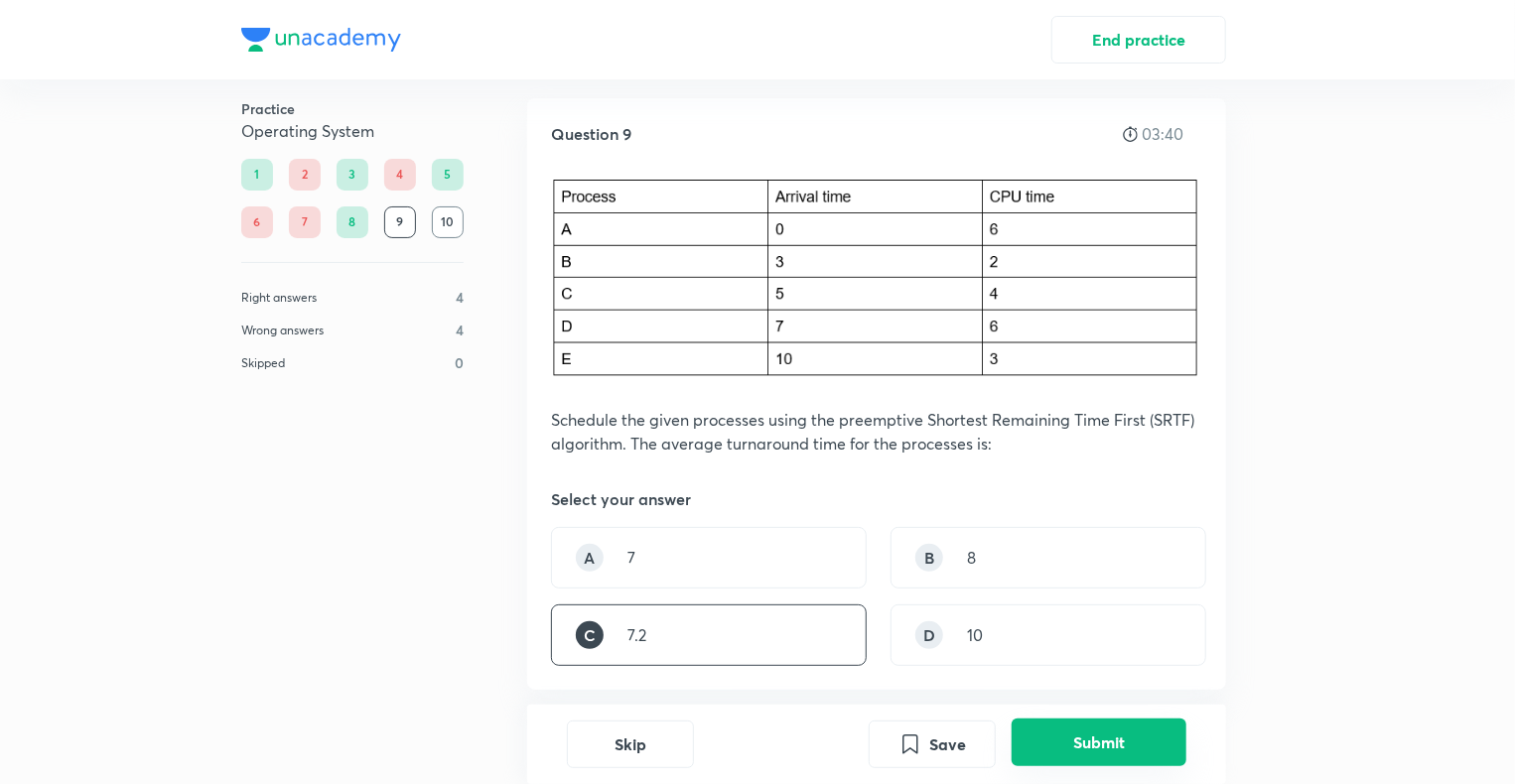 click on "Submit" at bounding box center [1099, 742] 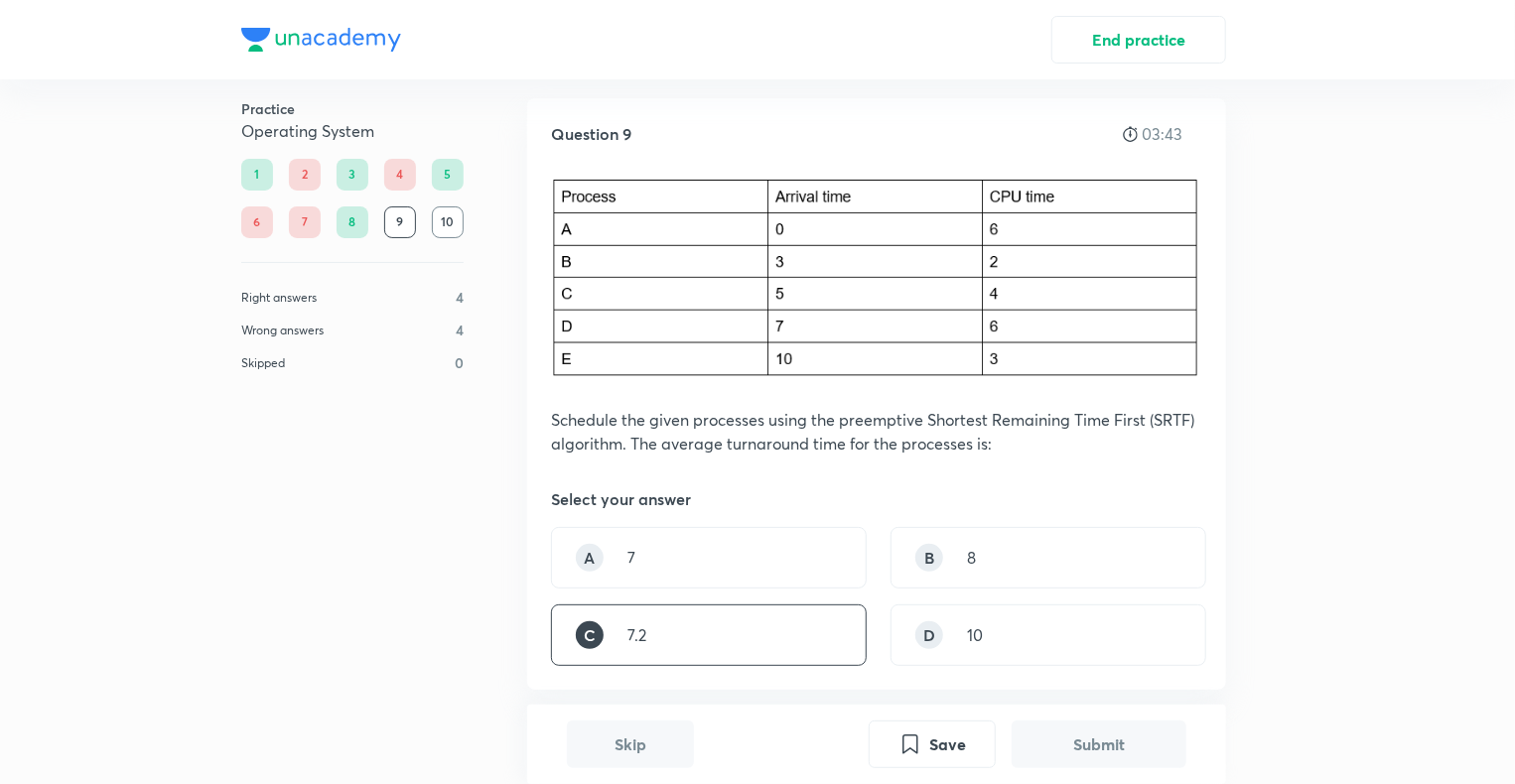 scroll, scrollTop: 623, scrollLeft: 0, axis: vertical 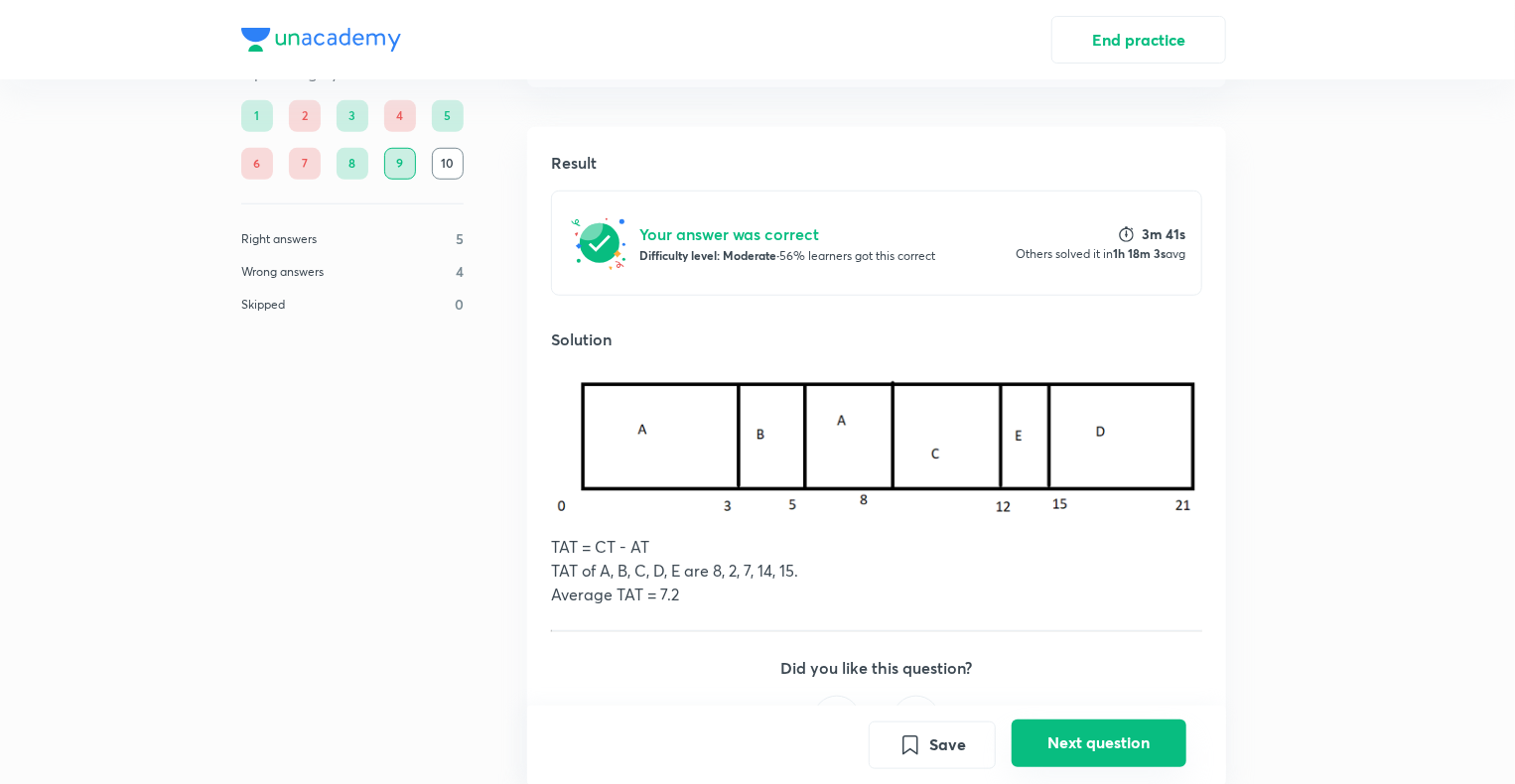 click on "Next question" at bounding box center (1099, 742) 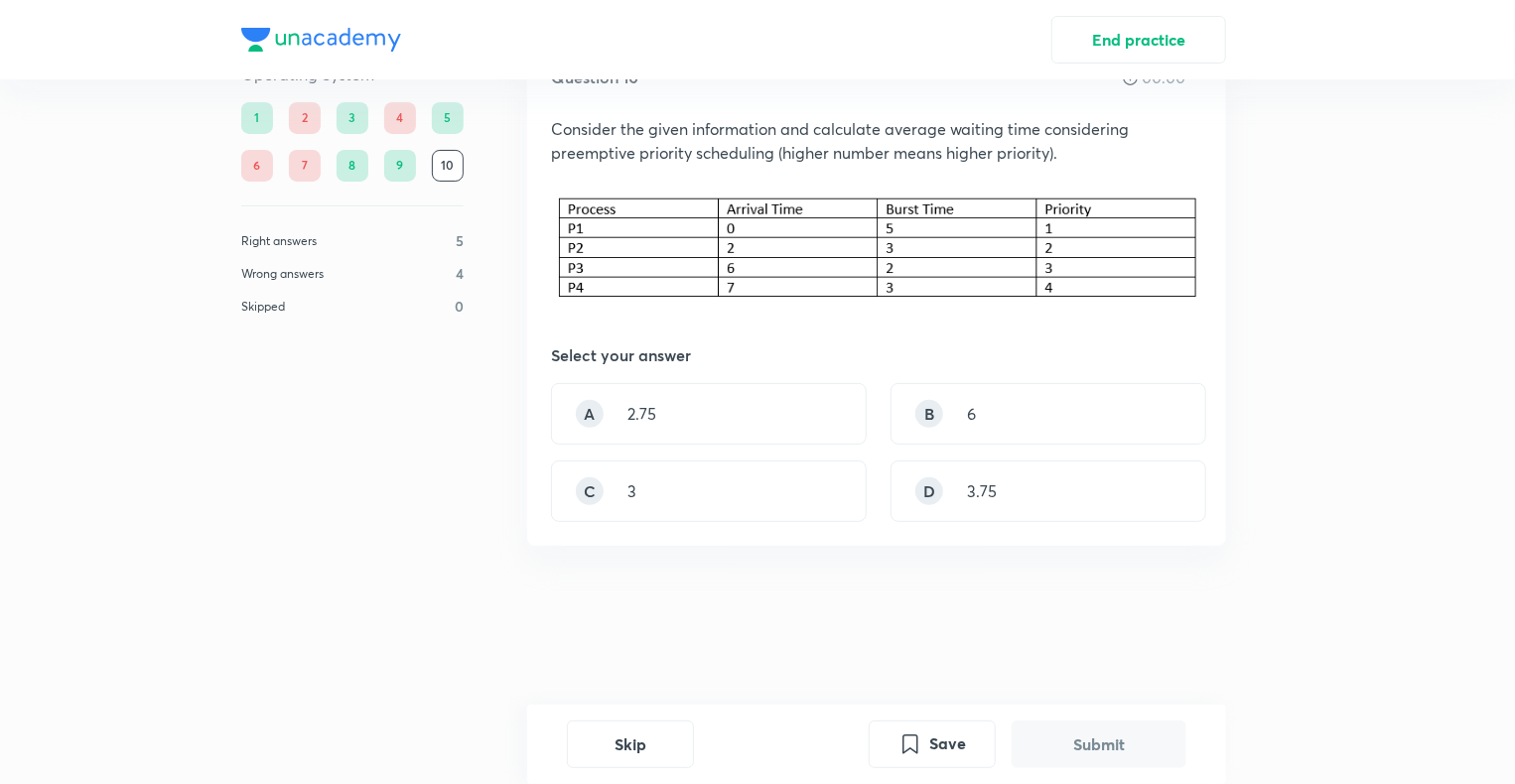 scroll, scrollTop: 0, scrollLeft: 0, axis: both 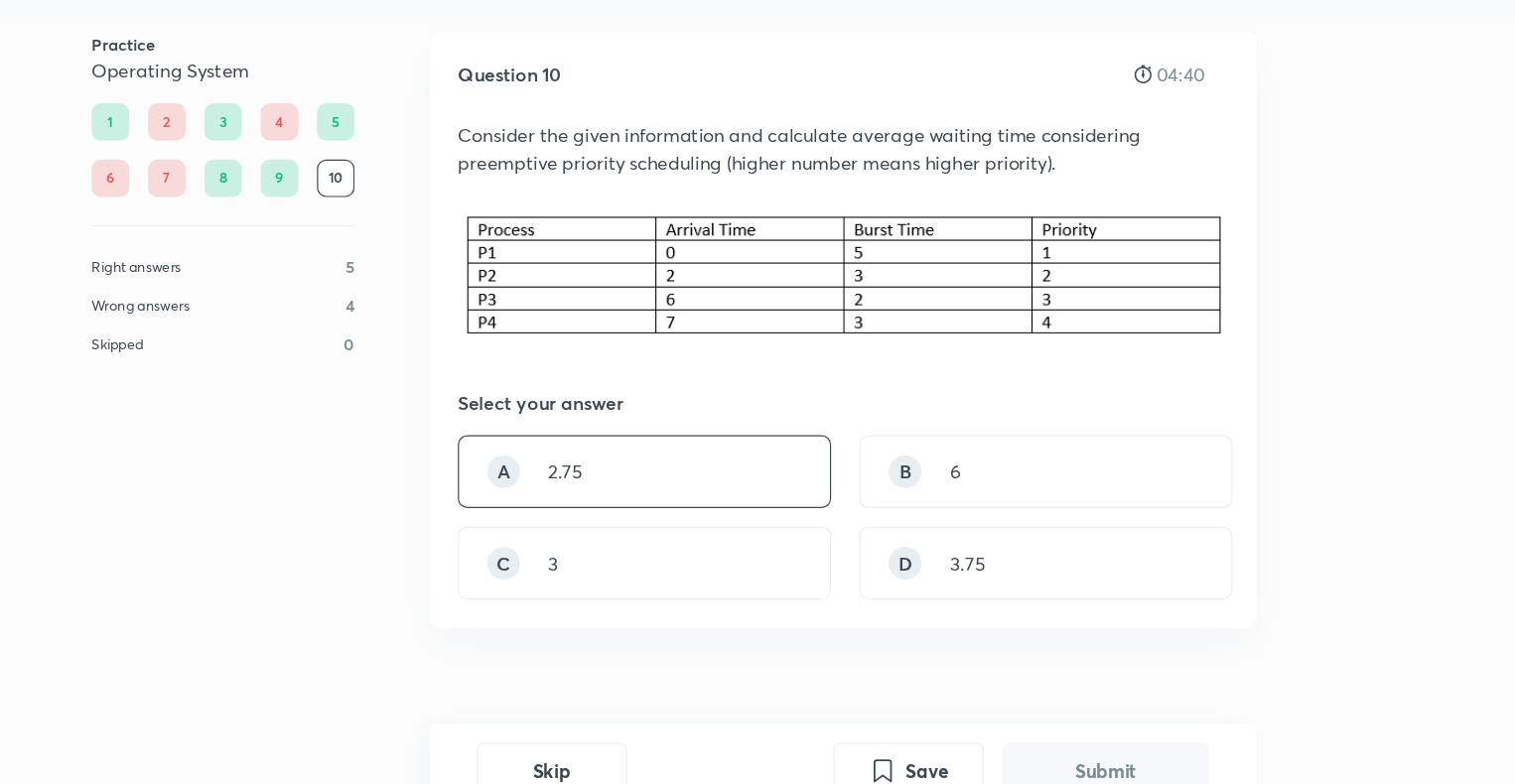 click on "A 2.75" at bounding box center (709, 491) 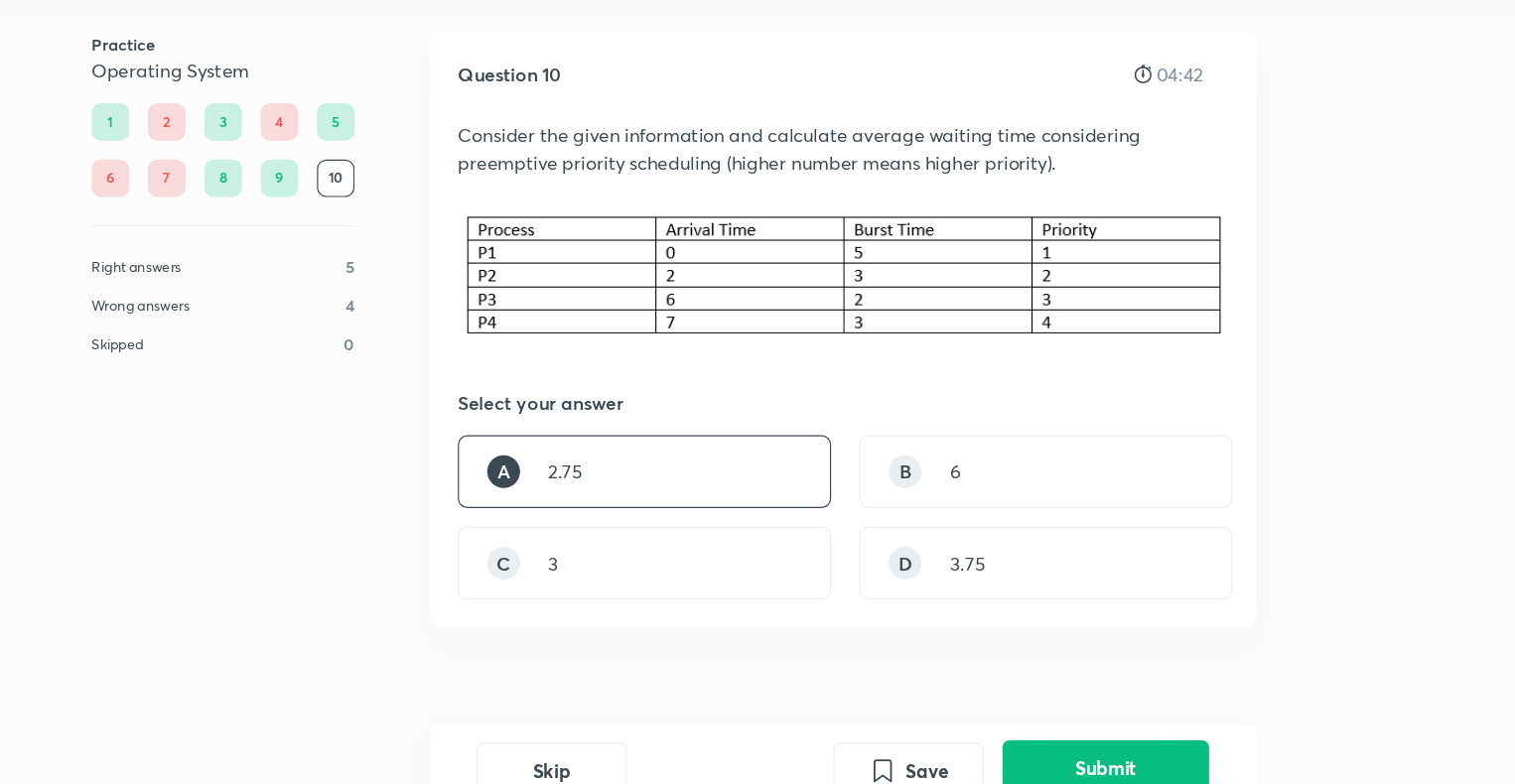 click on "Submit" at bounding box center [1099, 742] 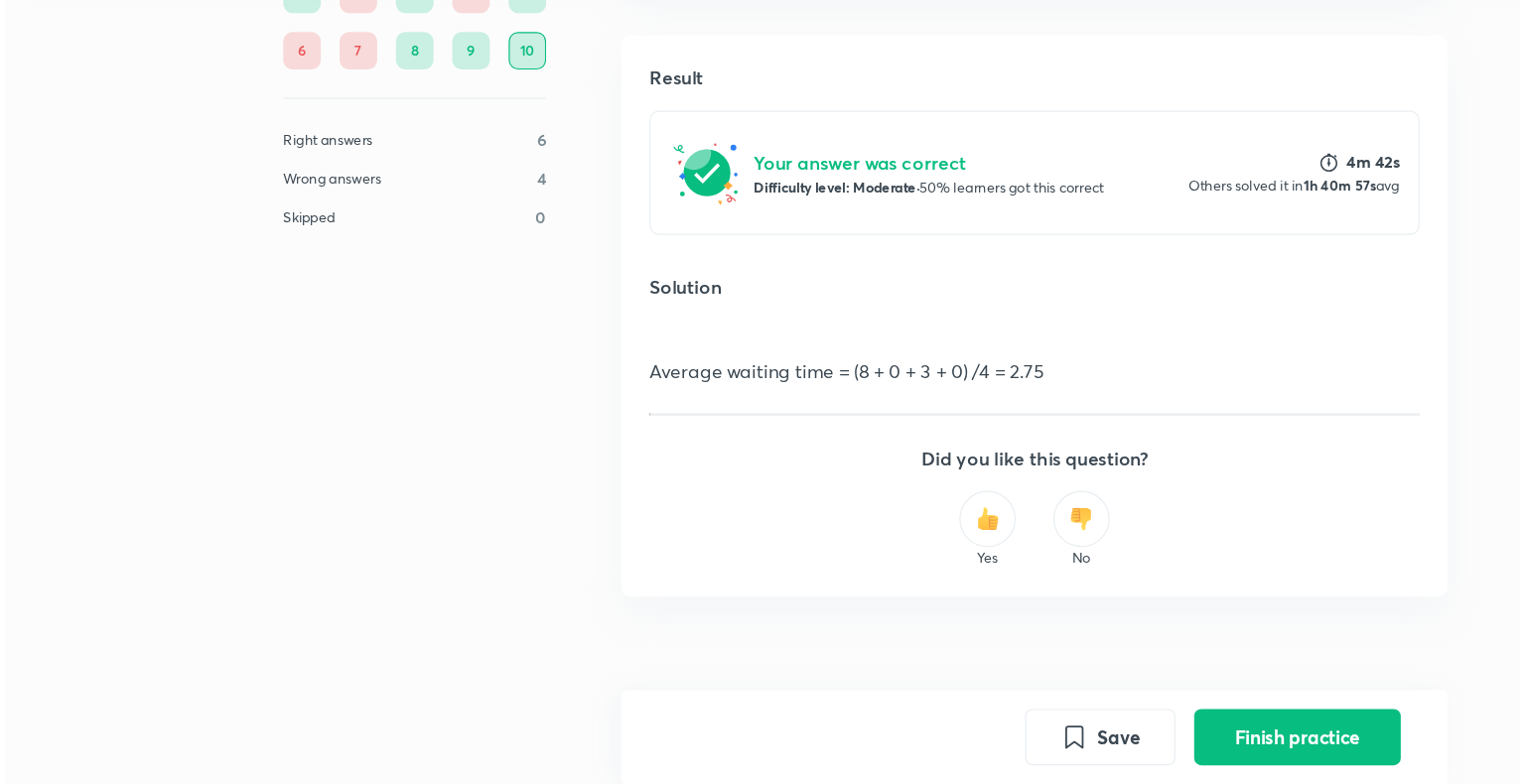 scroll, scrollTop: 546, scrollLeft: 0, axis: vertical 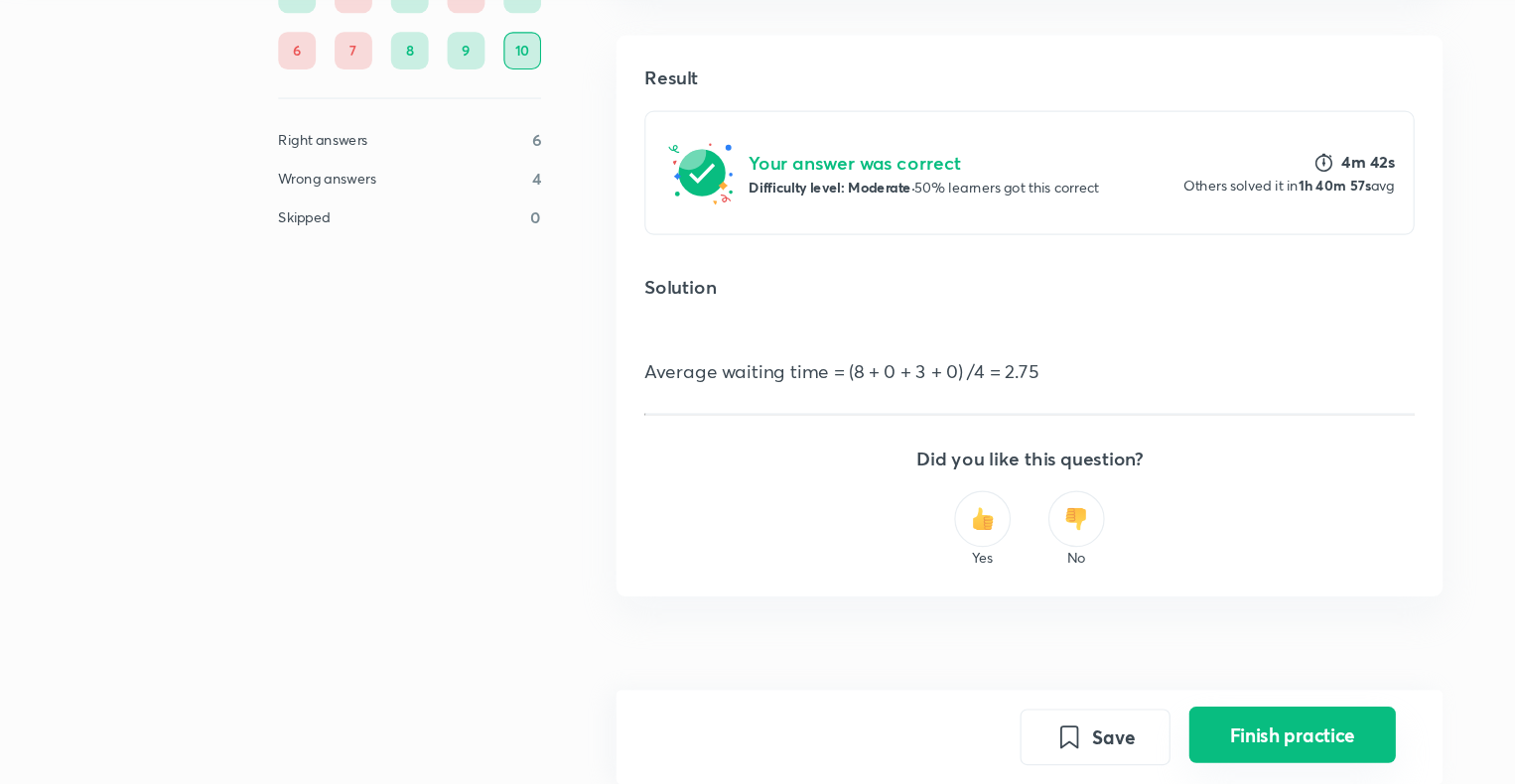 click on "Finish practice" at bounding box center [1099, 742] 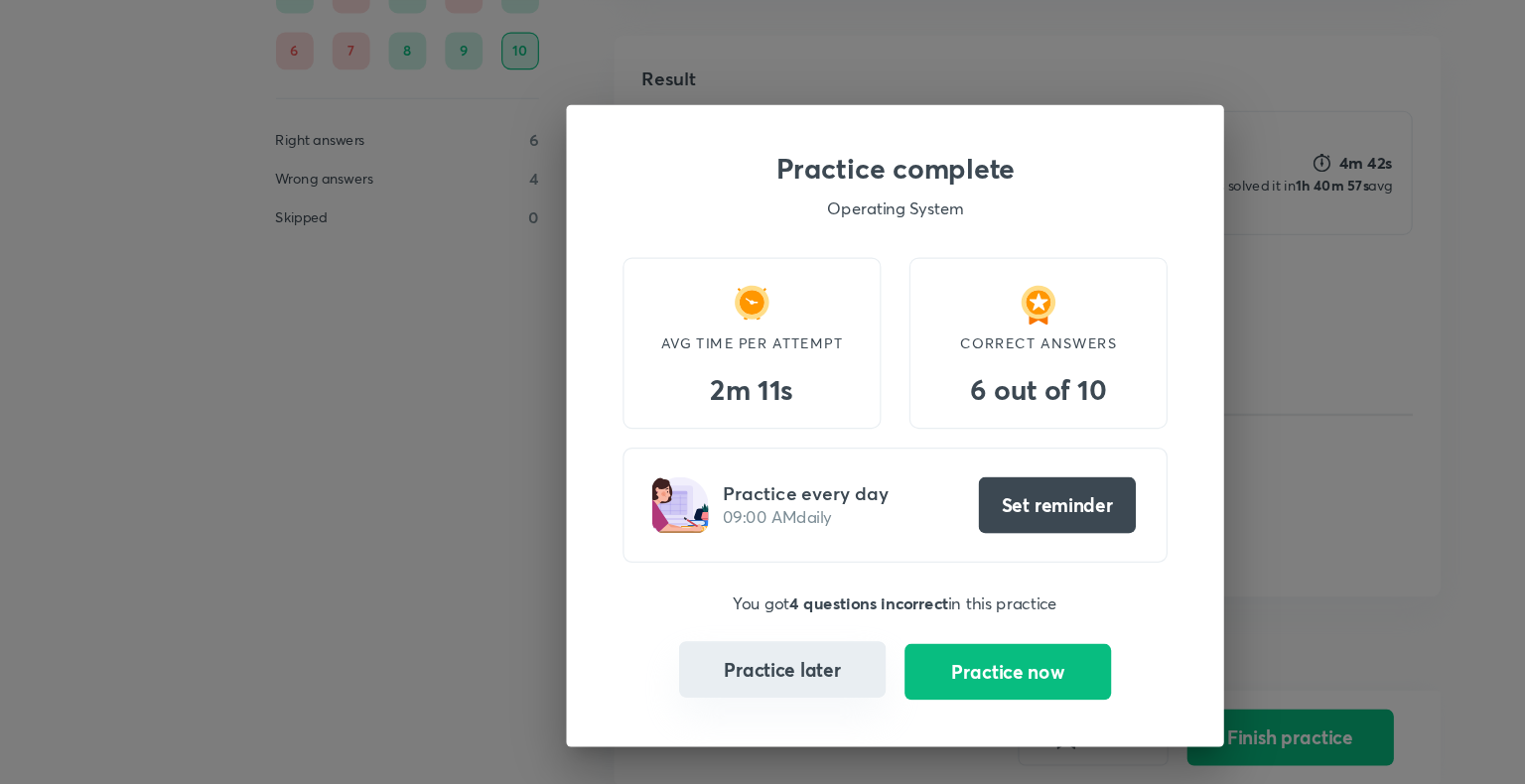 click on "Practice later" at bounding box center (667, 687) 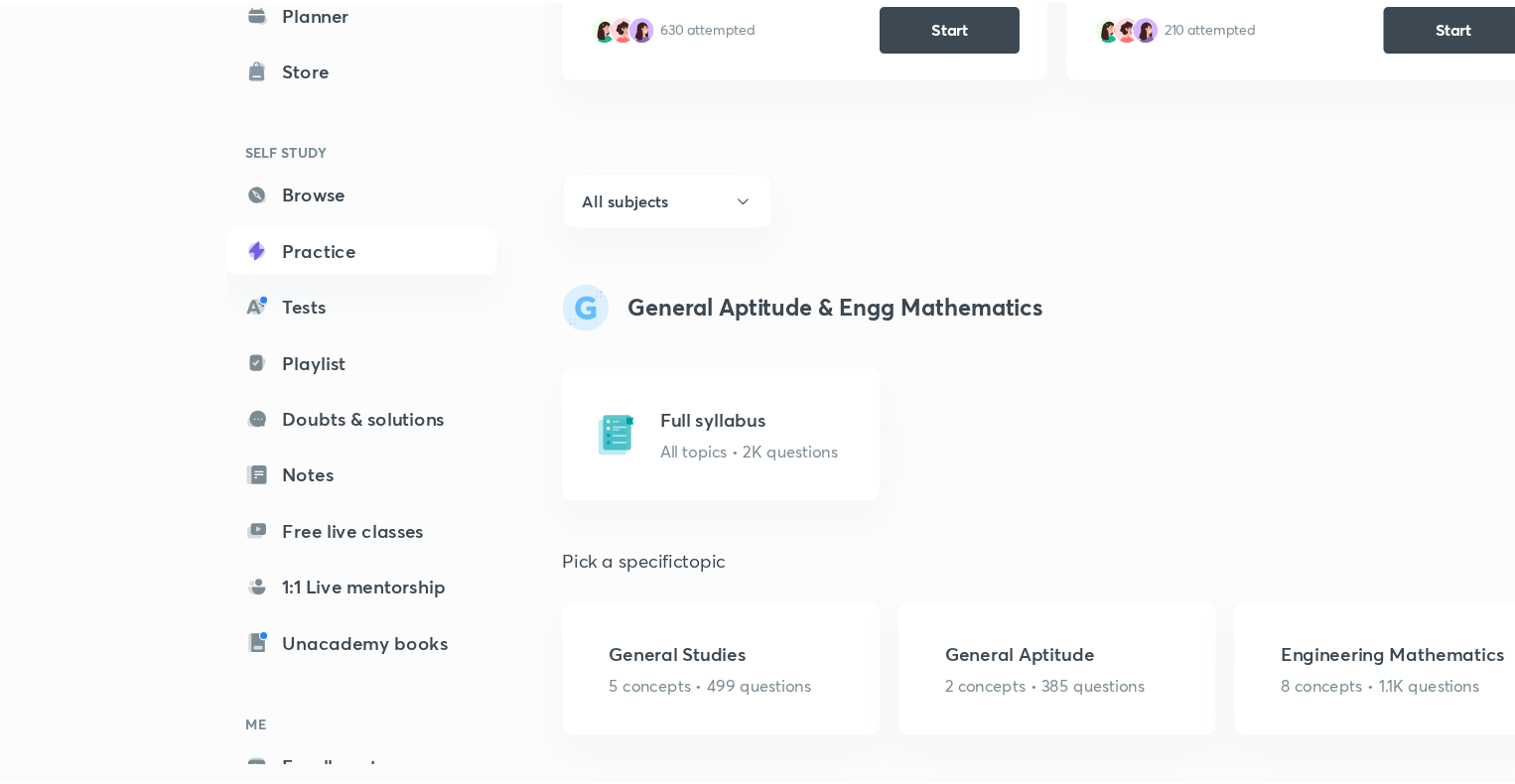 scroll, scrollTop: 0, scrollLeft: 0, axis: both 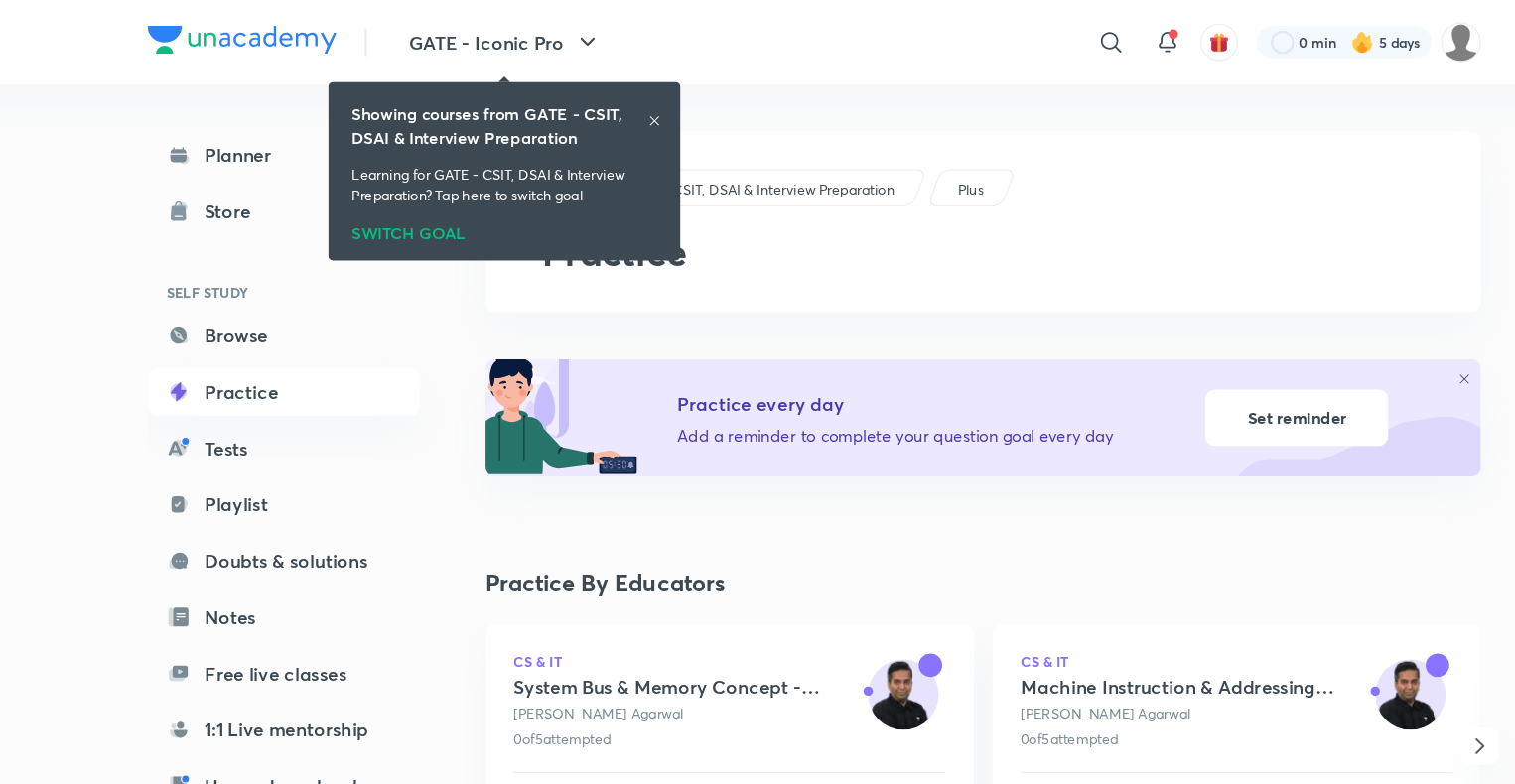 click 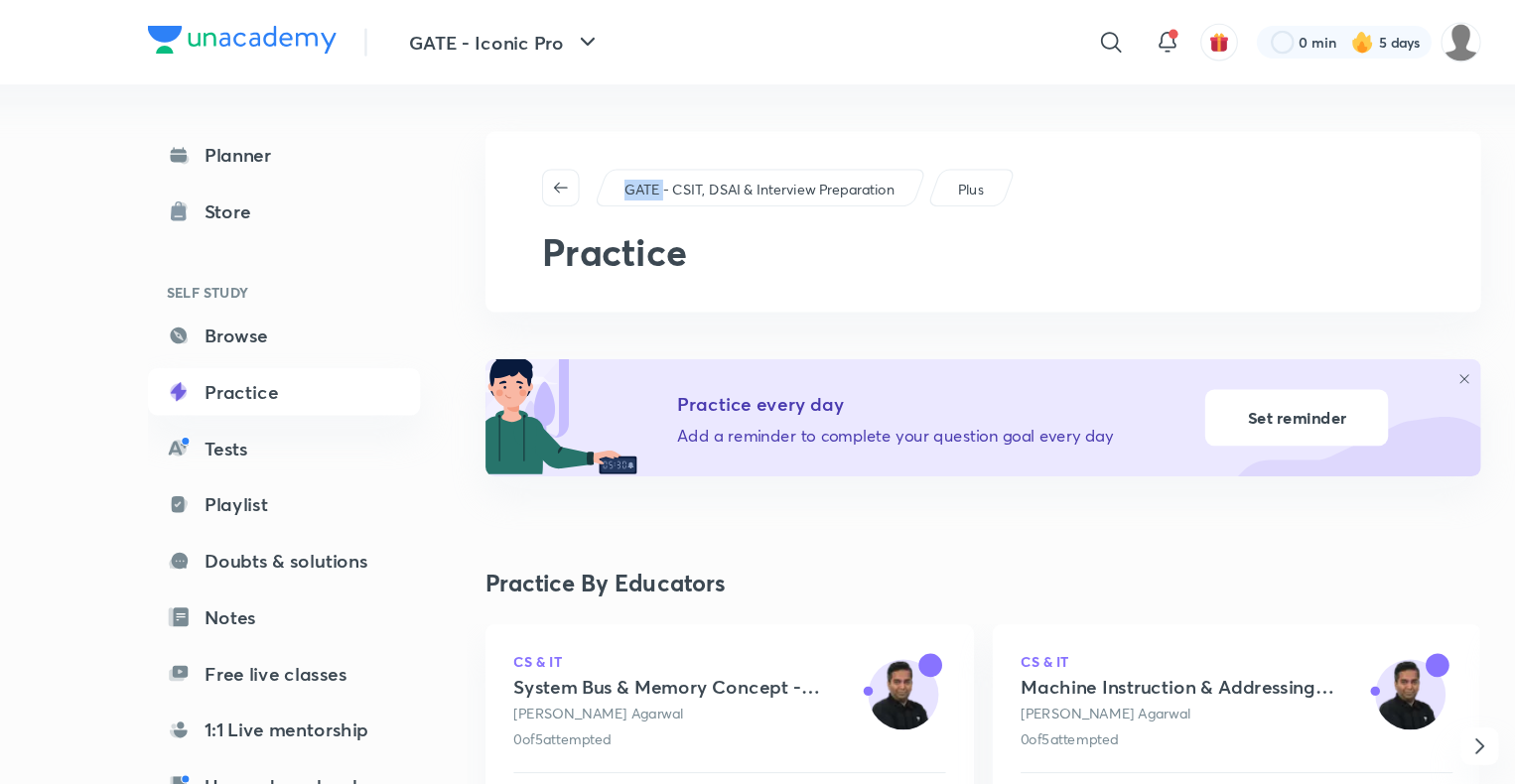 click on "Planner Store SELF STUDY Browse Practice Tests Playlist Doubts & solutions Notes Free live classes 1:1 Live mentorship Unacademy books ME Enrollments Saved GATE - CSIT, DSAI & Interview Preparation Plus Practice Practice every day Add a reminder to complete your question goal every day Set reminder Practice By Educators  CS & IT System Bus & Memory Concept - Part II [PERSON_NAME] 0  of  5  attempted 630 attempted Start CS & IT Machine Instruction & Addressing Modes - Part VIII [PERSON_NAME] 0  of  5  attempted 210 attempted Start CS & IT Machine Instruction & Addressing Modes - Part IV [PERSON_NAME] 0  of  5  attempted 320 attempted Start CS & IT Machine Instruction & Addressing Modes - Part VI [PERSON_NAME] 0  of  5  attempted 255 attempted Start CS & IT Machine Instruction & Addressing Modes - Part II [PERSON_NAME] 0  of  5  attempted 545 attempted Start CS & IT Problems Discussion B V   Reddy 0  of  5  attempted 165 attempted Start CS & IT Problems Discussion B V   0" at bounding box center (758, 1119) 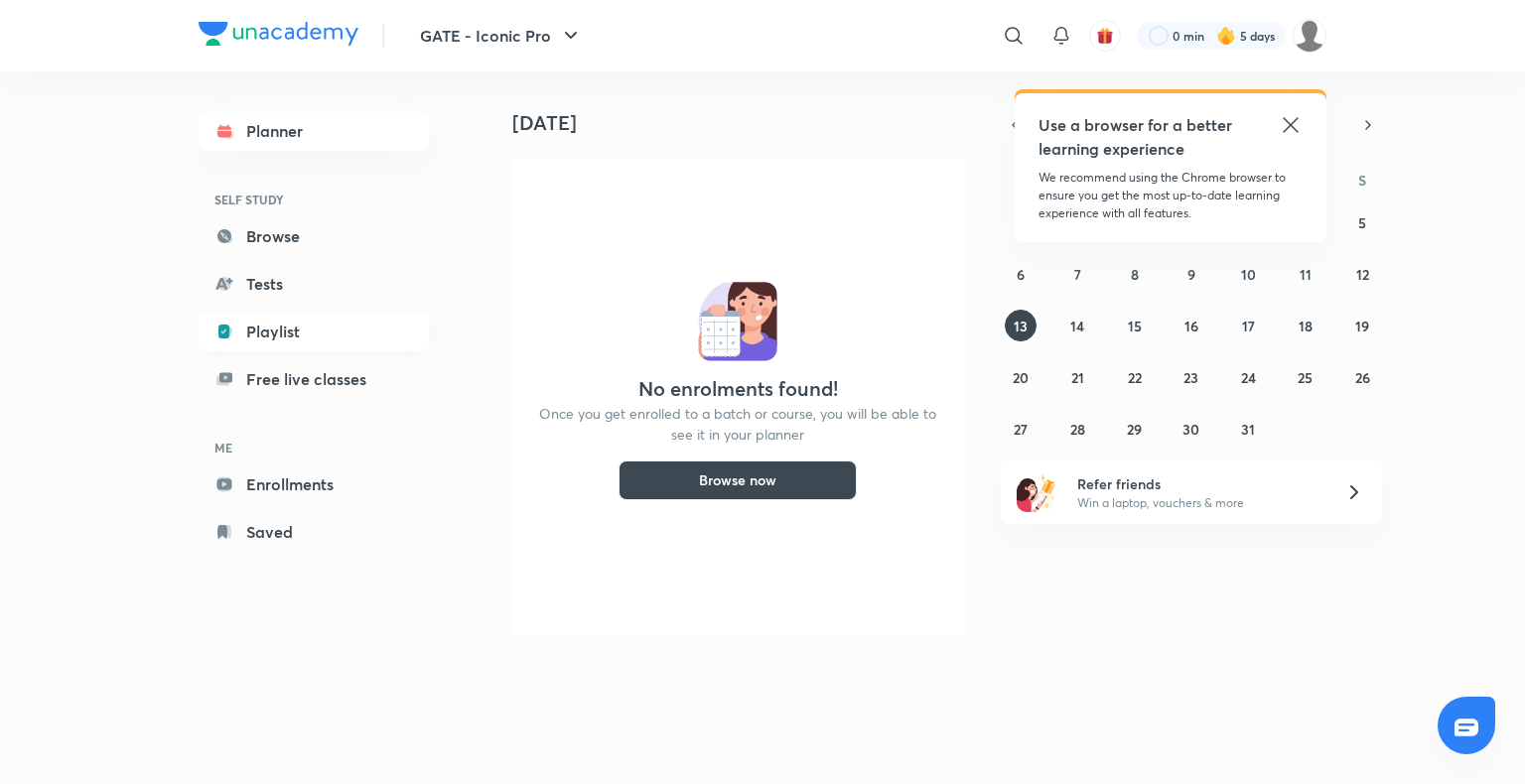 scroll, scrollTop: 0, scrollLeft: 0, axis: both 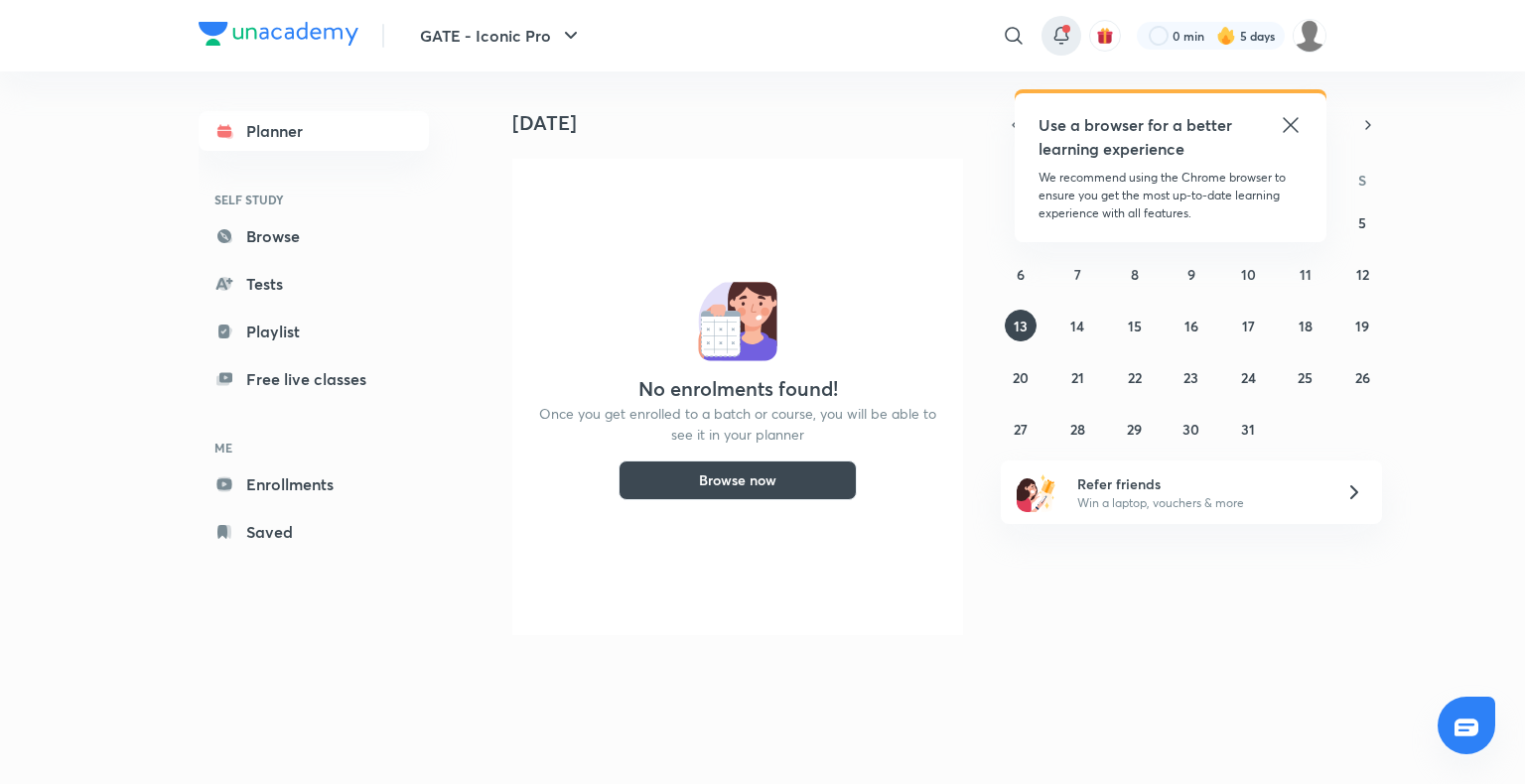 click 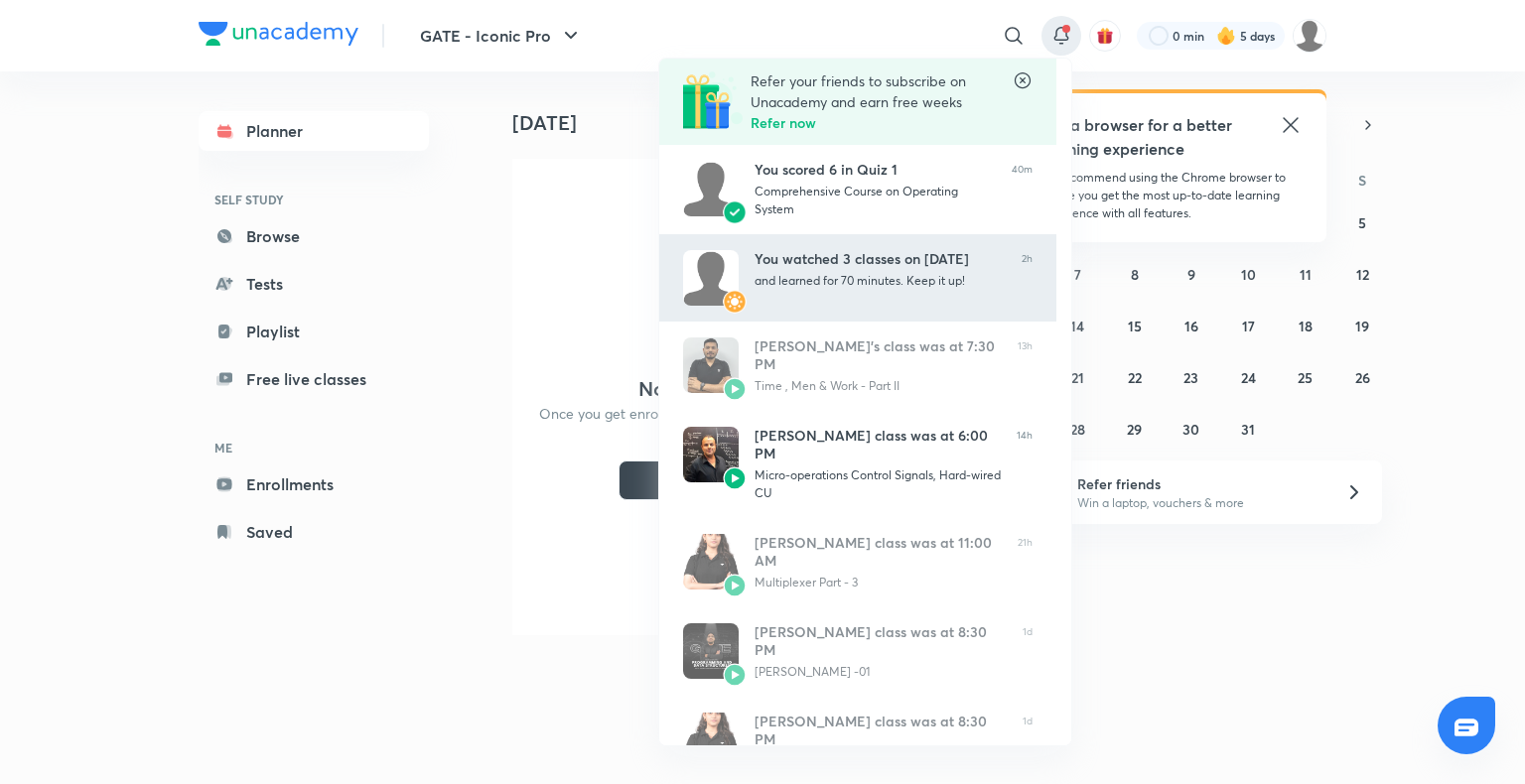 click on "You watched 3 classes on July 12" at bounding box center (880, 259) 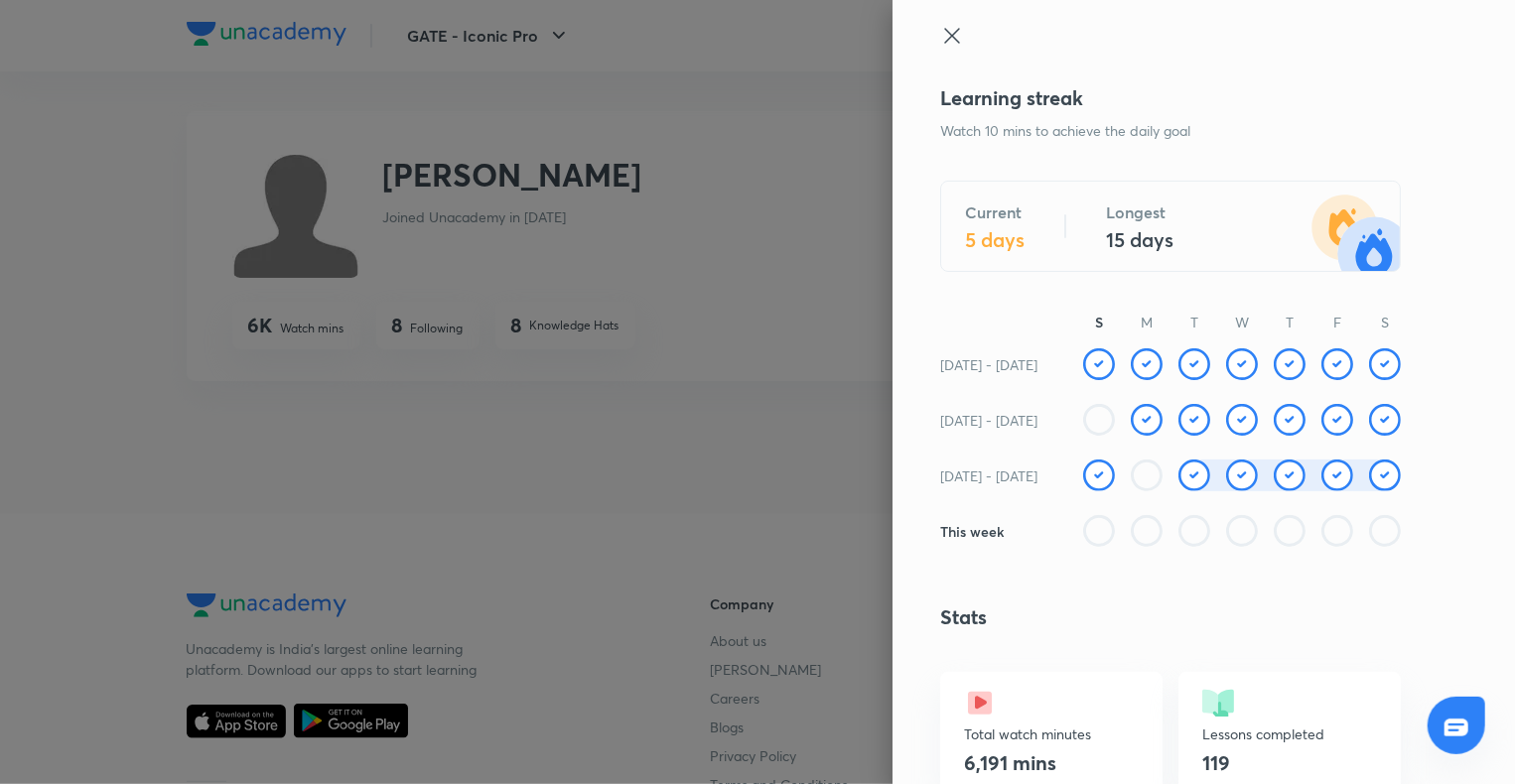 click 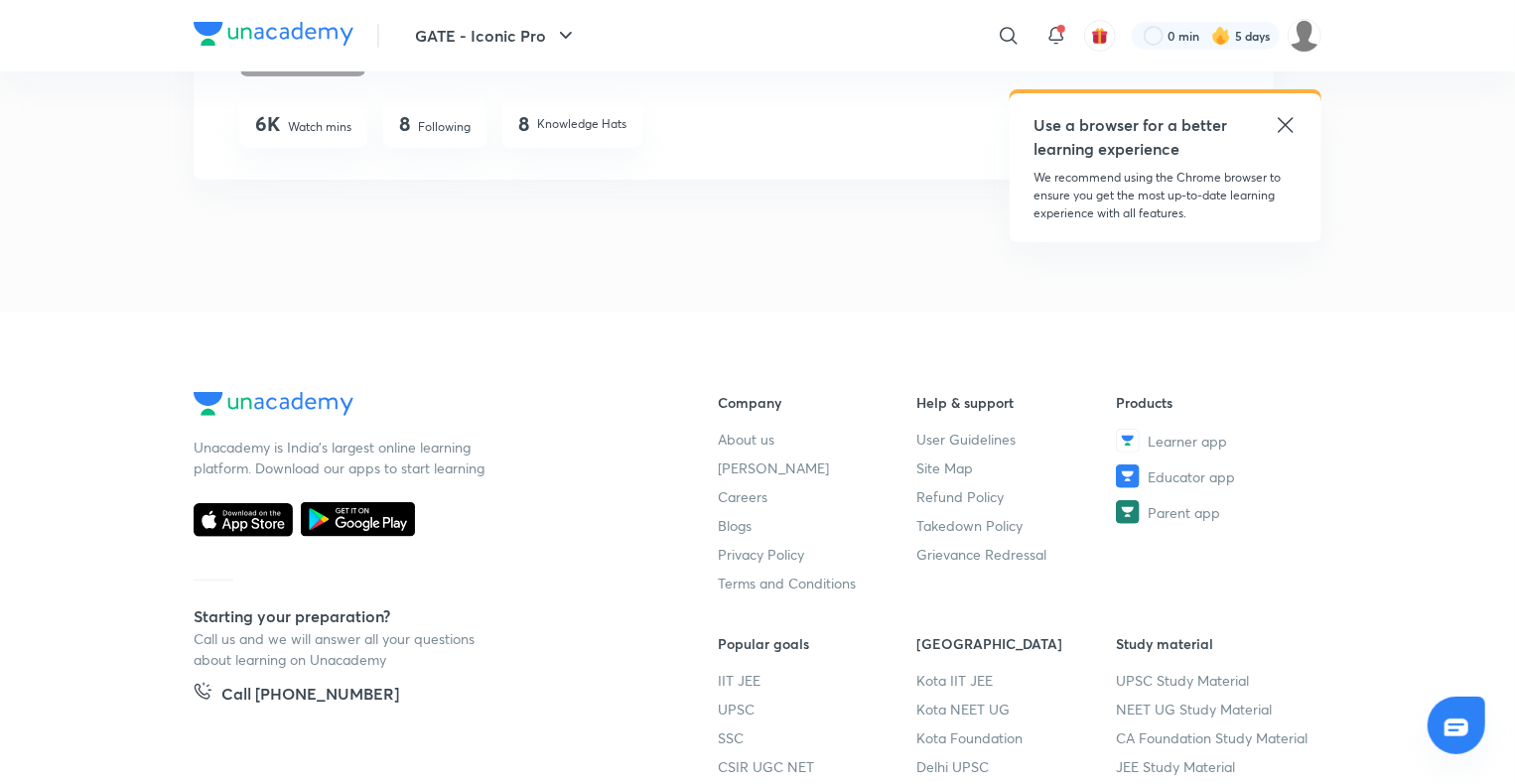 scroll, scrollTop: 0, scrollLeft: 0, axis: both 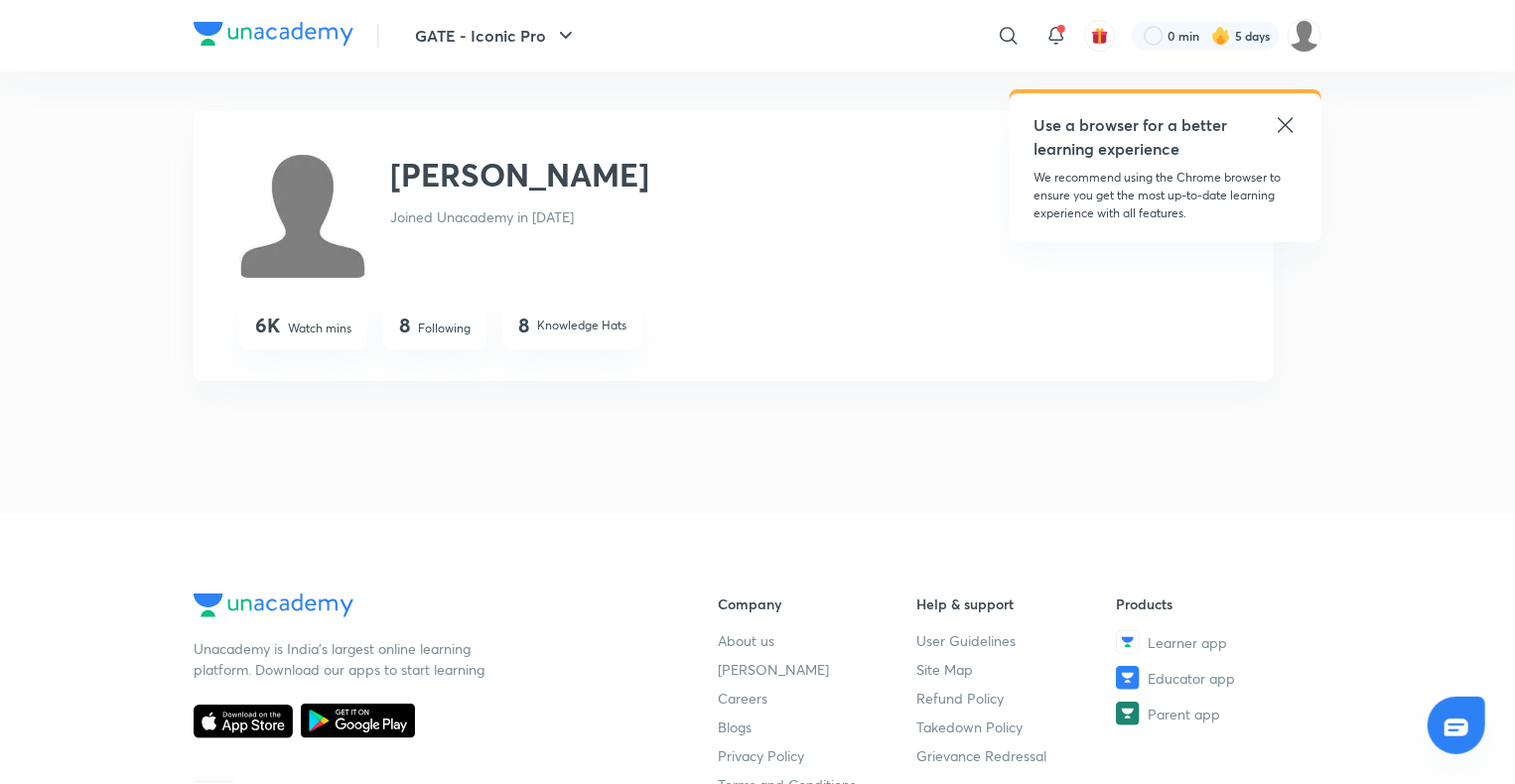 click 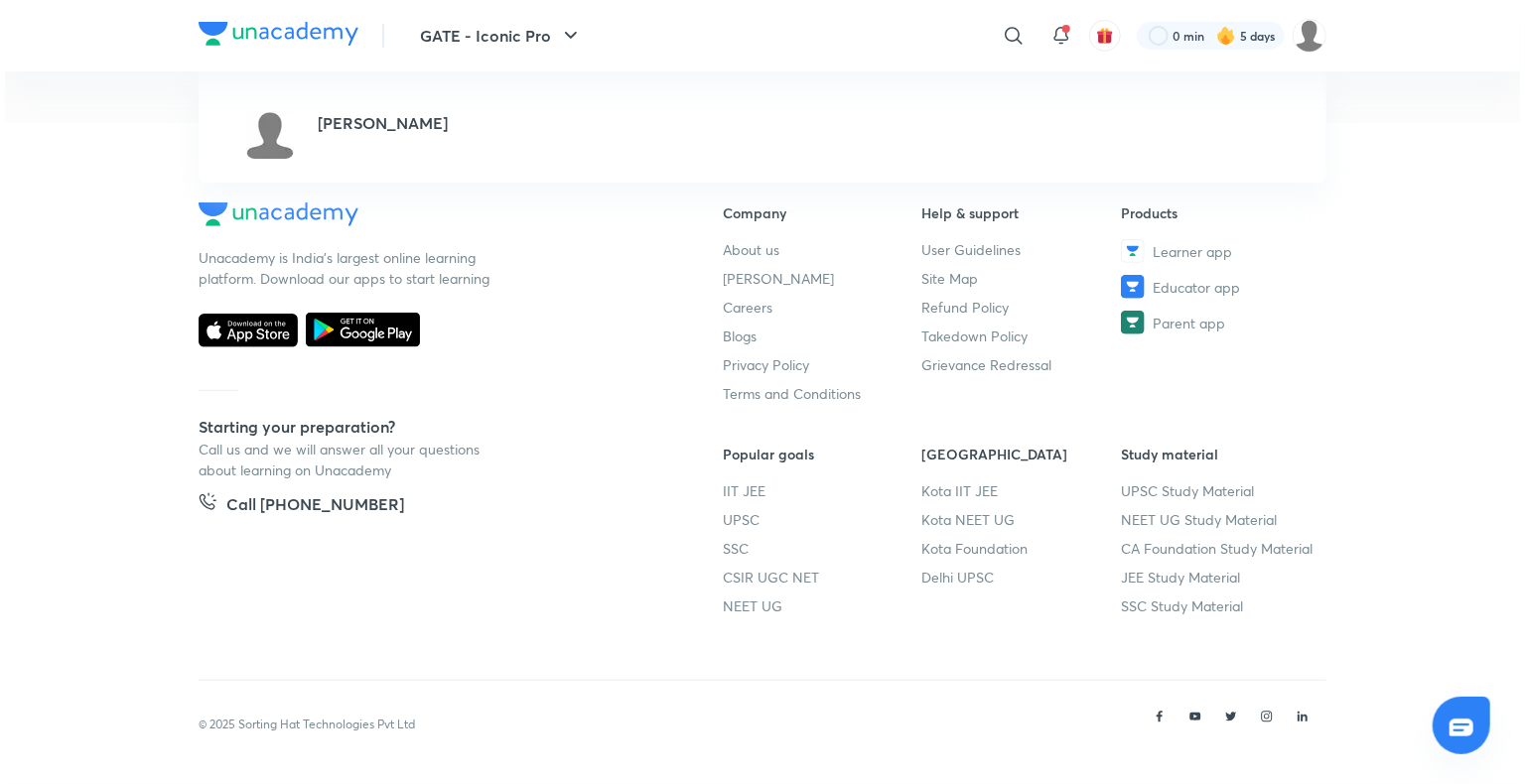 scroll, scrollTop: 0, scrollLeft: 0, axis: both 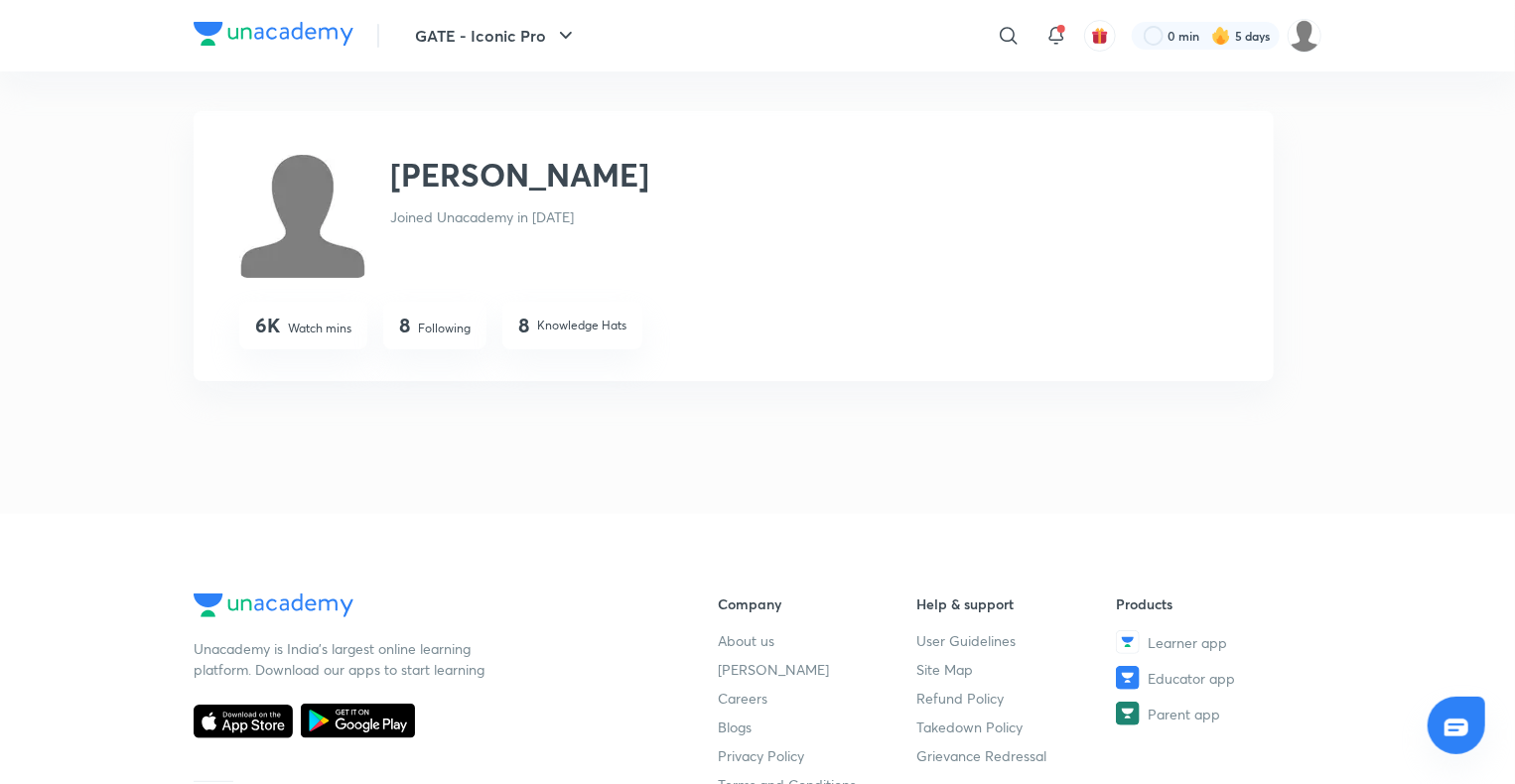 click on "Following" at bounding box center [444, 328] 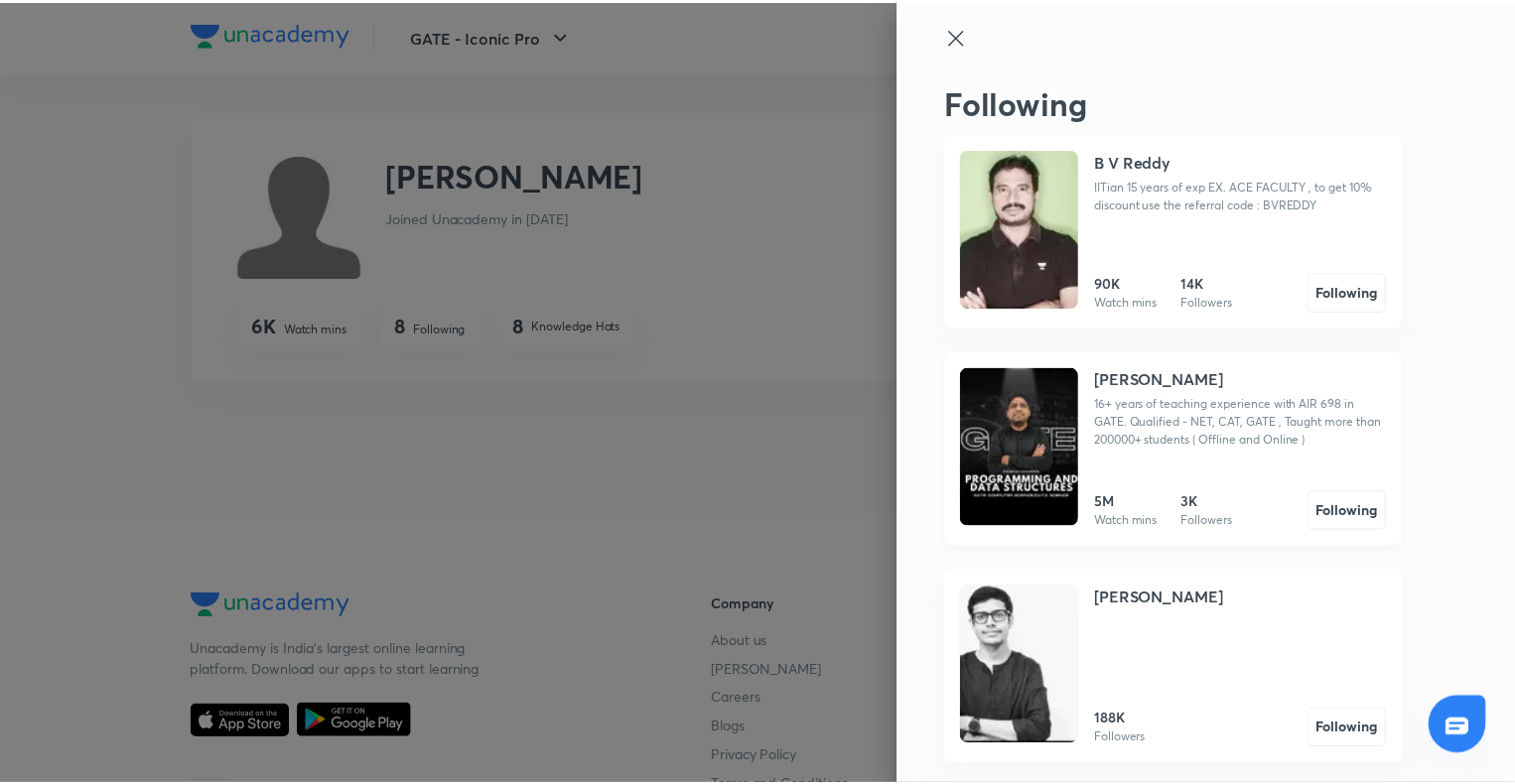 scroll, scrollTop: 0, scrollLeft: 0, axis: both 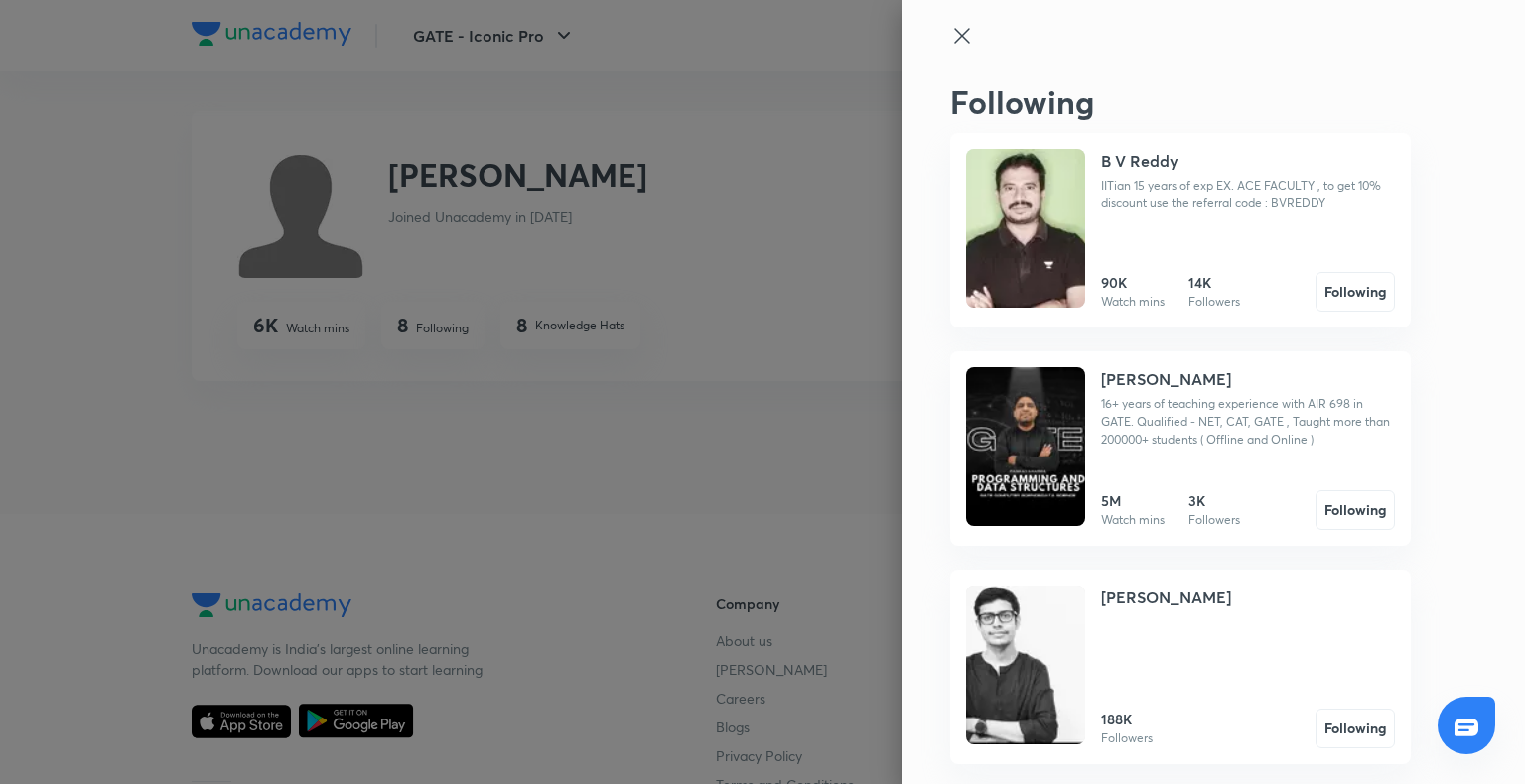 click at bounding box center (762, 392) 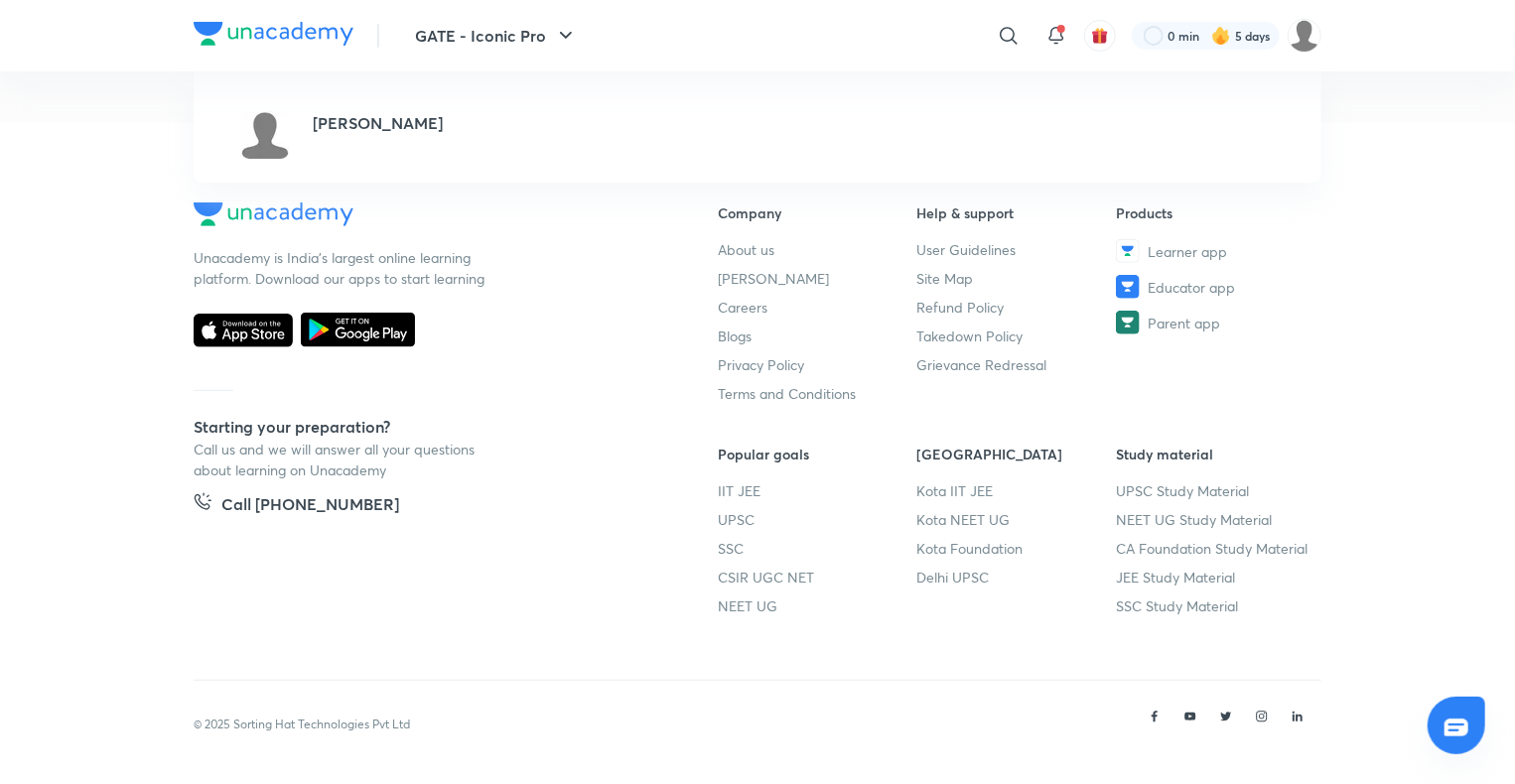 scroll, scrollTop: 0, scrollLeft: 0, axis: both 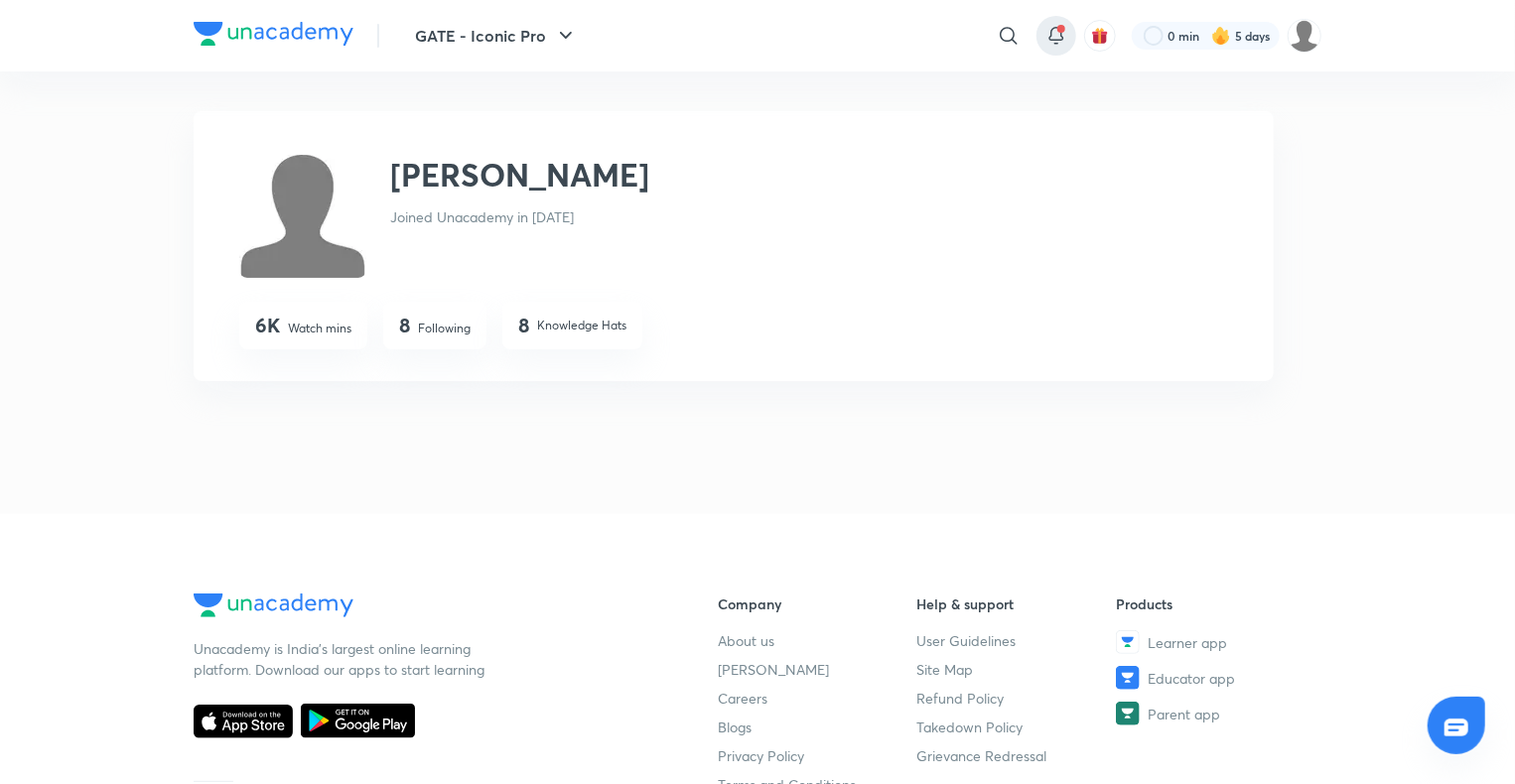 click 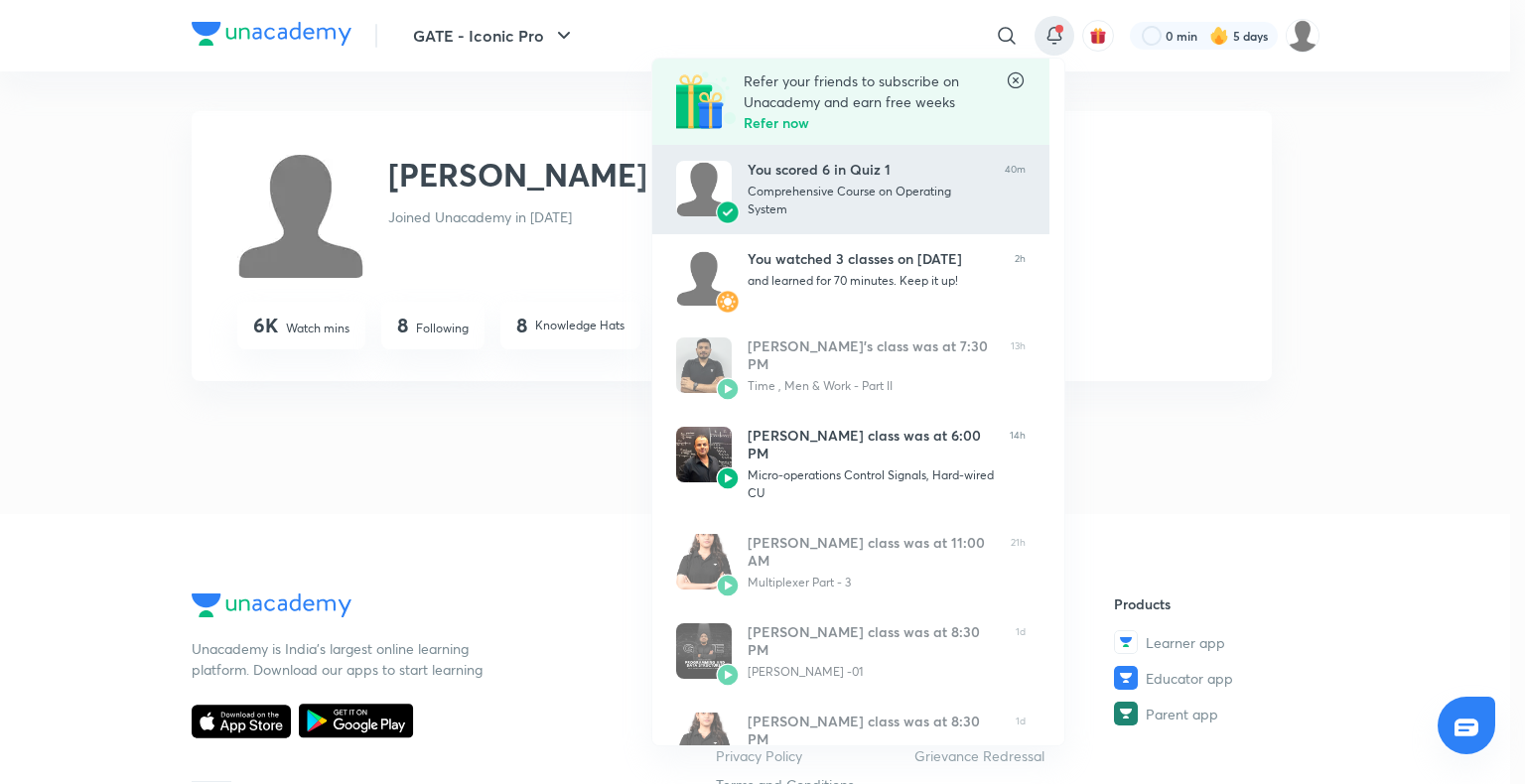 click on "You scored 6 in Quiz 1 Comprehensive Course on Operating System 40m" at bounding box center [851, 190] 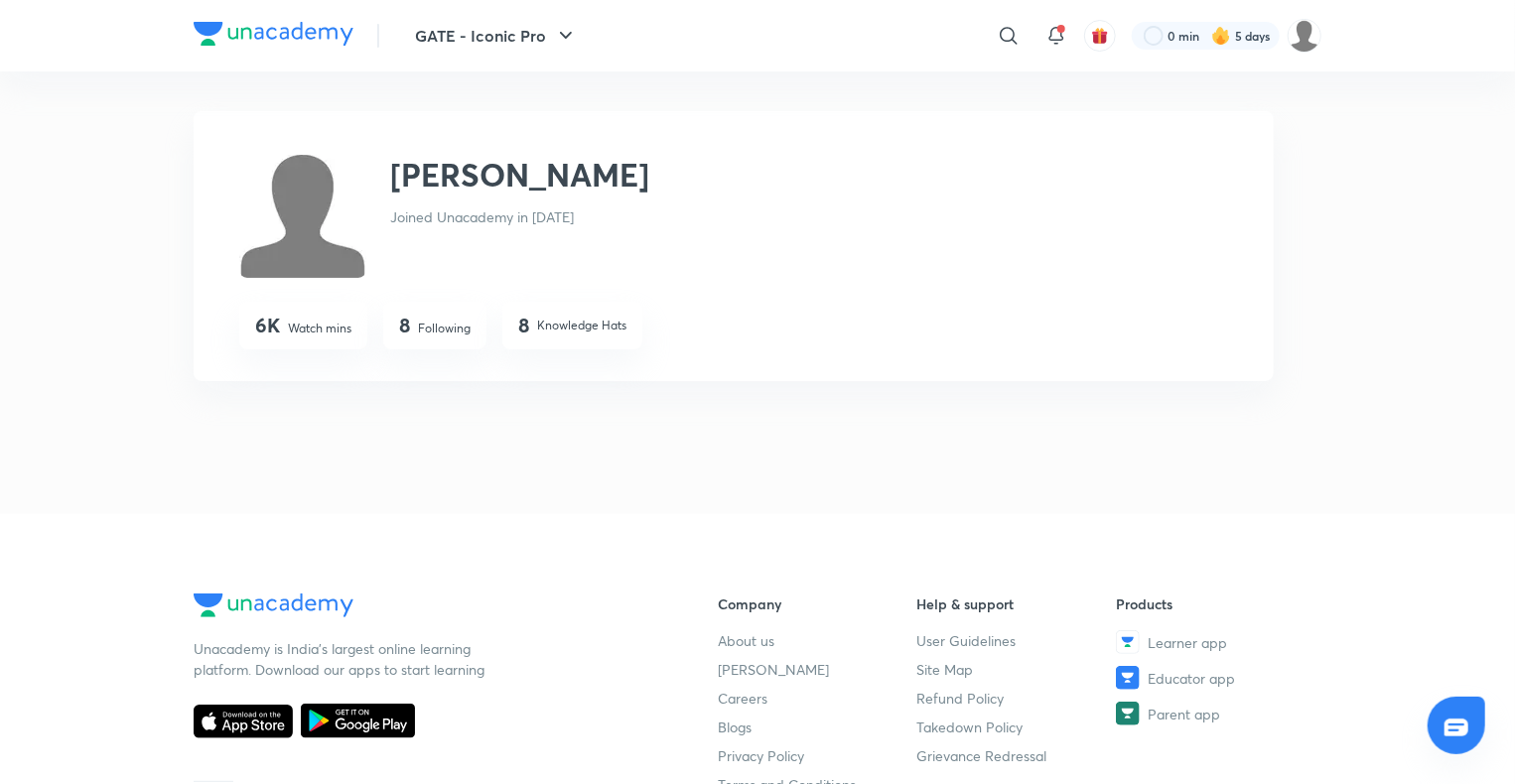 click on "​ 0 min 5 days" at bounding box center (992, 36) 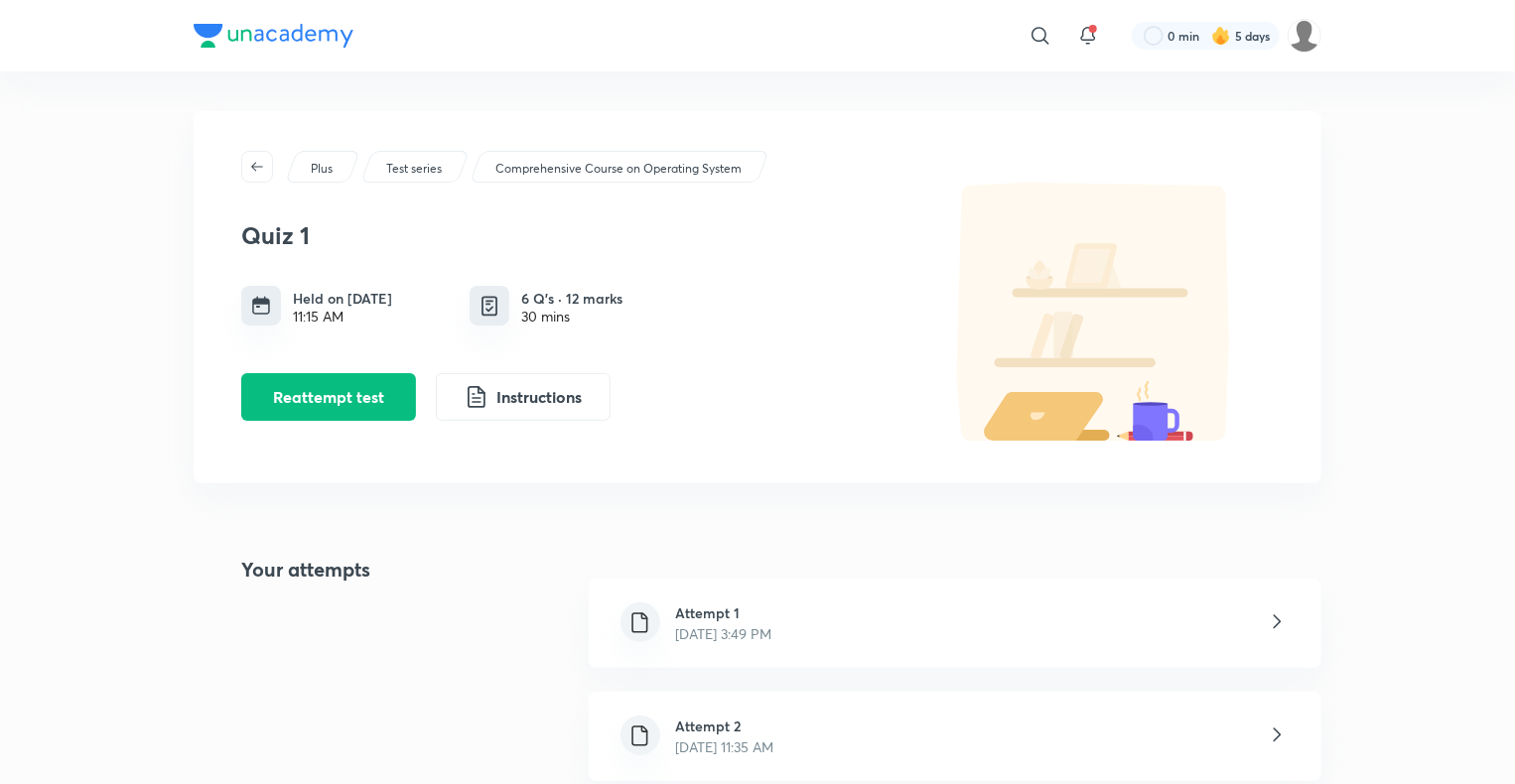 click on "​ 0 min 5 days" at bounding box center (758, 36) 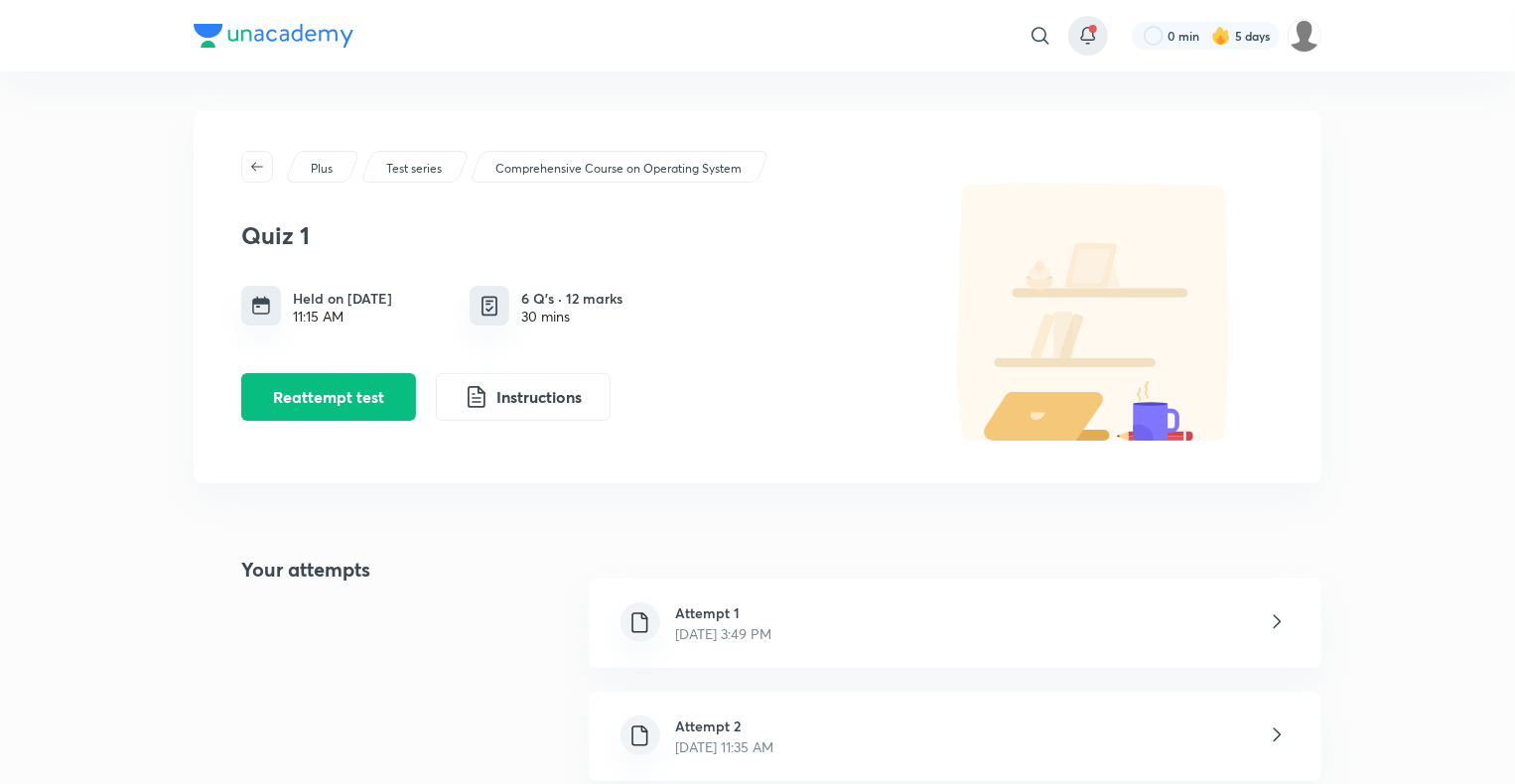 click 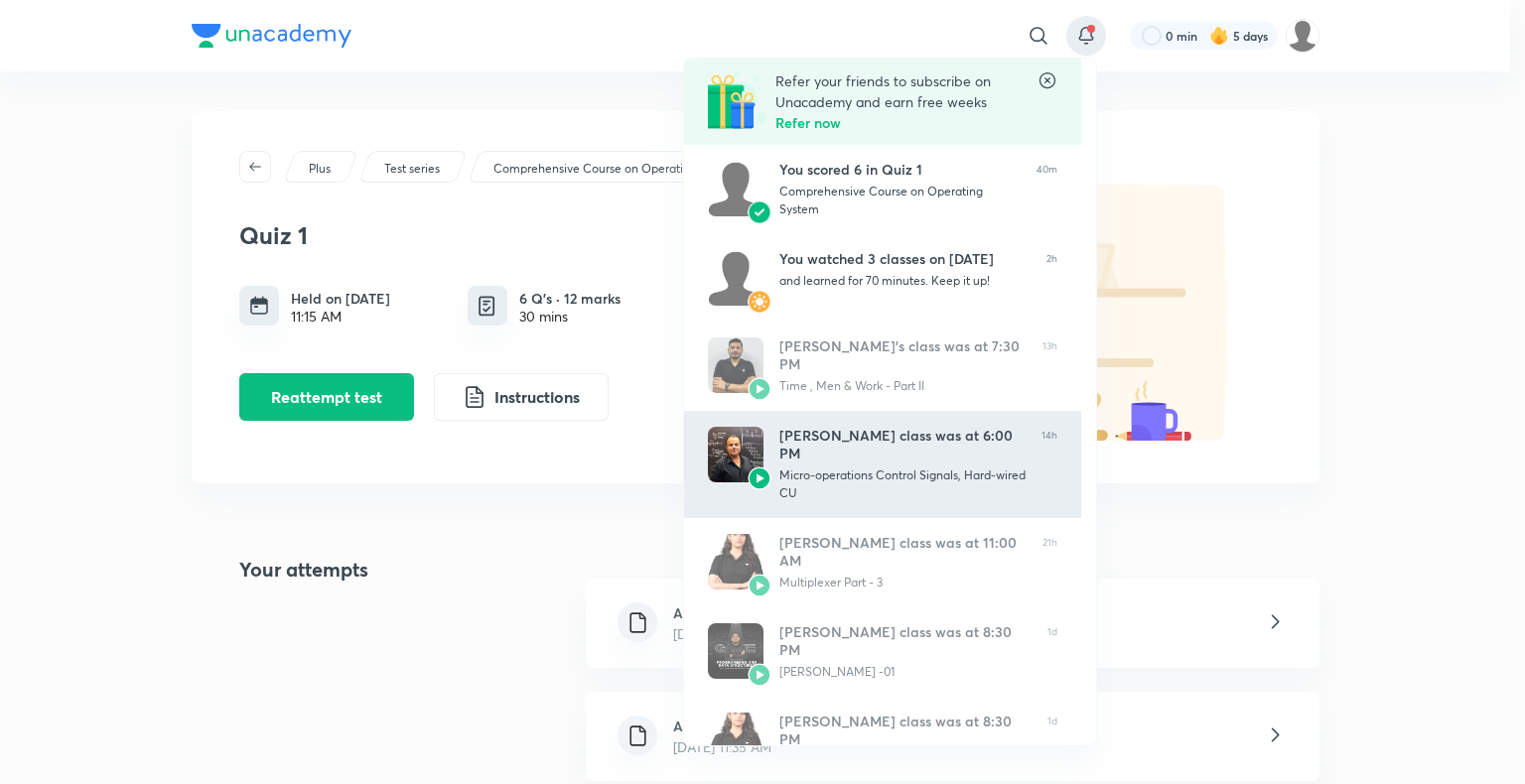 click on "Bharat Acharya’s class was at 6:00 PM" at bounding box center (902, 445) 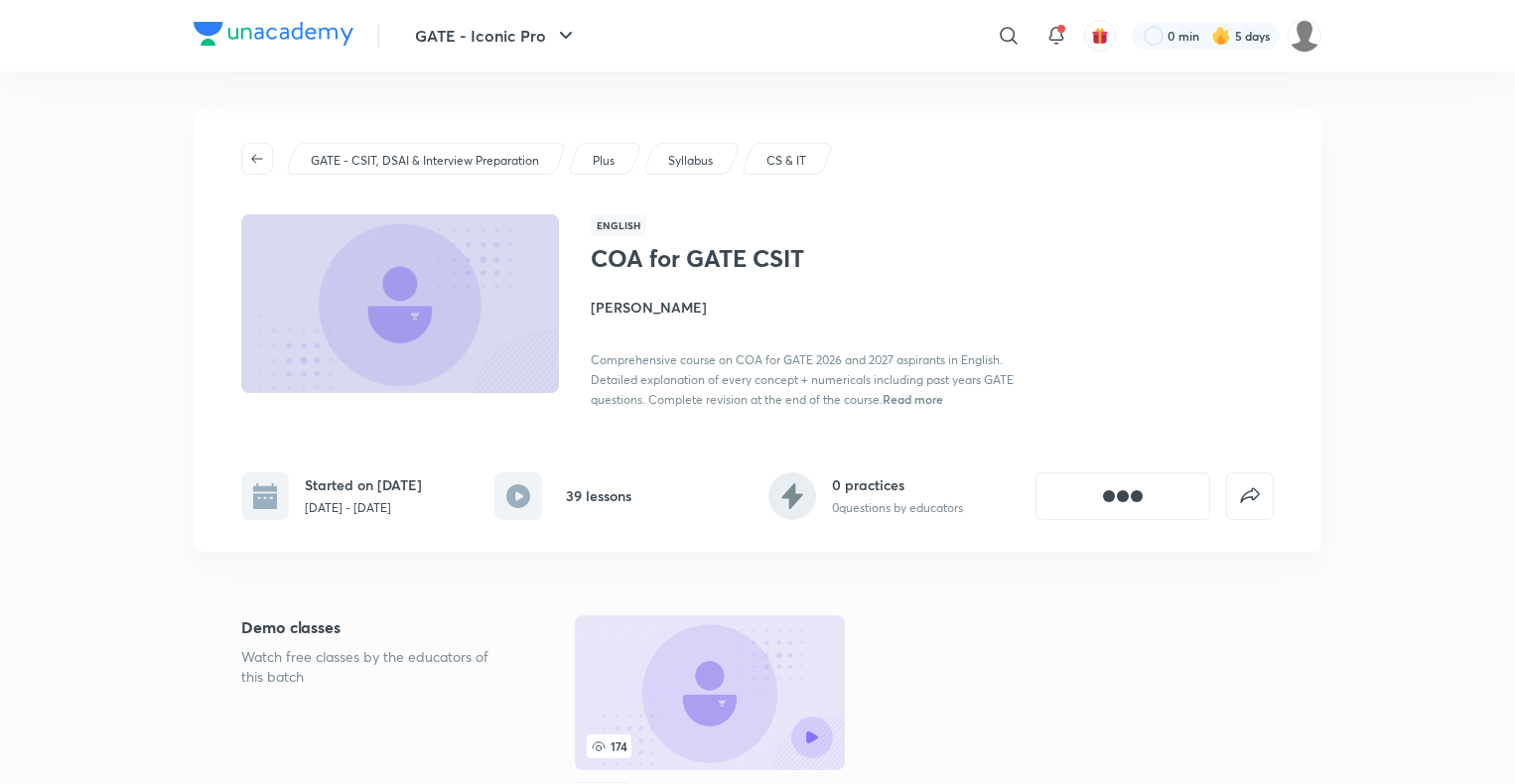 scroll, scrollTop: 0, scrollLeft: 0, axis: both 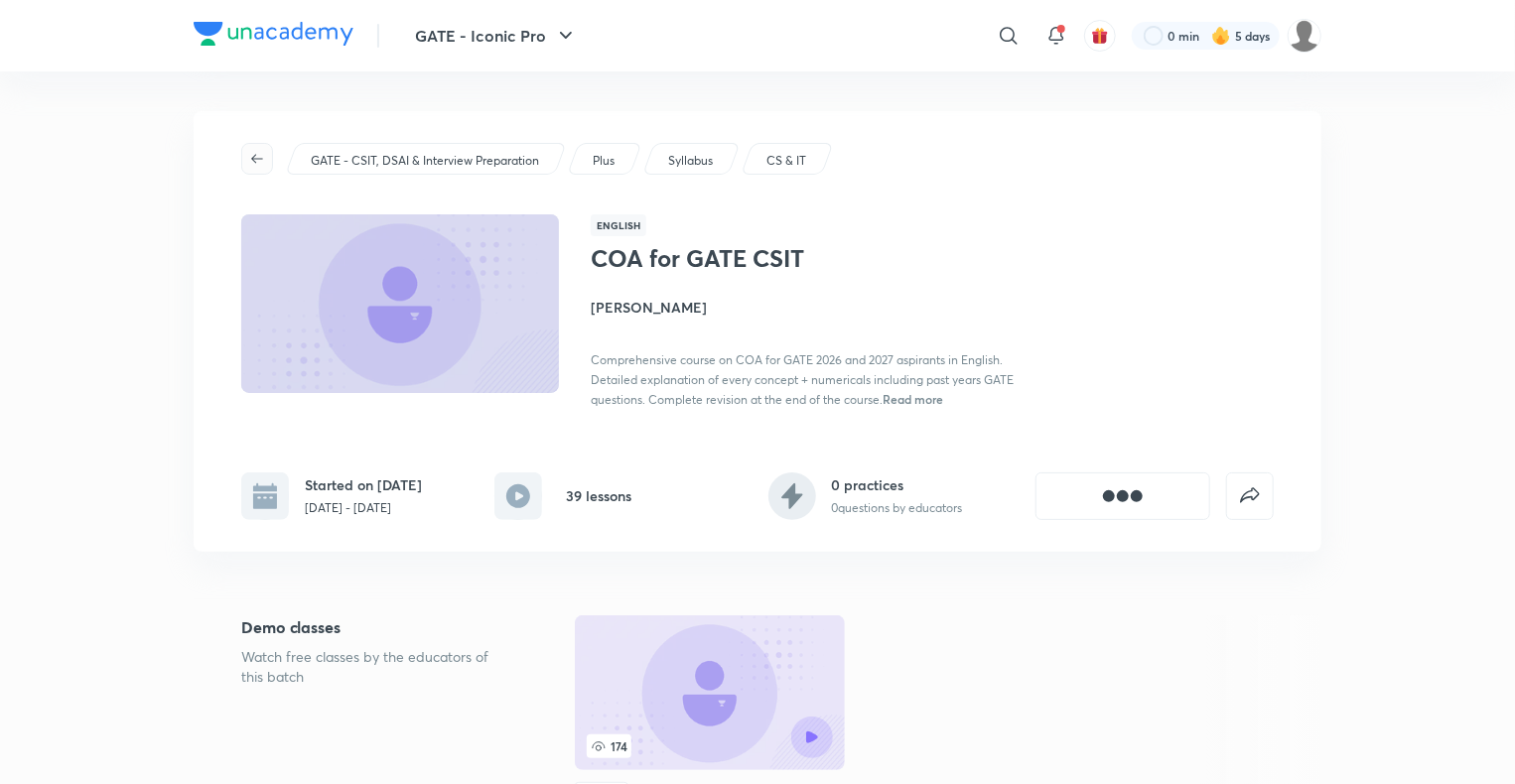 click at bounding box center [257, 159] 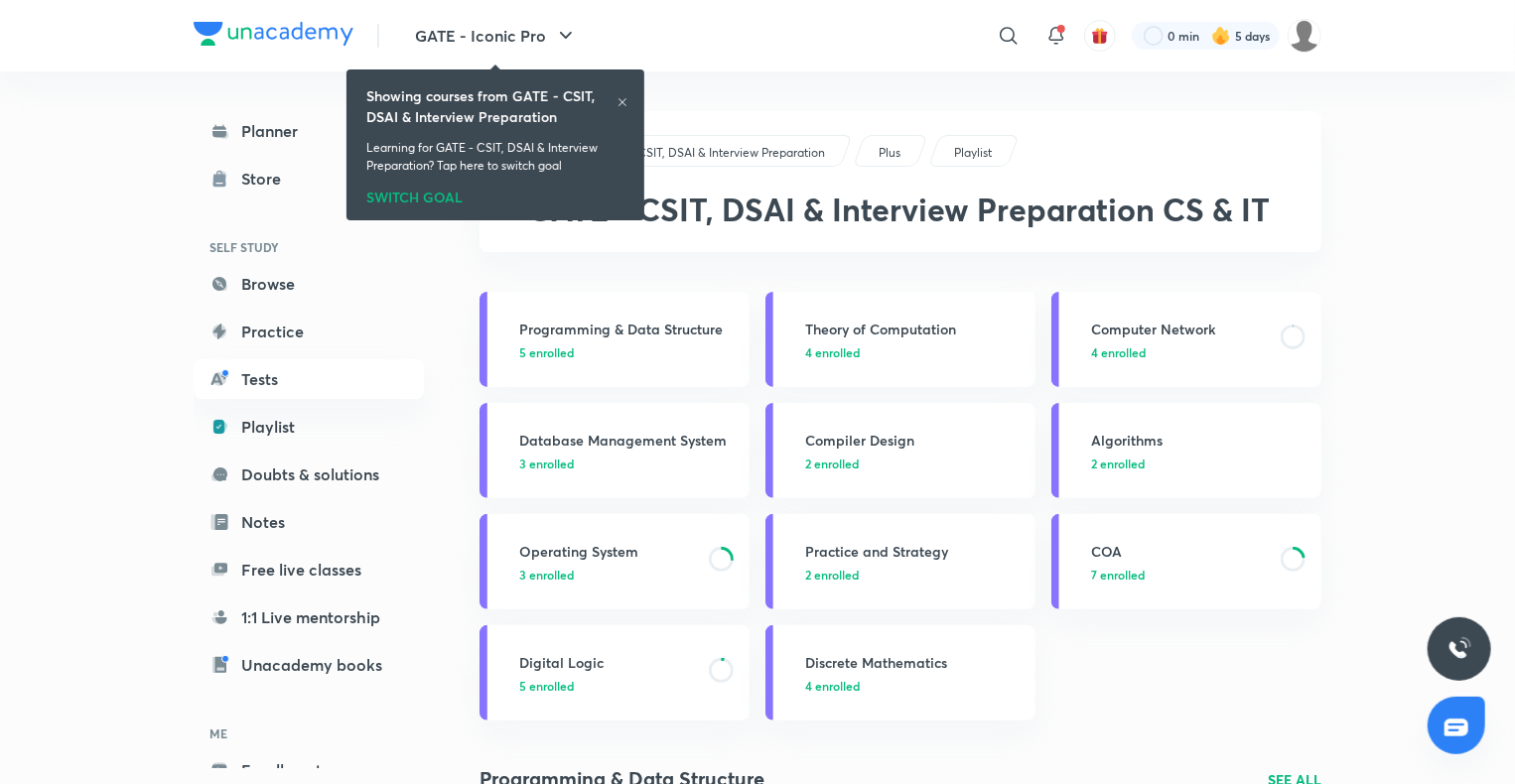 click 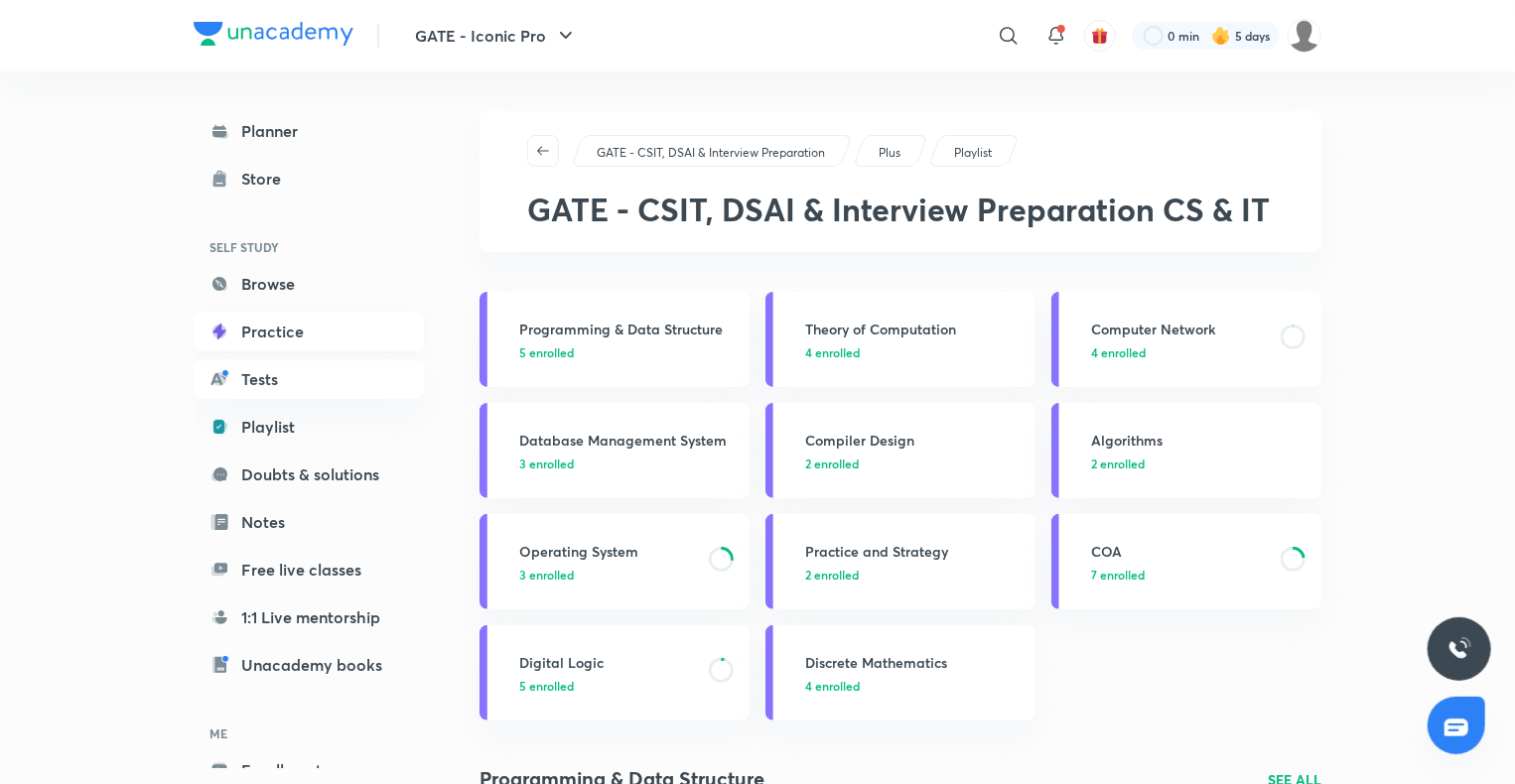 click on "Practice" at bounding box center [309, 331] 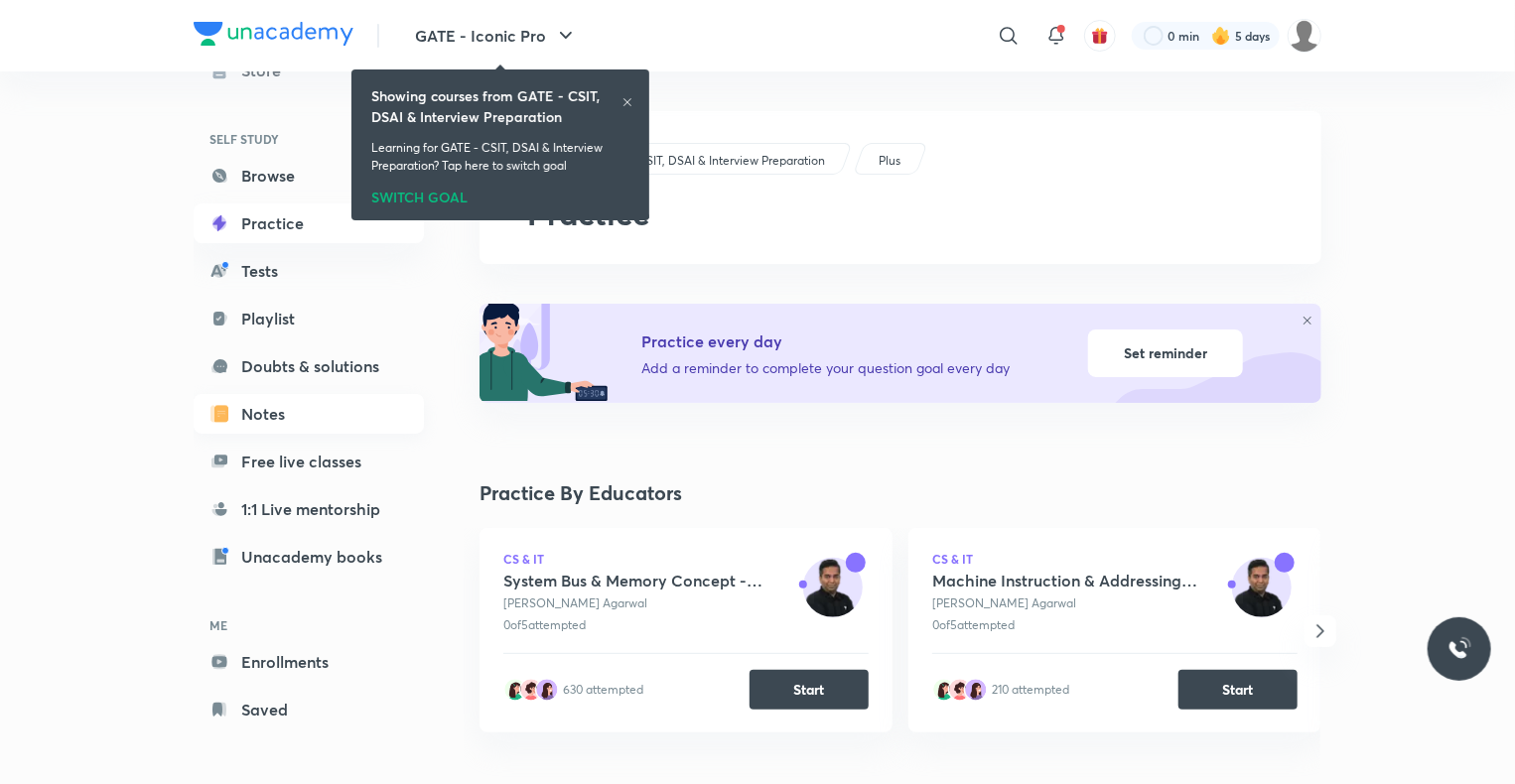 scroll, scrollTop: 107, scrollLeft: 0, axis: vertical 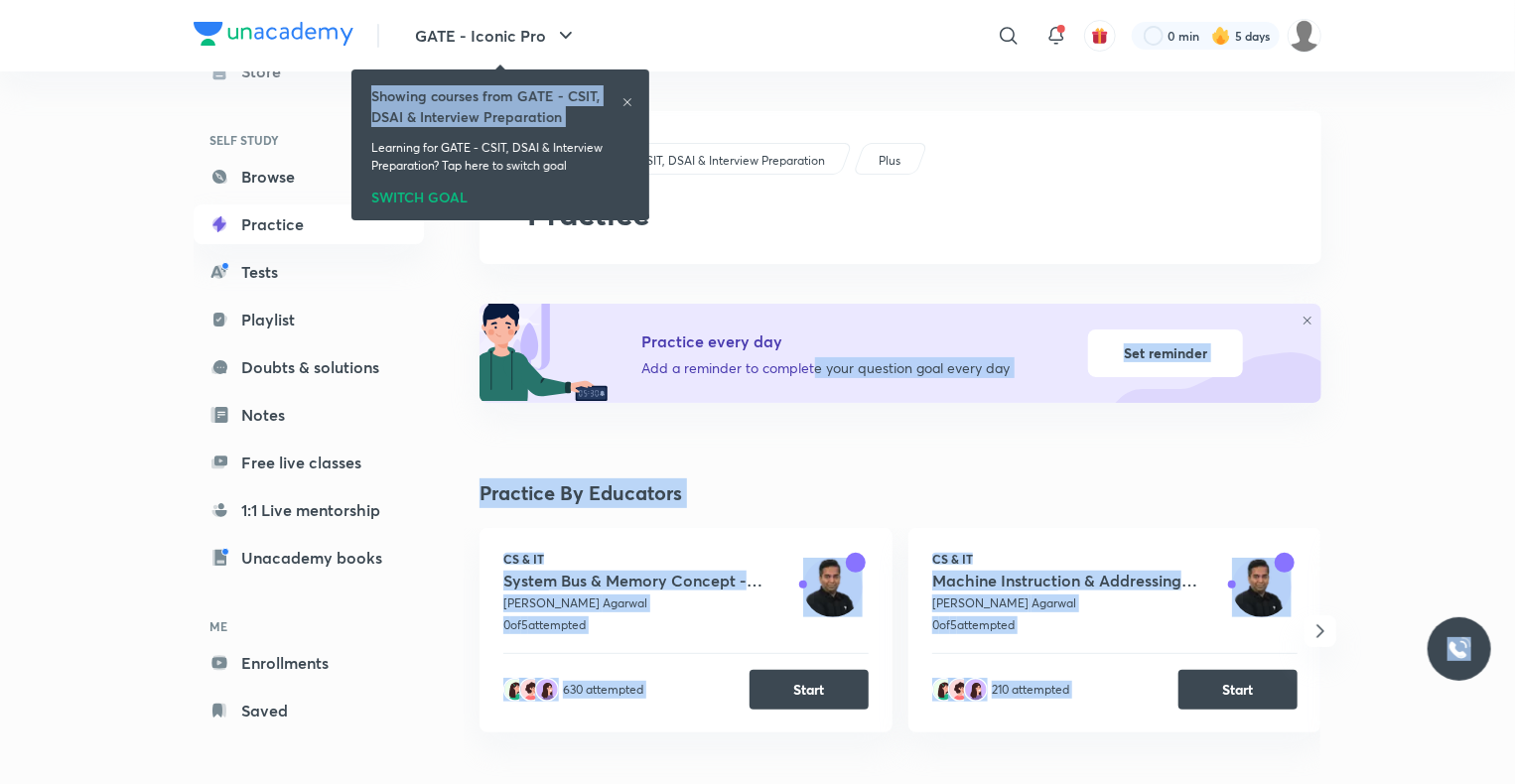 drag, startPoint x: 623, startPoint y: 100, endPoint x: 832, endPoint y: 388, distance: 355.84407 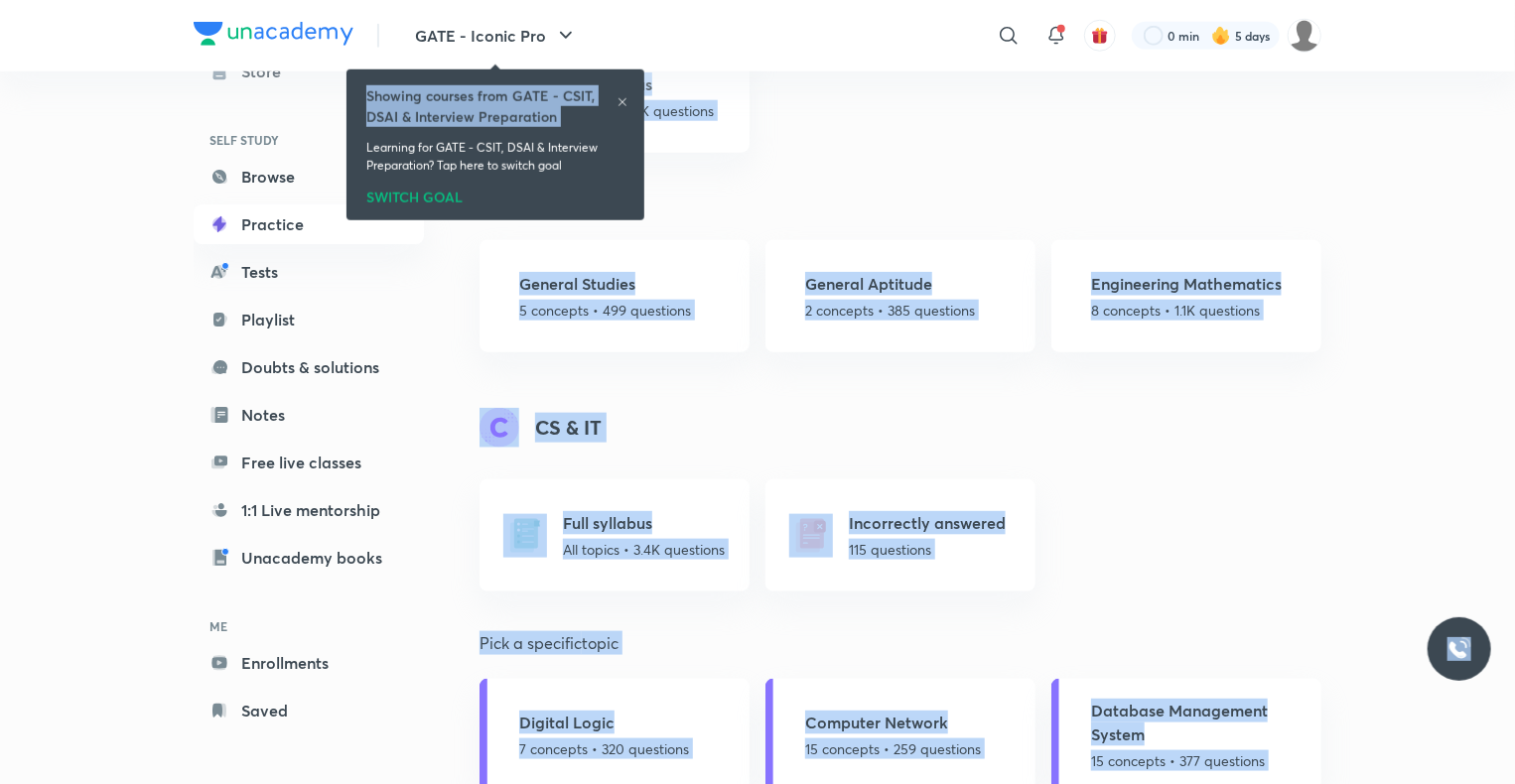 click on "General Aptitude & Engg Mathematics Full syllabus All topics • 2K questions Pick a specific  topic General Studies 5 concepts • 499 questions General Aptitude 2 concepts • 385 questions Engineering Mathematics 8 concepts • 1.1K questions CS & IT Full syllabus All topics • 3.4K questions Incorrectly answered 115 questions Pick a specific  topic Digital Logic 7 concepts • 320 questions Computer Network 15 concepts • 259 questions Database Management System 15 concepts • 377 questions Theory of Computation 15 concepts • 327 questions COA 15 concepts • 441 questions Compiler Design 8 concepts • 241 questions Programming & Data Structure 7 concepts • 370 questions Algorithms 8 concepts • 330 questions Operating System 14 concepts • 435 questions Discrete Mathematics 9 concepts • 295 questions" at bounding box center [900, 599] 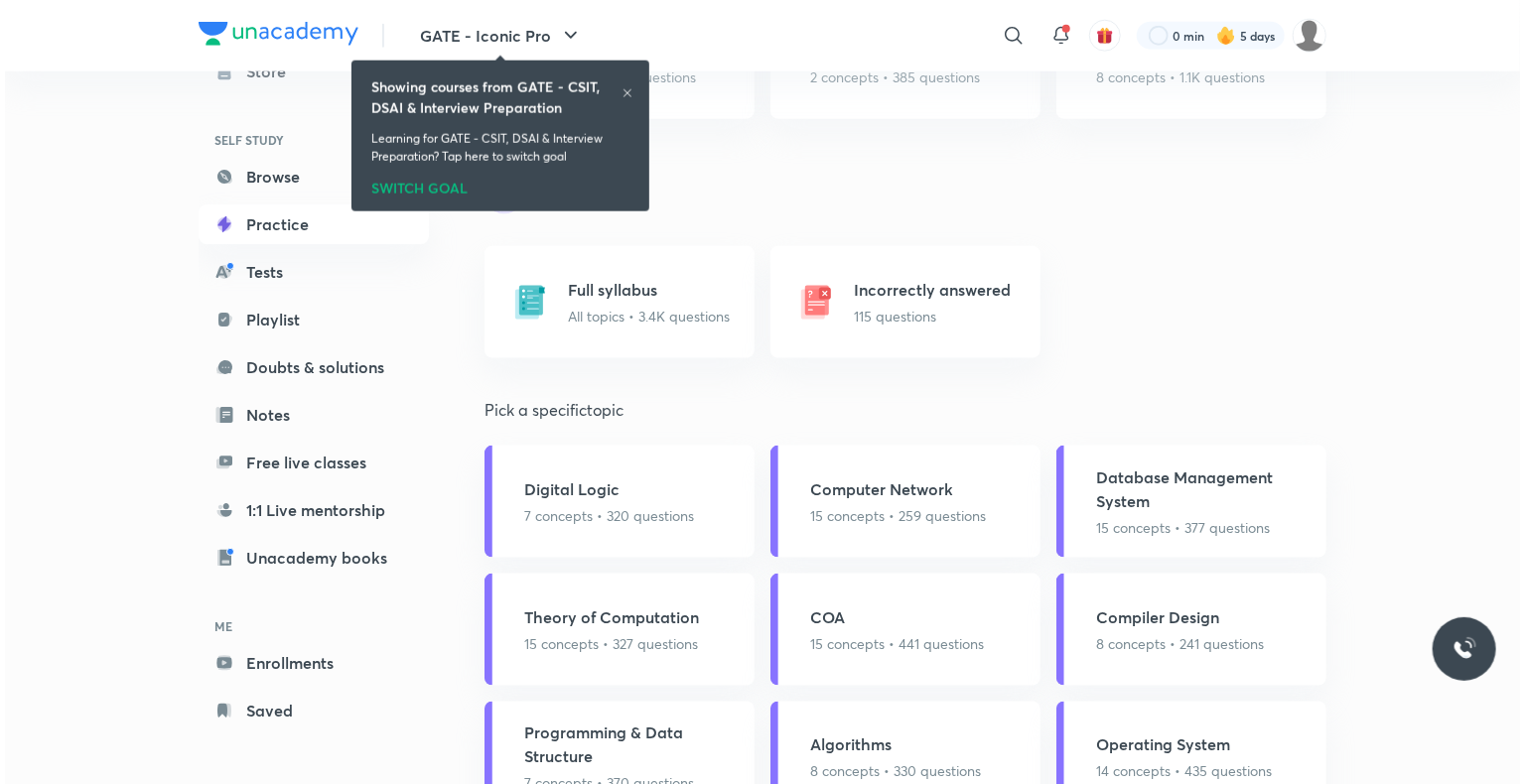 scroll, scrollTop: 1382, scrollLeft: 0, axis: vertical 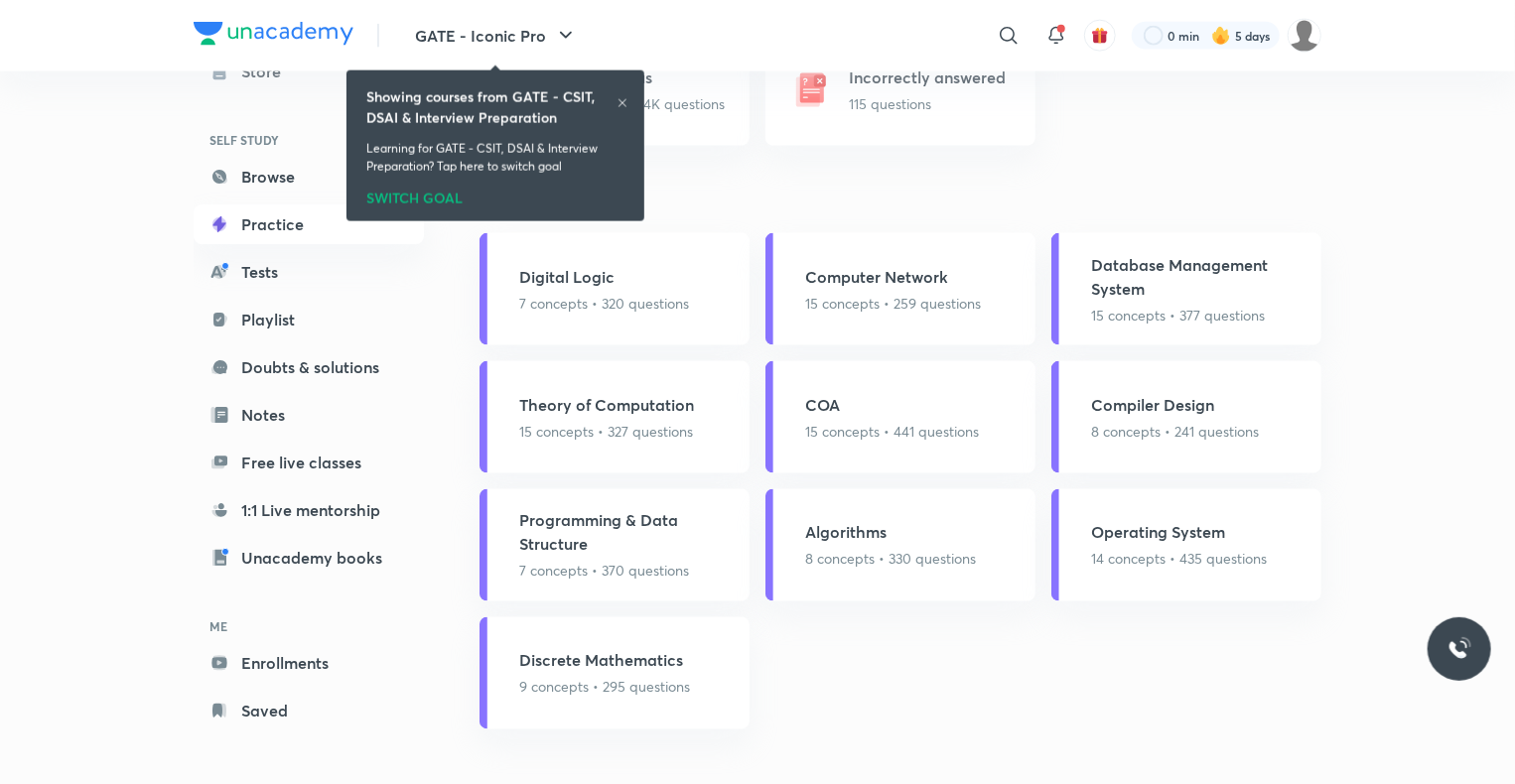 click 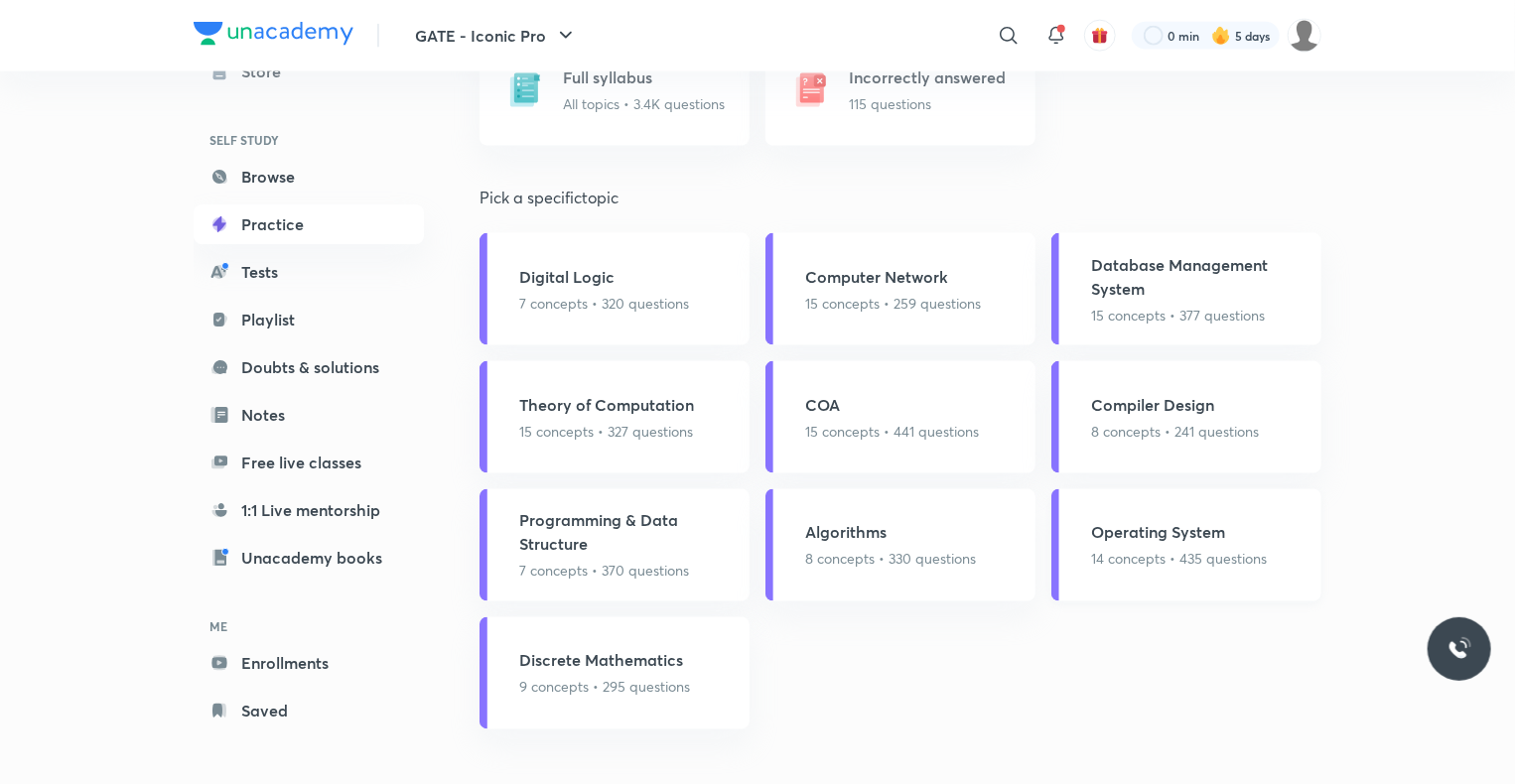 click on "14 concepts • 435 questions" at bounding box center (1178, 559) 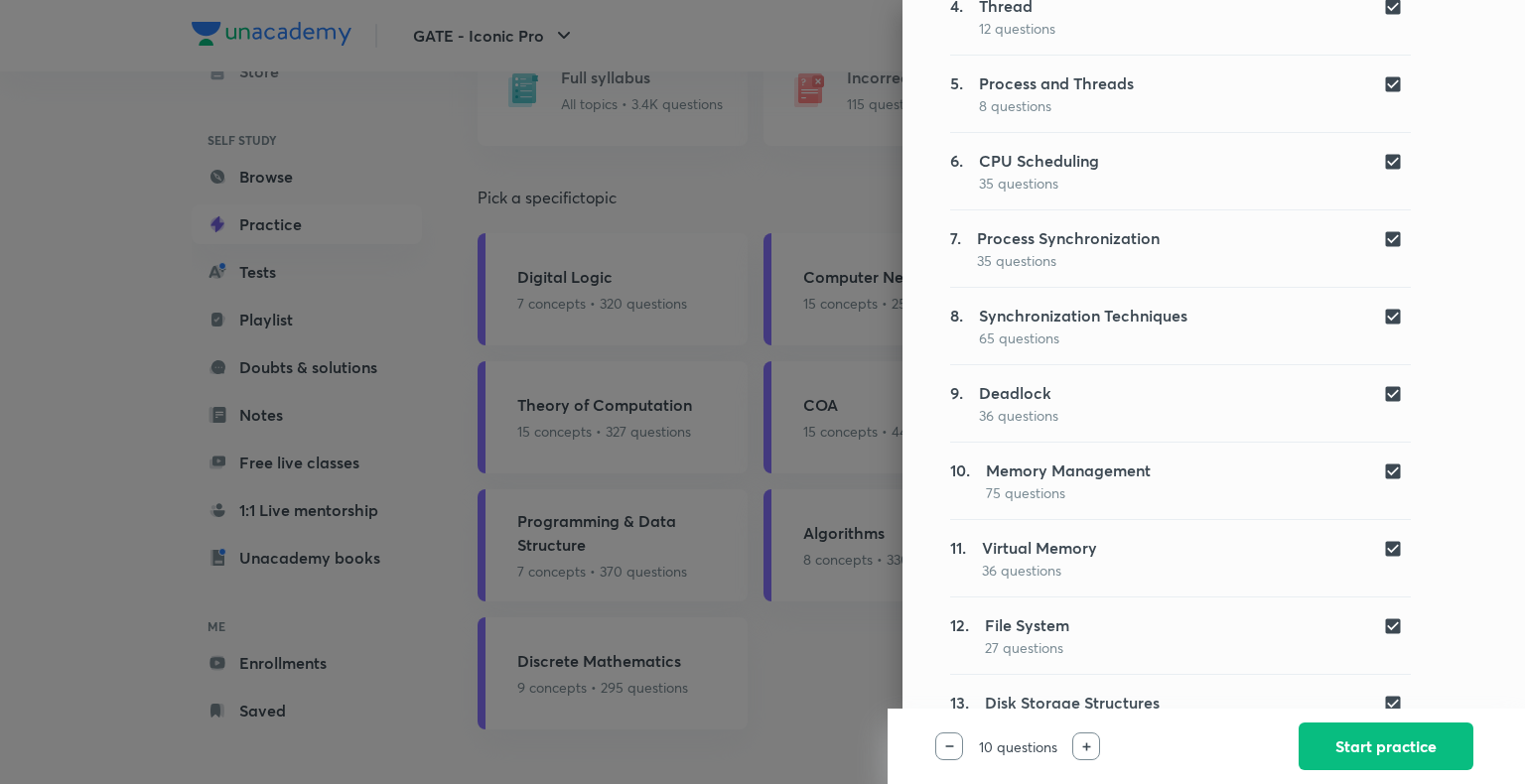 scroll, scrollTop: 639, scrollLeft: 0, axis: vertical 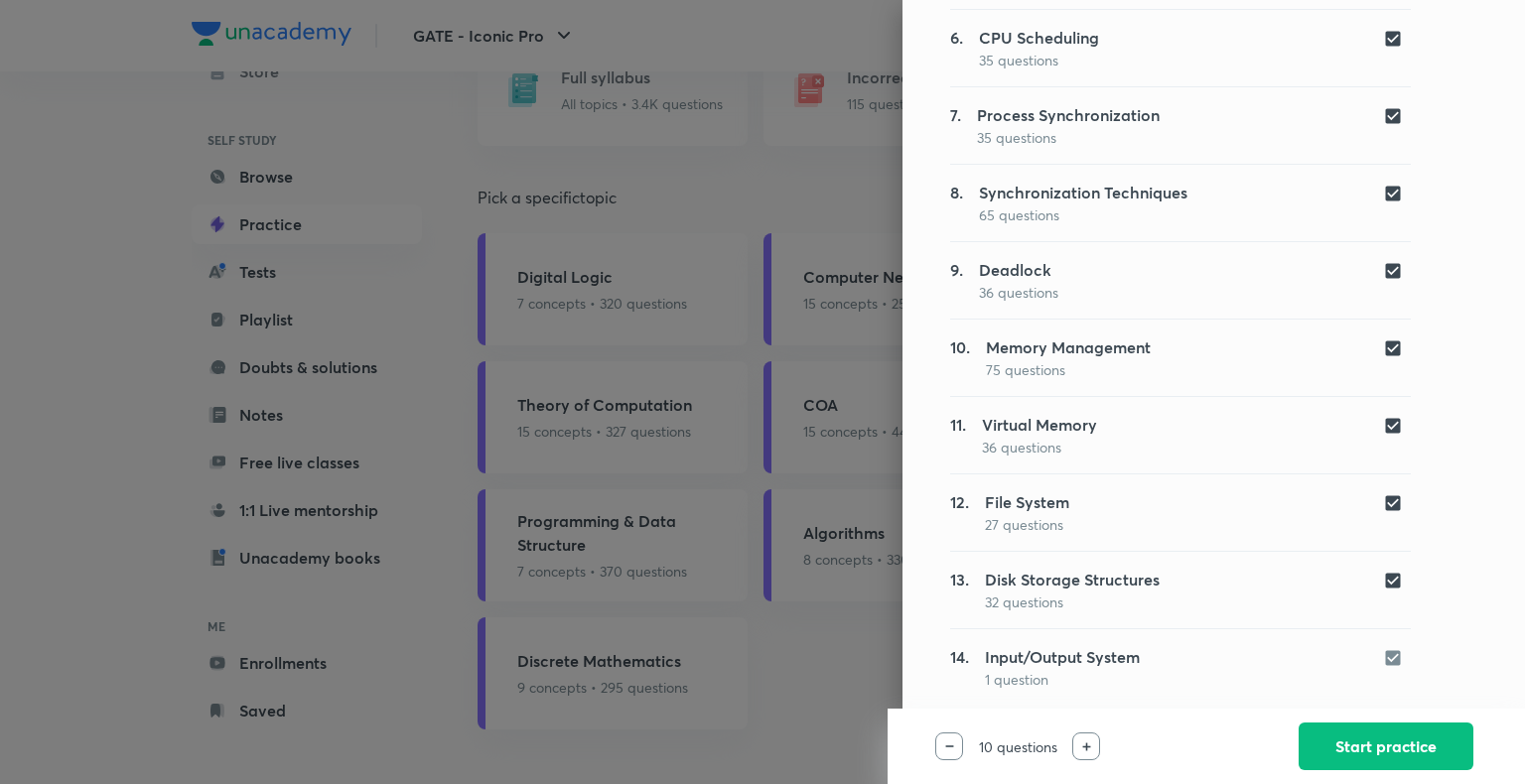 click at bounding box center [1397, 656] 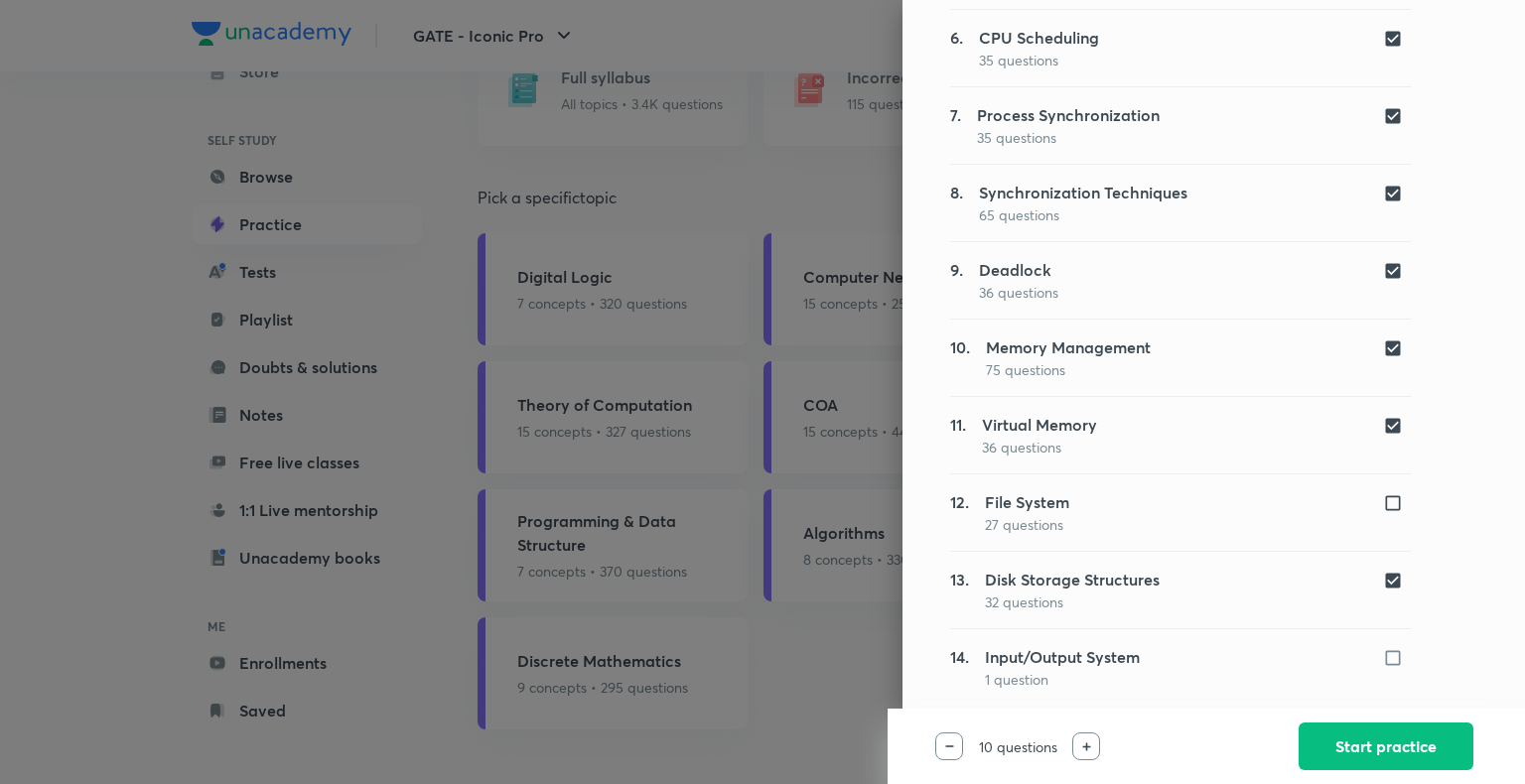 click at bounding box center [1397, 426] 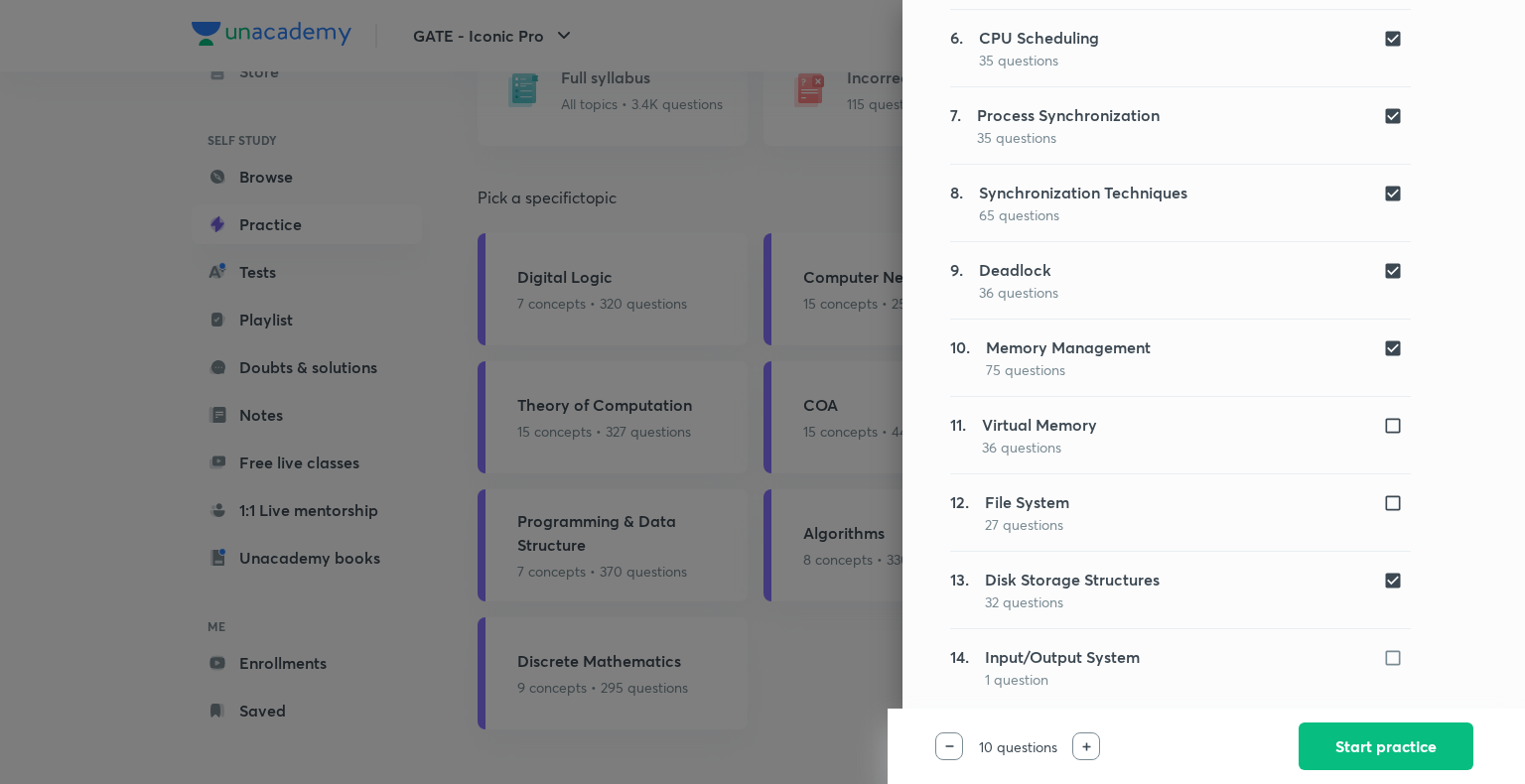 click at bounding box center [1397, 581] 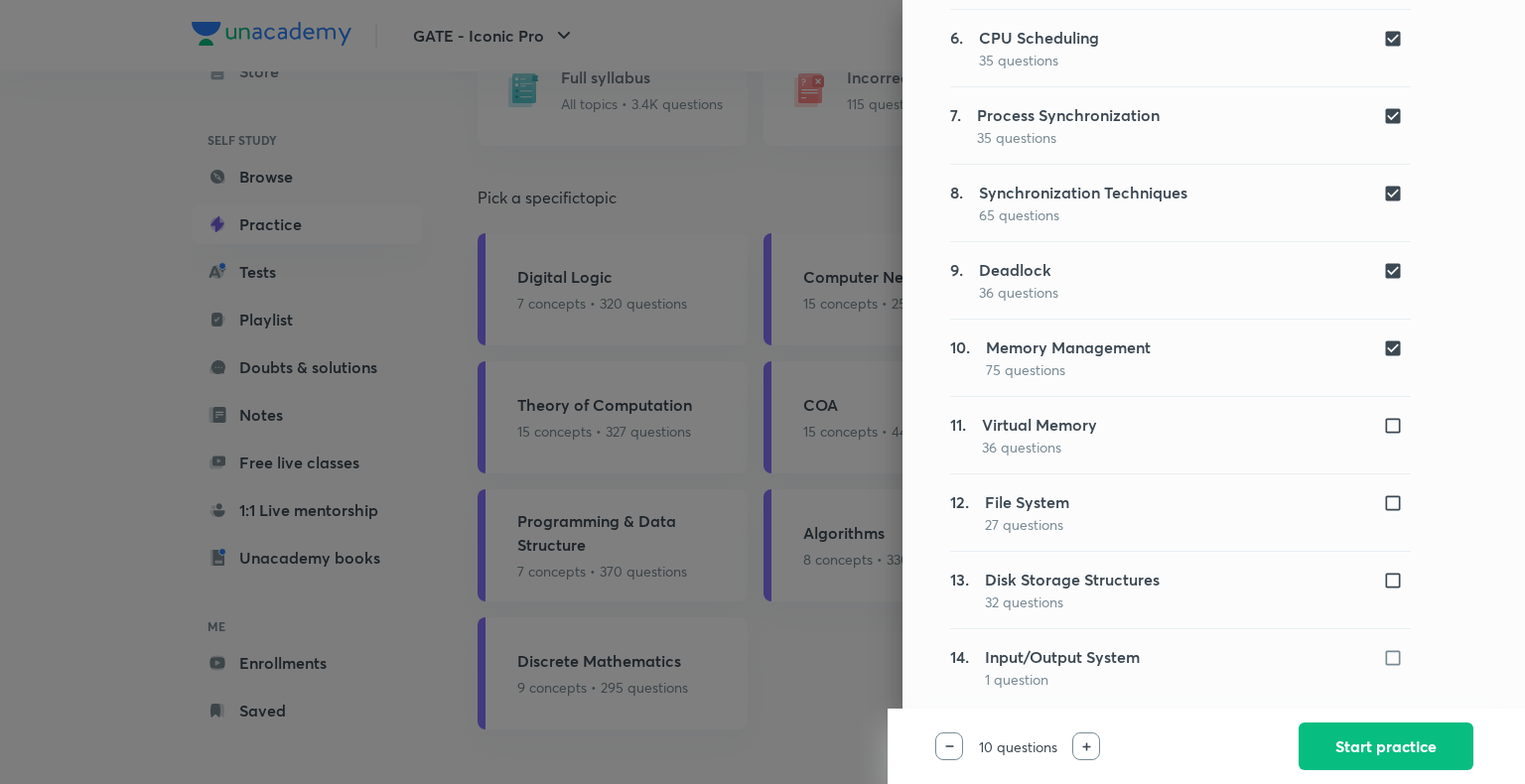 click at bounding box center [1397, 348] 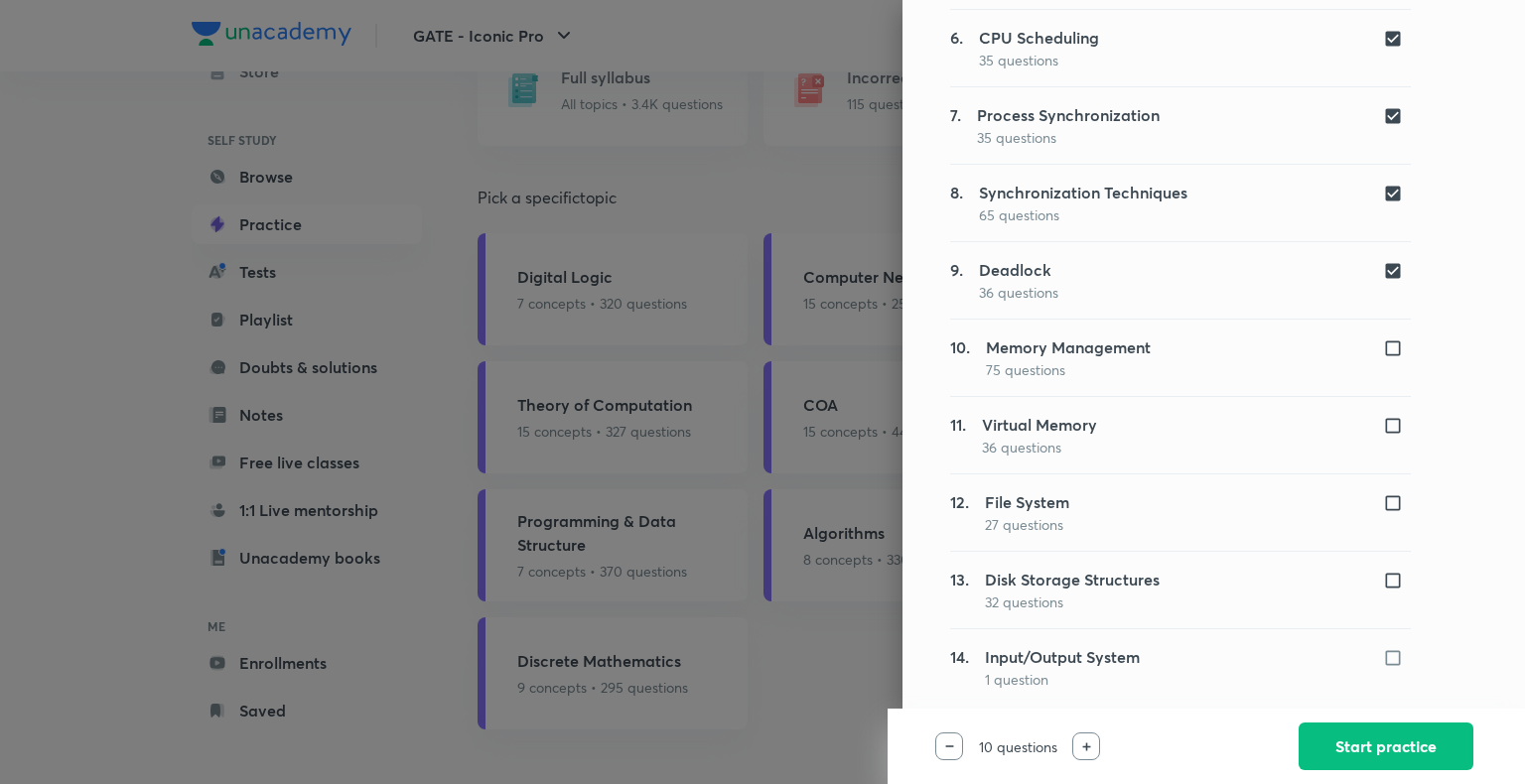 click at bounding box center (1397, 271) 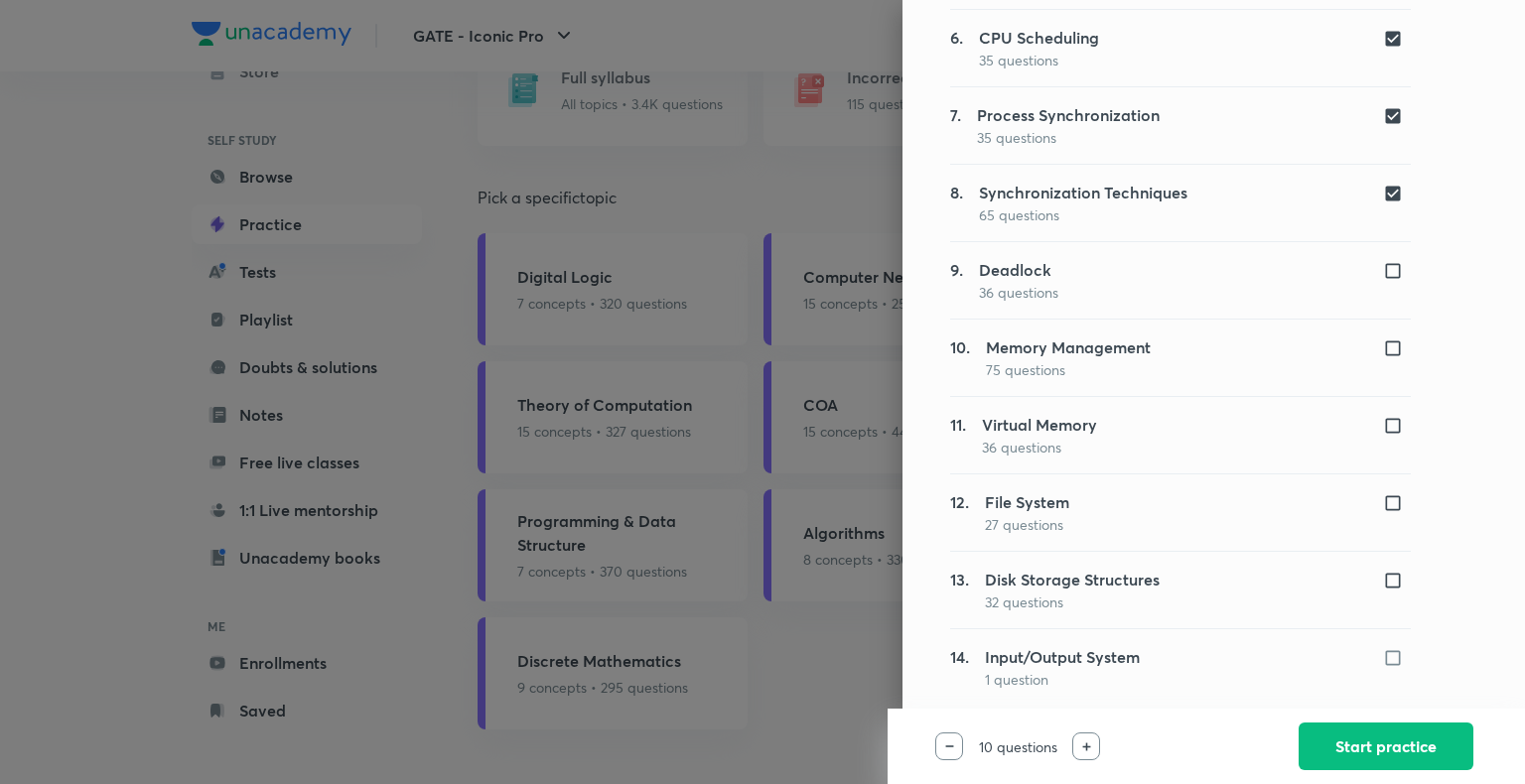 click at bounding box center [1397, 194] 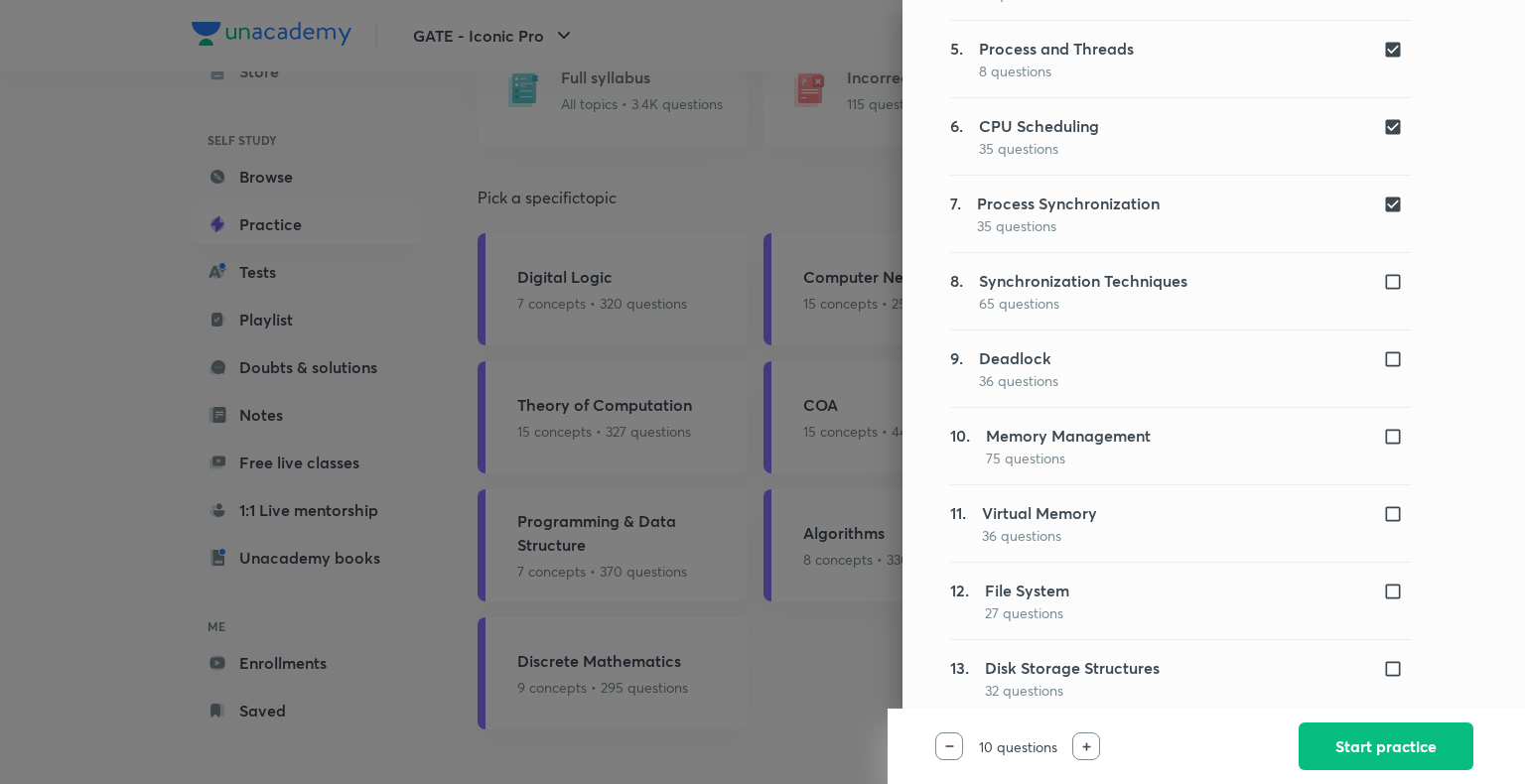 scroll, scrollTop: 549, scrollLeft: 0, axis: vertical 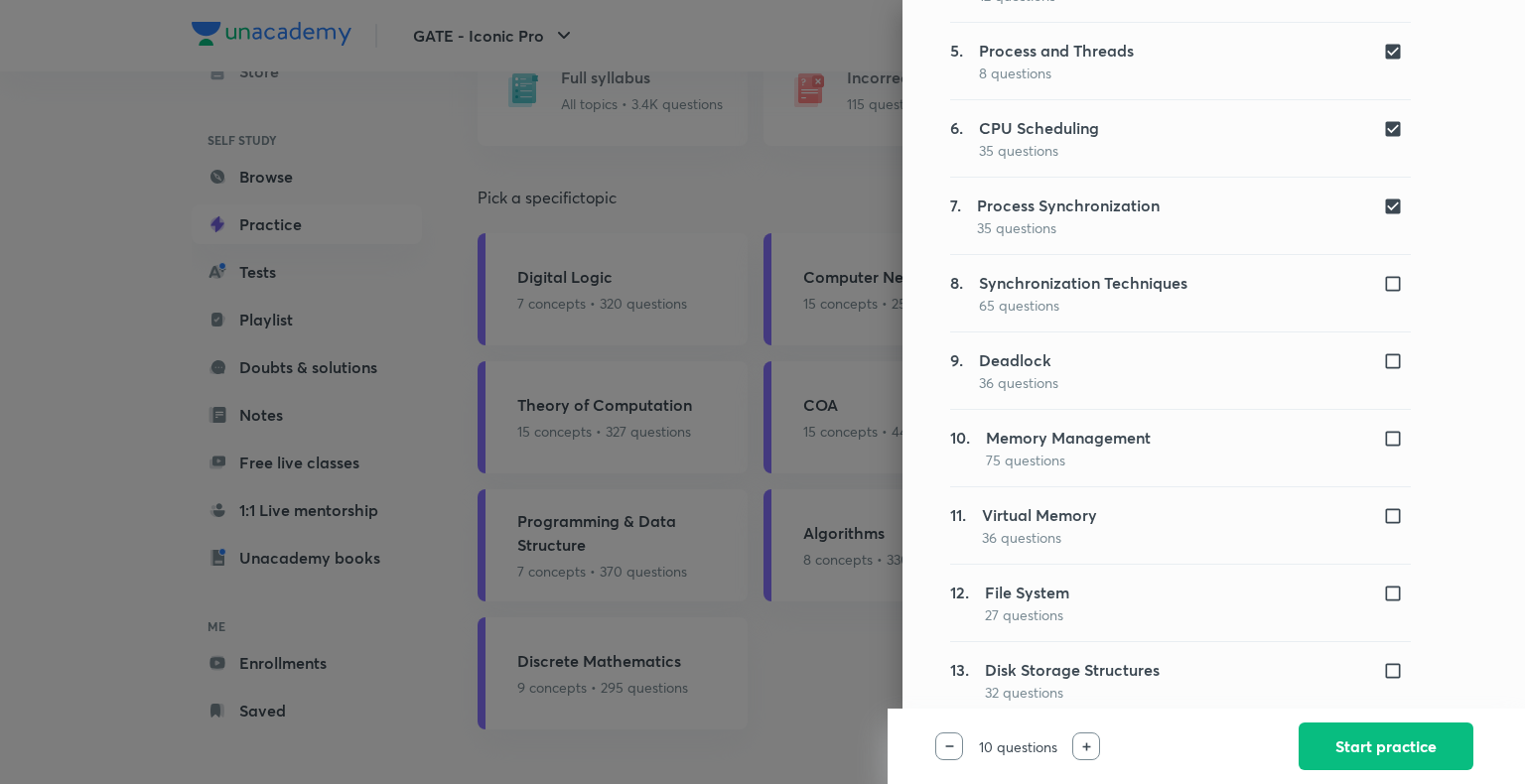 click at bounding box center (1397, 206) 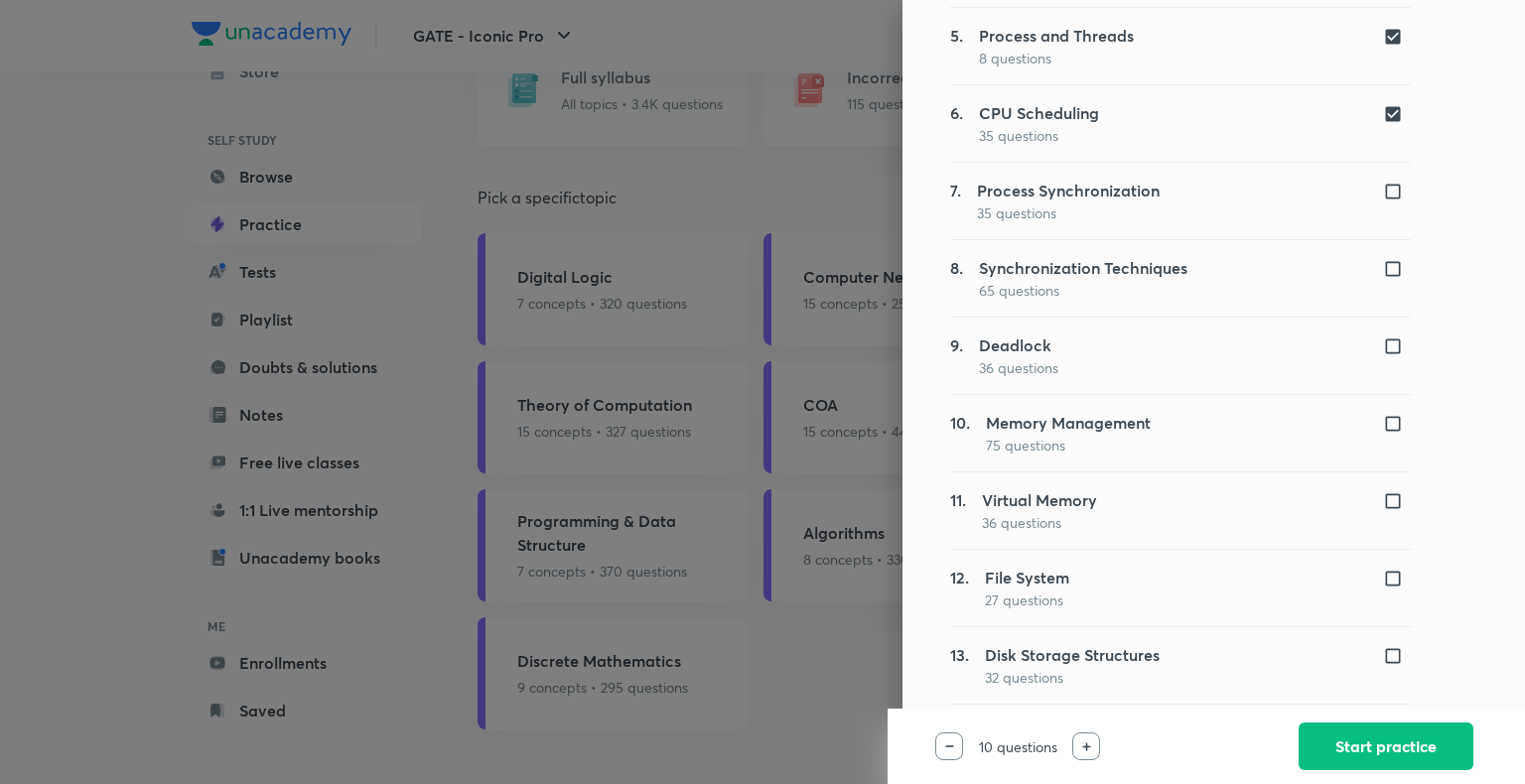 scroll, scrollTop: 639, scrollLeft: 0, axis: vertical 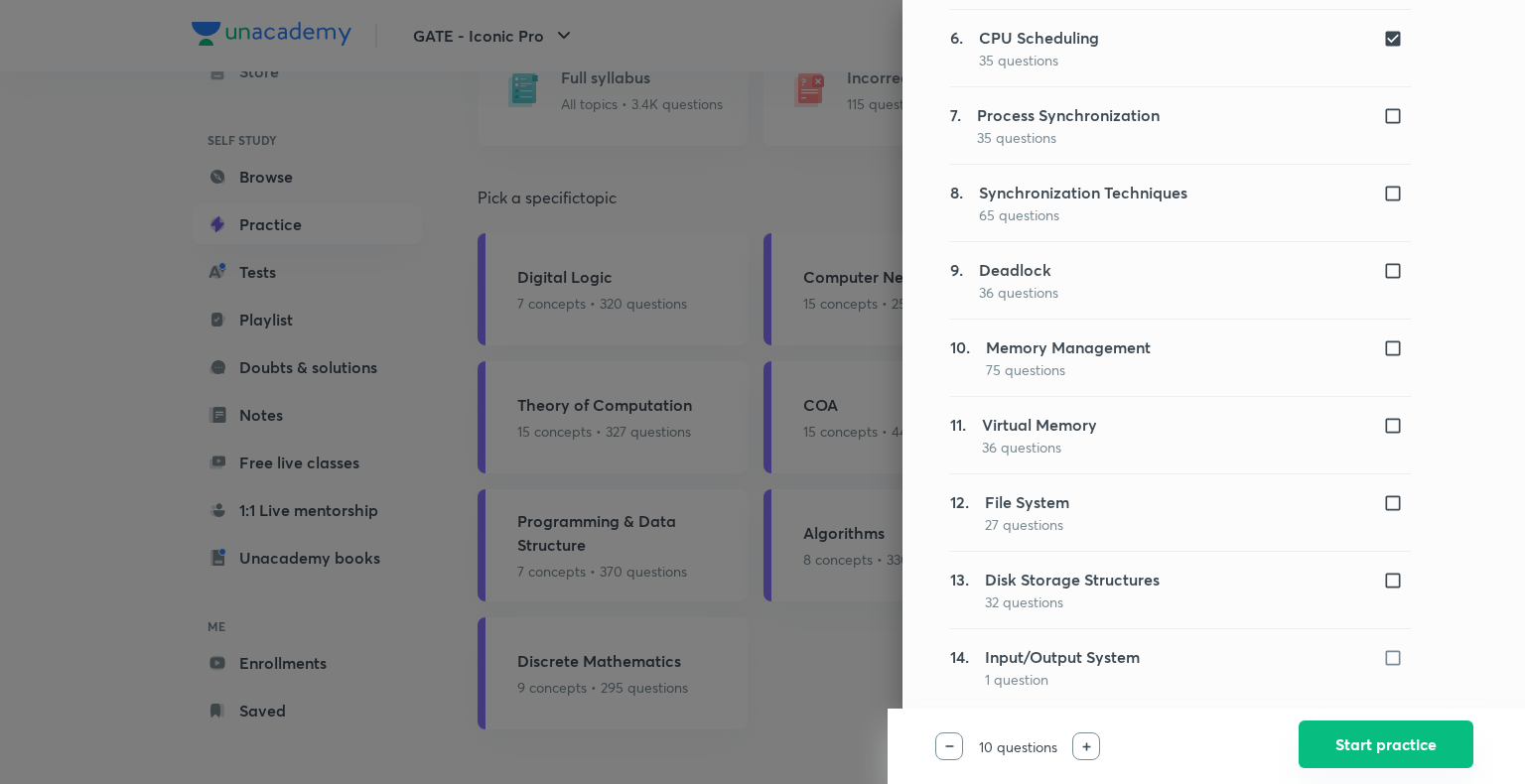 click on "Start practice" at bounding box center [1386, 744] 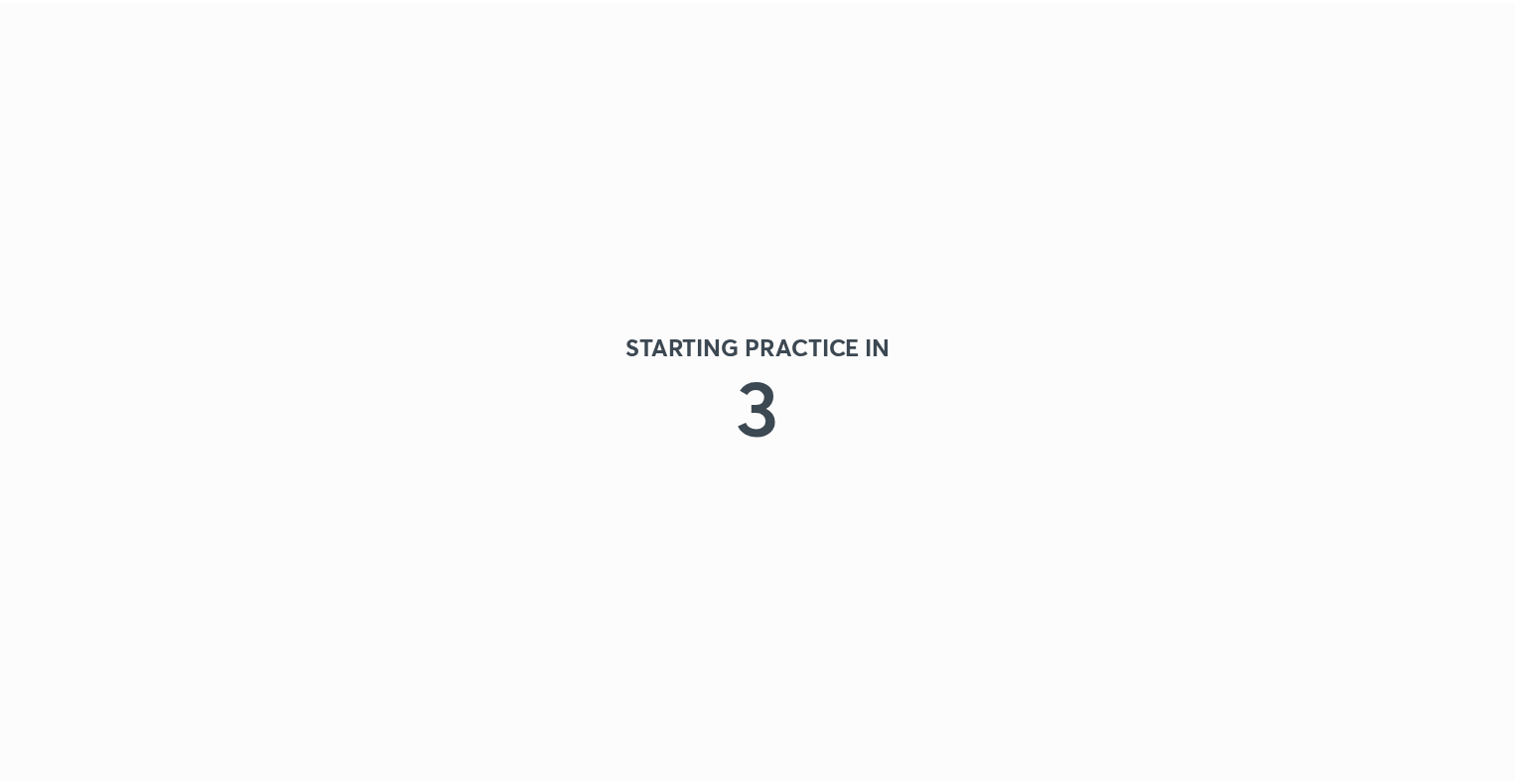 scroll, scrollTop: 0, scrollLeft: 0, axis: both 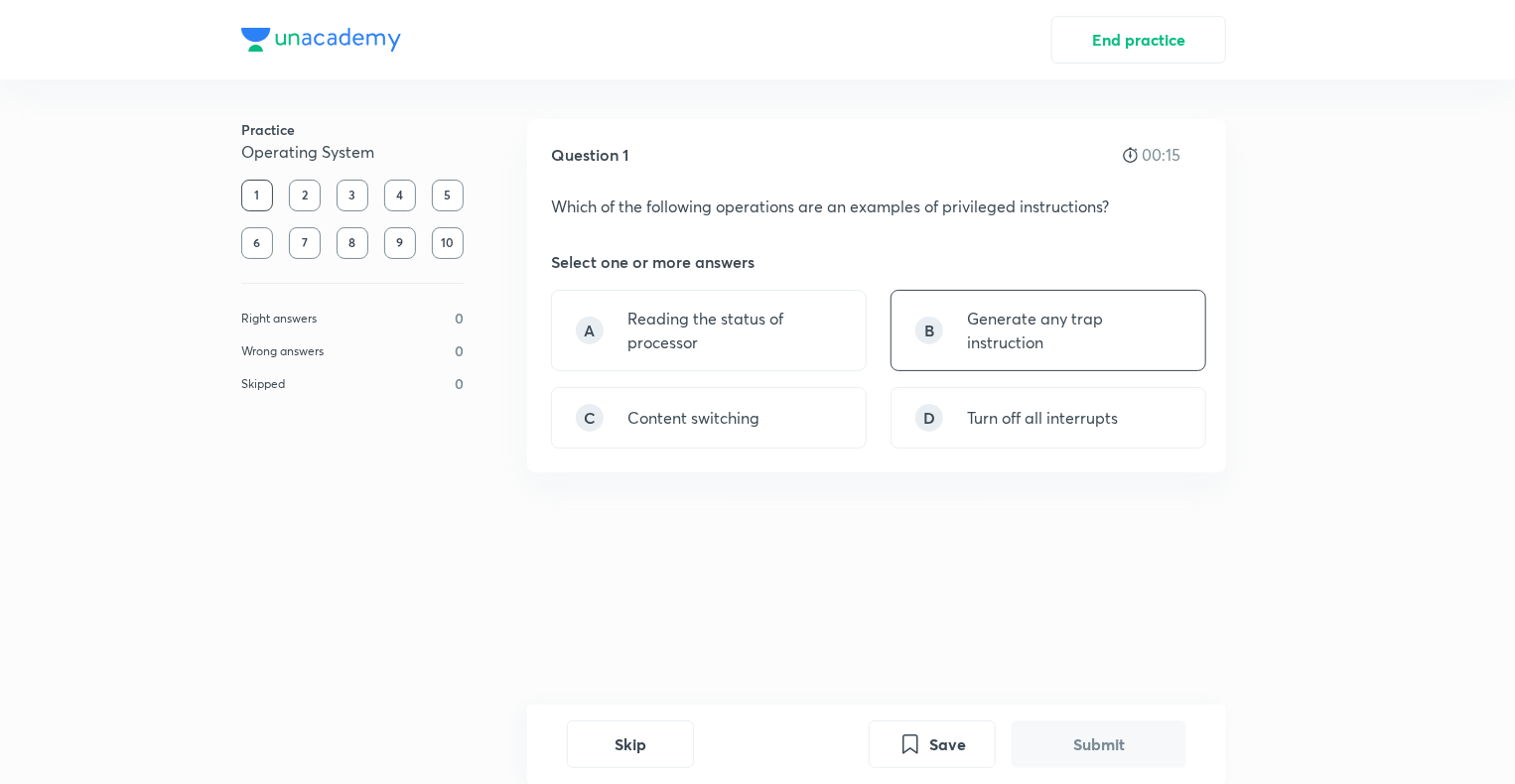 click on "B Generate any trap instruction" at bounding box center [1048, 330] 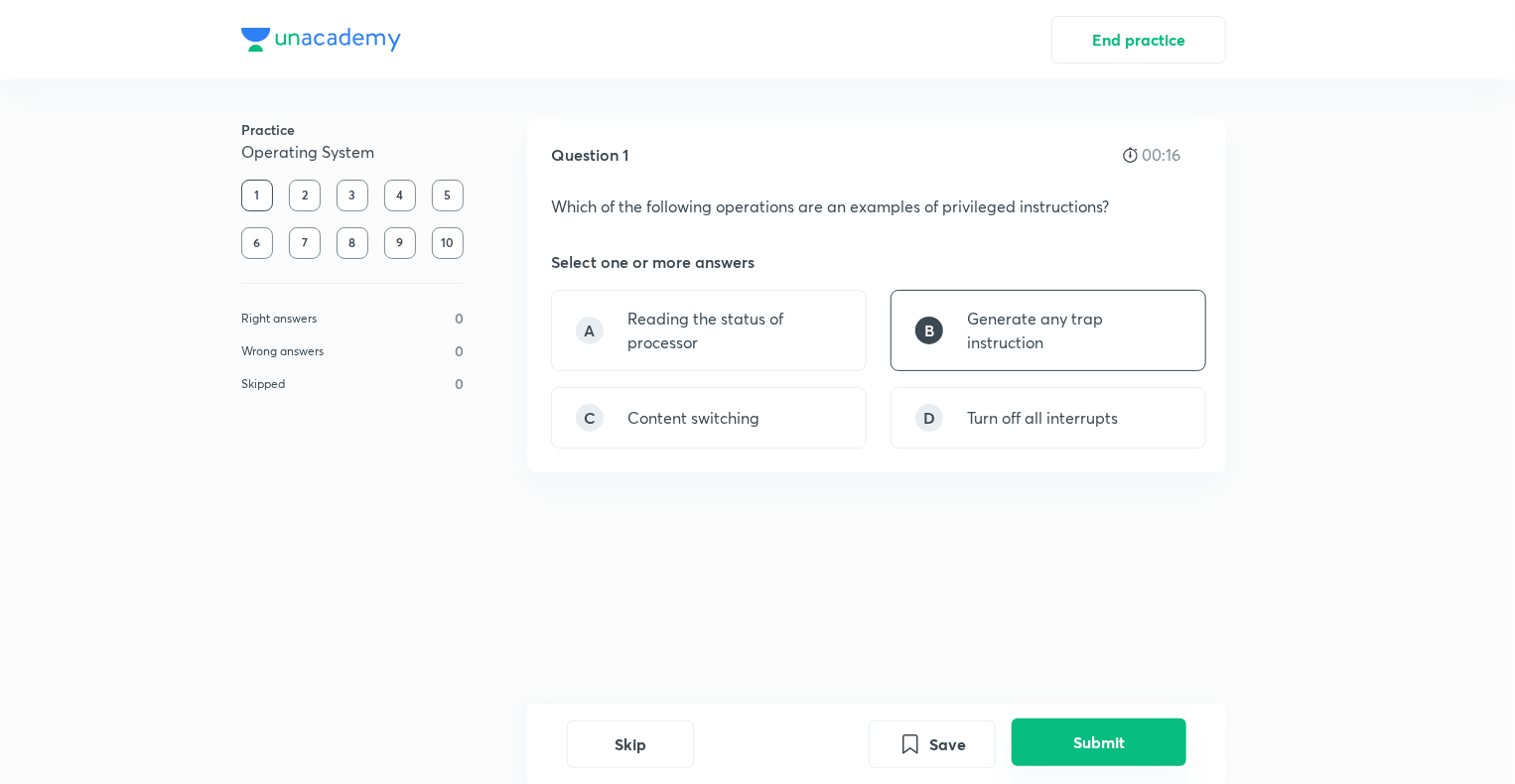 click on "Submit" at bounding box center (1099, 742) 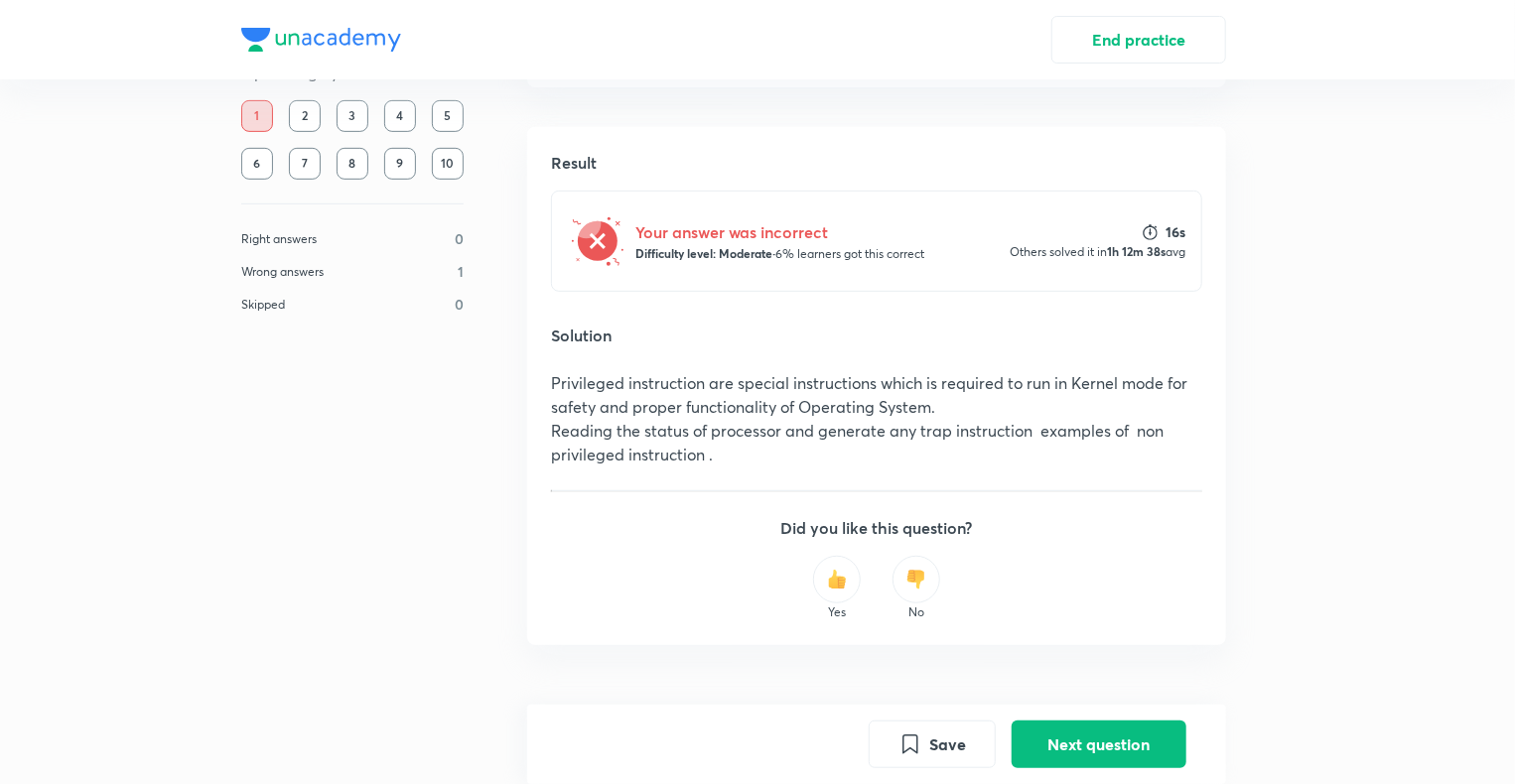 scroll, scrollTop: 0, scrollLeft: 0, axis: both 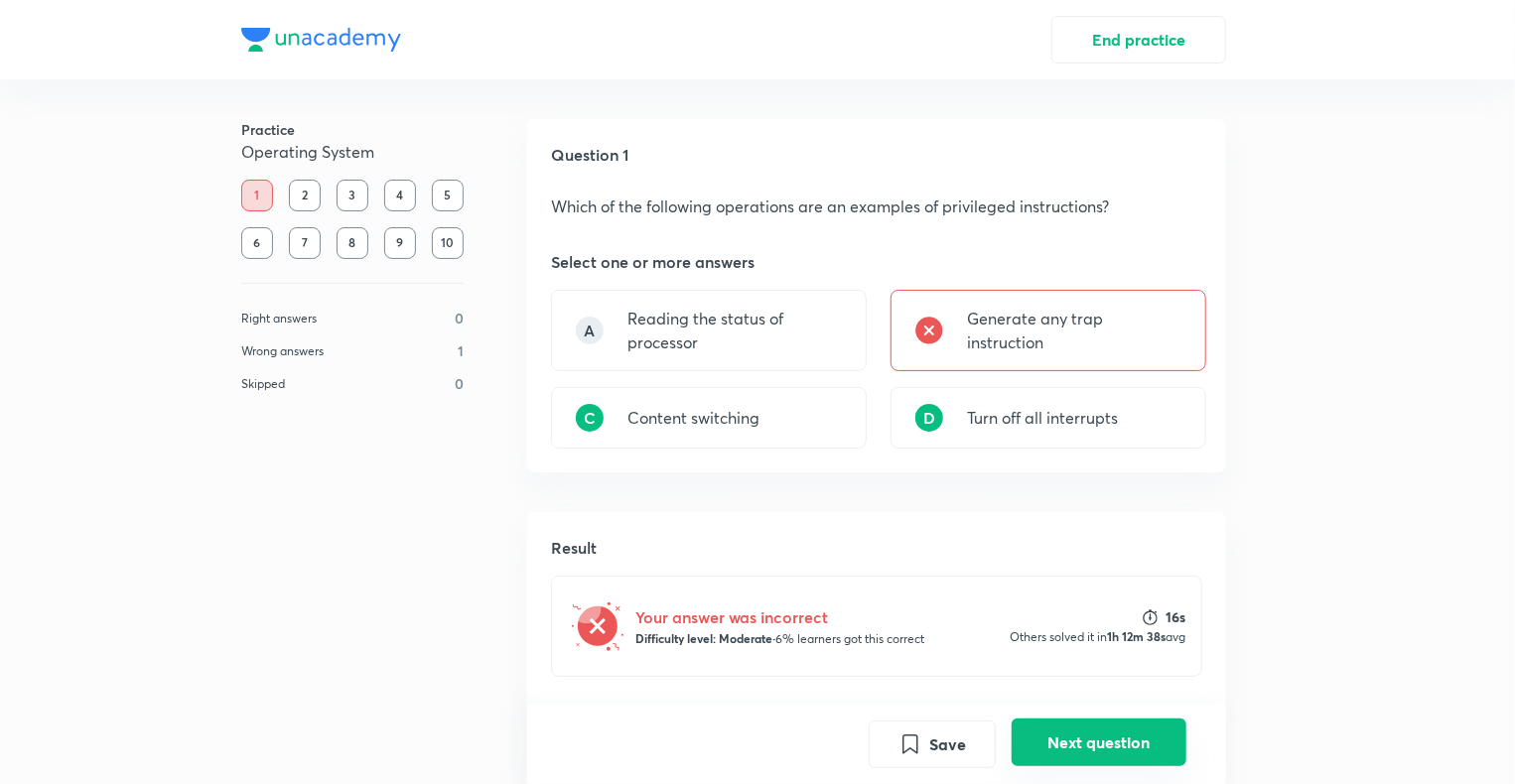 click on "Next question" at bounding box center (1099, 742) 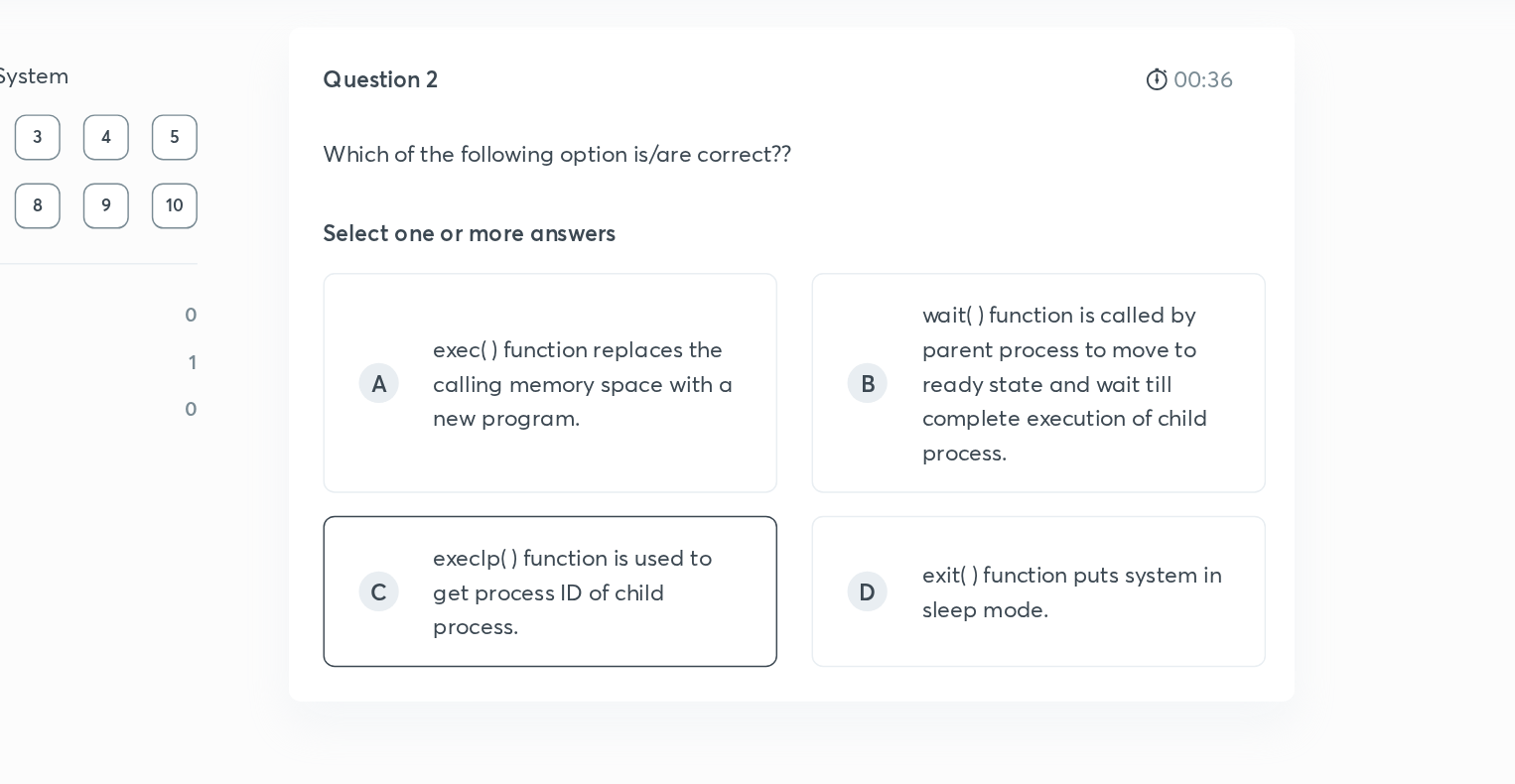 click on "execlp( ) function is used to get process ID of child process." at bounding box center [735, 511] 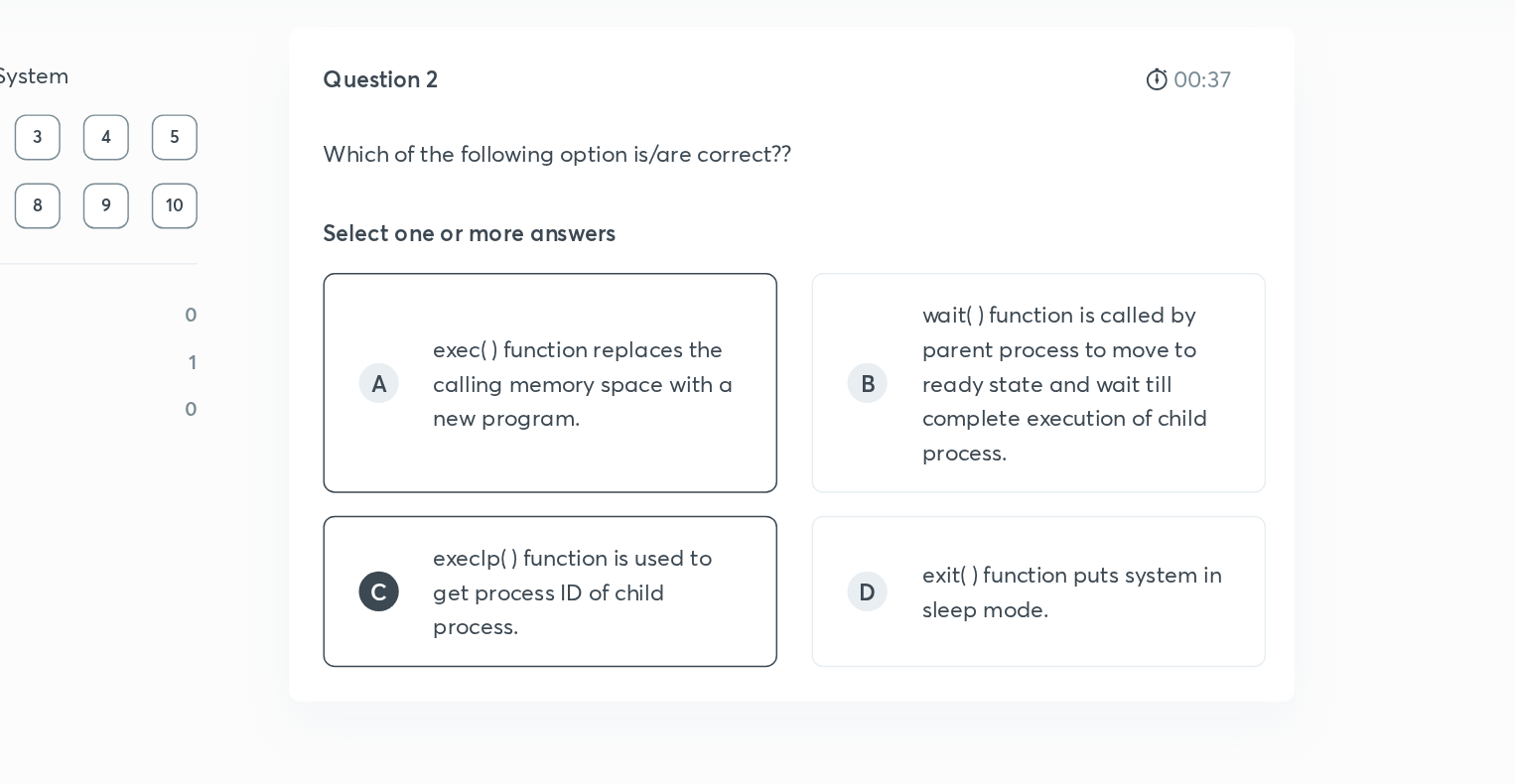 click on "exec( ) function replaces the calling memory space with a new program." at bounding box center [735, 366] 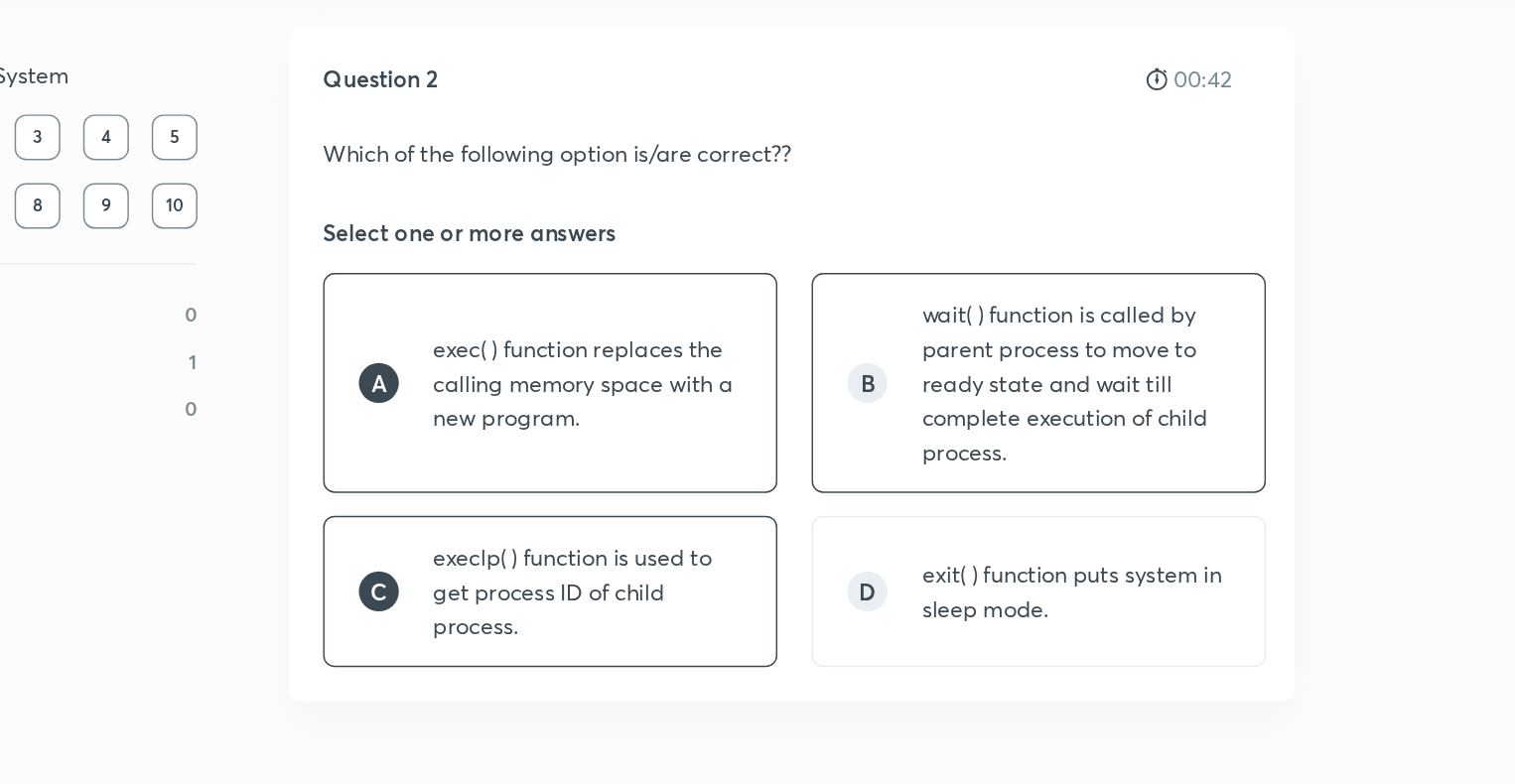 click on "wait( ) function is called by parent process to move to ready state and wait till complete execution of child process." at bounding box center [1074, 366] 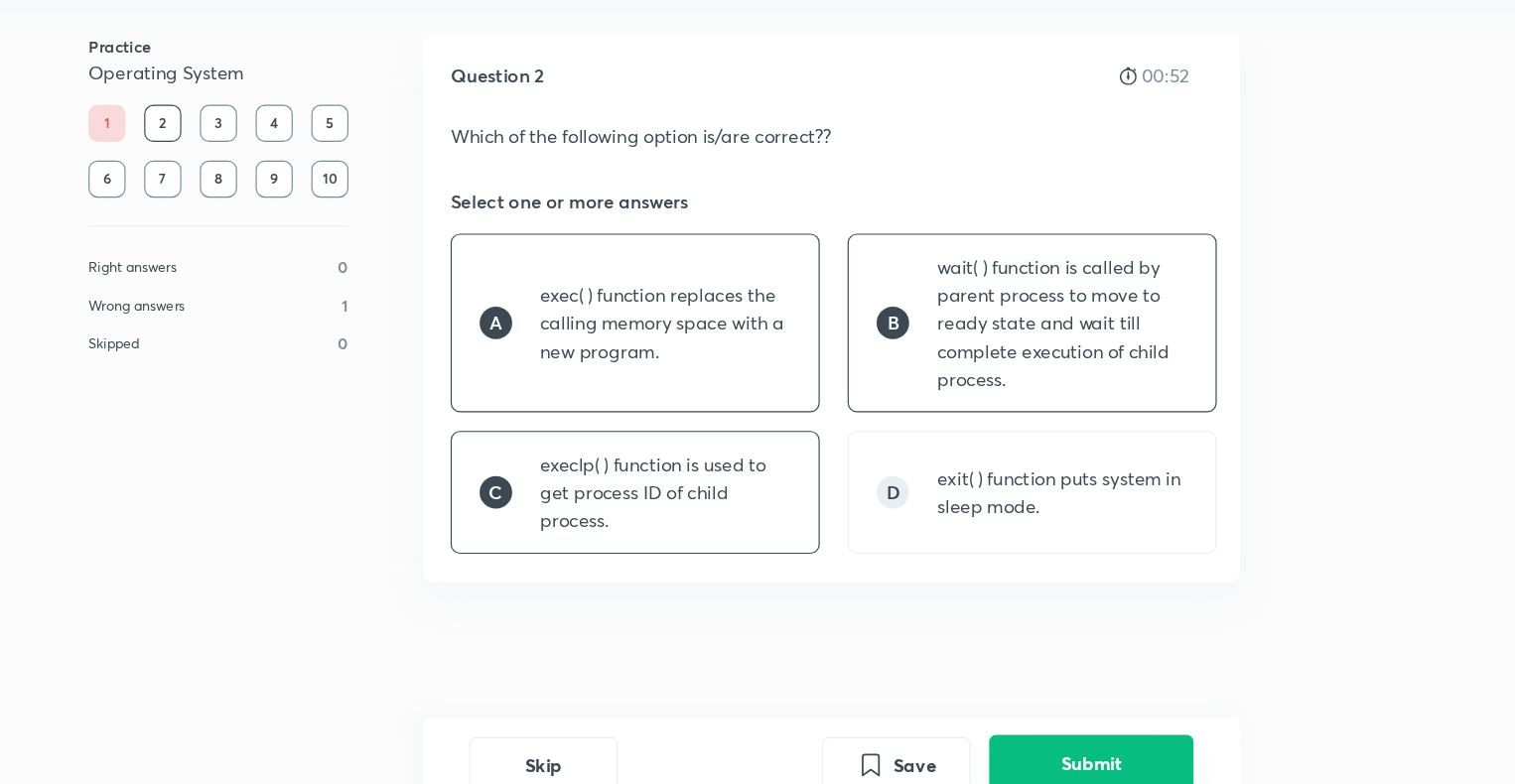 click on "Submit" at bounding box center [1099, 742] 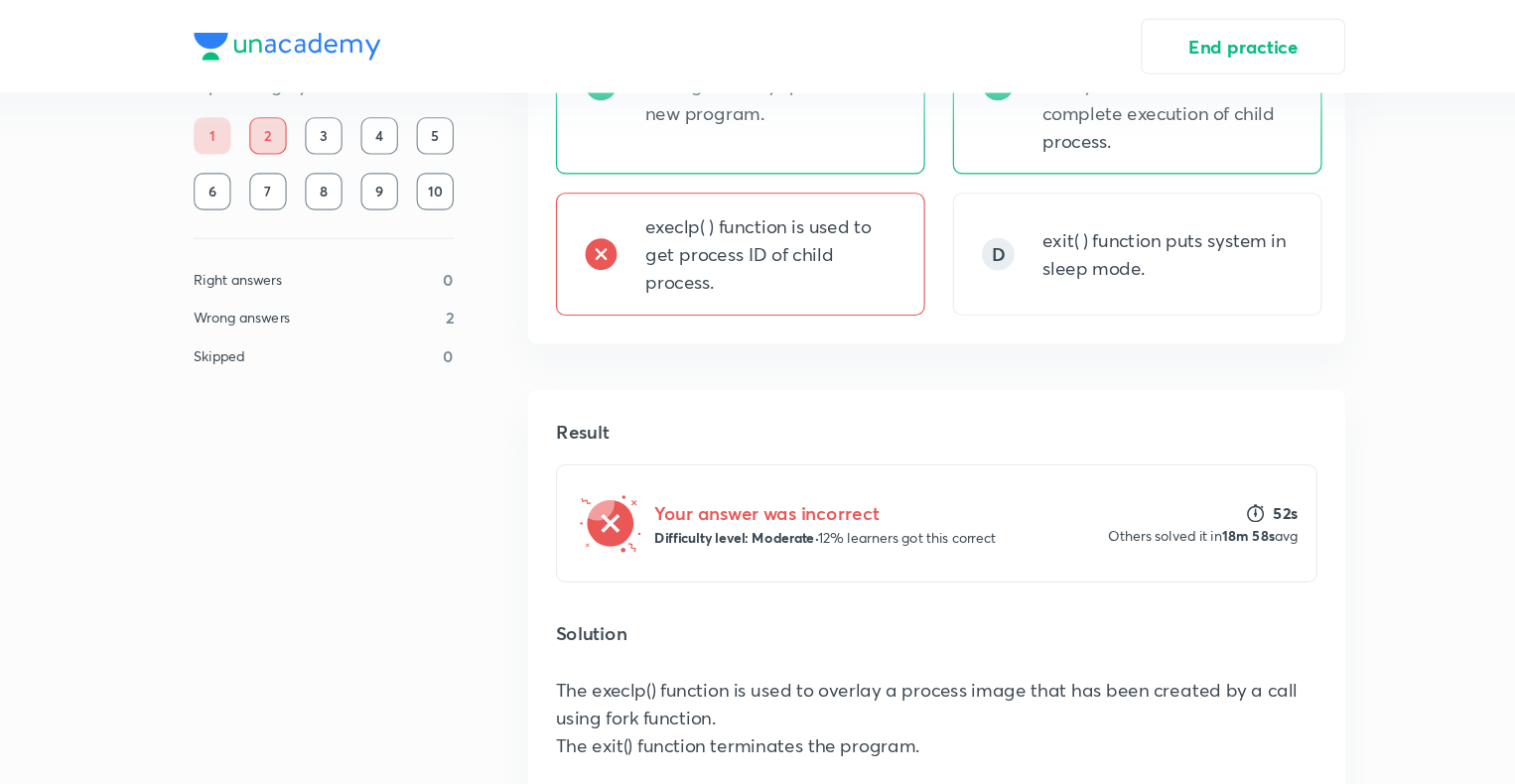 scroll, scrollTop: 273, scrollLeft: 0, axis: vertical 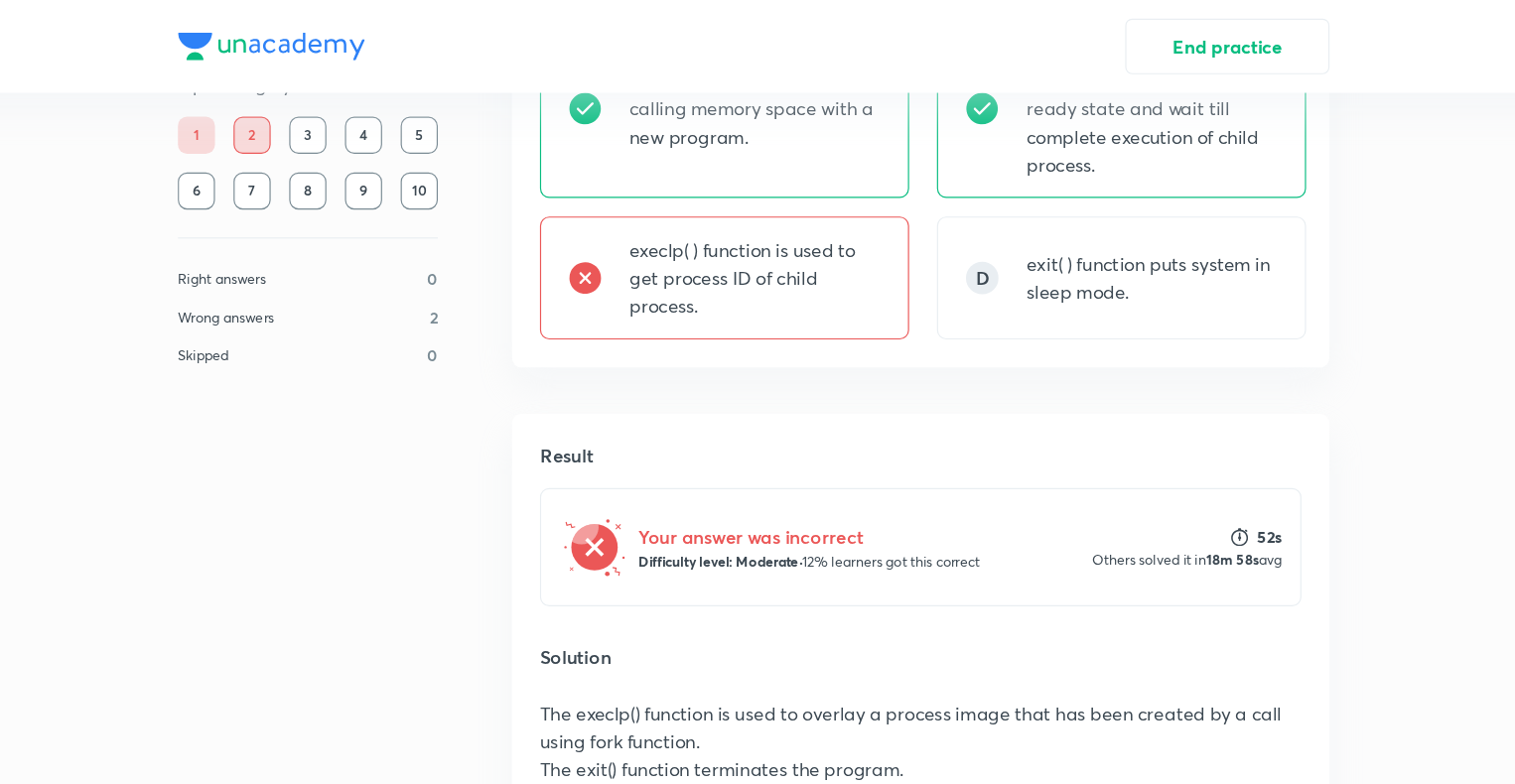 type 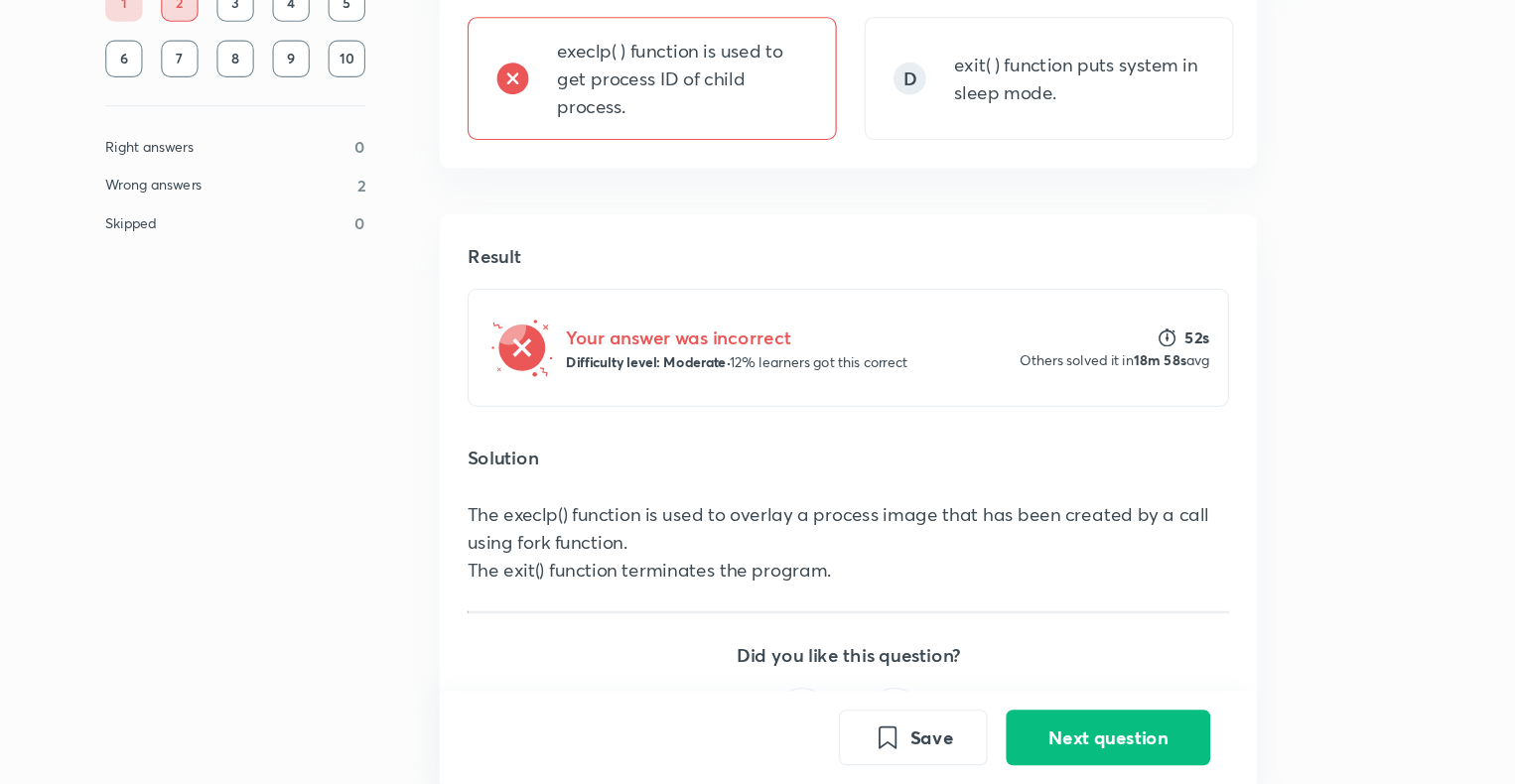 scroll, scrollTop: 331, scrollLeft: 0, axis: vertical 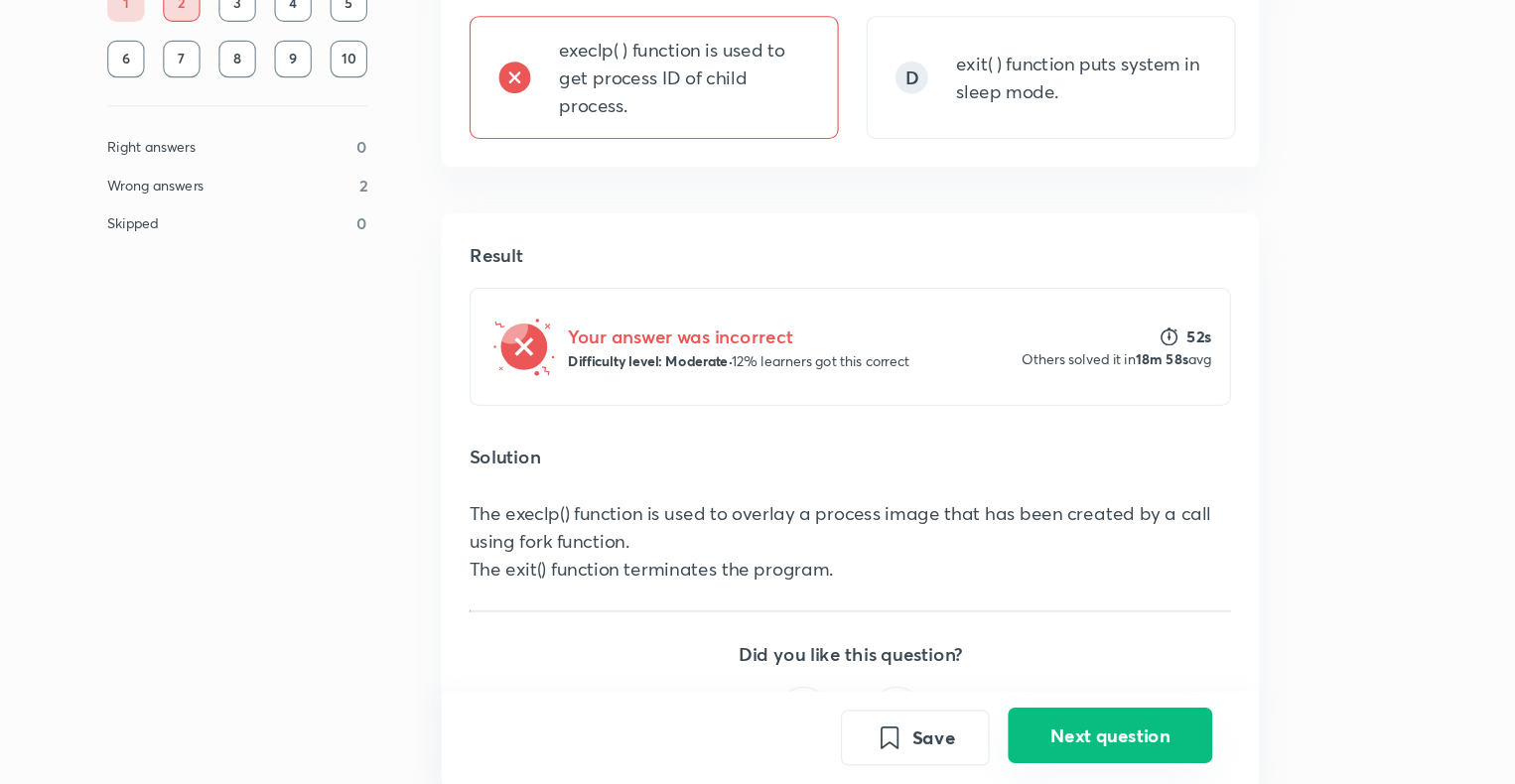 click on "Next question" at bounding box center [1099, 742] 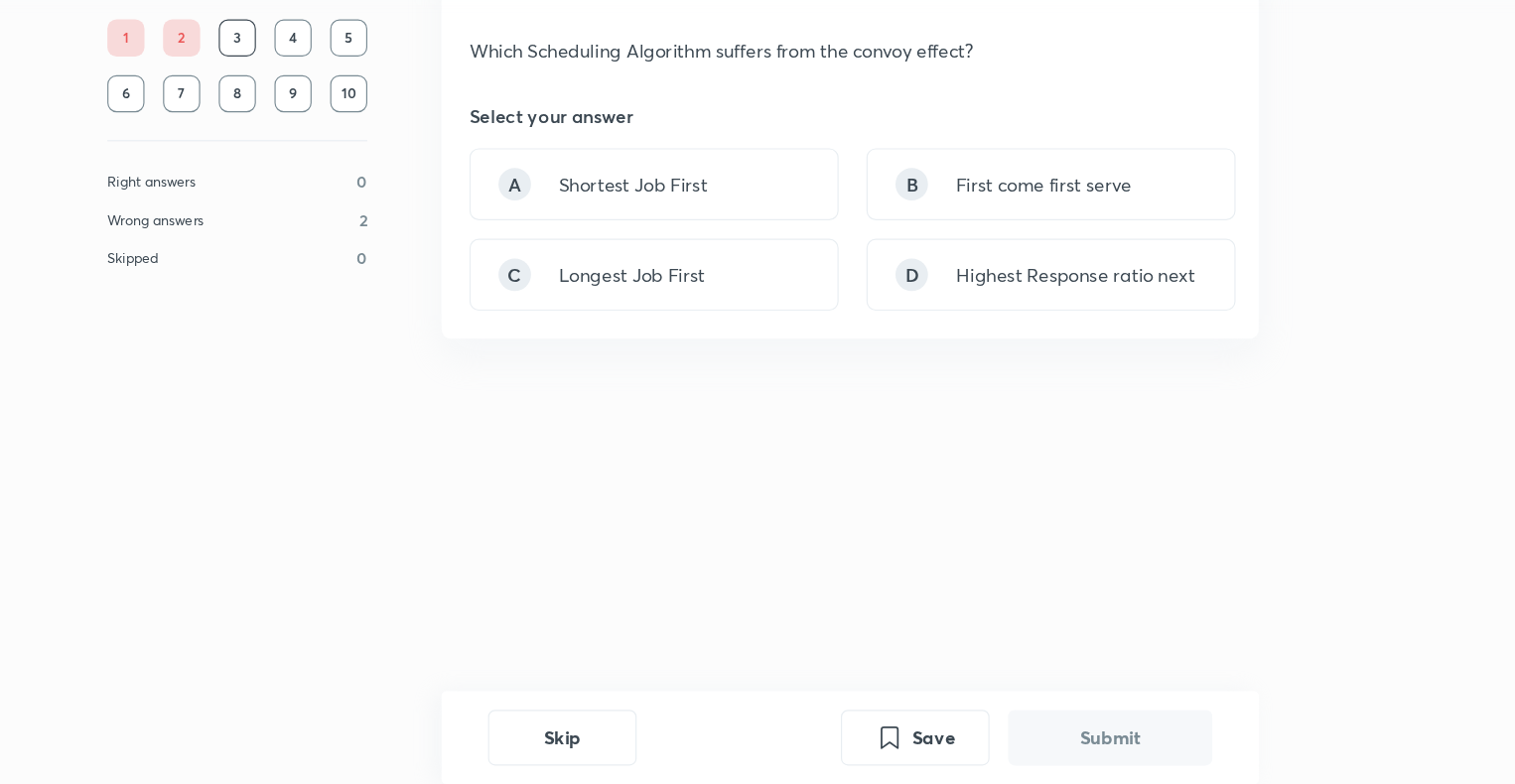 scroll, scrollTop: 0, scrollLeft: 0, axis: both 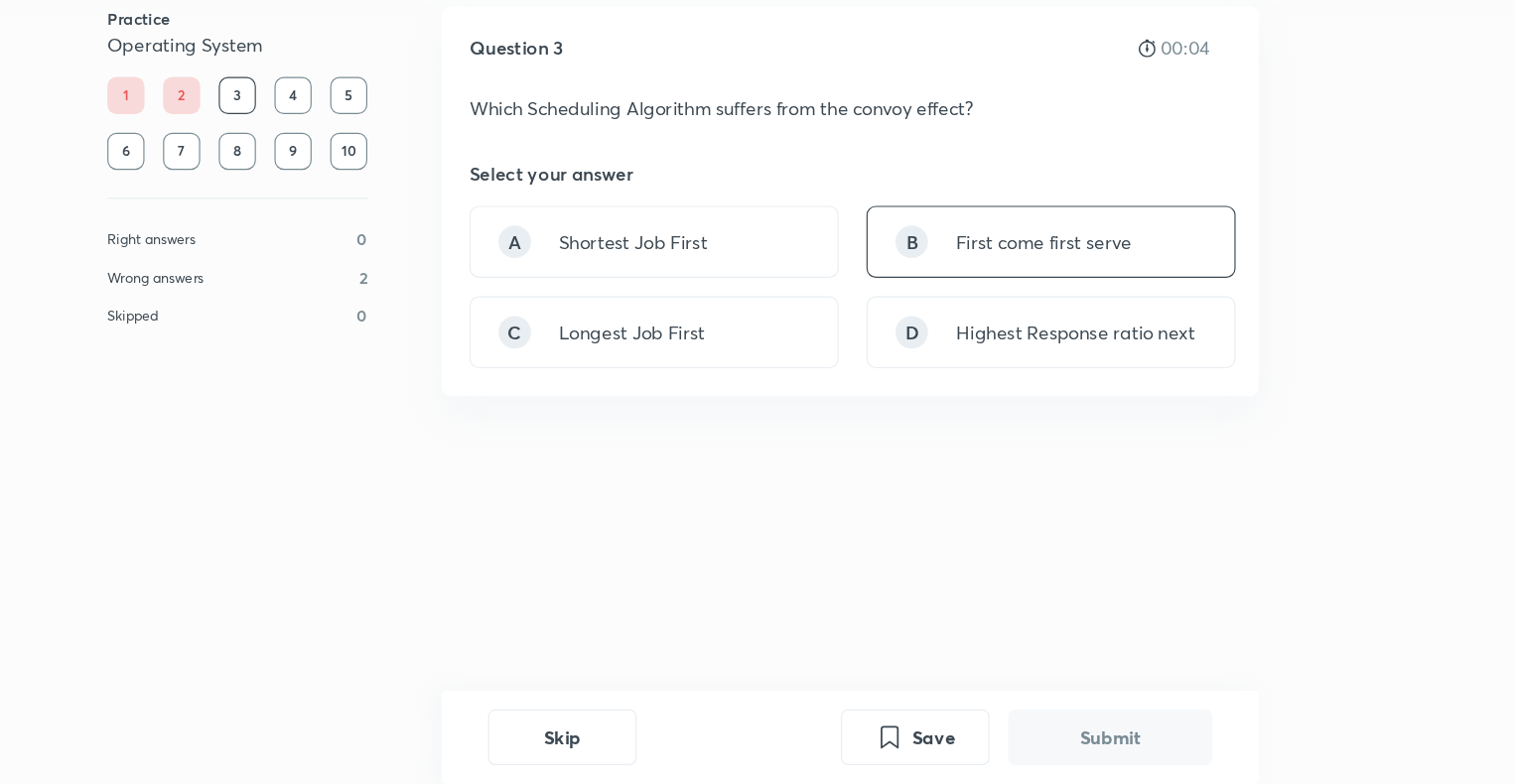 click on "First come first serve" at bounding box center [1041, 321] 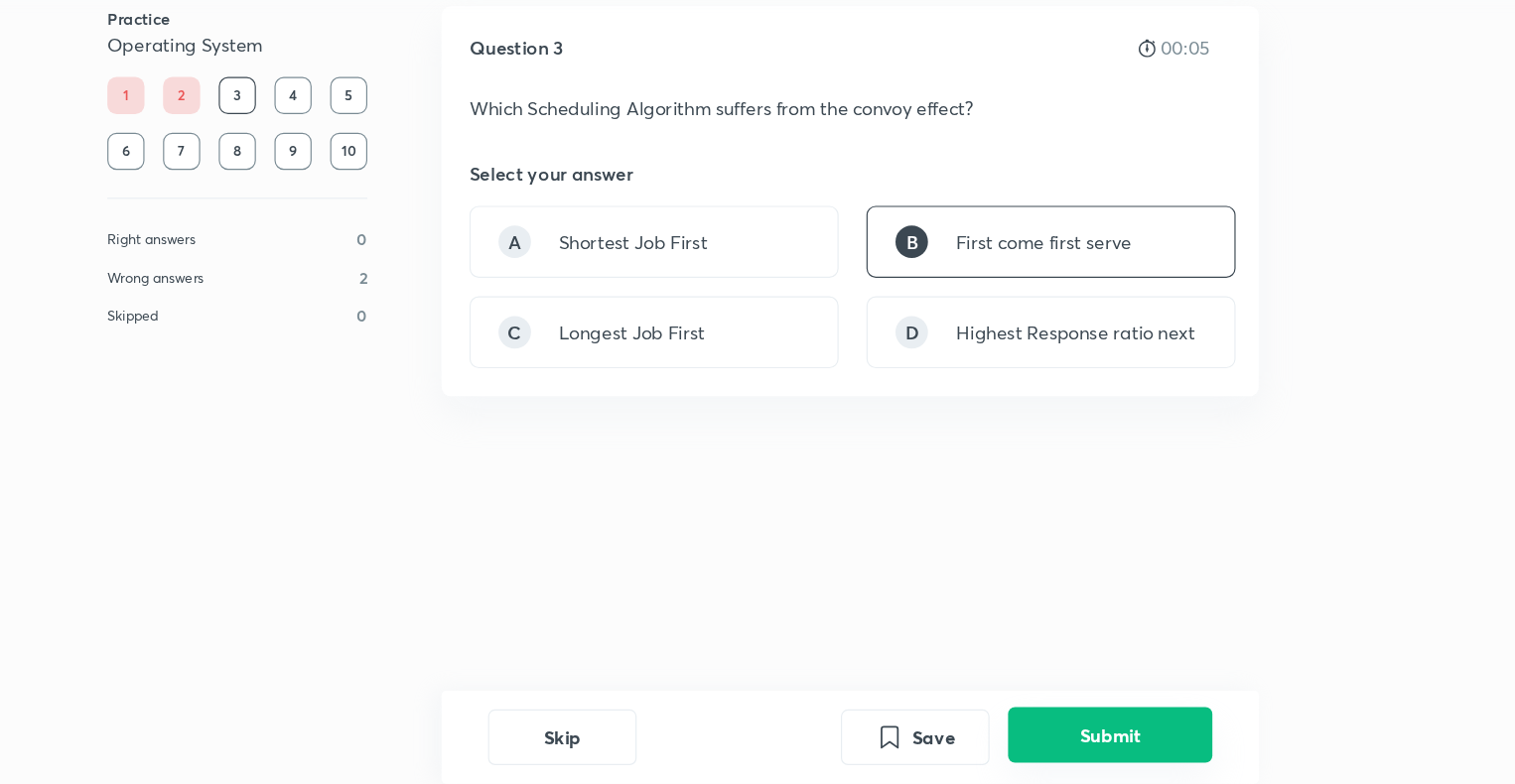 click on "Submit" at bounding box center (1099, 742) 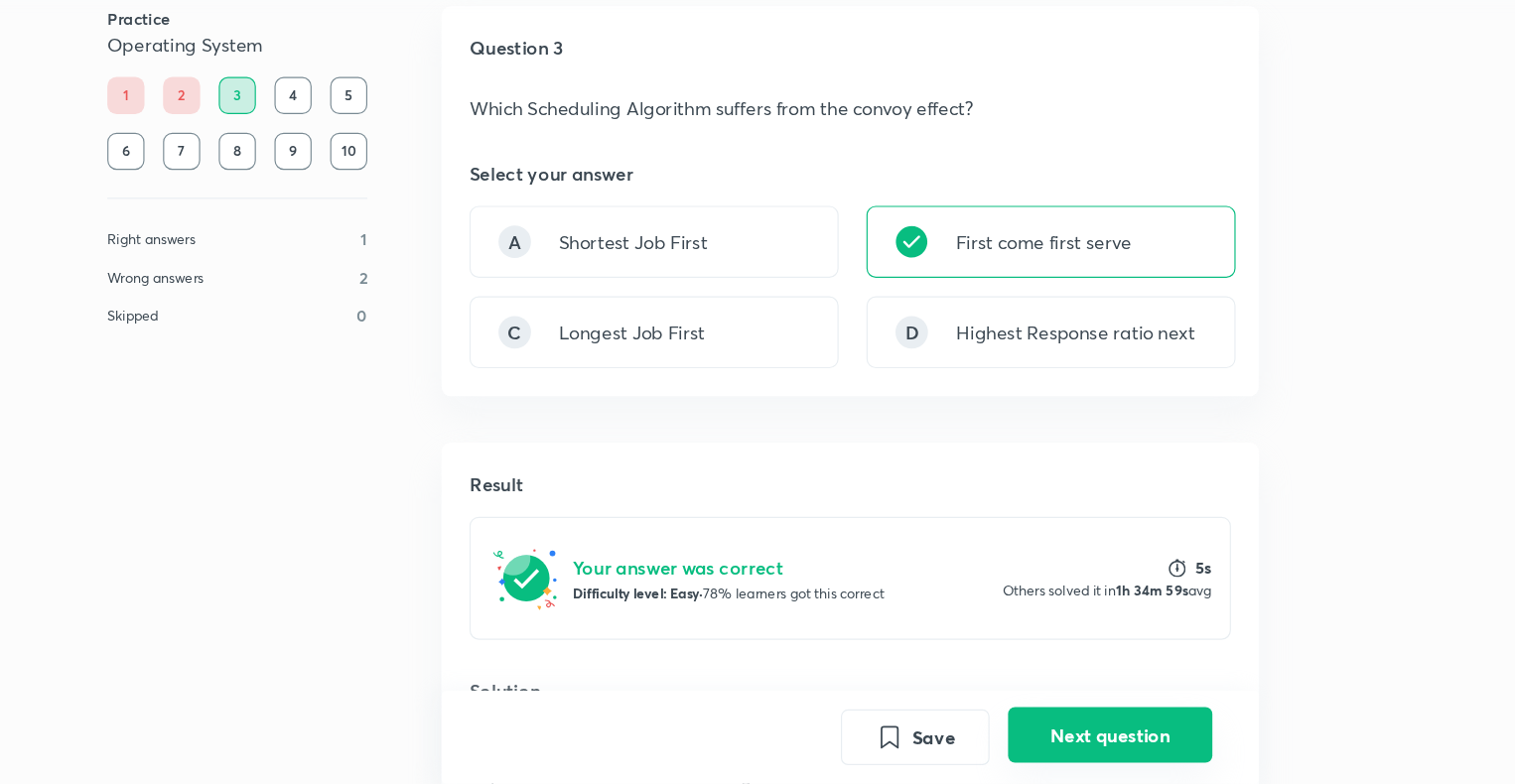 scroll, scrollTop: 377, scrollLeft: 0, axis: vertical 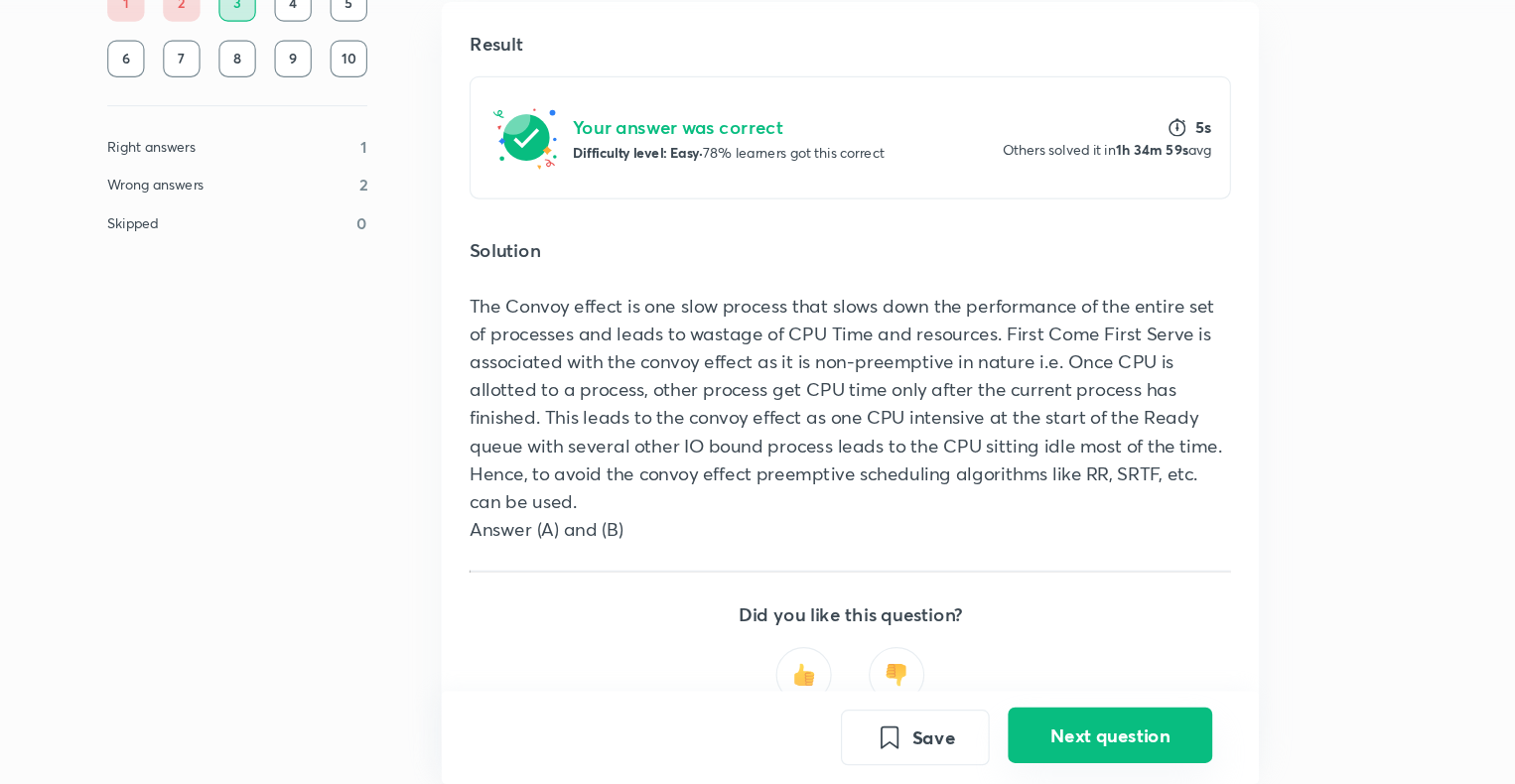 click on "Next question" at bounding box center (1099, 742) 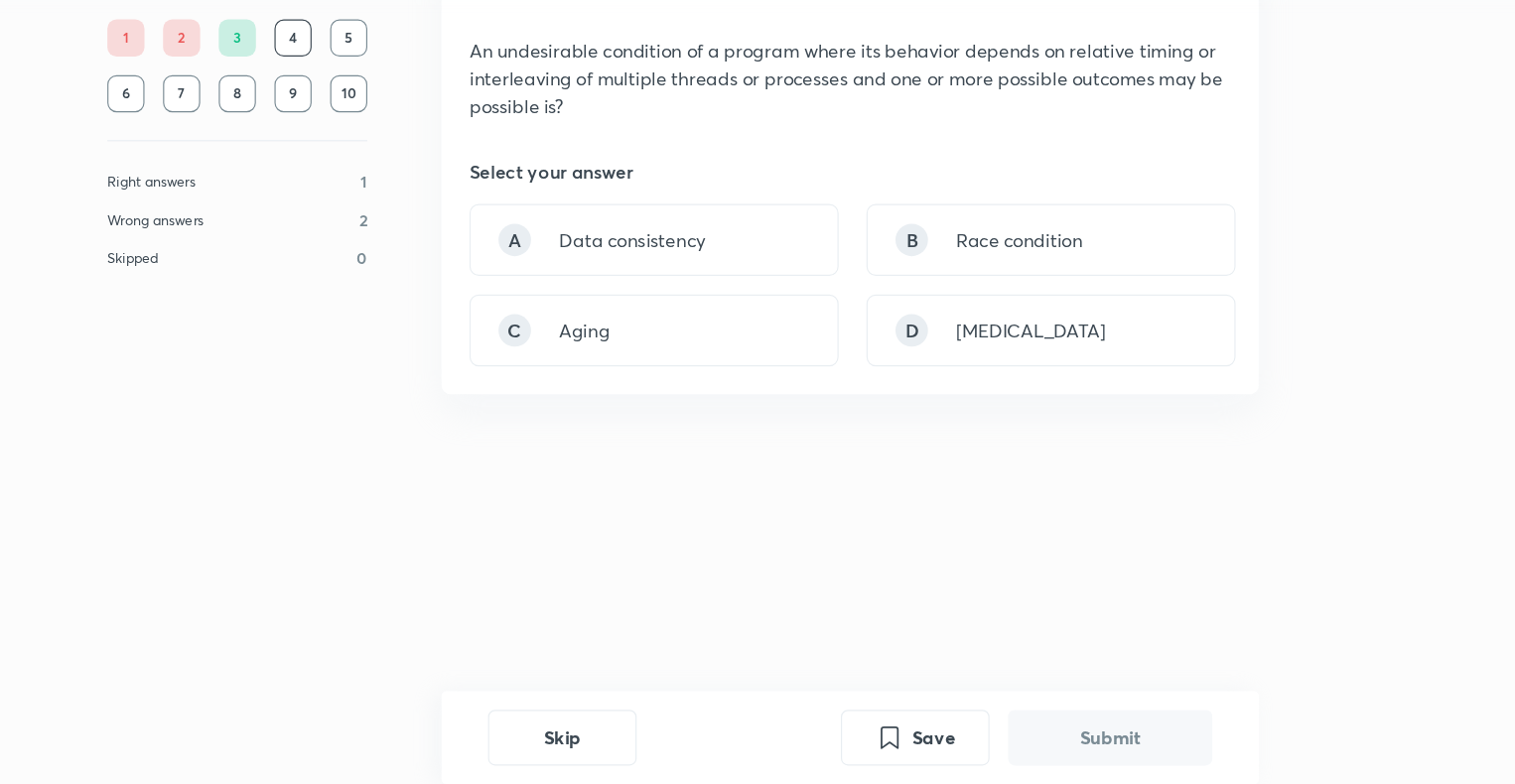 scroll, scrollTop: 0, scrollLeft: 0, axis: both 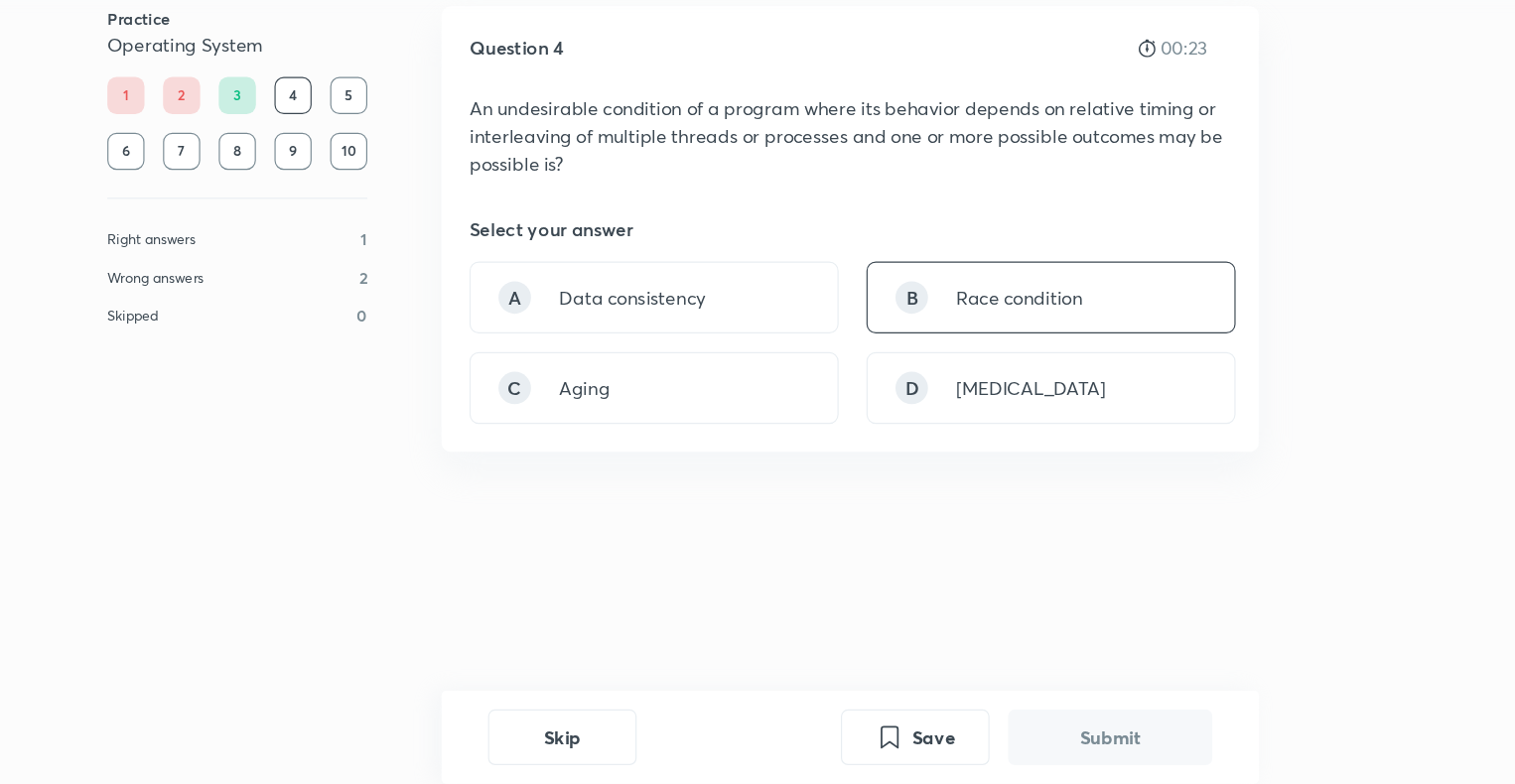 click on "Race condition" at bounding box center (1021, 368) 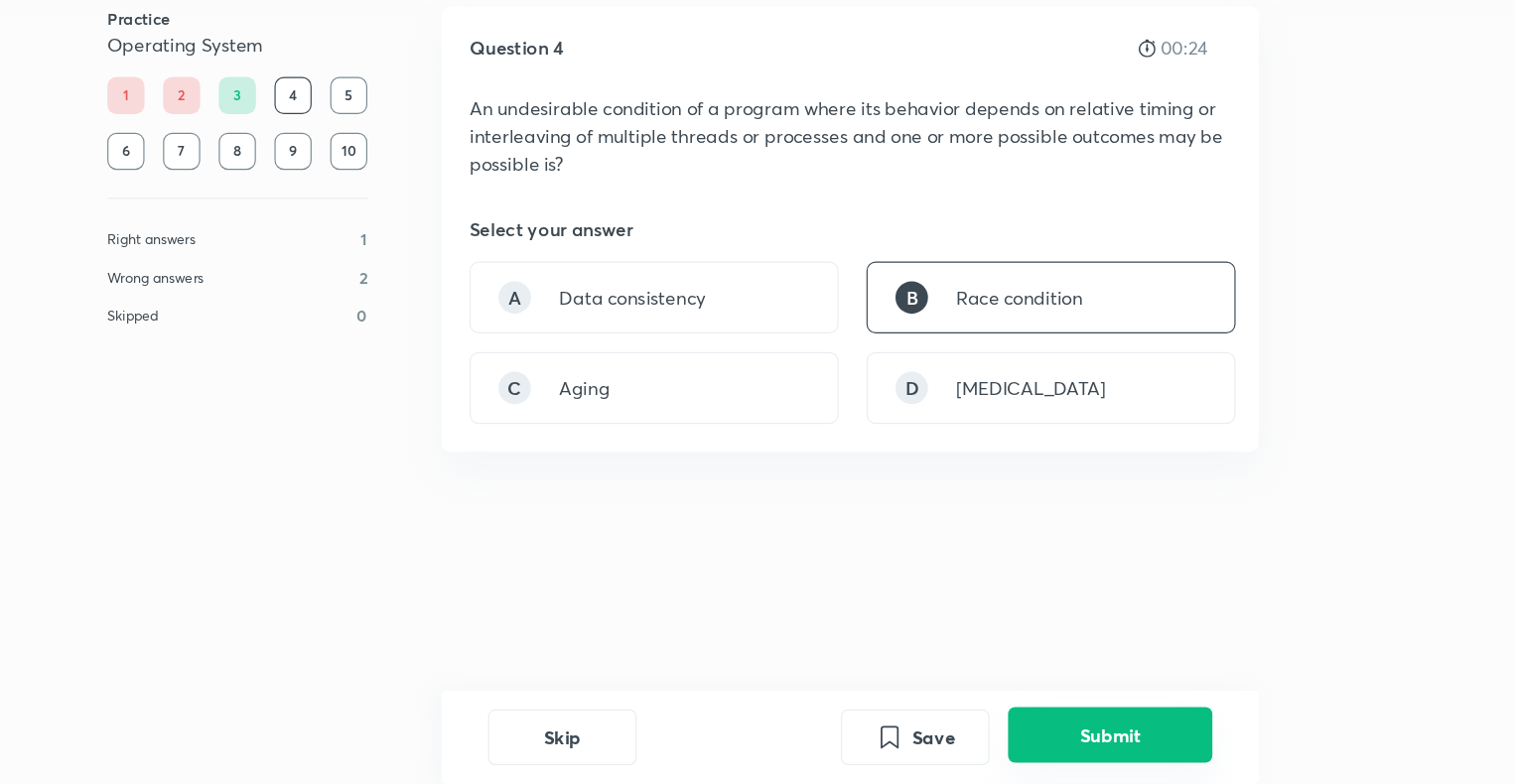 click on "Submit" at bounding box center (1099, 742) 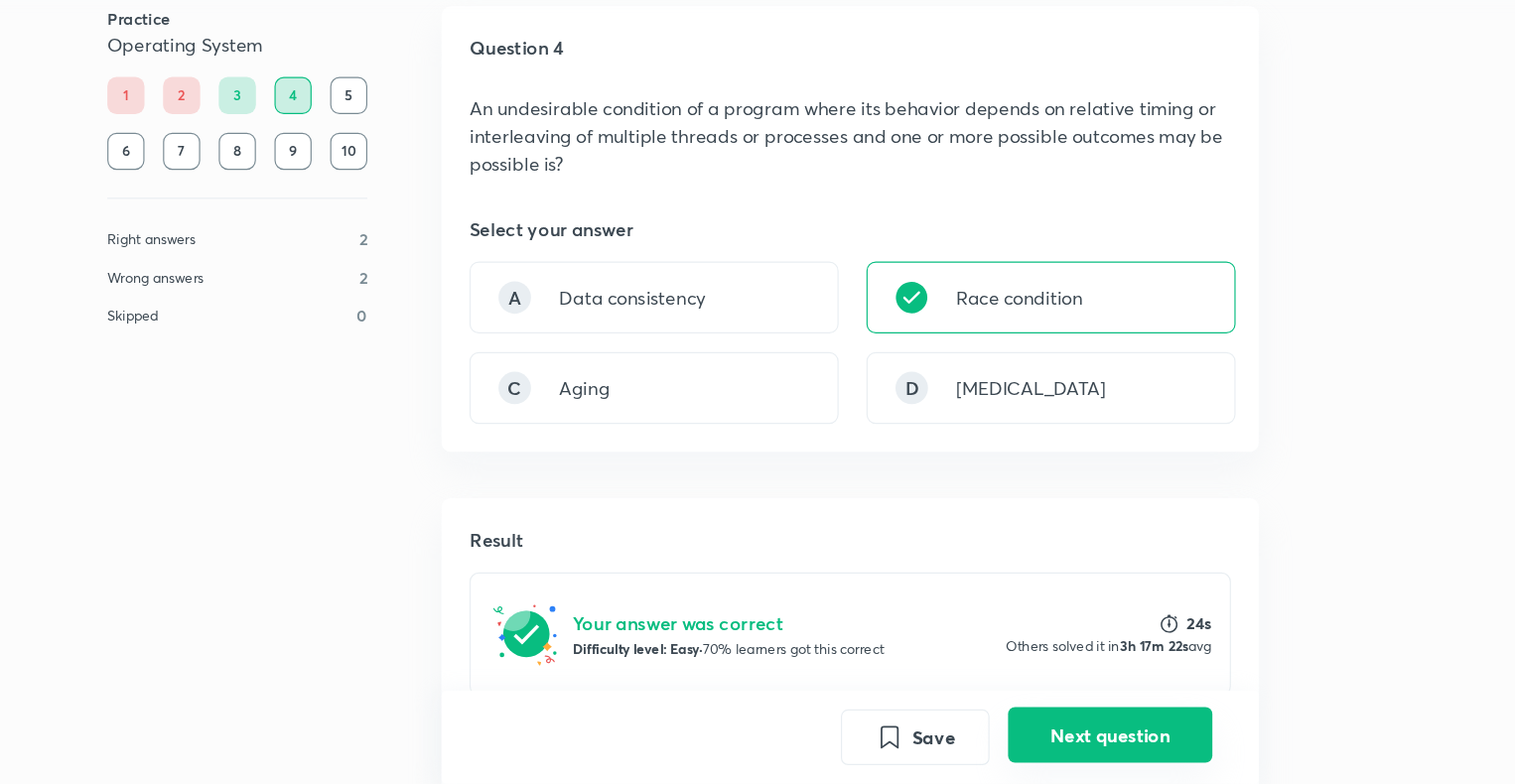scroll, scrollTop: 389, scrollLeft: 0, axis: vertical 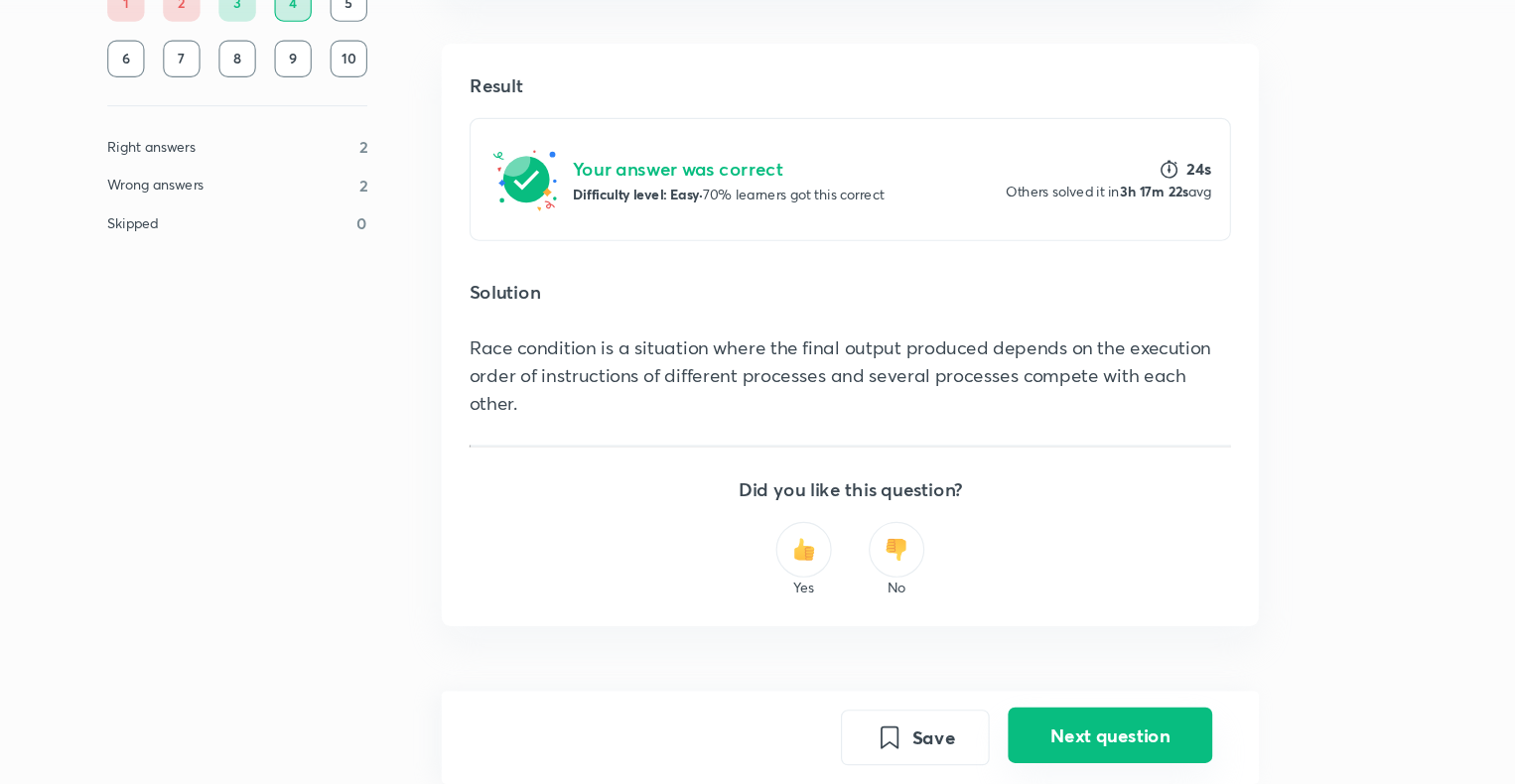 click on "Next question" at bounding box center (1099, 742) 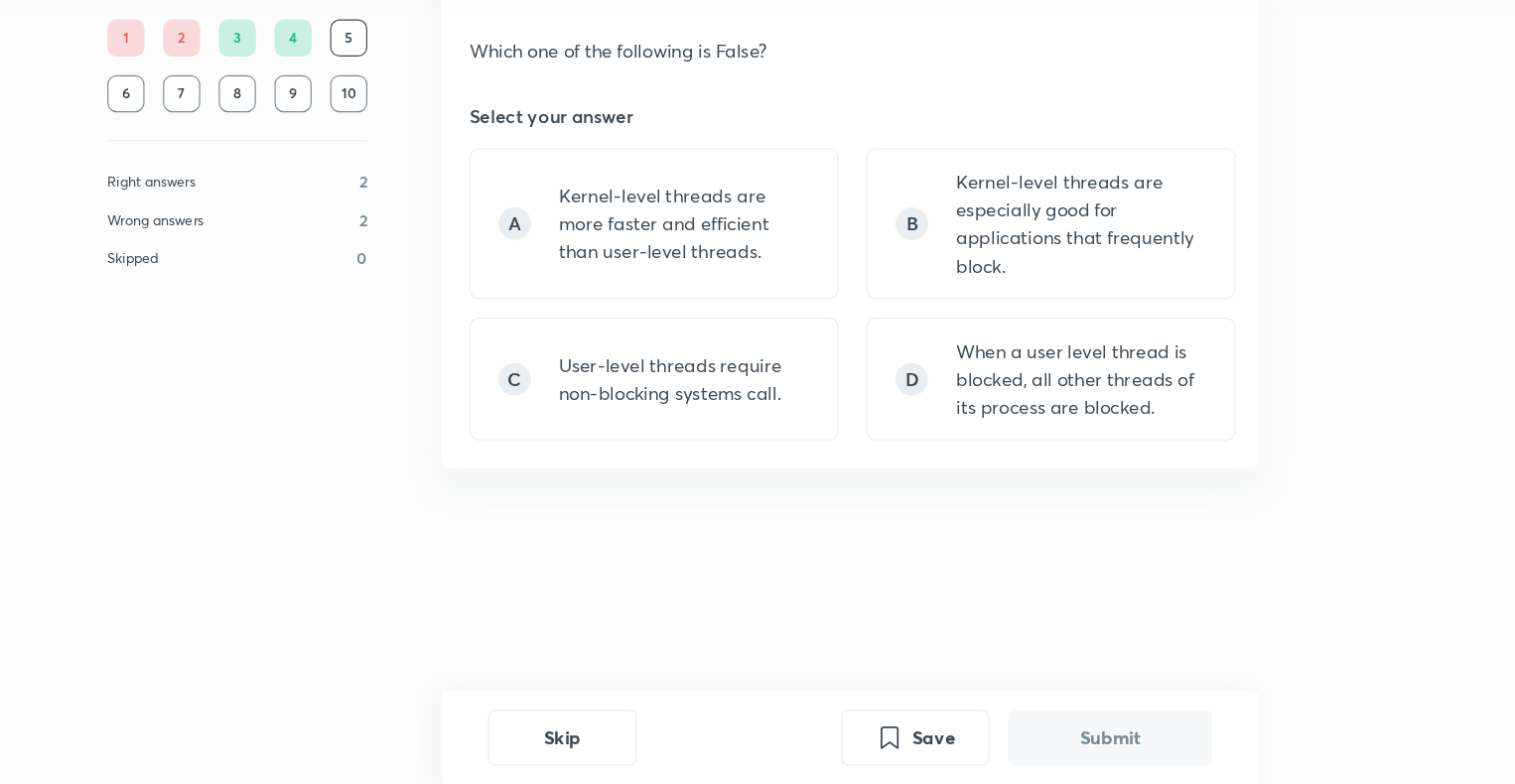 scroll, scrollTop: 0, scrollLeft: 0, axis: both 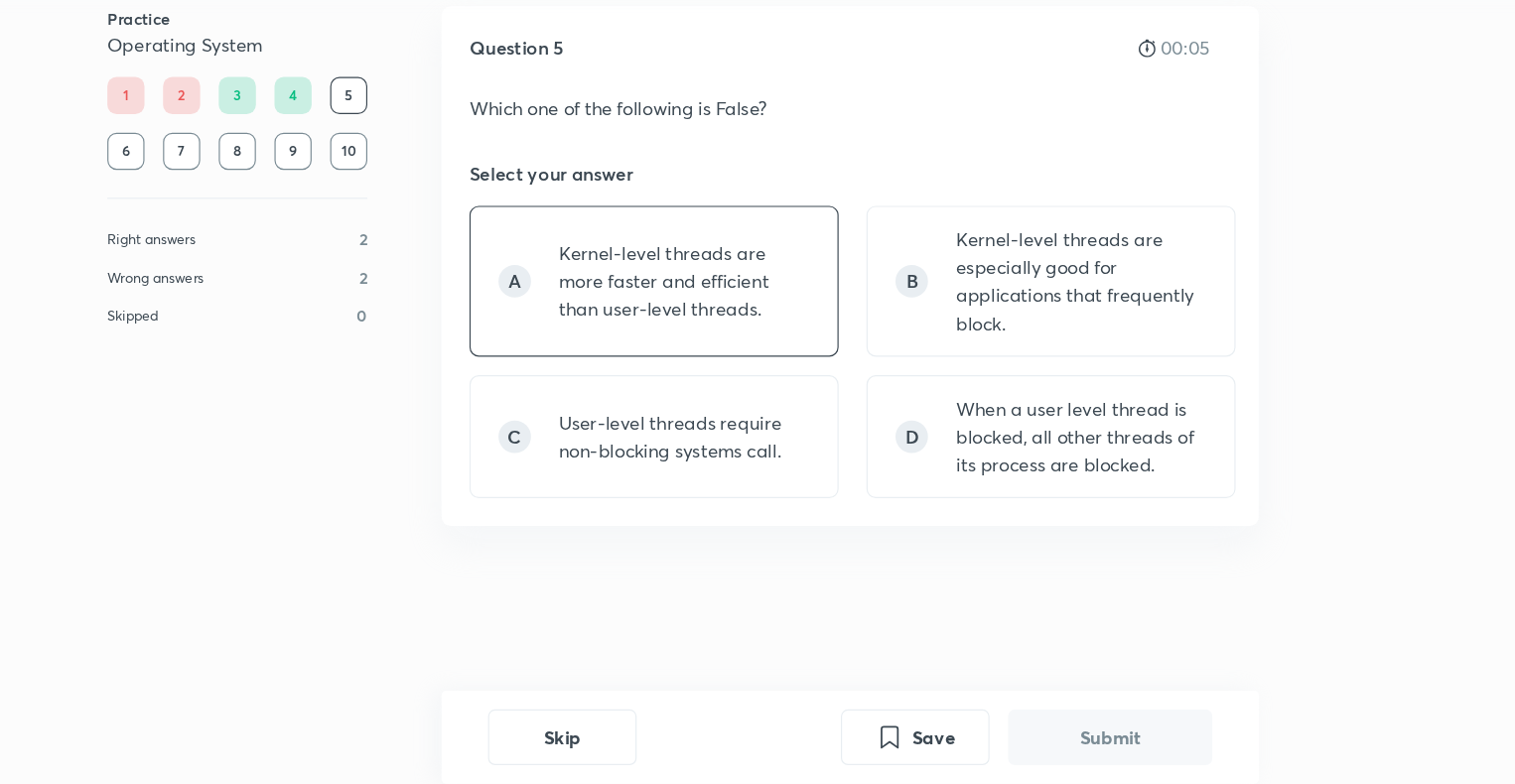 click on "A Kernel-level threads are more faster and efficient than user-level threads." at bounding box center [709, 354] 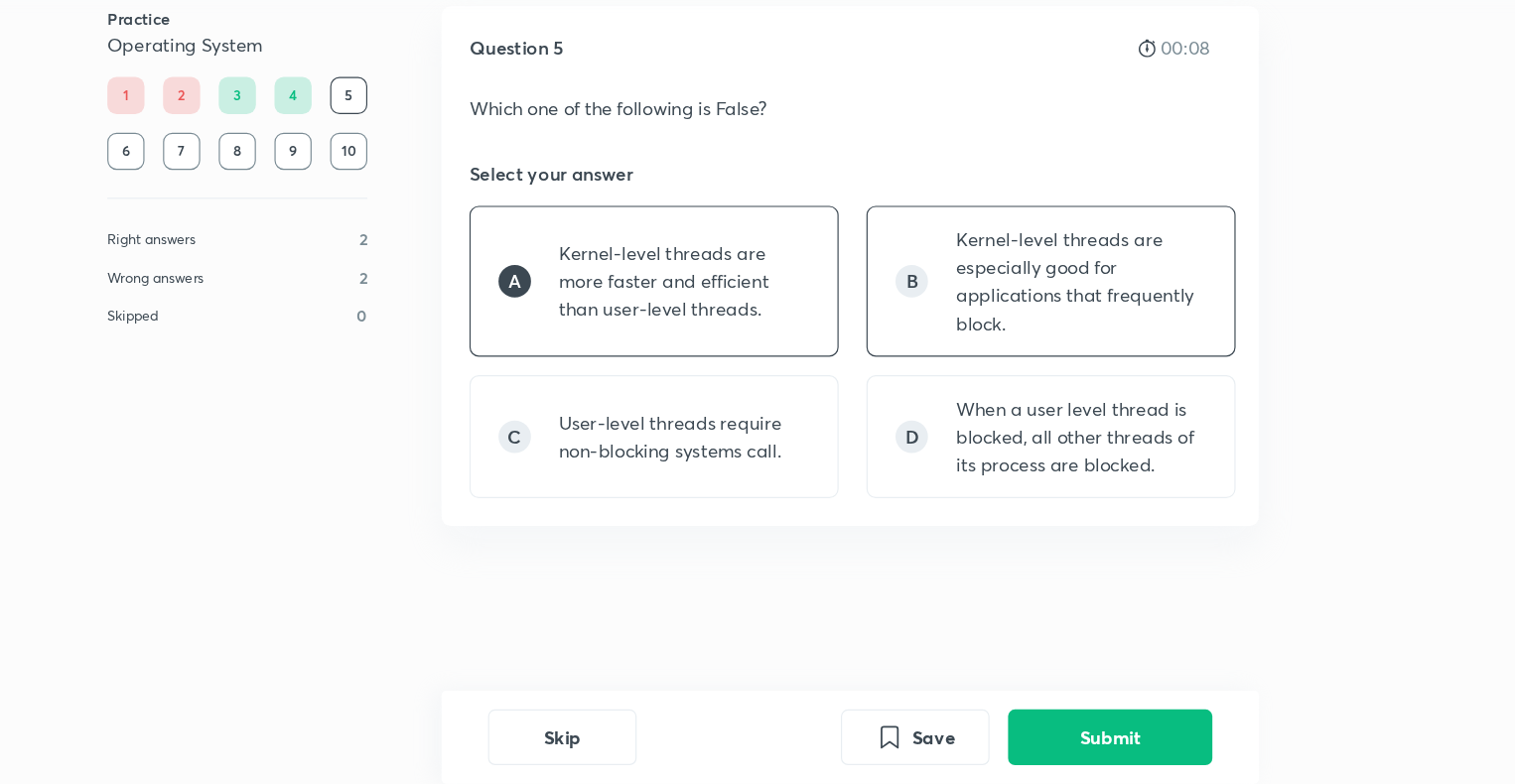click on "Kernel-level threads are especially good for applications that frequently block." at bounding box center [1074, 354] 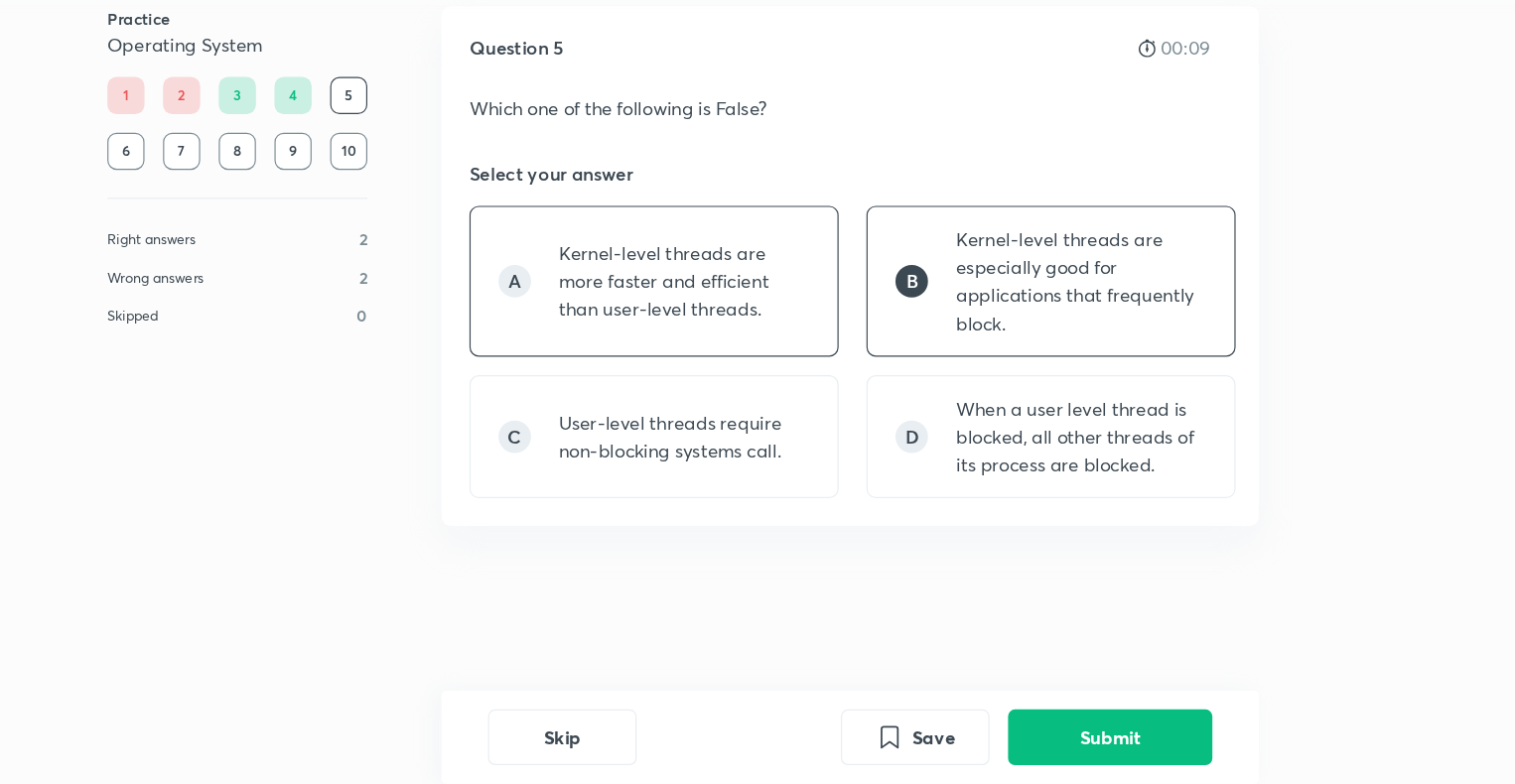 click on "Kernel-level threads are more faster and efficient than user-level threads." at bounding box center (735, 354) 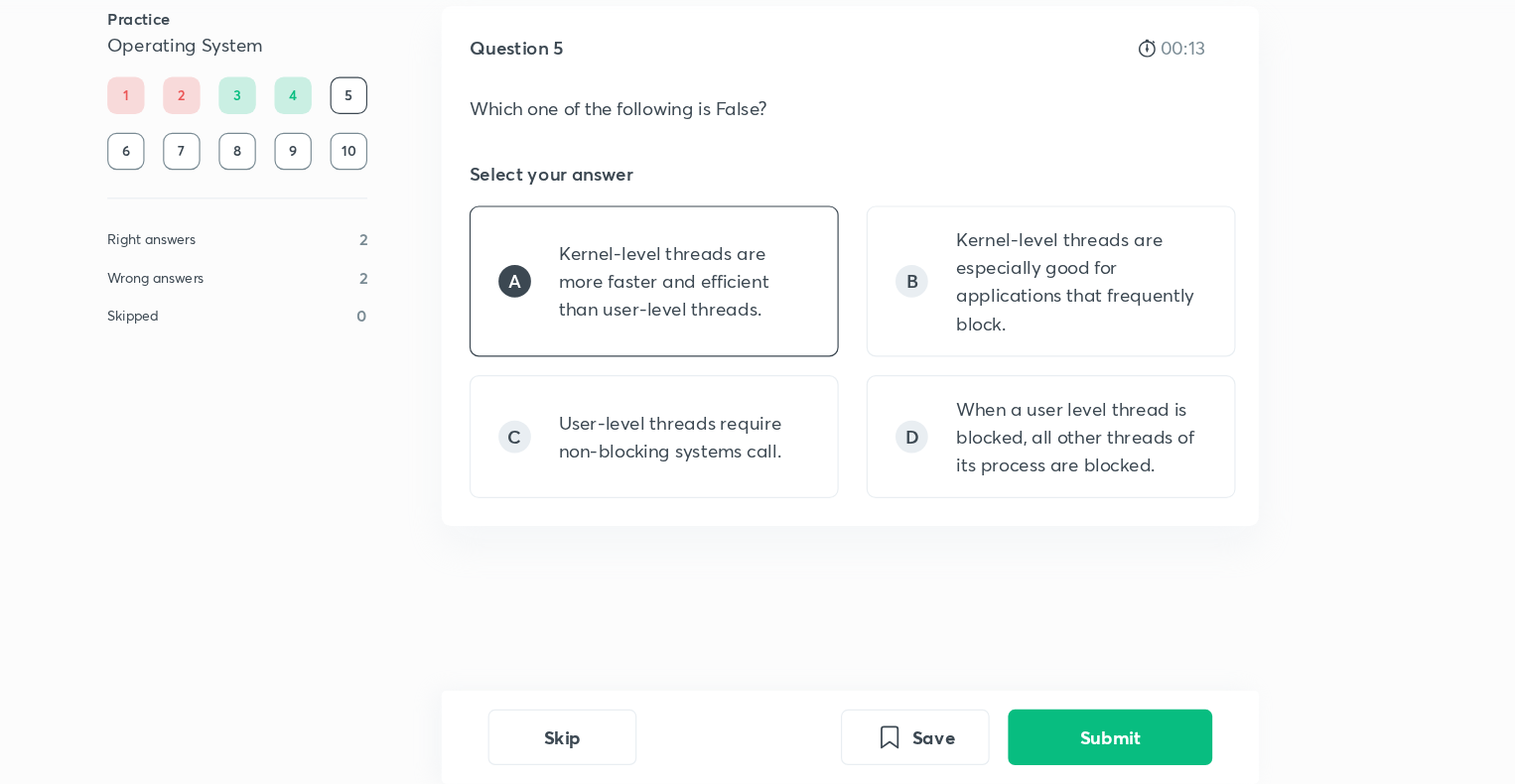 click on "Skip Save Submit" at bounding box center (877, 744) 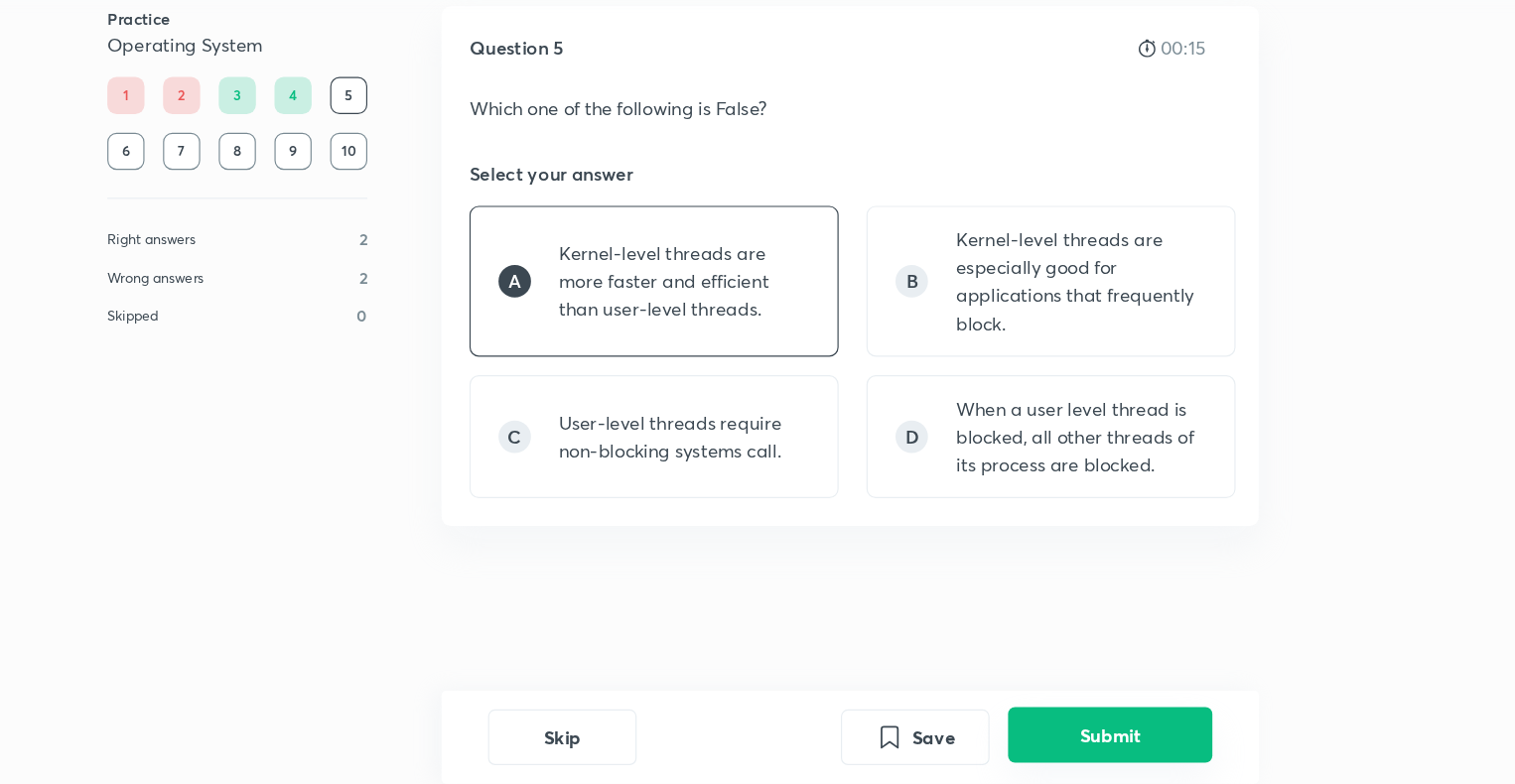 click on "Submit" at bounding box center [1099, 742] 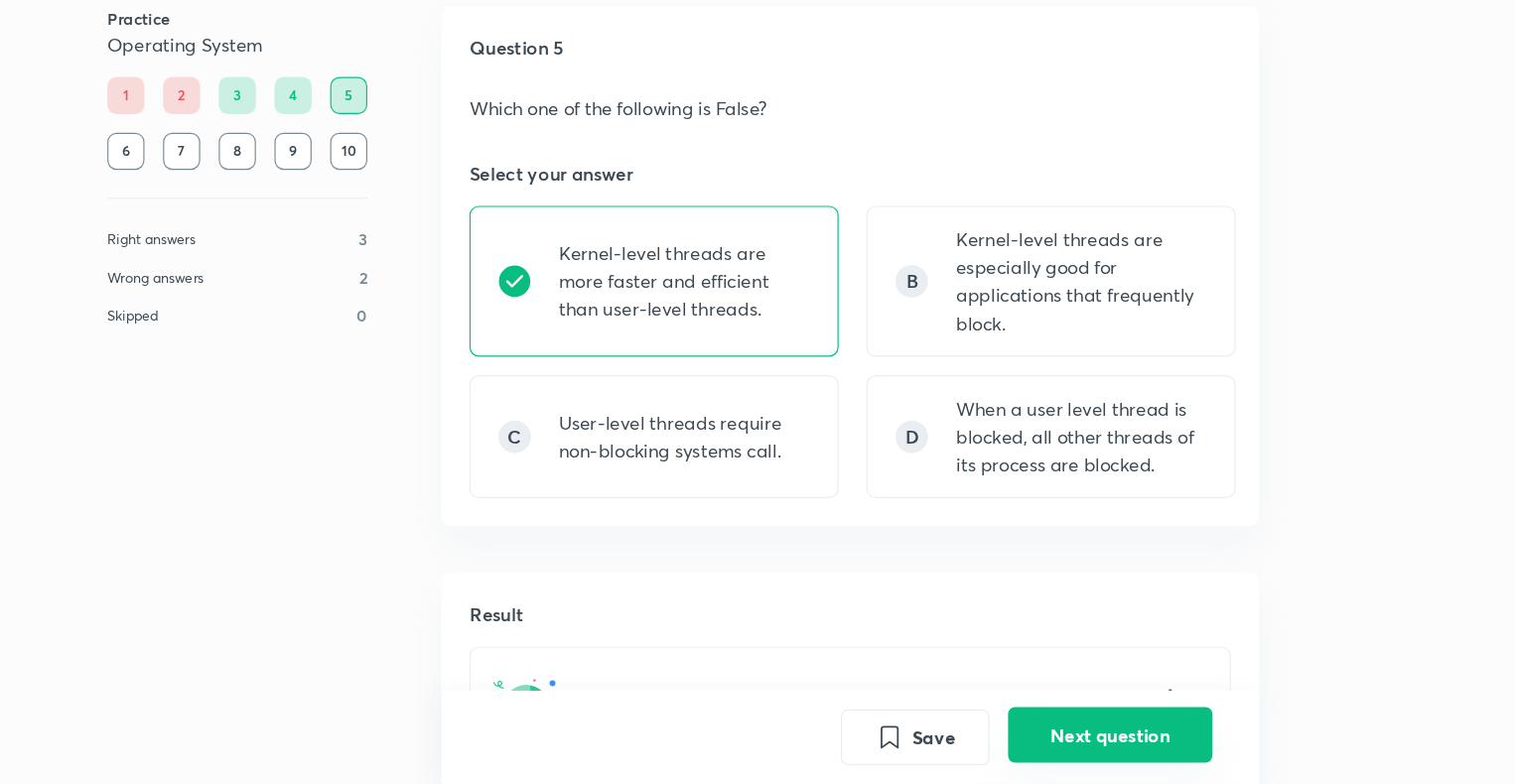 scroll, scrollTop: 405, scrollLeft: 0, axis: vertical 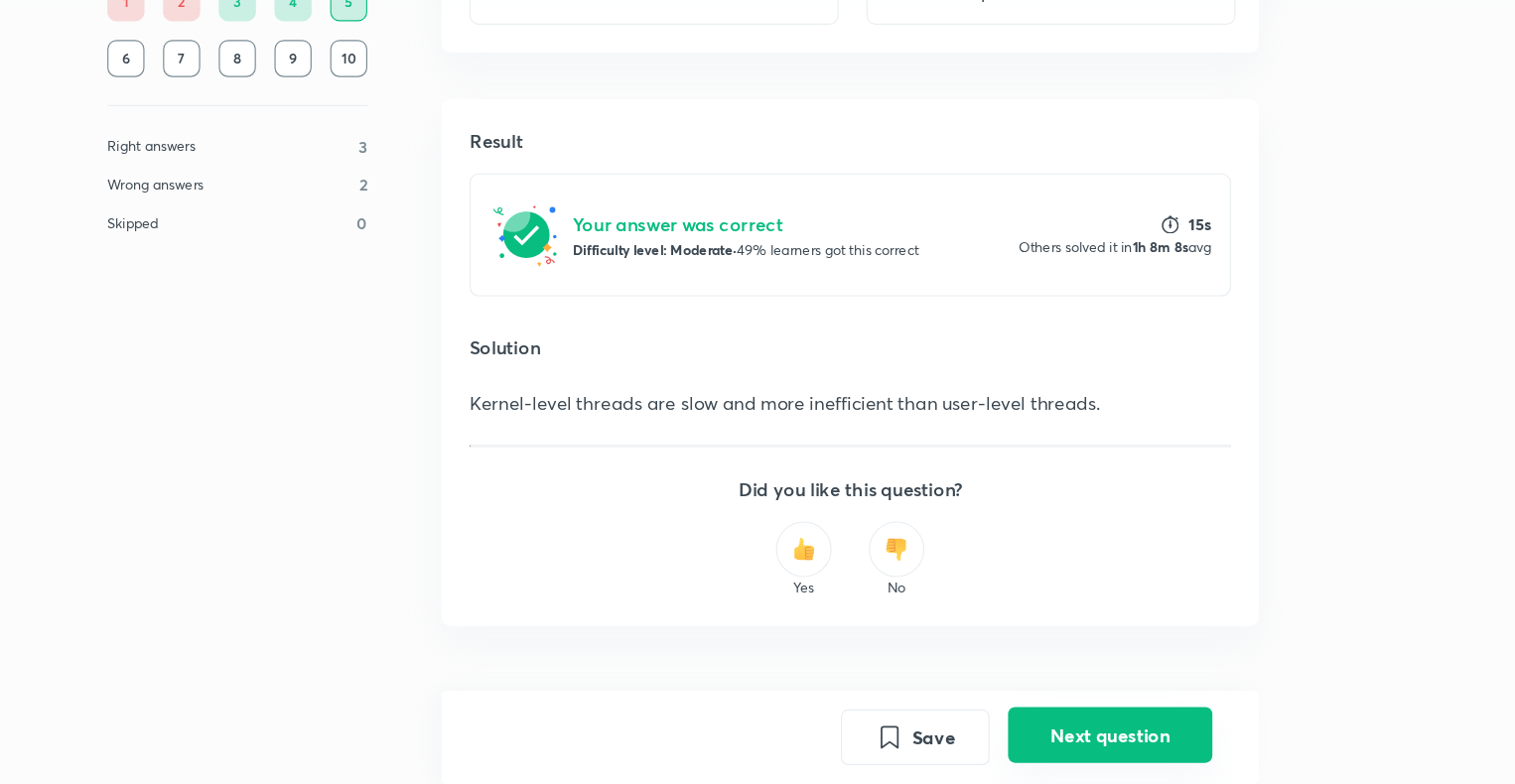 click on "Next question" at bounding box center [1099, 742] 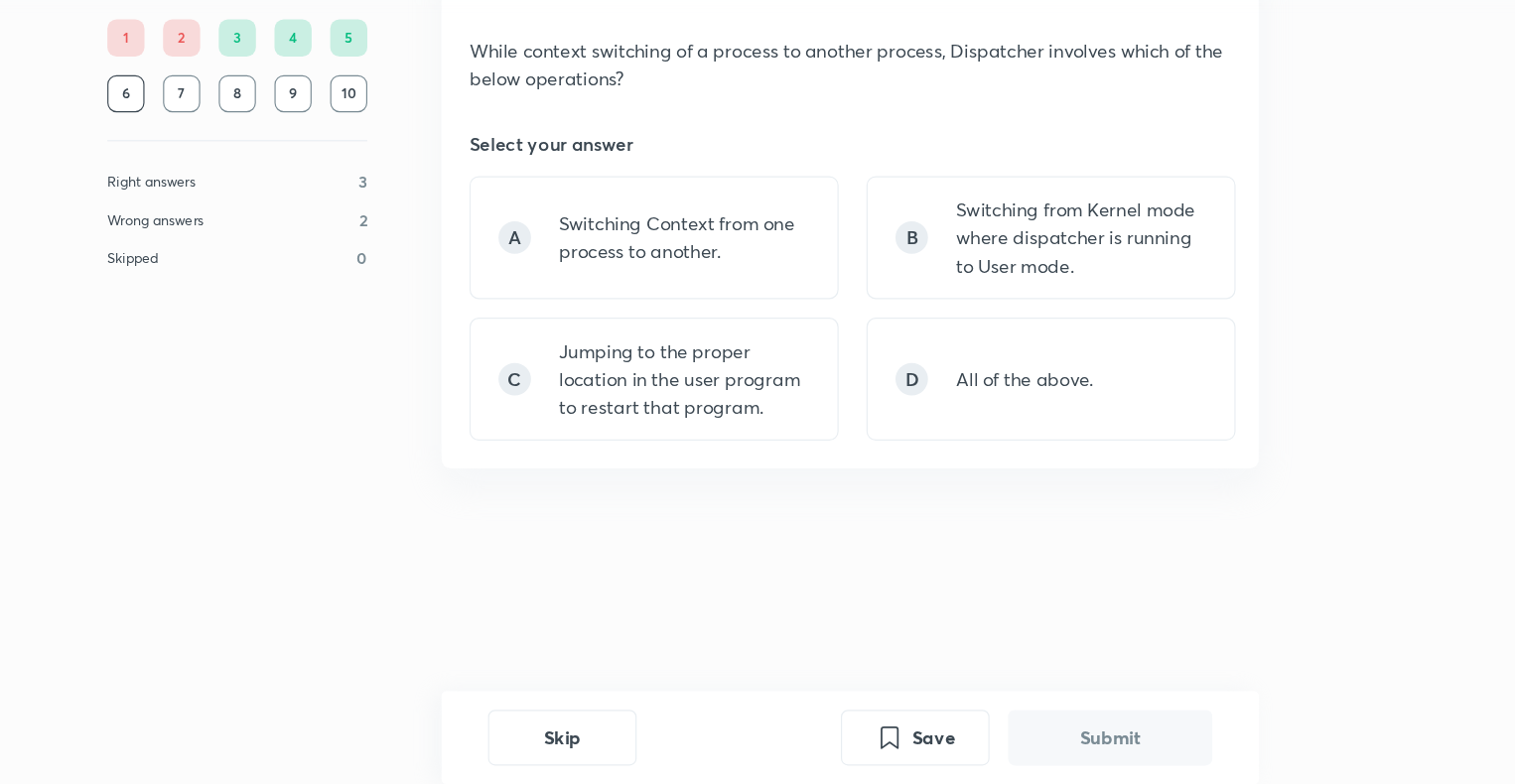 scroll, scrollTop: 0, scrollLeft: 0, axis: both 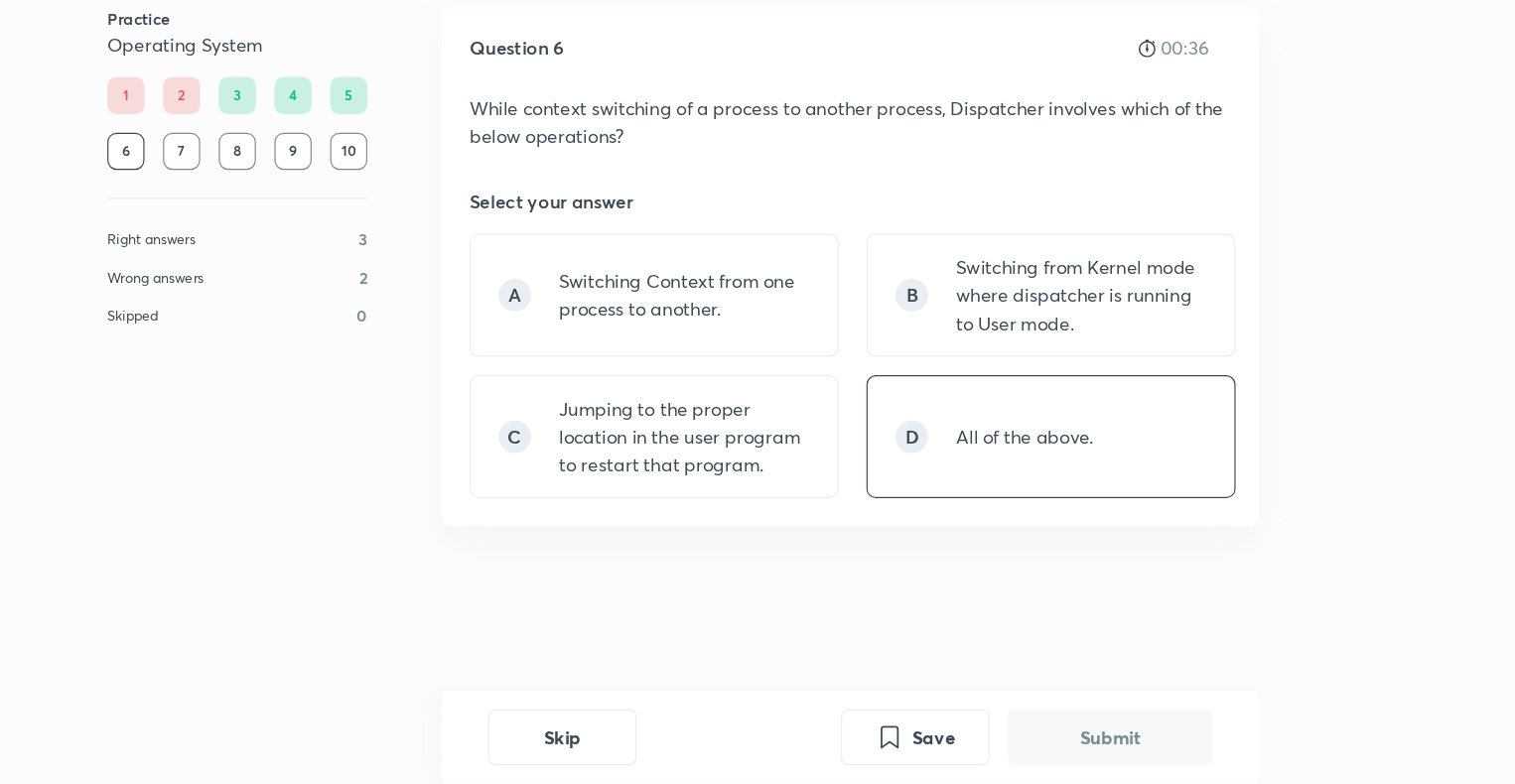 click on "D All of the above." at bounding box center [1048, 487] 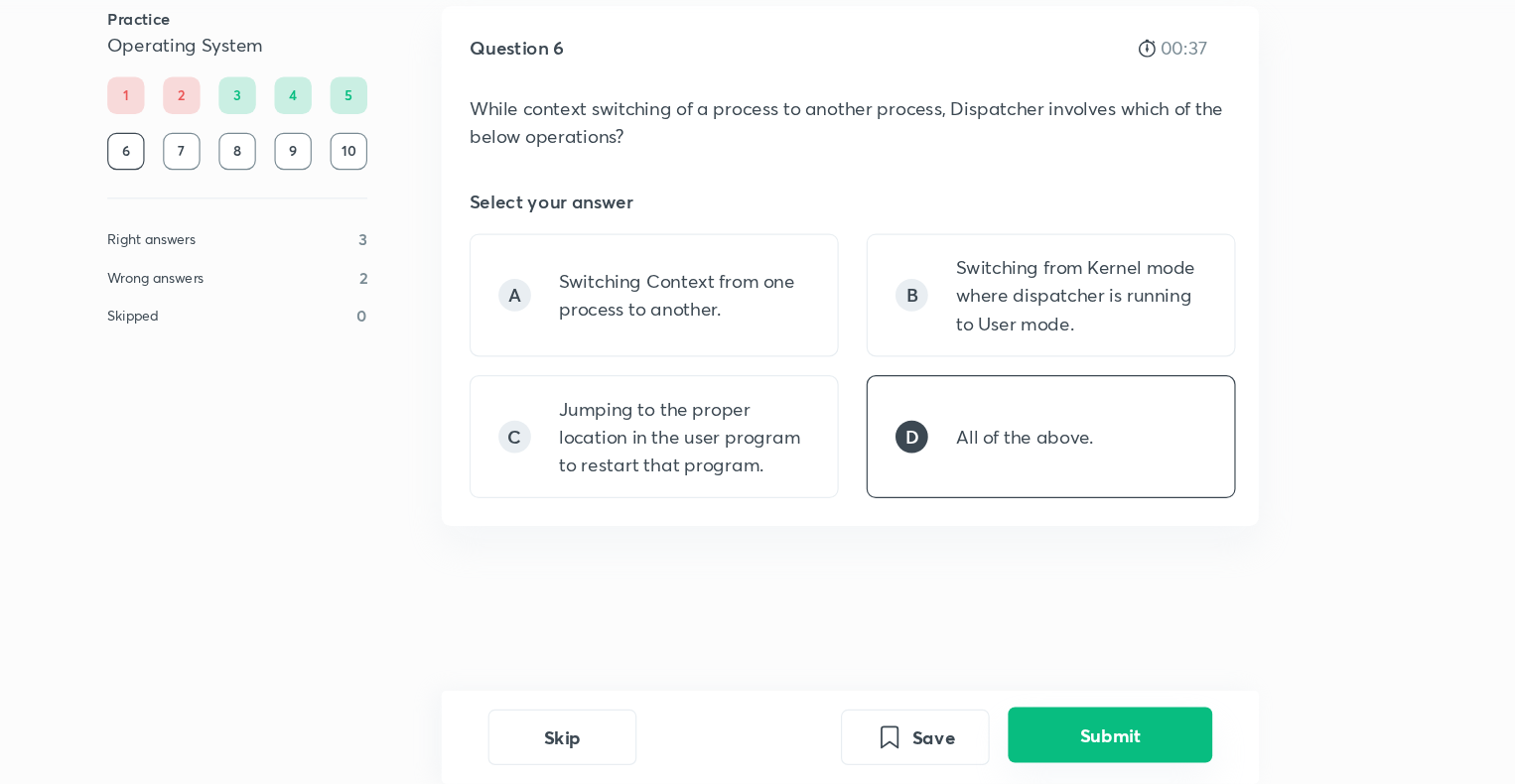 click on "Submit" at bounding box center (1099, 742) 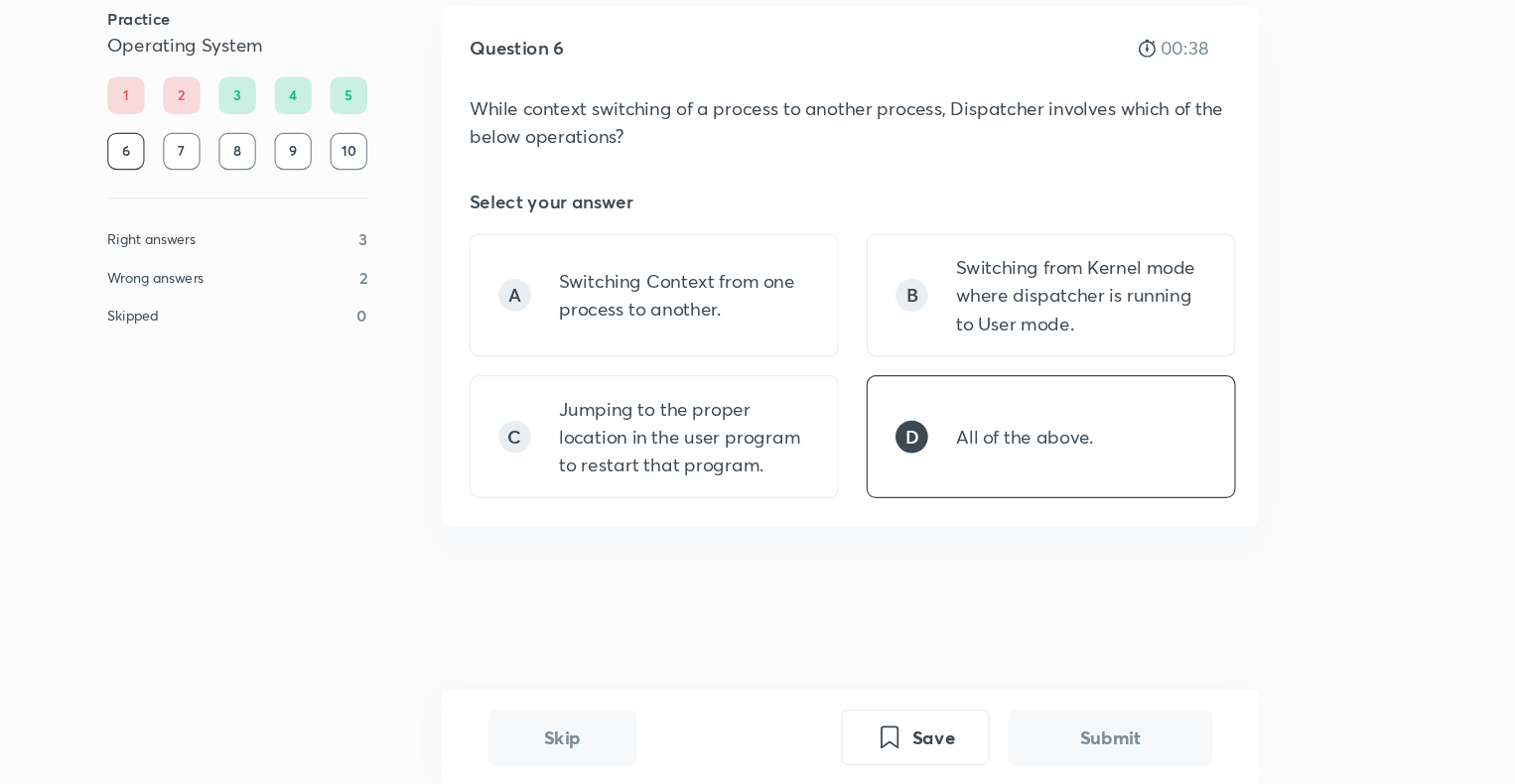 click on "Submit" at bounding box center [1099, 744] 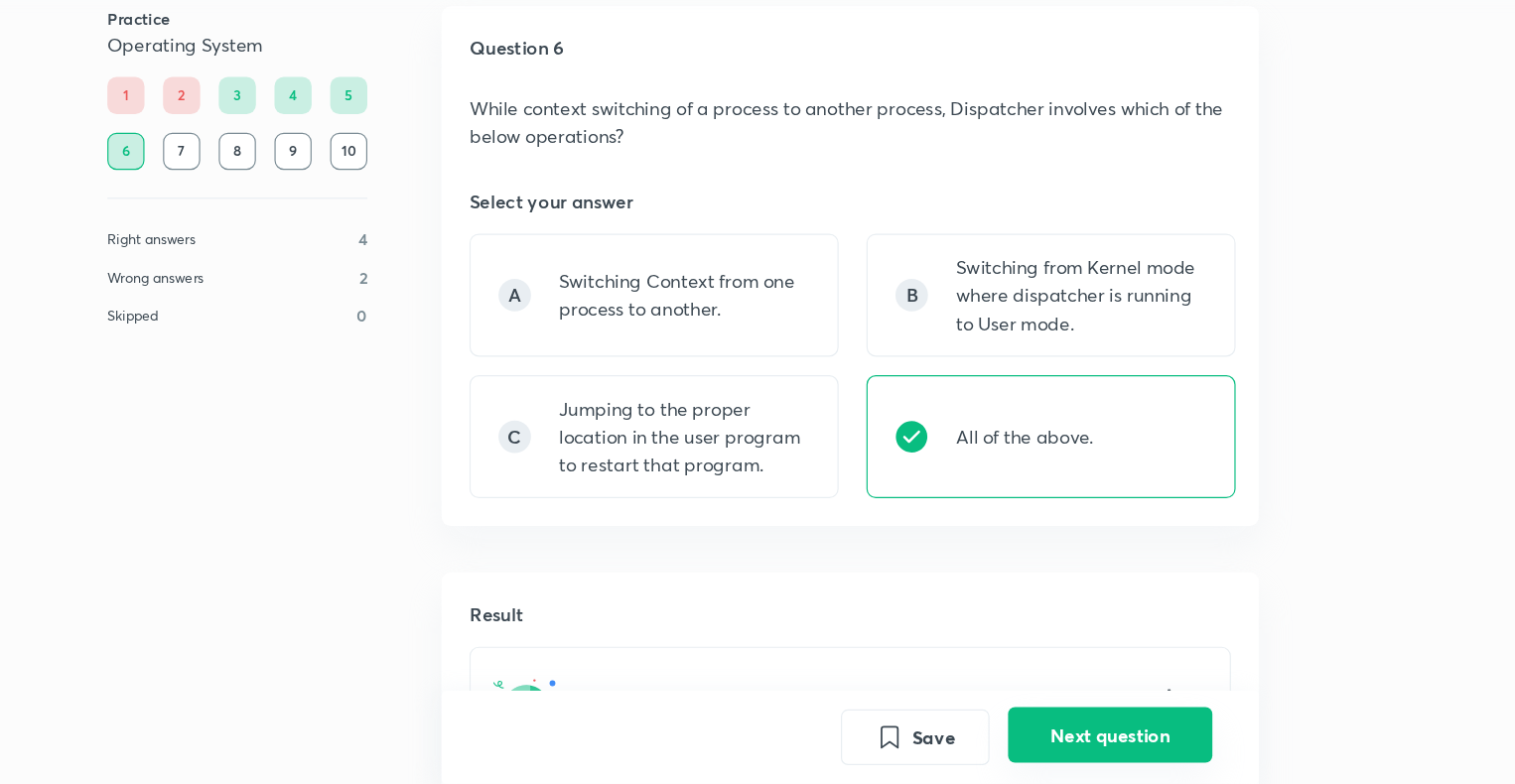 scroll, scrollTop: 476, scrollLeft: 0, axis: vertical 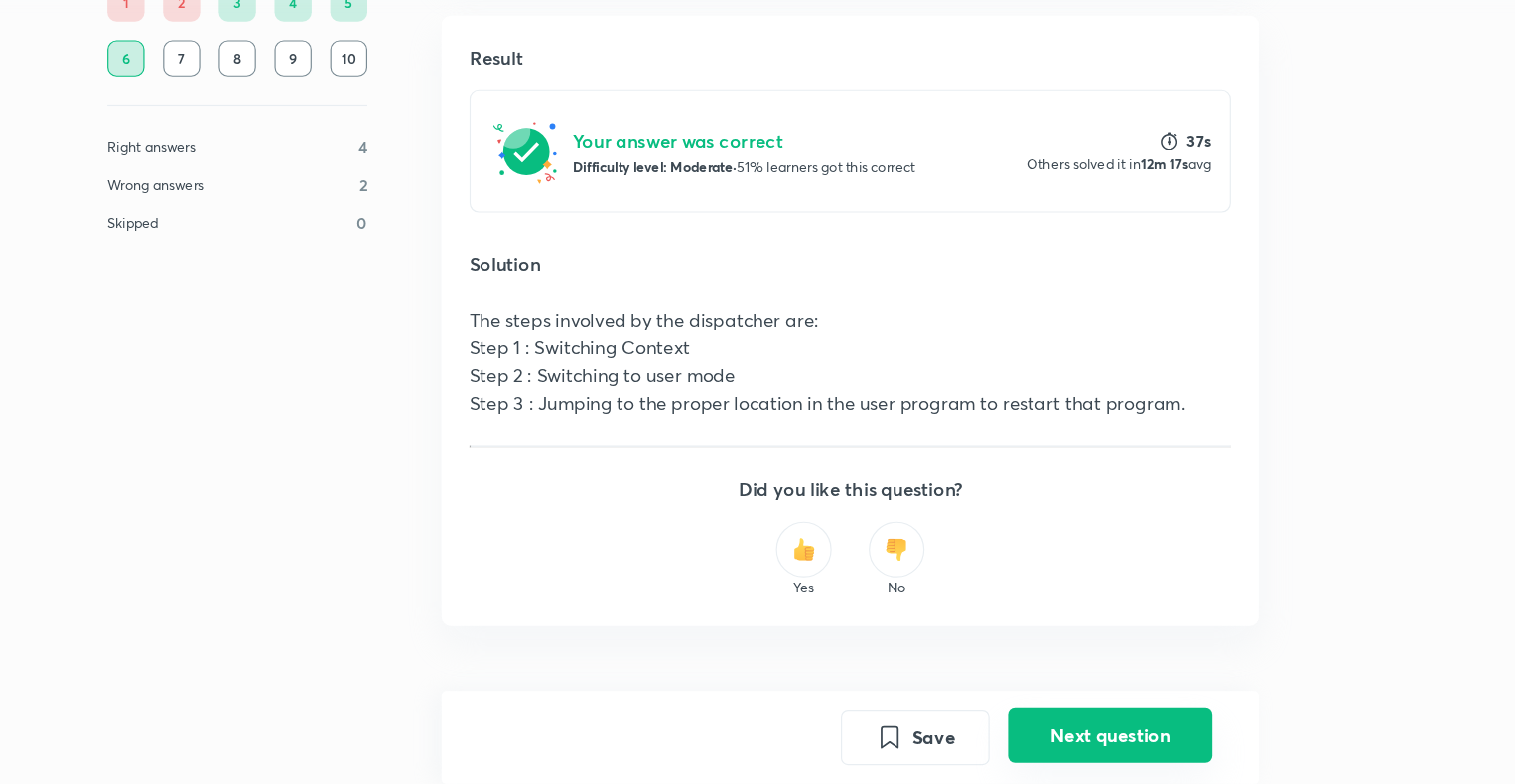 click on "Next question" at bounding box center [1099, 742] 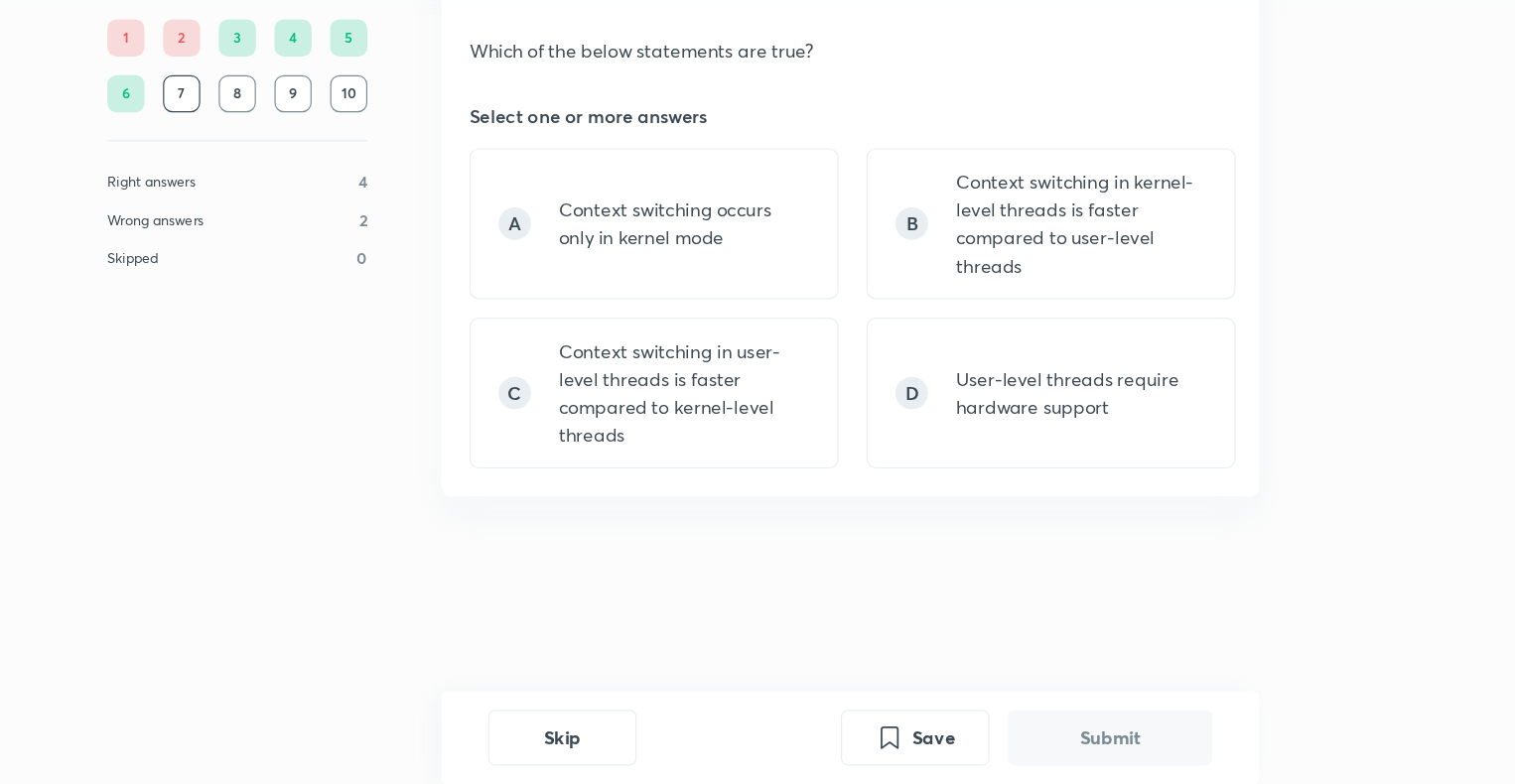 scroll, scrollTop: 0, scrollLeft: 0, axis: both 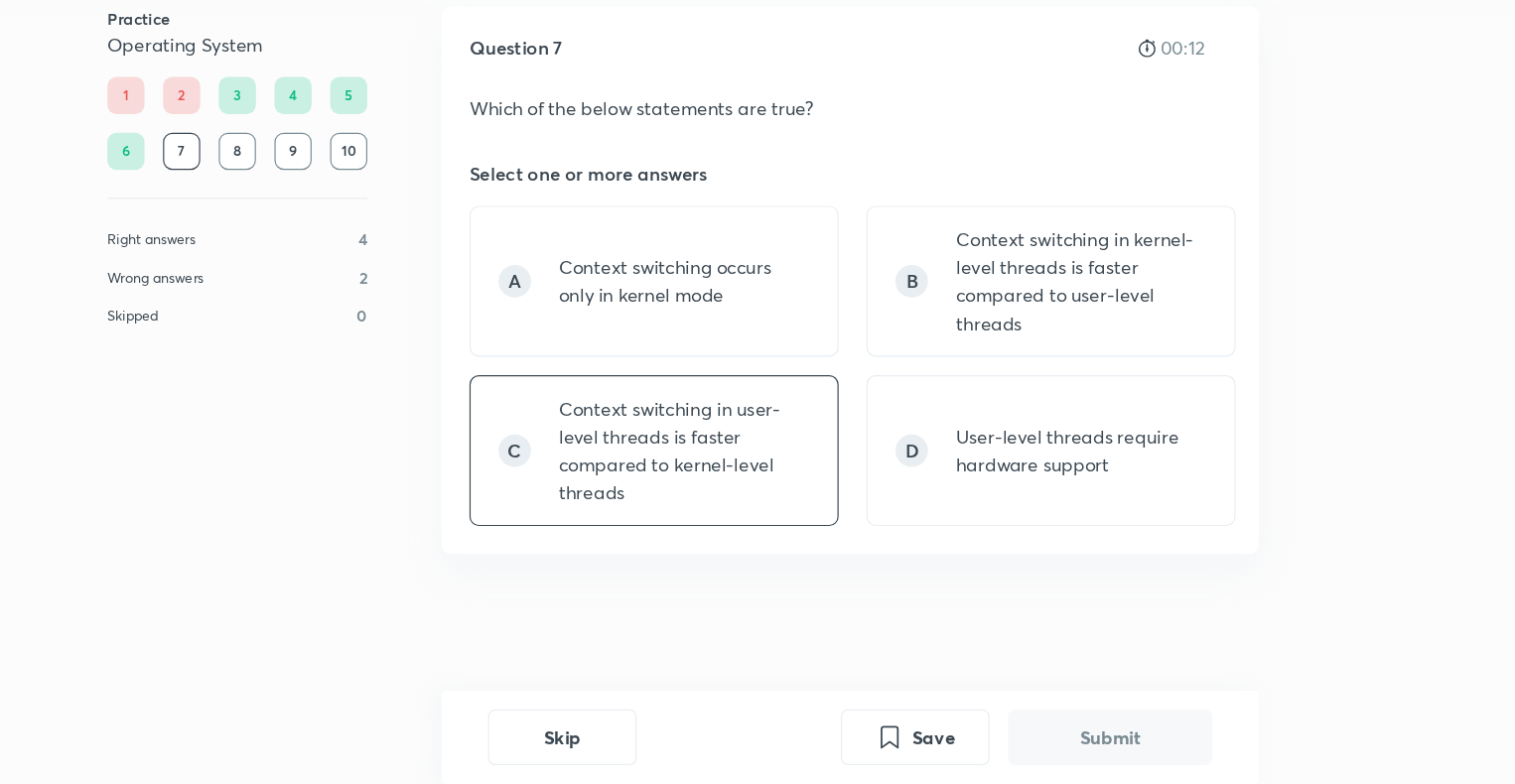 click on "Context switching in user-level threads is faster compared to kernel-level threads" at bounding box center (735, 499) 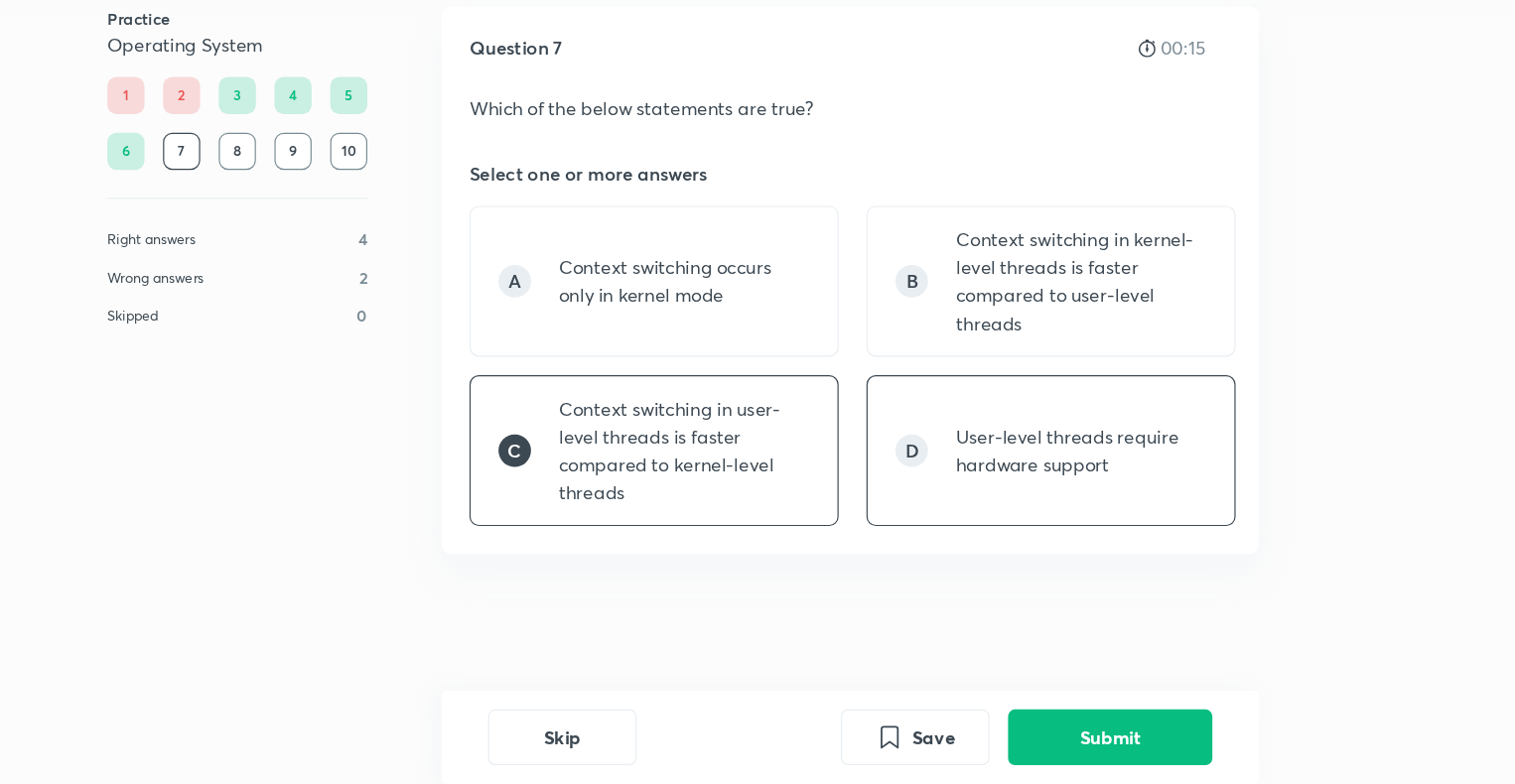 click on "D User-level threads require hardware support" at bounding box center (1048, 499) 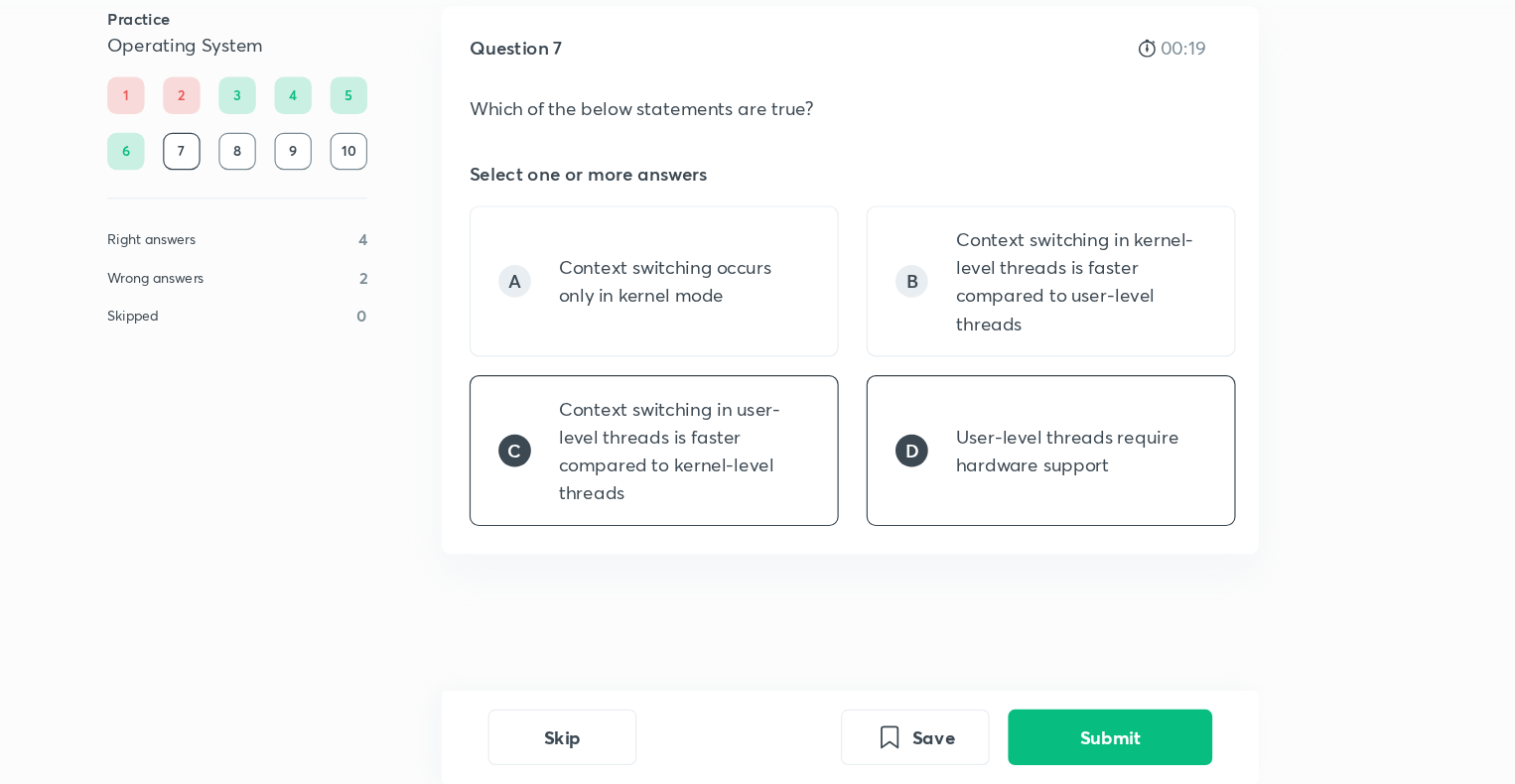 click on "D User-level threads require hardware support" at bounding box center (1048, 499) 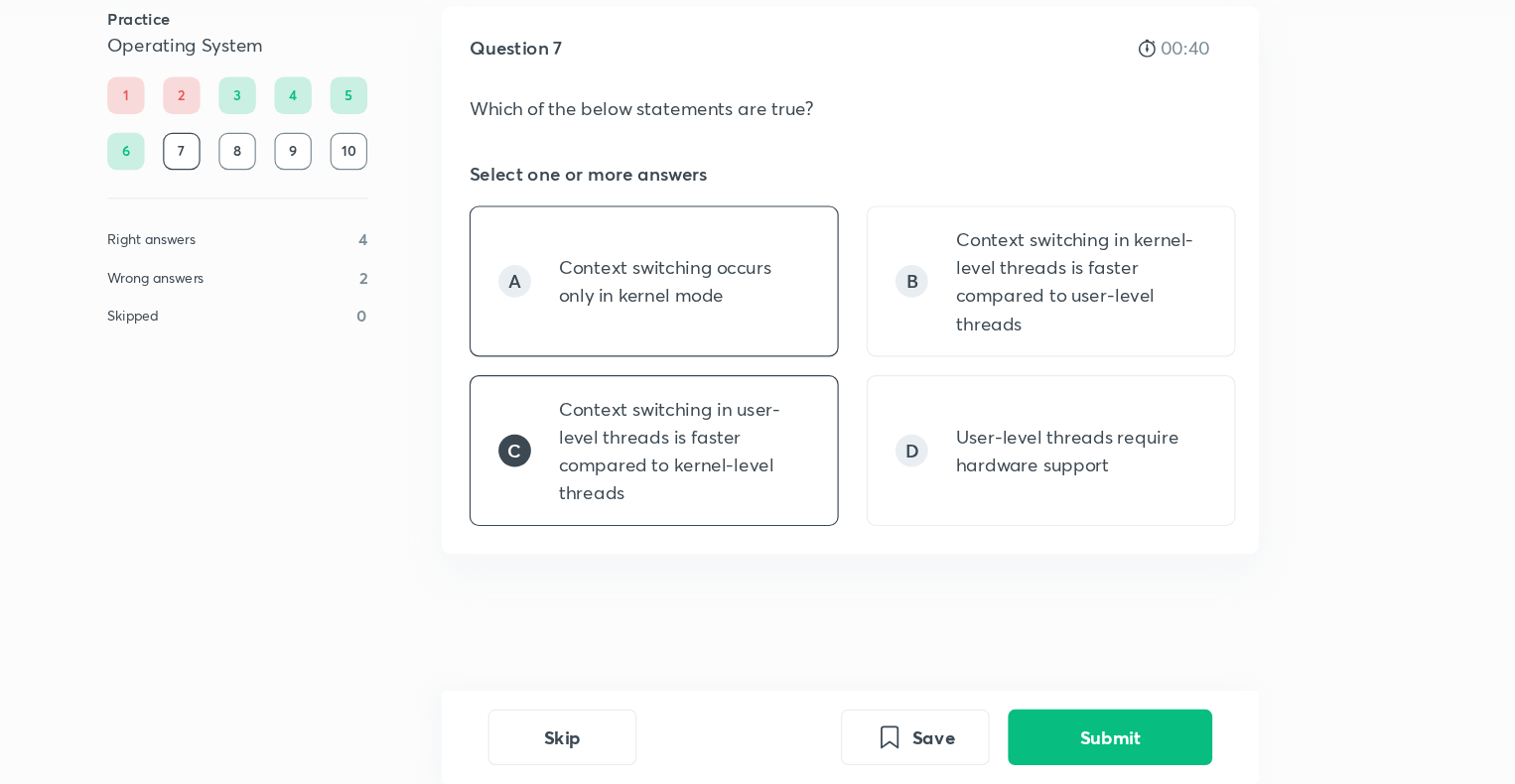 click on "A Context switching occurs only in kernel mode" at bounding box center [709, 354] 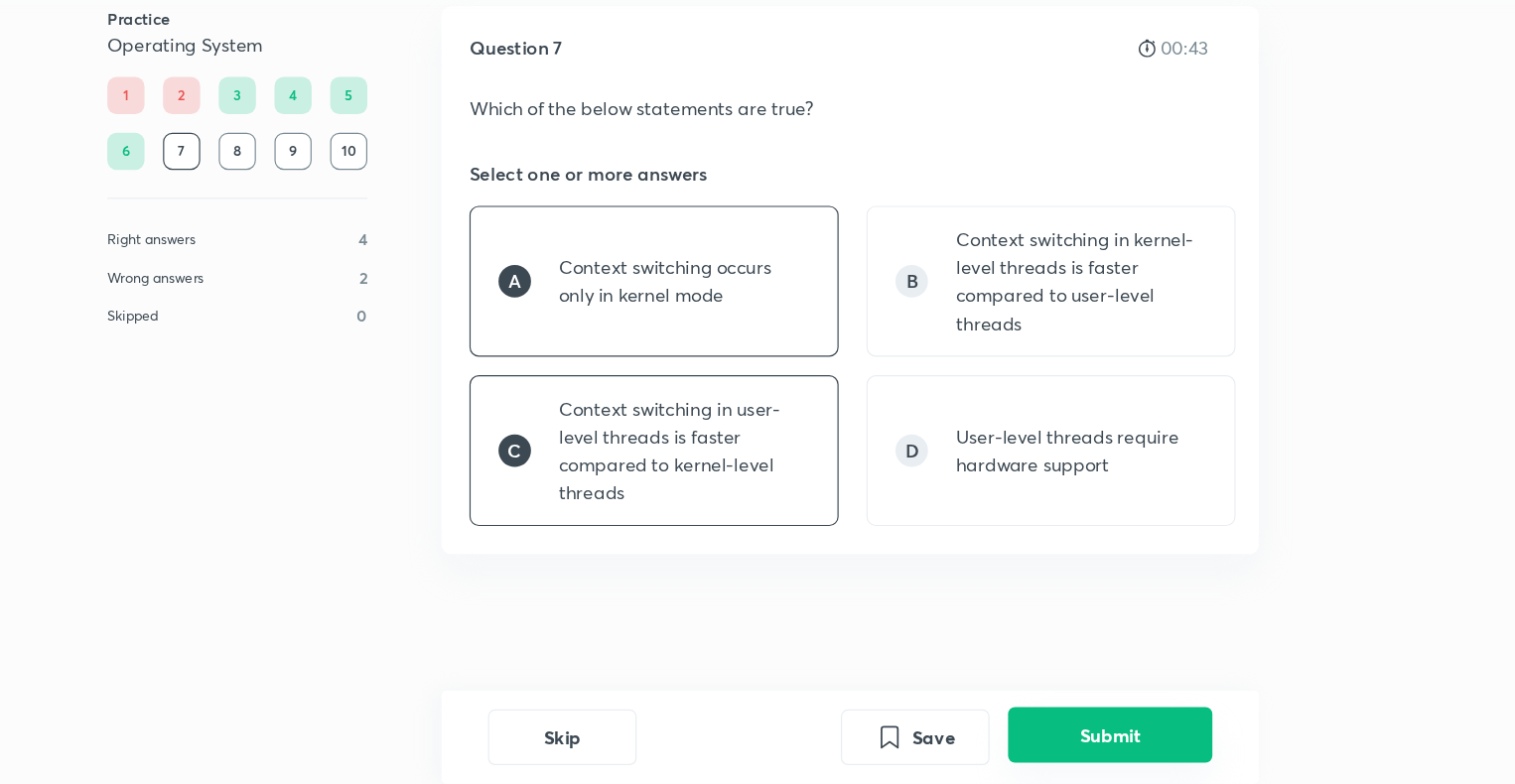click on "Submit" at bounding box center [1099, 742] 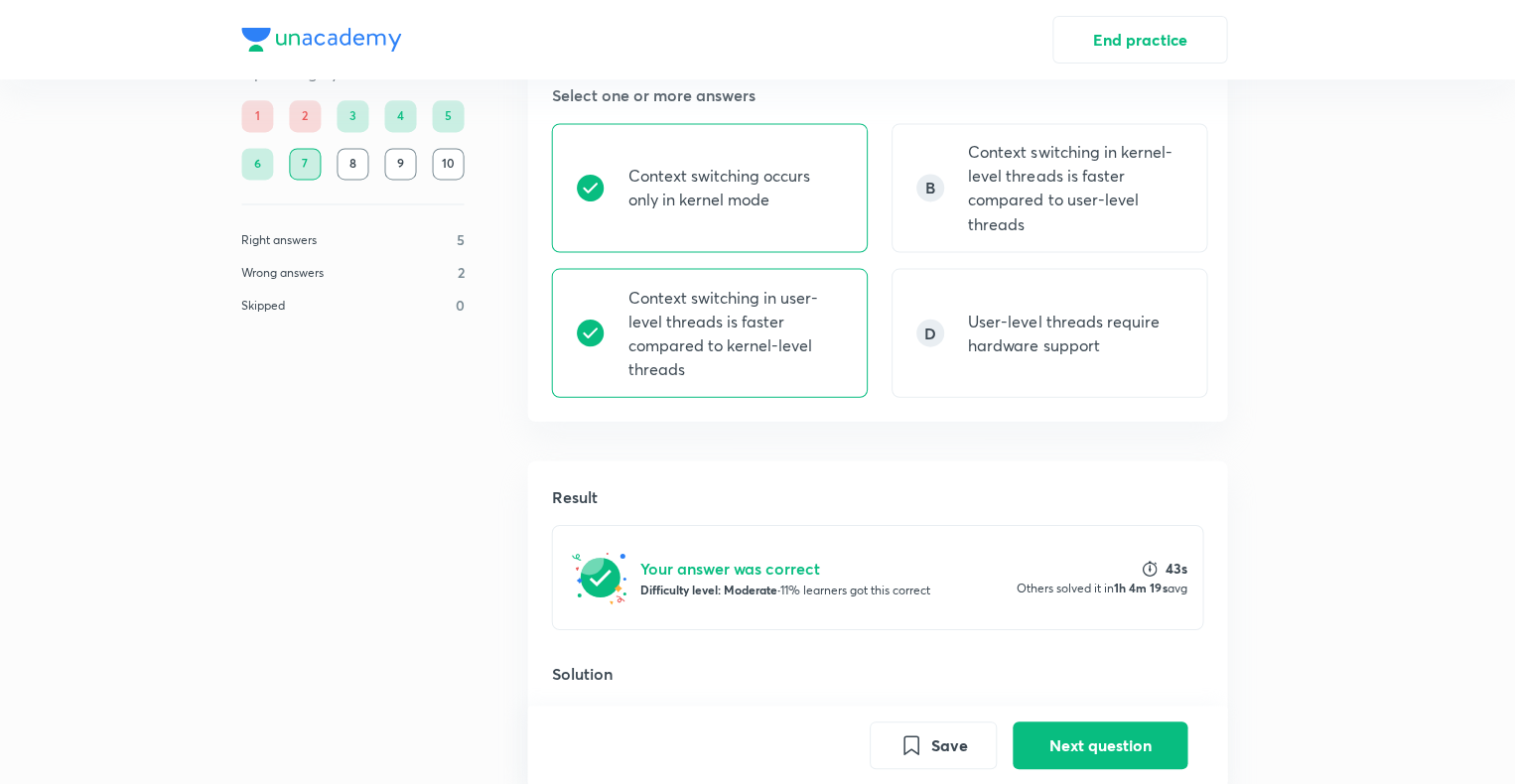 scroll, scrollTop: 167, scrollLeft: 0, axis: vertical 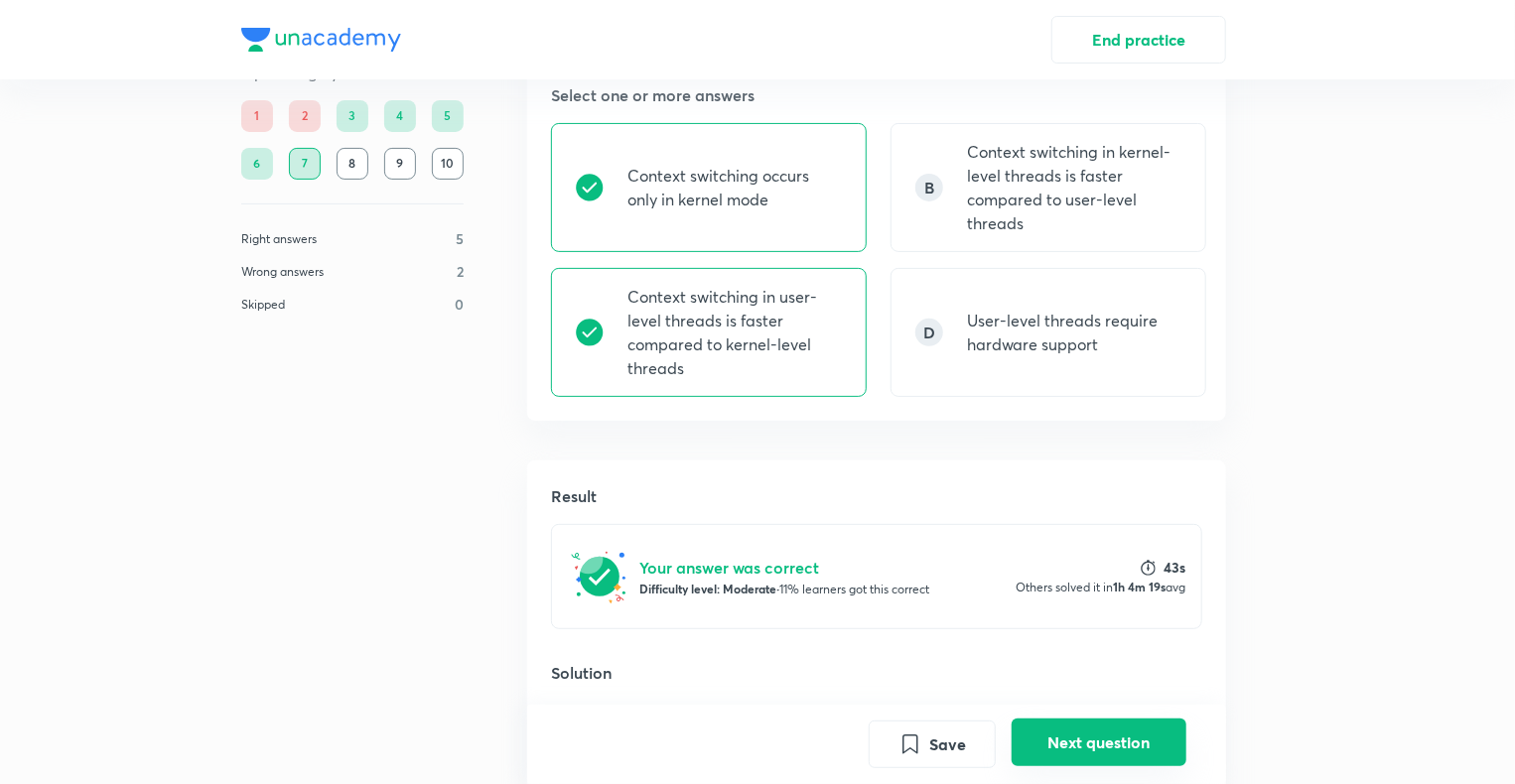 click on "Next question" at bounding box center [1099, 742] 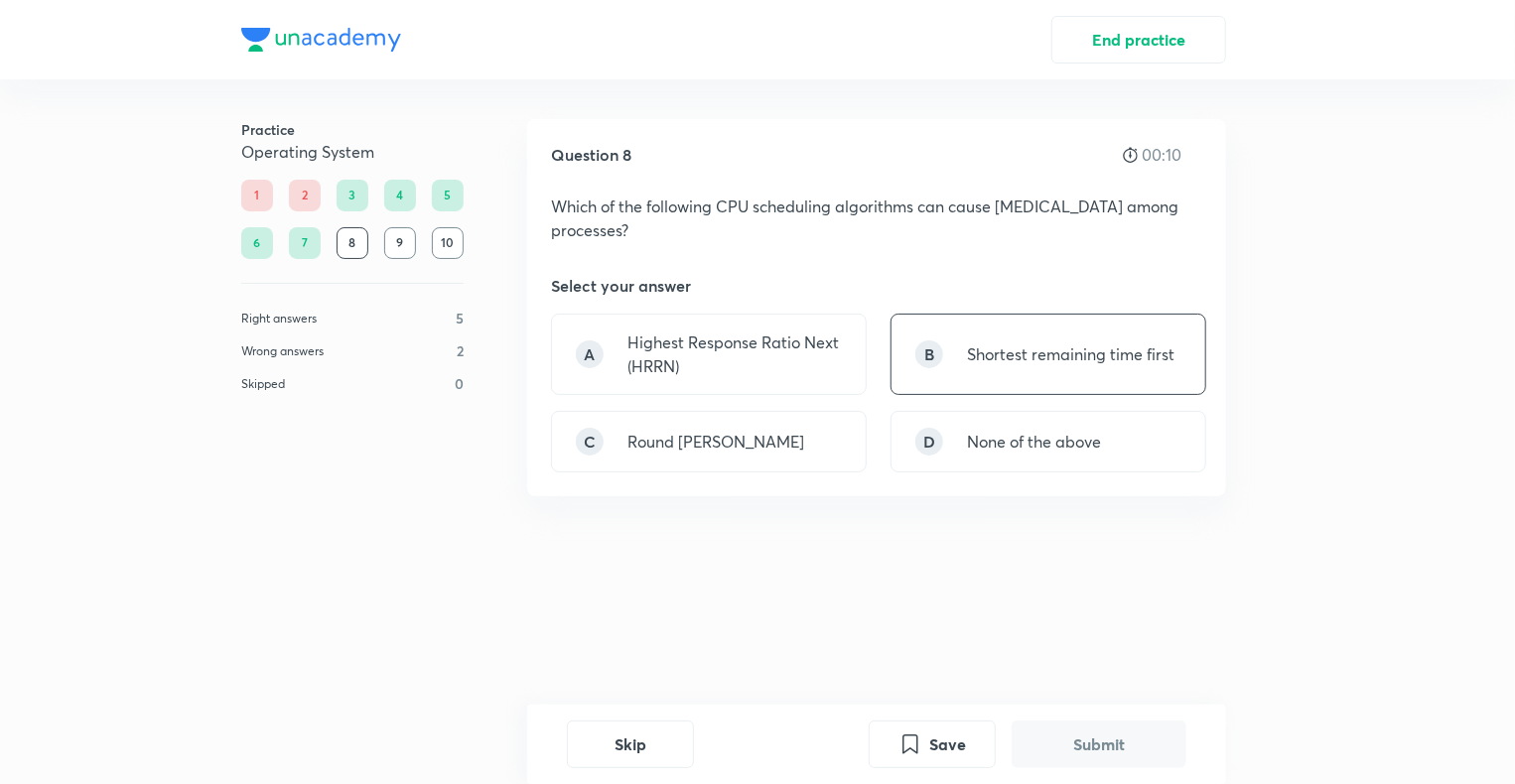 click on "Shortest remaining time first" at bounding box center (1070, 354) 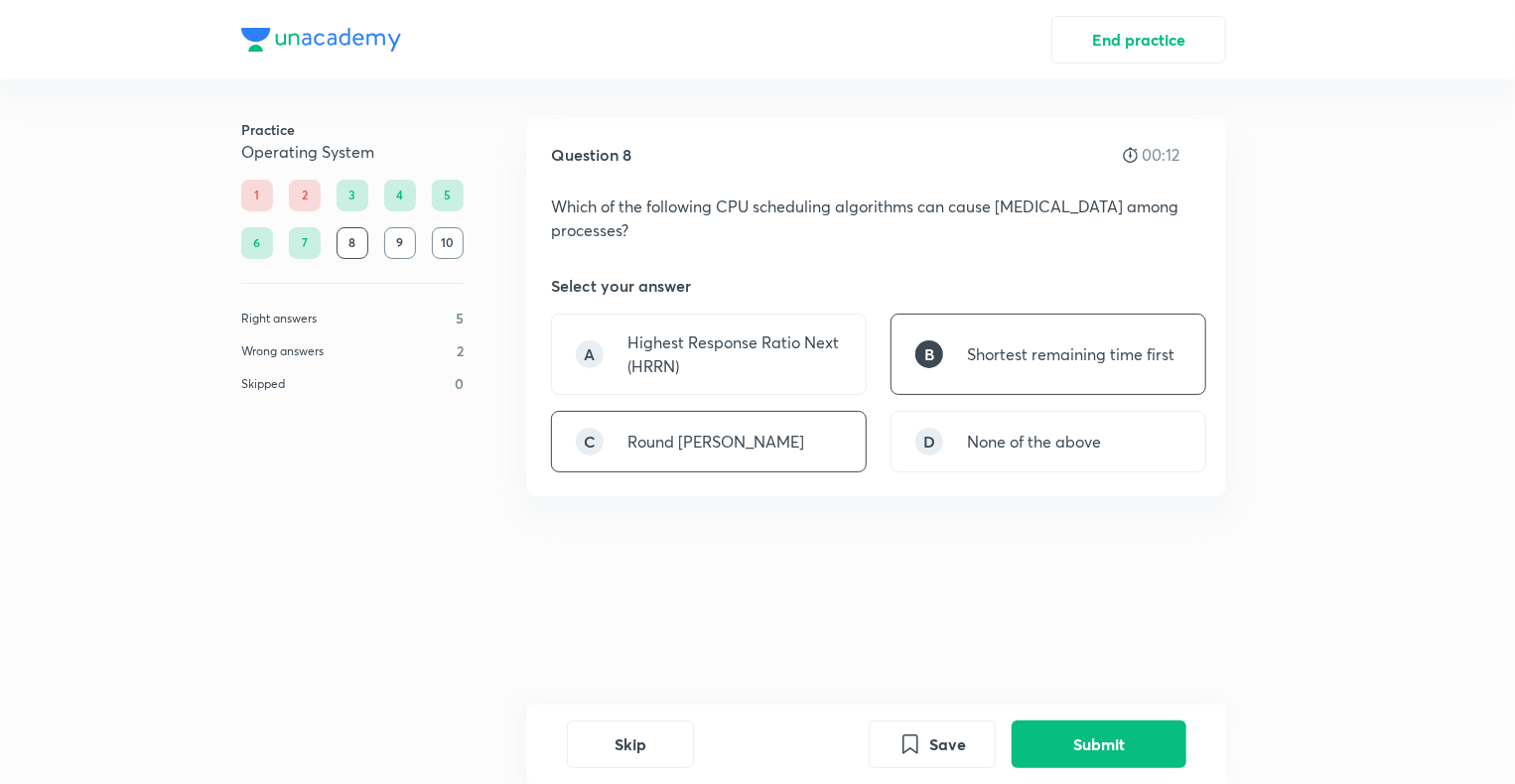 click on "C Round Robin" at bounding box center (709, 442) 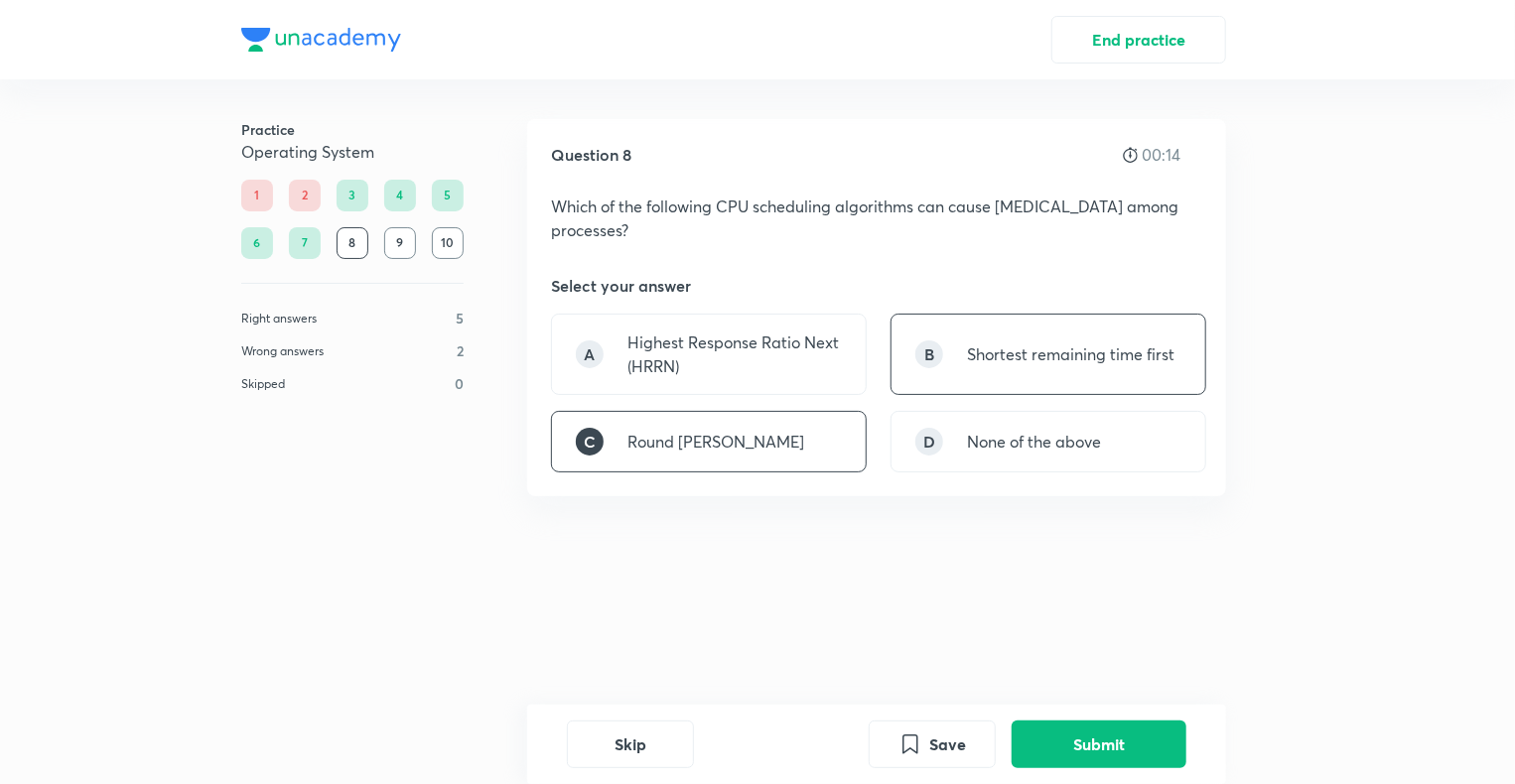 click on "B Shortest remaining time first" at bounding box center (1048, 354) 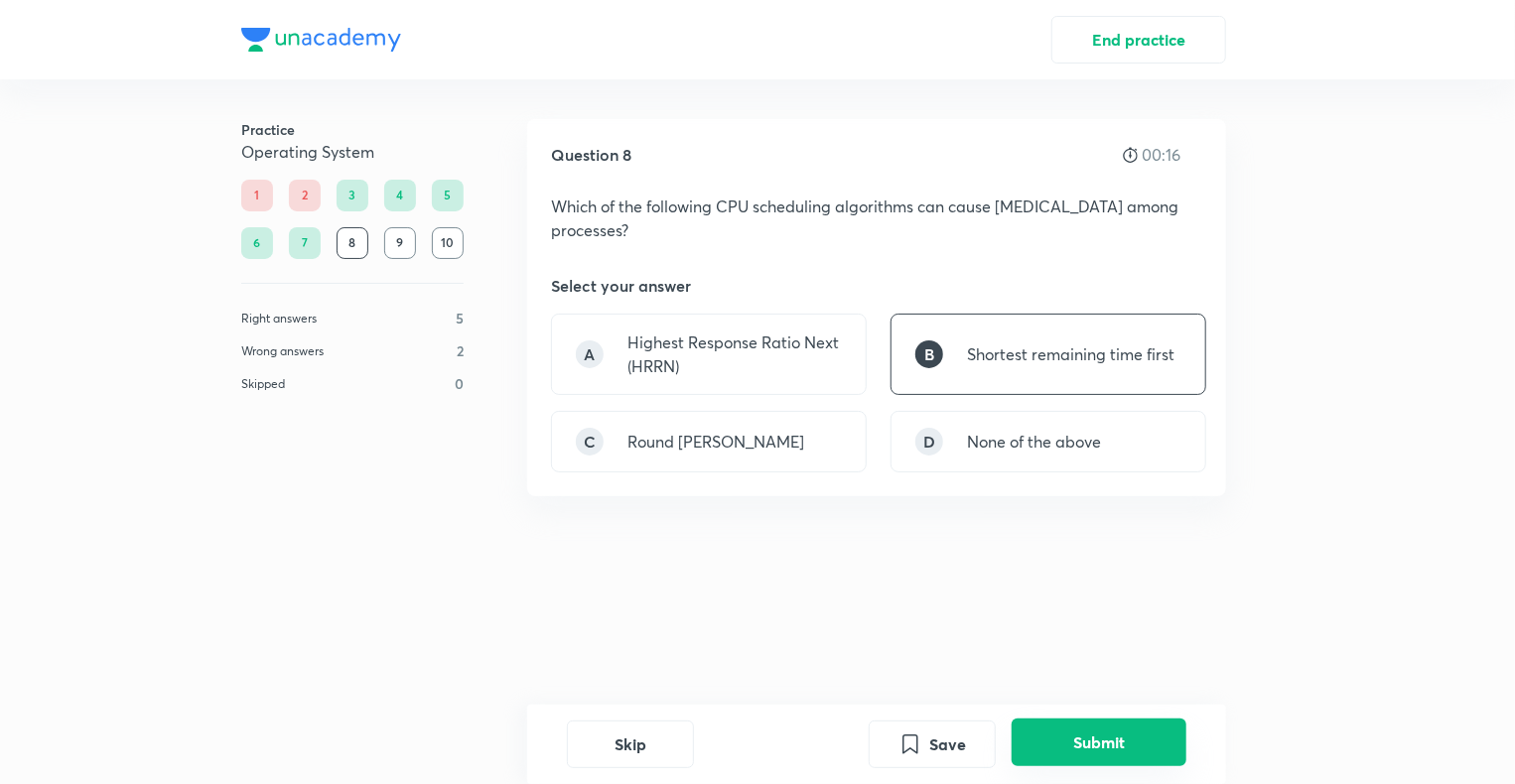 click on "Submit" at bounding box center (1099, 742) 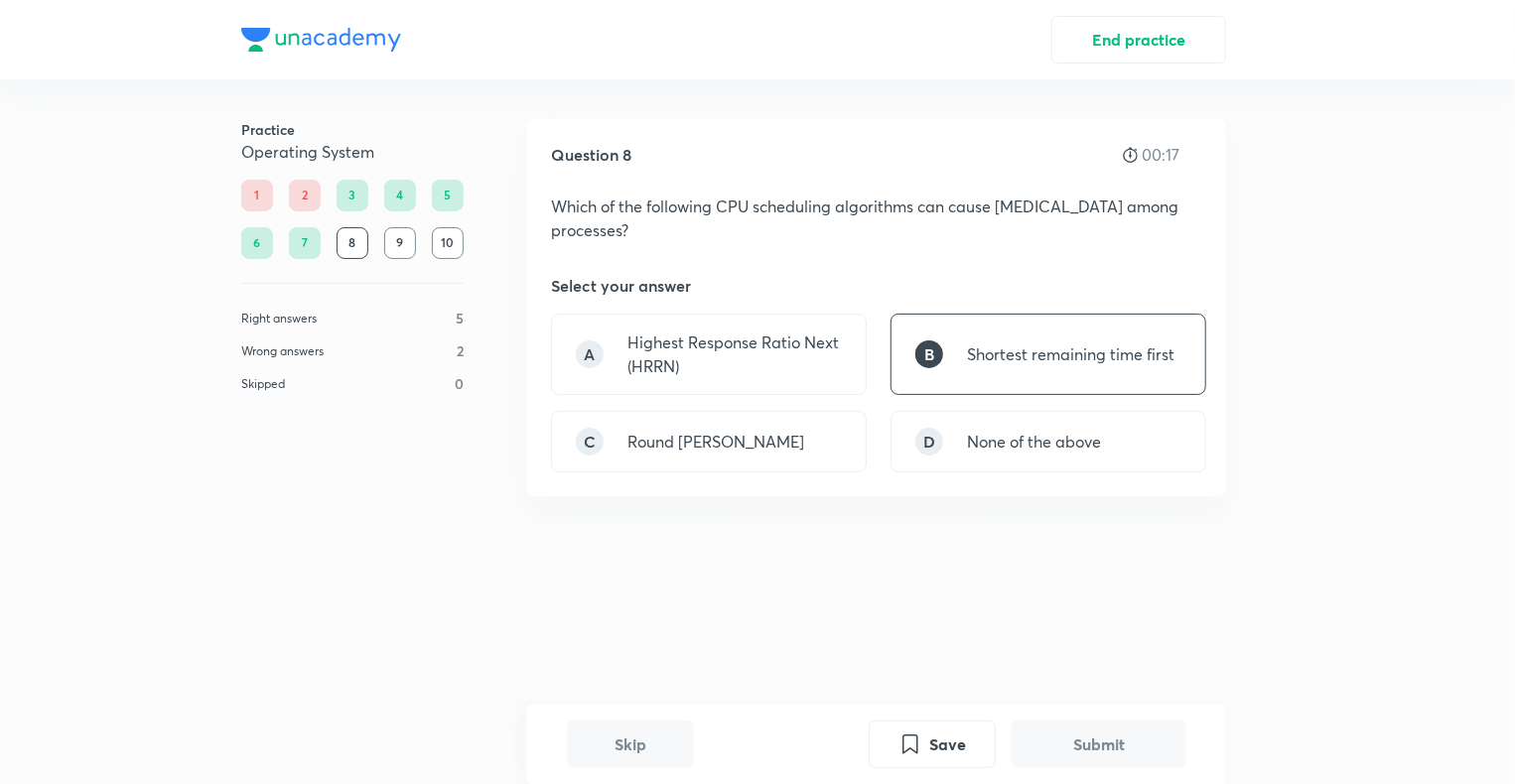scroll, scrollTop: 409, scrollLeft: 0, axis: vertical 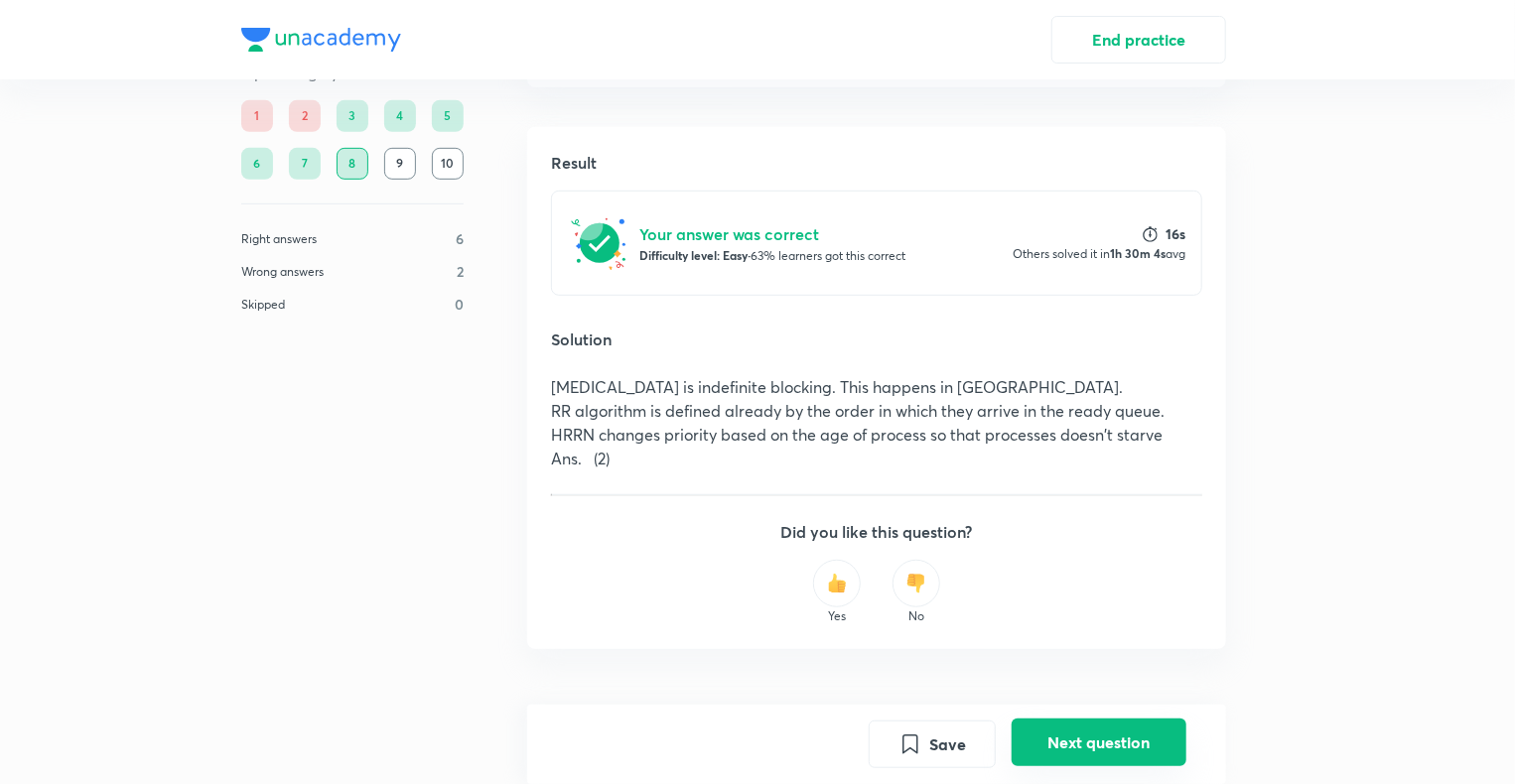 click on "Next question" at bounding box center [1099, 742] 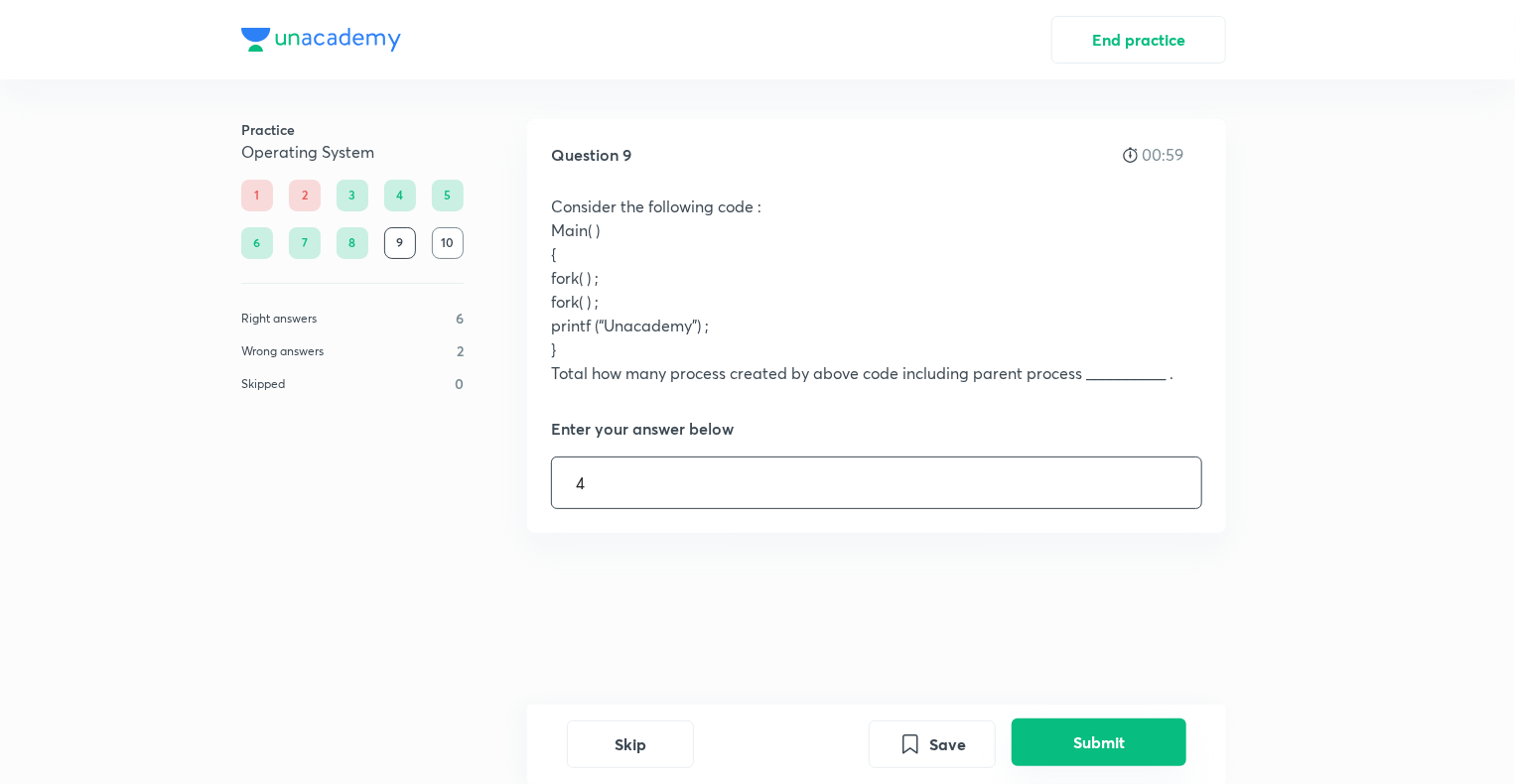 type on "4" 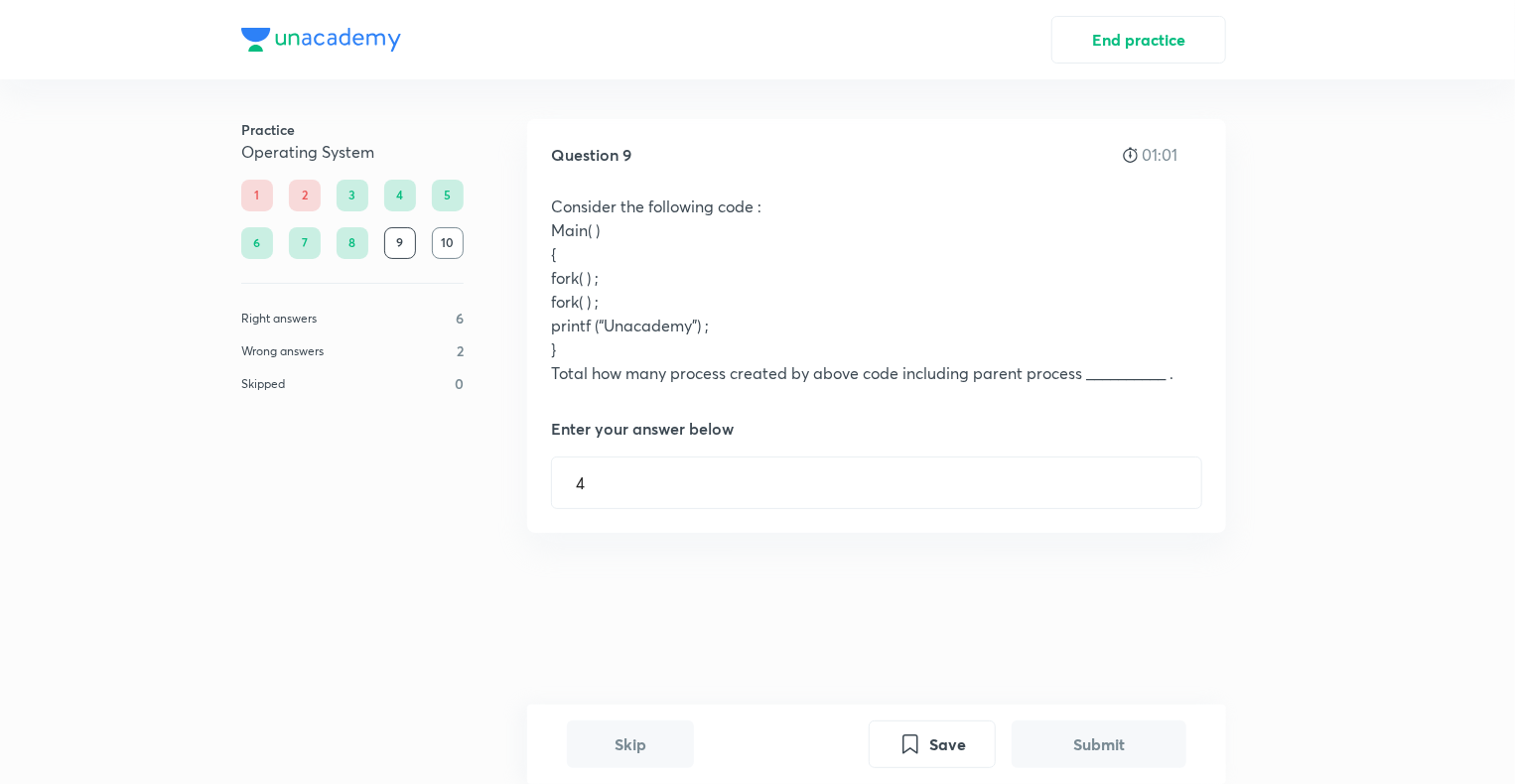 scroll, scrollTop: 422, scrollLeft: 0, axis: vertical 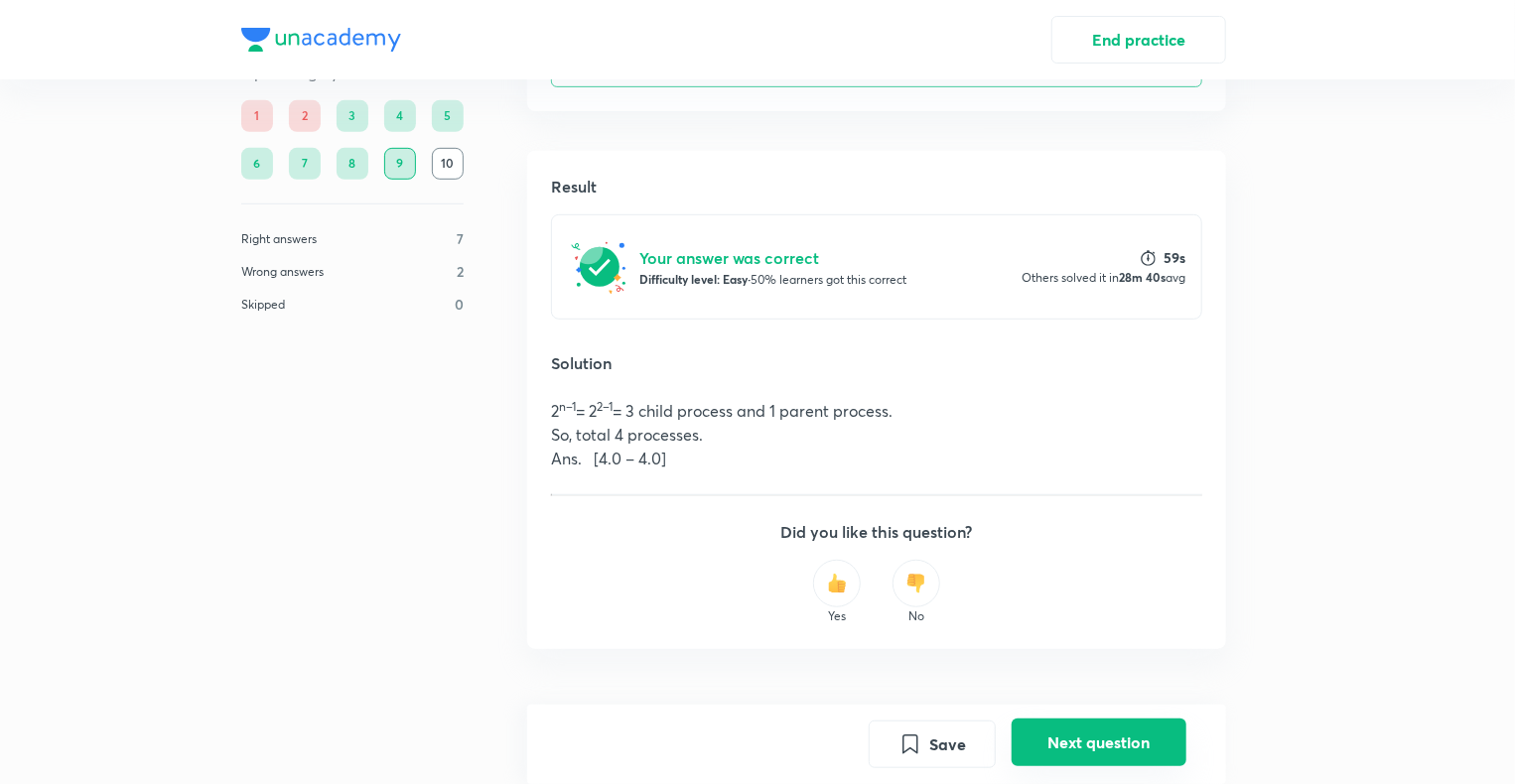 click on "Next question" at bounding box center (1099, 742) 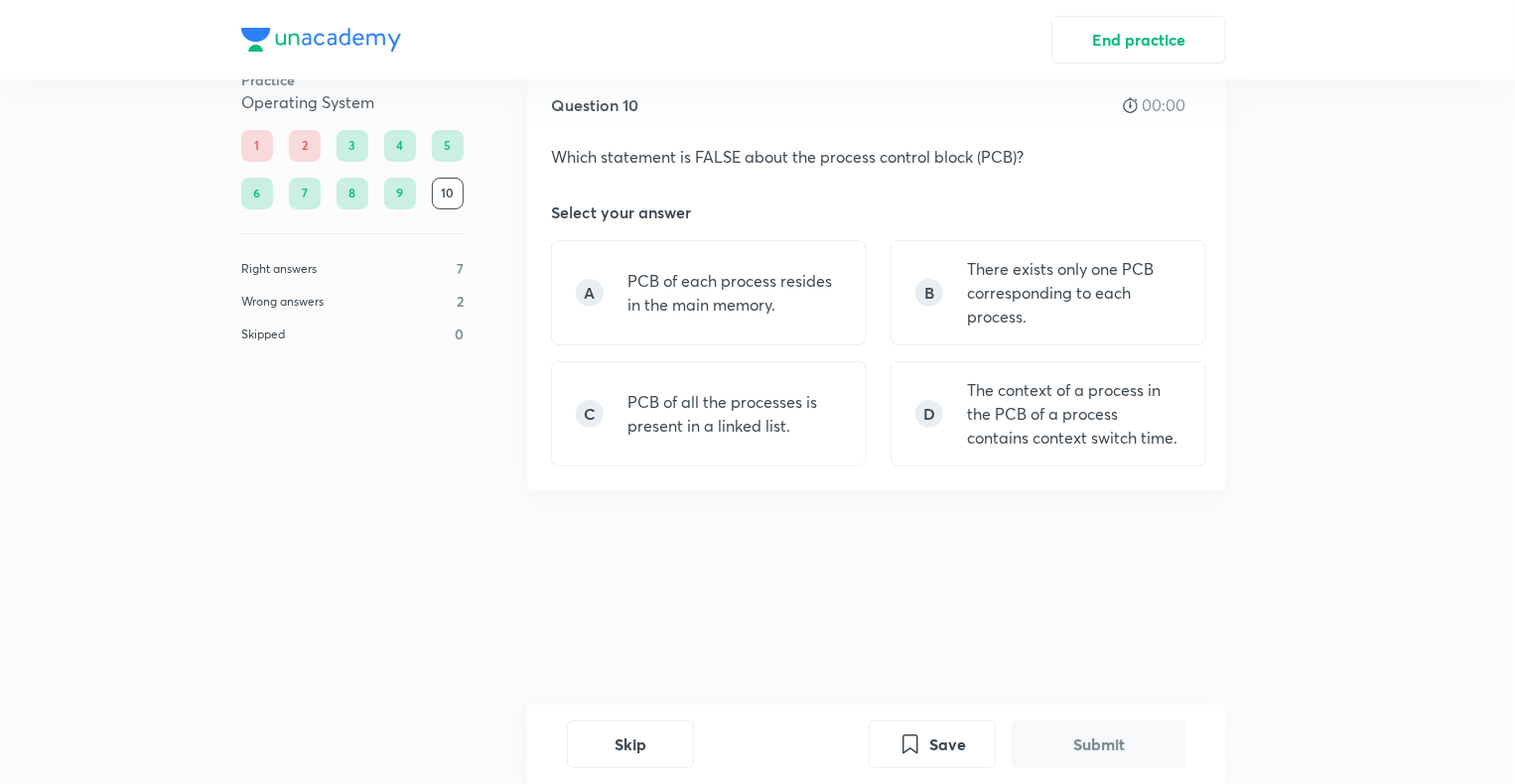scroll, scrollTop: 0, scrollLeft: 0, axis: both 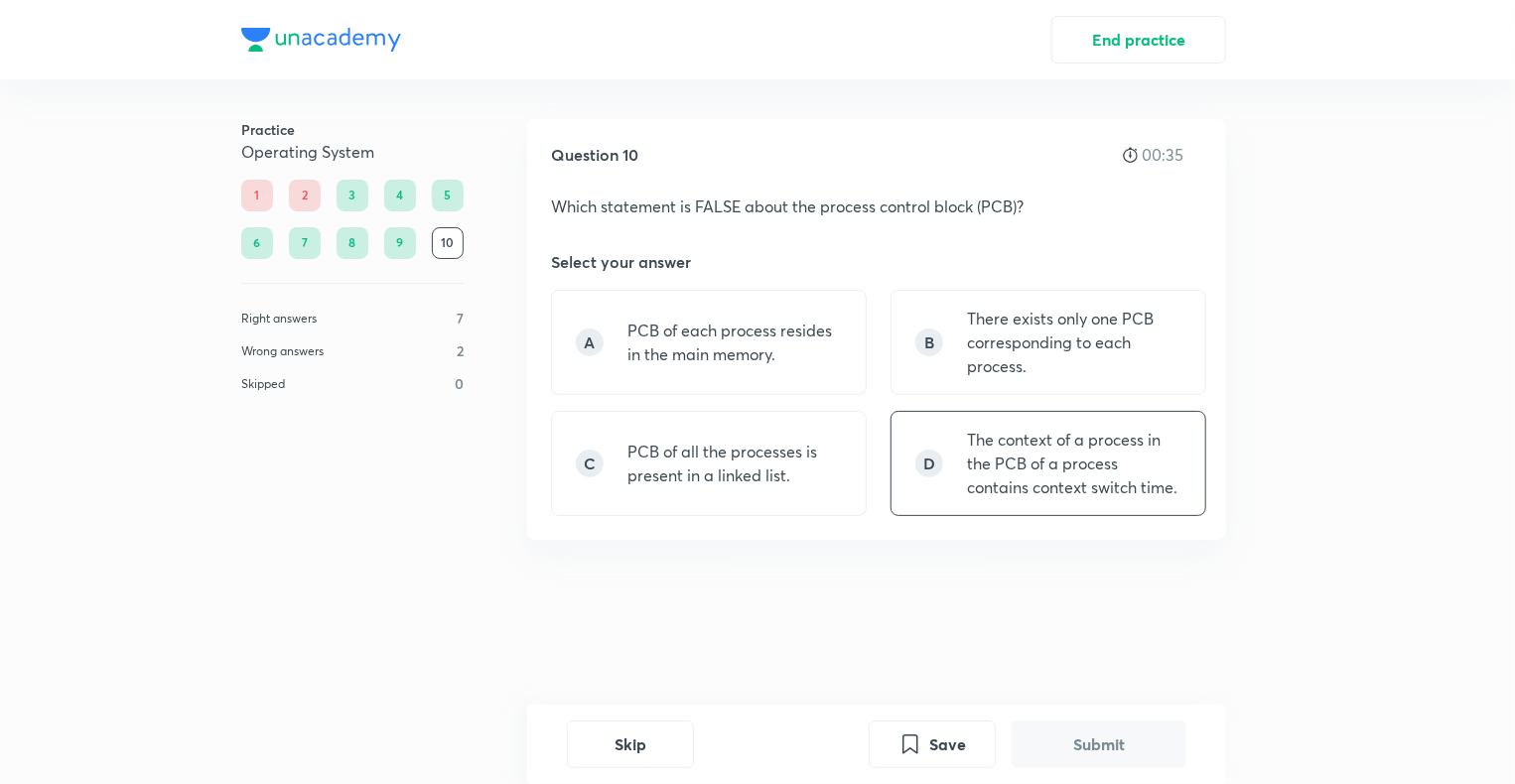 click on "The context of a process in the PCB of a process contains context switch time." at bounding box center [1074, 463] 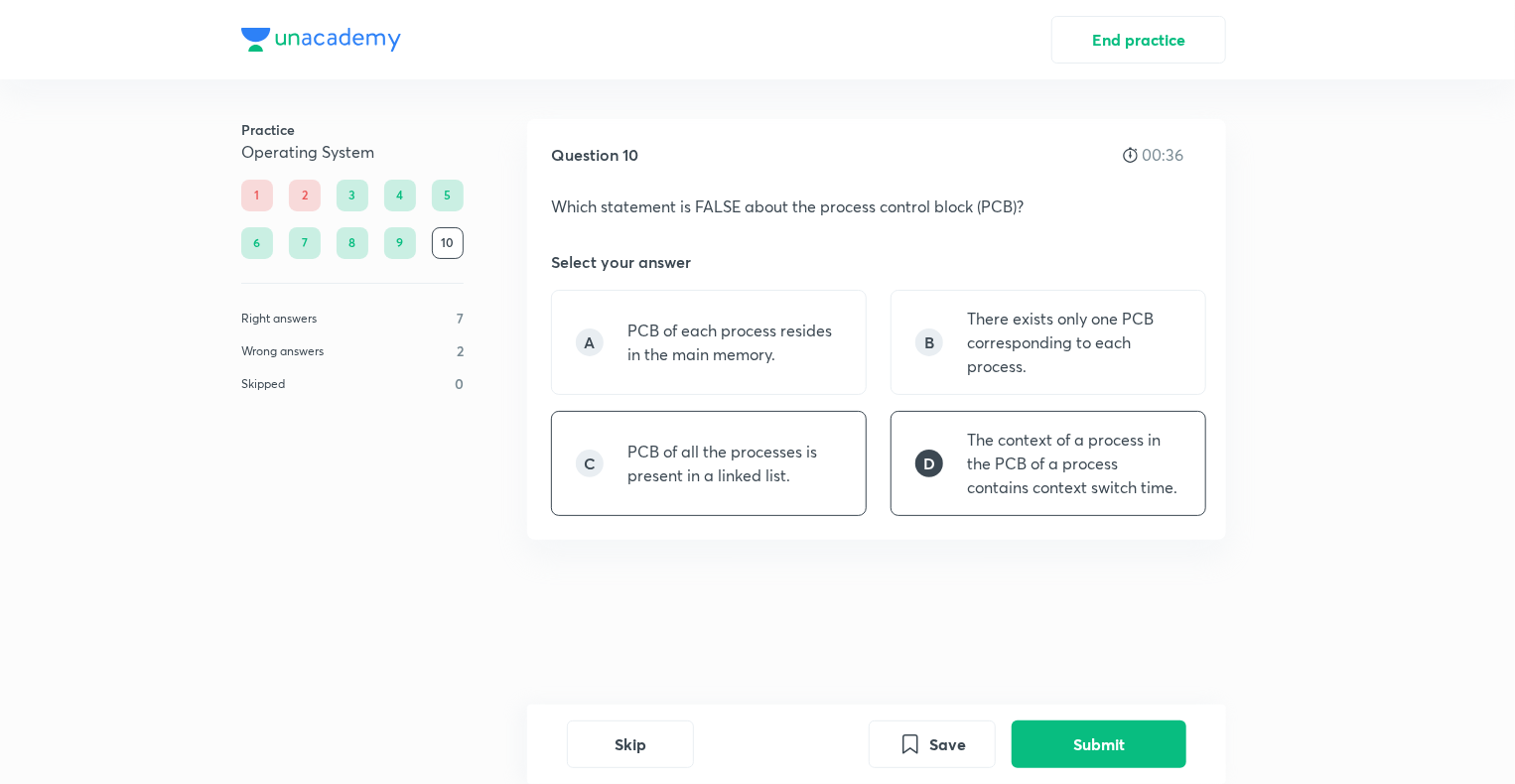 click on "PCB of all the processes is present in a linked list." at bounding box center (735, 463) 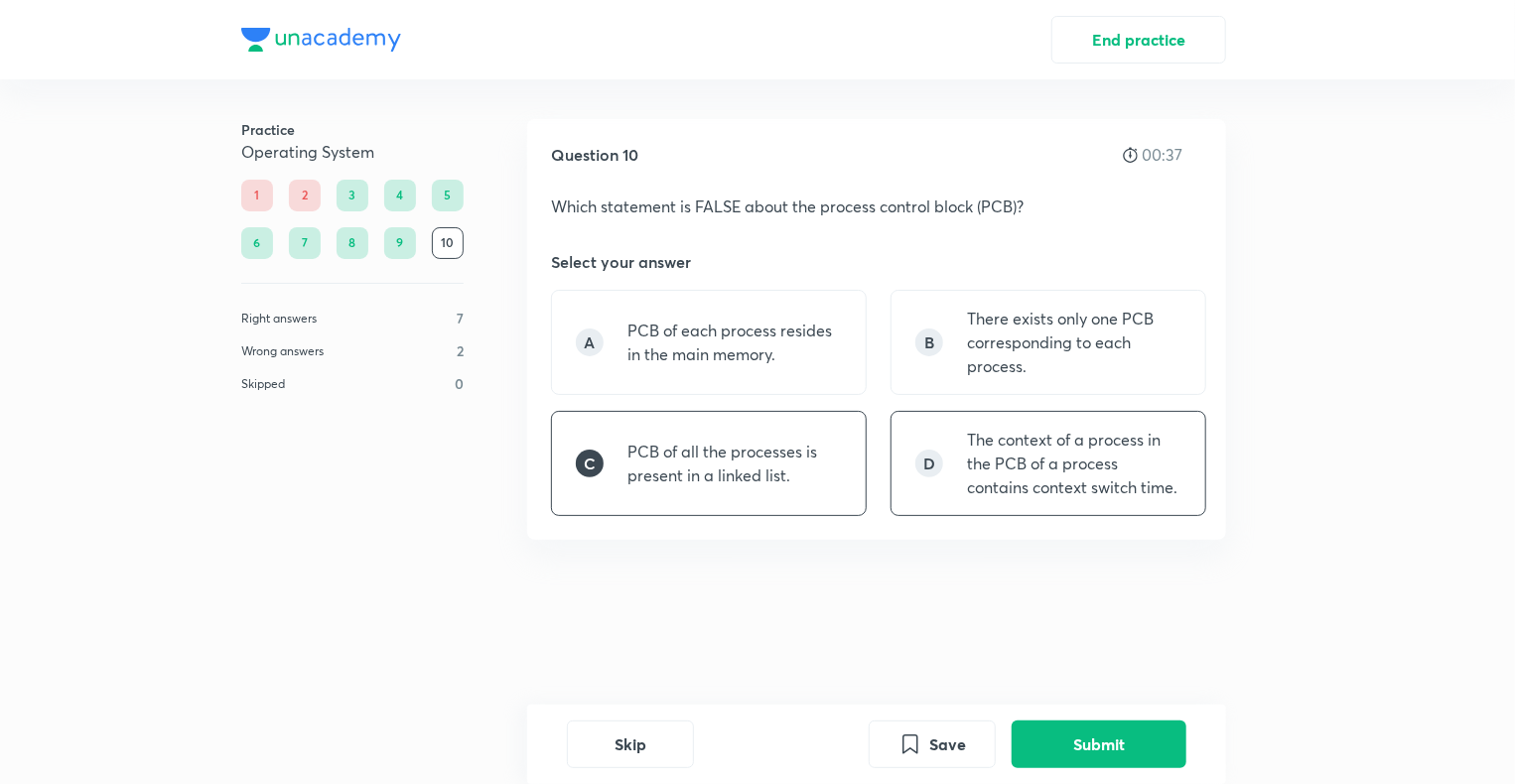 click on "D" at bounding box center [929, 463] 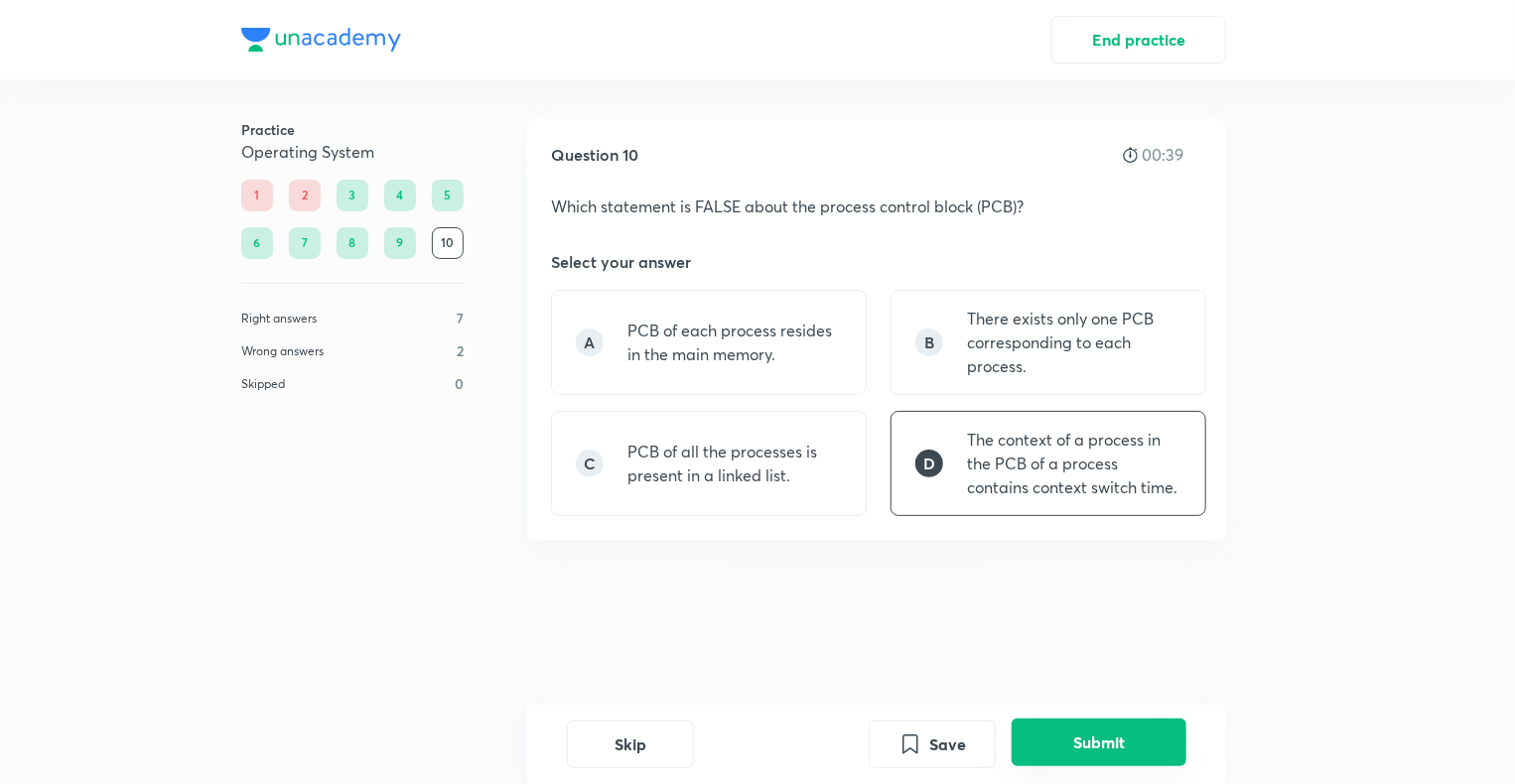 click on "Submit" at bounding box center (1099, 742) 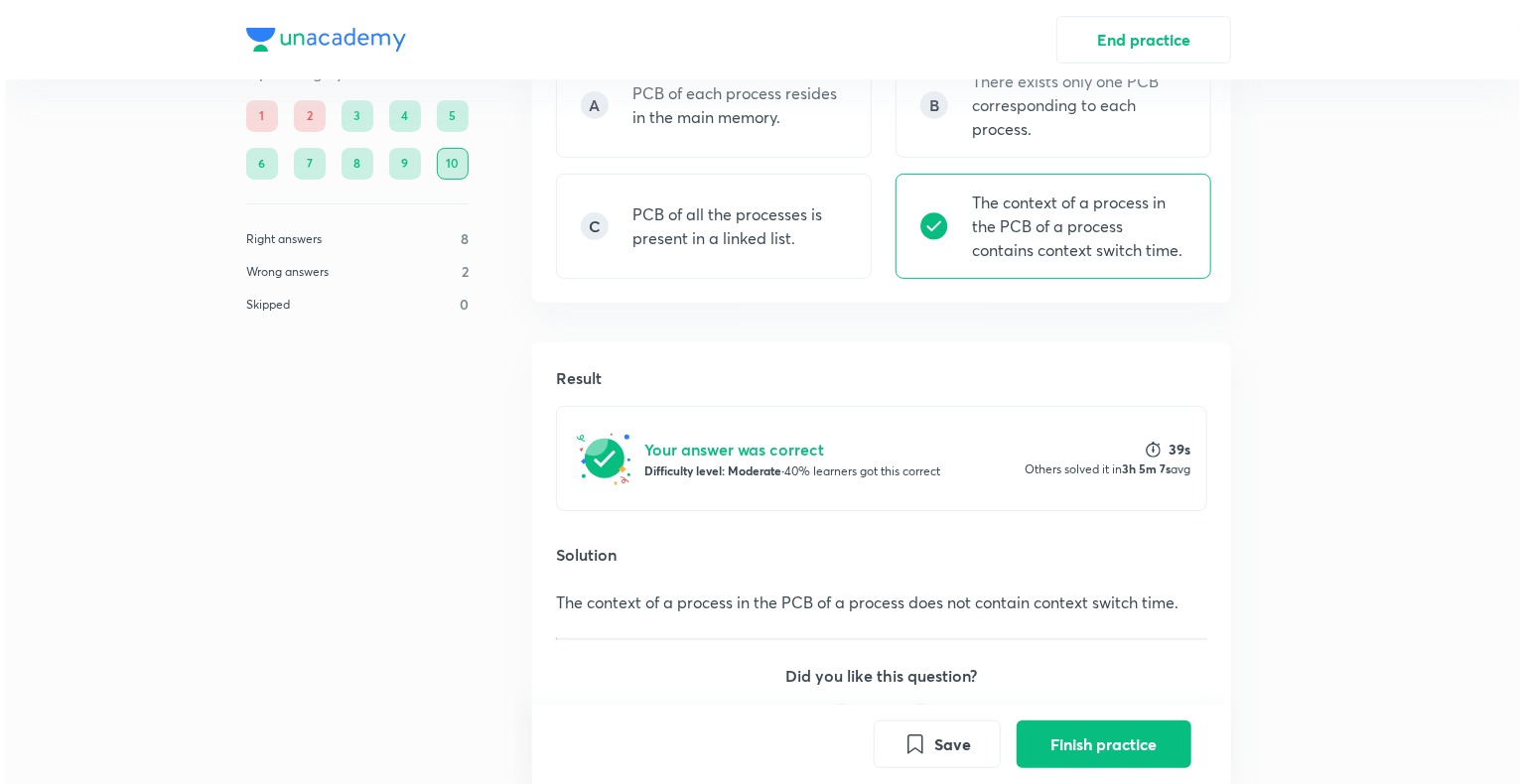 scroll, scrollTop: 403, scrollLeft: 0, axis: vertical 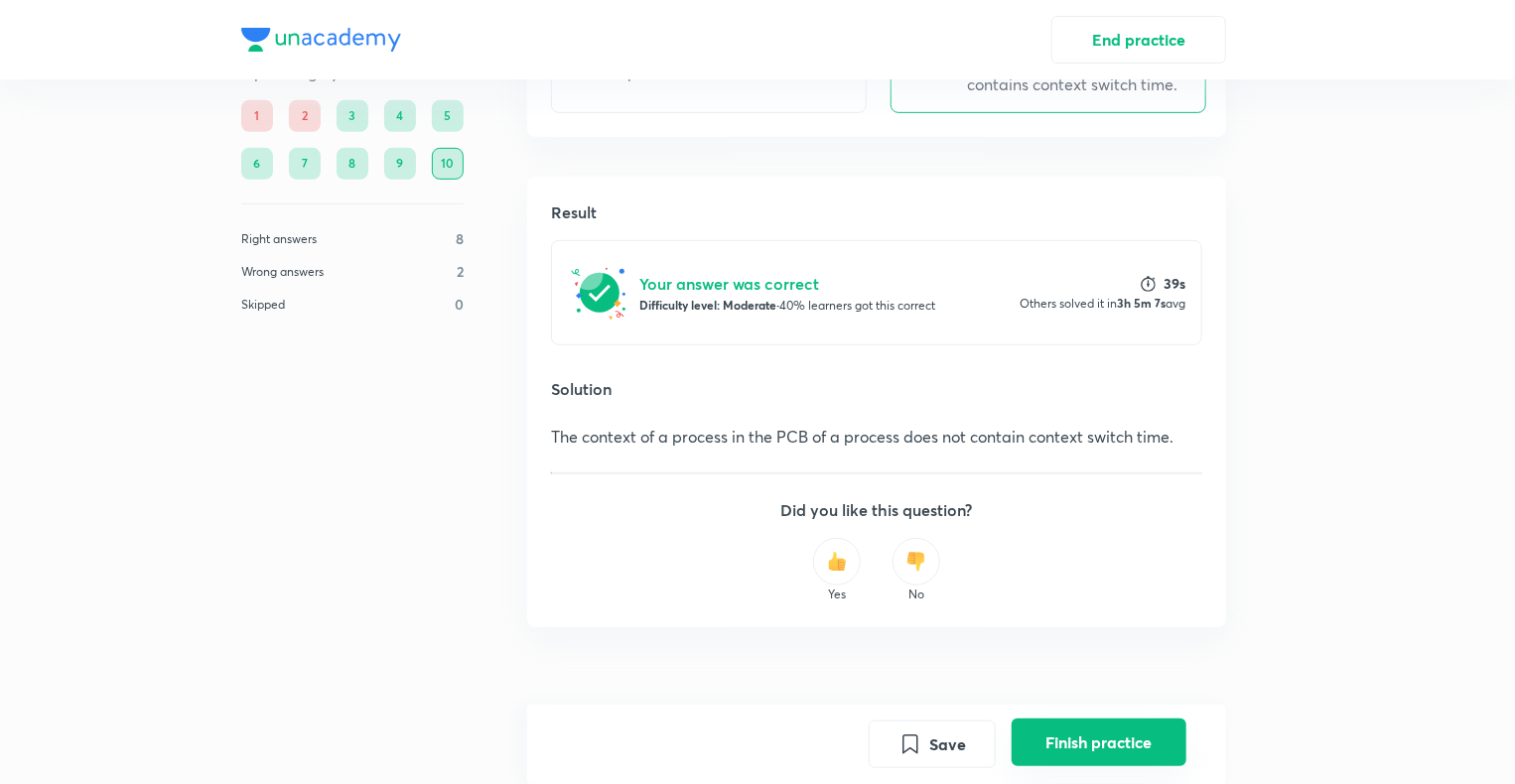 click on "Finish practice" at bounding box center (1099, 742) 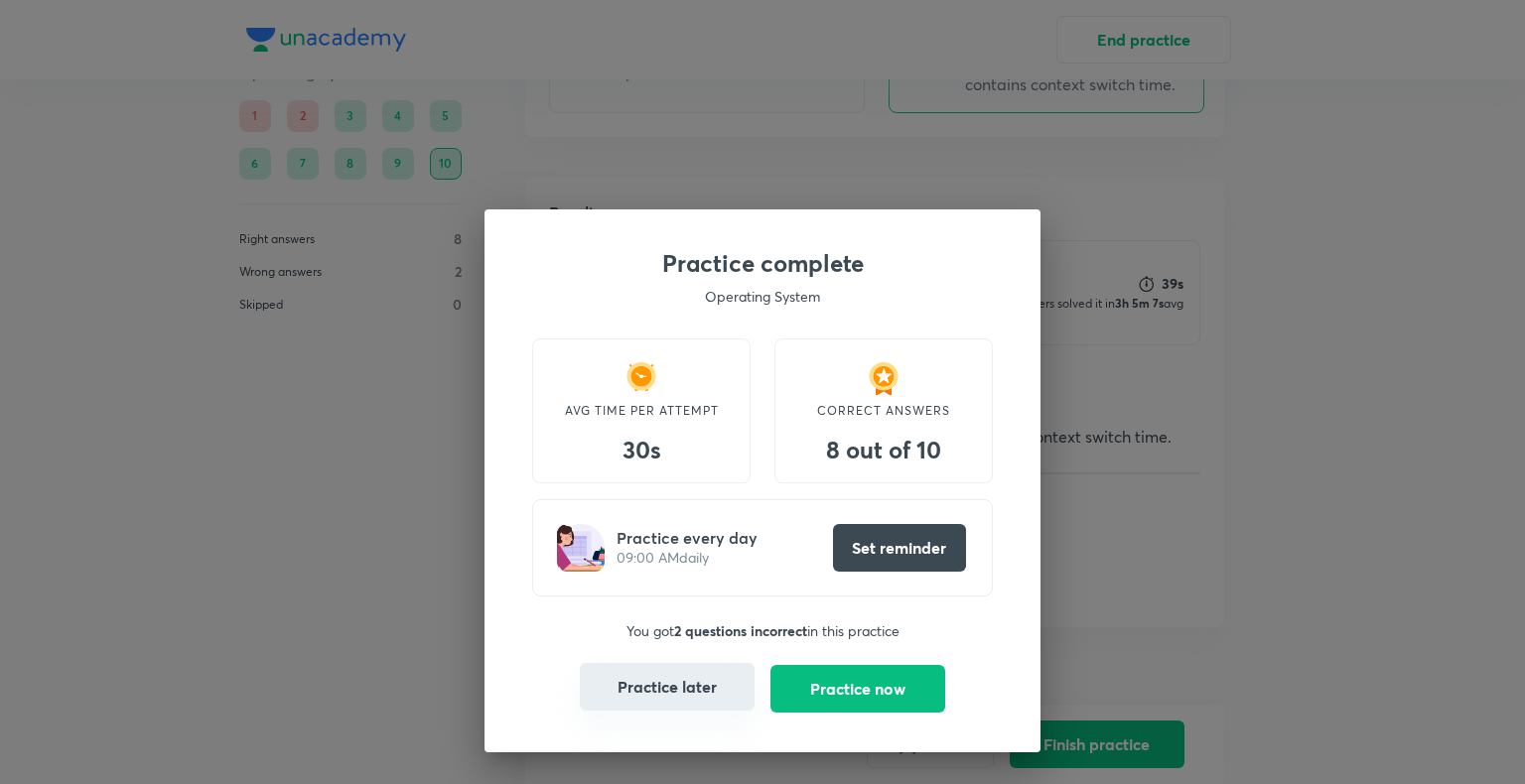 click on "Practice later" at bounding box center [667, 687] 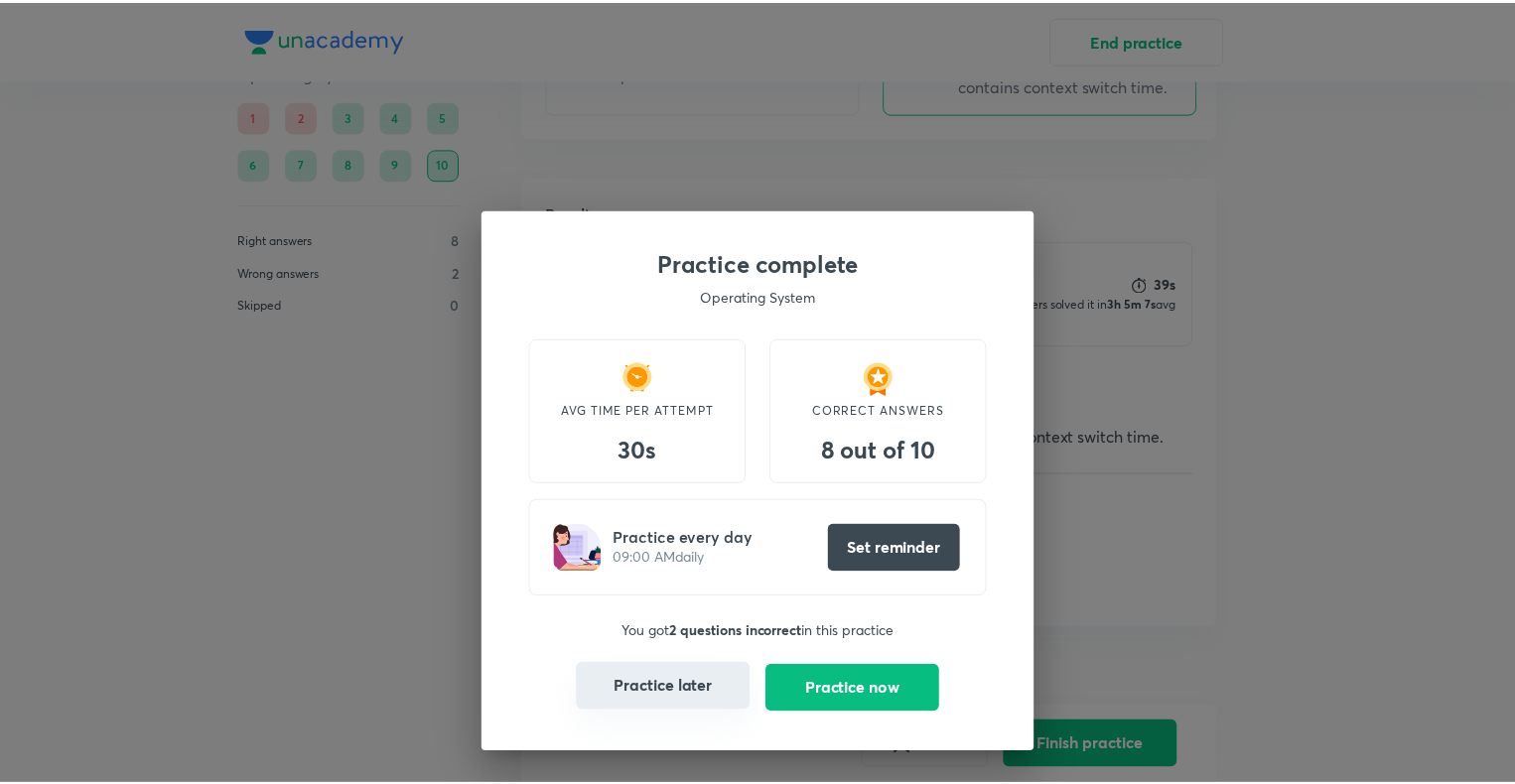 scroll, scrollTop: 0, scrollLeft: 0, axis: both 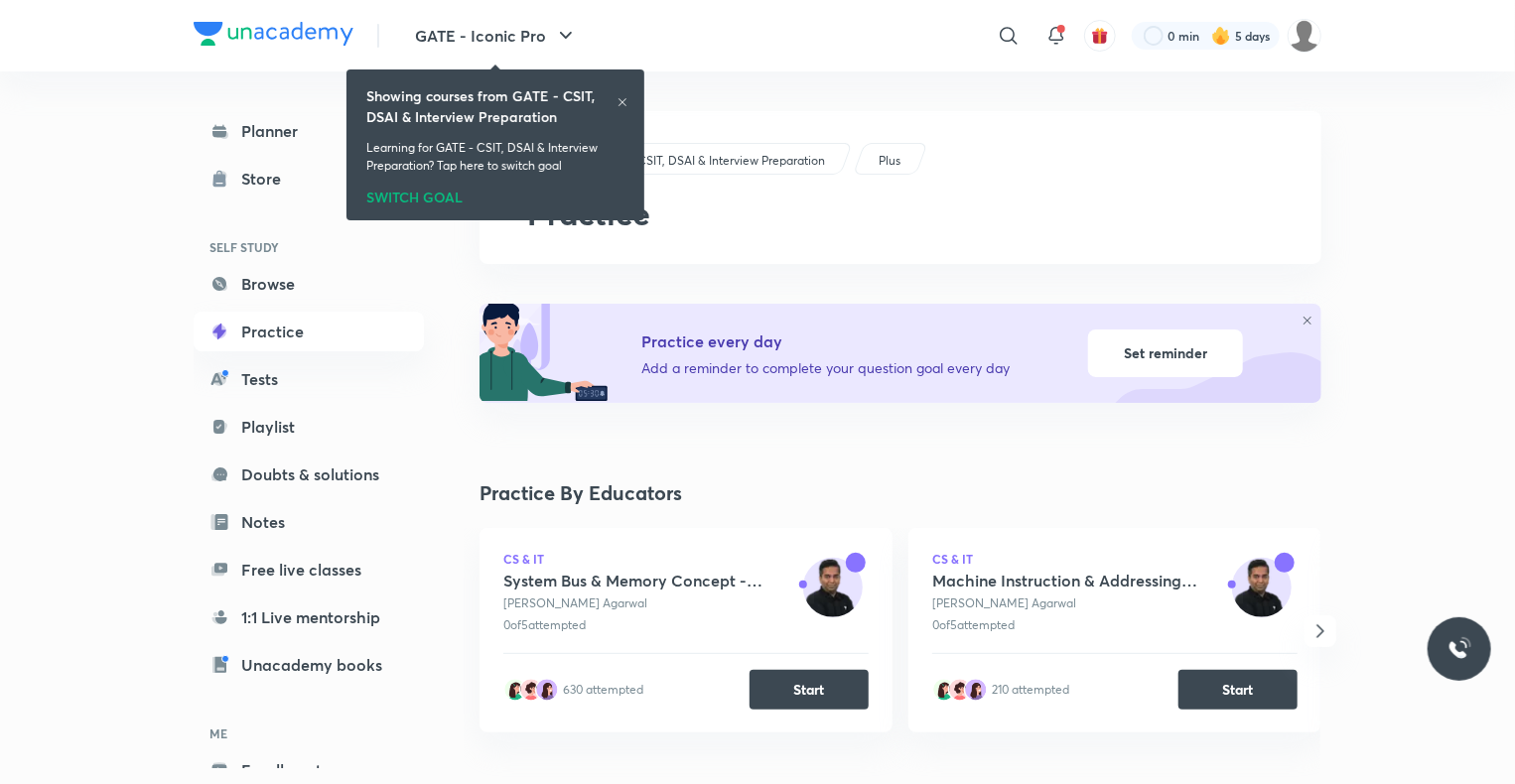 click 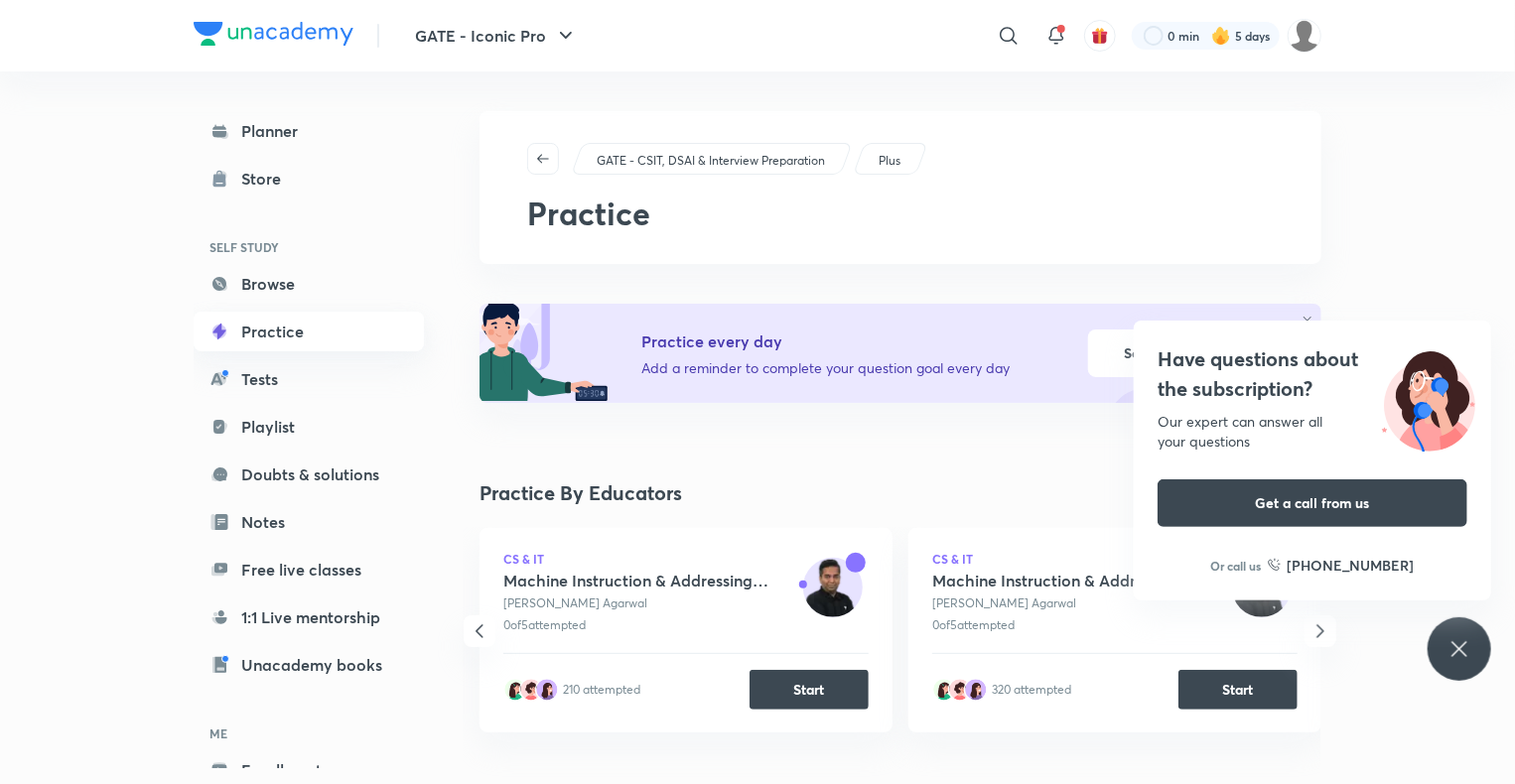 click on "Practice" at bounding box center [309, 331] 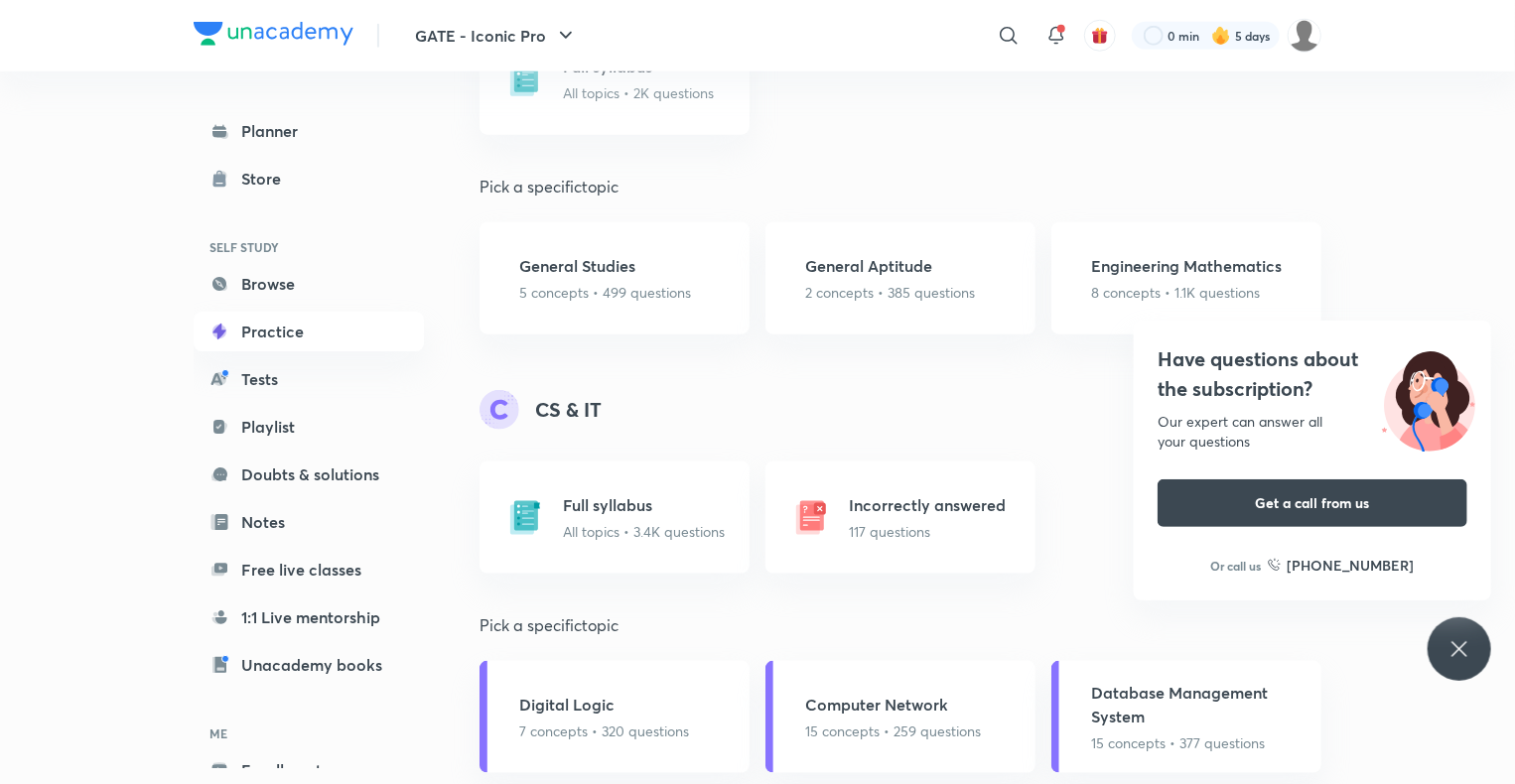 scroll, scrollTop: 1020, scrollLeft: 0, axis: vertical 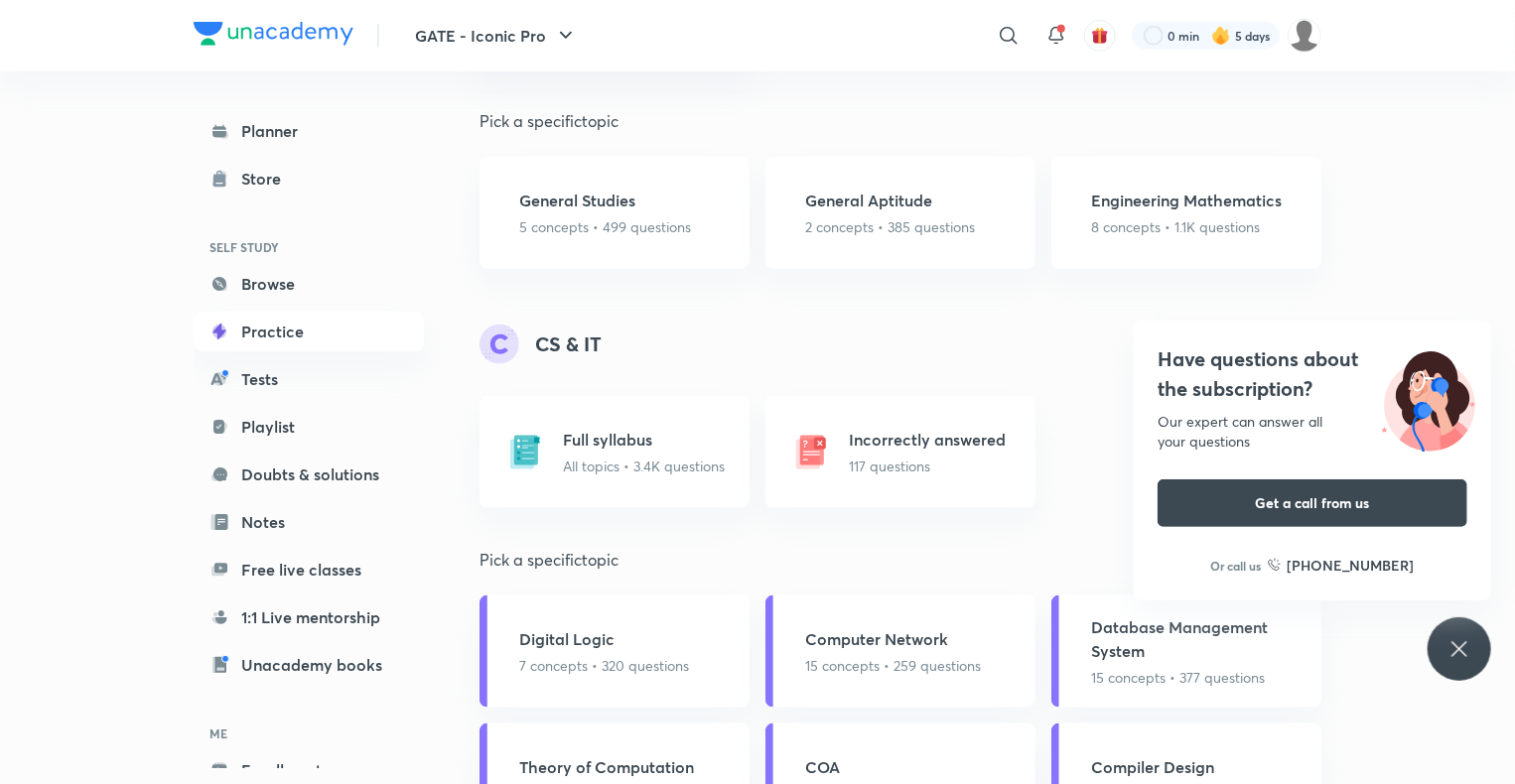 click on "Have questions about the subscription? Our expert can answer all your questions Get a call from us Or call us +91 8585858585" at bounding box center (1459, 649) 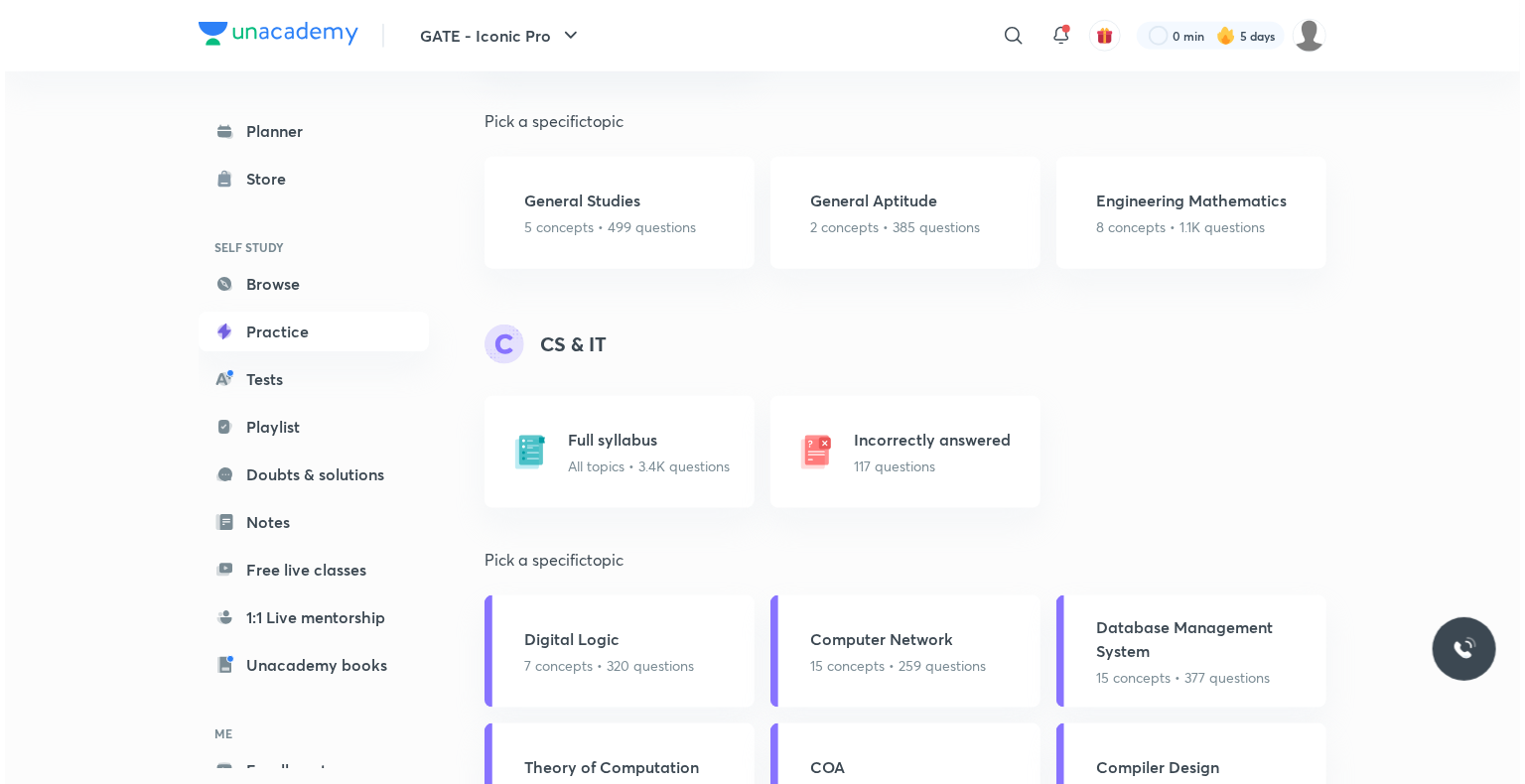 scroll, scrollTop: 1382, scrollLeft: 0, axis: vertical 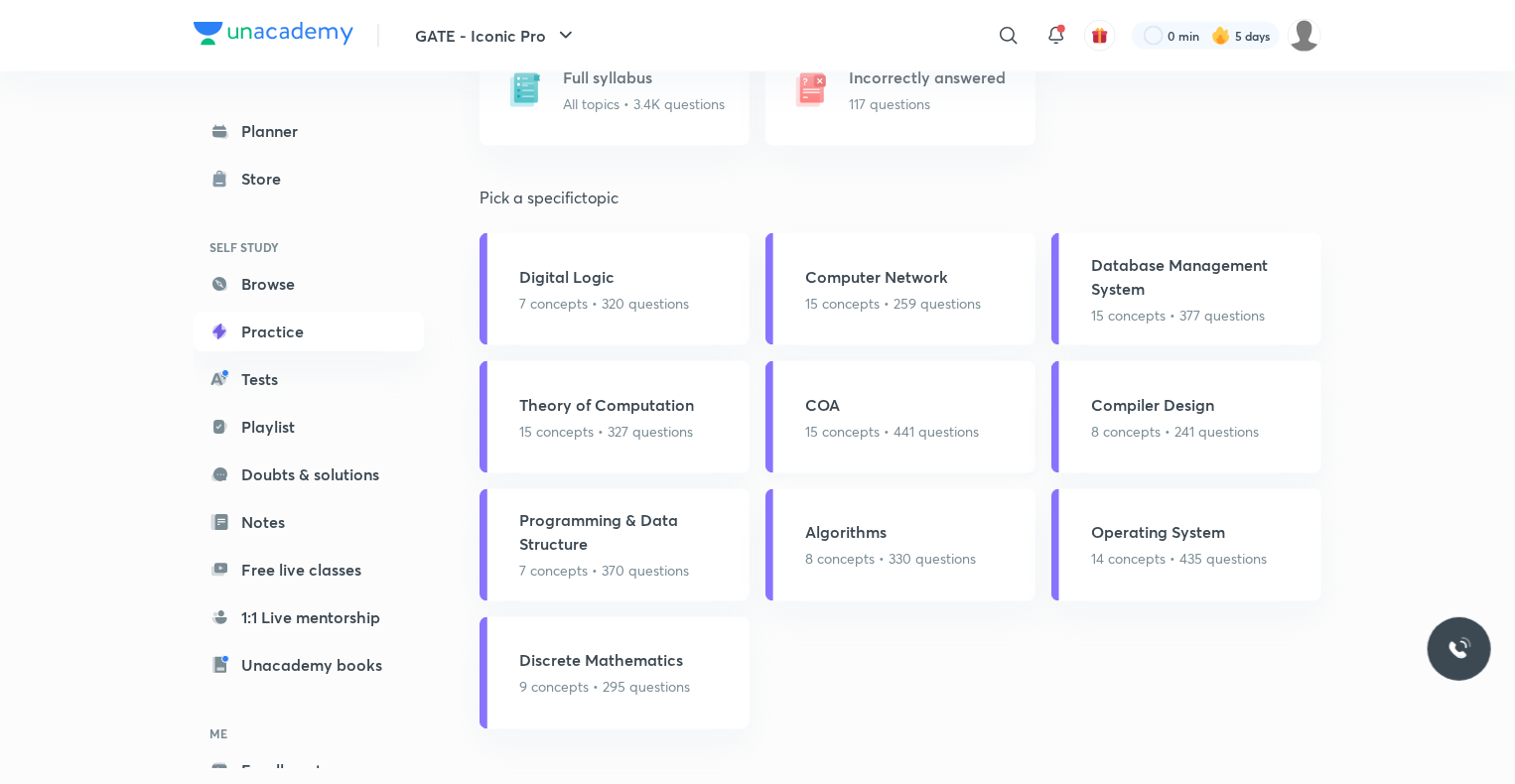 click on "COA 15 concepts • 441 questions" at bounding box center [900, 417] 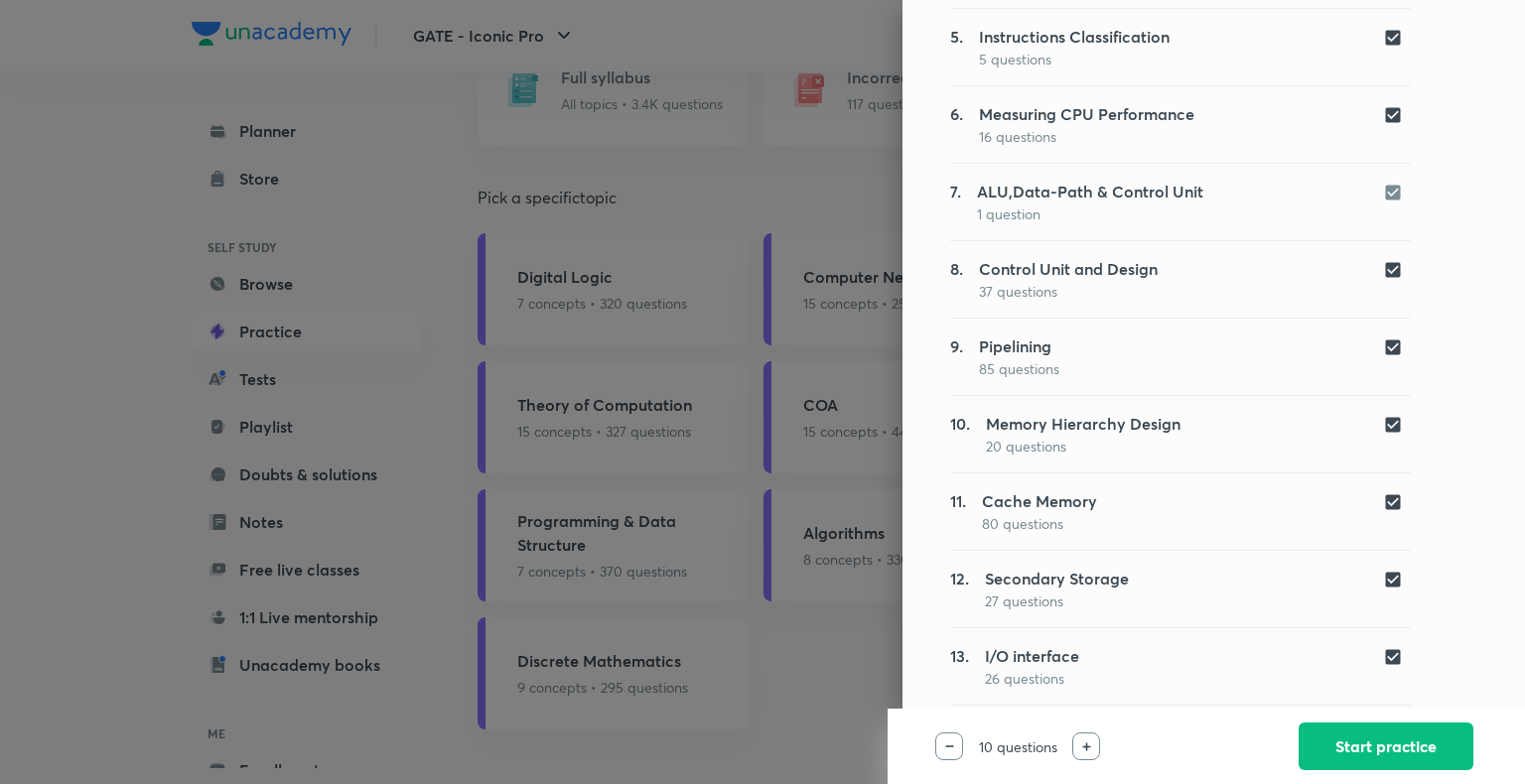 scroll, scrollTop: 718, scrollLeft: 0, axis: vertical 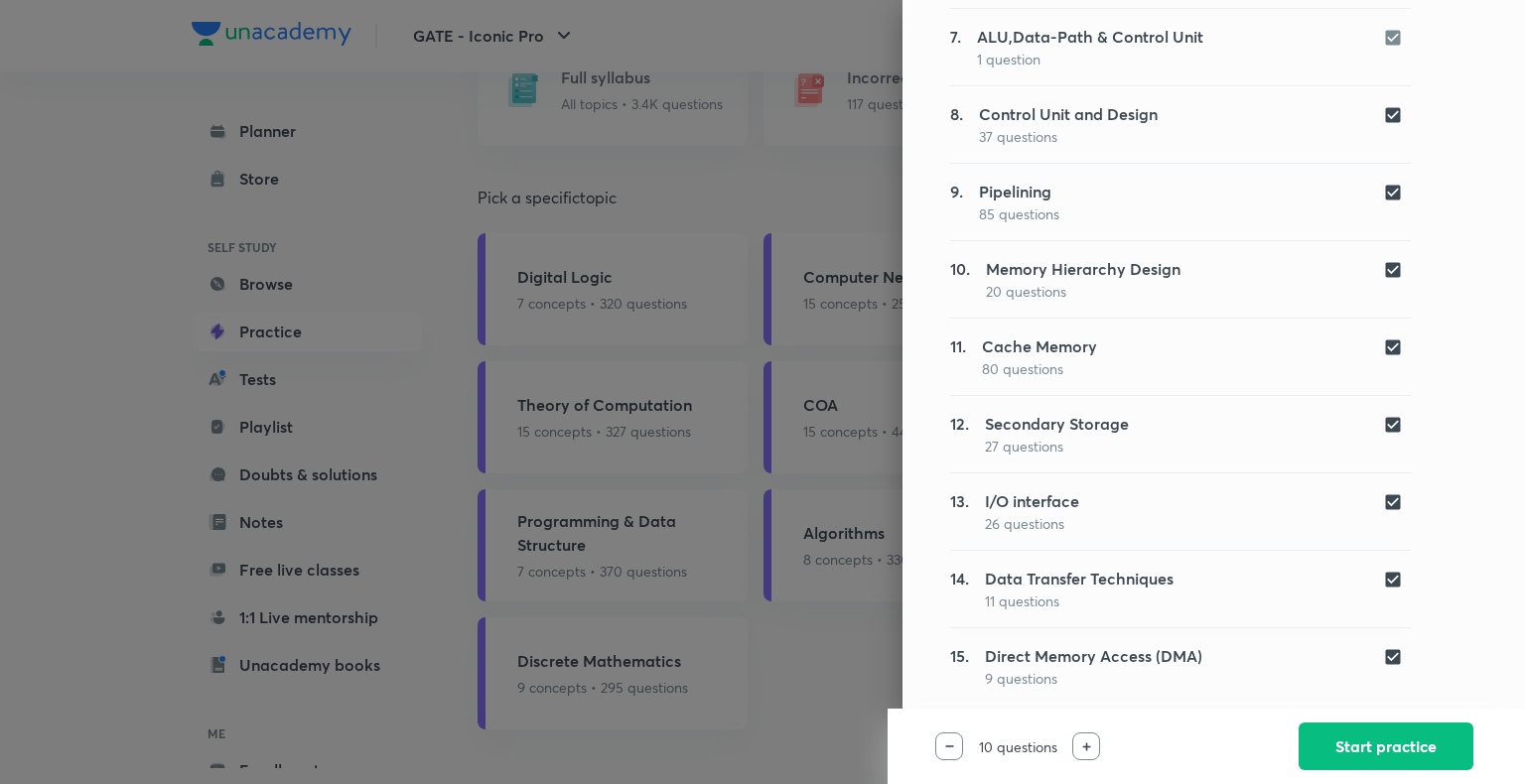 click at bounding box center [1397, 657] 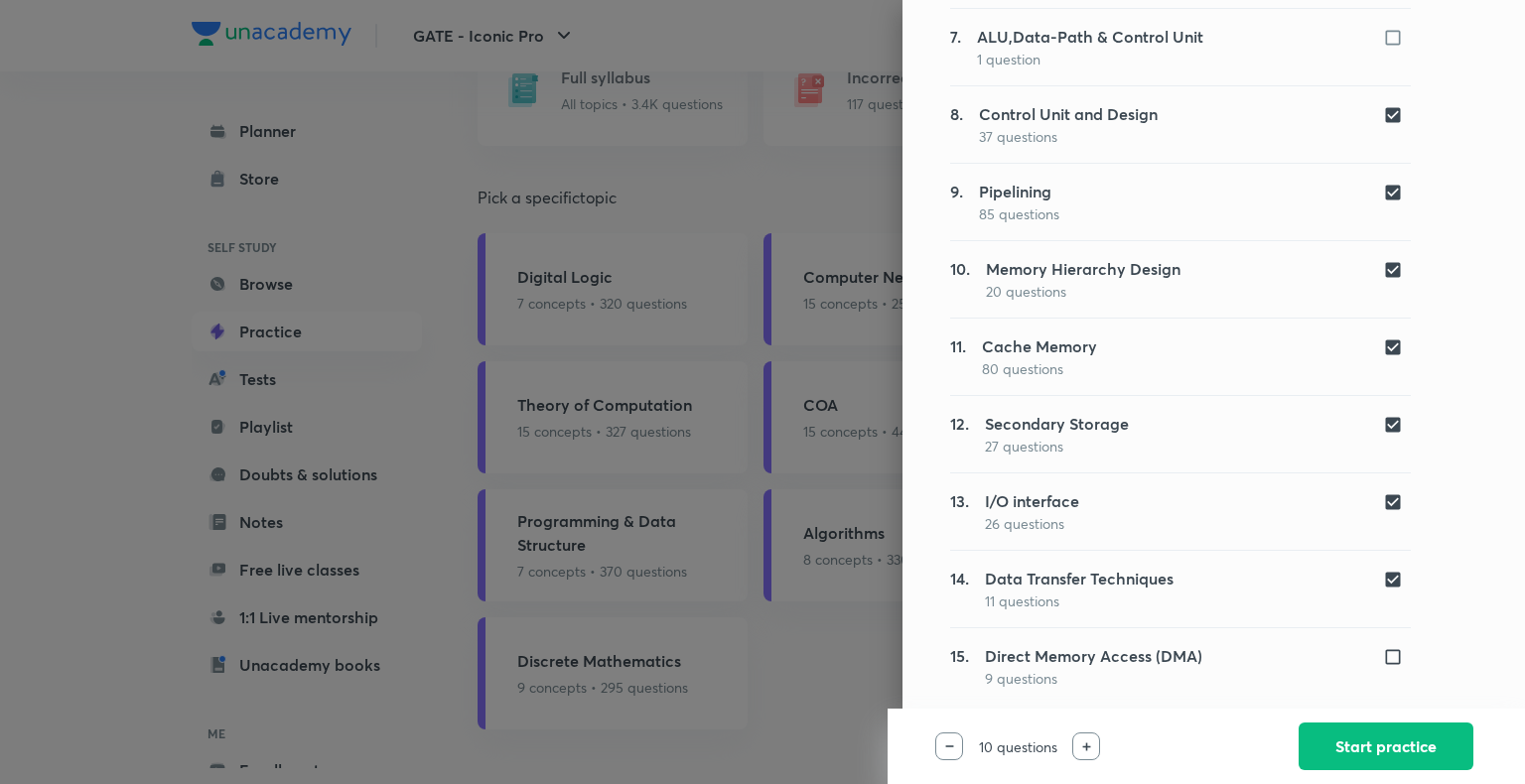 click at bounding box center (1397, 580) 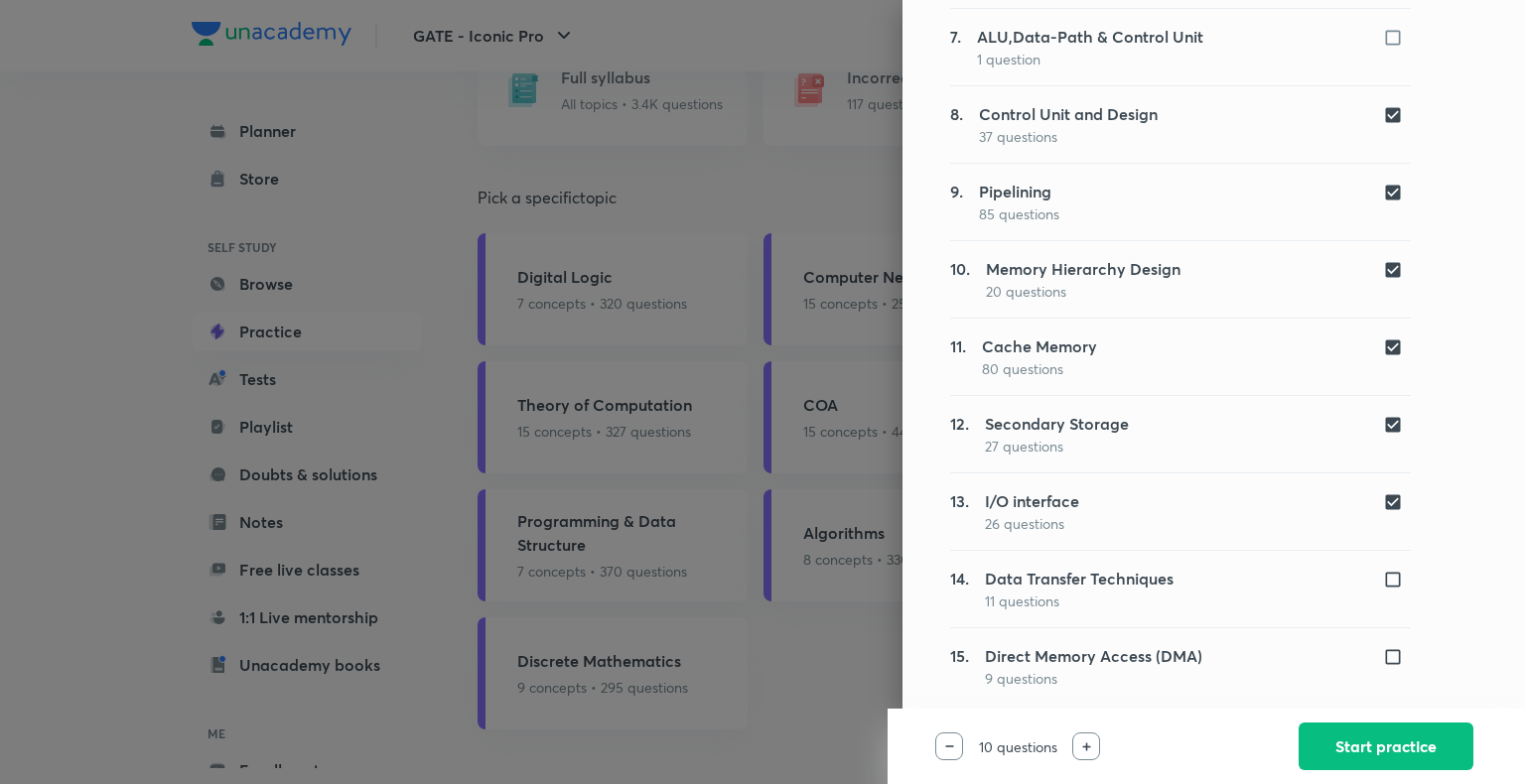 click at bounding box center (1397, 502) 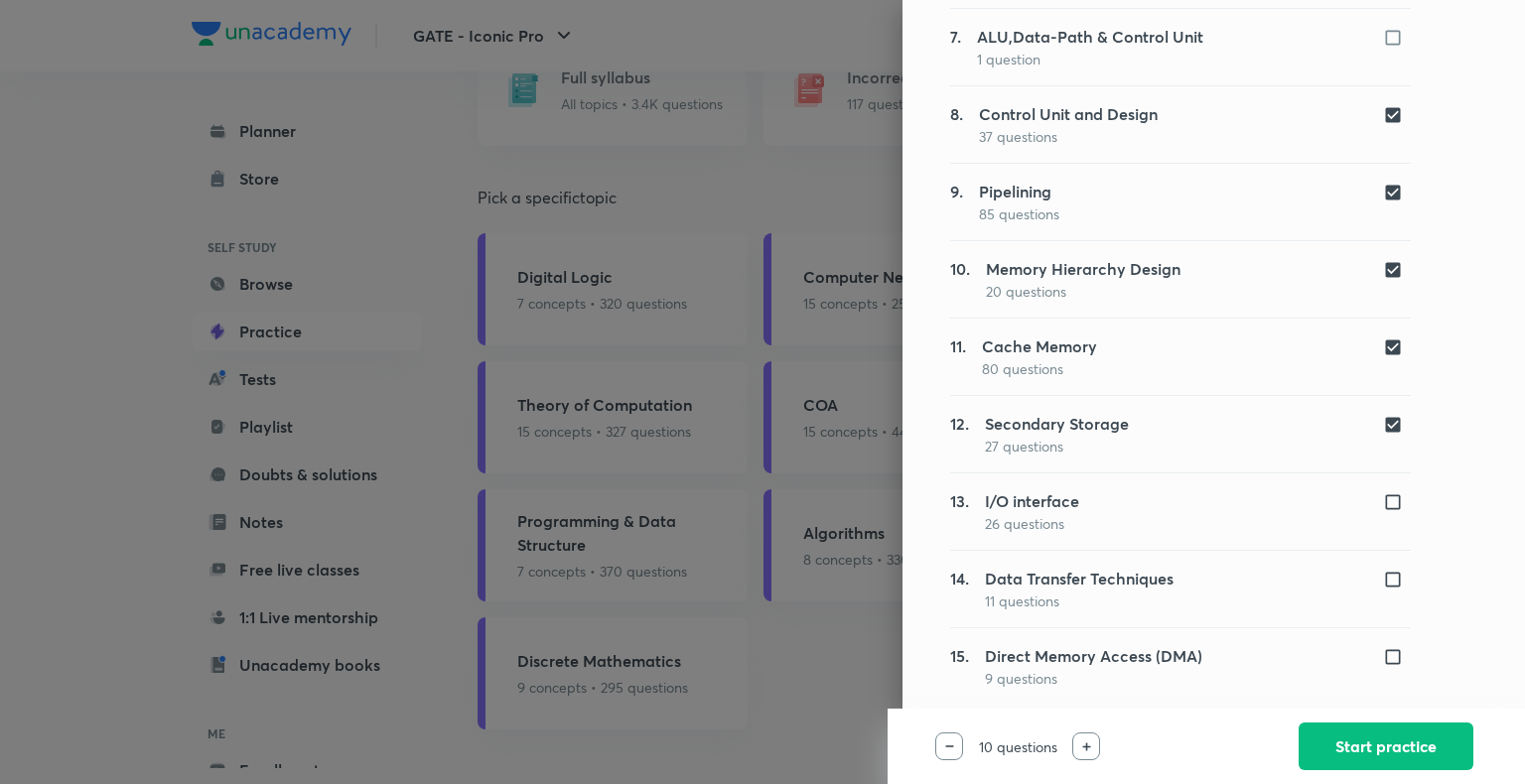click at bounding box center (1397, 425) 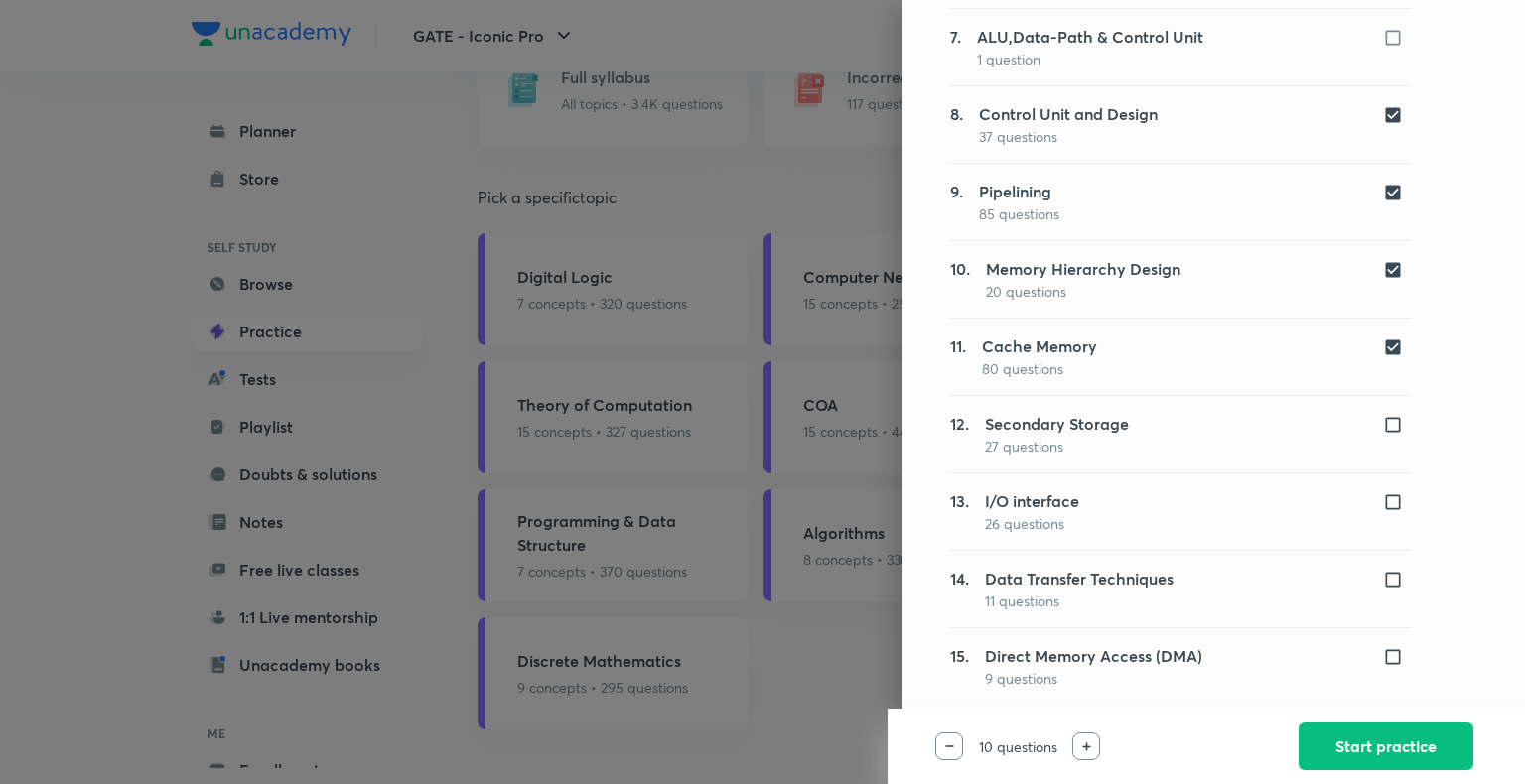 click at bounding box center (1397, 347) 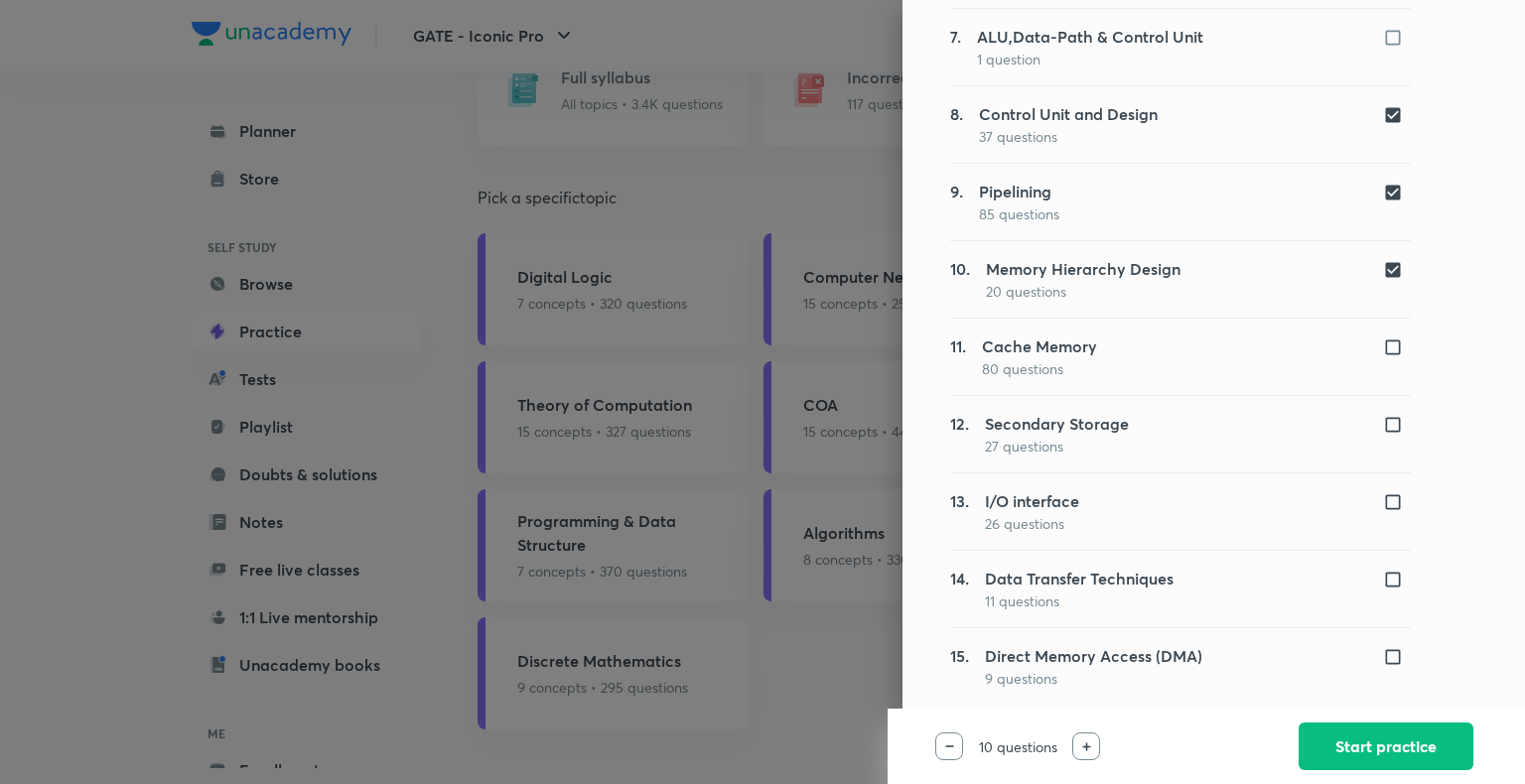 click at bounding box center (1397, 270) 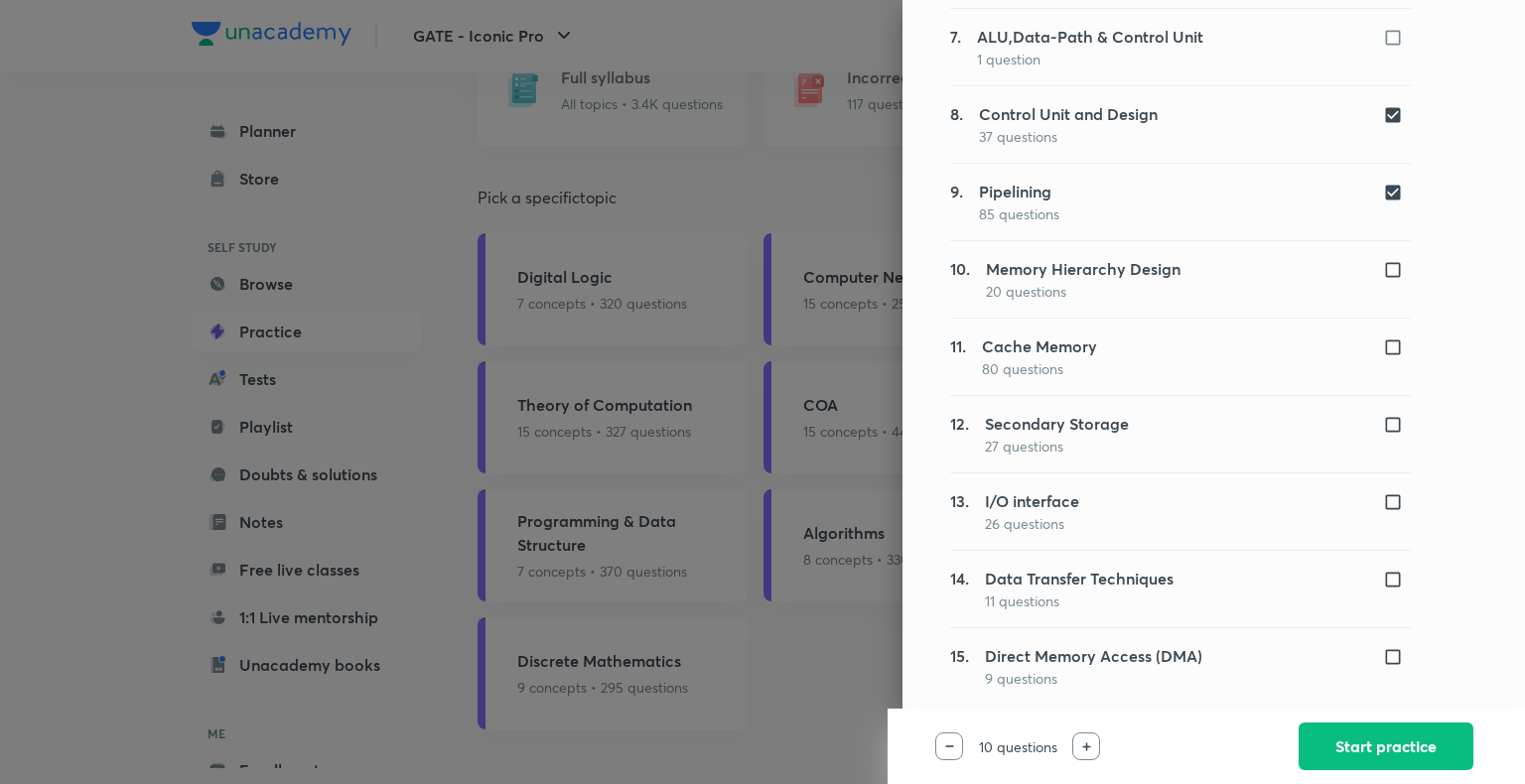 click at bounding box center [1397, 193] 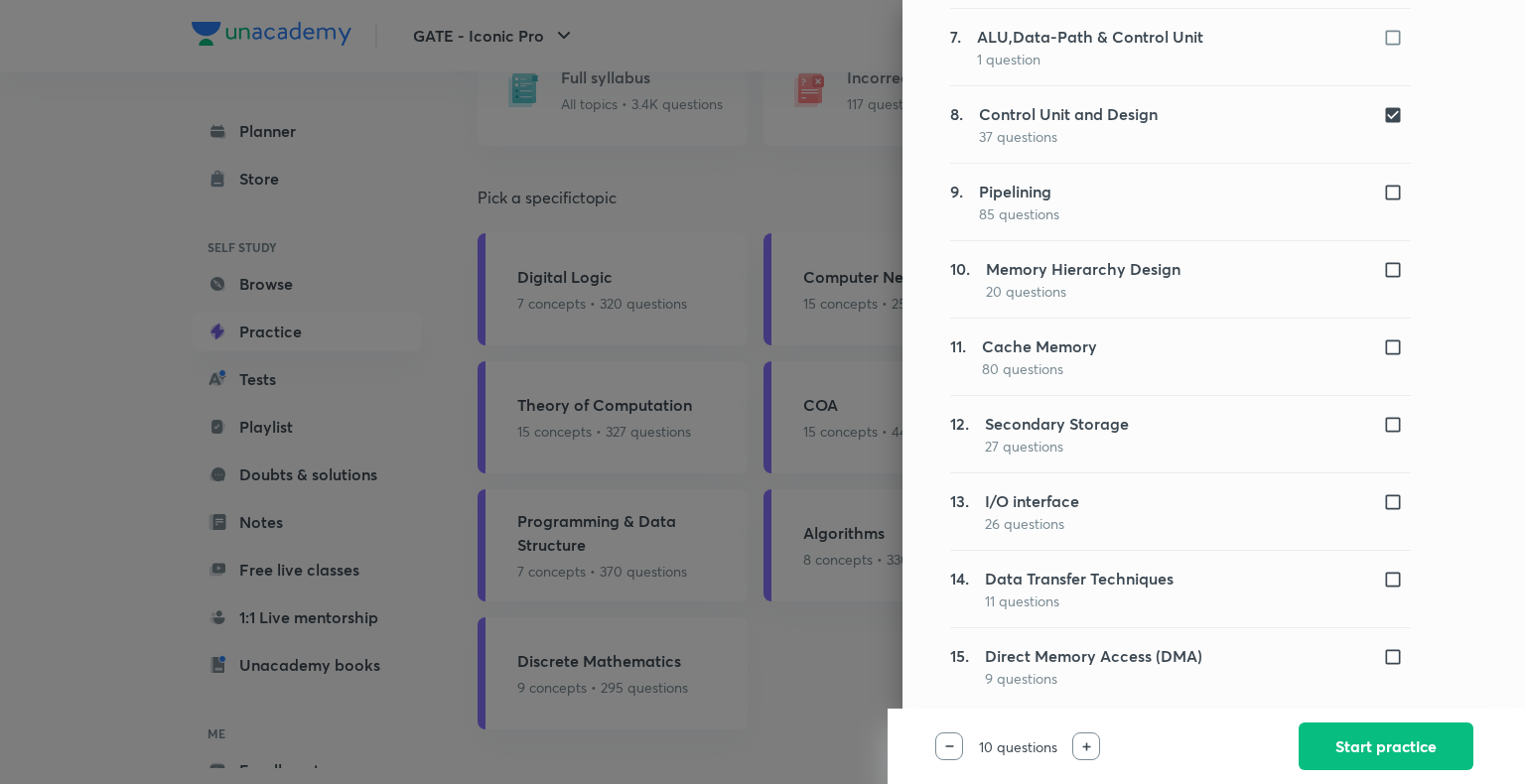 click at bounding box center [1397, 115] 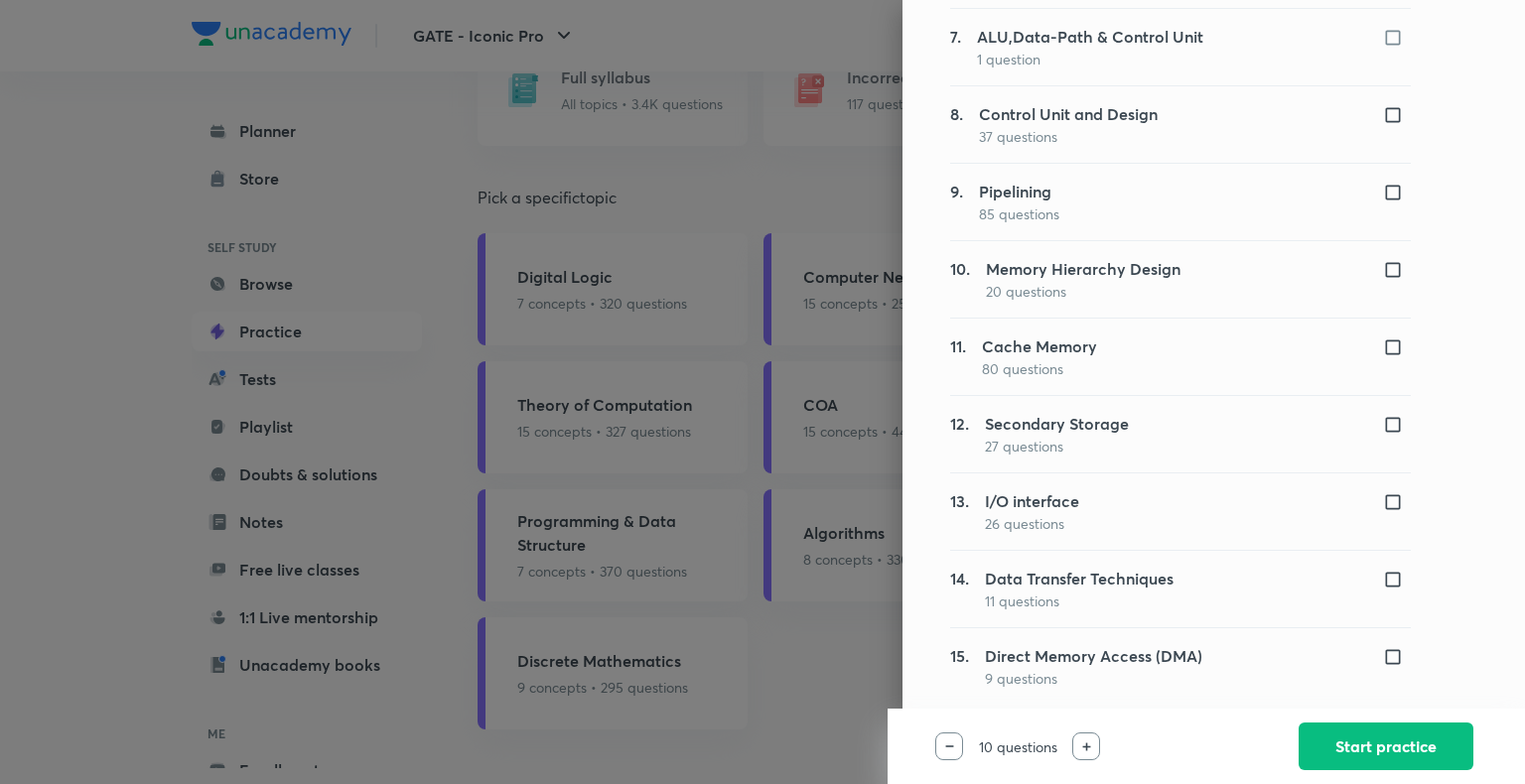 scroll, scrollTop: 551, scrollLeft: 0, axis: vertical 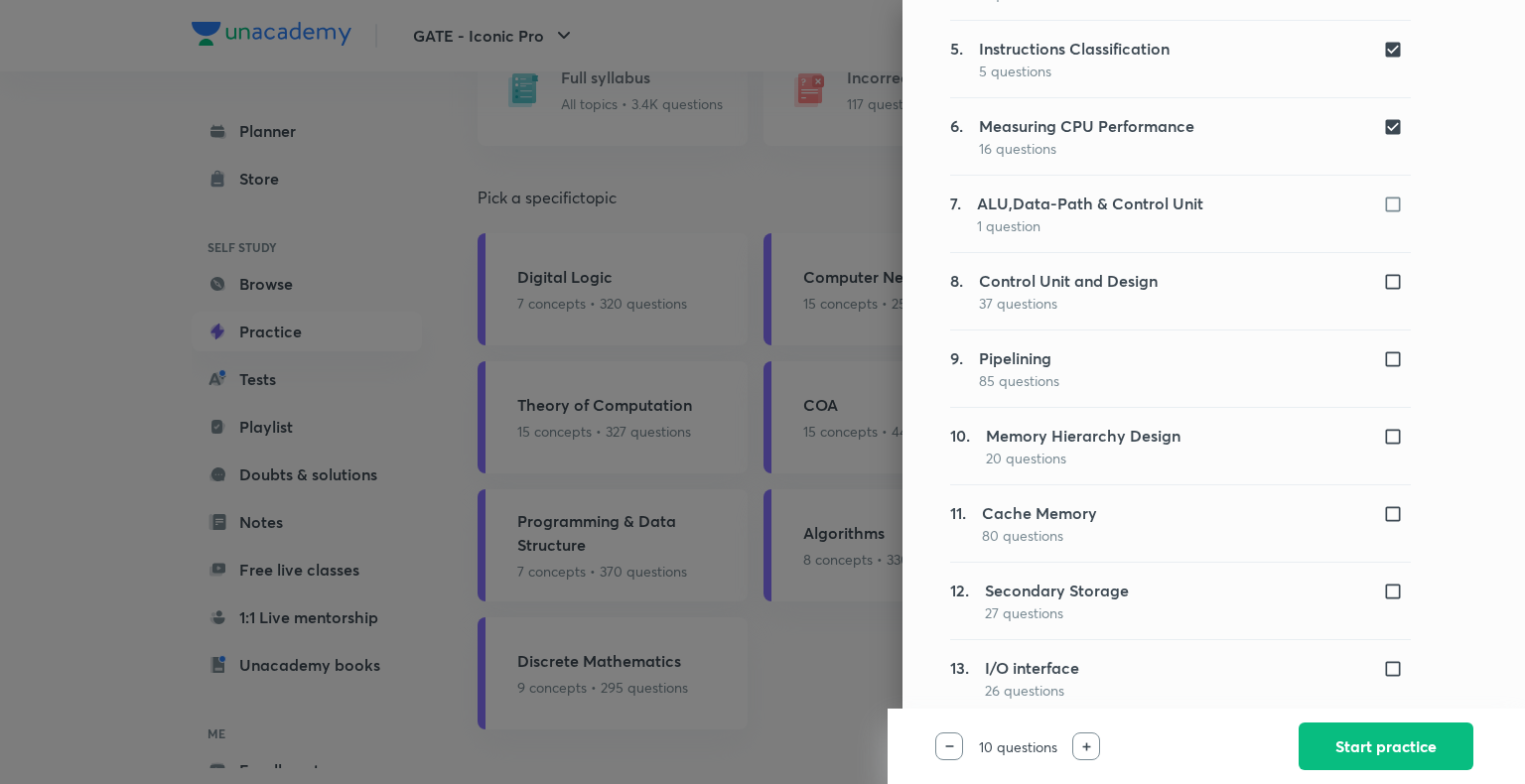 click at bounding box center (1397, 127) 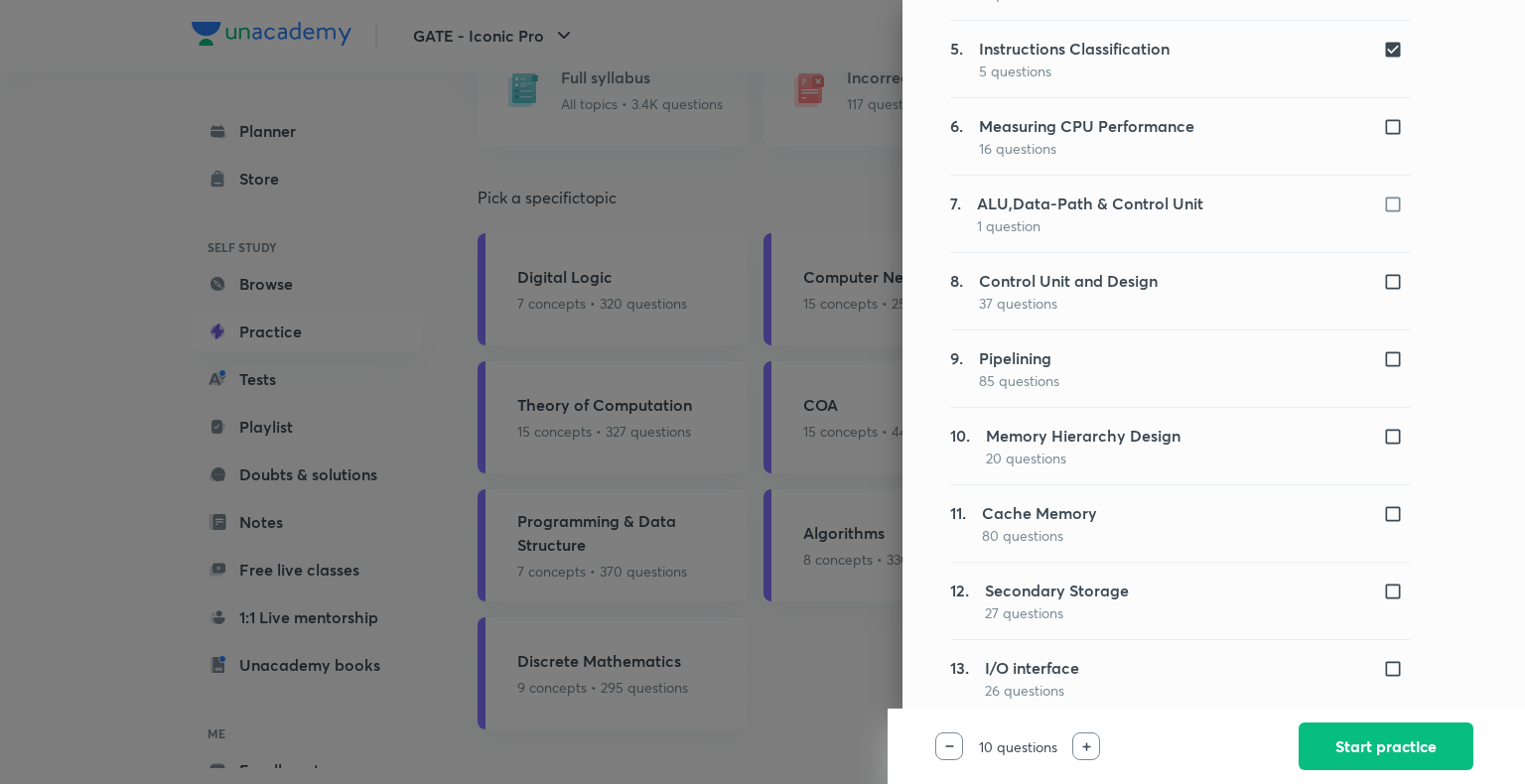 scroll, scrollTop: 423, scrollLeft: 0, axis: vertical 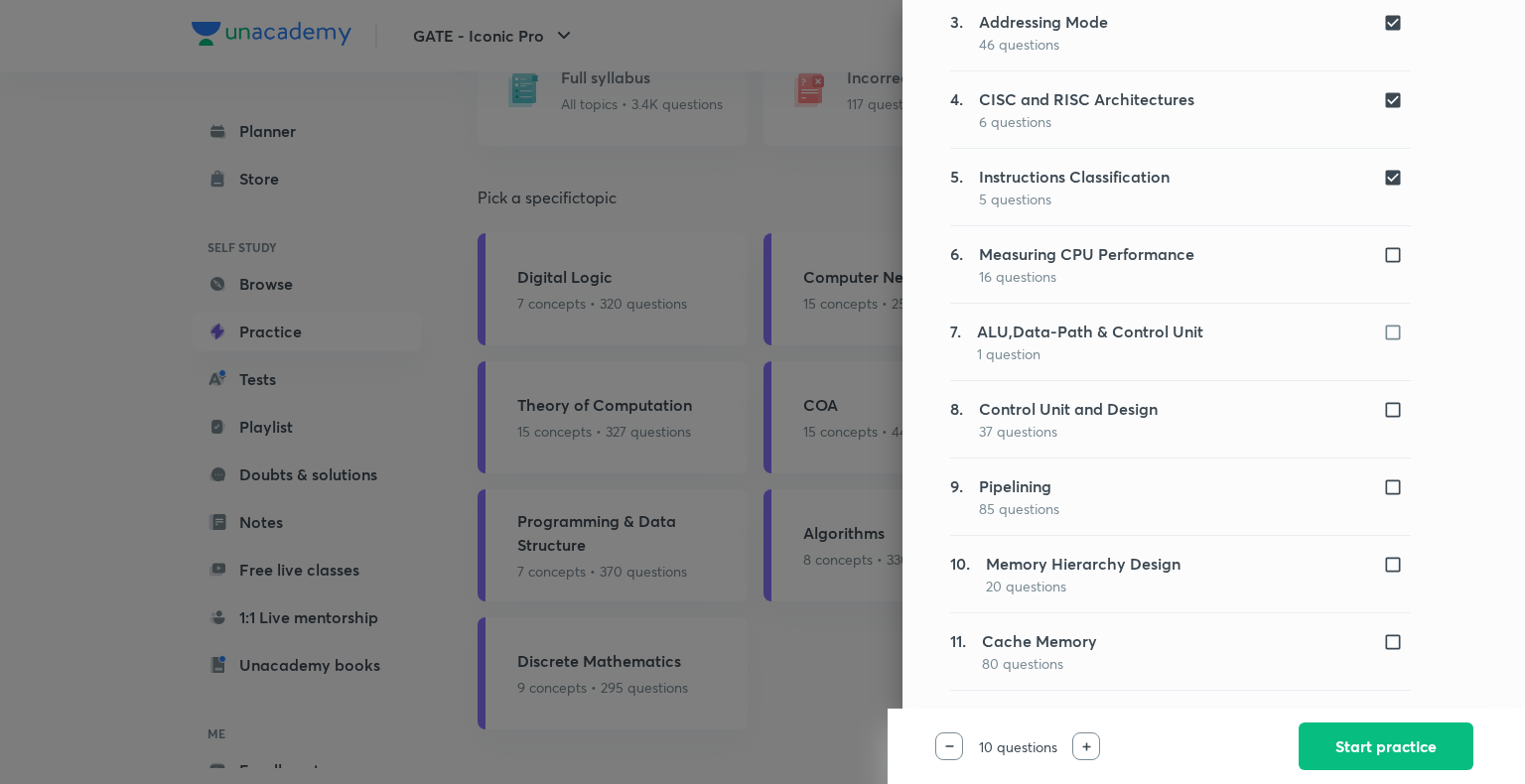 click at bounding box center [1397, 100] 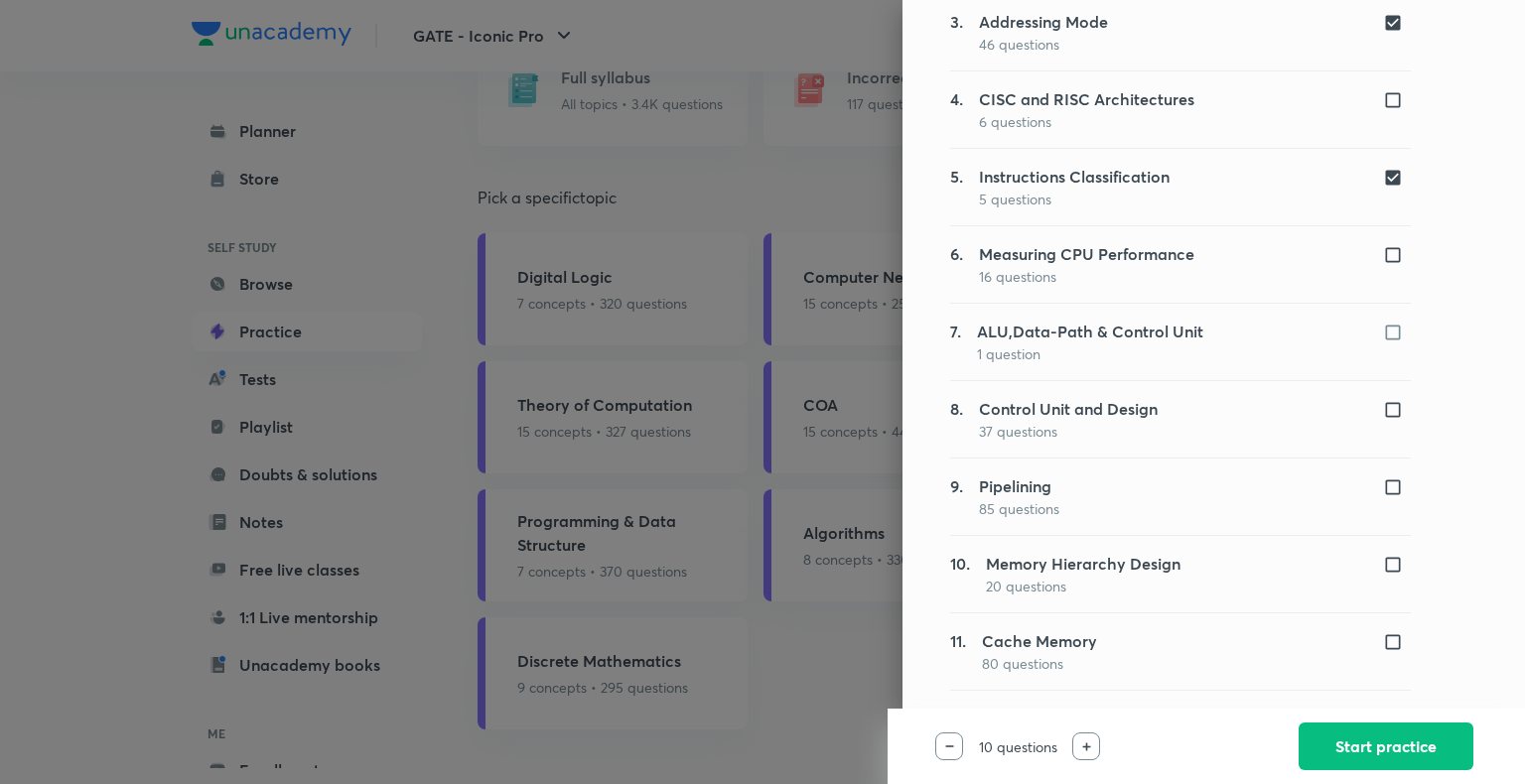 click at bounding box center (1397, 178) 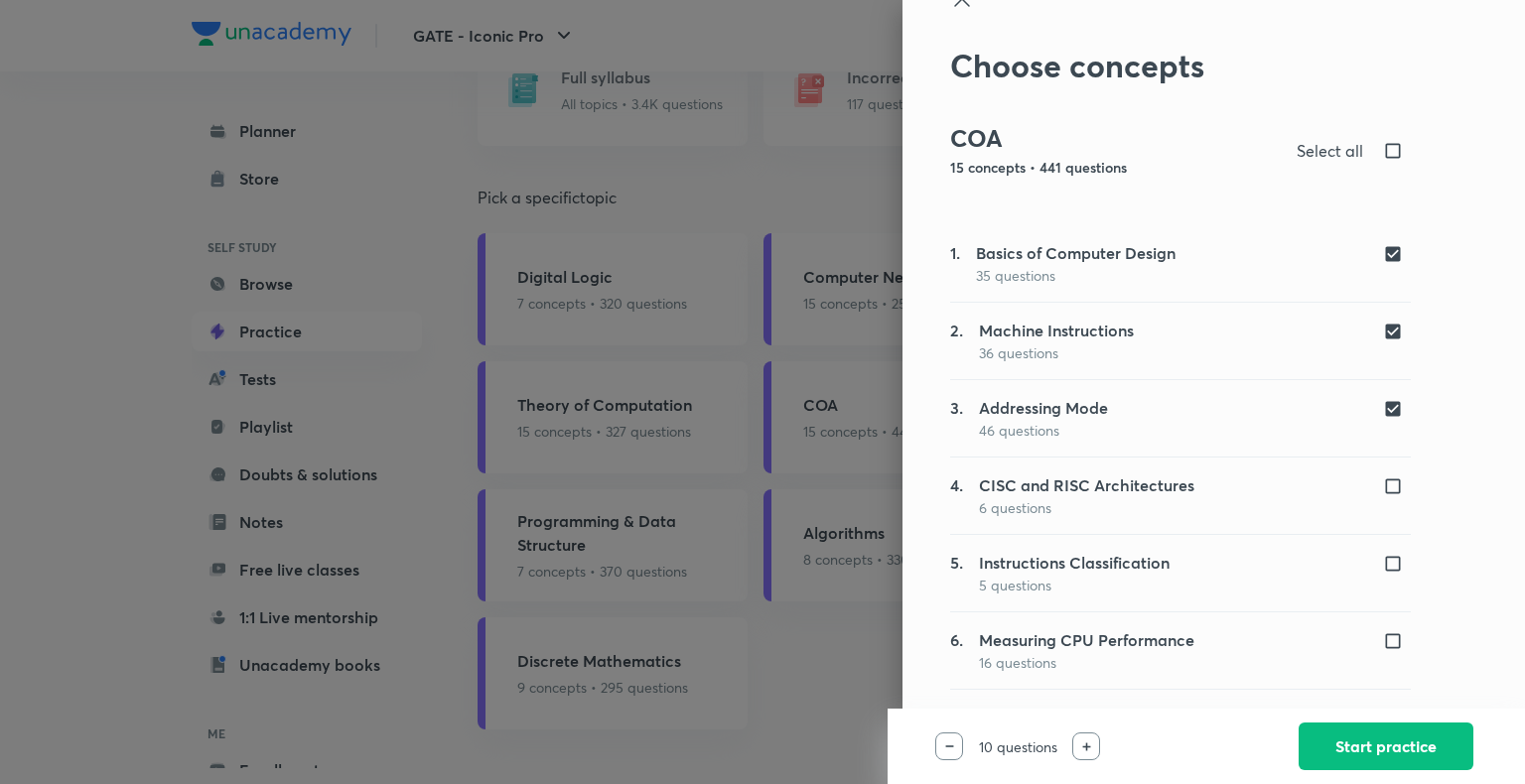 scroll, scrollTop: 36, scrollLeft: 0, axis: vertical 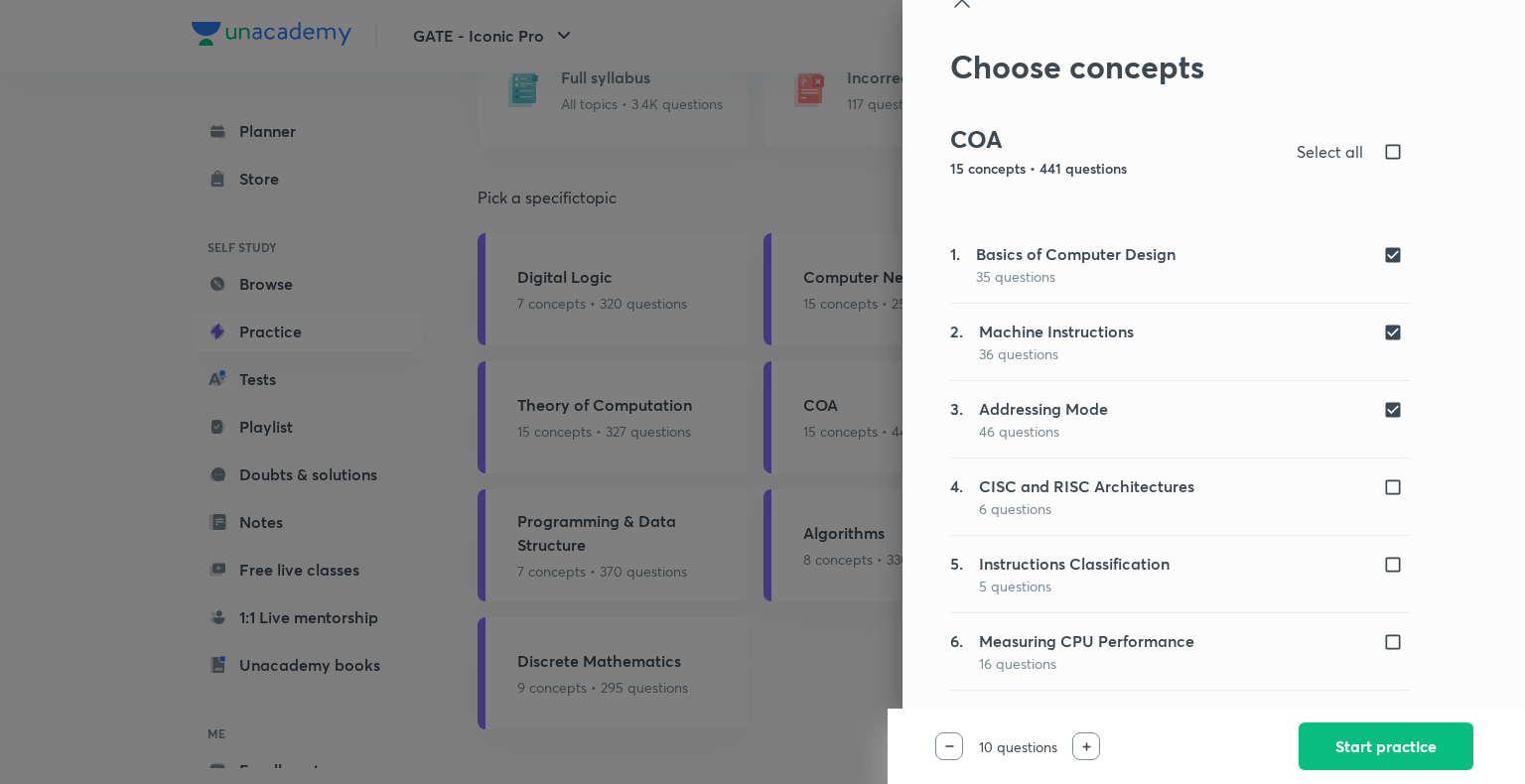 click on "10 questions Start practice" at bounding box center (1206, 746) 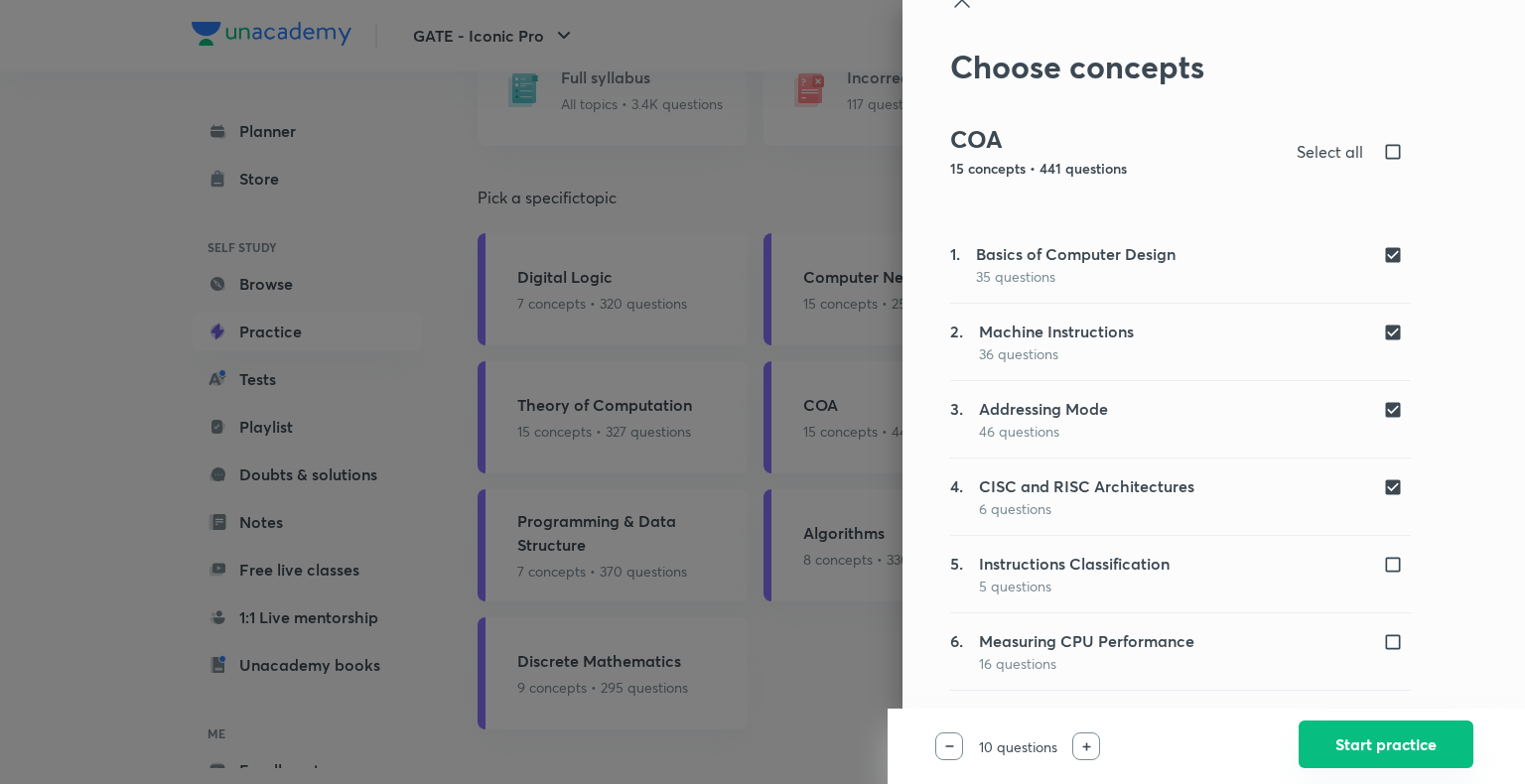 click on "Start practice" at bounding box center (1386, 744) 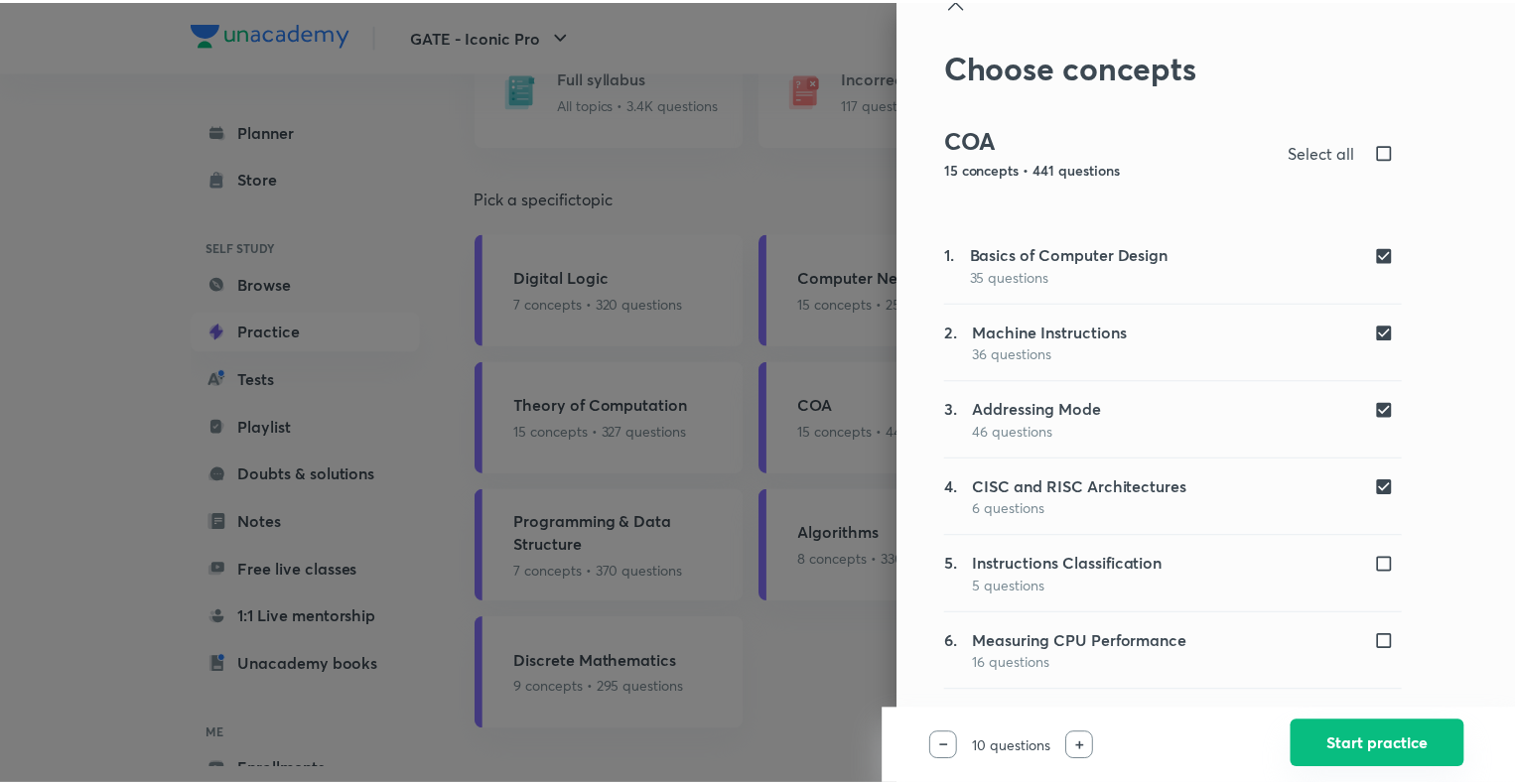 scroll, scrollTop: 0, scrollLeft: 0, axis: both 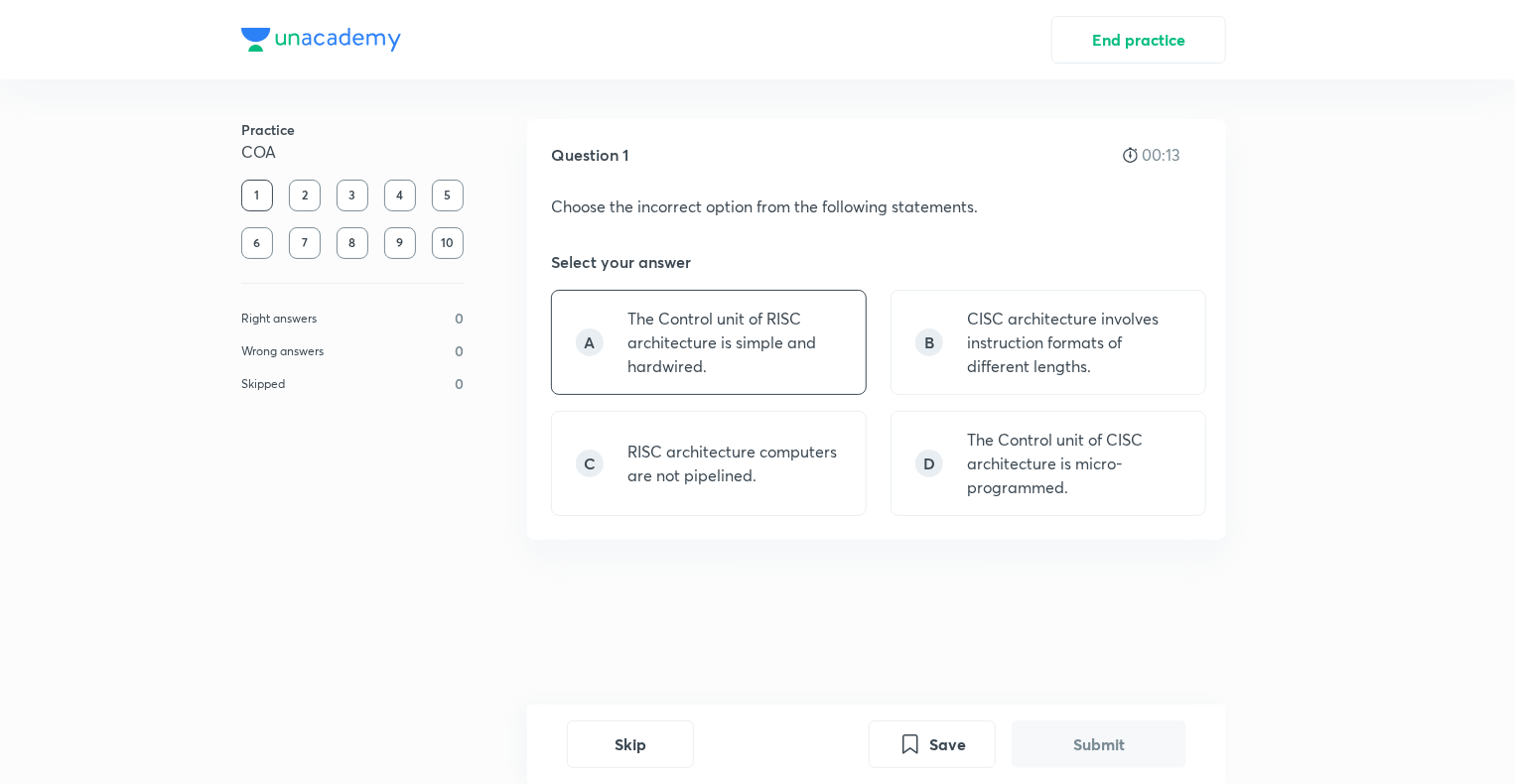 click on "The Control unit of RISC architecture is simple and hardwired." at bounding box center (735, 342) 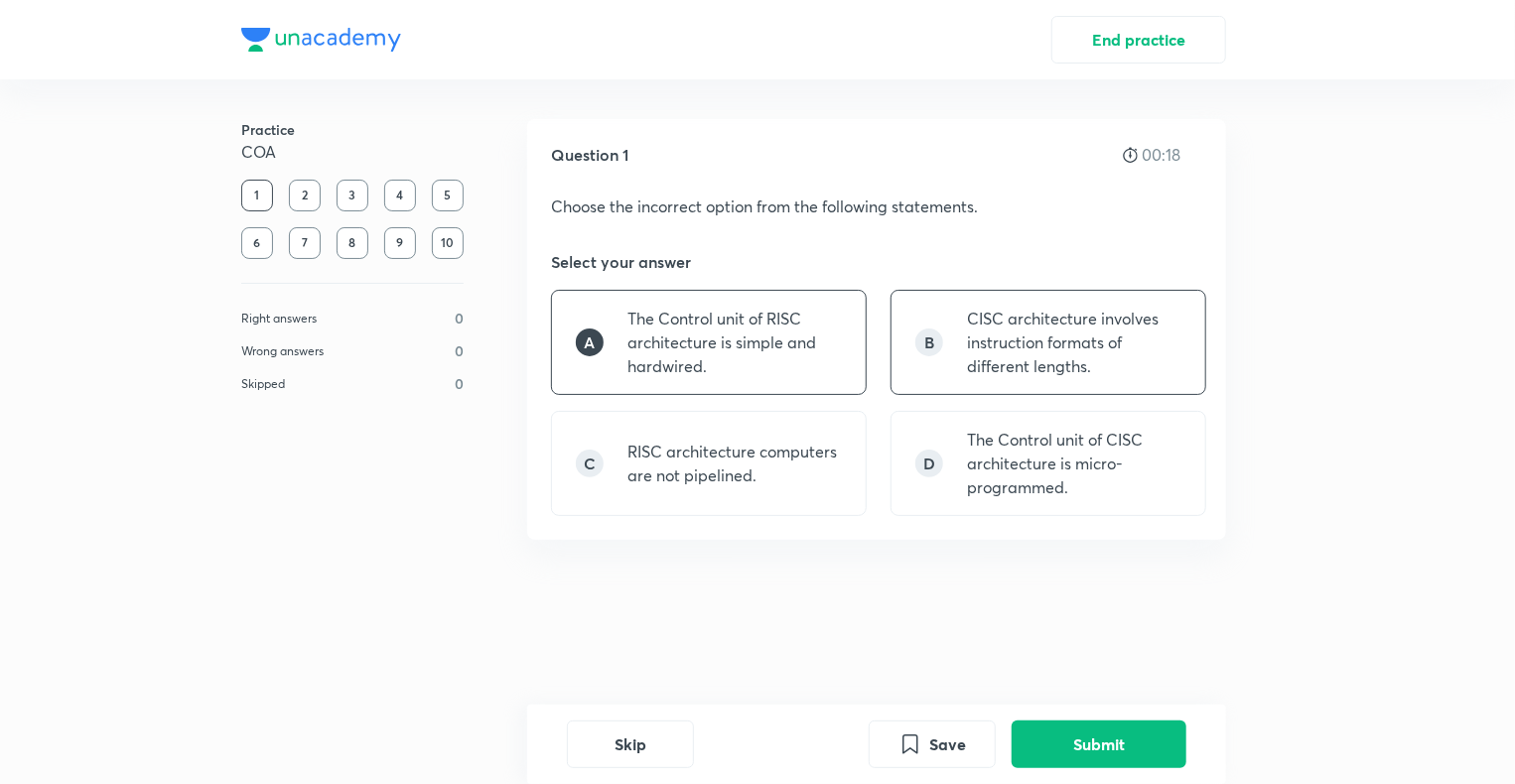 click on "CISC architecture involves instruction formats of different lengths." at bounding box center [1074, 342] 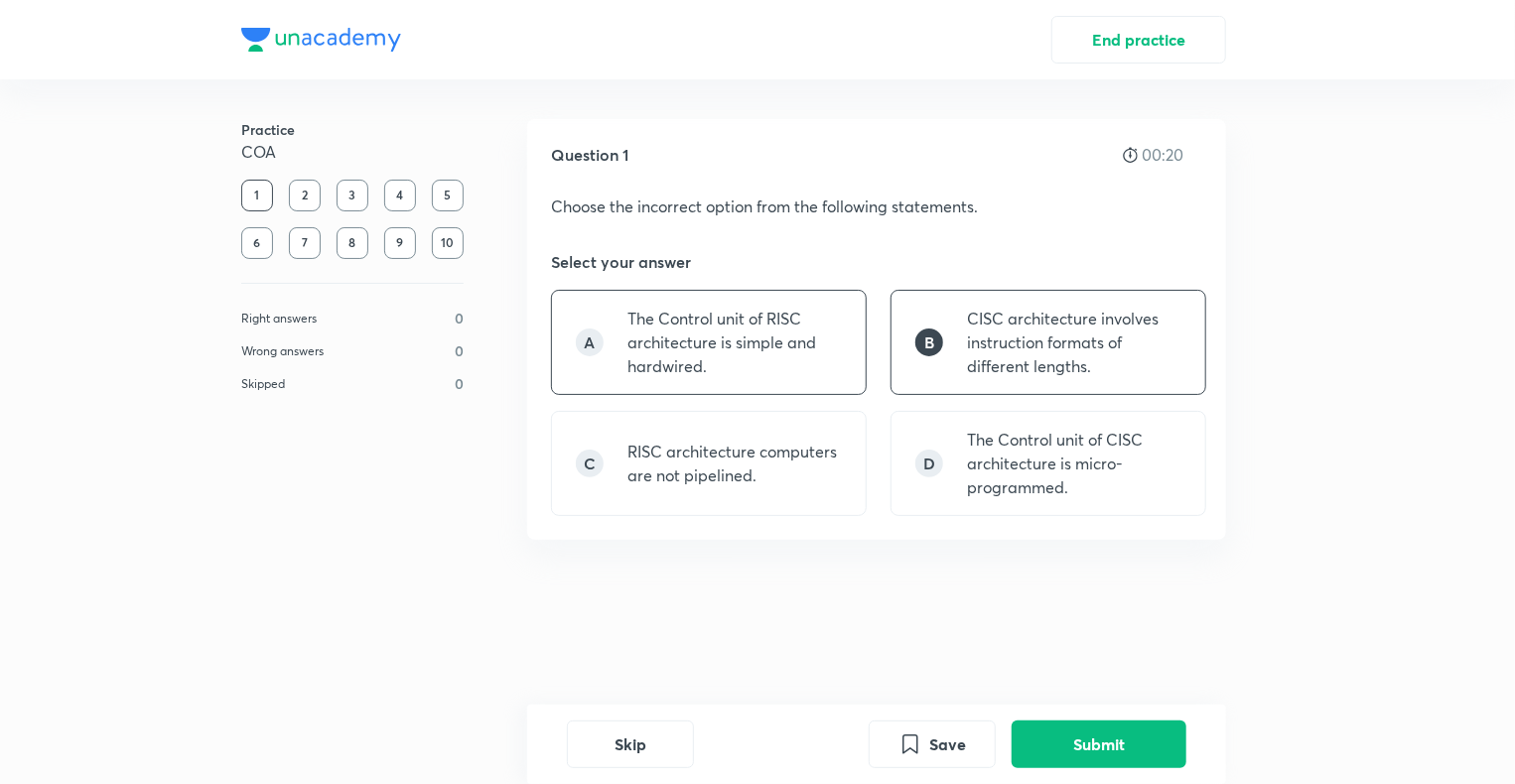 click on "The Control unit of RISC architecture is simple and hardwired." at bounding box center [735, 342] 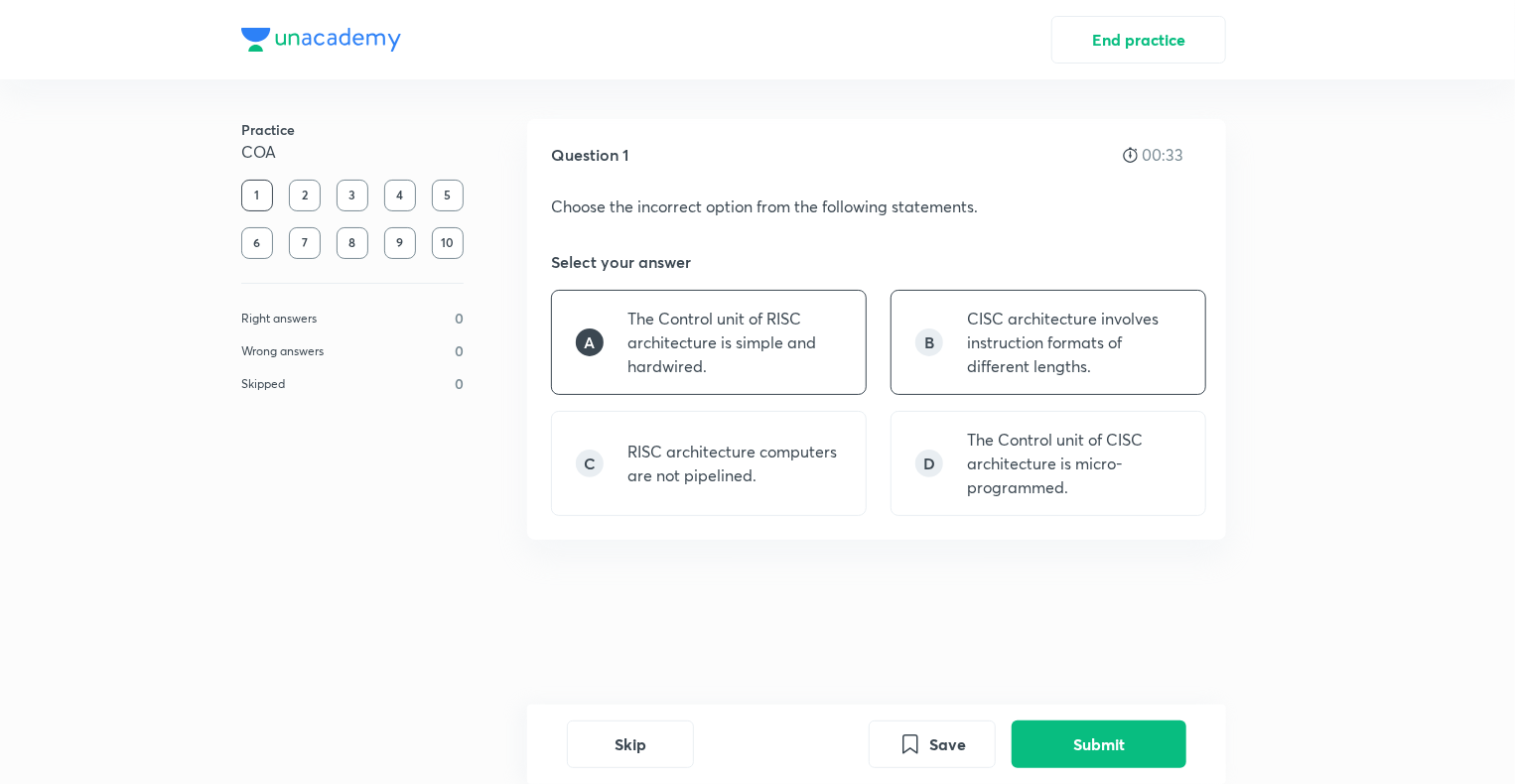click on "B CISC architecture involves instruction formats of different lengths." at bounding box center (1048, 342) 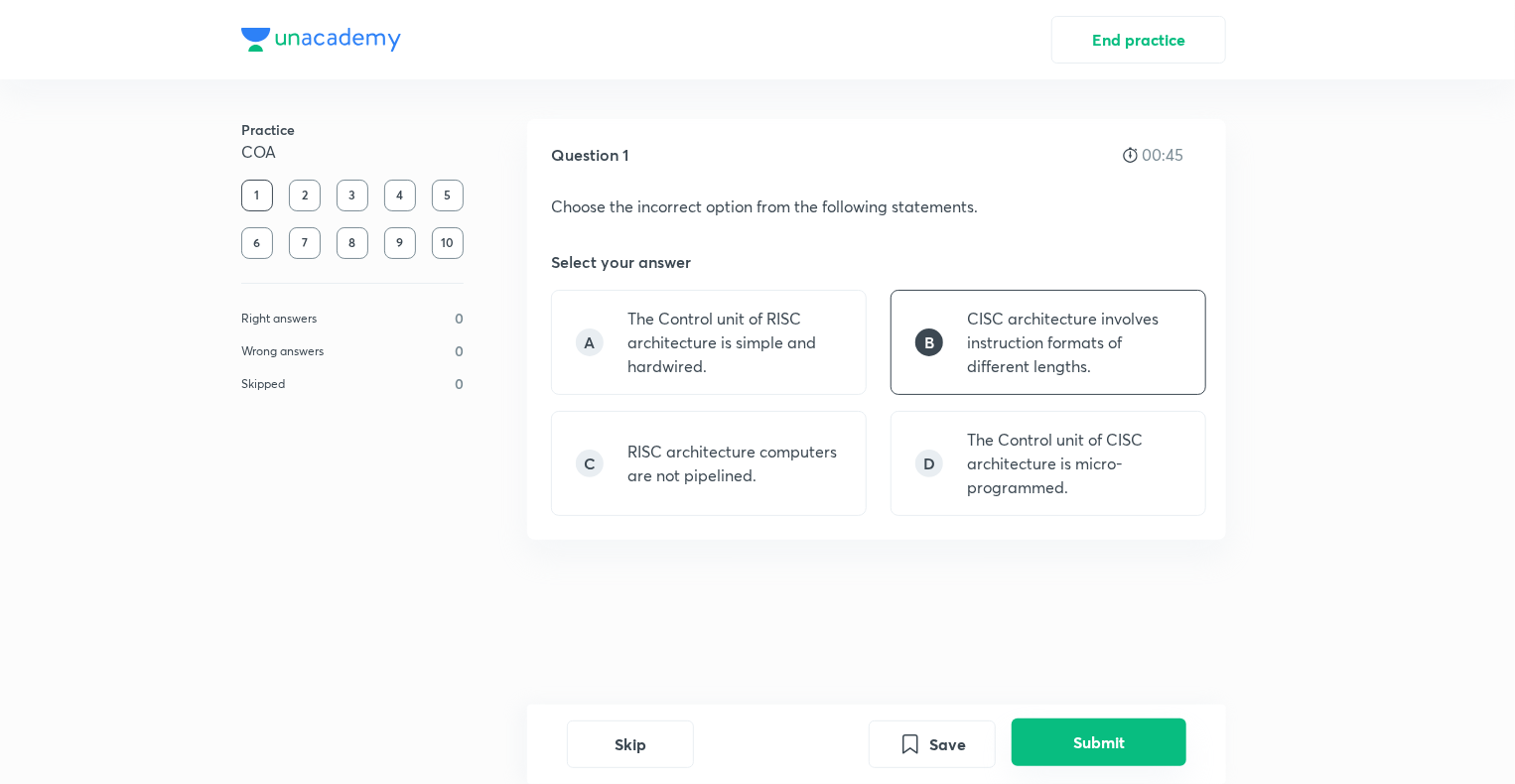 click on "Submit" at bounding box center (1099, 742) 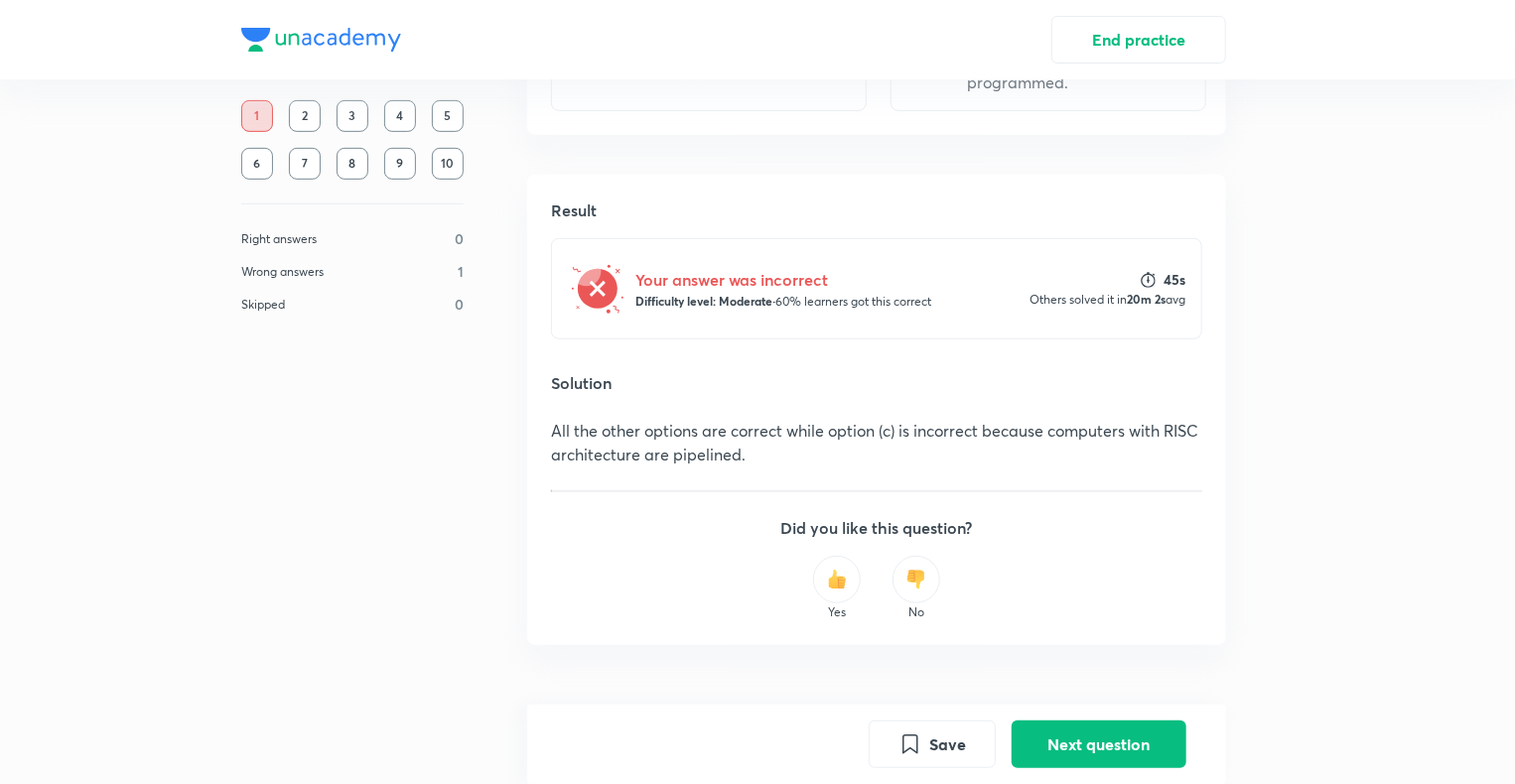 scroll, scrollTop: 0, scrollLeft: 0, axis: both 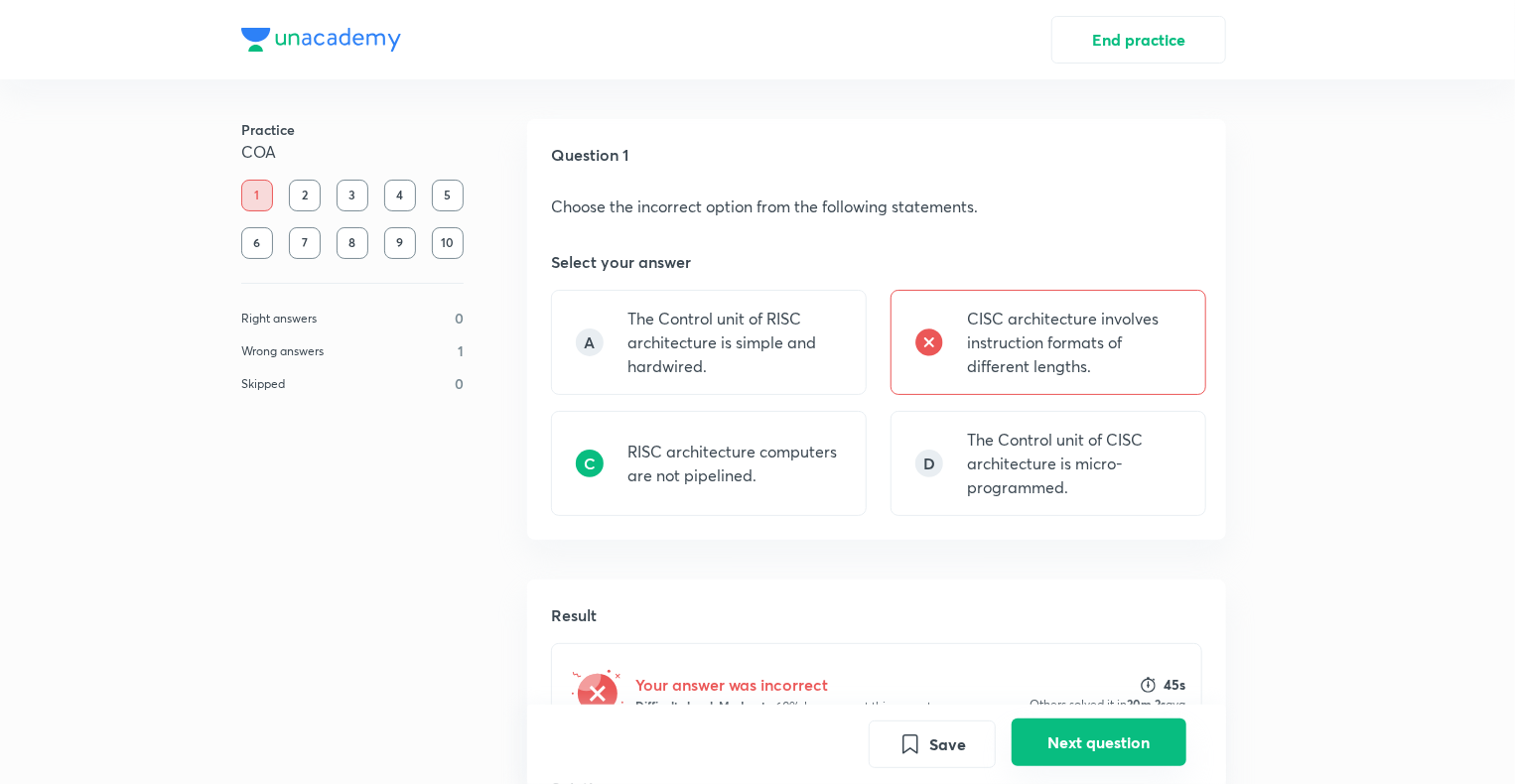 click on "Next question" at bounding box center (1099, 742) 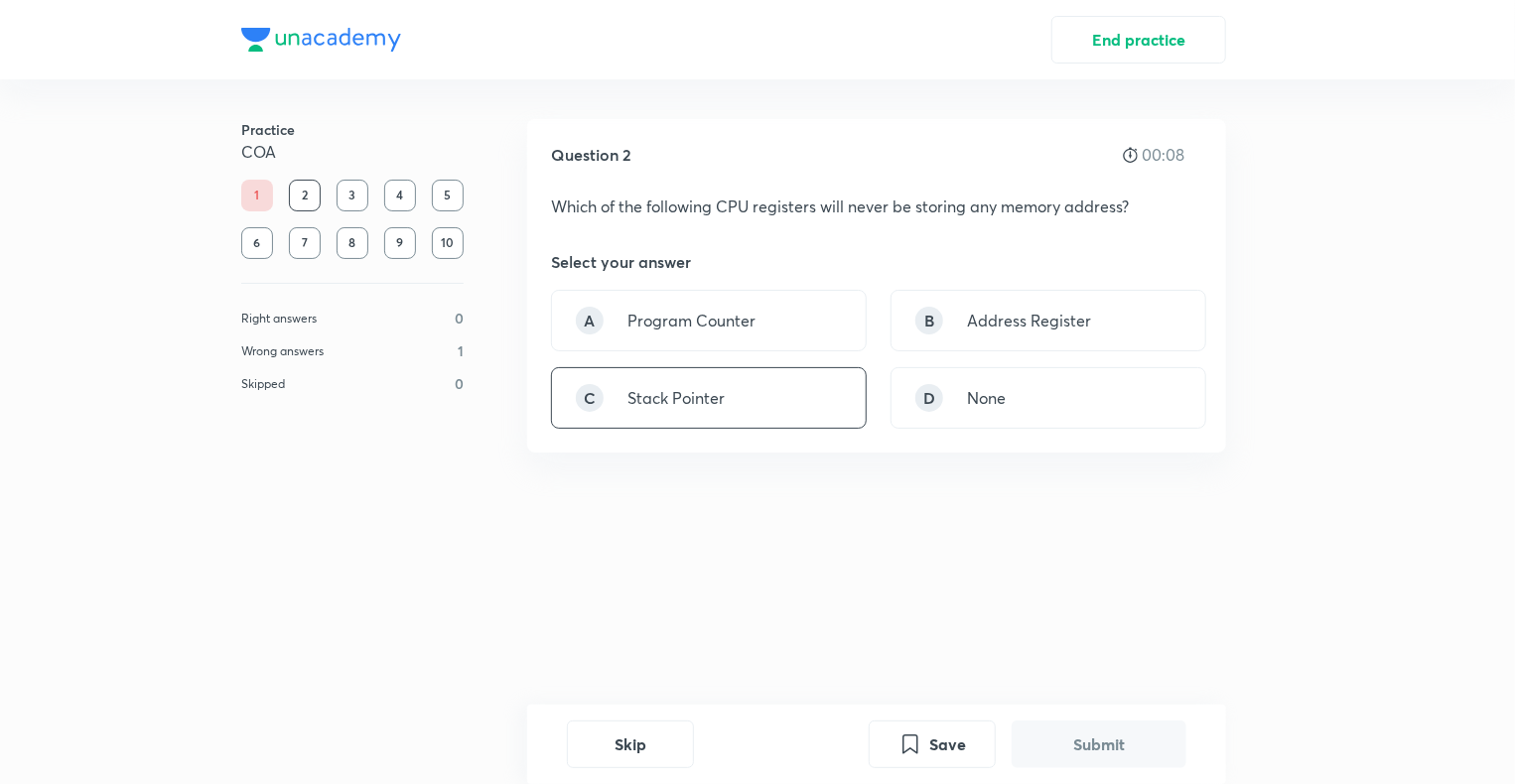click on "C Stack Pointer" at bounding box center (709, 398) 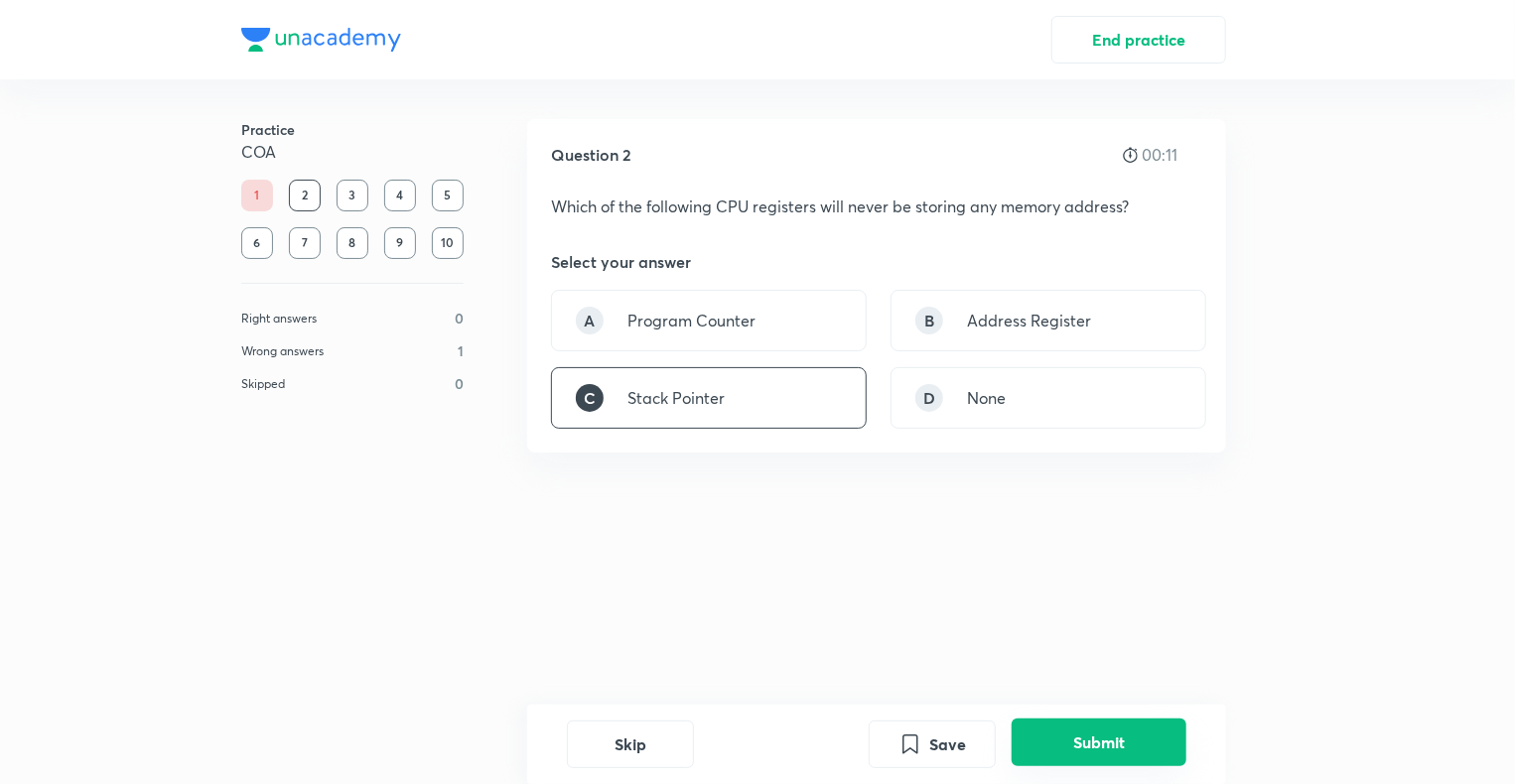 click on "Submit" at bounding box center [1099, 742] 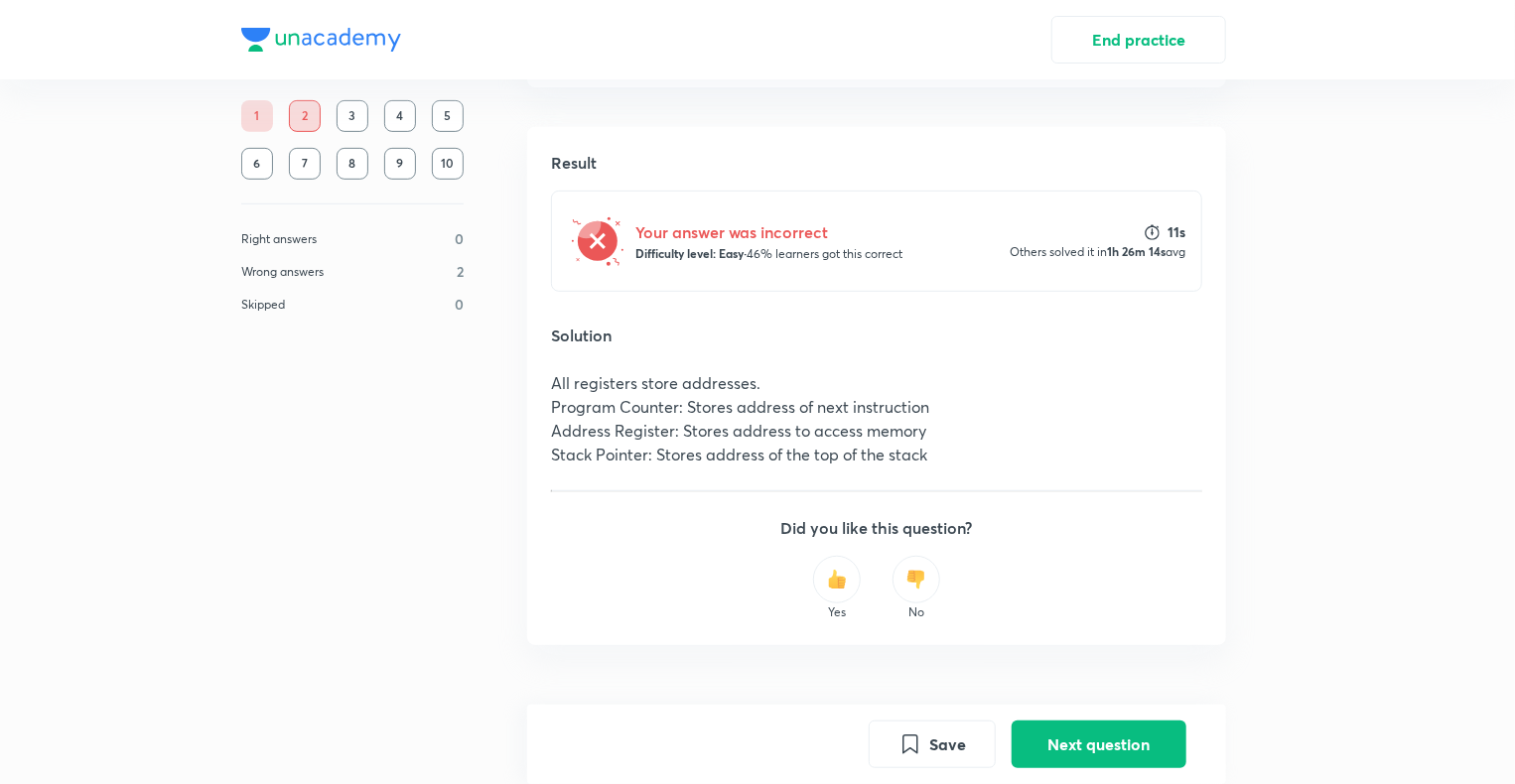 scroll, scrollTop: 0, scrollLeft: 0, axis: both 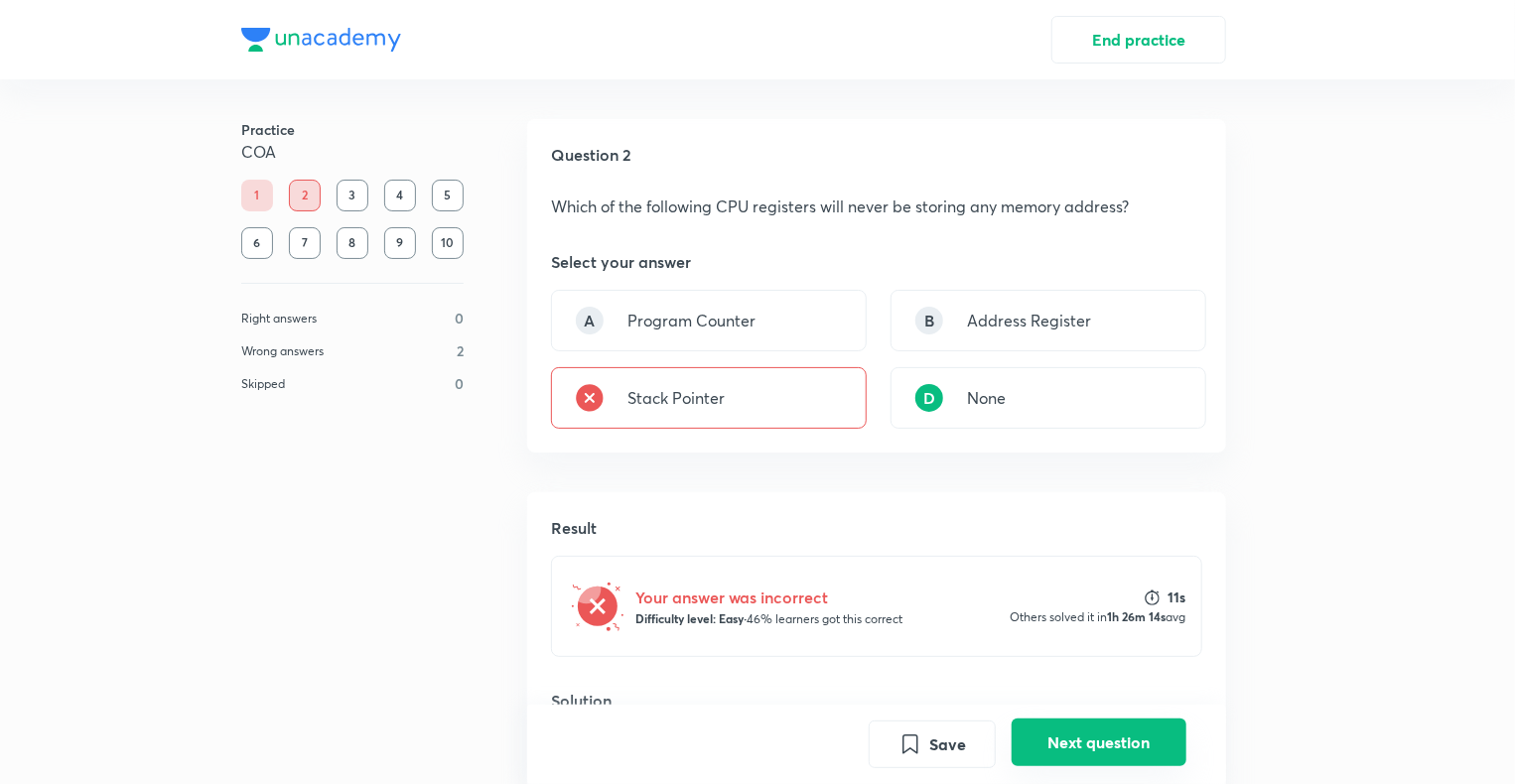 click on "Next question" at bounding box center (1099, 742) 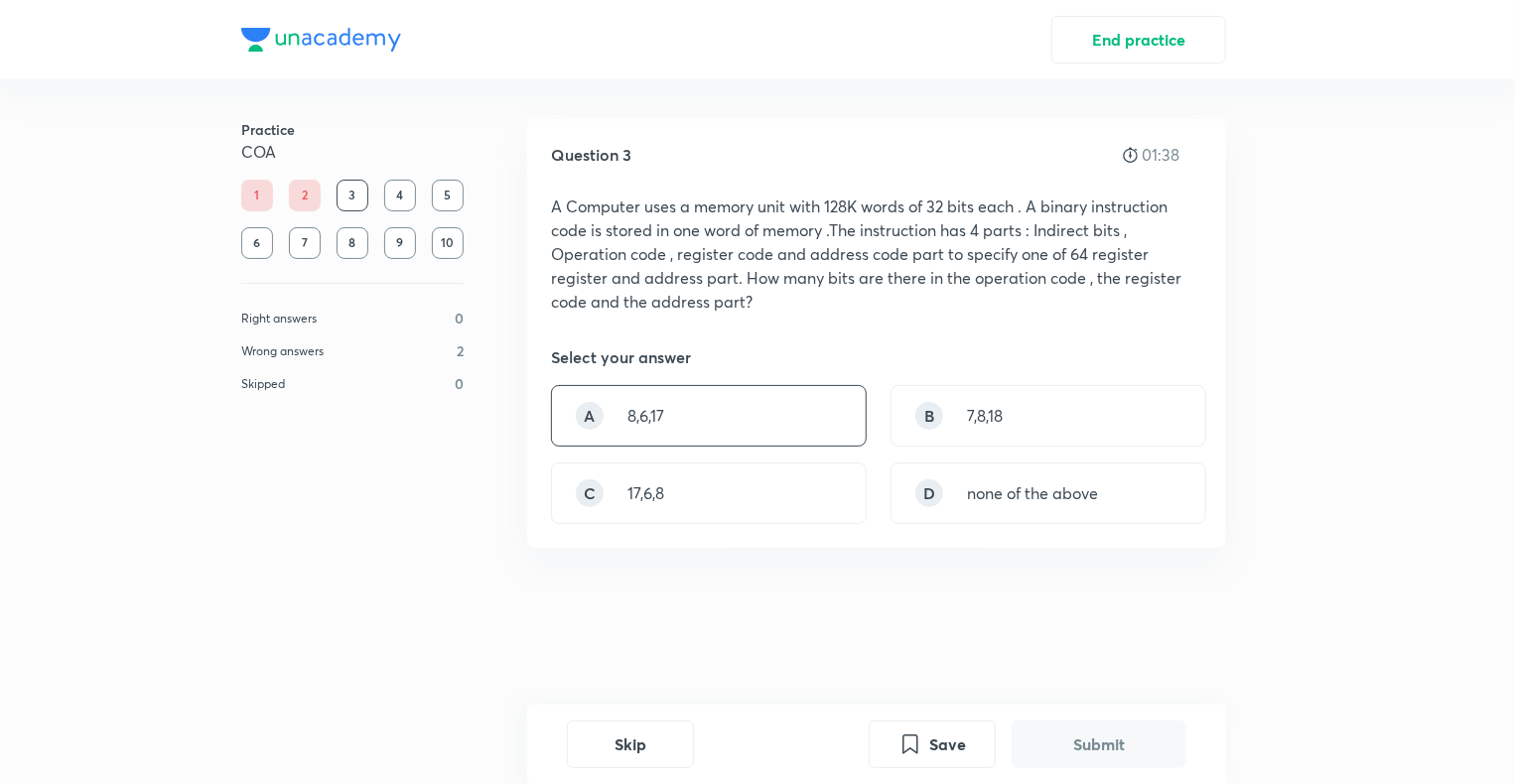 click on "A 8,6,17" at bounding box center [709, 416] 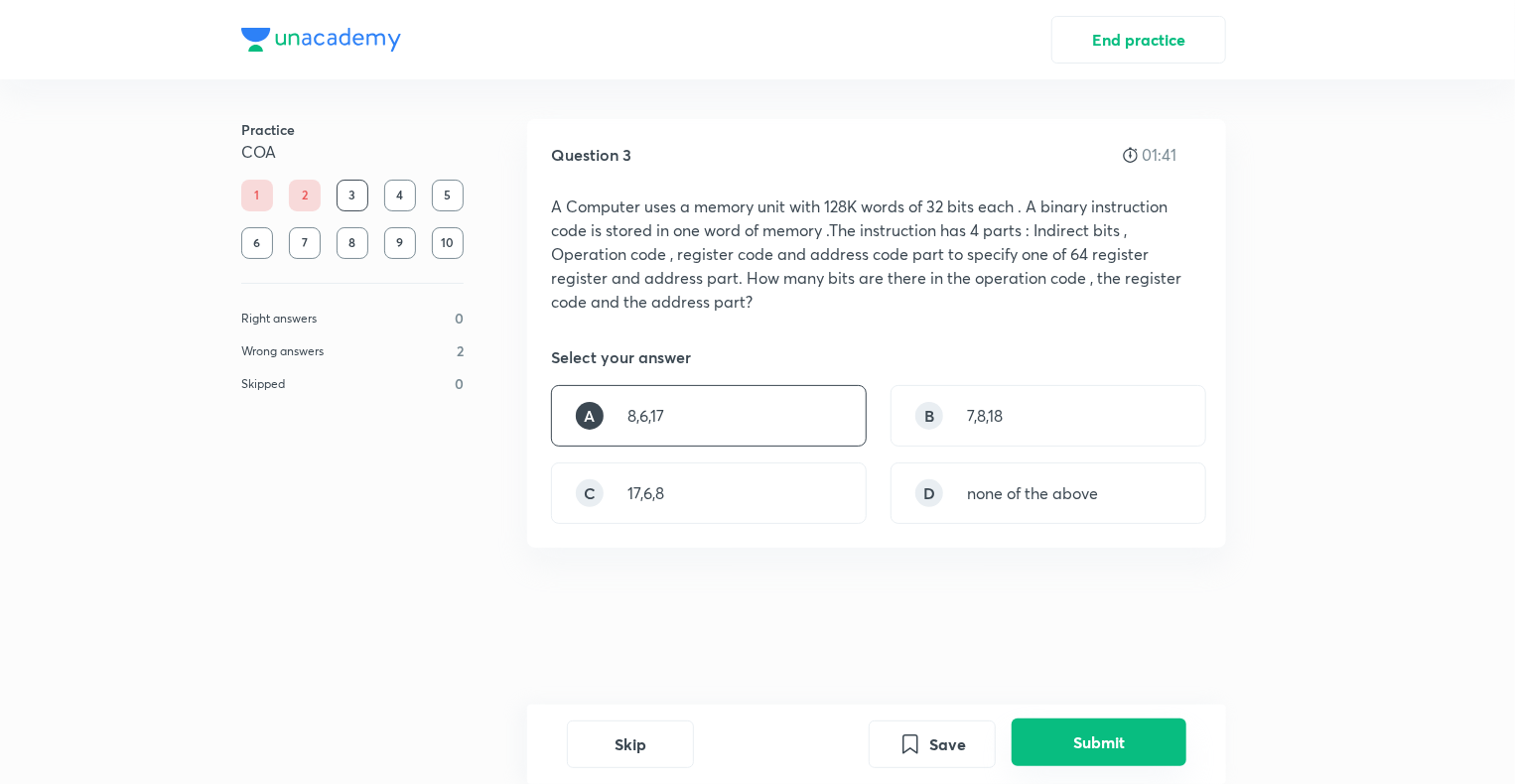 click on "Submit" at bounding box center (1099, 742) 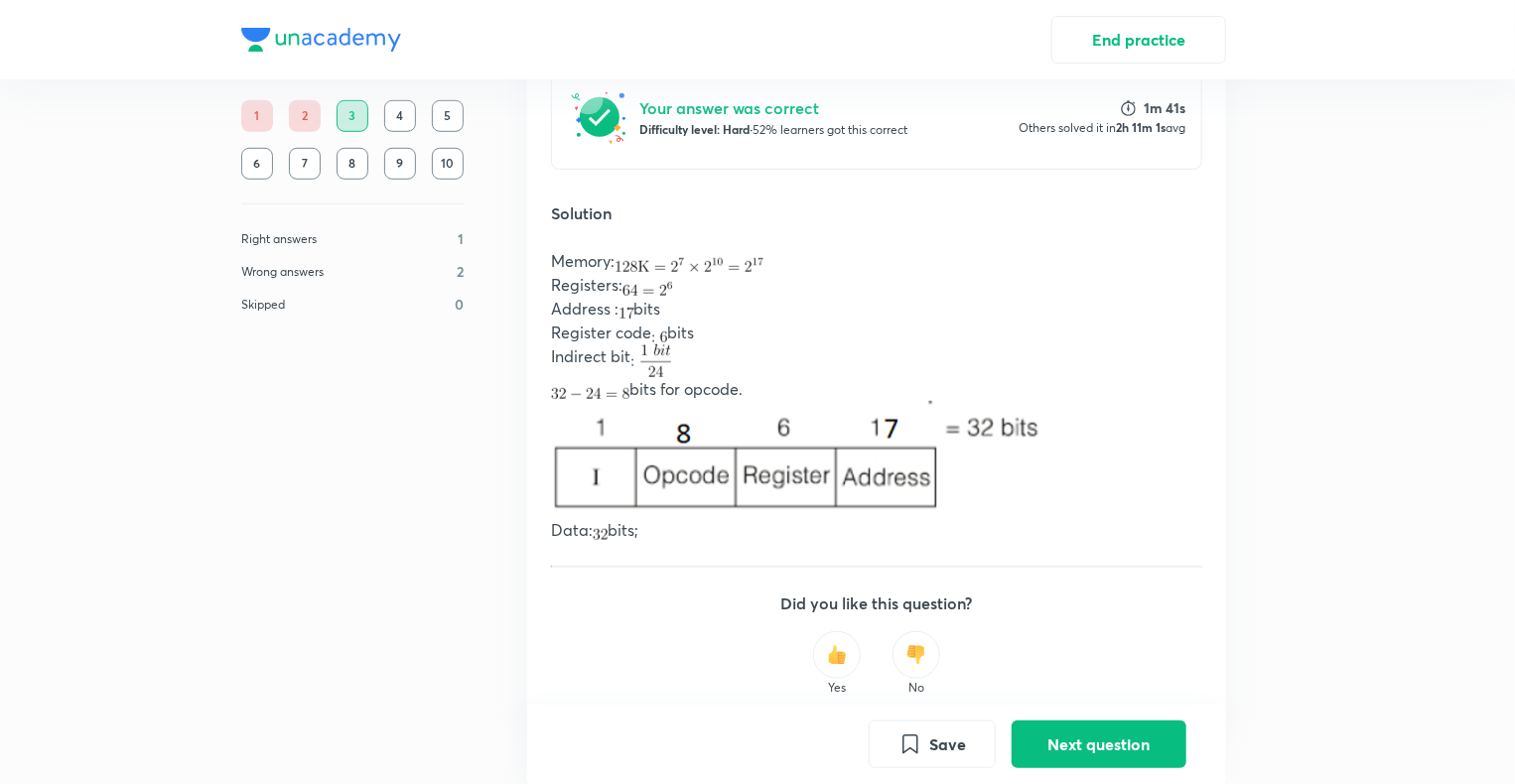 scroll, scrollTop: 645, scrollLeft: 0, axis: vertical 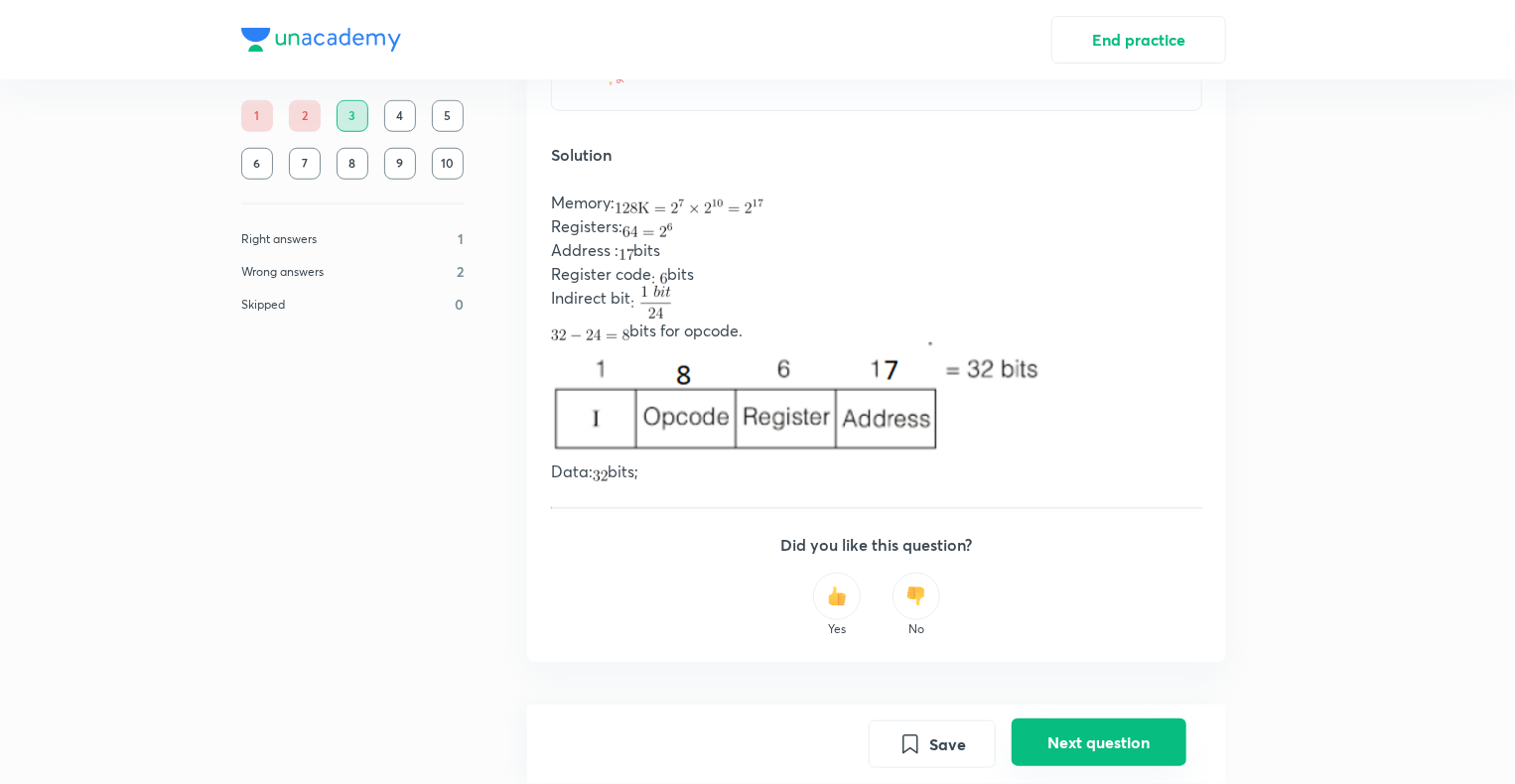 click on "Next question" at bounding box center (1099, 742) 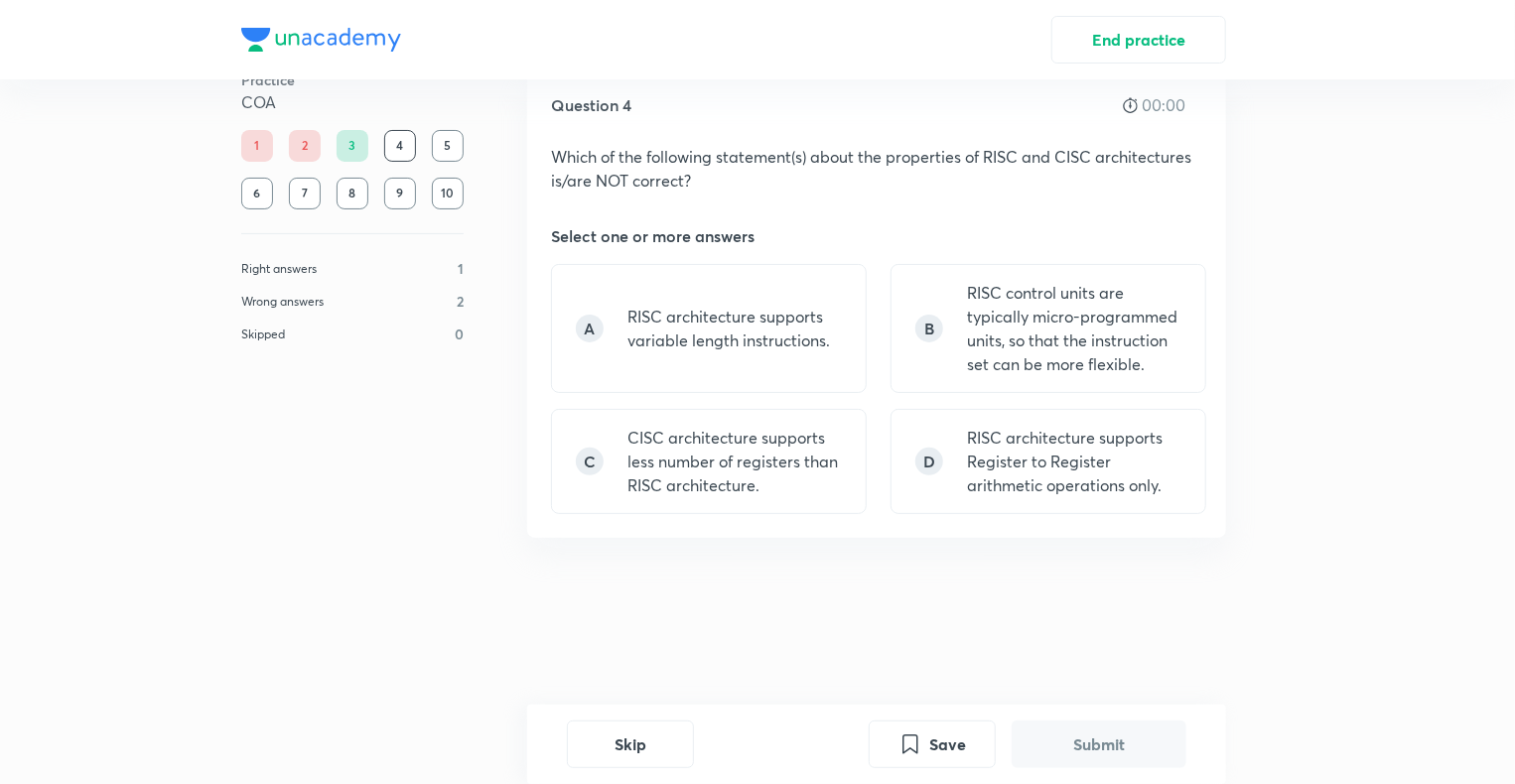 scroll, scrollTop: 0, scrollLeft: 0, axis: both 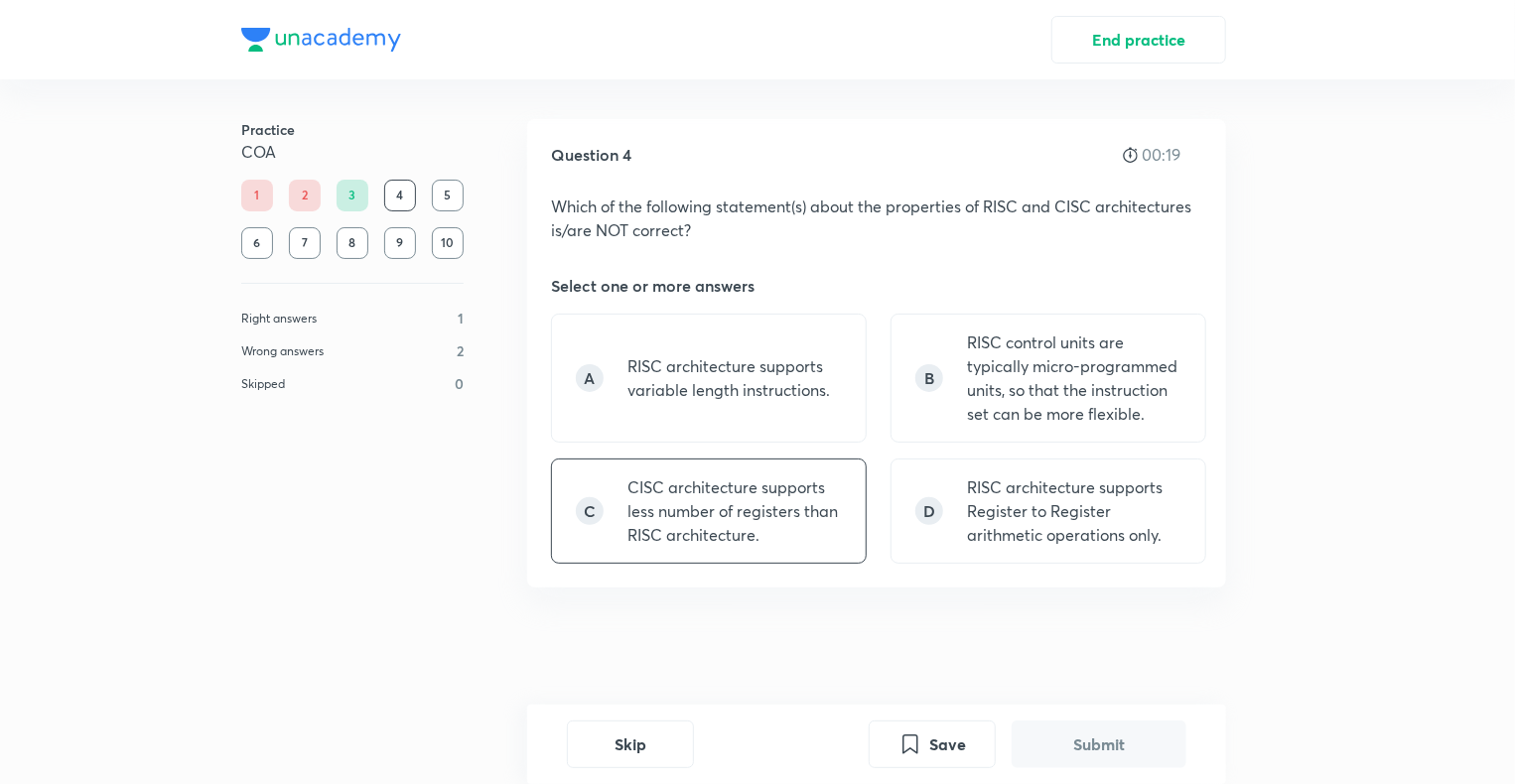 click on "CISC architecture supports less number of registers than  RISC architecture." at bounding box center [735, 511] 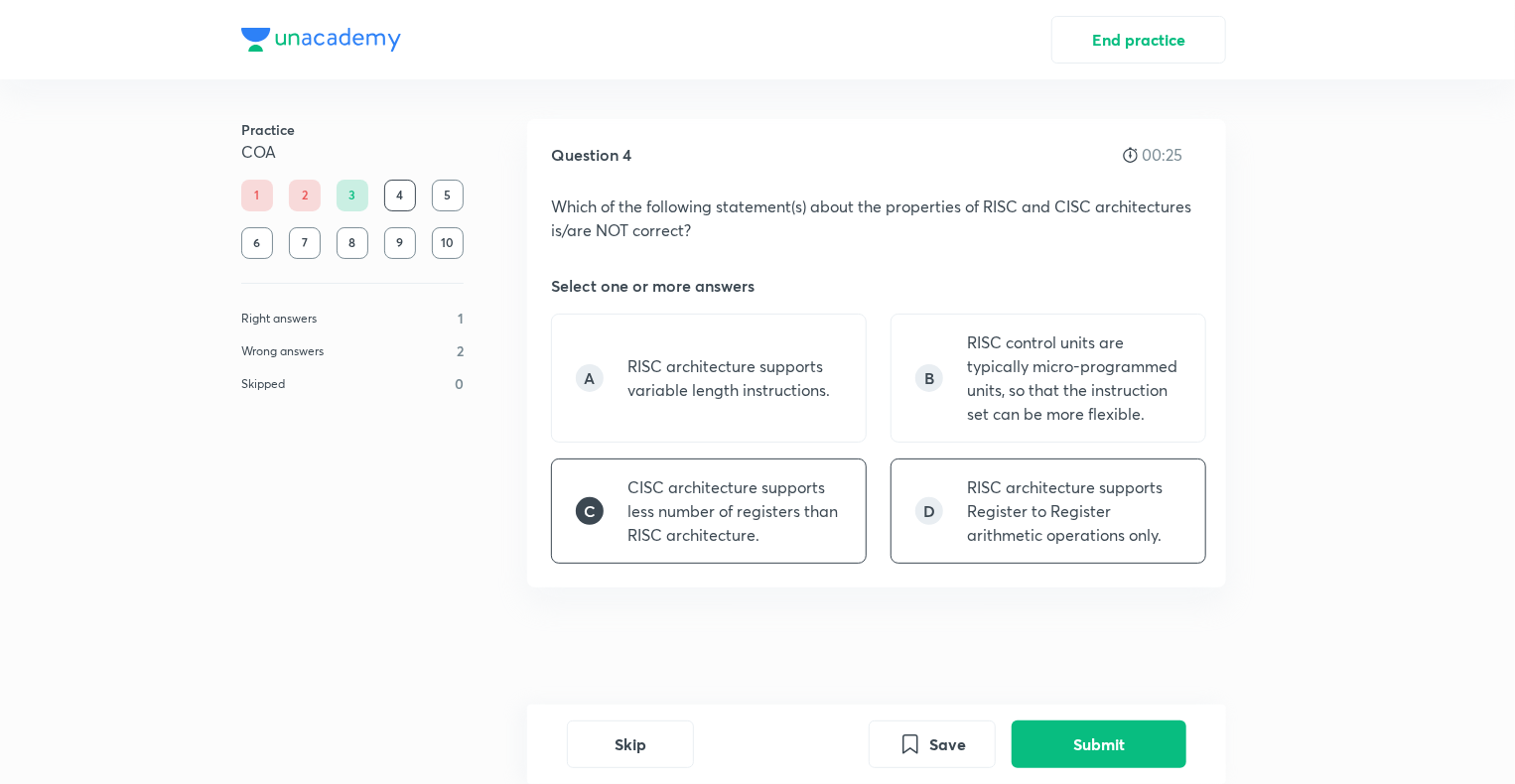 click on "D RISC architecture supports Register to Register arithmetic operations only." at bounding box center [1048, 511] 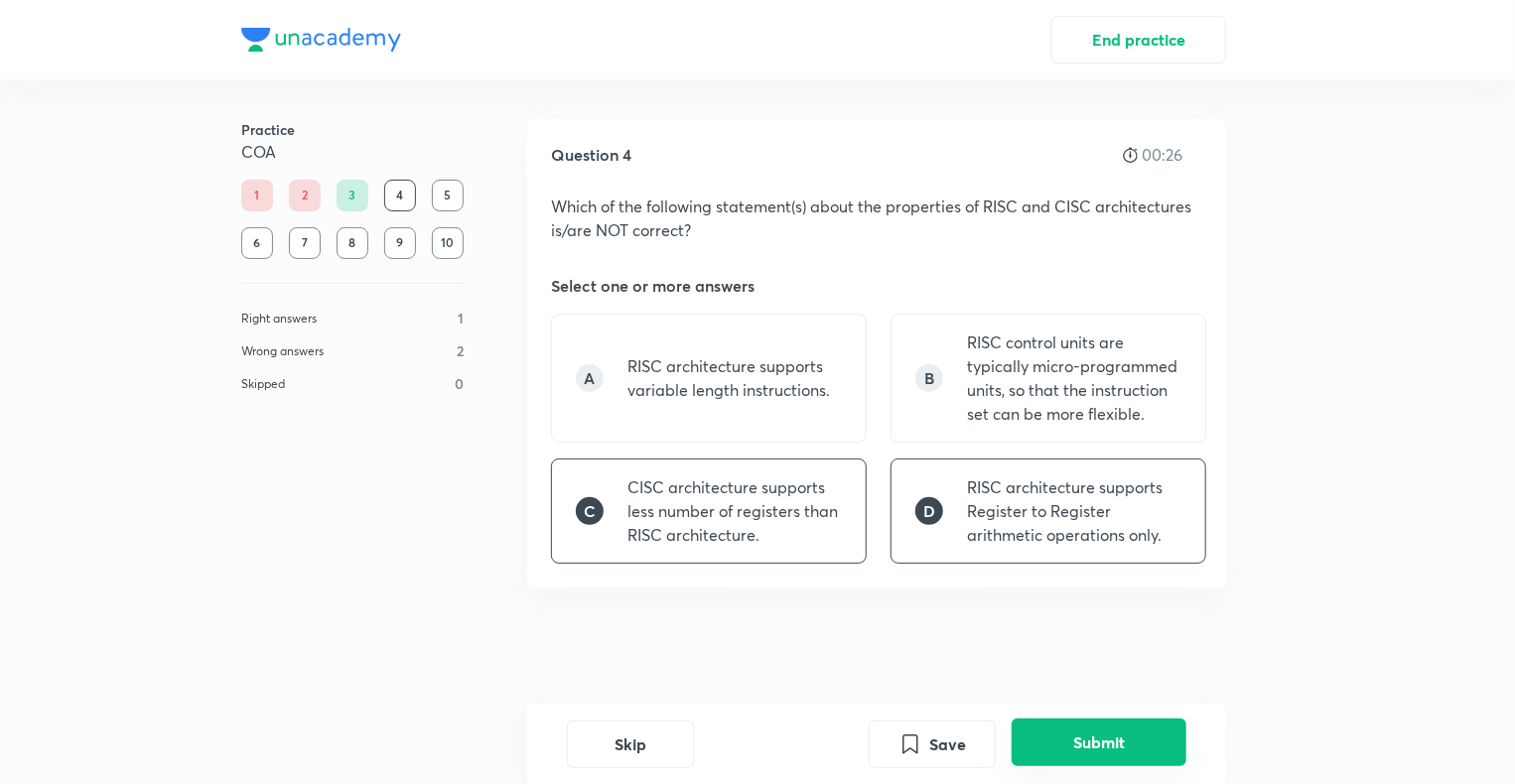 click on "Submit" at bounding box center (1099, 742) 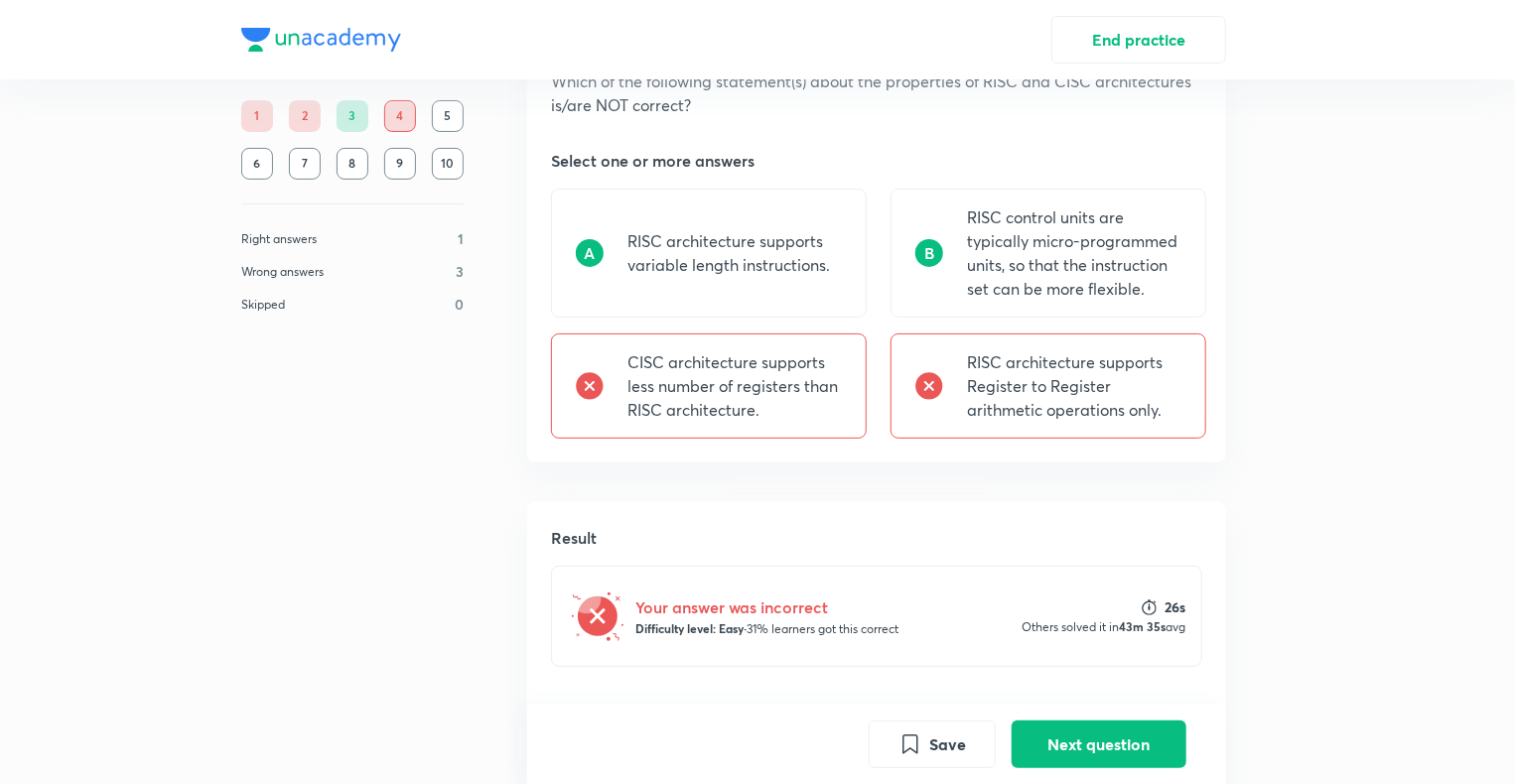 scroll, scrollTop: 16, scrollLeft: 0, axis: vertical 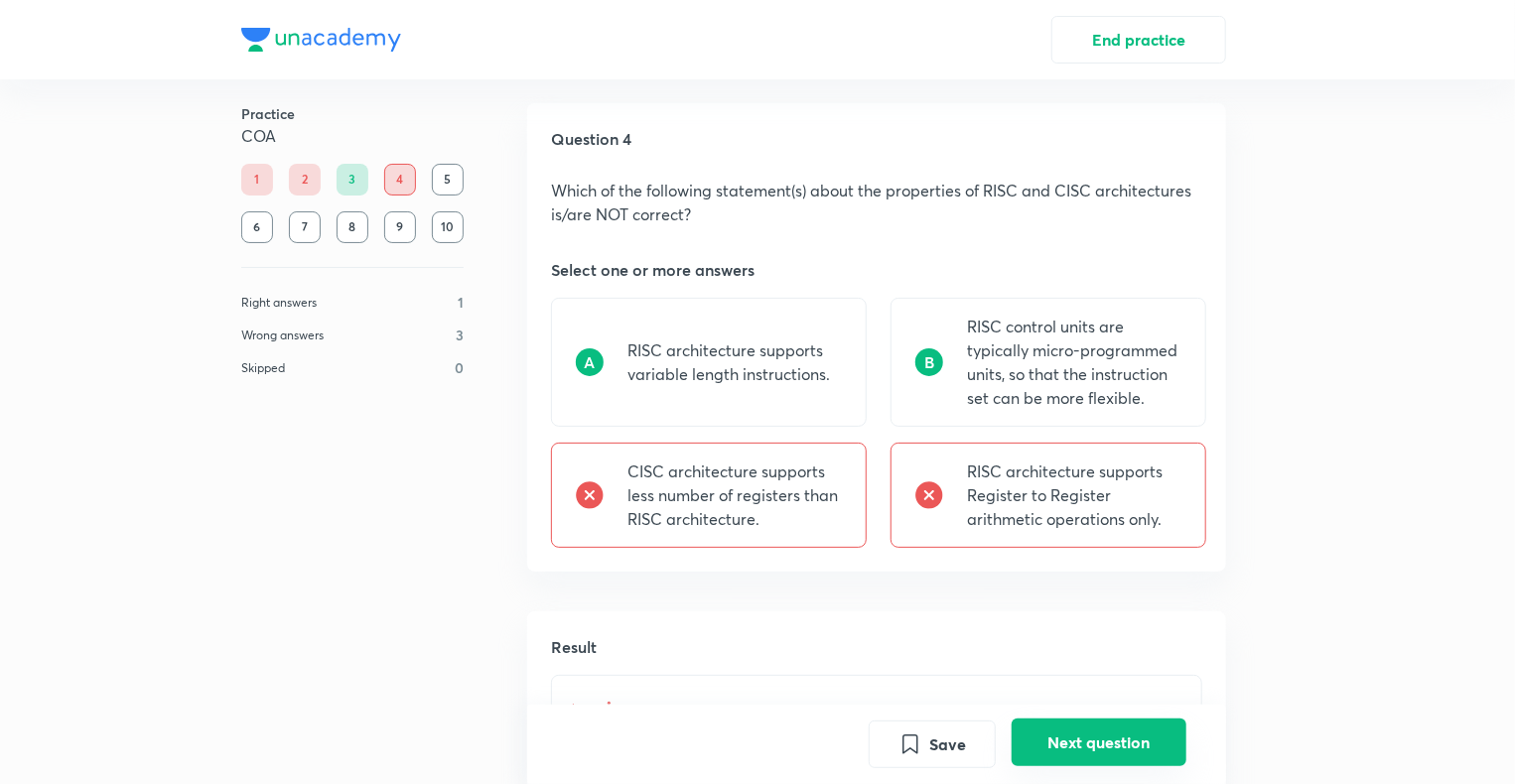 click on "Next question" at bounding box center [1099, 742] 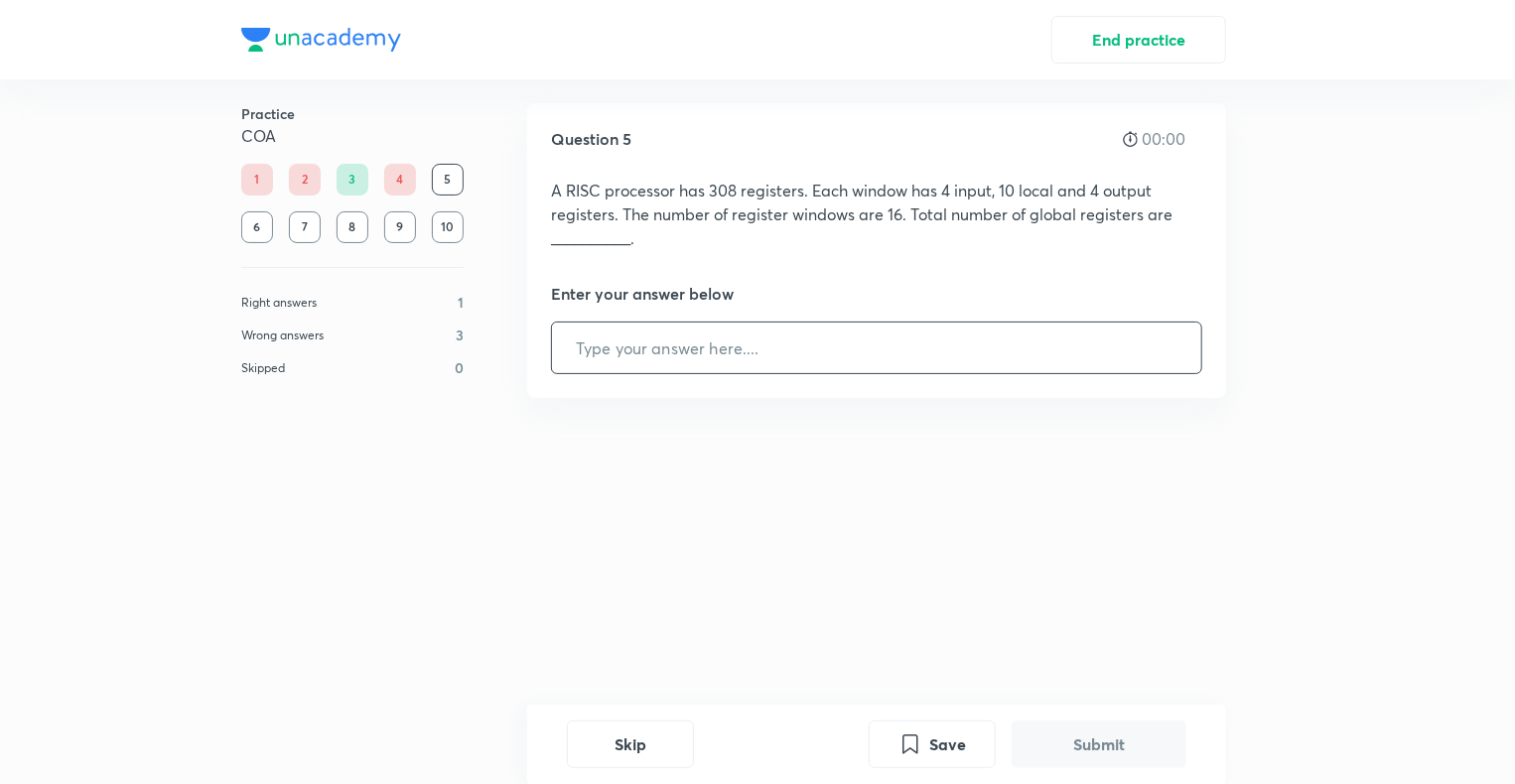 scroll, scrollTop: 0, scrollLeft: 0, axis: both 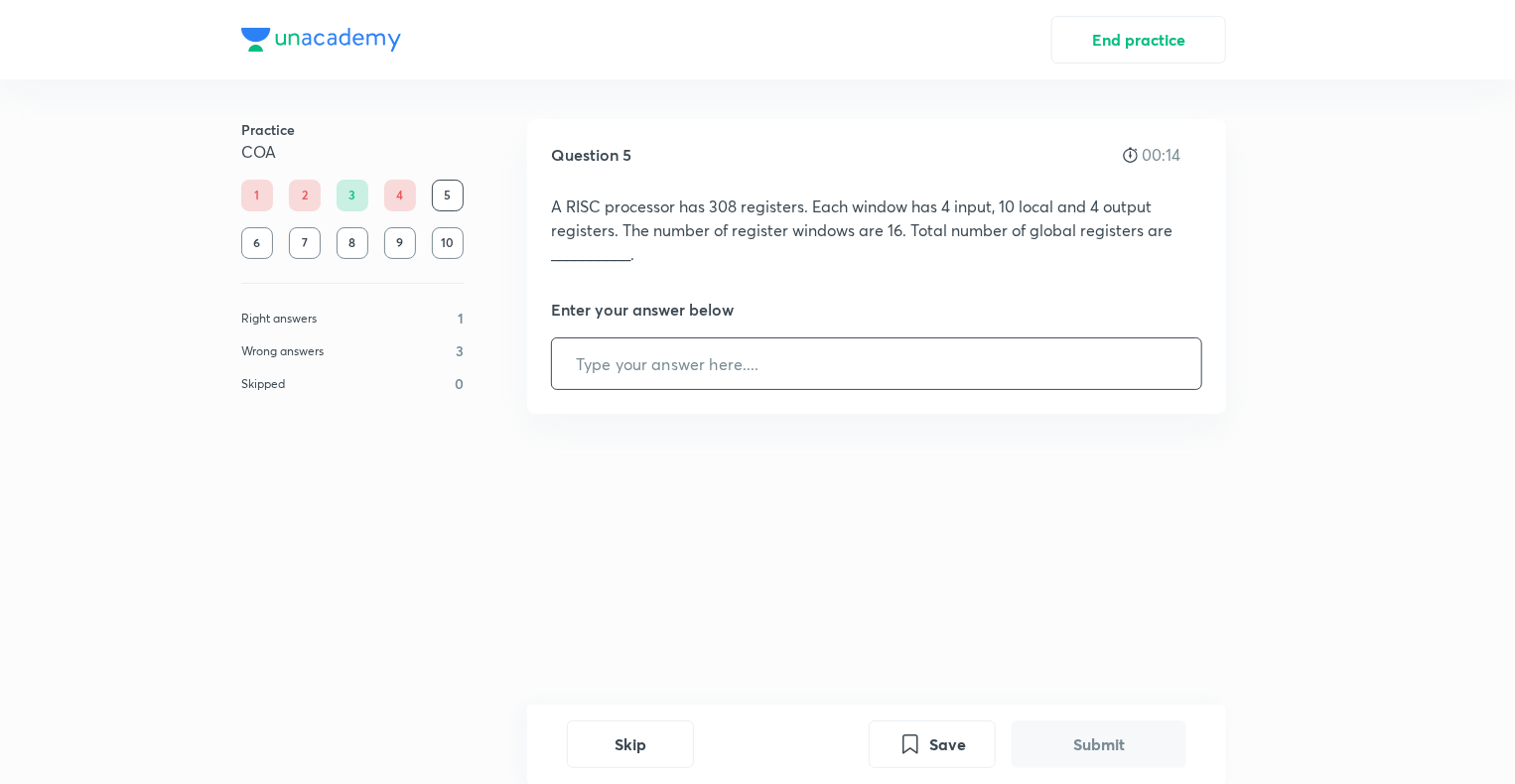 click at bounding box center (877, 363) 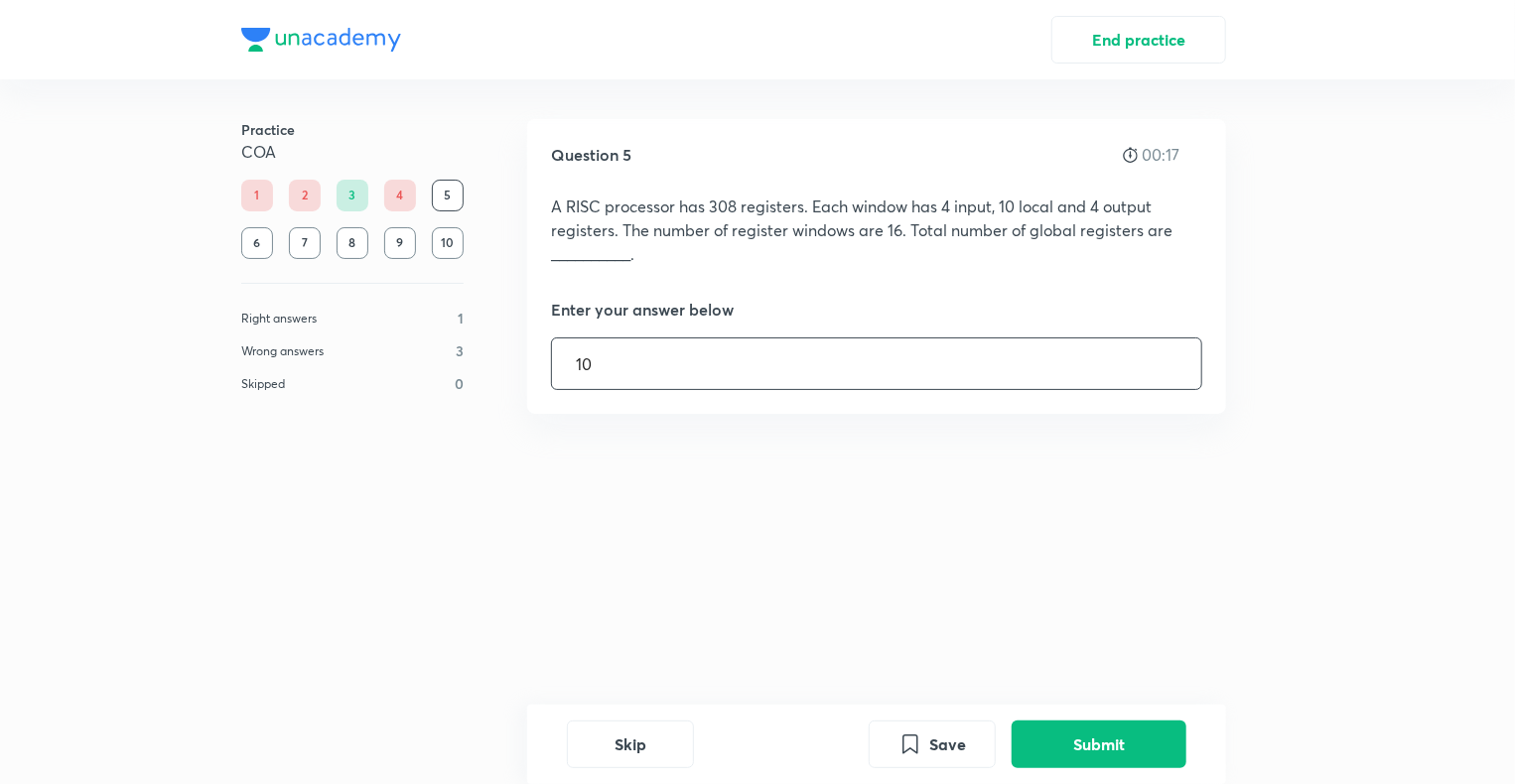 type on "10" 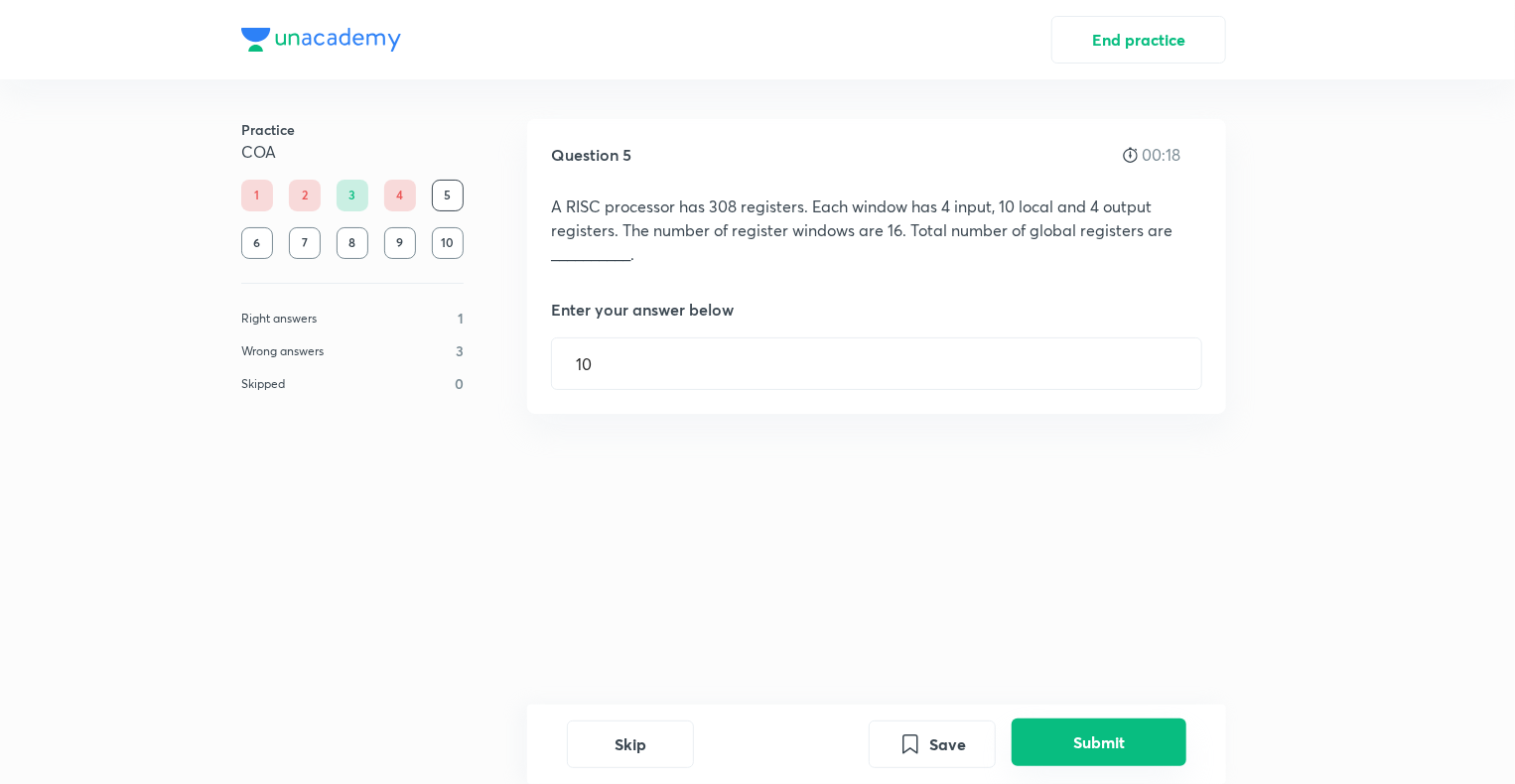 click on "Submit" at bounding box center (1099, 742) 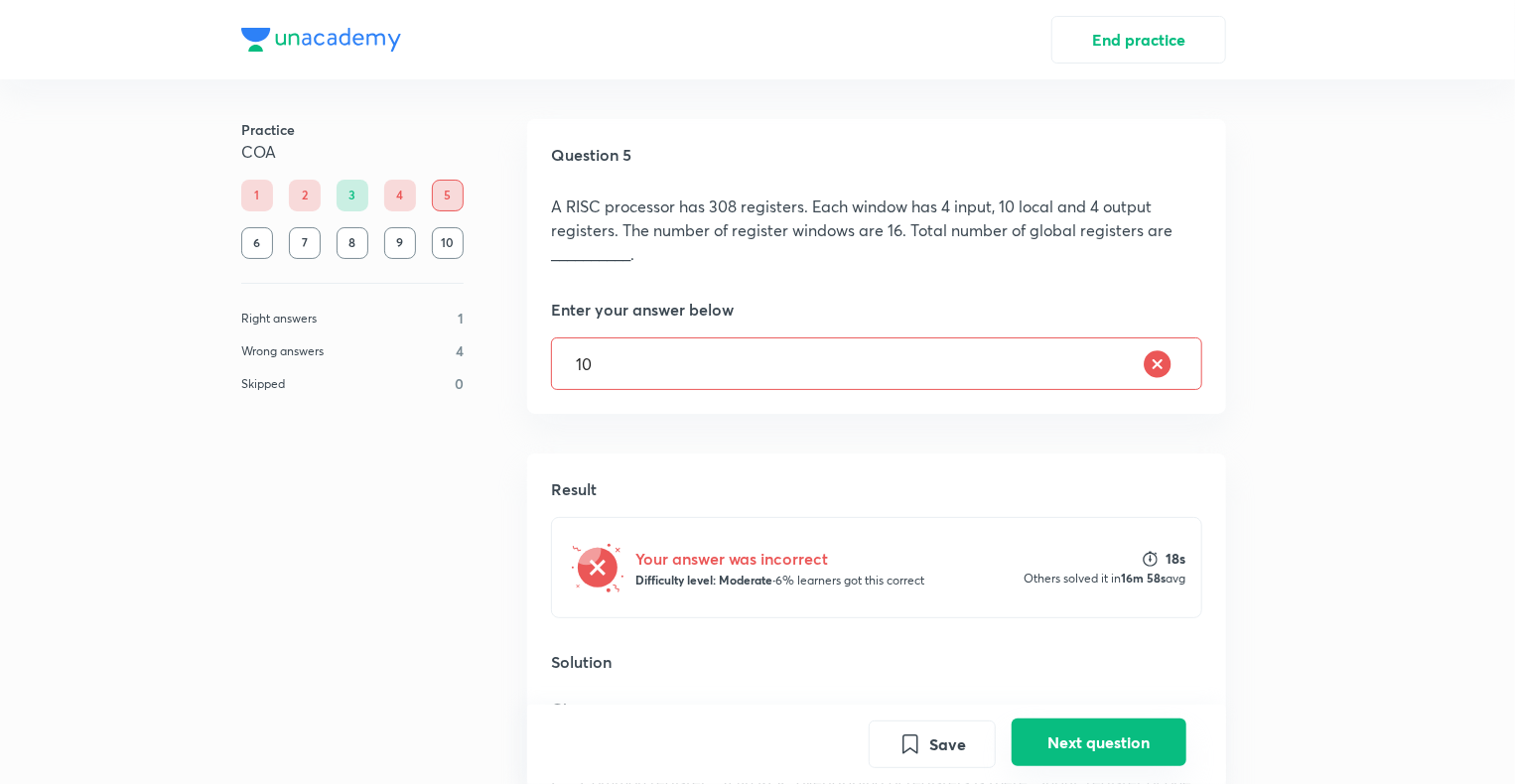 scroll, scrollTop: 453, scrollLeft: 0, axis: vertical 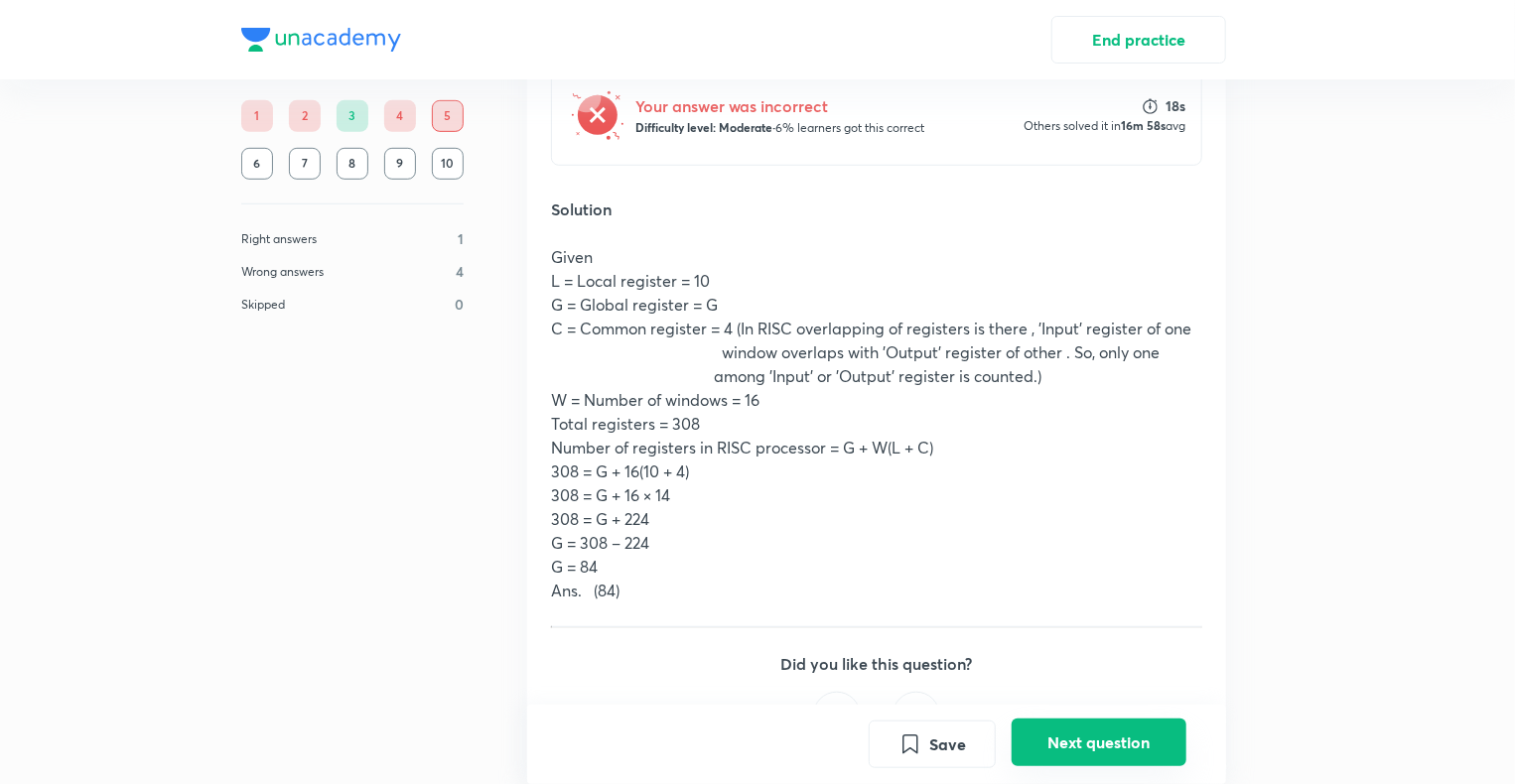 click on "Next question" at bounding box center (1099, 742) 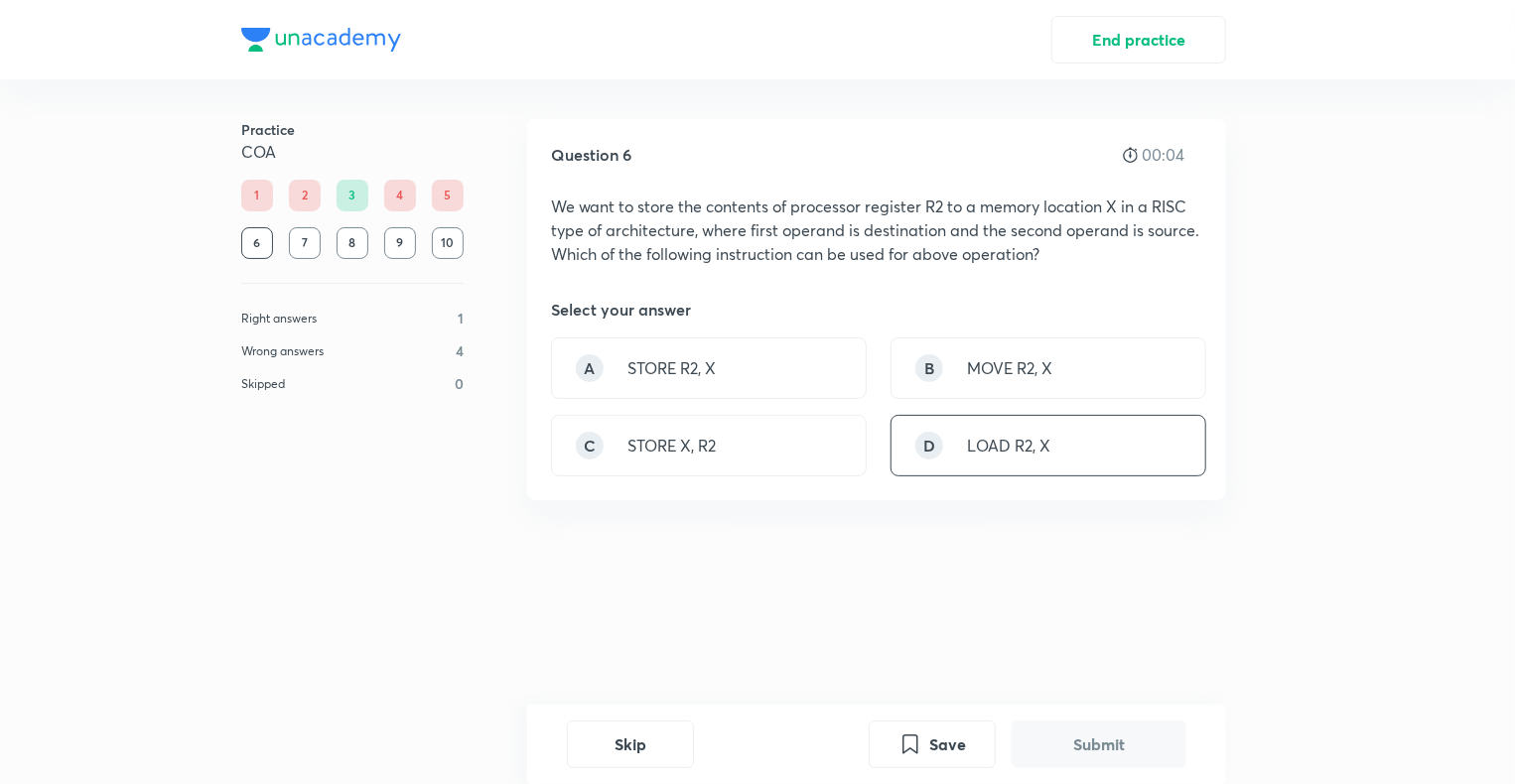 click on "LOAD R2, X" at bounding box center [1009, 446] 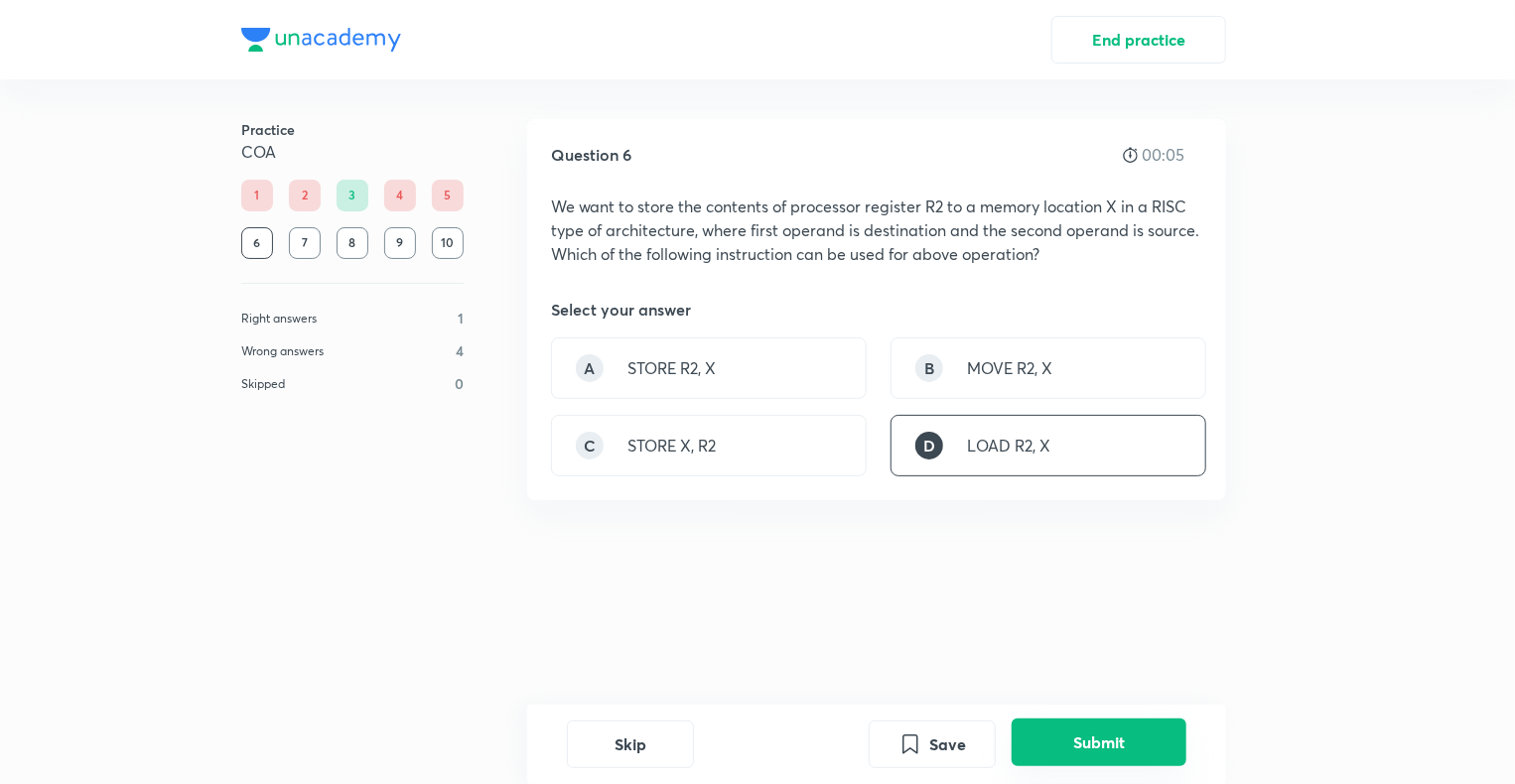 click on "Submit" at bounding box center (1099, 742) 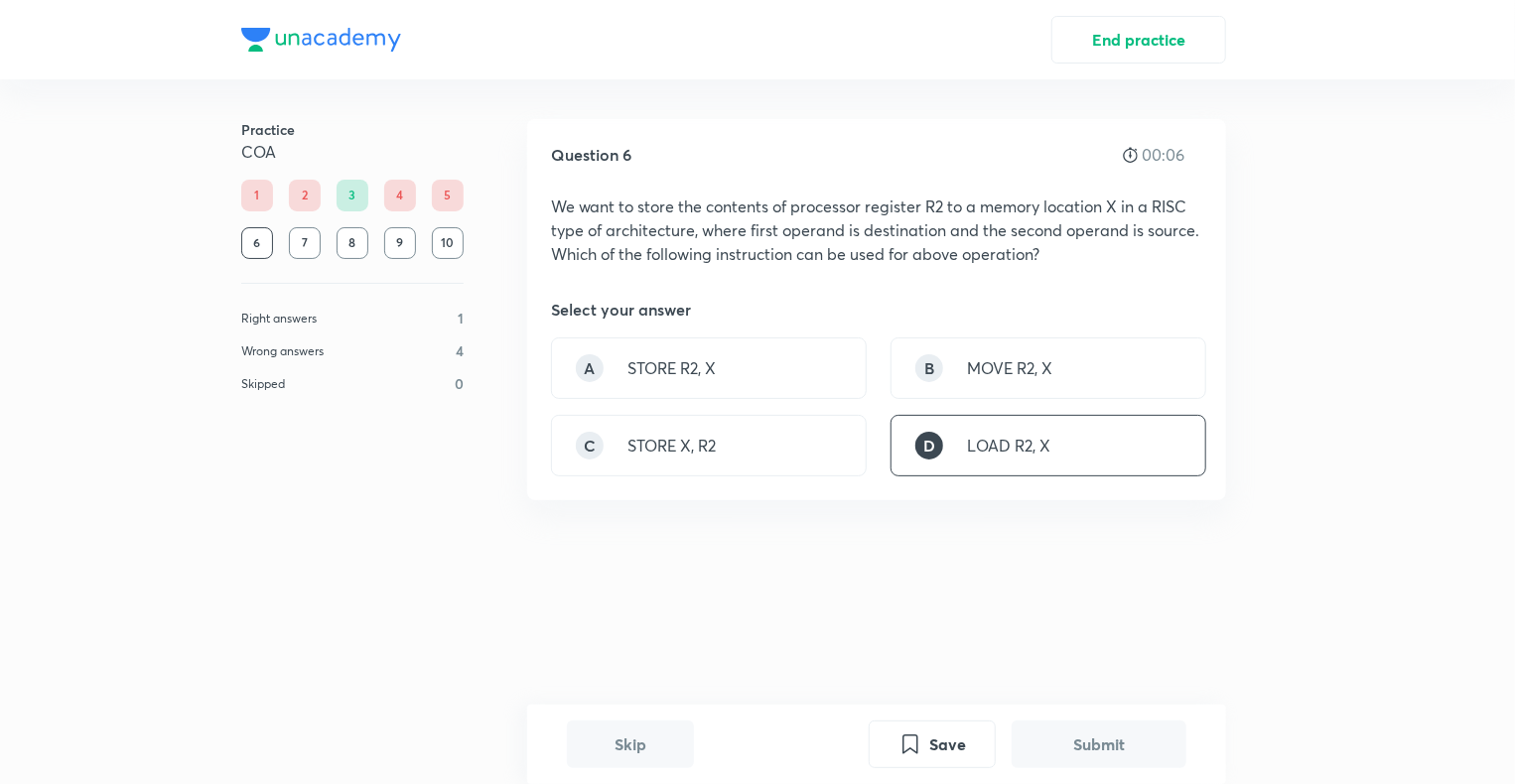 scroll, scrollTop: 413, scrollLeft: 0, axis: vertical 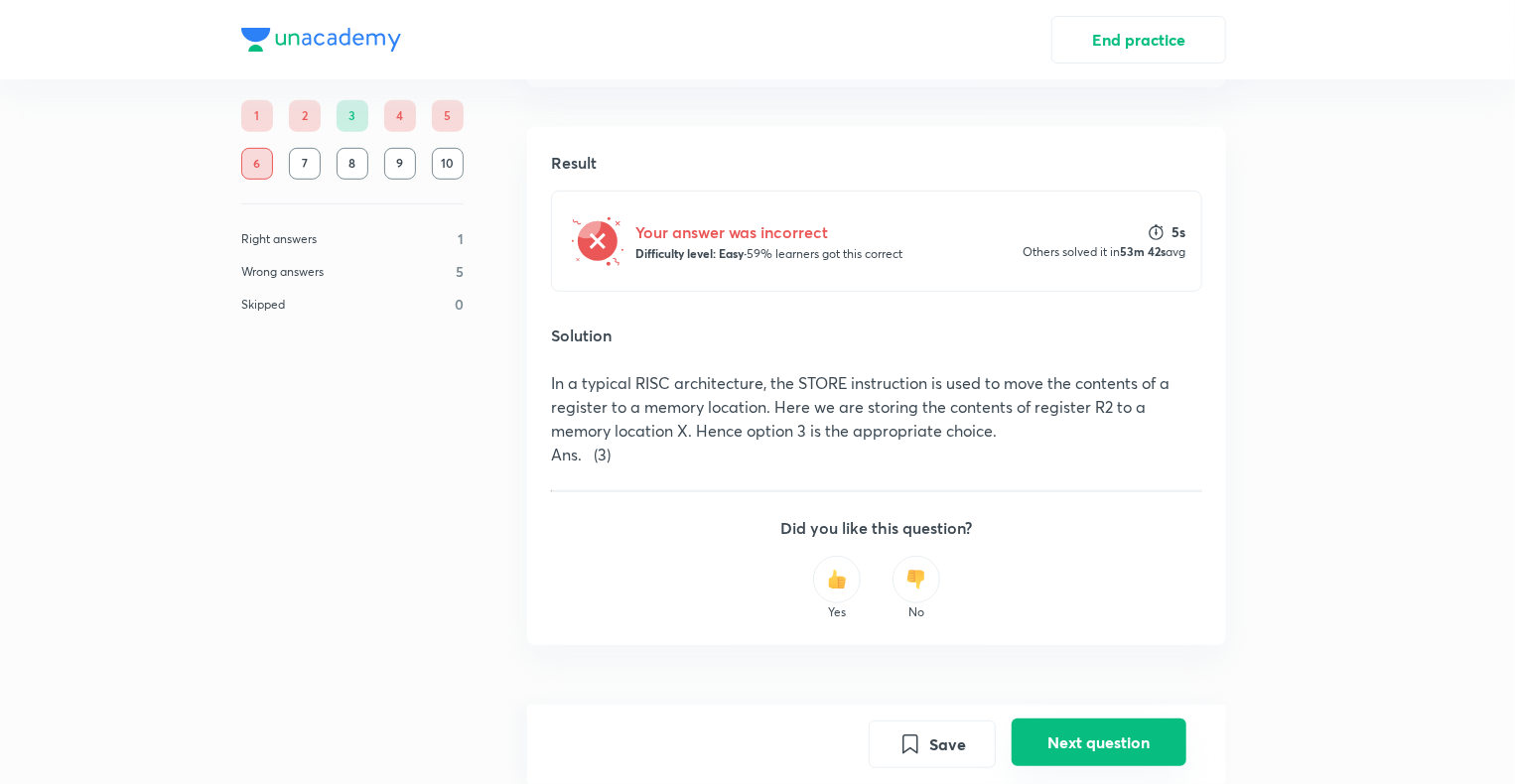 click on "Next question" at bounding box center [1099, 742] 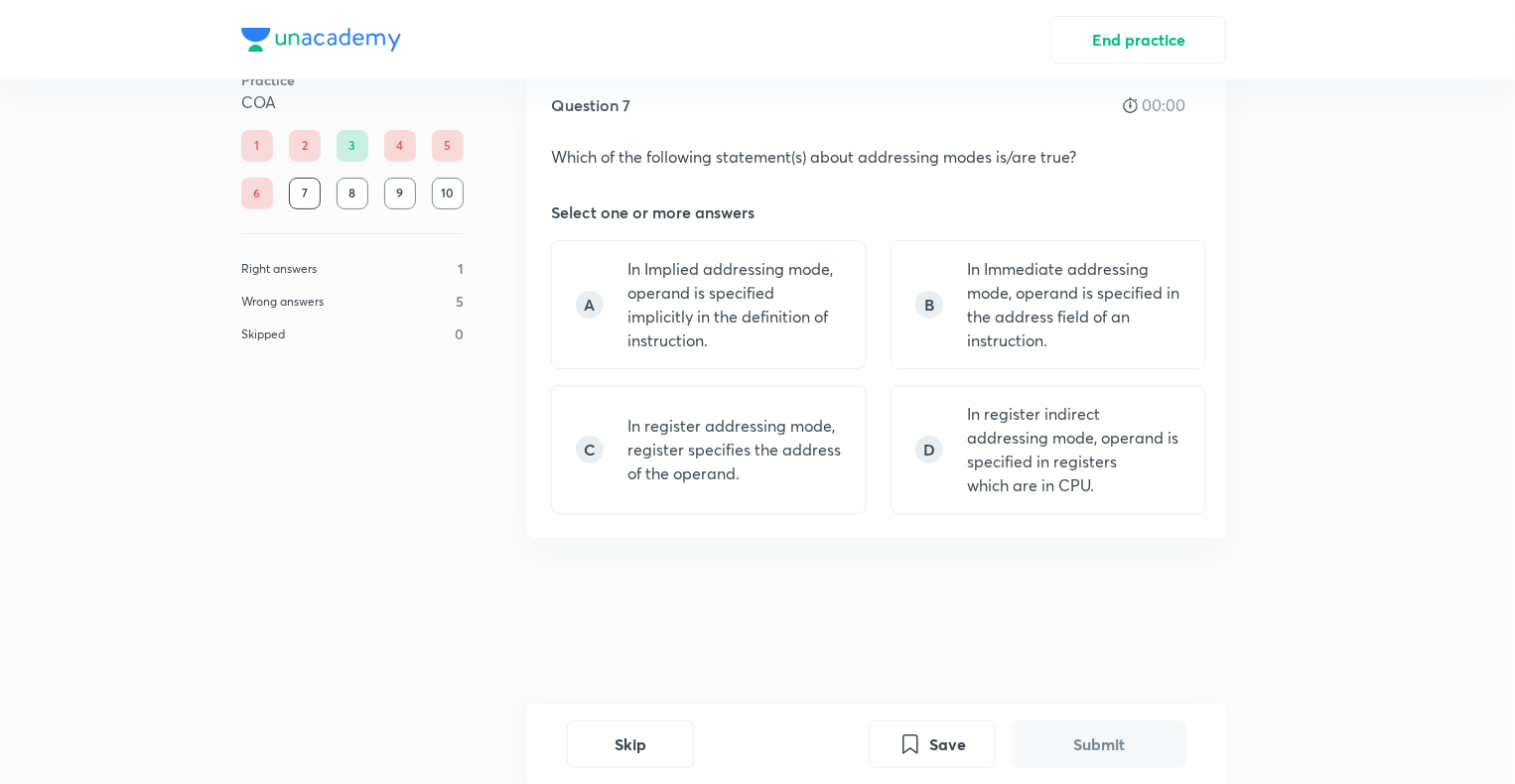 scroll, scrollTop: 0, scrollLeft: 0, axis: both 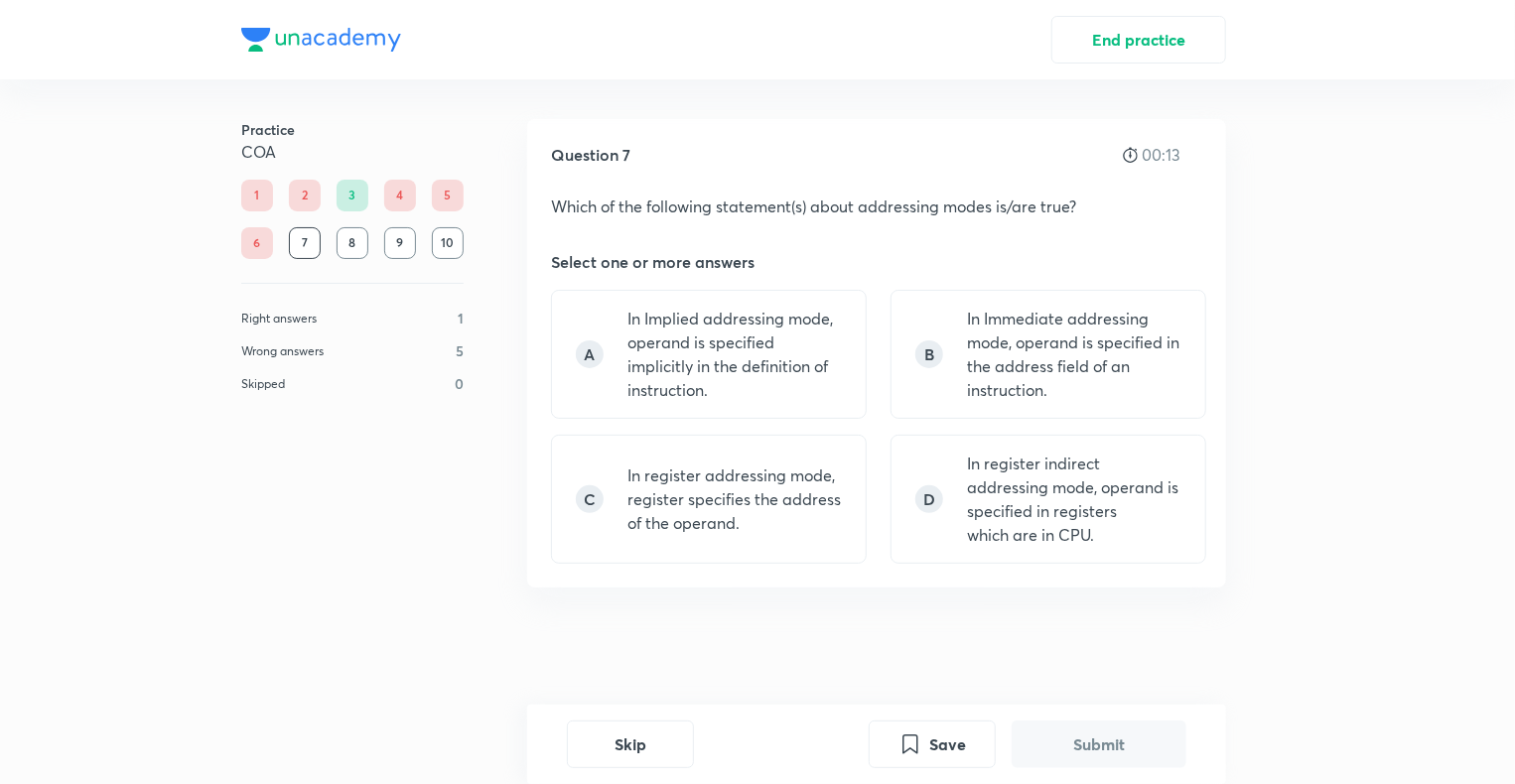 click on "A In Implied addressing mode, operand is specified implicitly in the definition of instruction. B In Immediate addressing mode, operand is specified in the address field of an instruction. C In register addressing mode, register specifies the address of the operand. D In register indirect addressing mode, operand is specified in registers which are in CPU." at bounding box center (877, 427) 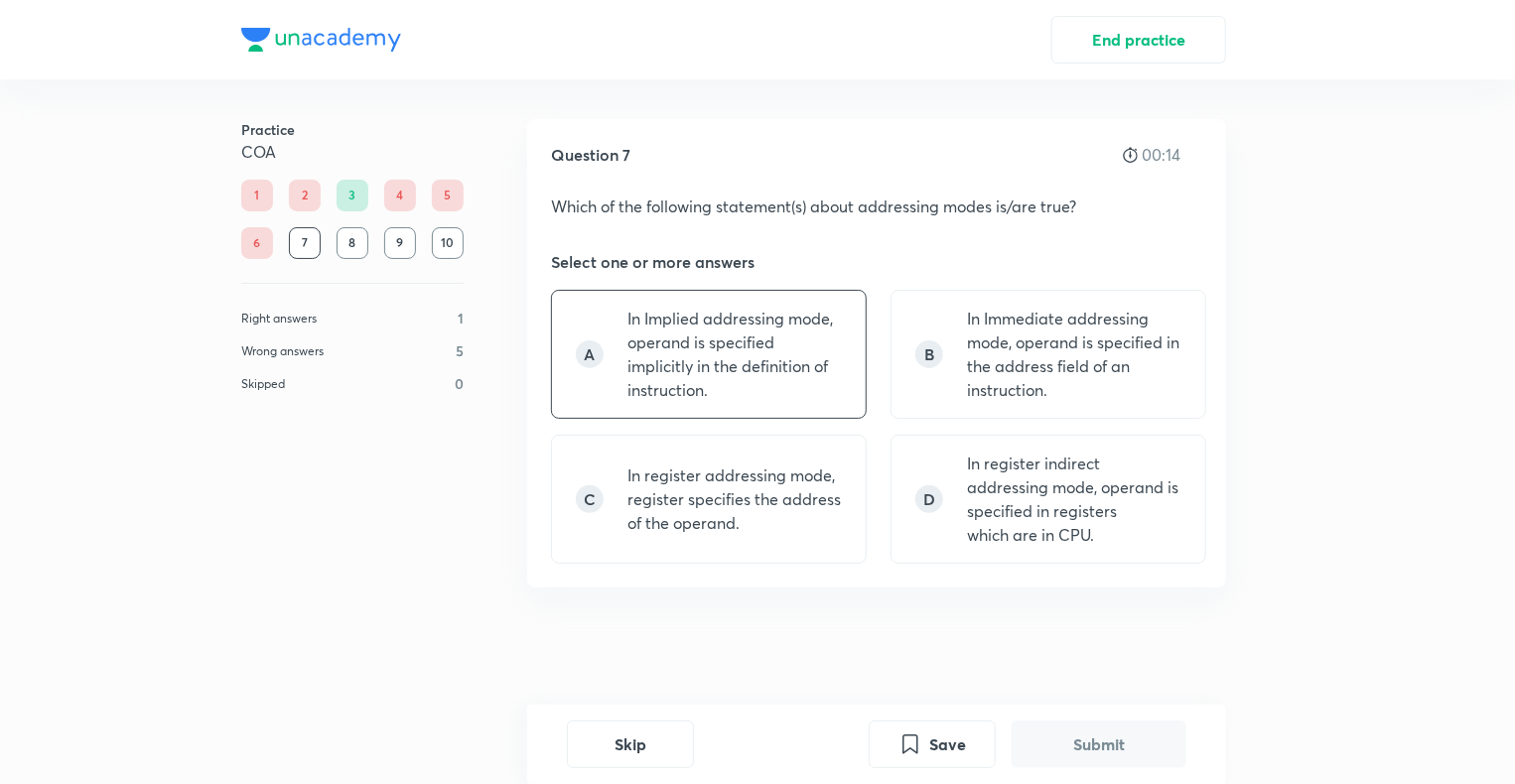 click on "In Implied addressing mode, operand is specified implicitly in the definition of instruction." at bounding box center [735, 354] 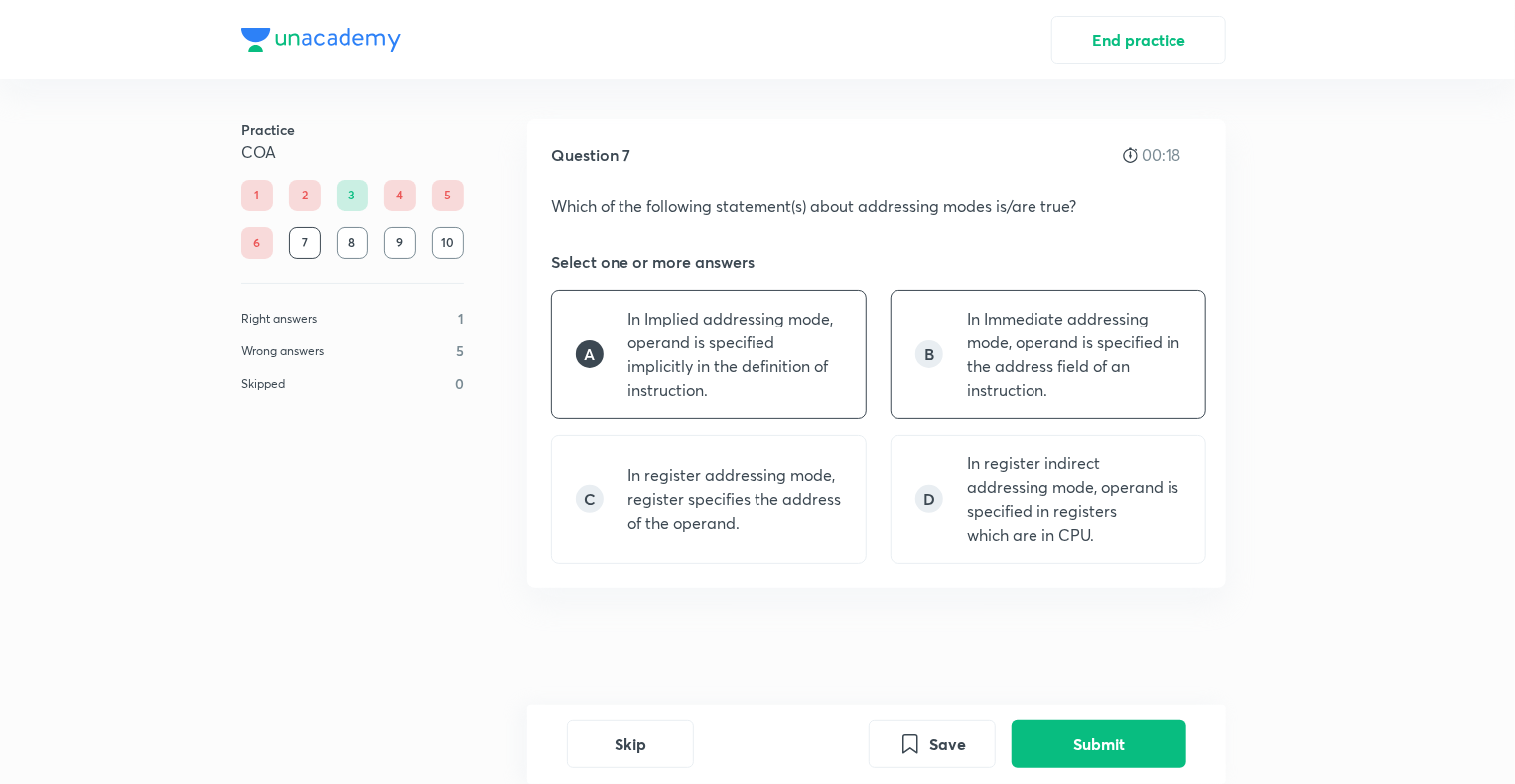 click on "In Immediate addressing mode, operand is specified in the address field of an instruction." at bounding box center (1074, 354) 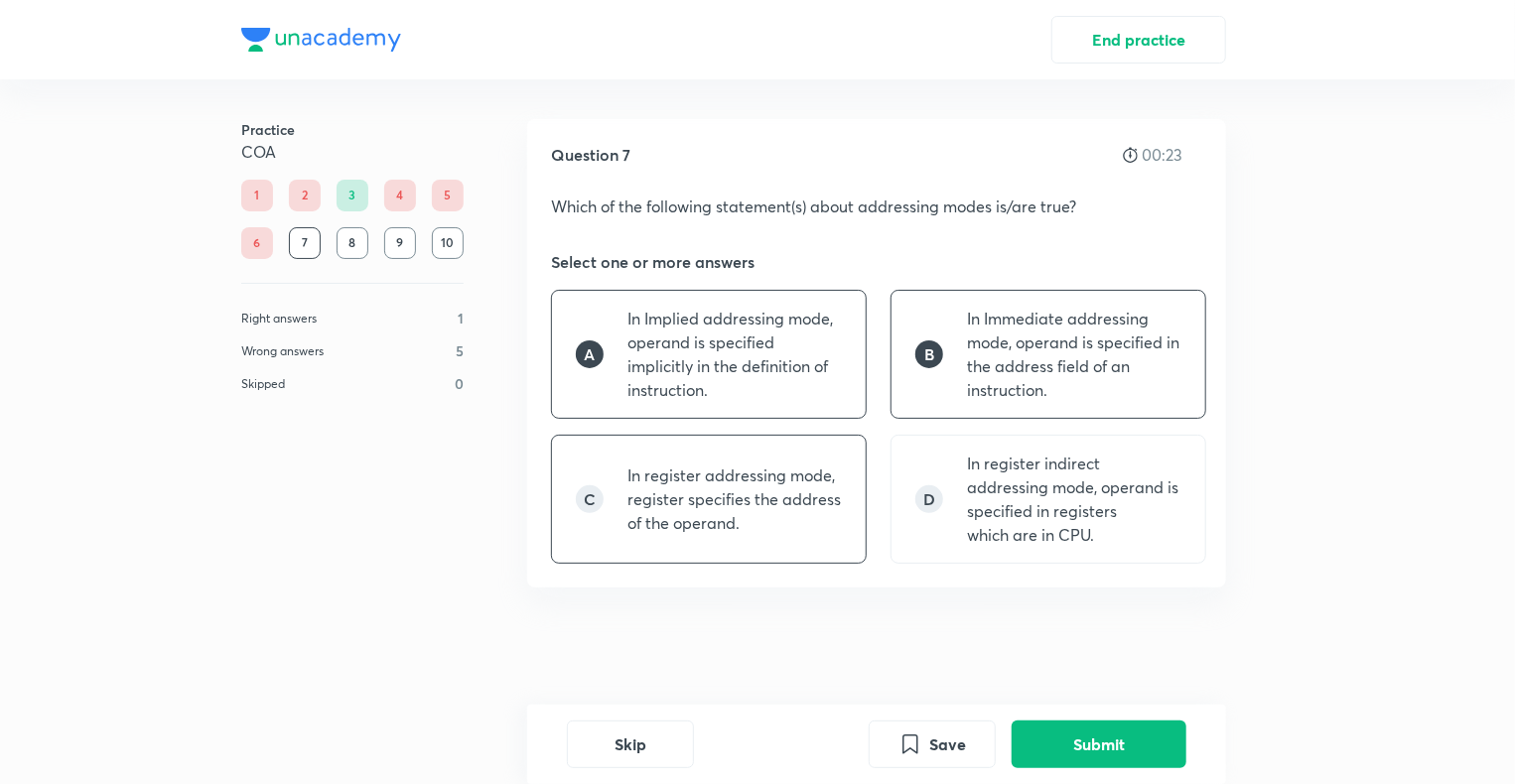 click on "C In register addressing mode, register specifies the address of the operand." at bounding box center (709, 499) 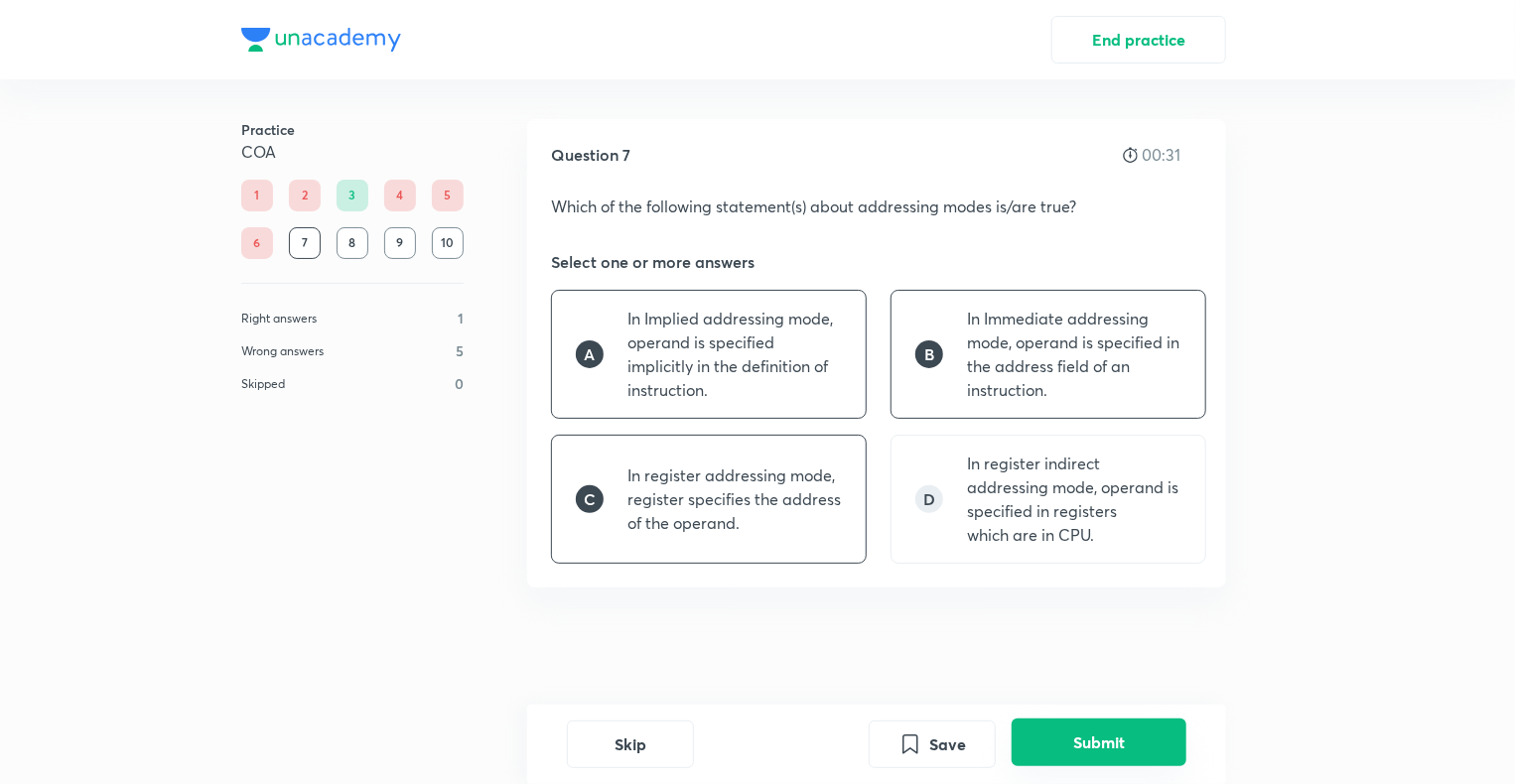 click on "Submit" at bounding box center (1099, 742) 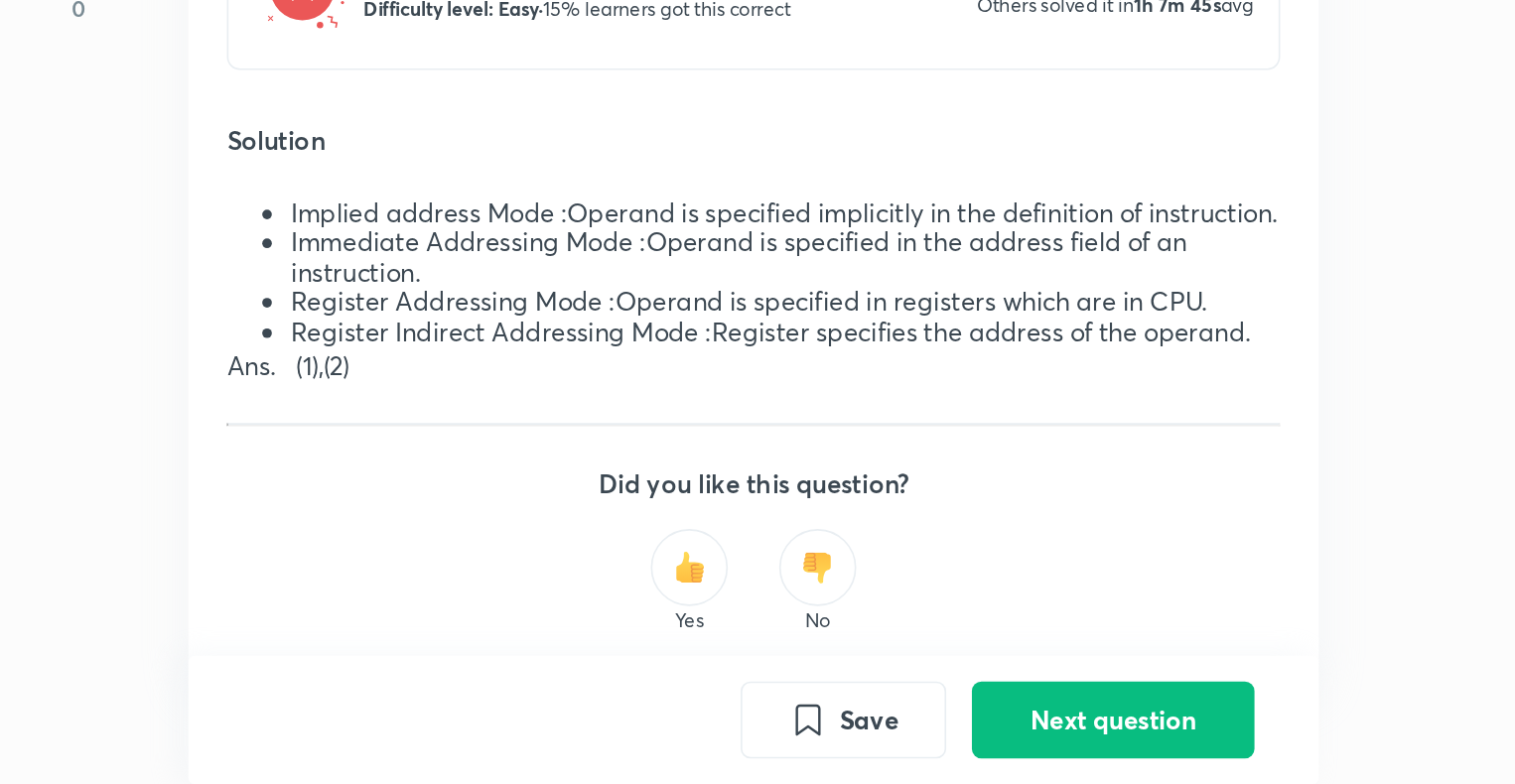 scroll, scrollTop: 523, scrollLeft: 0, axis: vertical 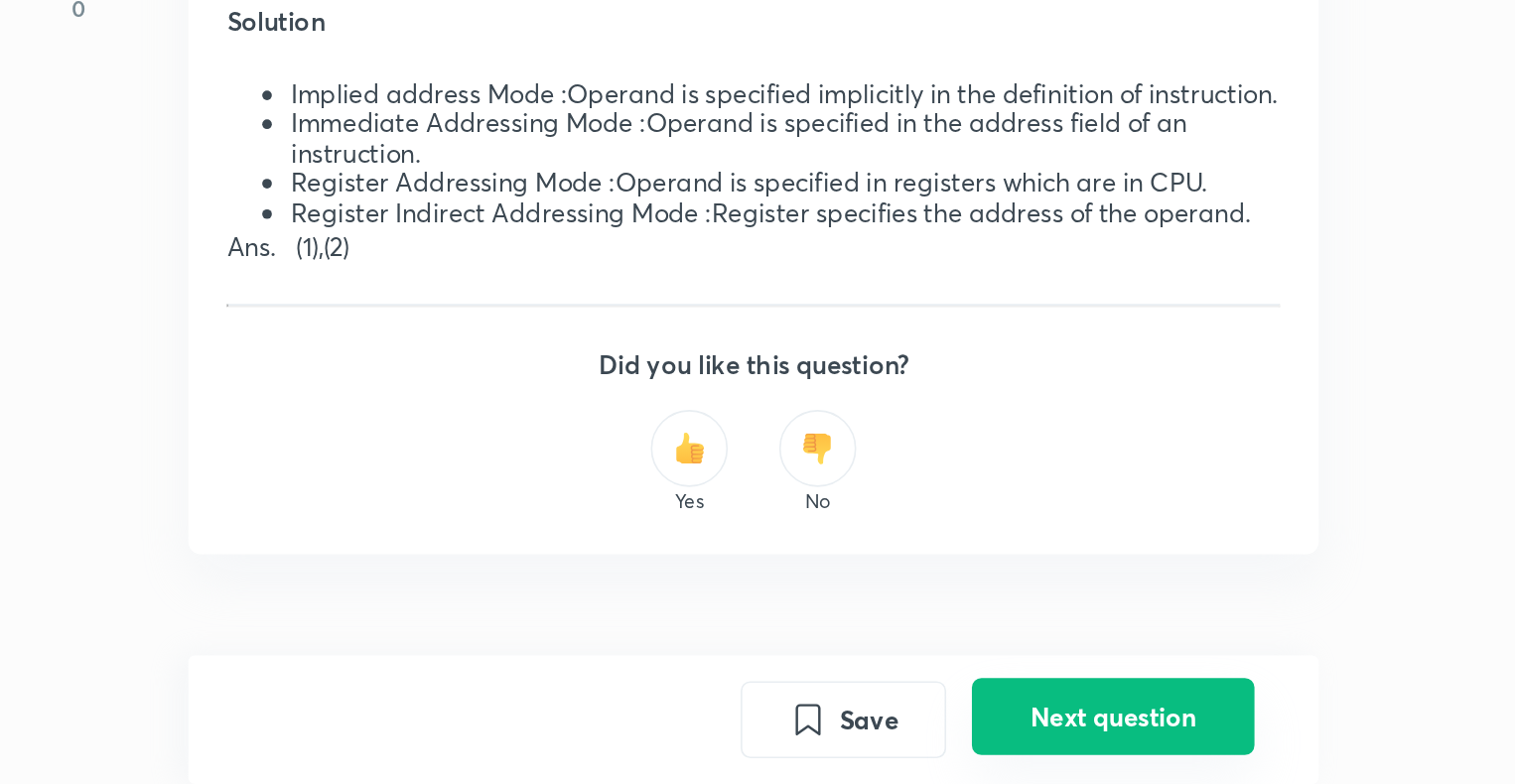 click on "Next question" at bounding box center (1099, 742) 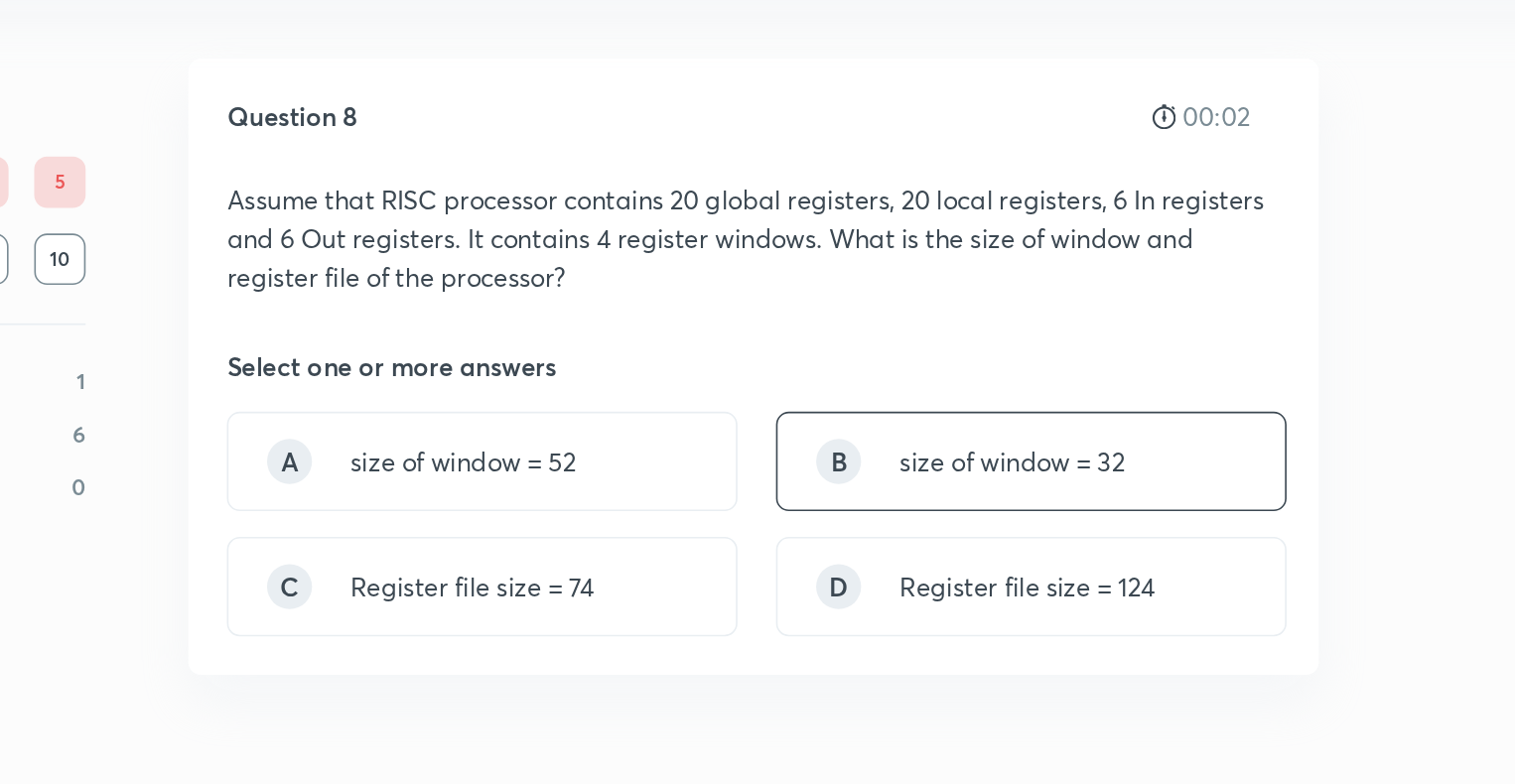 click on "B size of window = 32" at bounding box center (1048, 368) 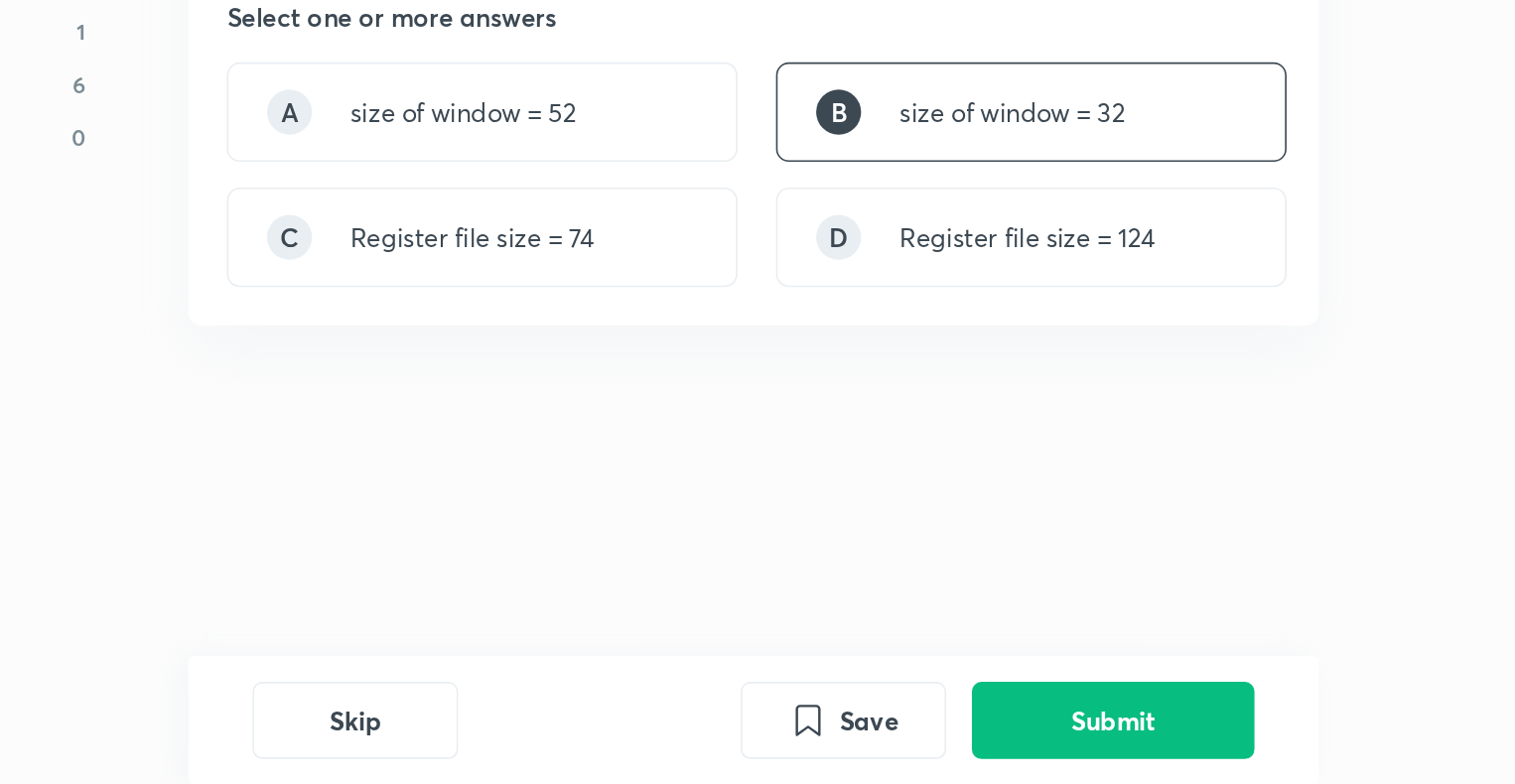scroll, scrollTop: 50, scrollLeft: 0, axis: vertical 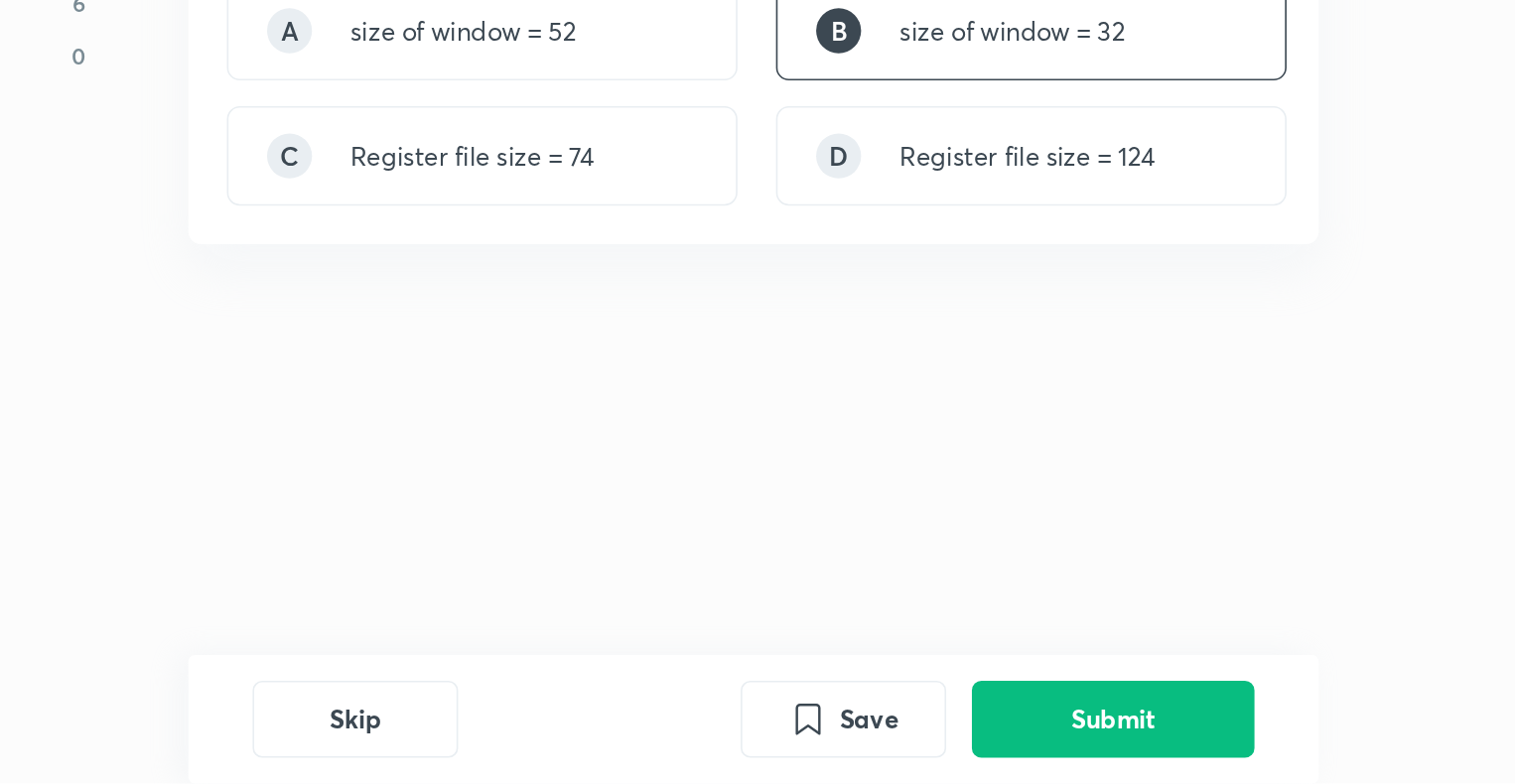 click on "Submit" at bounding box center (1099, 744) 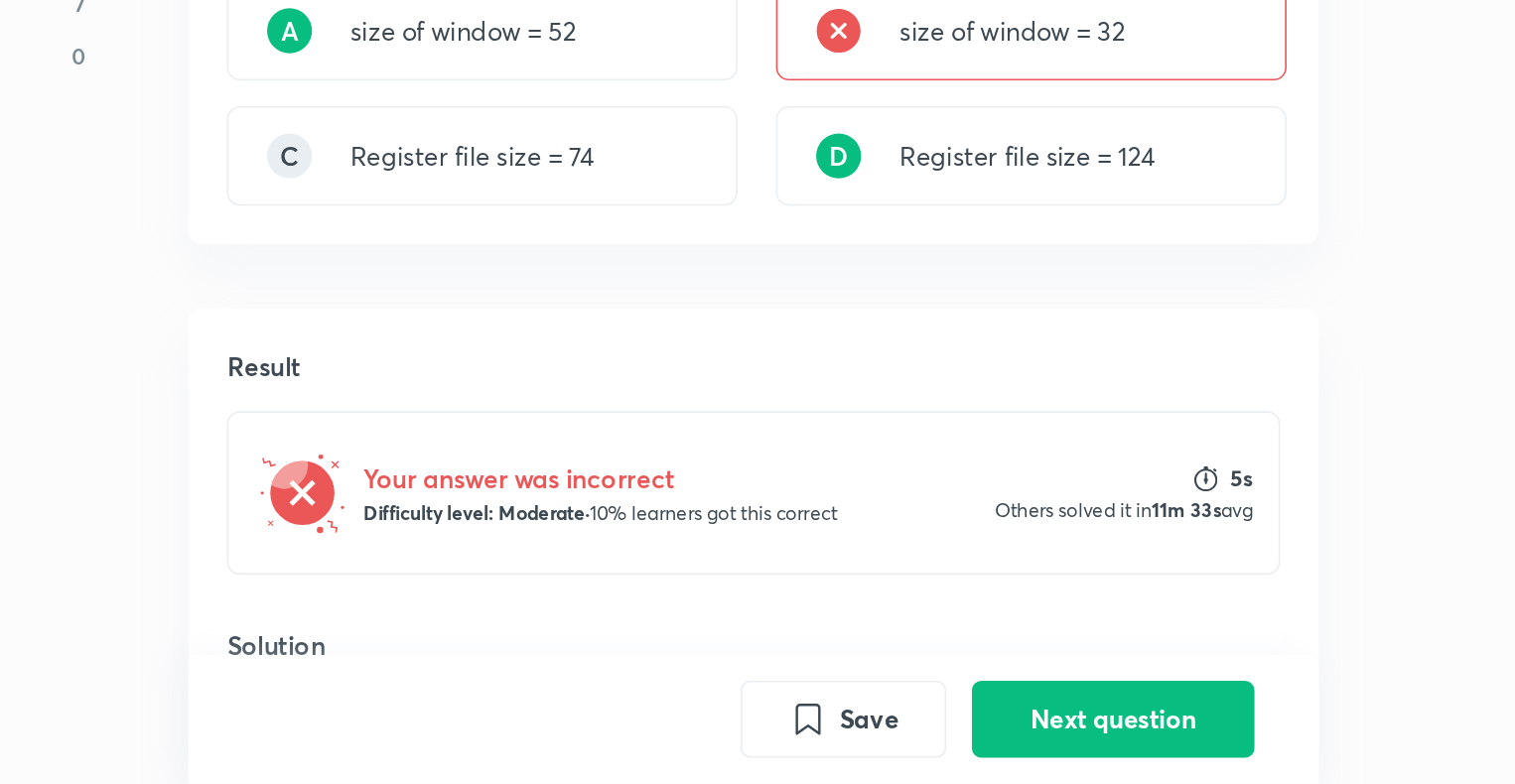 scroll, scrollTop: 239, scrollLeft: 0, axis: vertical 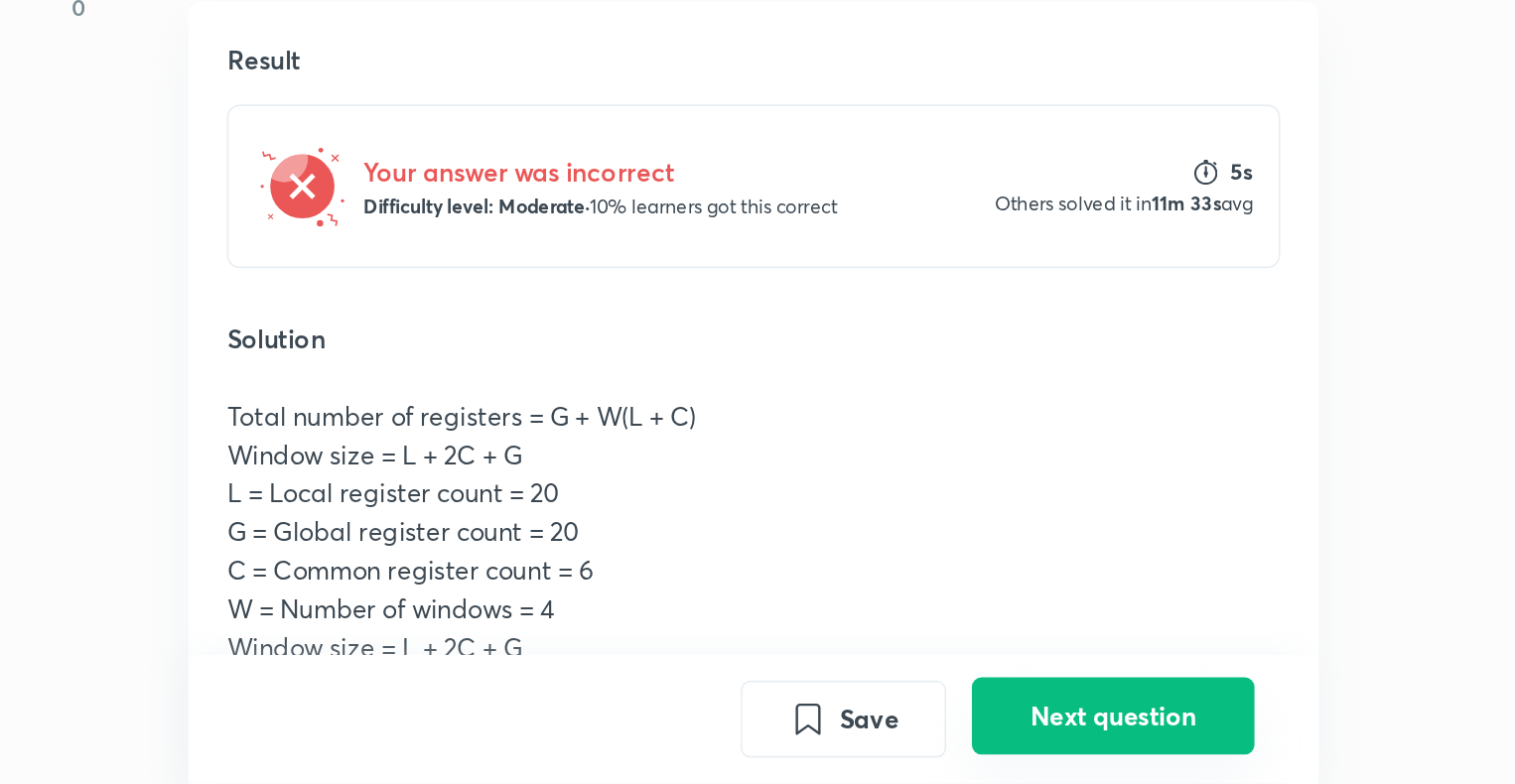 click on "Next question" at bounding box center (1099, 742) 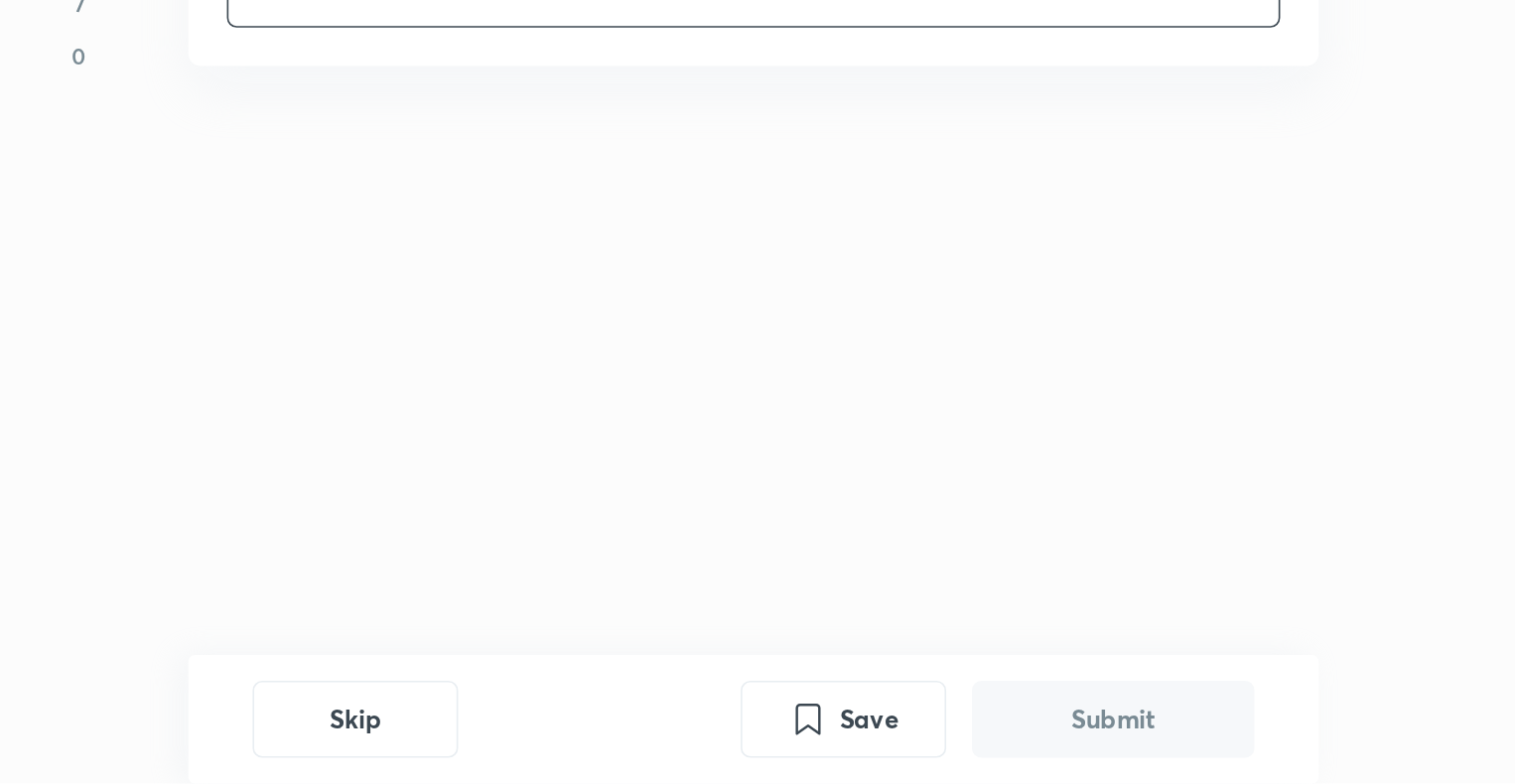 scroll, scrollTop: 0, scrollLeft: 0, axis: both 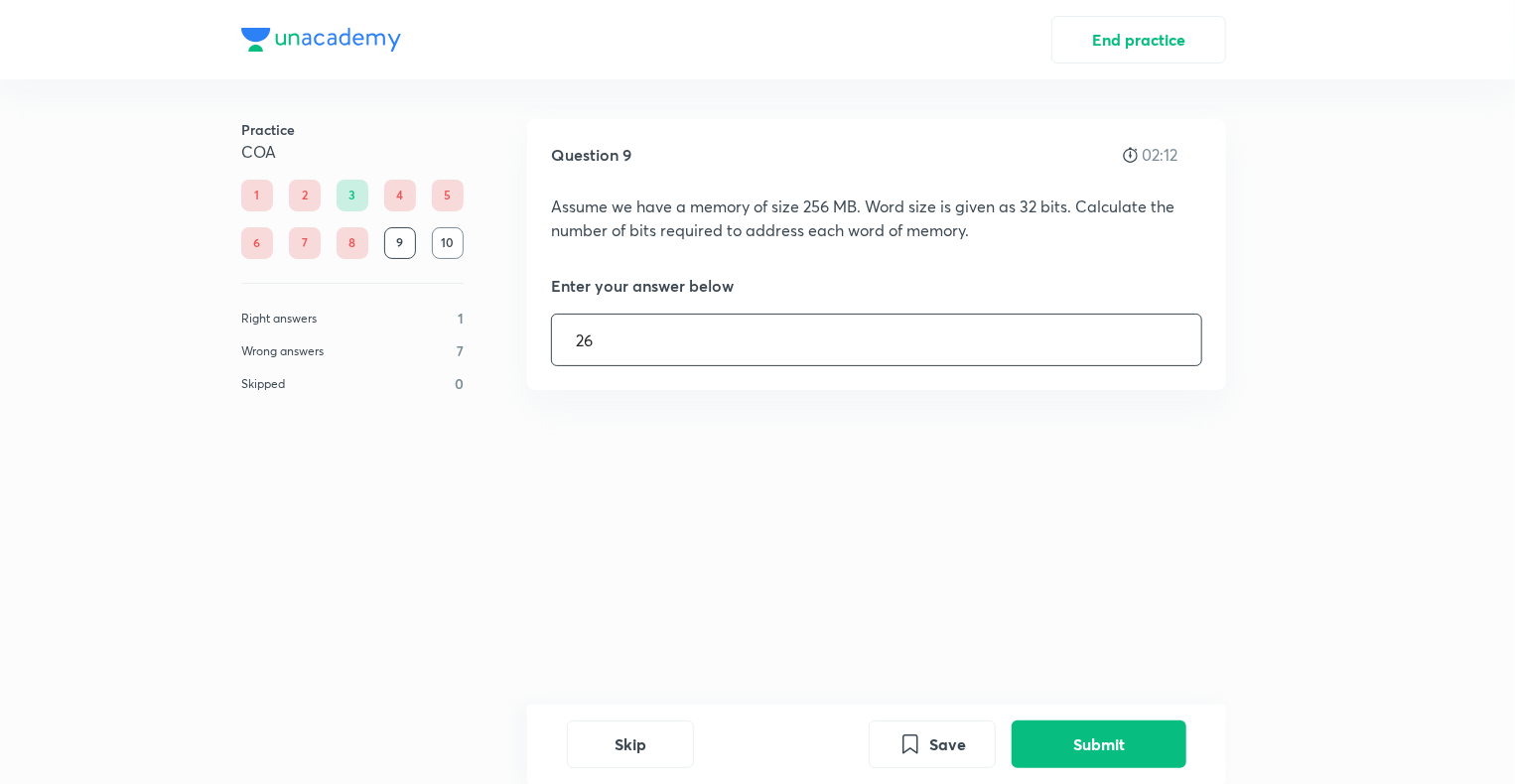 type on "26" 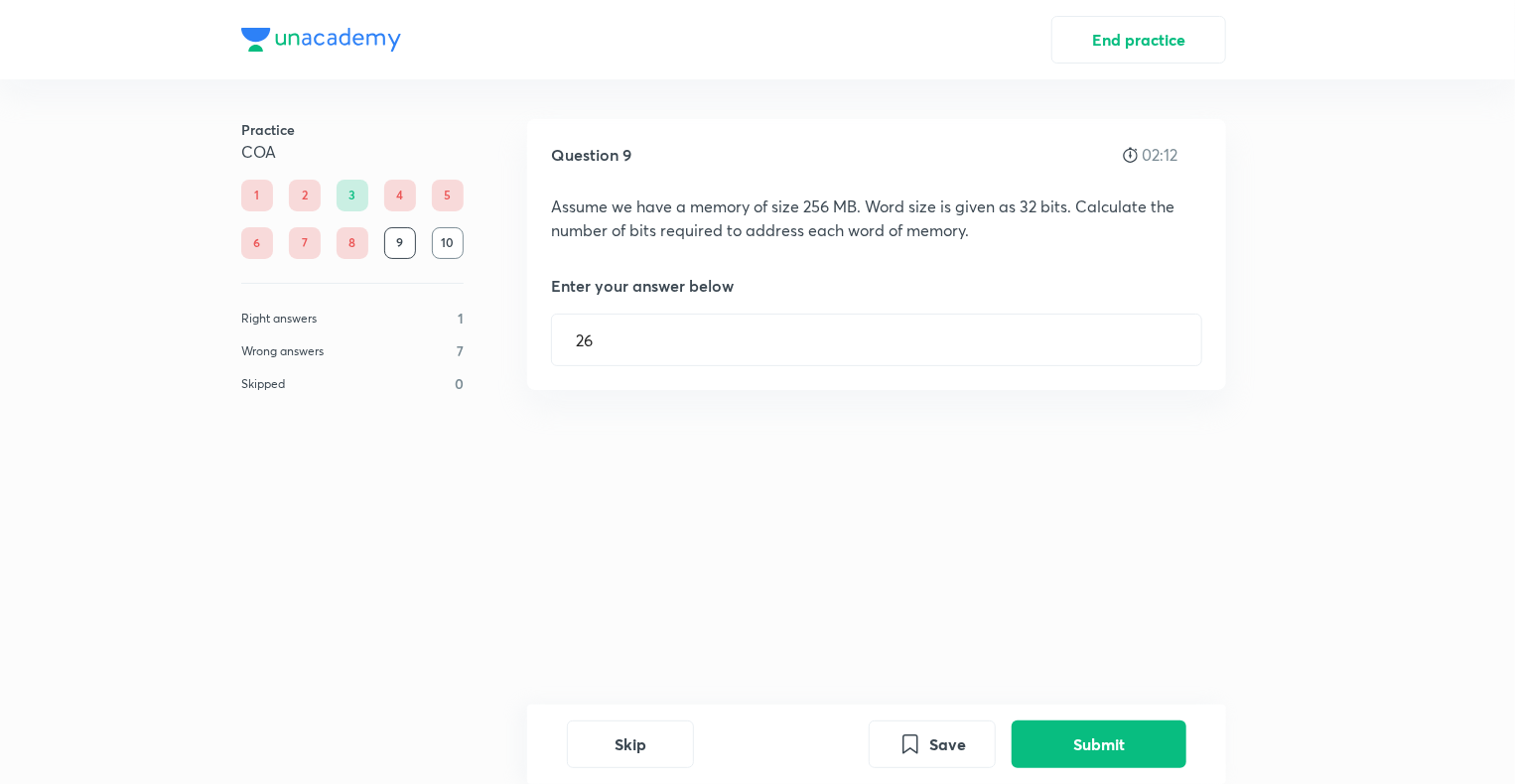 click on "Question 9 02:12 Assume we have a memory of size 256 MB. Word size is given as 32 bits. Calculate the number of bits required to address each word of memory. Enter your answer below 26 ​" at bounding box center (877, 417) 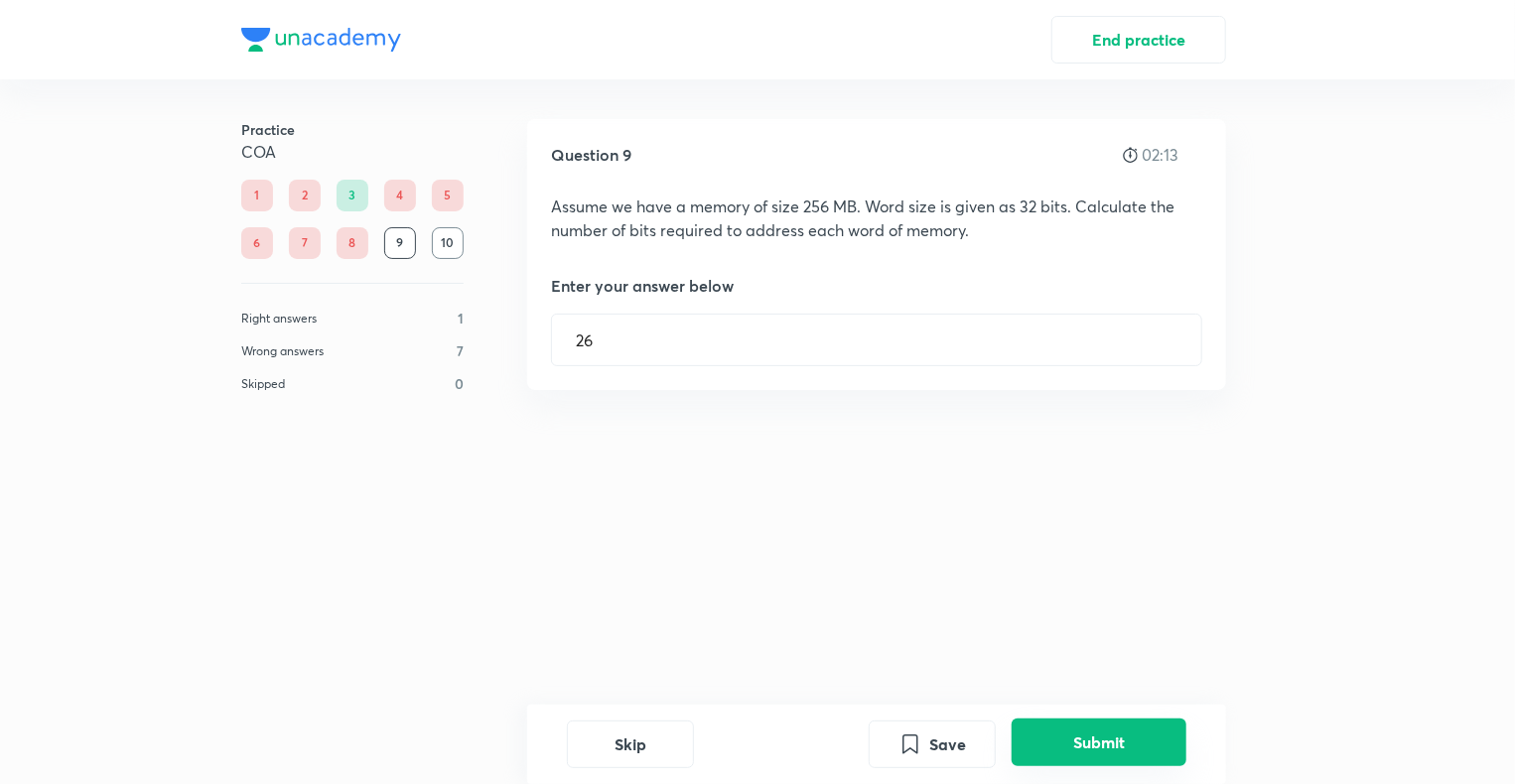 click on "Submit" at bounding box center [1099, 742] 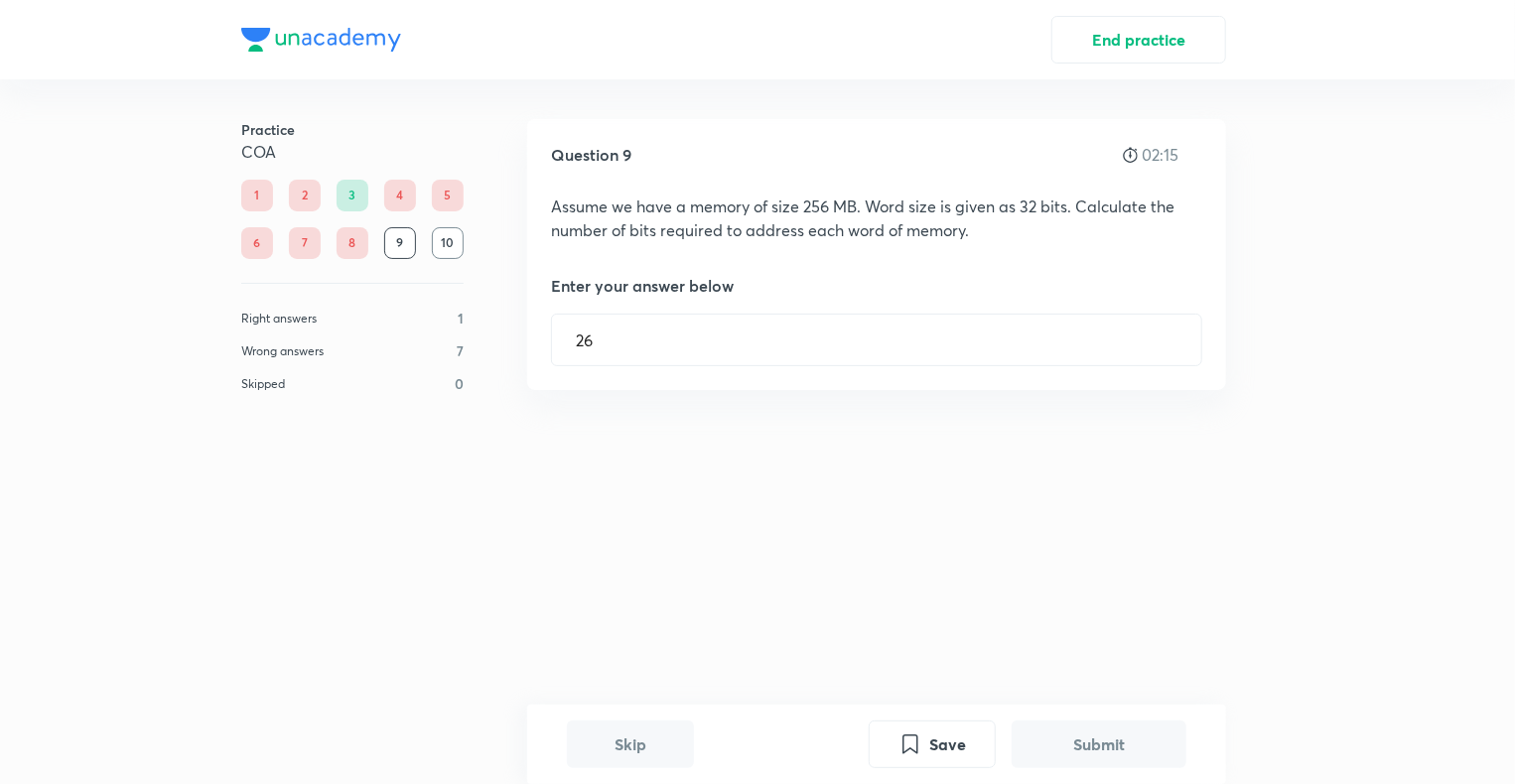 scroll, scrollTop: 414, scrollLeft: 0, axis: vertical 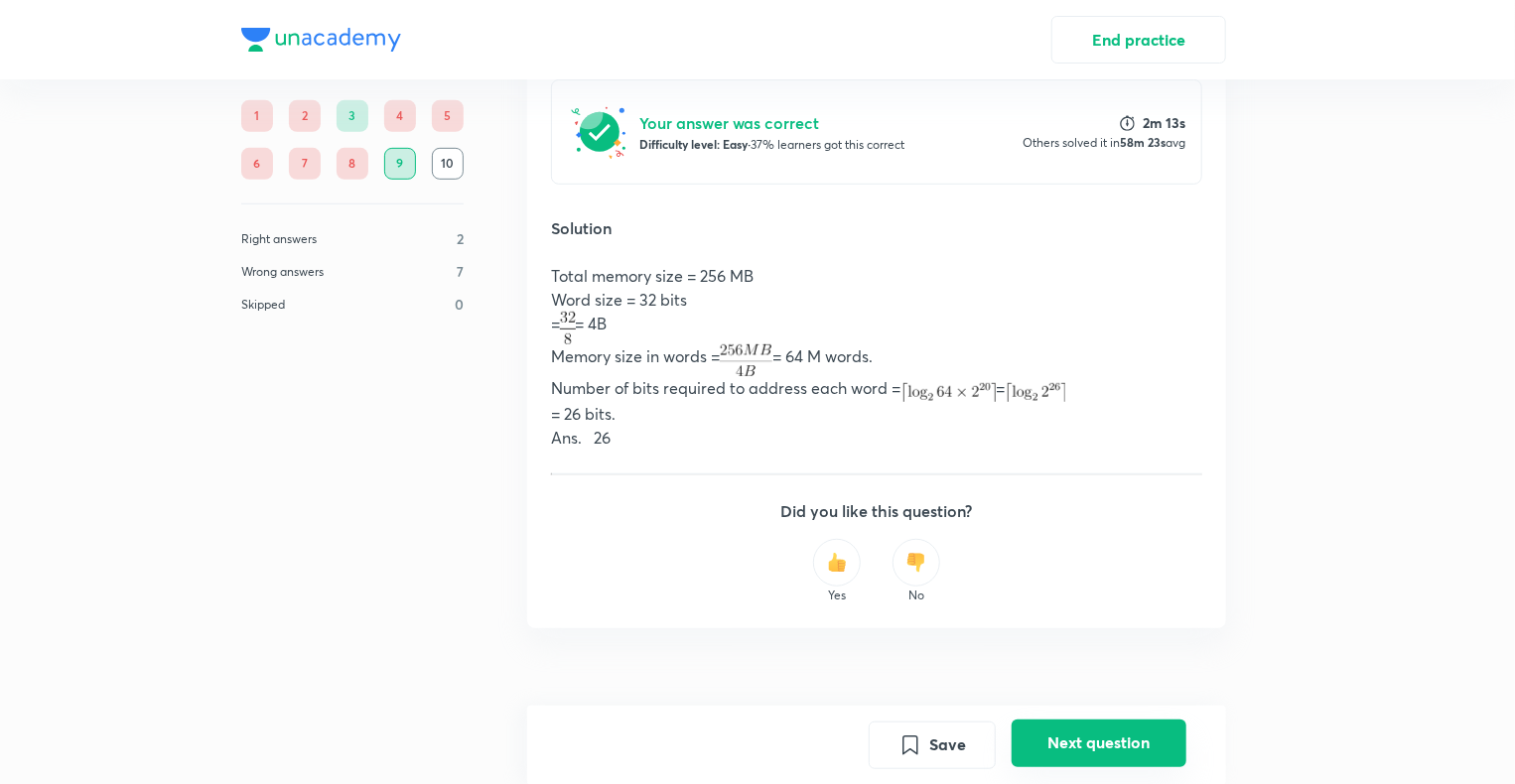 click on "Next question" at bounding box center (1099, 742) 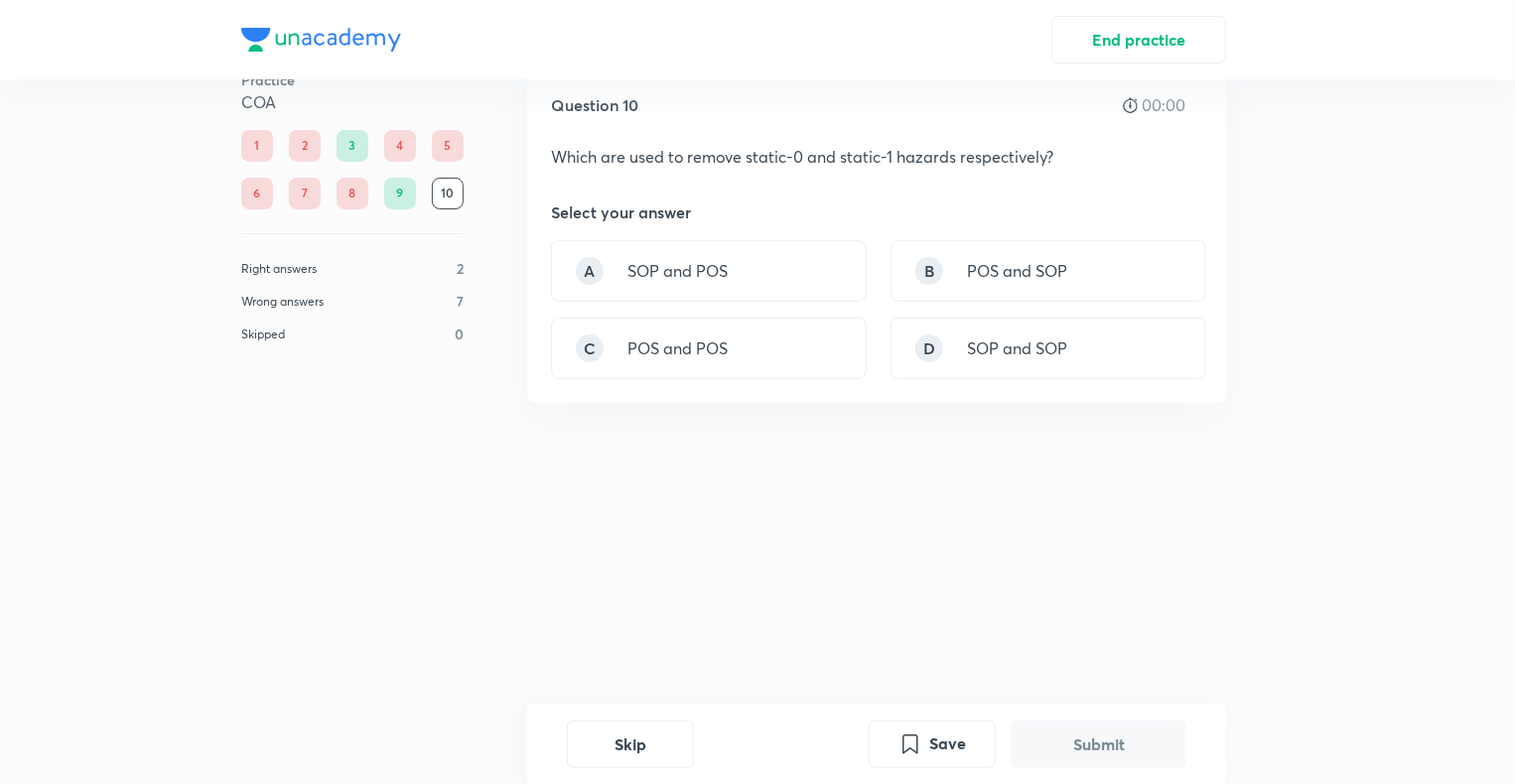 scroll, scrollTop: 0, scrollLeft: 0, axis: both 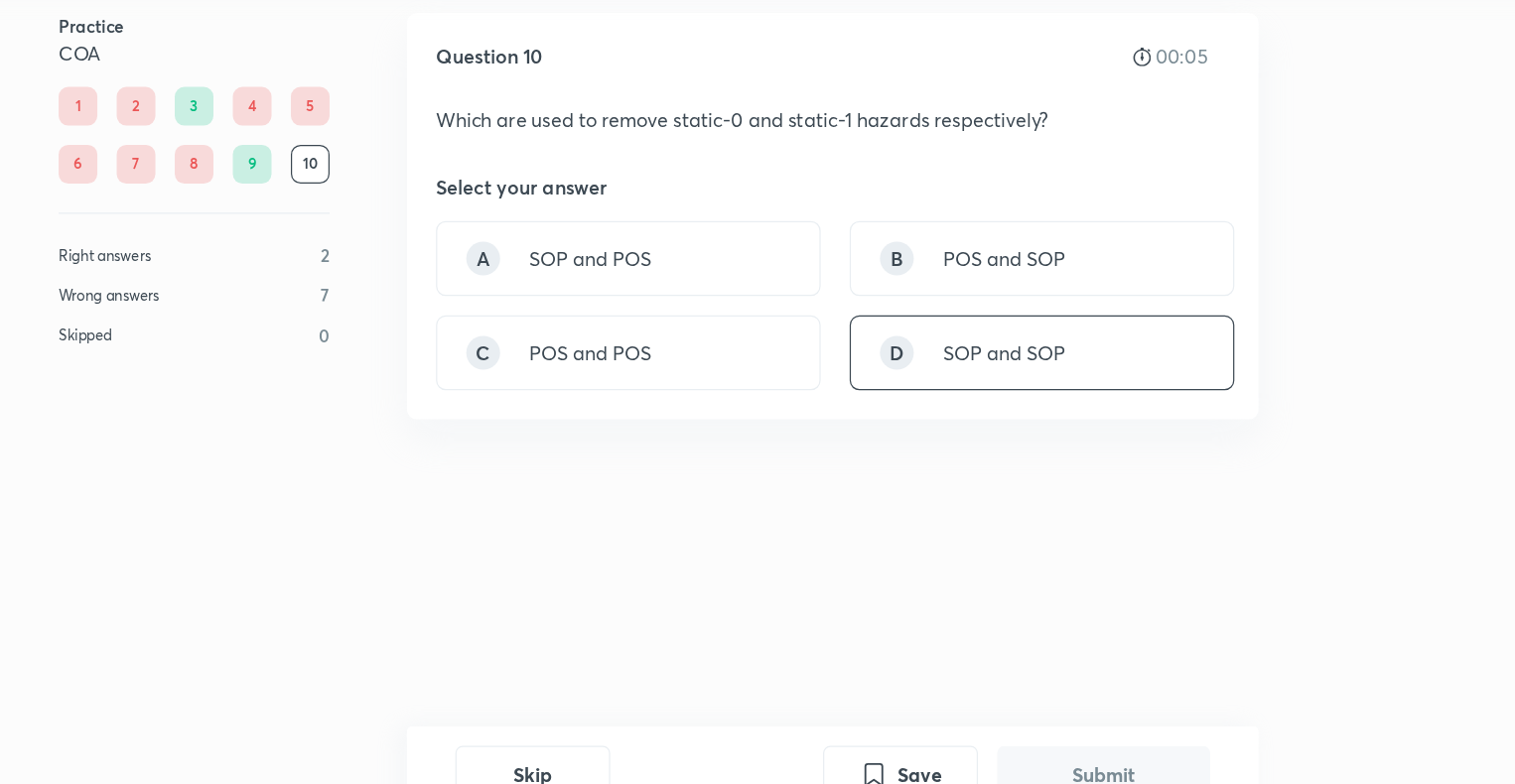 click on "SOP and SOP" at bounding box center [1017, 398] 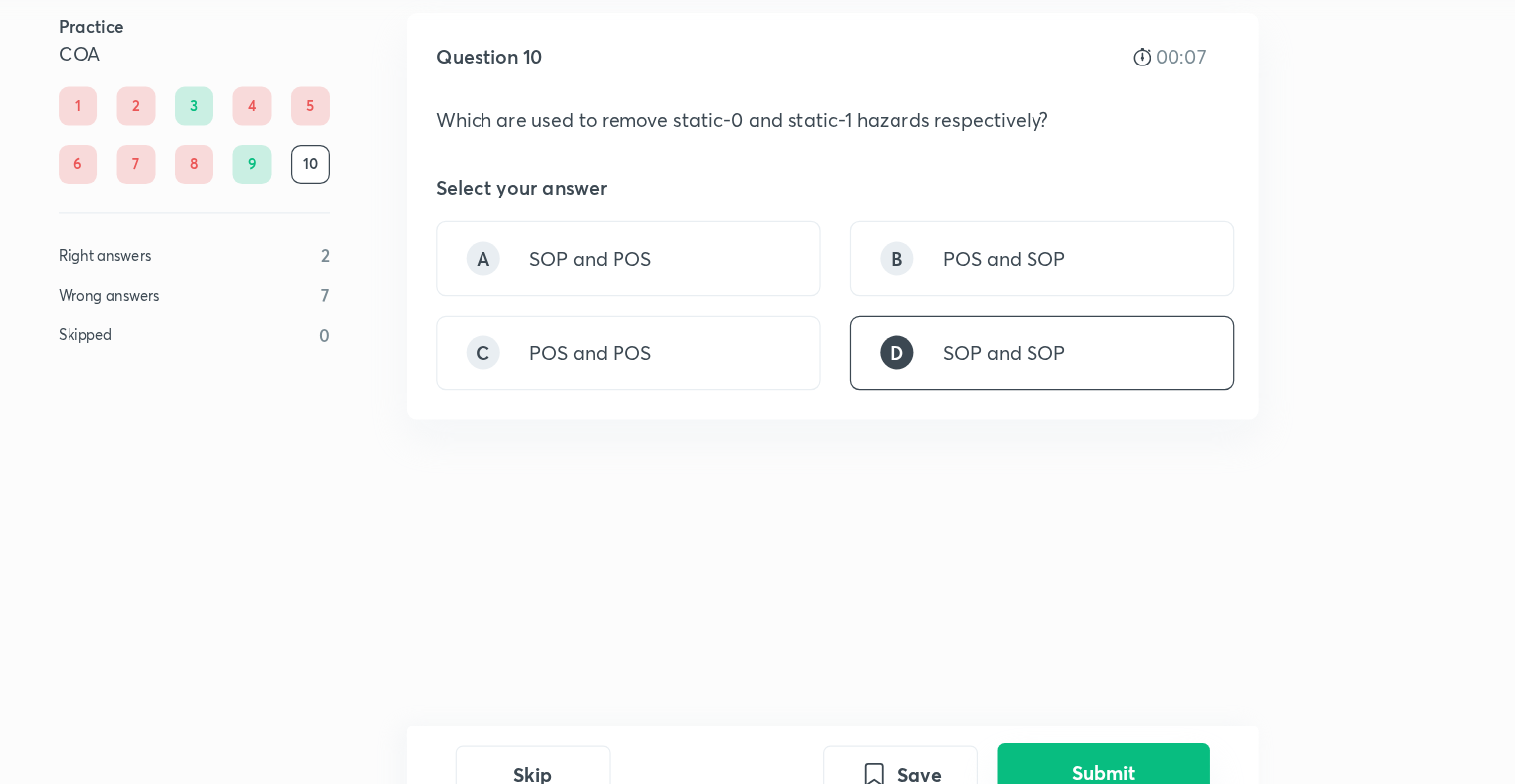 click on "Submit" at bounding box center (1099, 742) 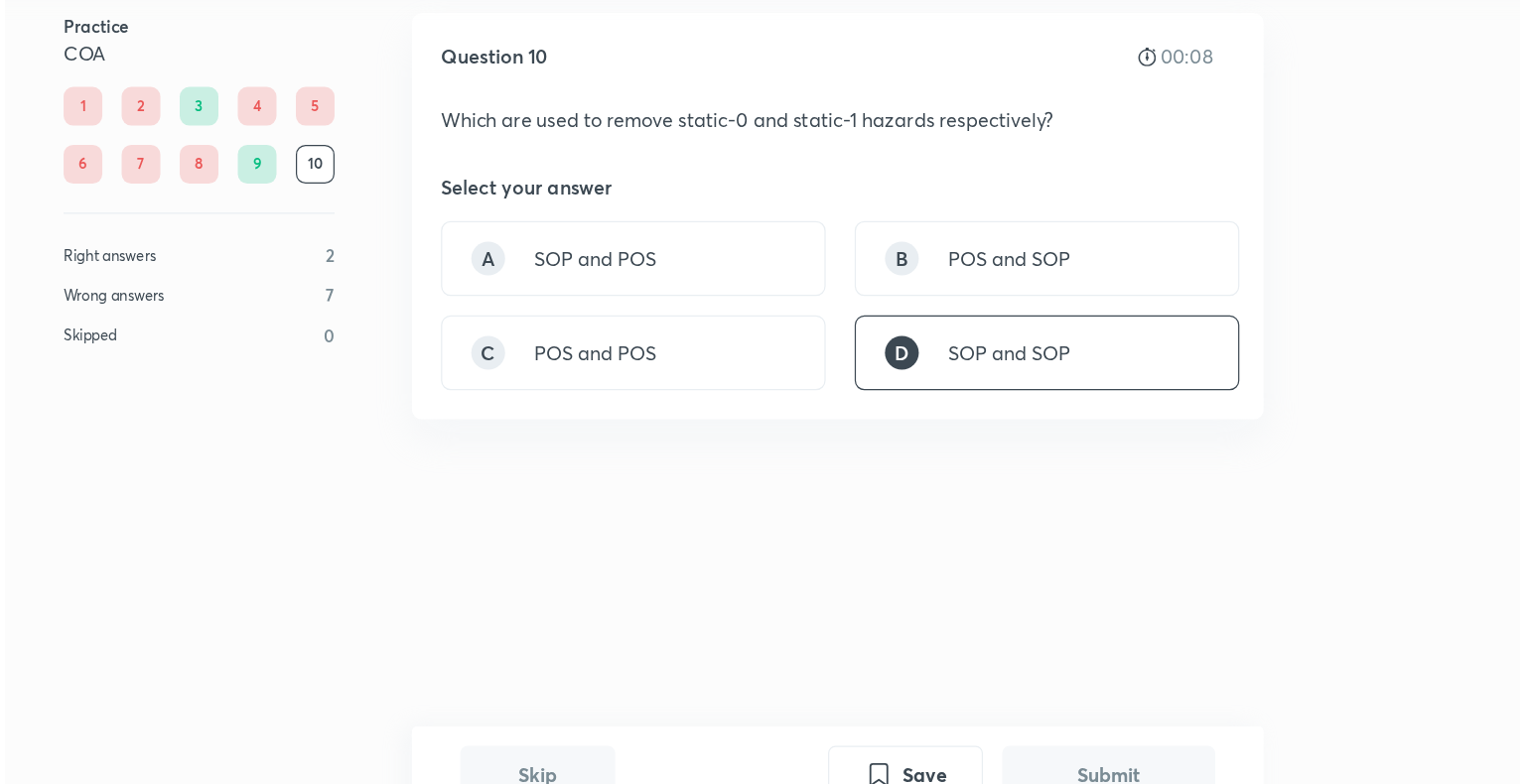 scroll, scrollTop: 341, scrollLeft: 0, axis: vertical 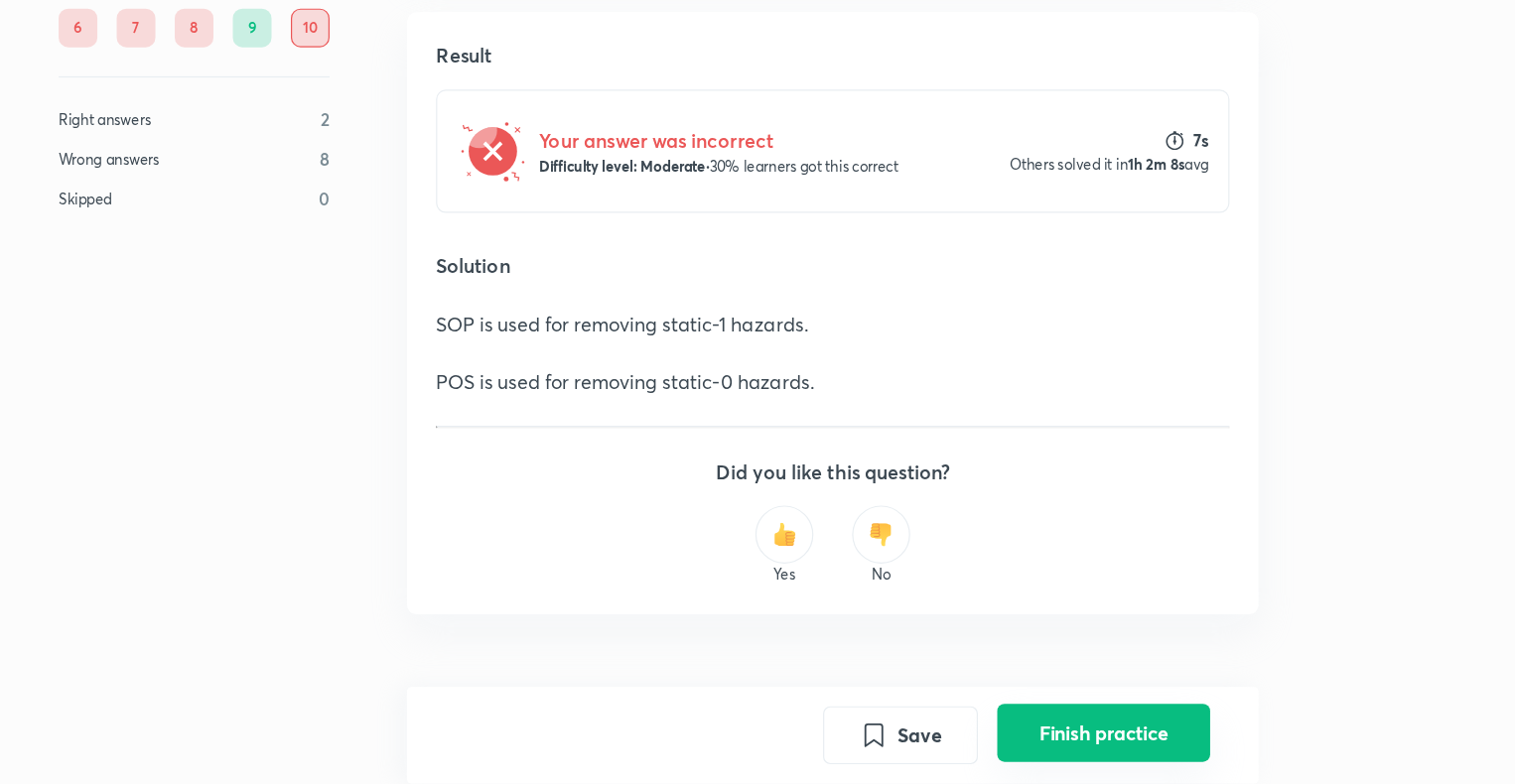 click on "Finish practice" at bounding box center [1099, 742] 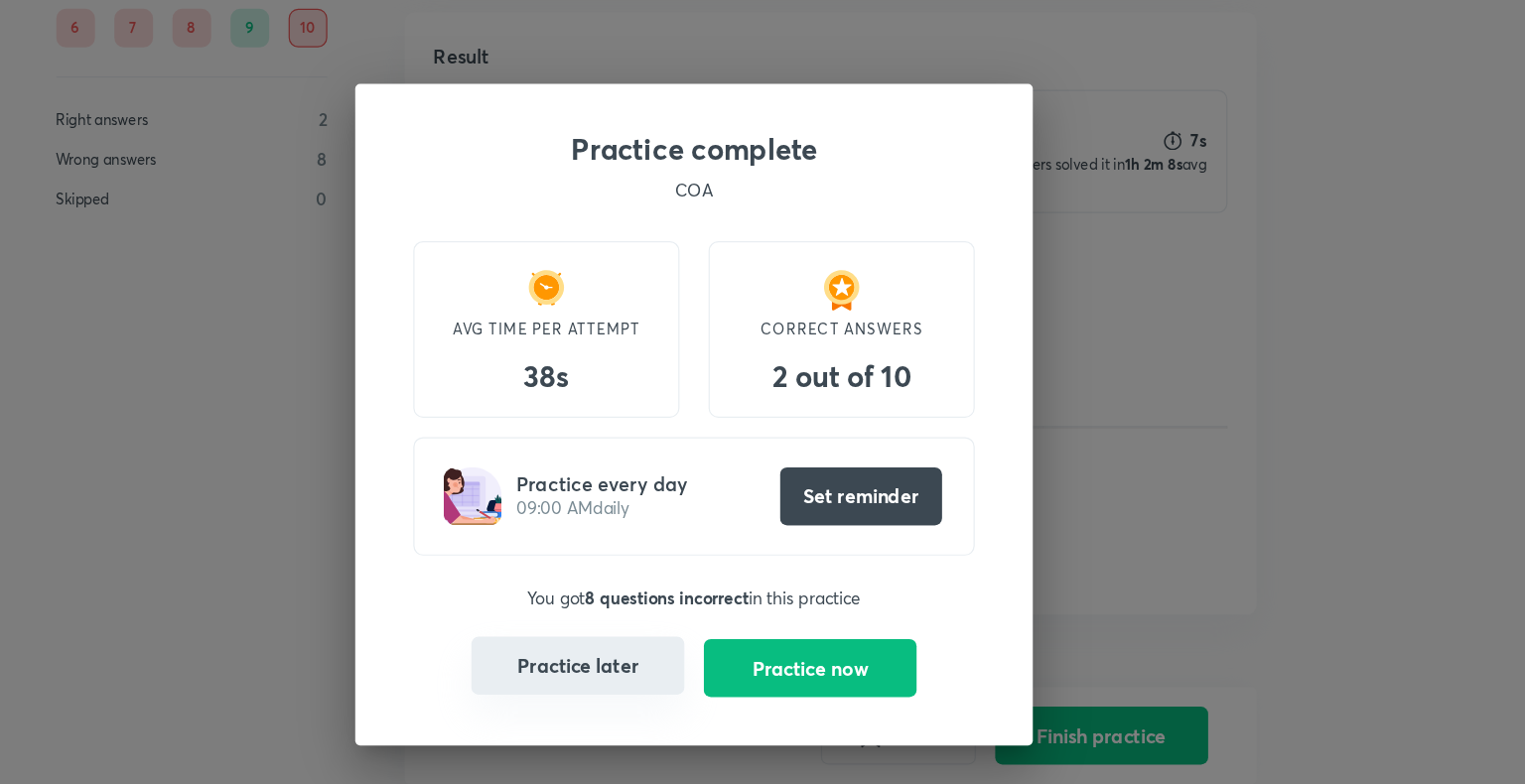click on "Practice later" at bounding box center [667, 687] 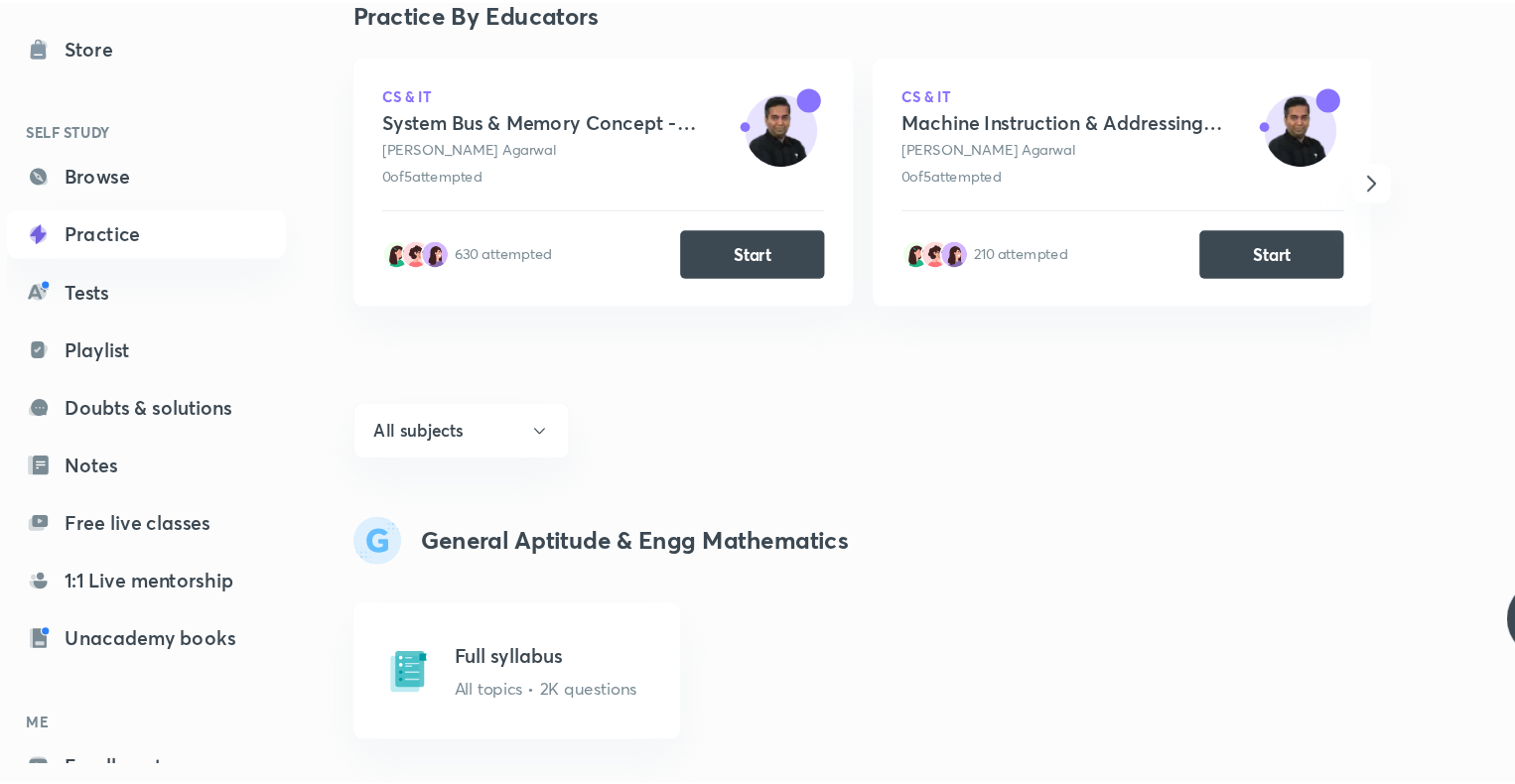 scroll, scrollTop: 0, scrollLeft: 0, axis: both 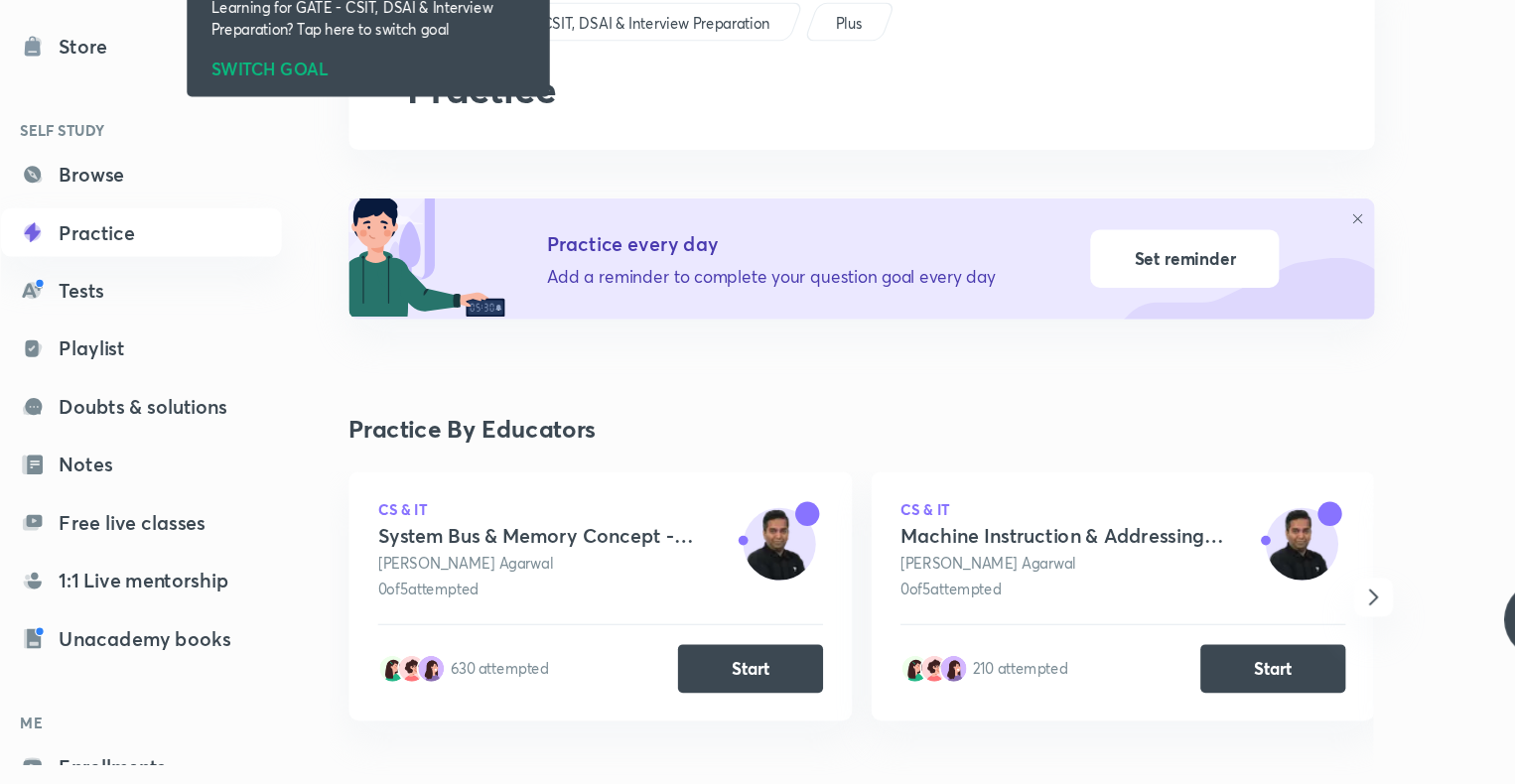 click on "630 attempted Start" at bounding box center (686, 681) 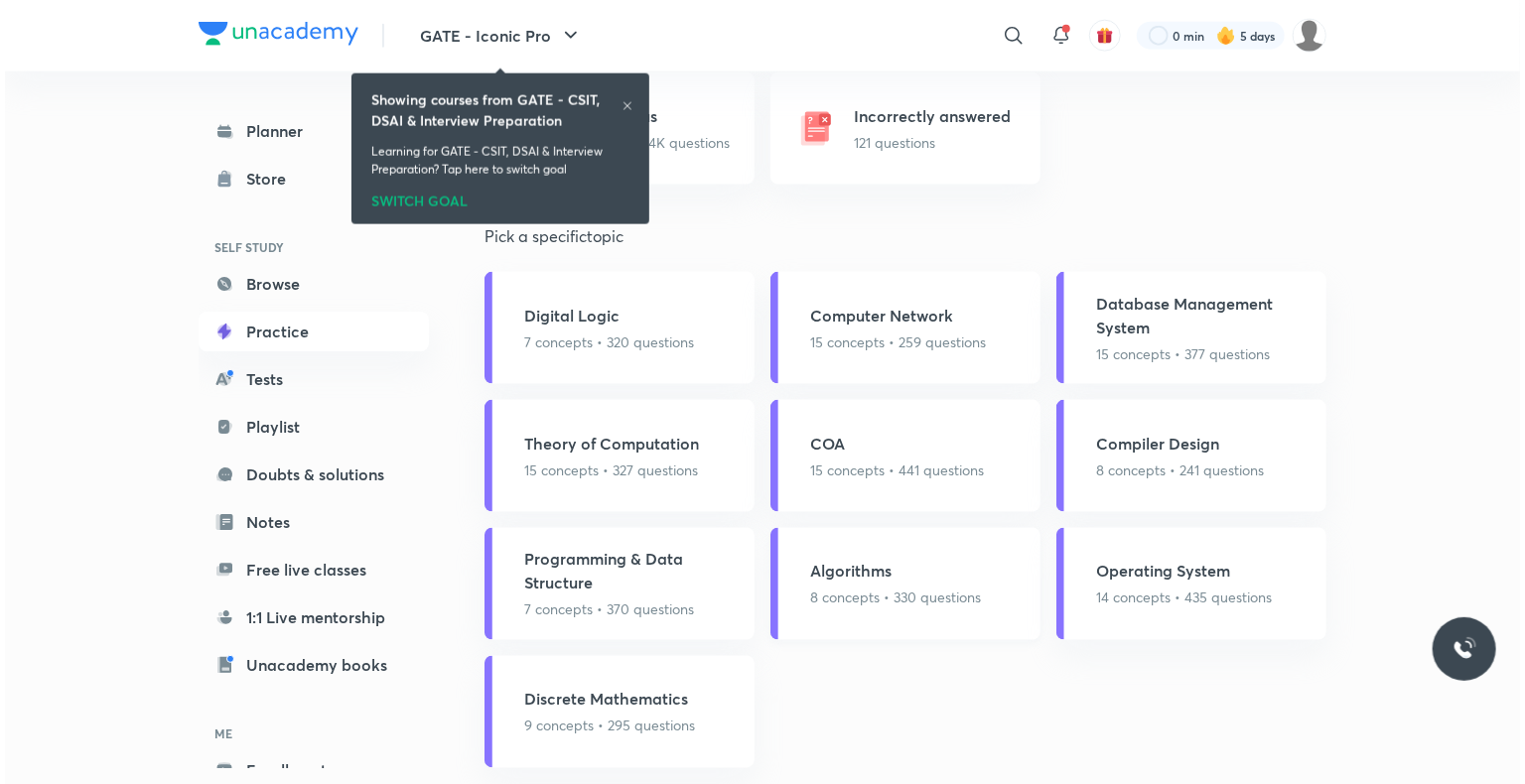 scroll, scrollTop: 1351, scrollLeft: 0, axis: vertical 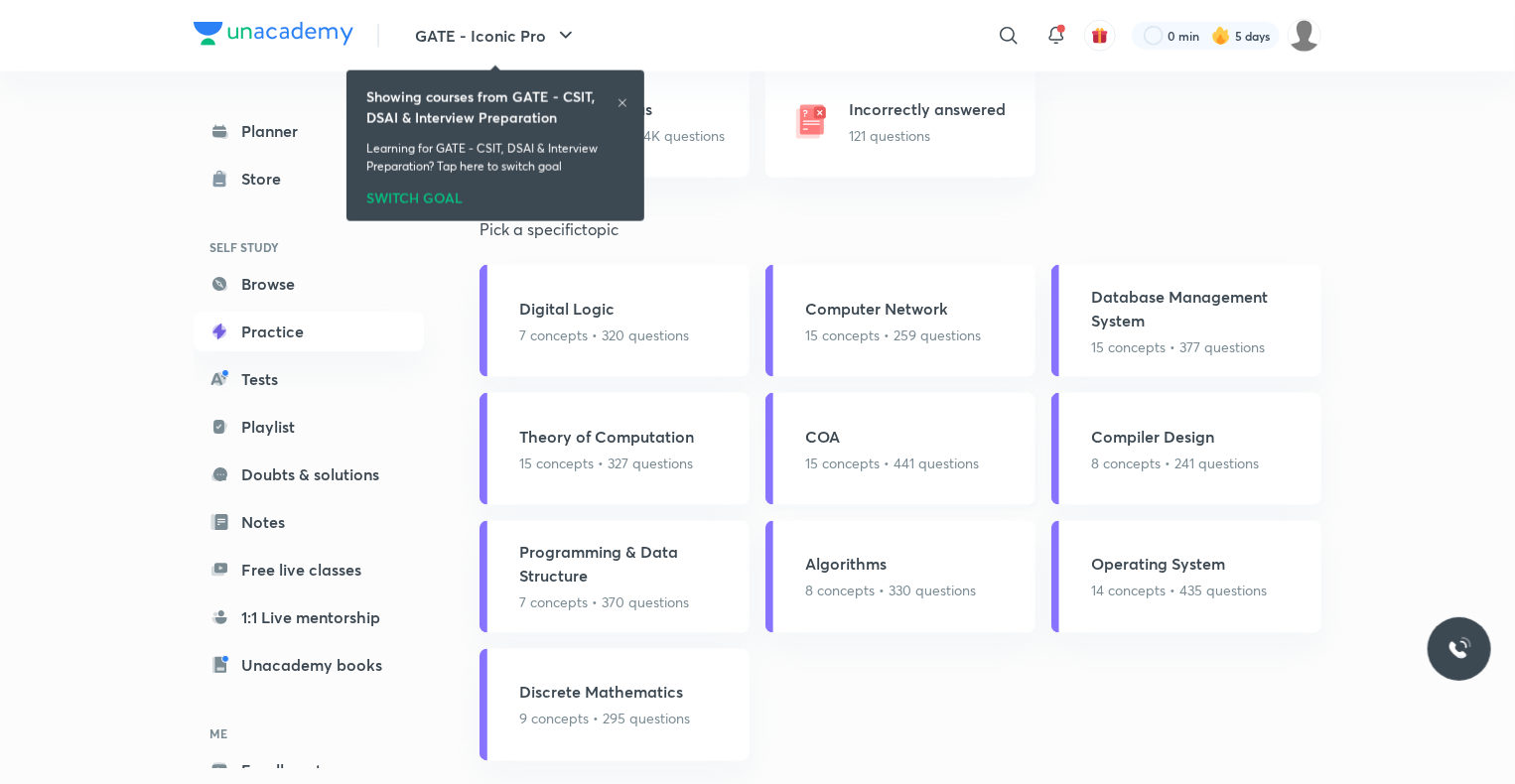 click on "15 concepts • 441 questions" at bounding box center [892, 462] 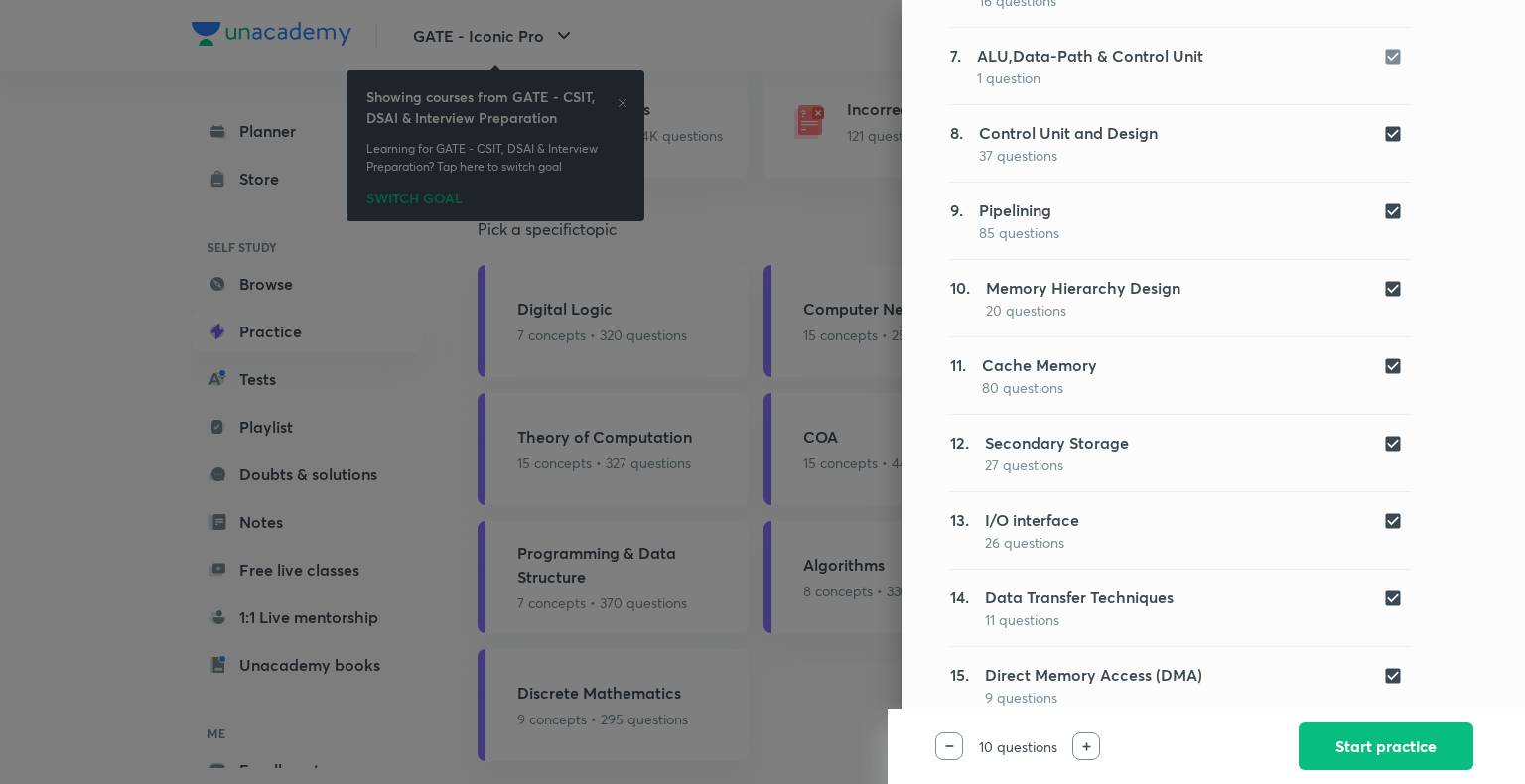 scroll, scrollTop: 718, scrollLeft: 0, axis: vertical 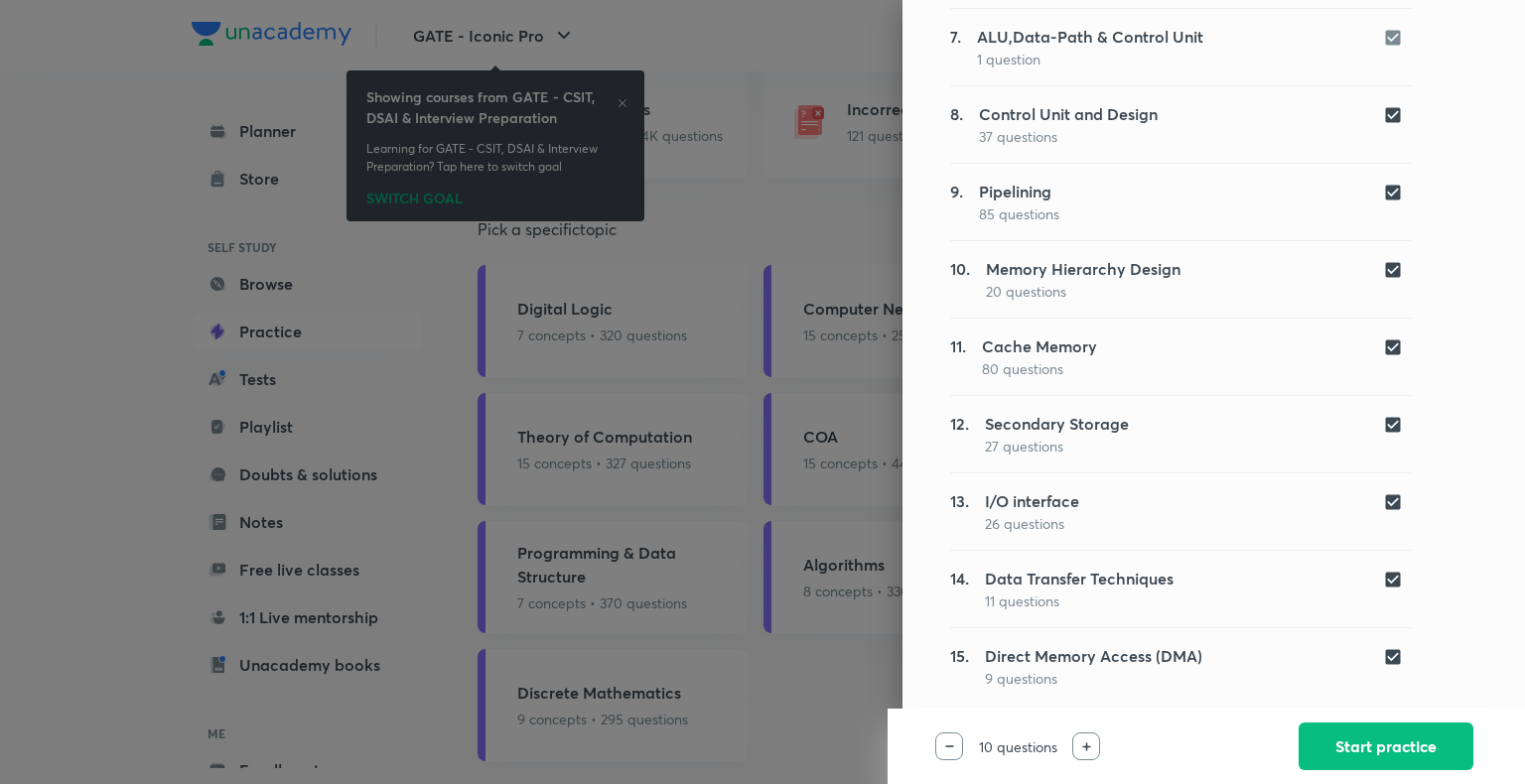 click at bounding box center (1397, 657) 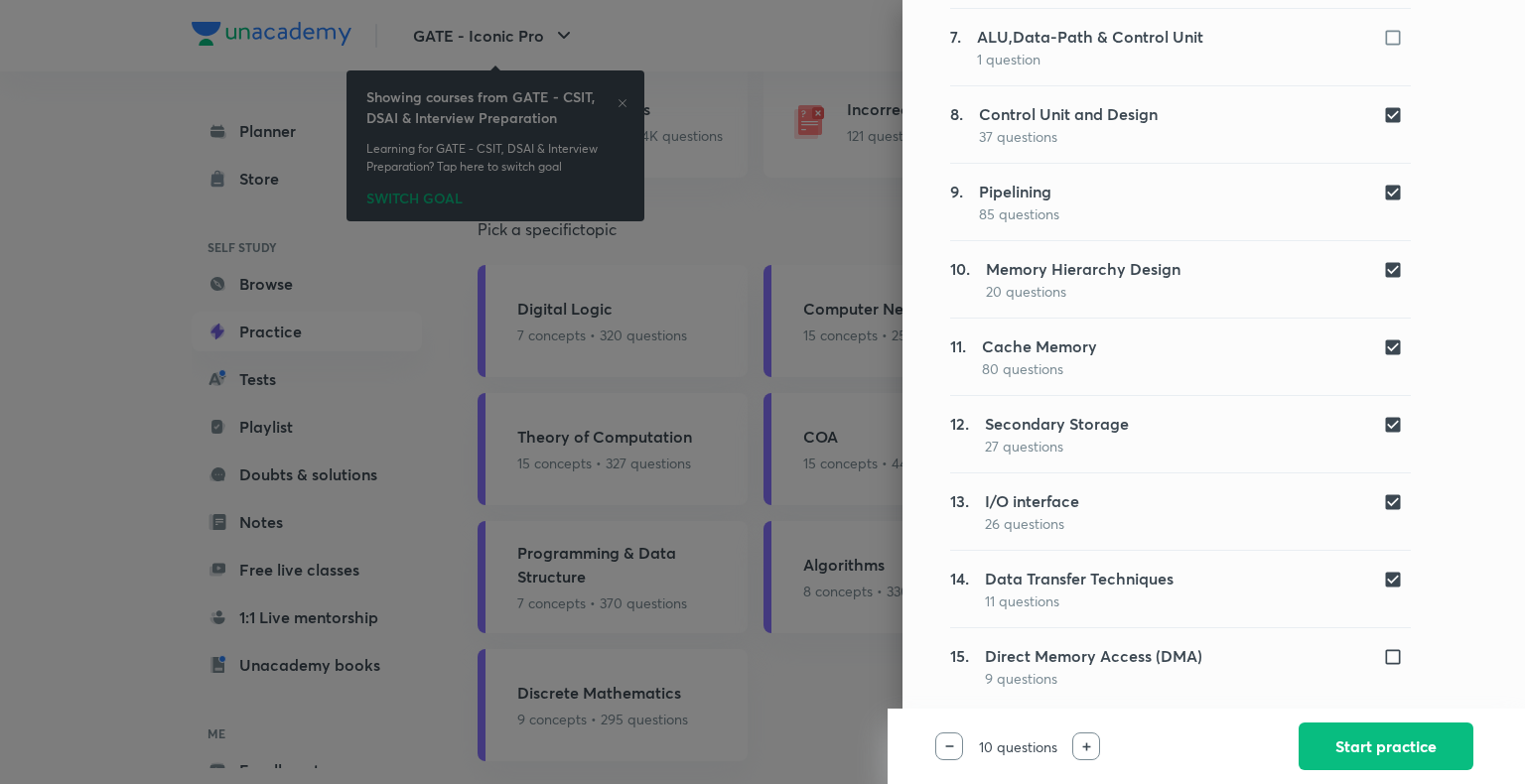 click at bounding box center (1397, 580) 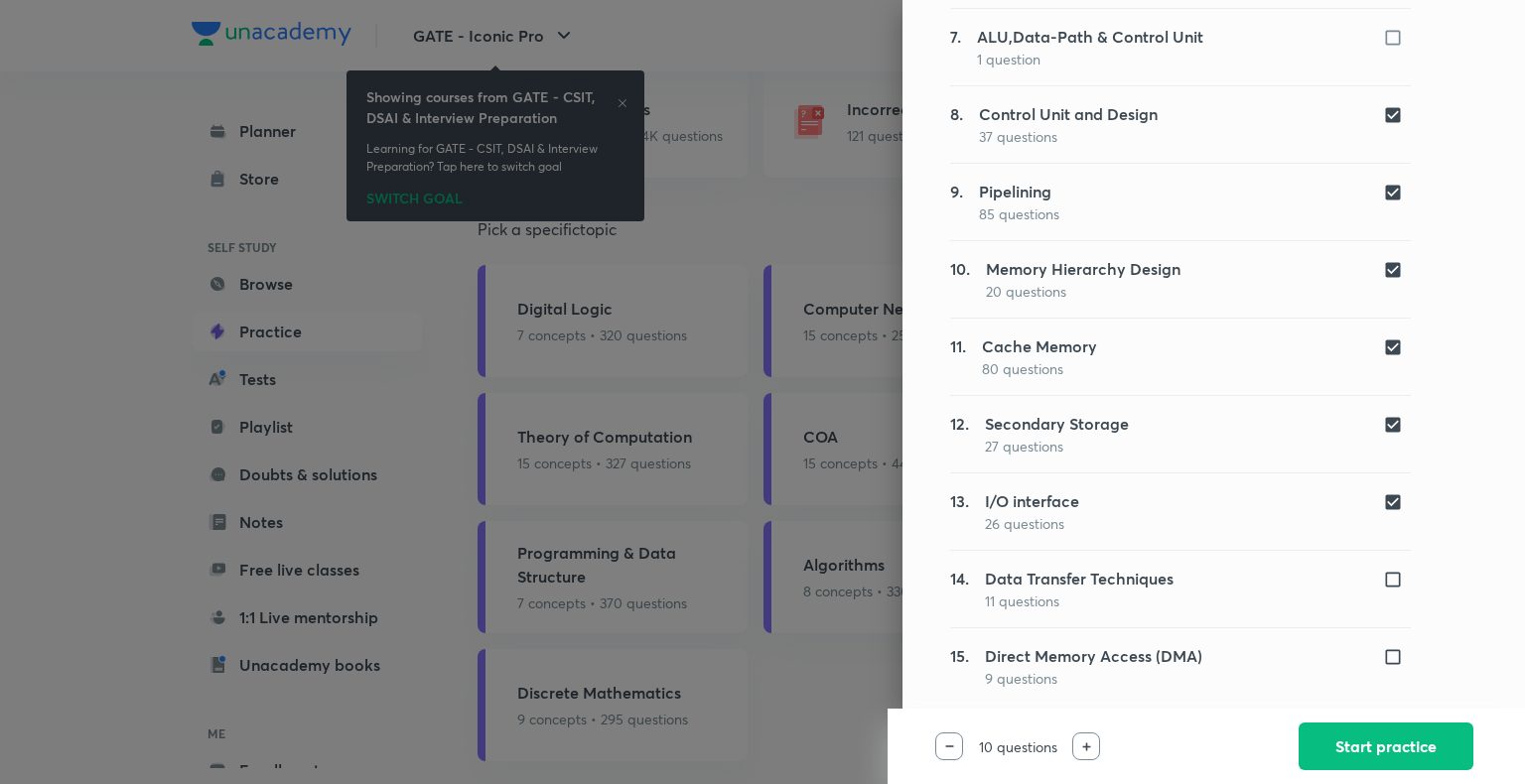click at bounding box center [1397, 502] 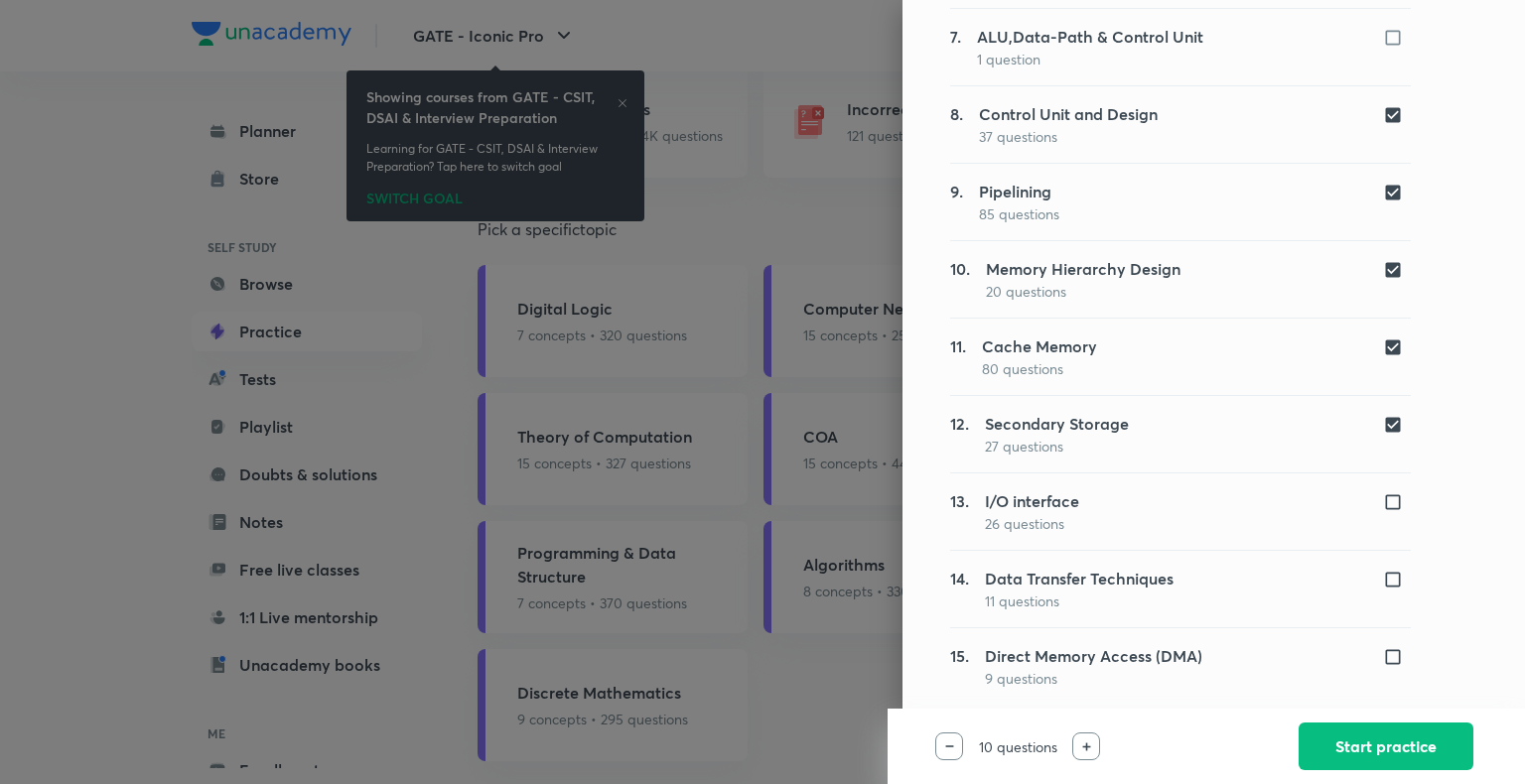 click at bounding box center (1397, 425) 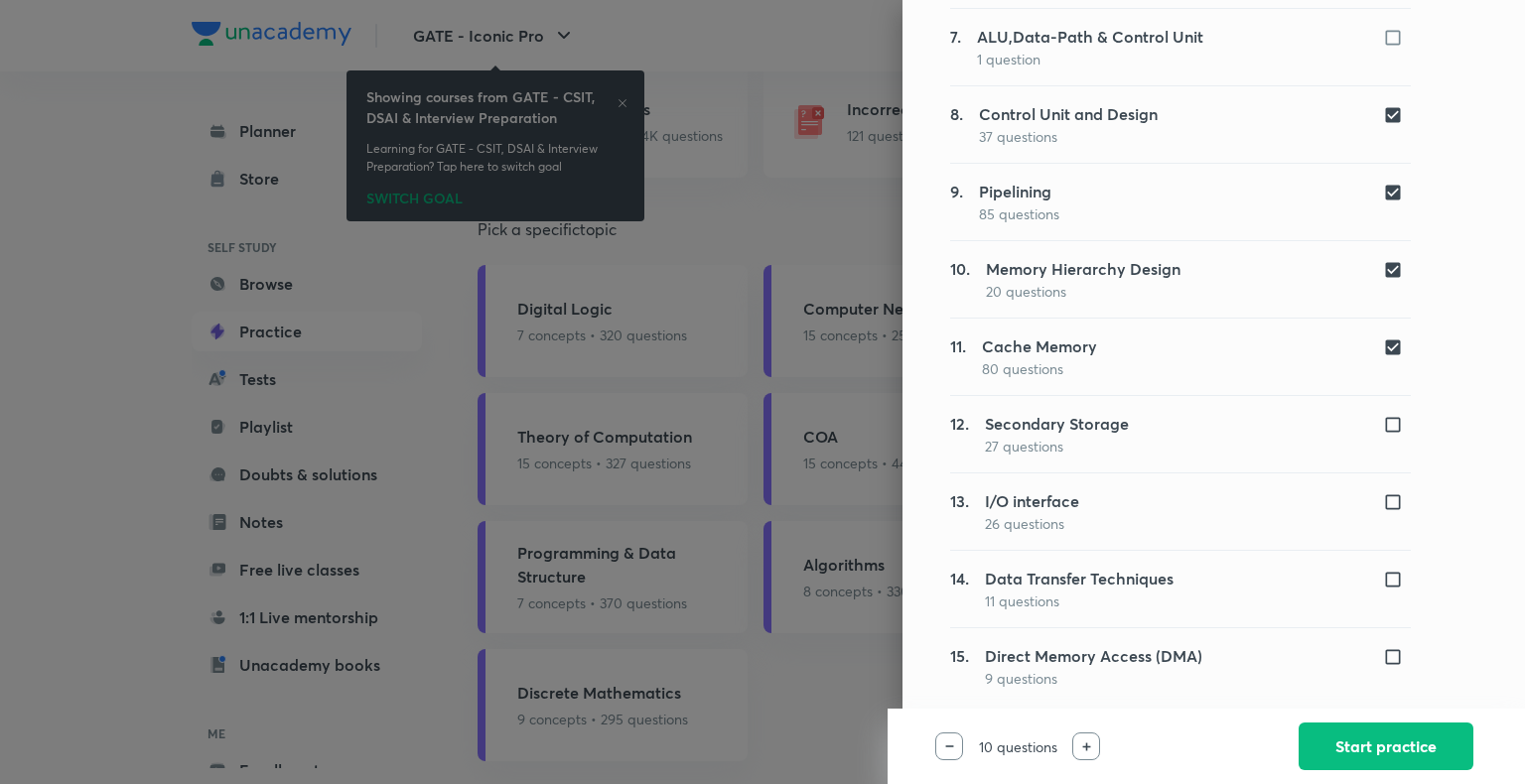click at bounding box center [1397, 347] 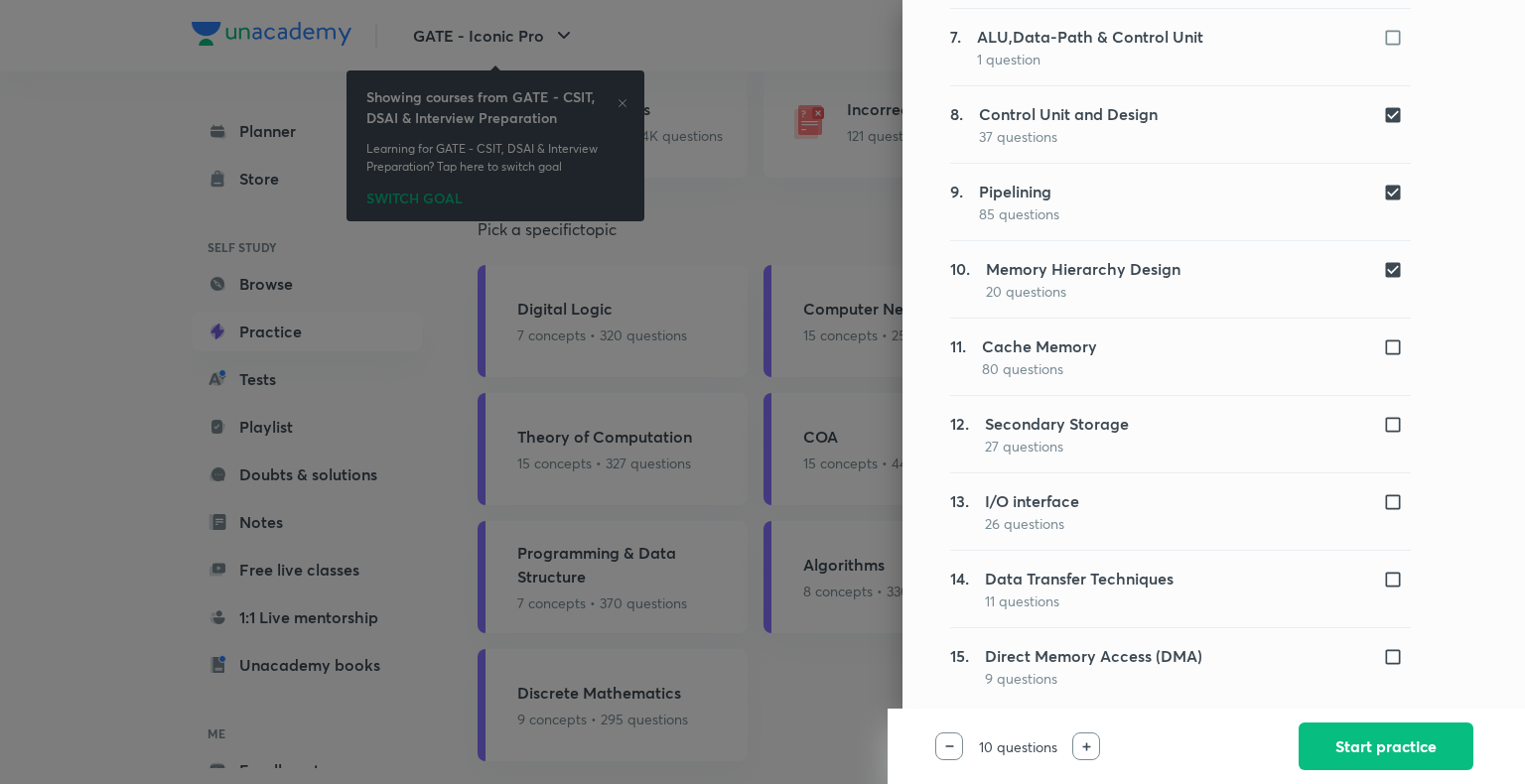click at bounding box center (1397, 270) 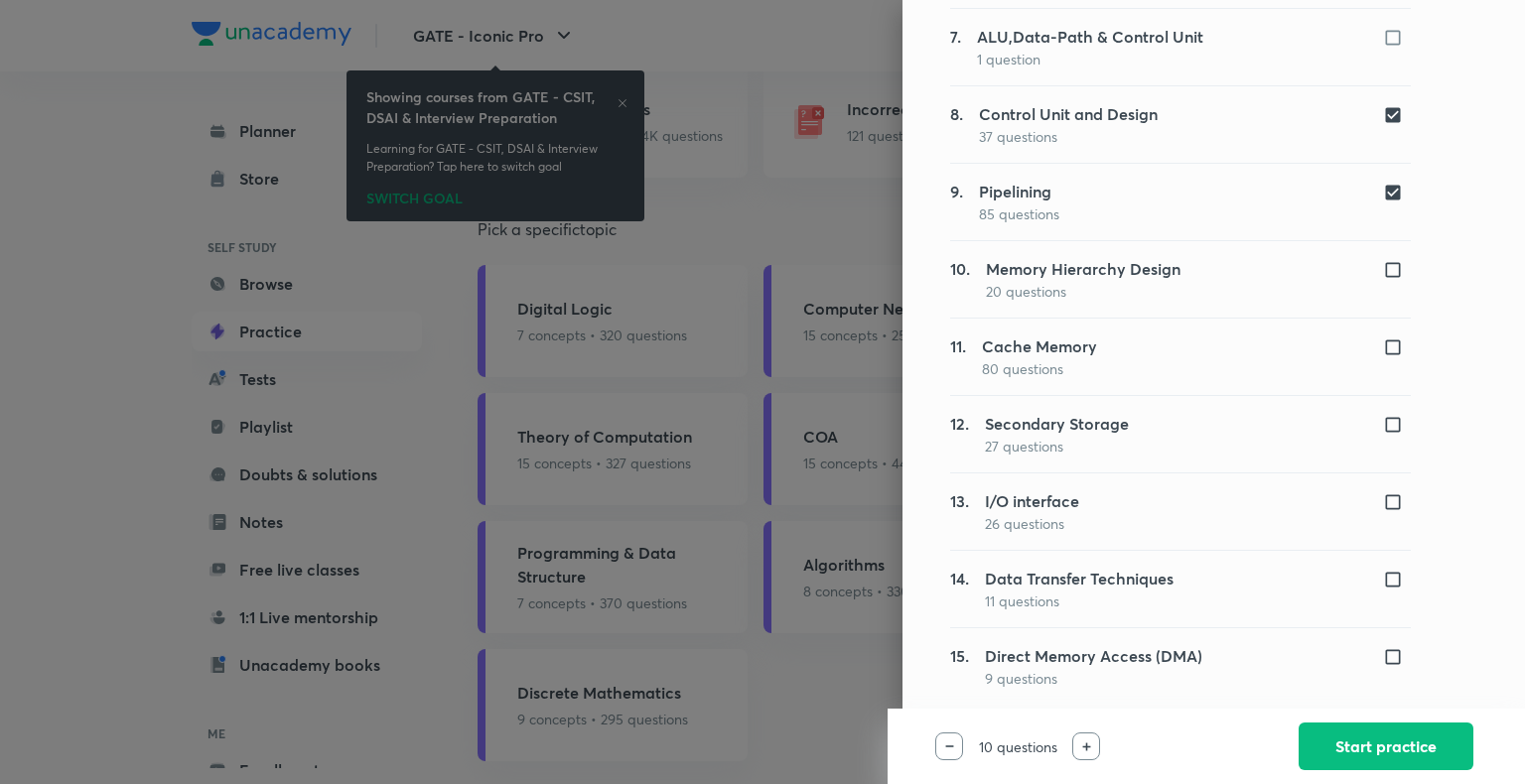 click at bounding box center (1397, 193) 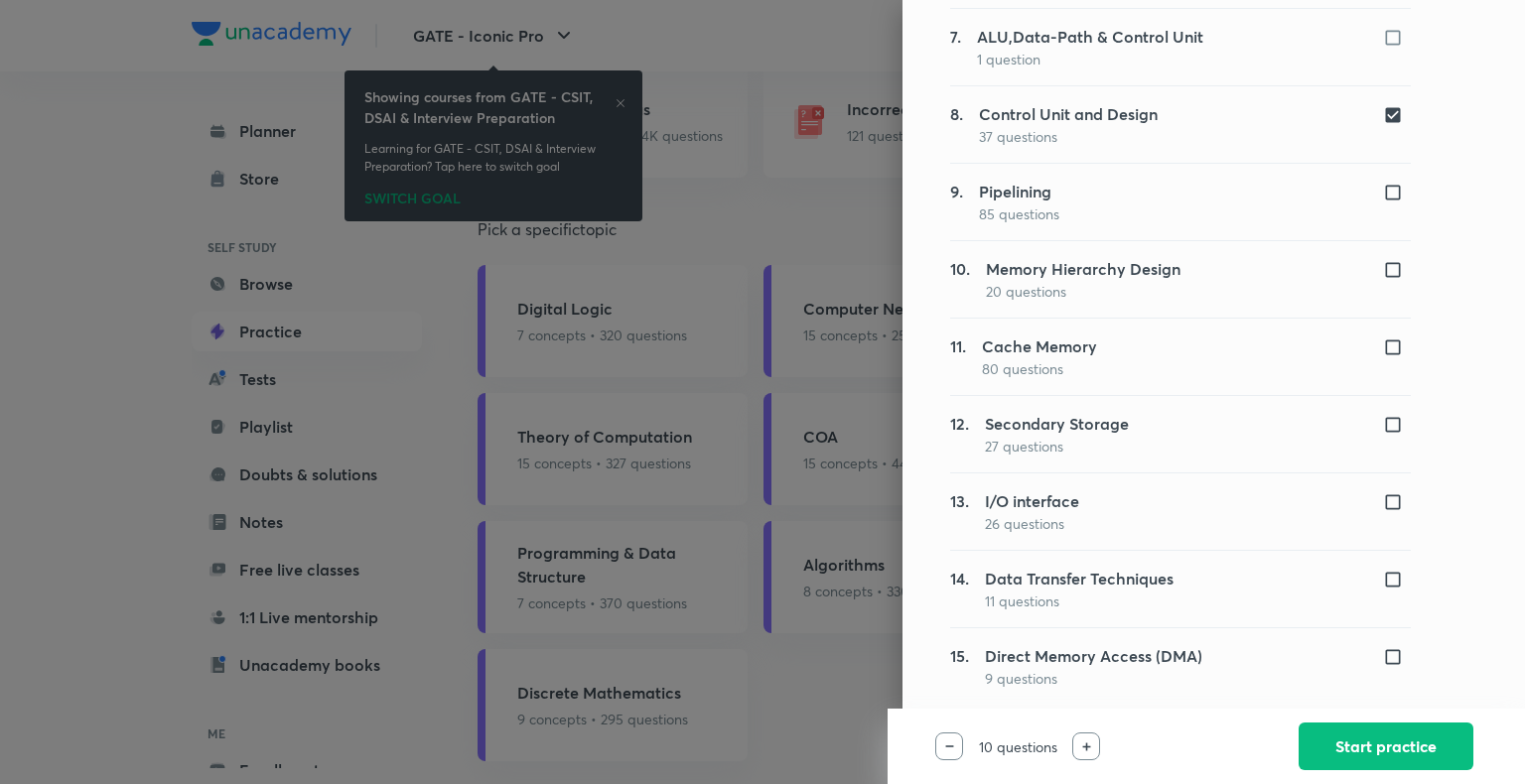 click on "8. Control Unit and Design 37 questions" at bounding box center [1180, 124] 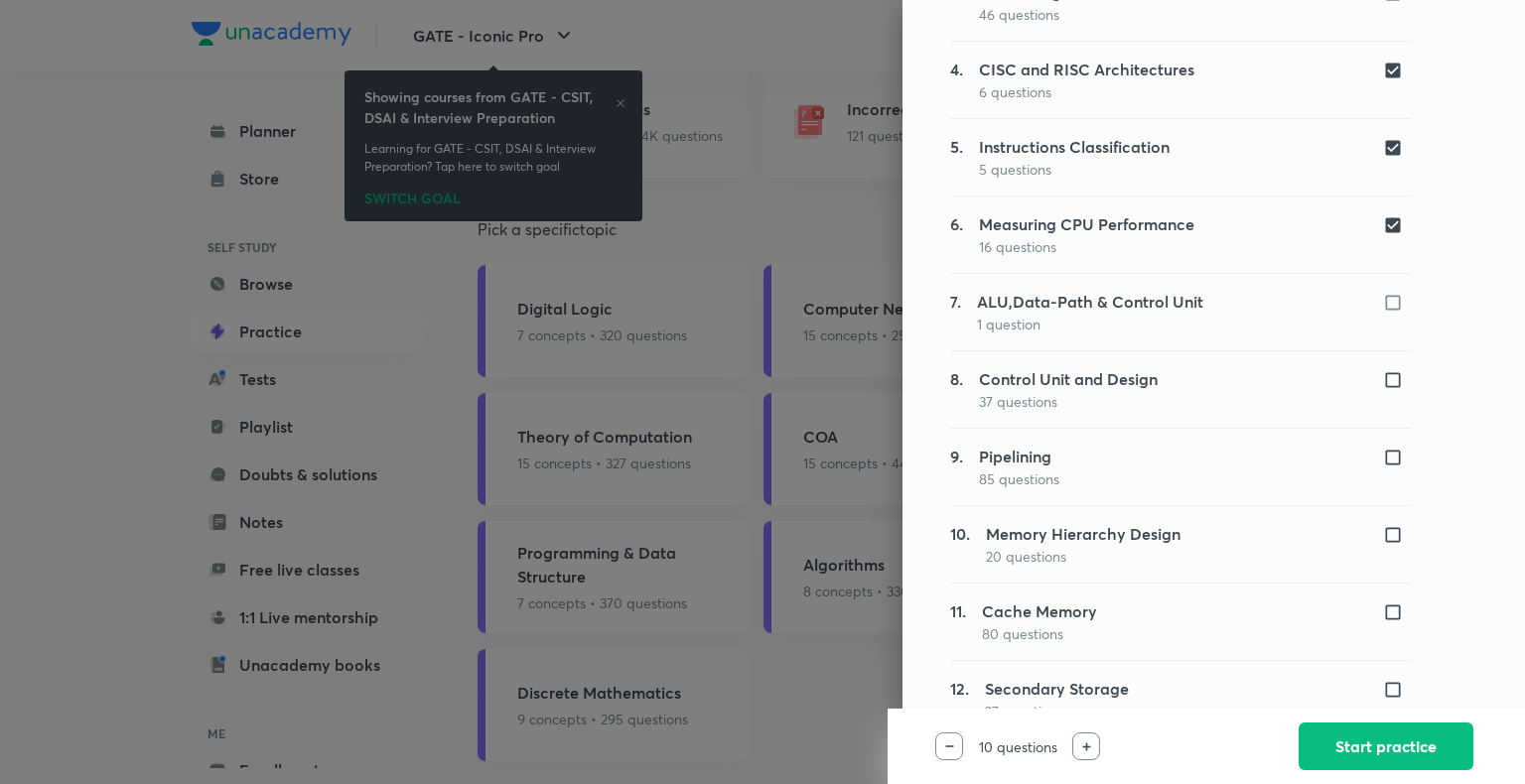 scroll, scrollTop: 452, scrollLeft: 0, axis: vertical 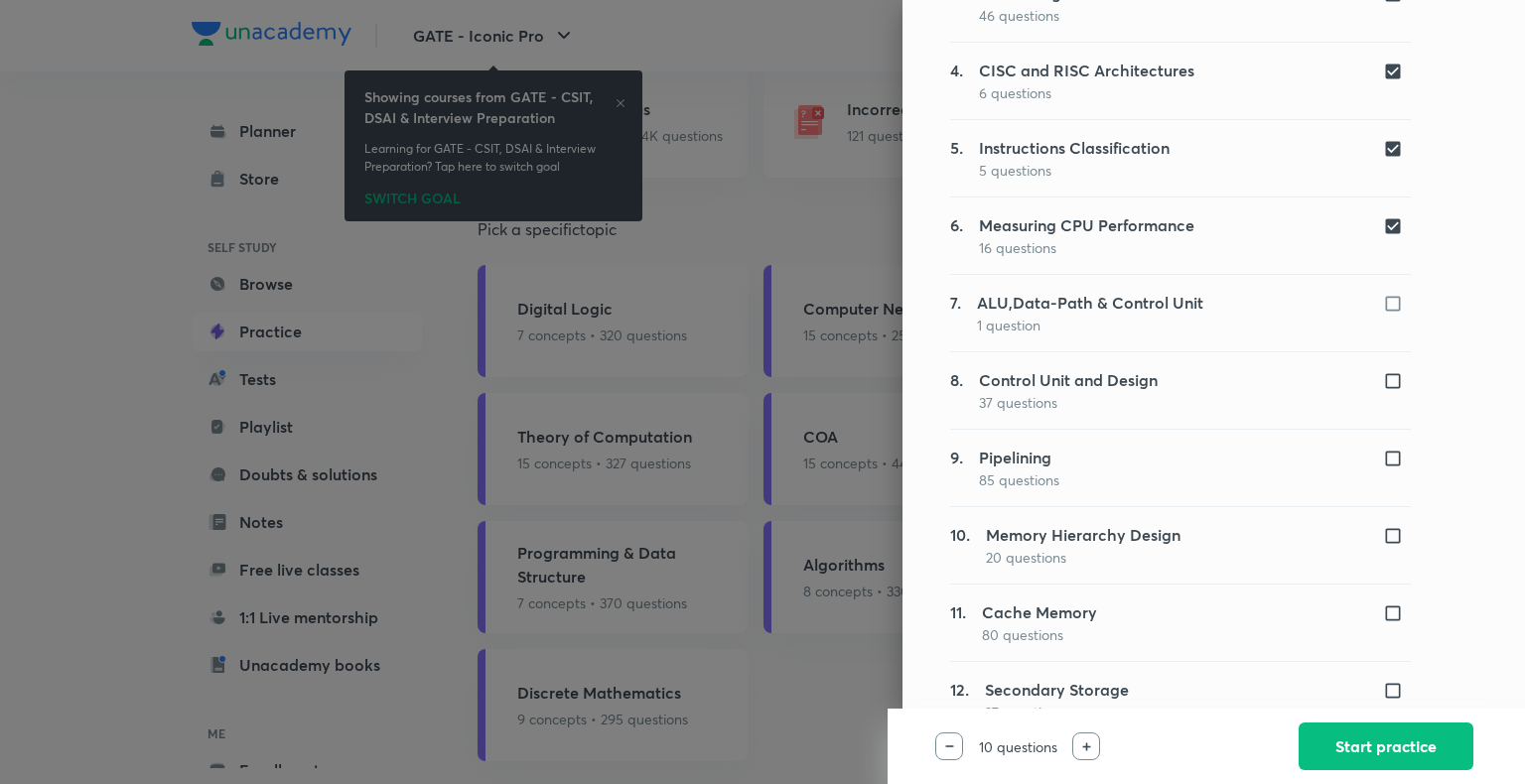 click at bounding box center [1397, 226] 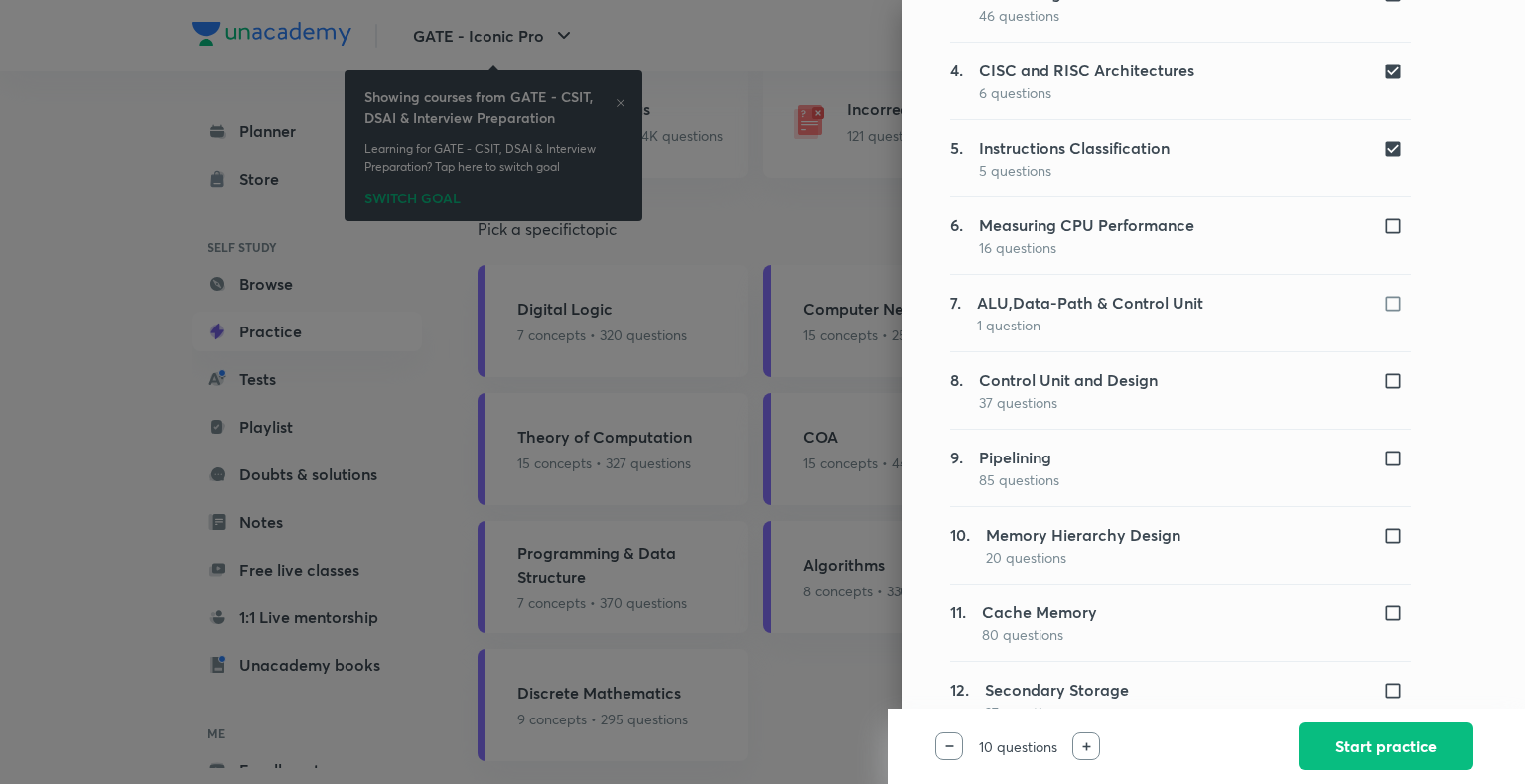 click at bounding box center (1397, 149) 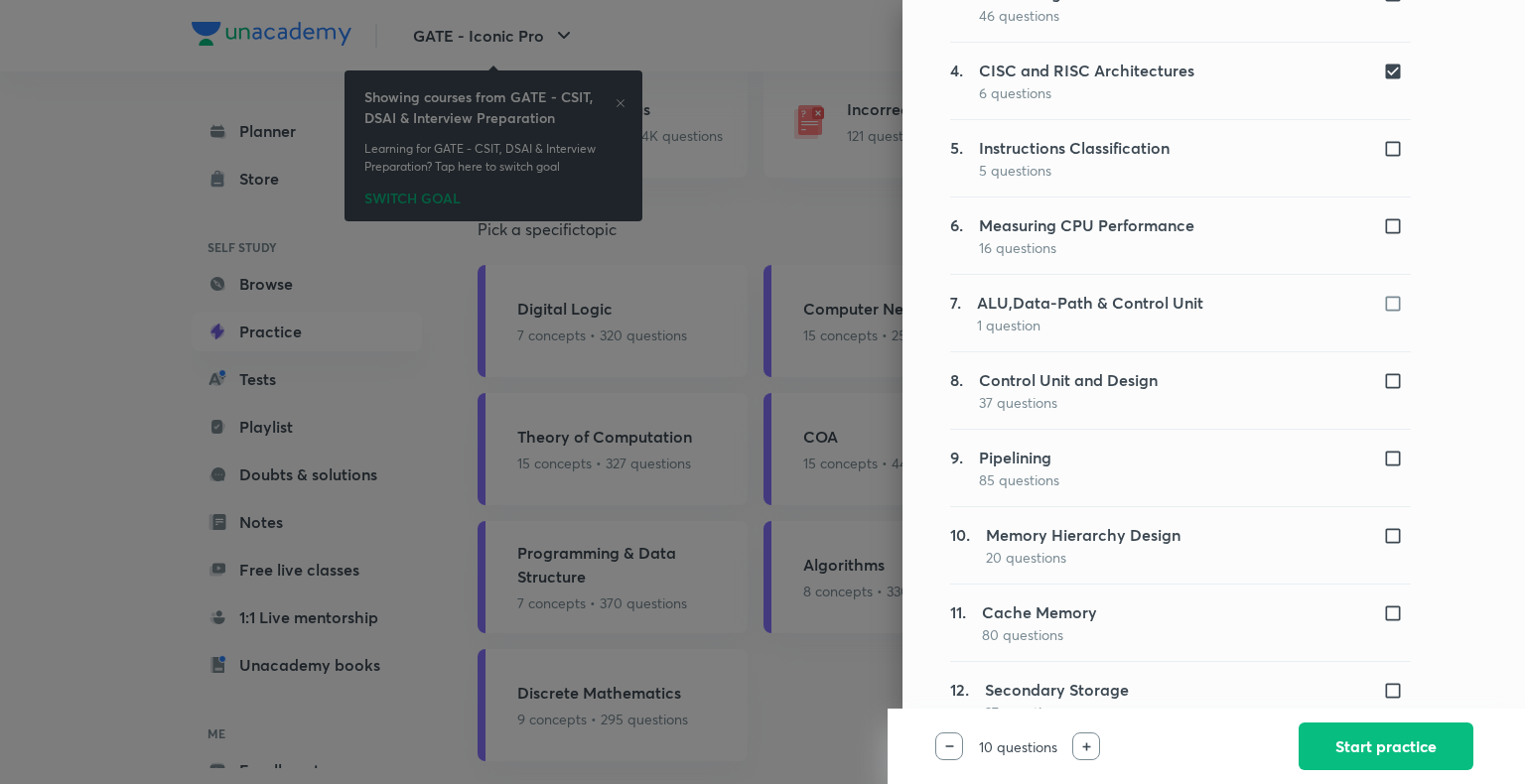 click at bounding box center (1397, 71) 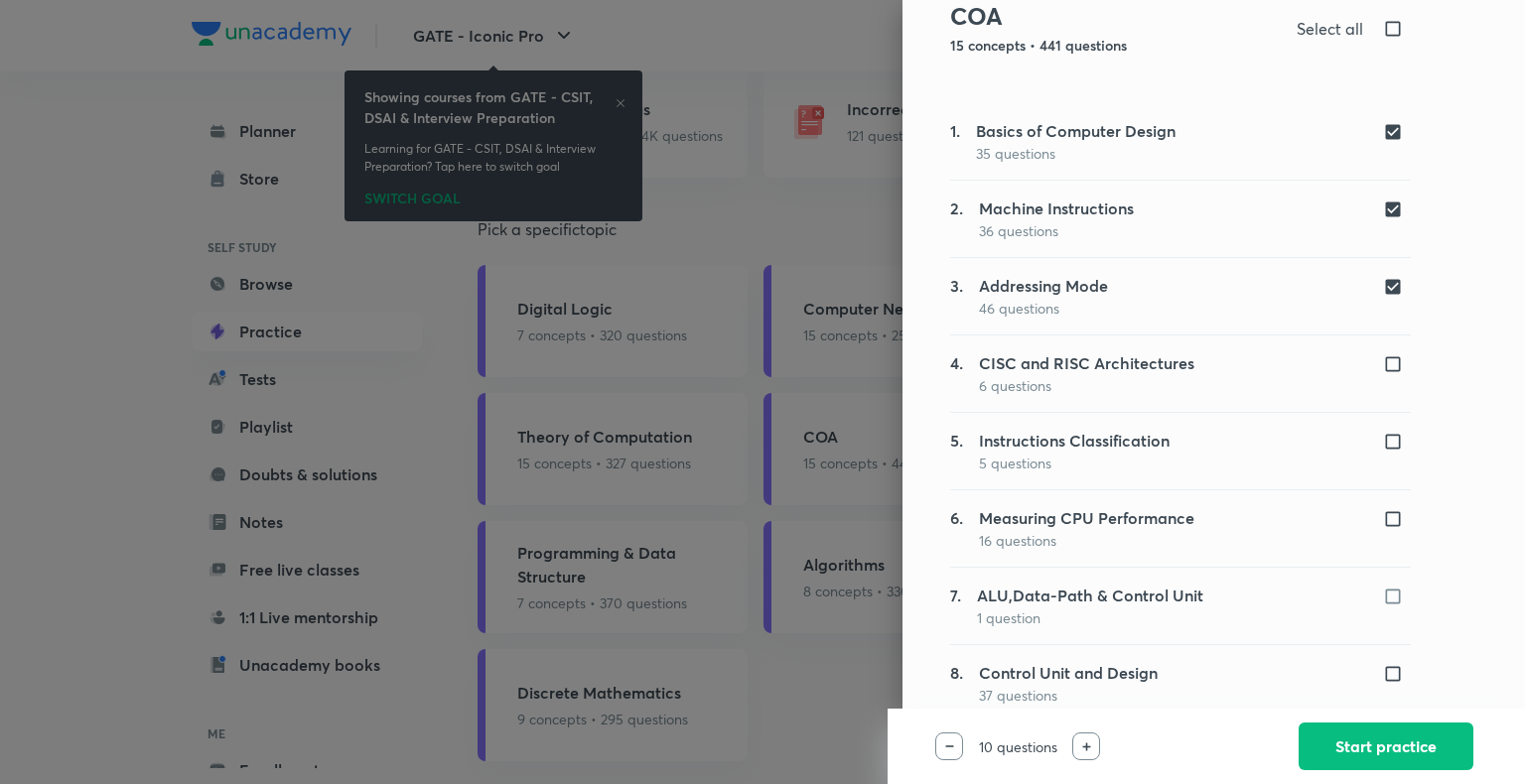 scroll, scrollTop: 145, scrollLeft: 0, axis: vertical 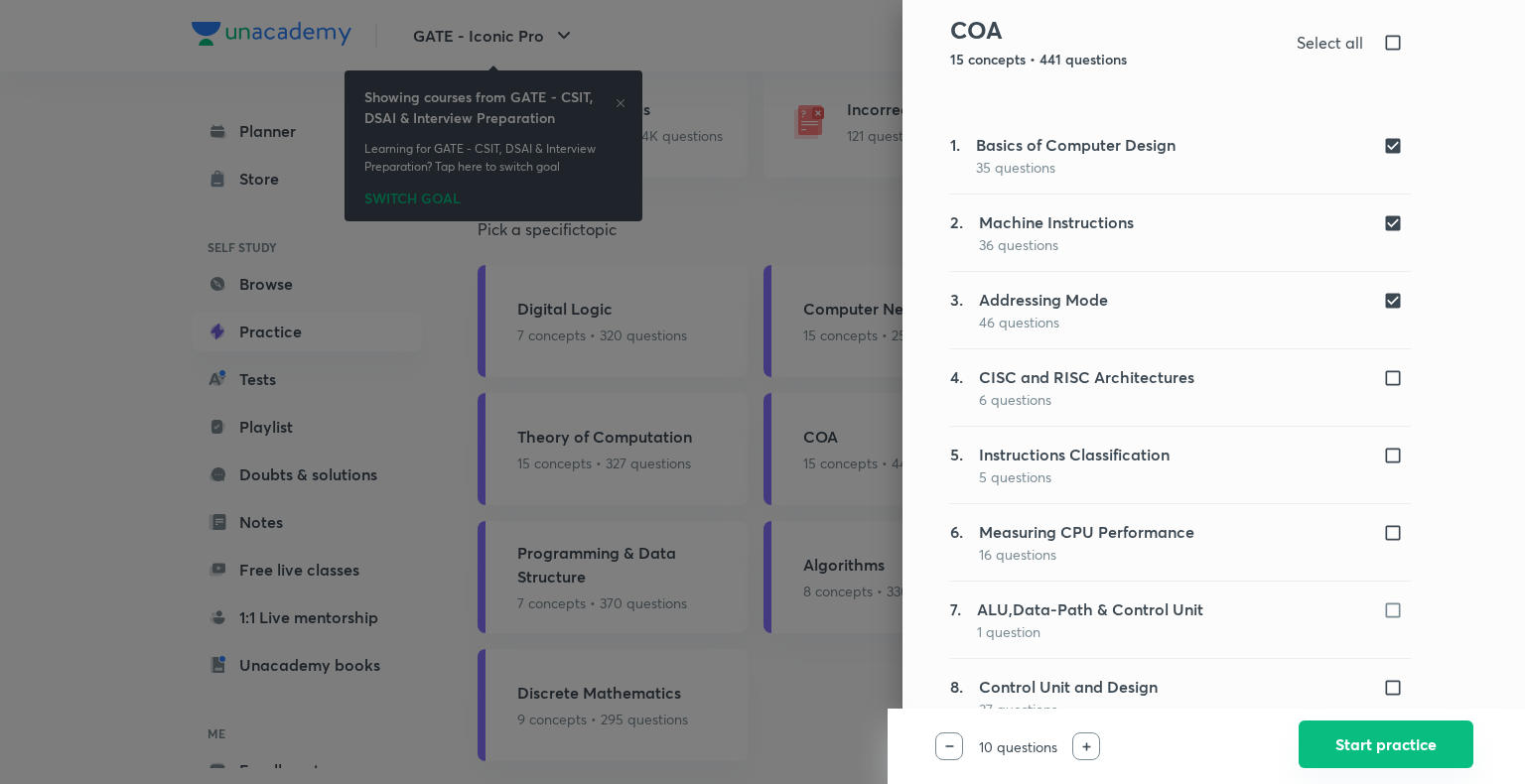 click on "Start practice" at bounding box center [1386, 744] 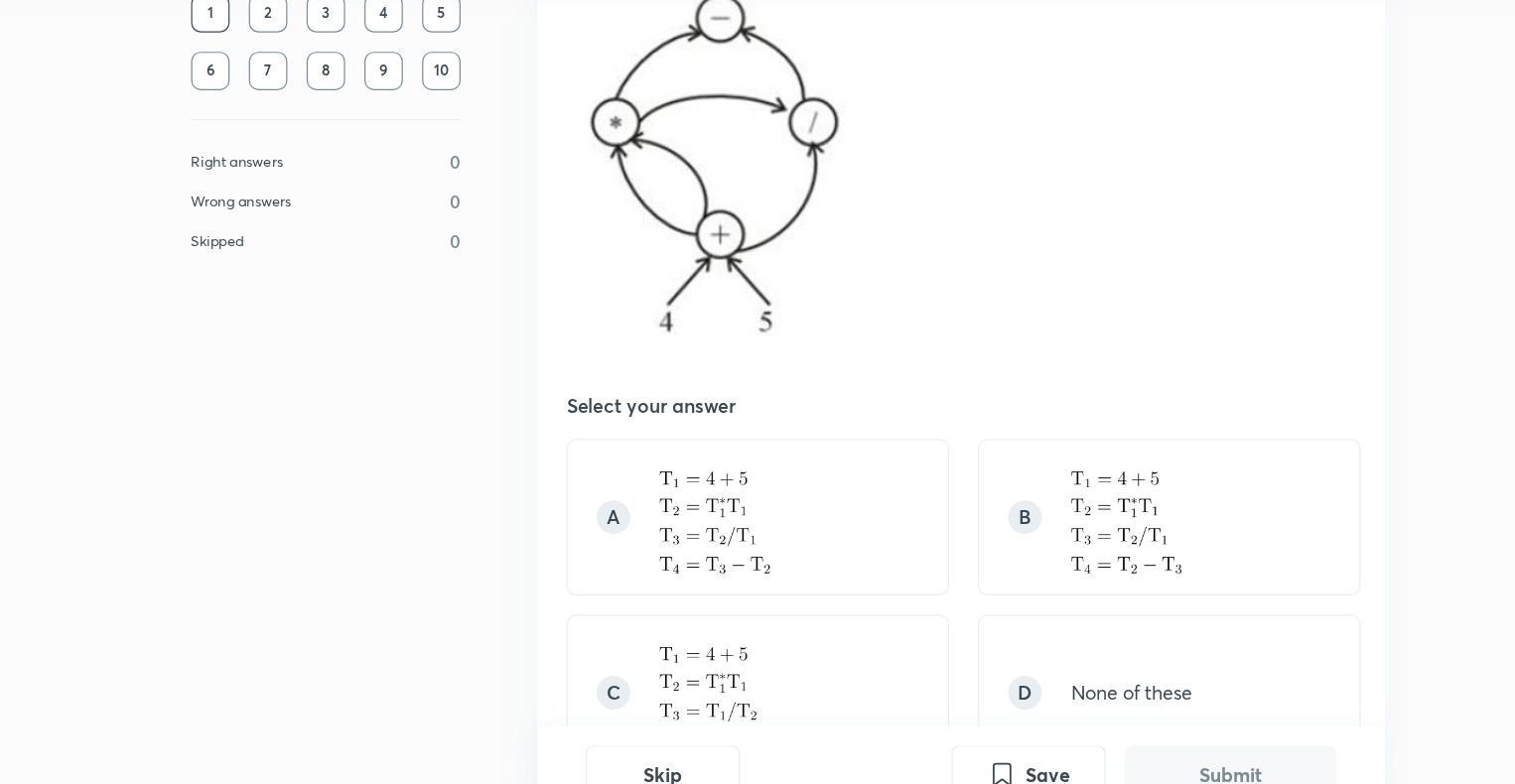 scroll, scrollTop: 129, scrollLeft: 0, axis: vertical 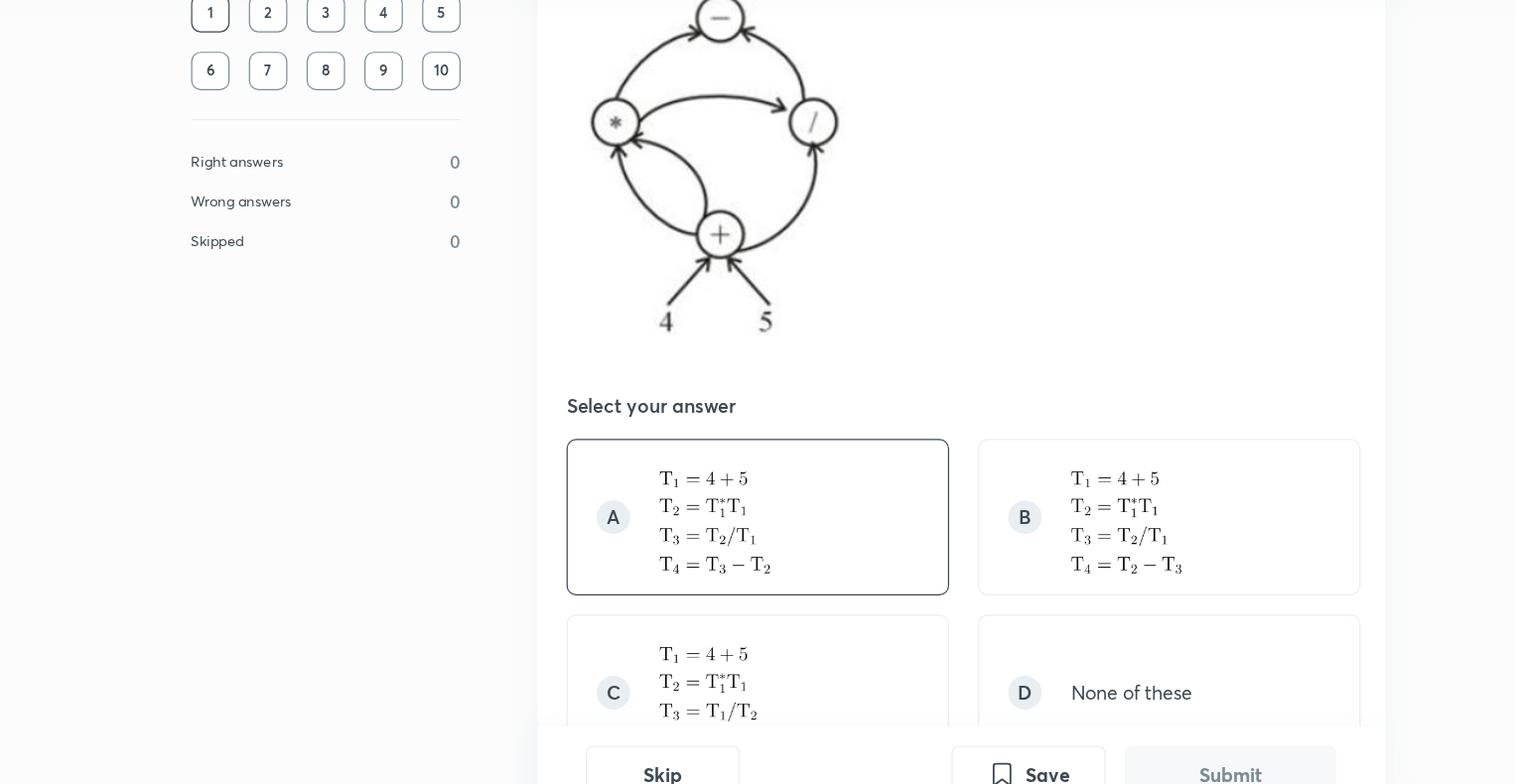 click on "A" at bounding box center [709, 532] 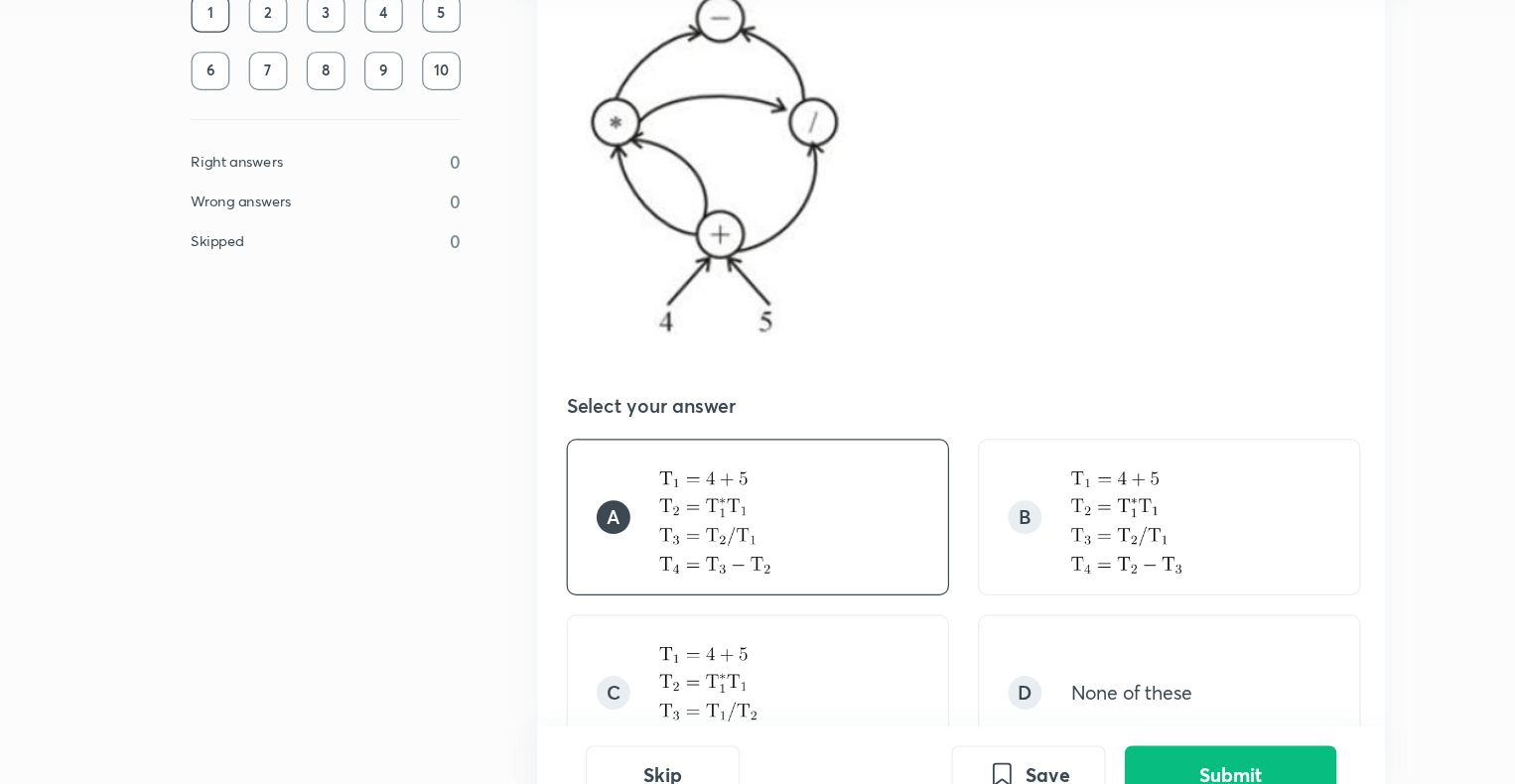 scroll, scrollTop: 276, scrollLeft: 0, axis: vertical 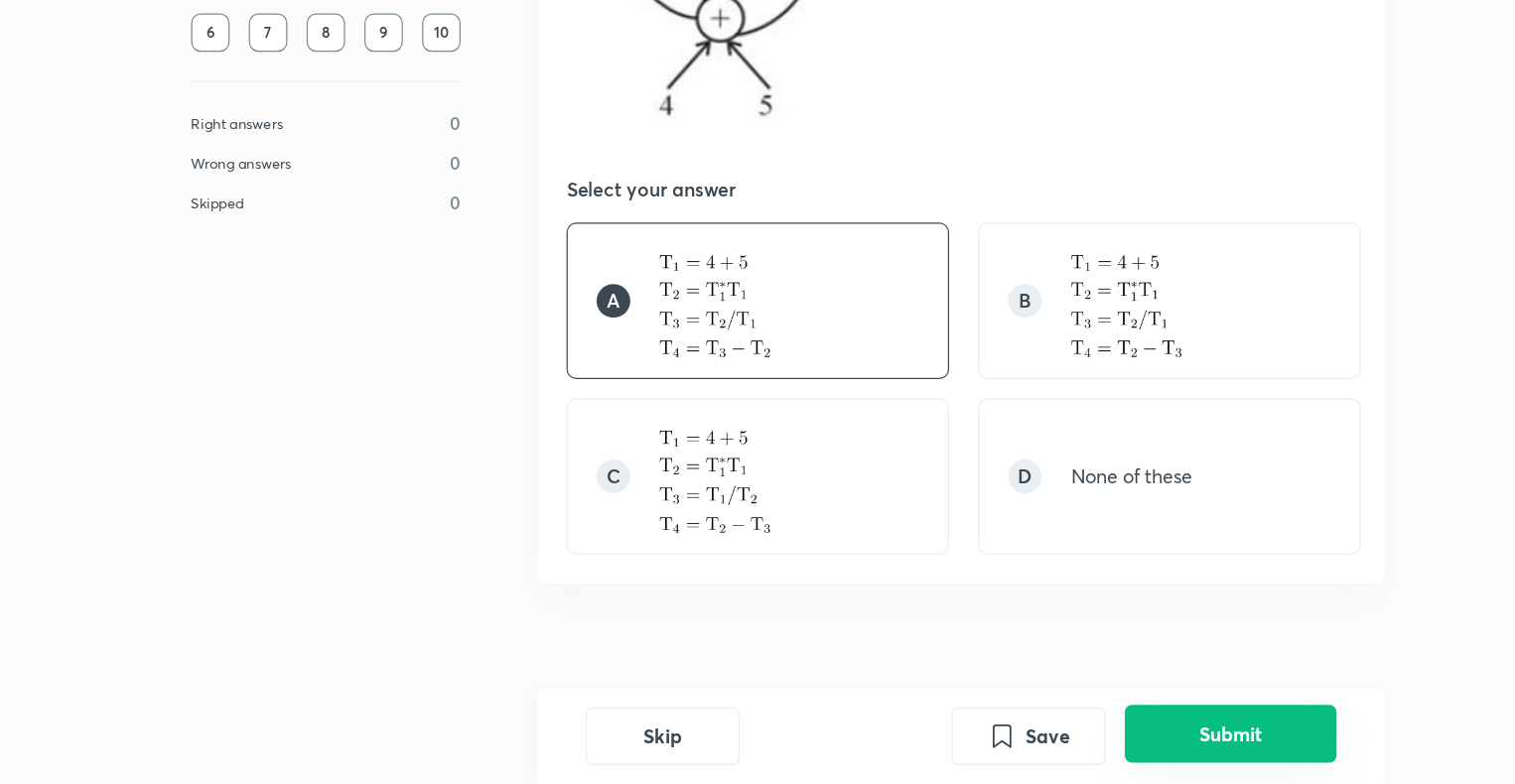 click on "Submit" at bounding box center [1099, 742] 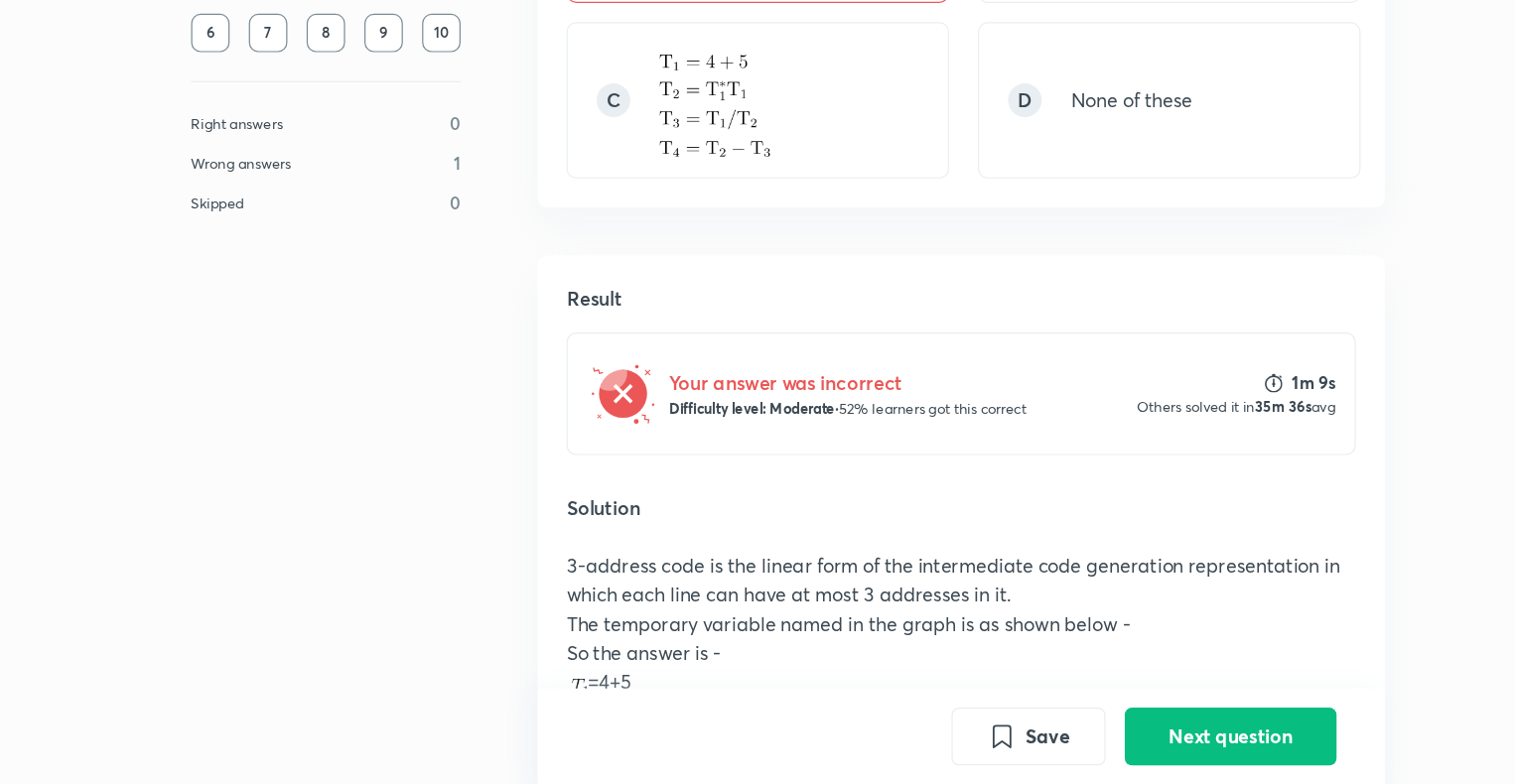 scroll, scrollTop: 652, scrollLeft: 0, axis: vertical 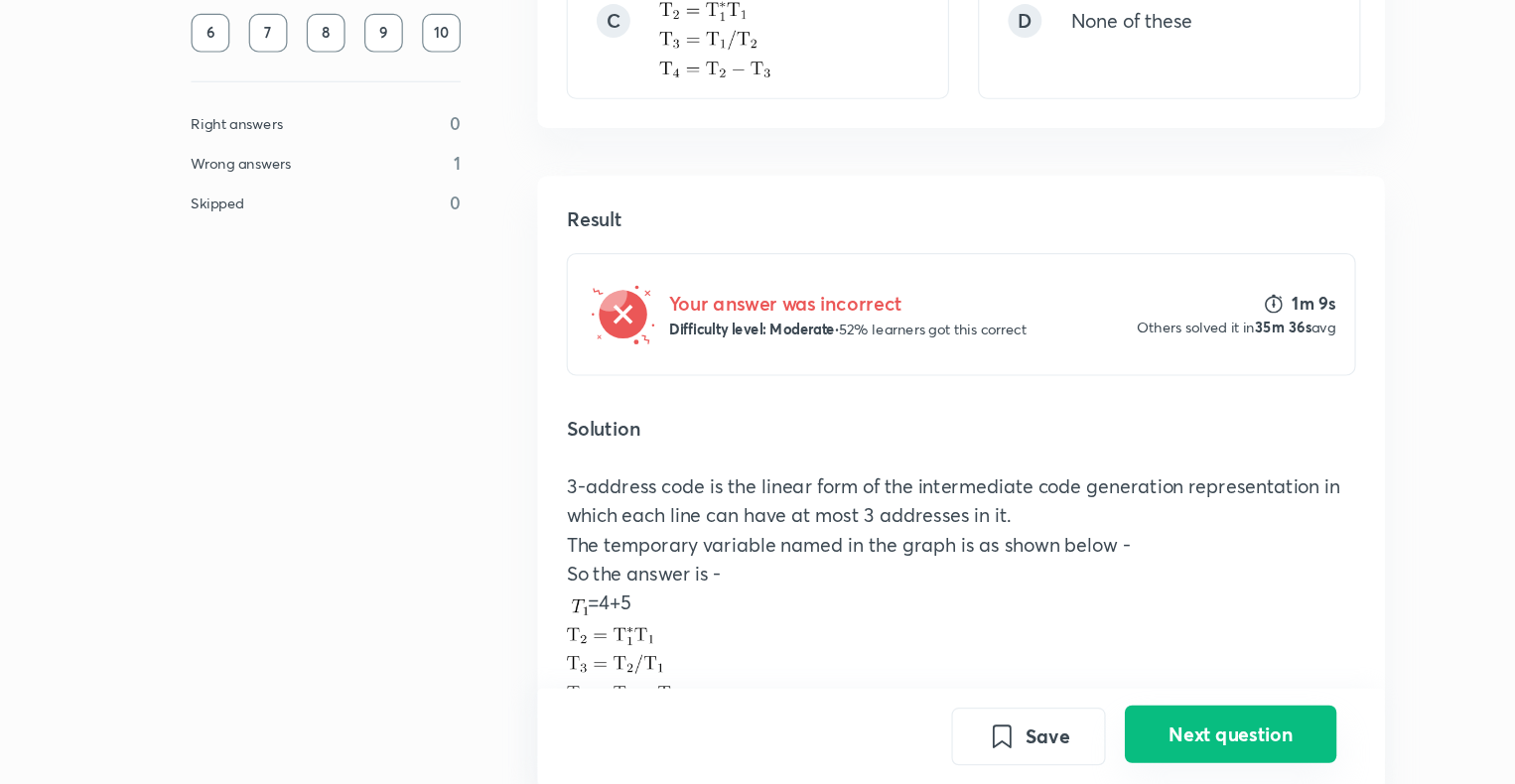 click on "Next question" at bounding box center (1099, 742) 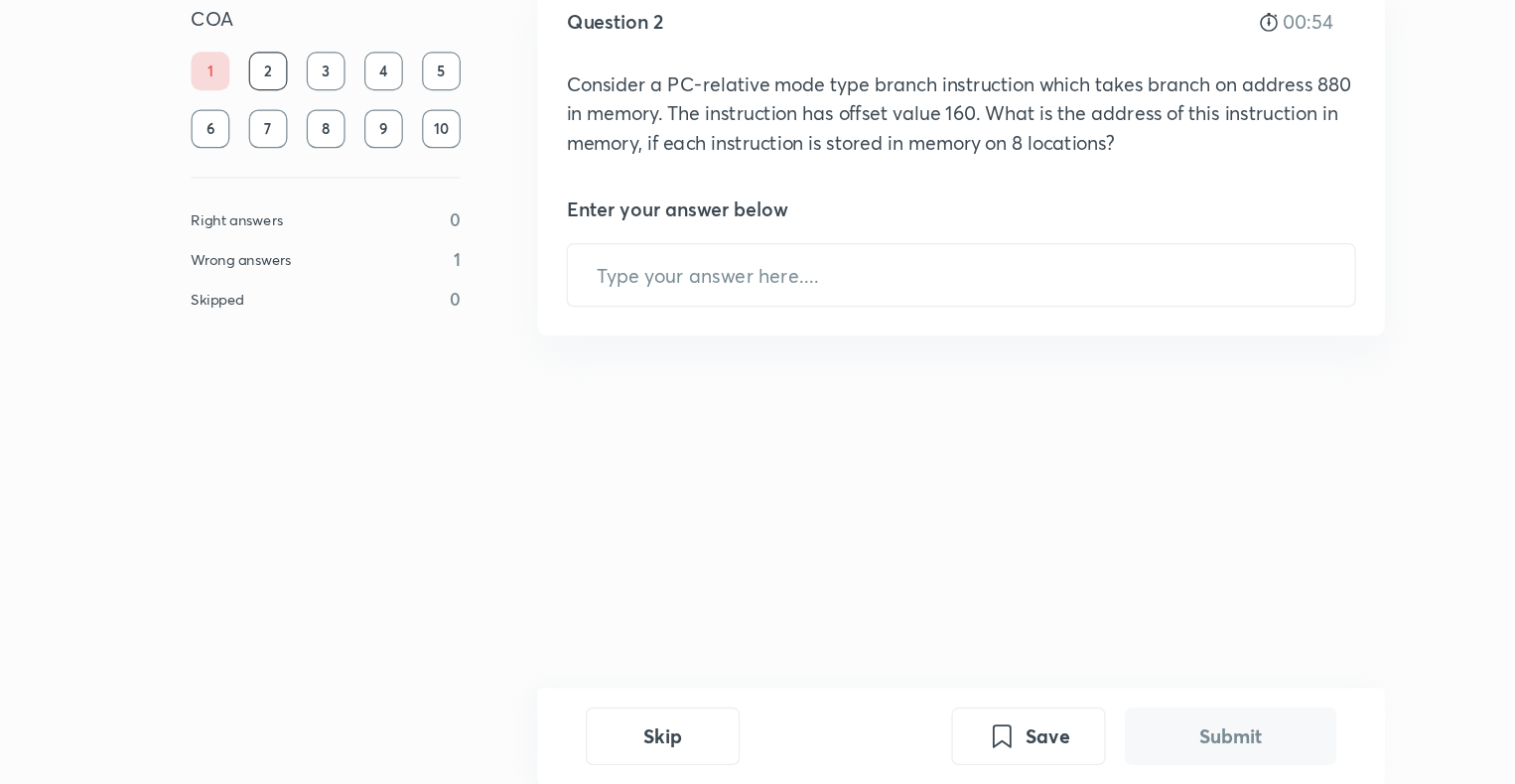 drag, startPoint x: 1082, startPoint y: 743, endPoint x: 1200, endPoint y: 728, distance: 118.94957 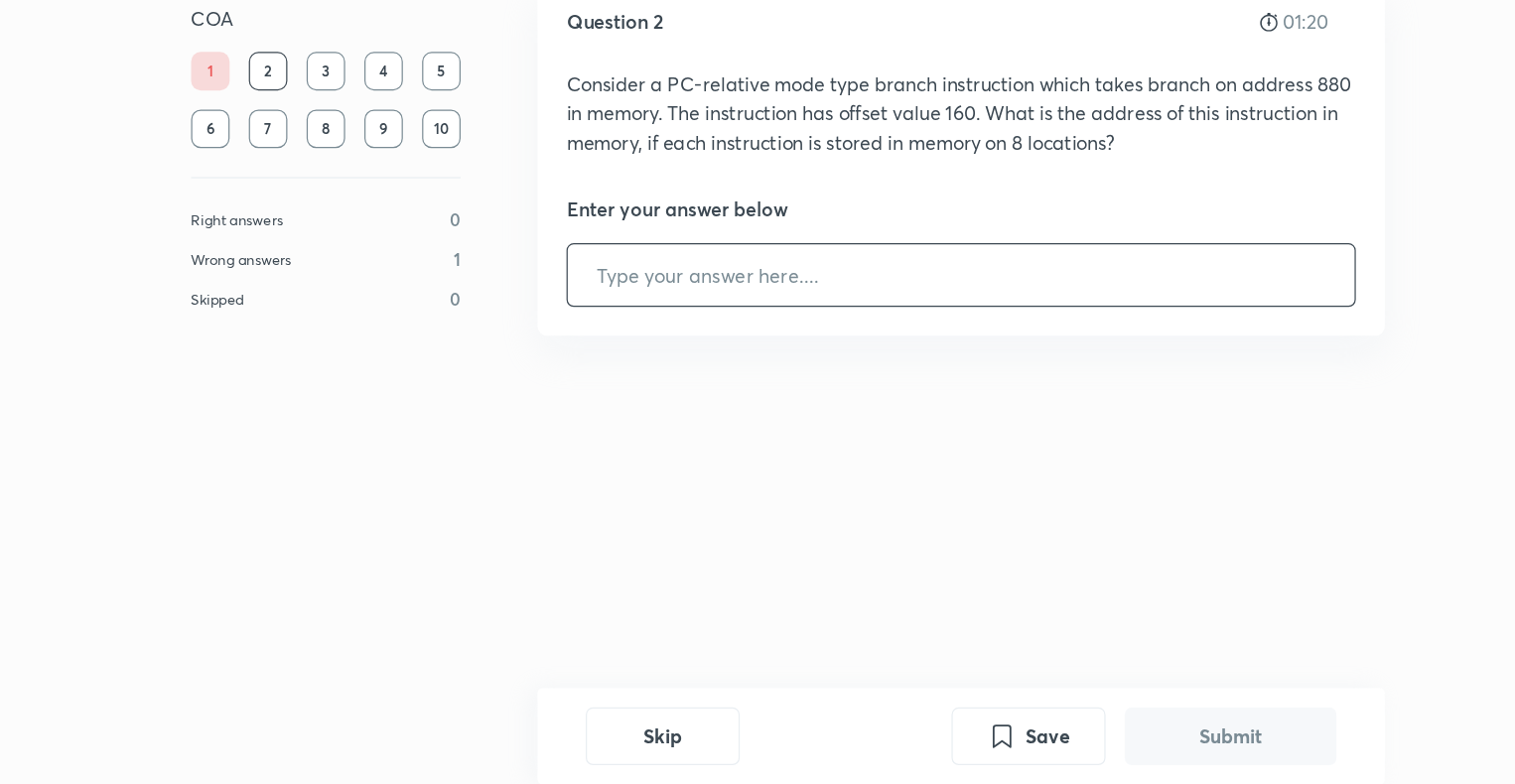 click at bounding box center [877, 363] 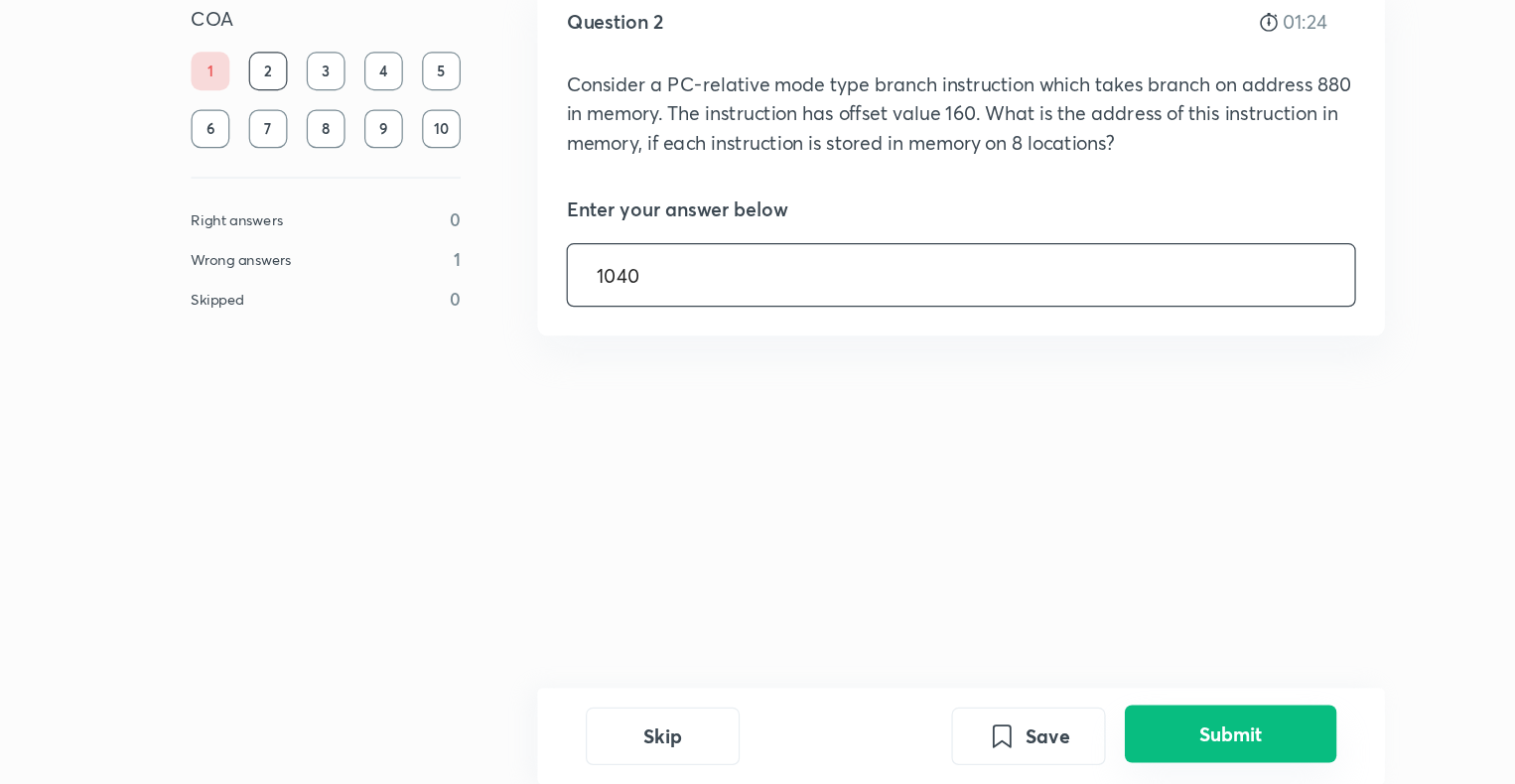 type on "1040" 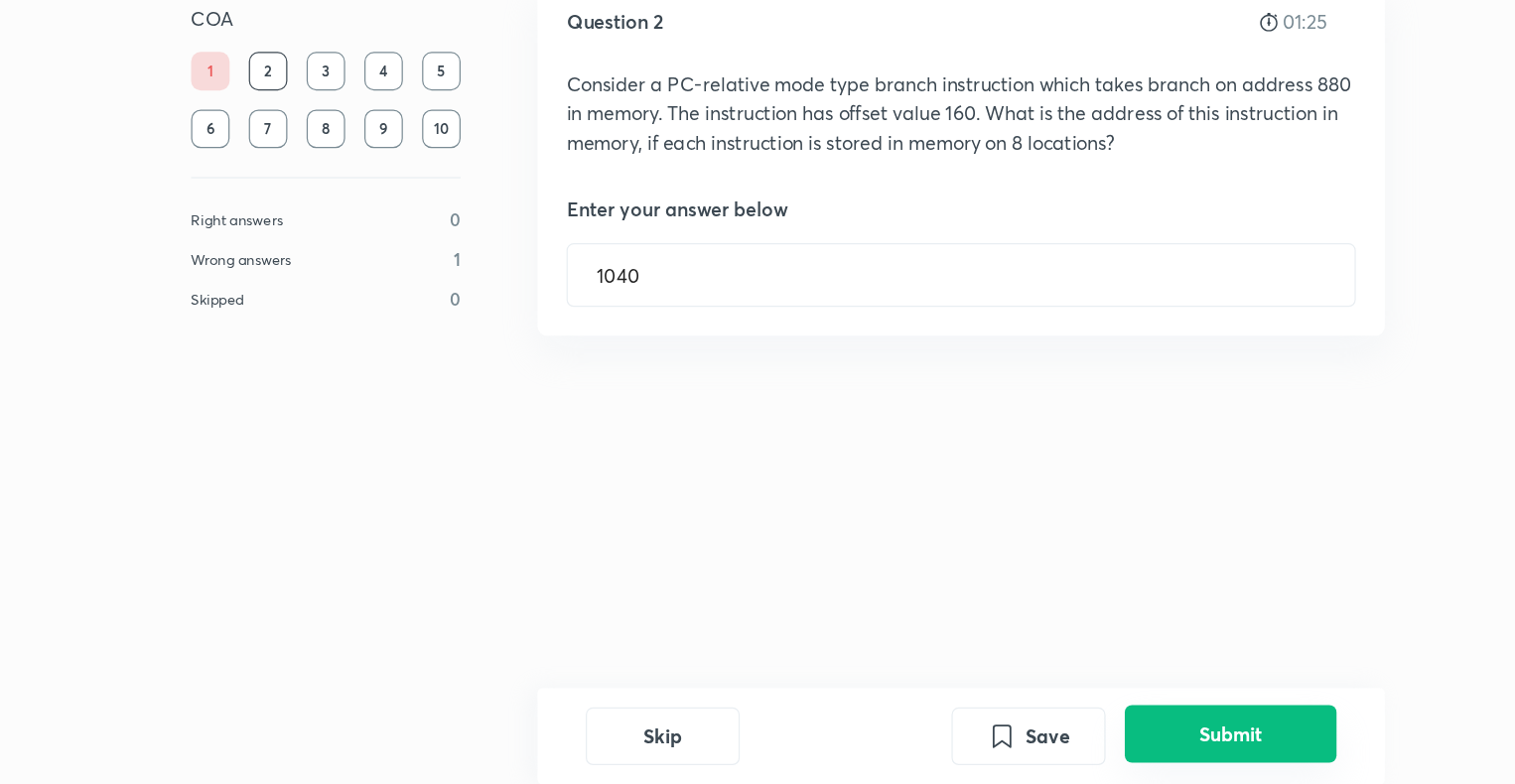 click on "Submit" at bounding box center (1099, 742) 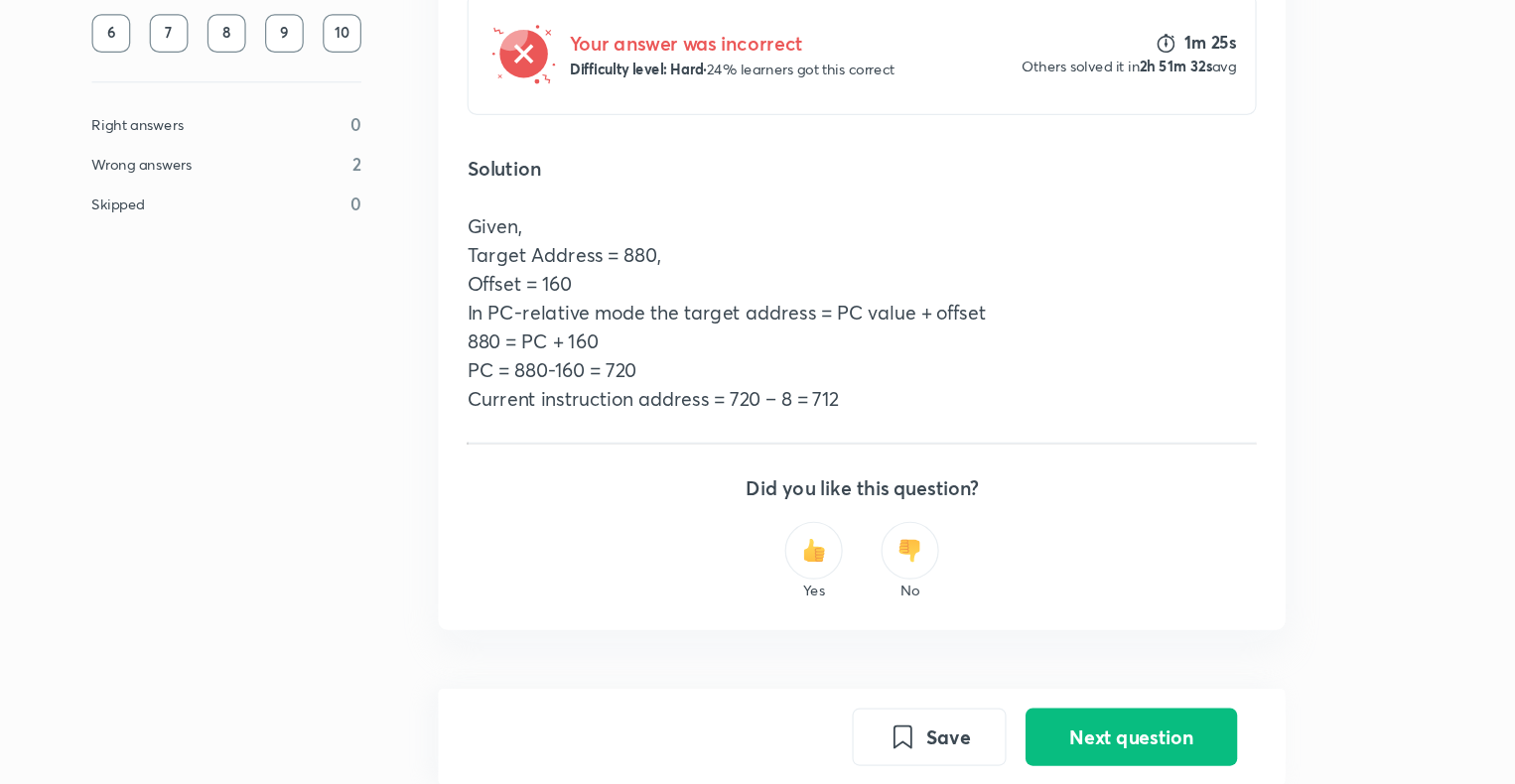 scroll, scrollTop: 416, scrollLeft: 0, axis: vertical 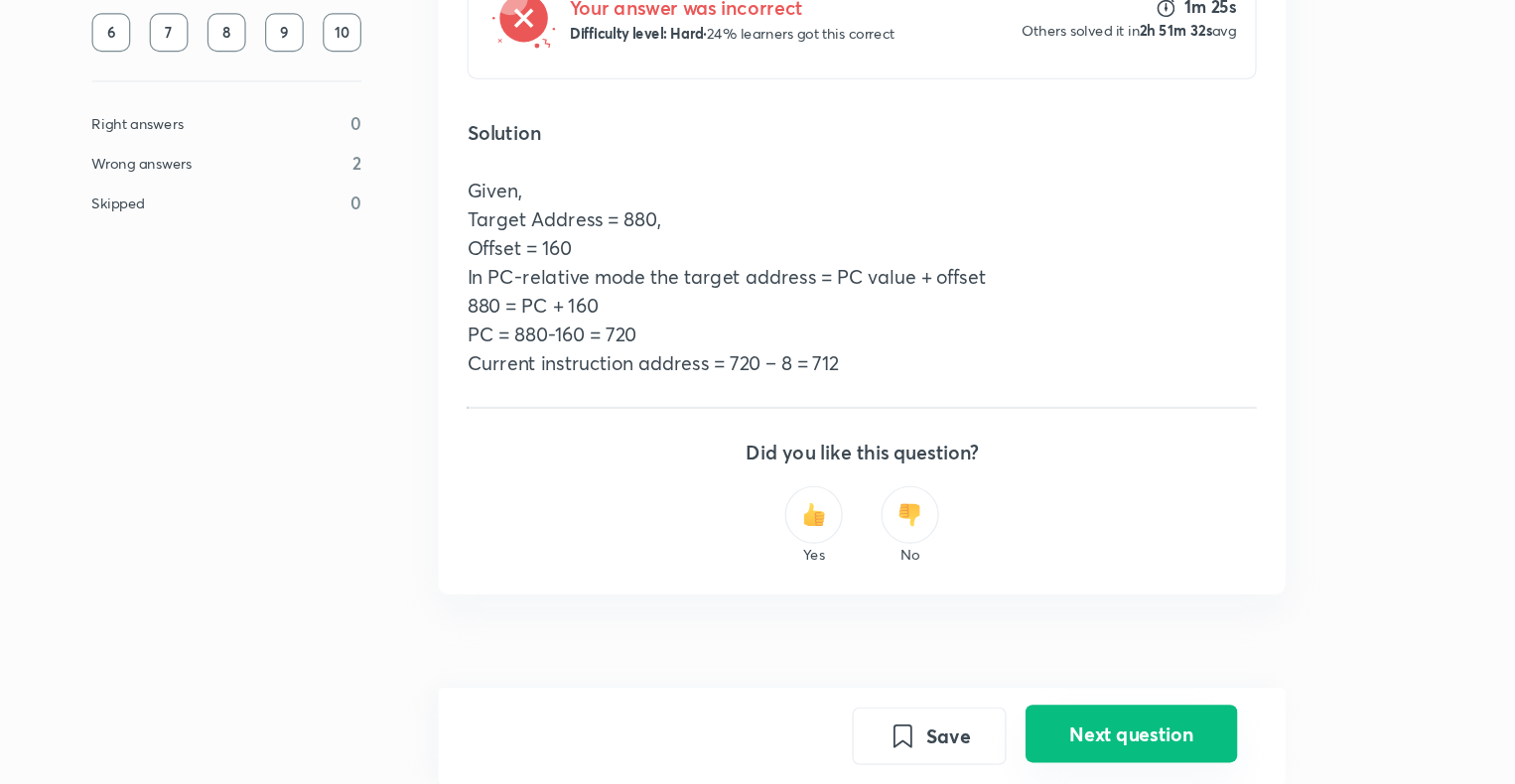 click on "Next question" at bounding box center [1099, 742] 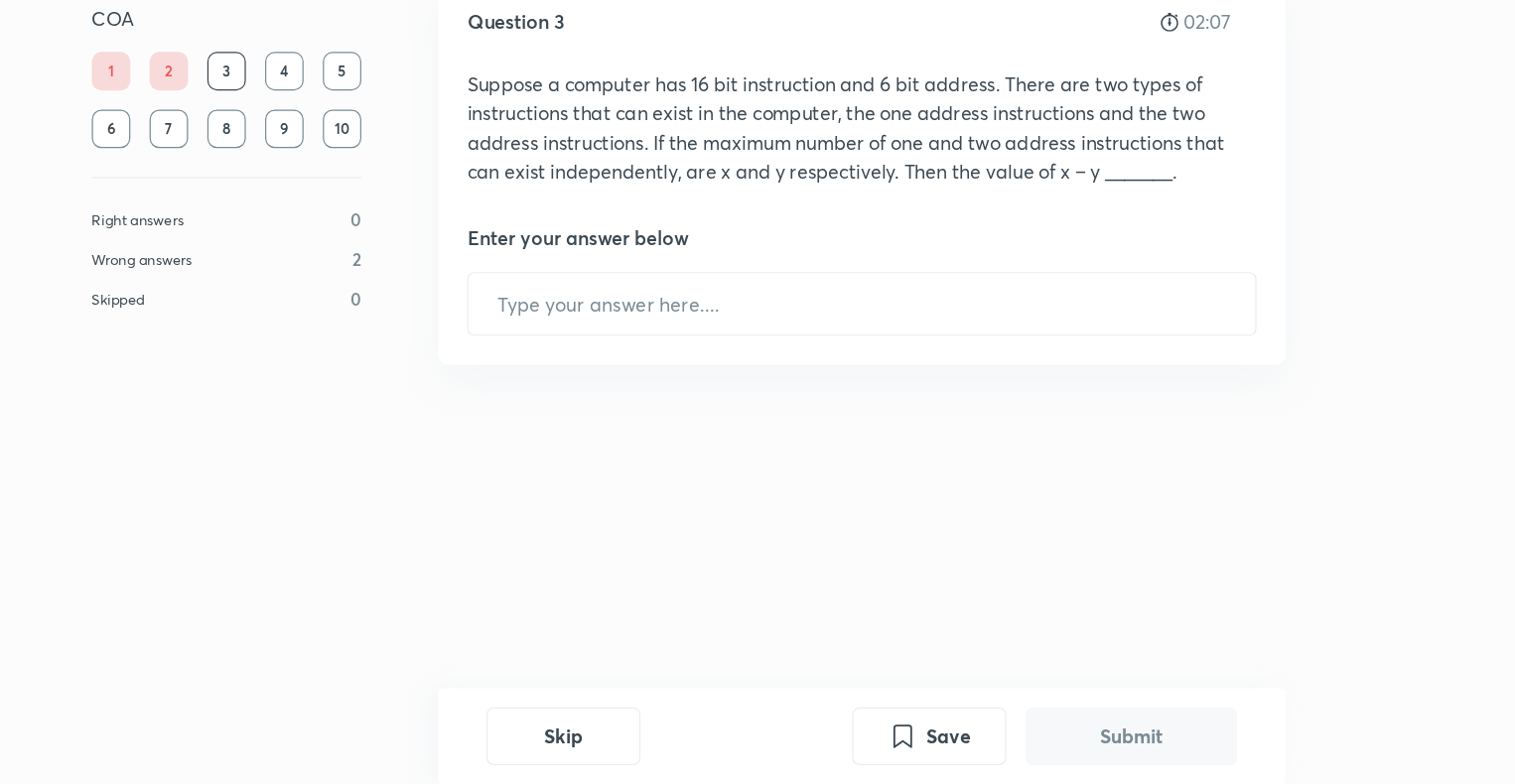 type 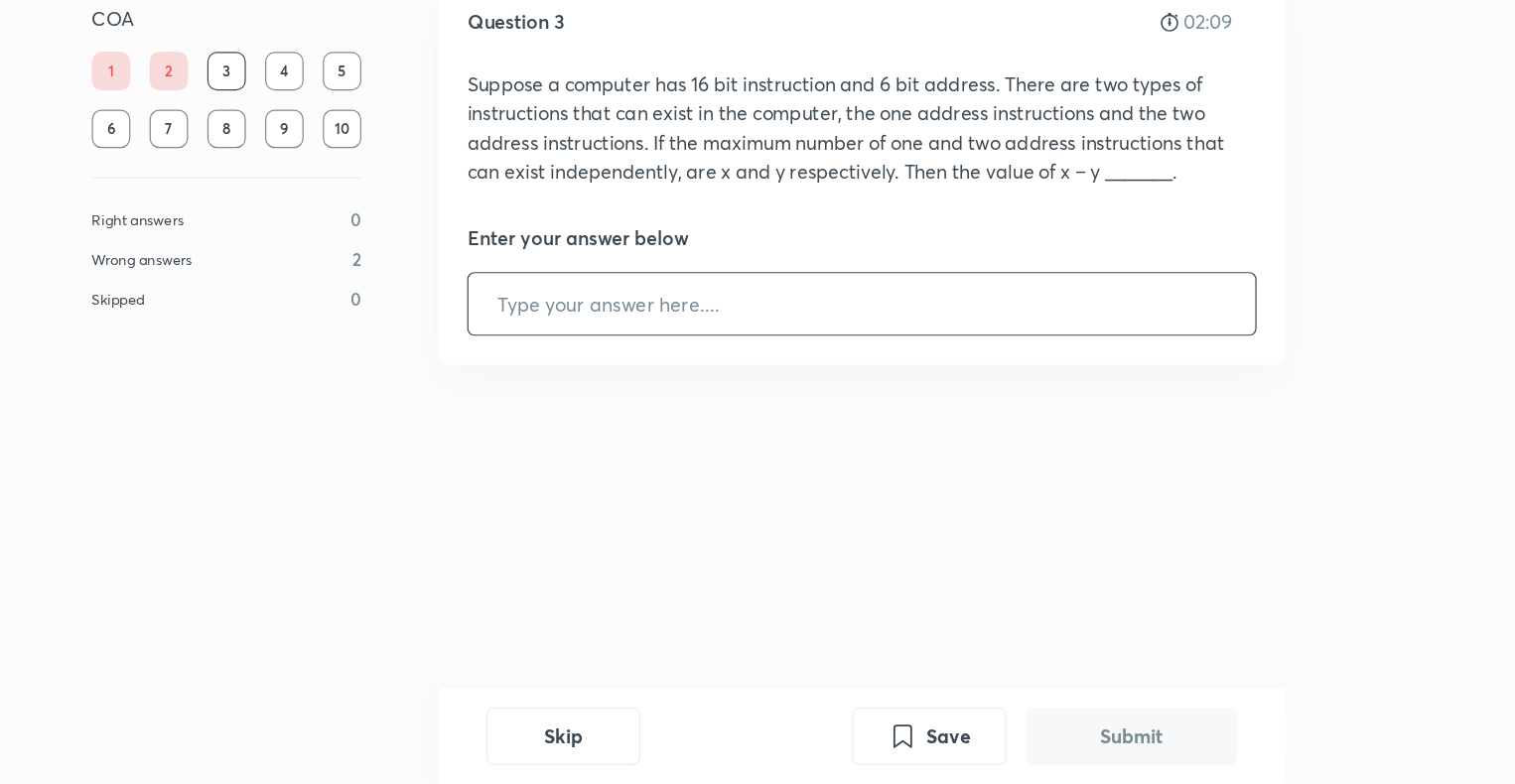 click at bounding box center (877, 387) 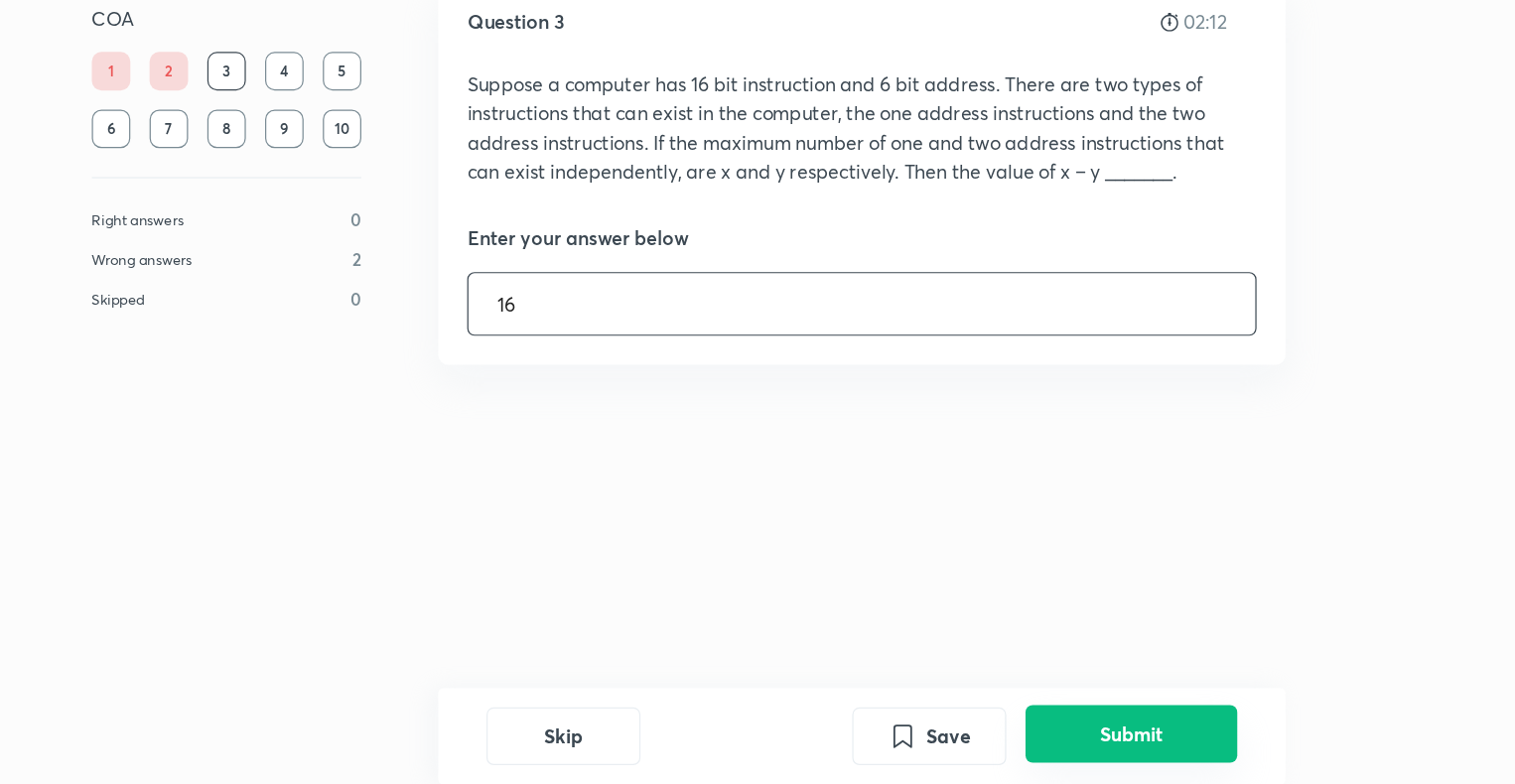 type on "16" 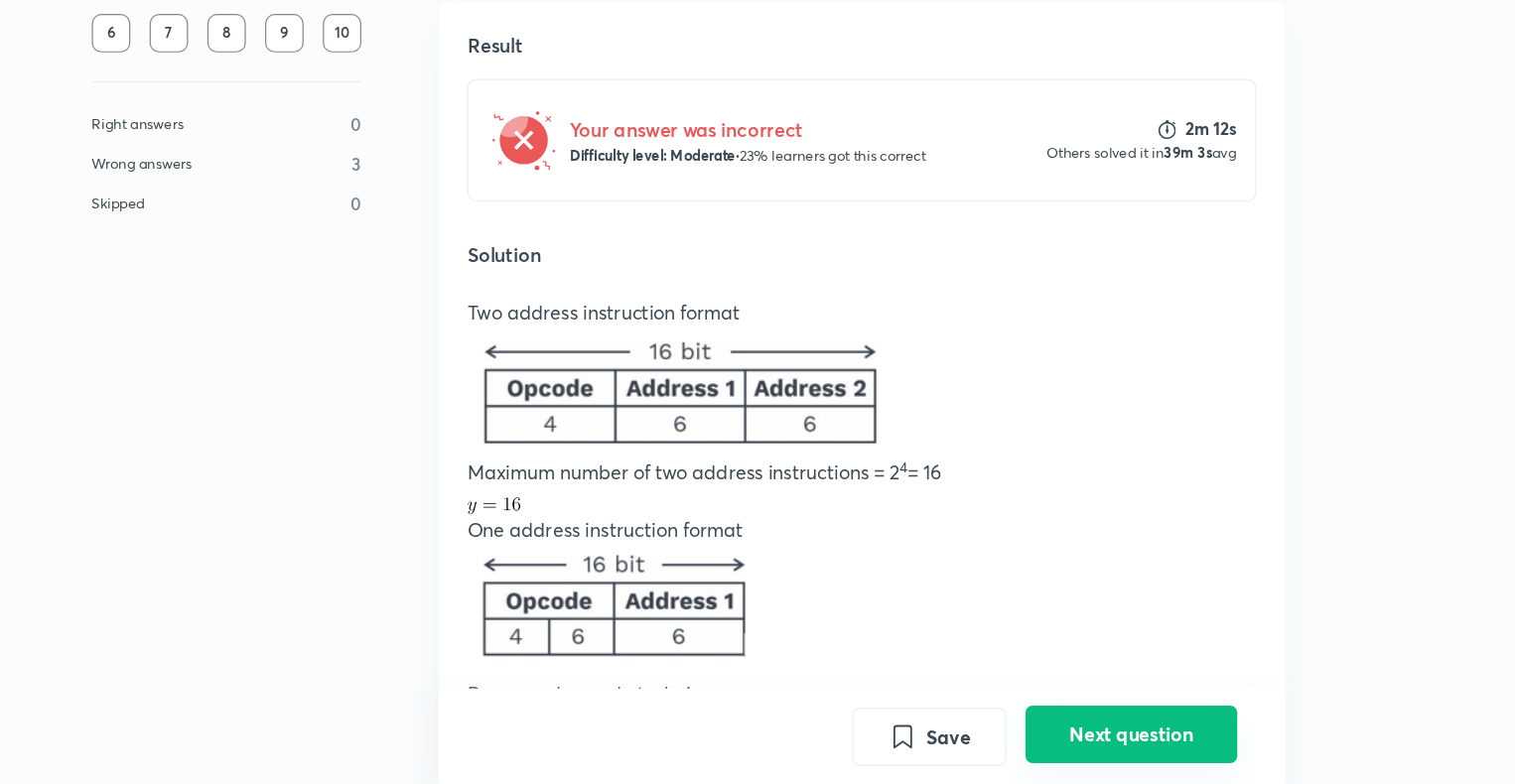 scroll, scrollTop: 523, scrollLeft: 0, axis: vertical 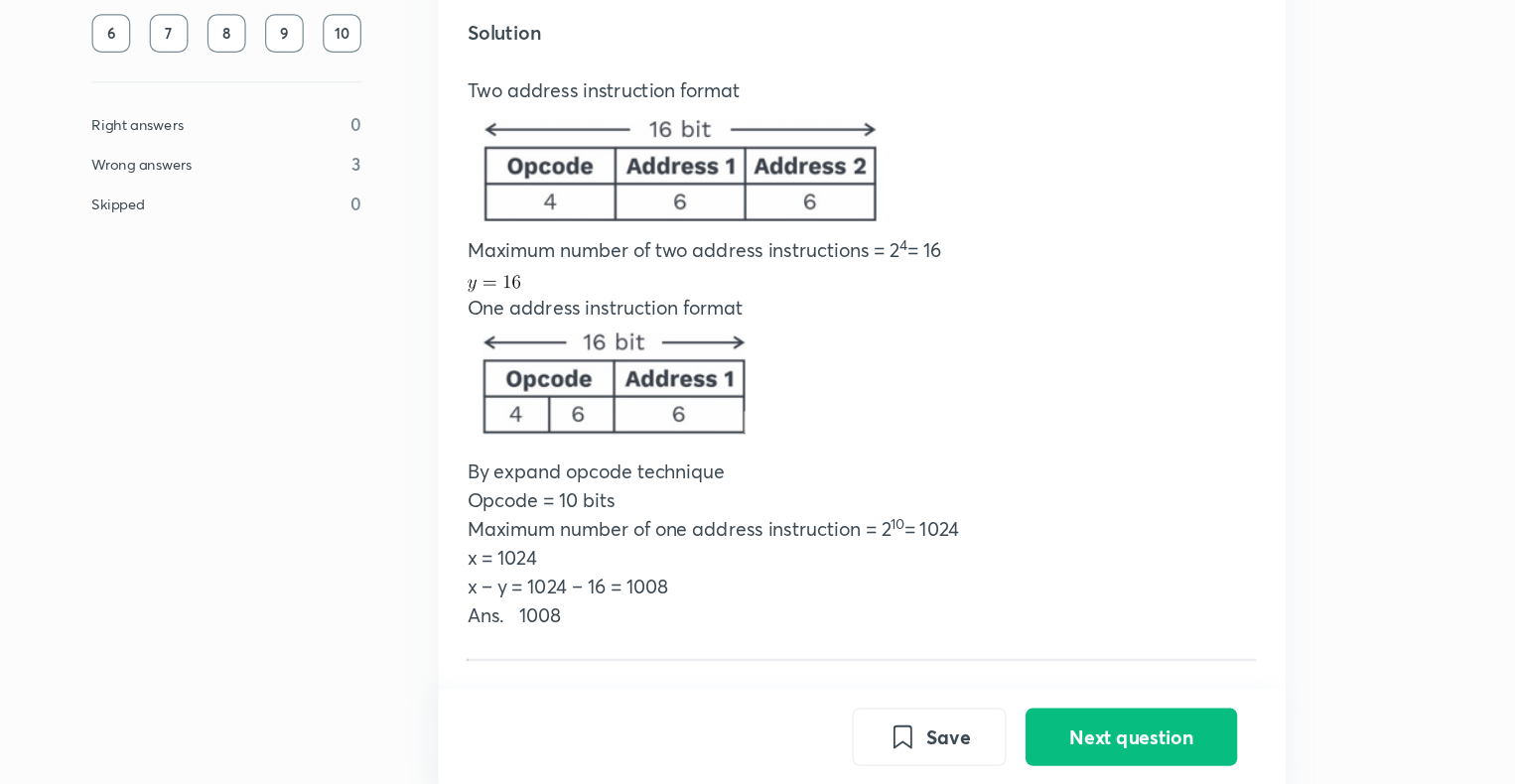 drag, startPoint x: 1031, startPoint y: 731, endPoint x: 980, endPoint y: 639, distance: 105.1903 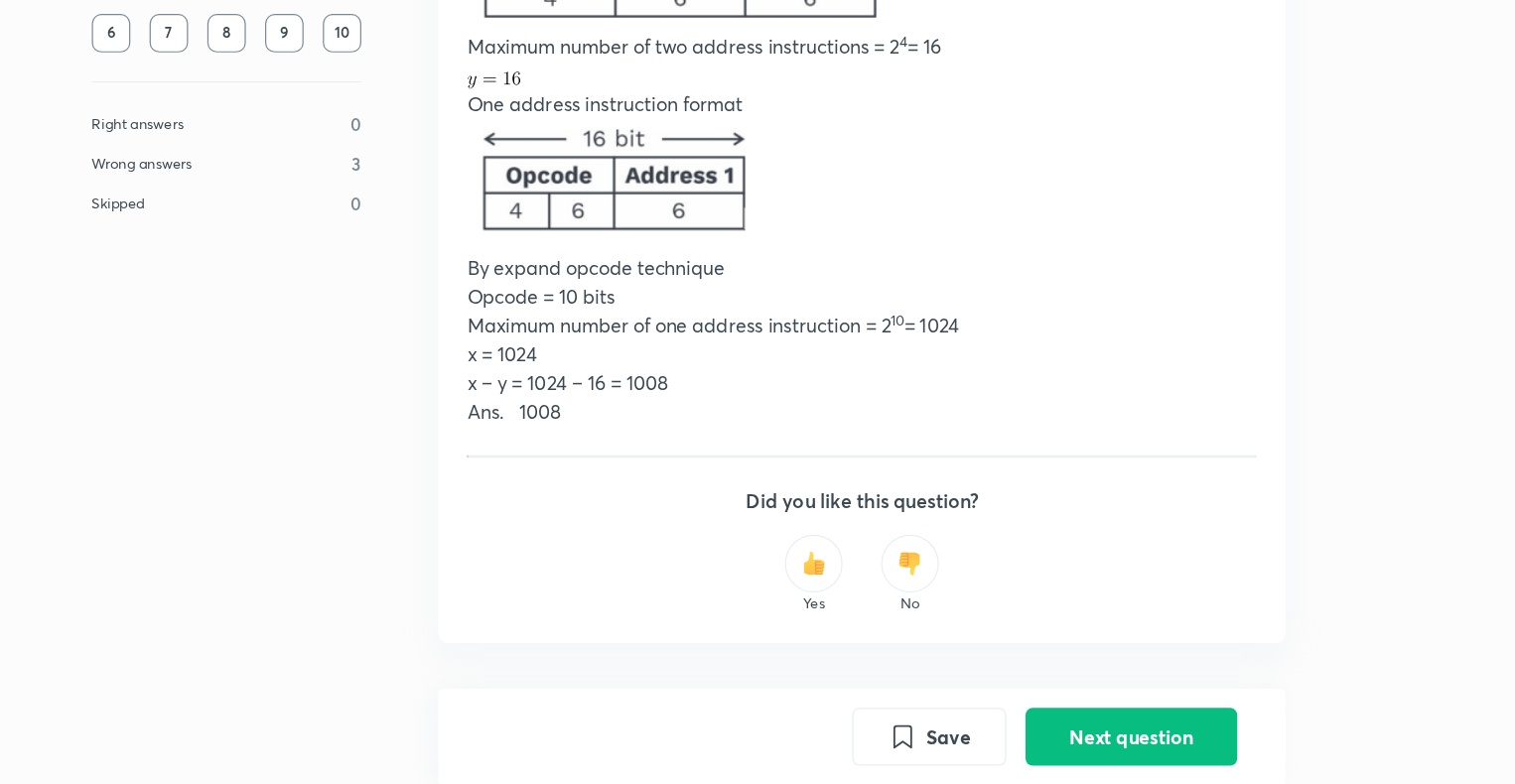 scroll, scrollTop: 691, scrollLeft: 0, axis: vertical 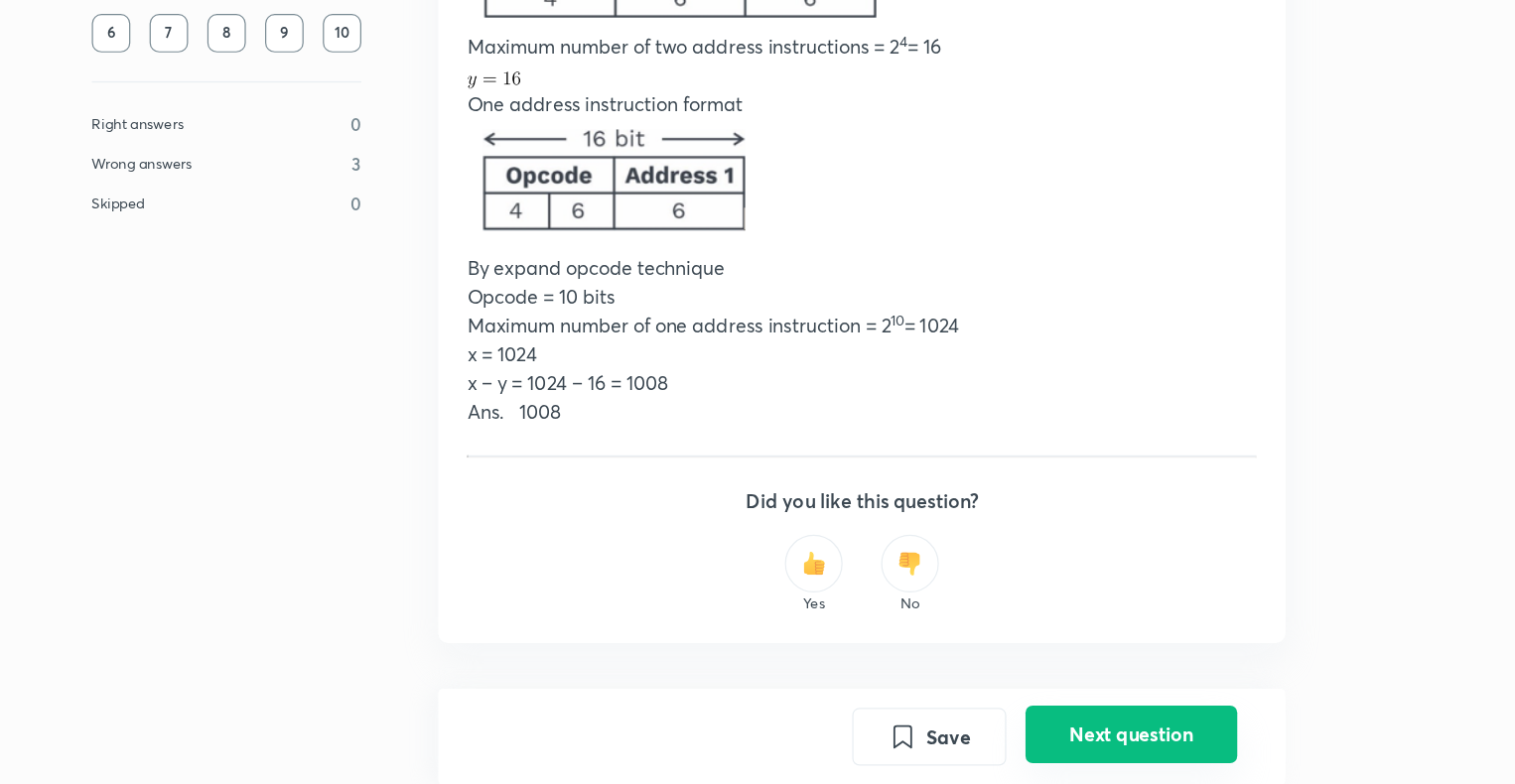 click on "Next question" at bounding box center [1099, 742] 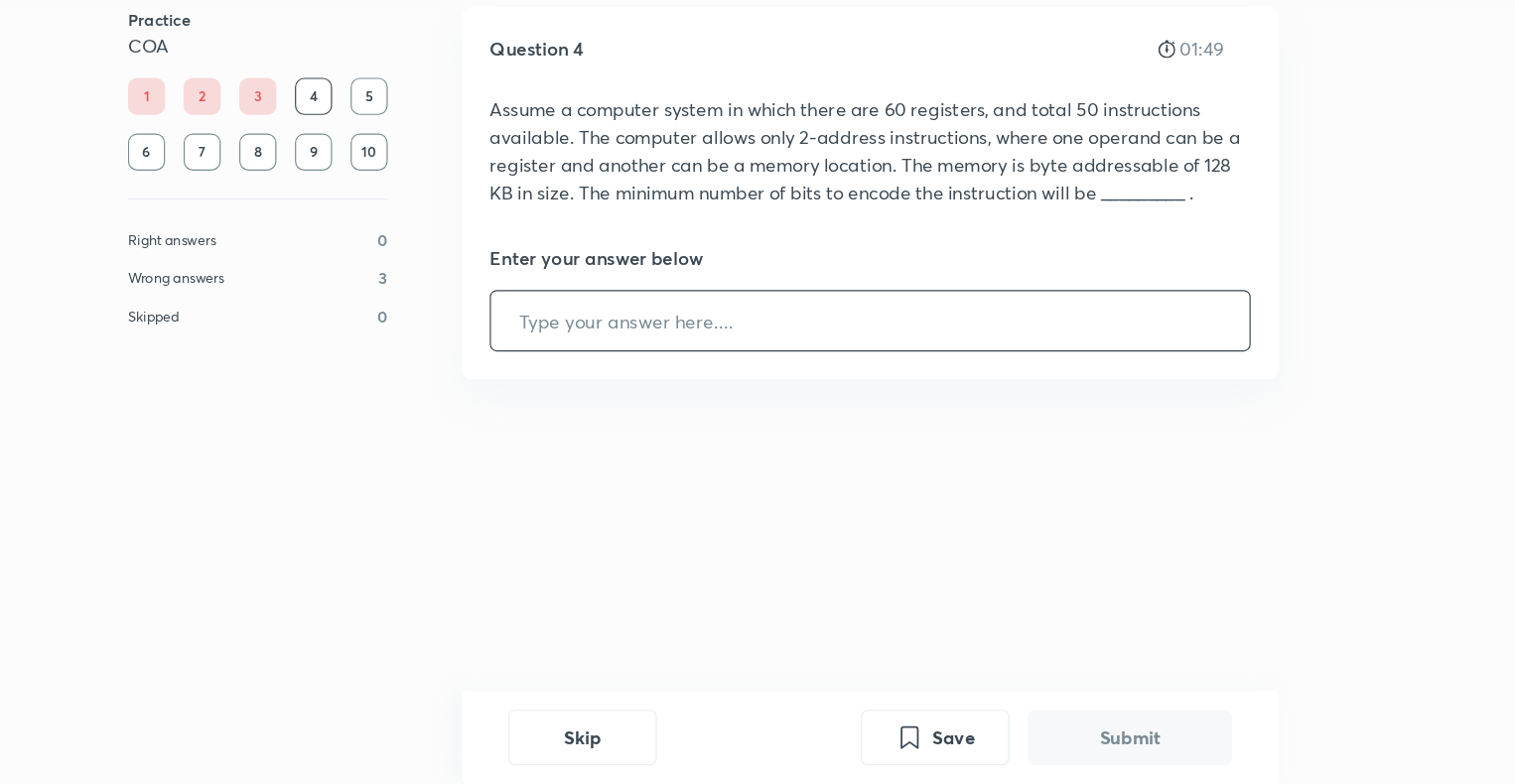 click at bounding box center (877, 387) 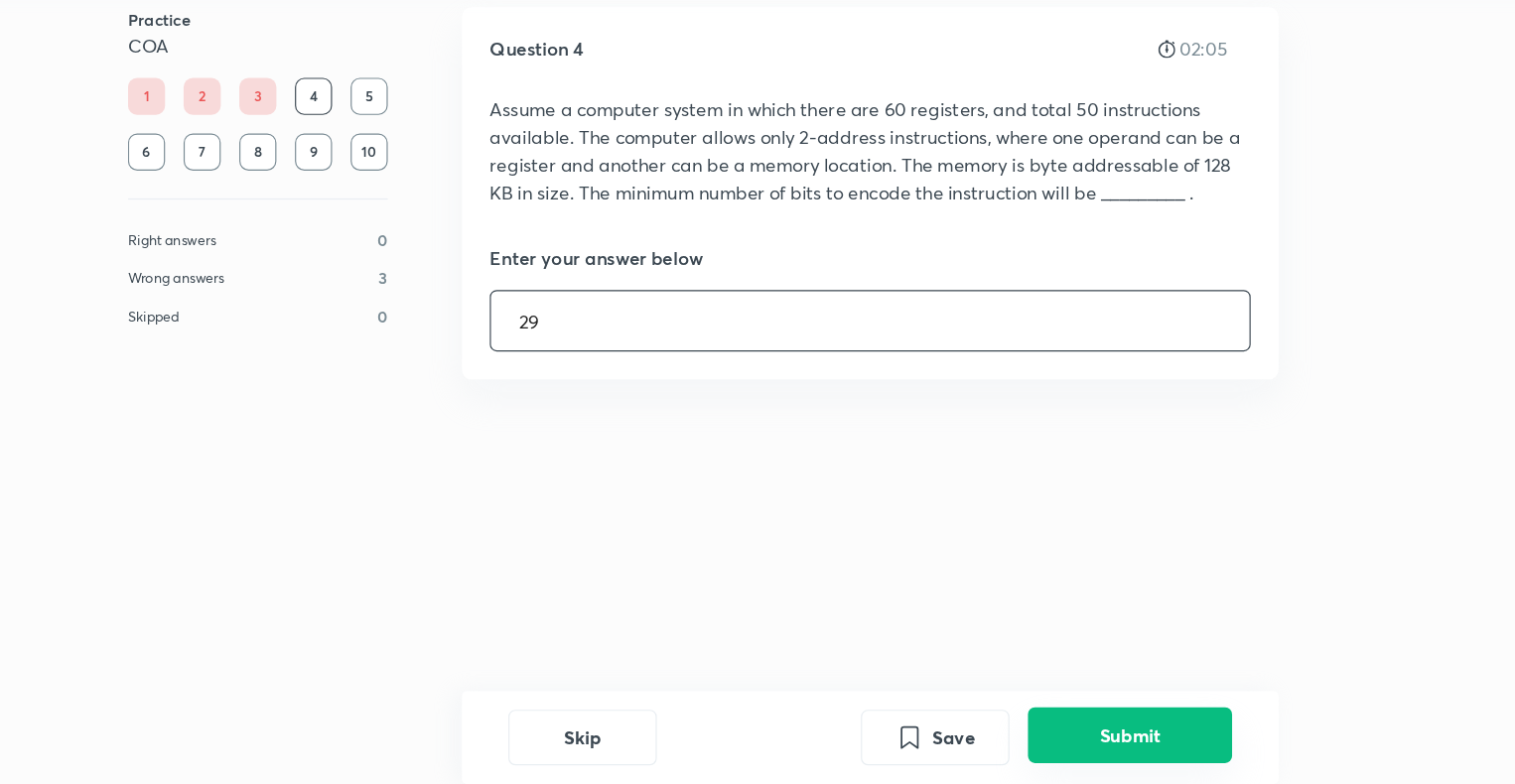 type on "29" 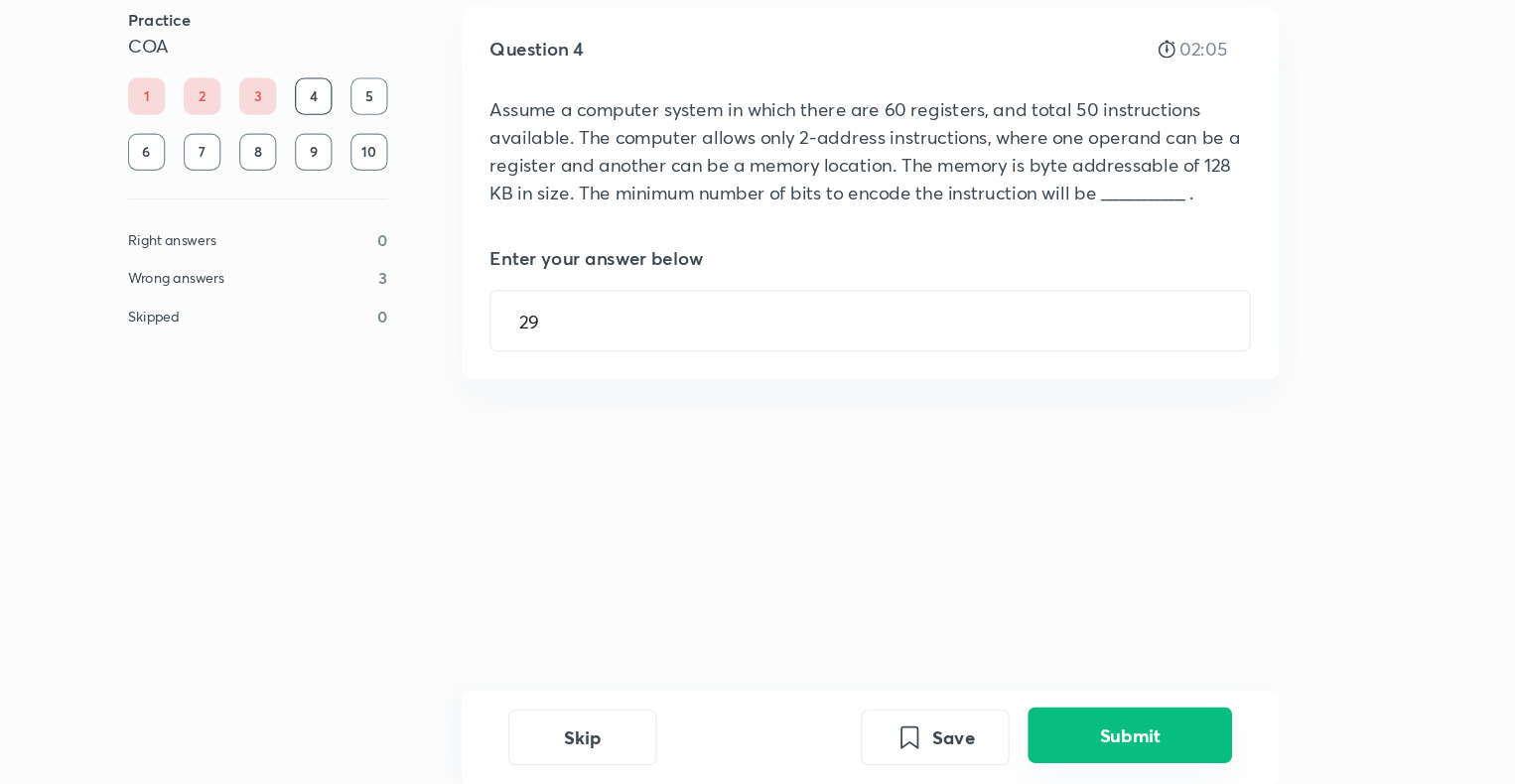click on "Submit" at bounding box center (1099, 742) 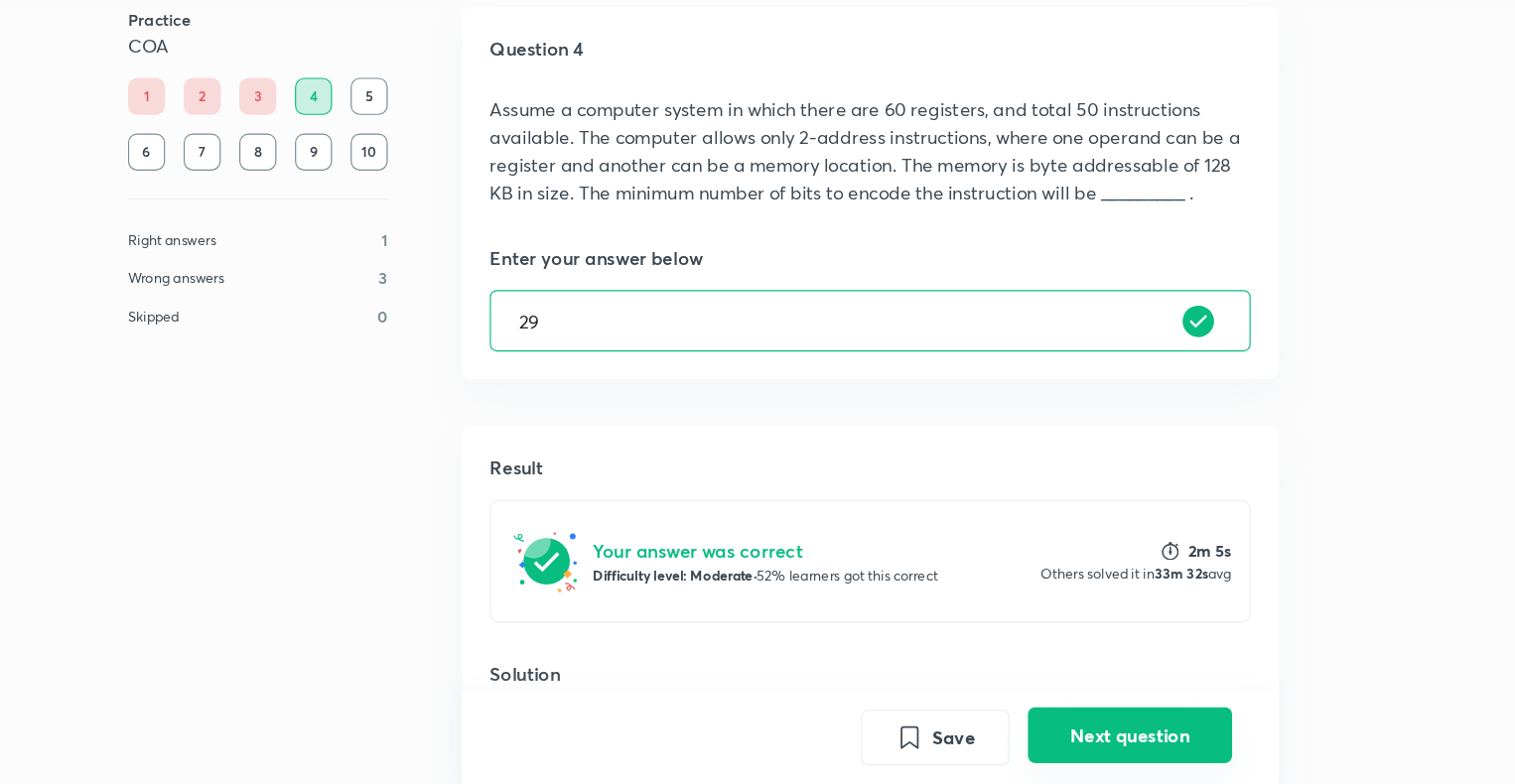 scroll, scrollTop: 364, scrollLeft: 0, axis: vertical 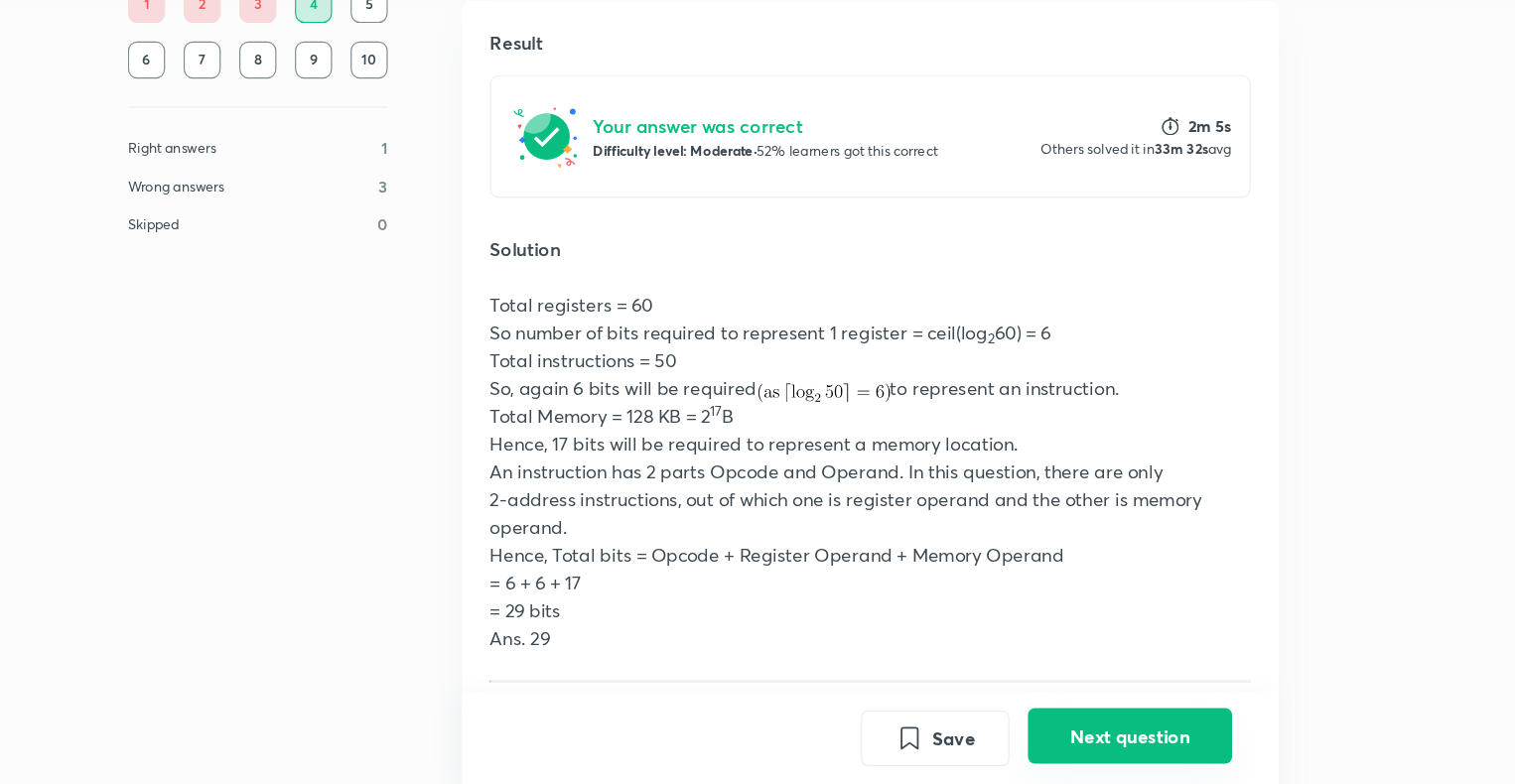 click on "Next question" at bounding box center [1099, 742] 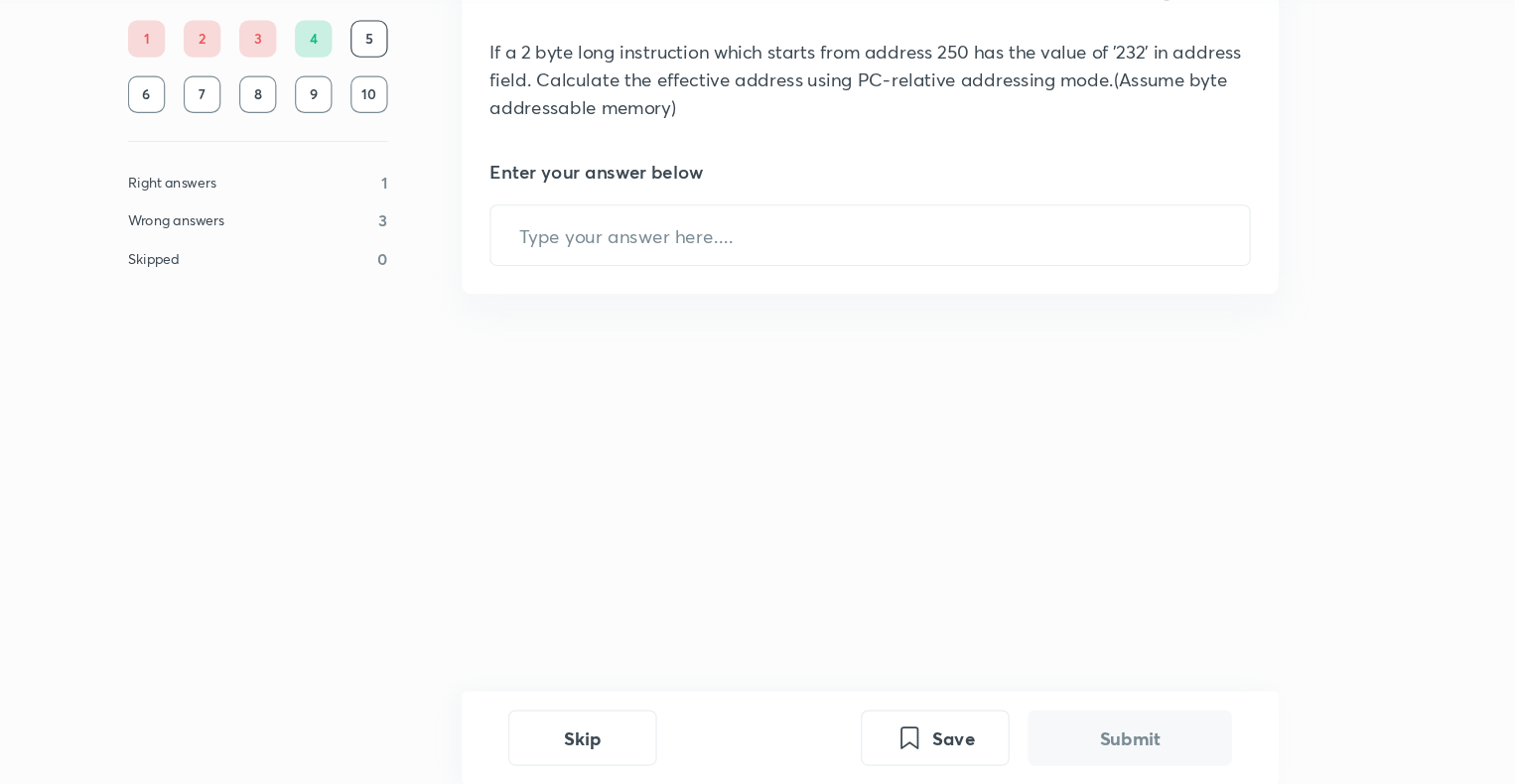 scroll, scrollTop: 0, scrollLeft: 0, axis: both 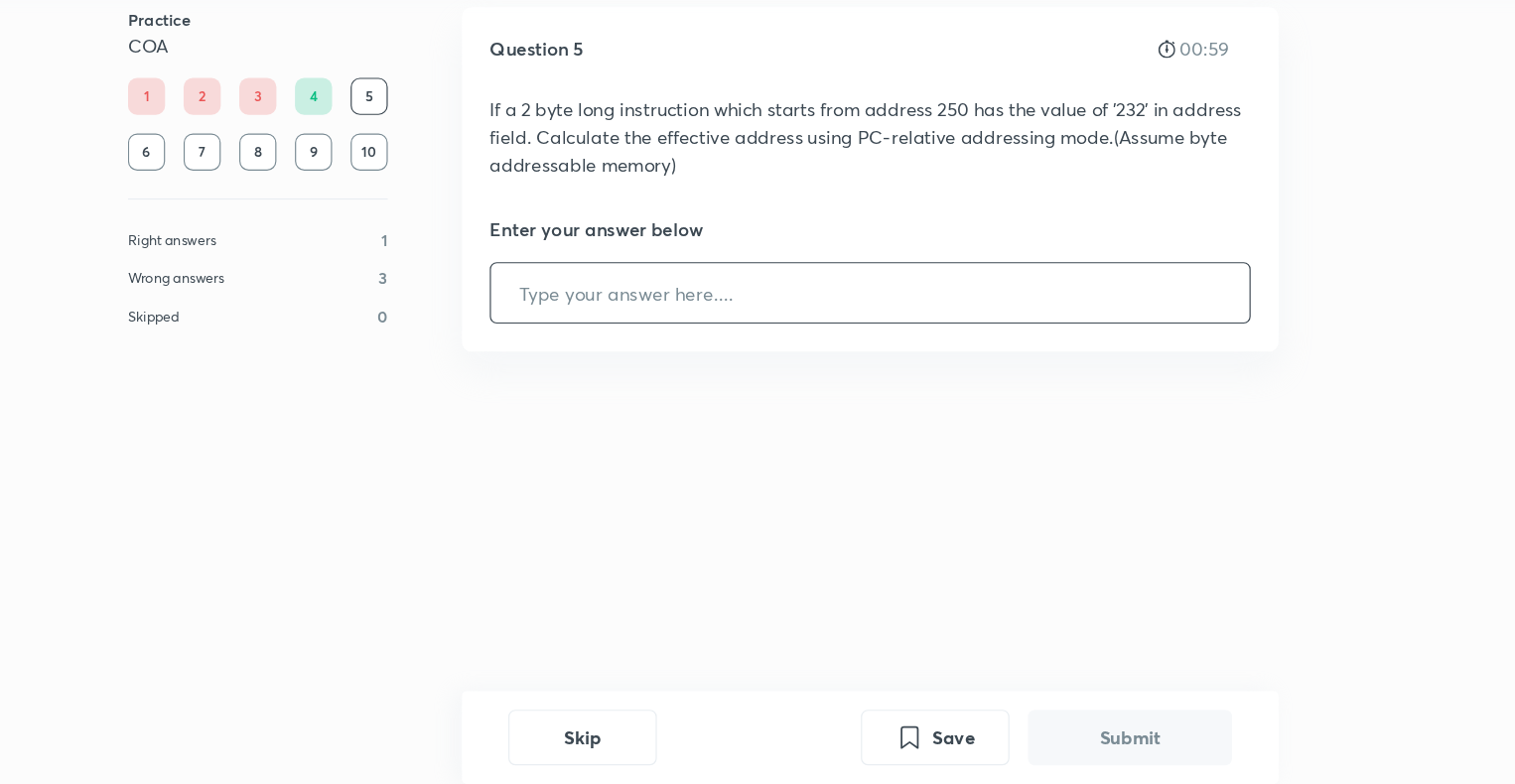 click at bounding box center [877, 363] 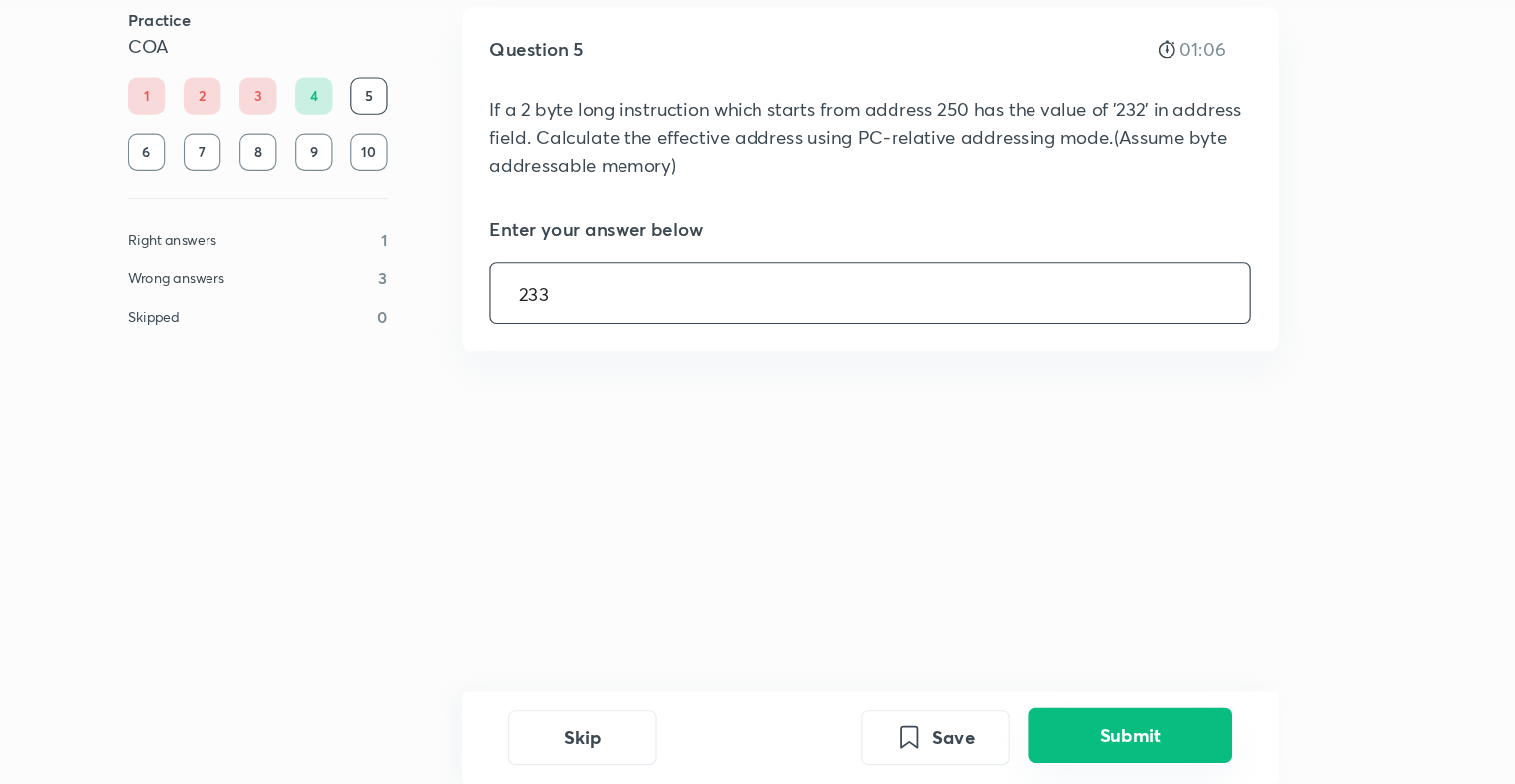 type on "233" 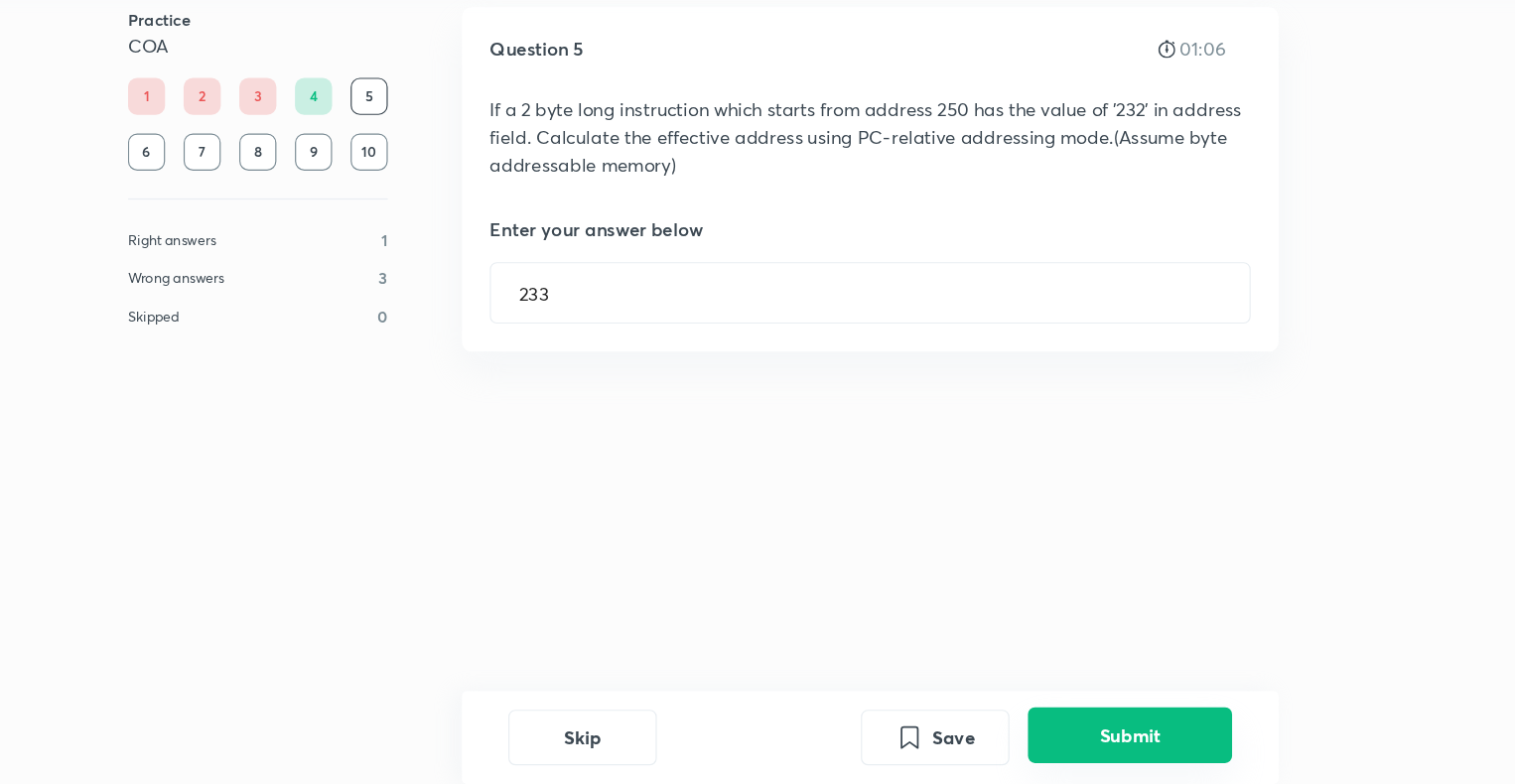 click on "Submit" at bounding box center [1099, 742] 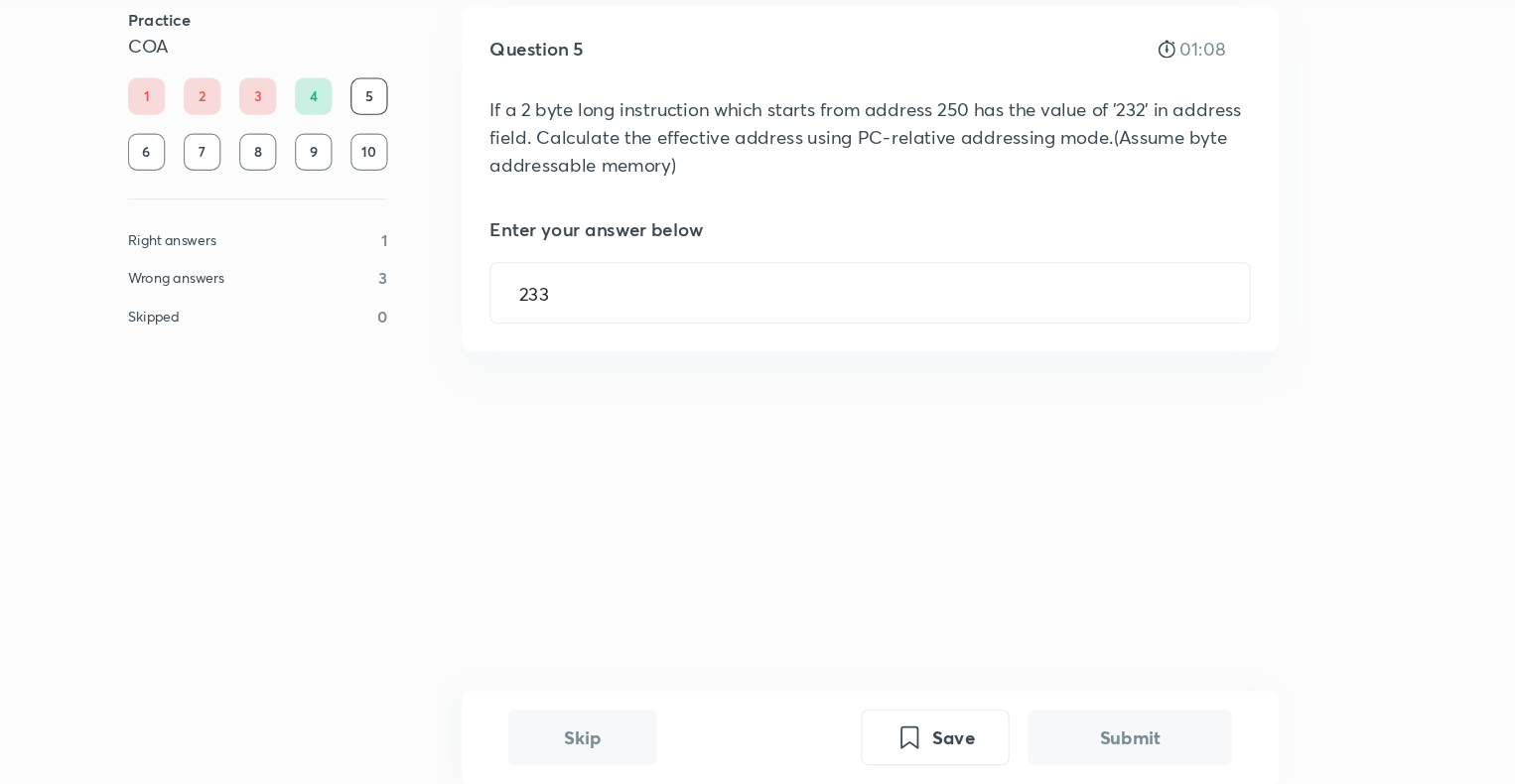scroll, scrollTop: 340, scrollLeft: 0, axis: vertical 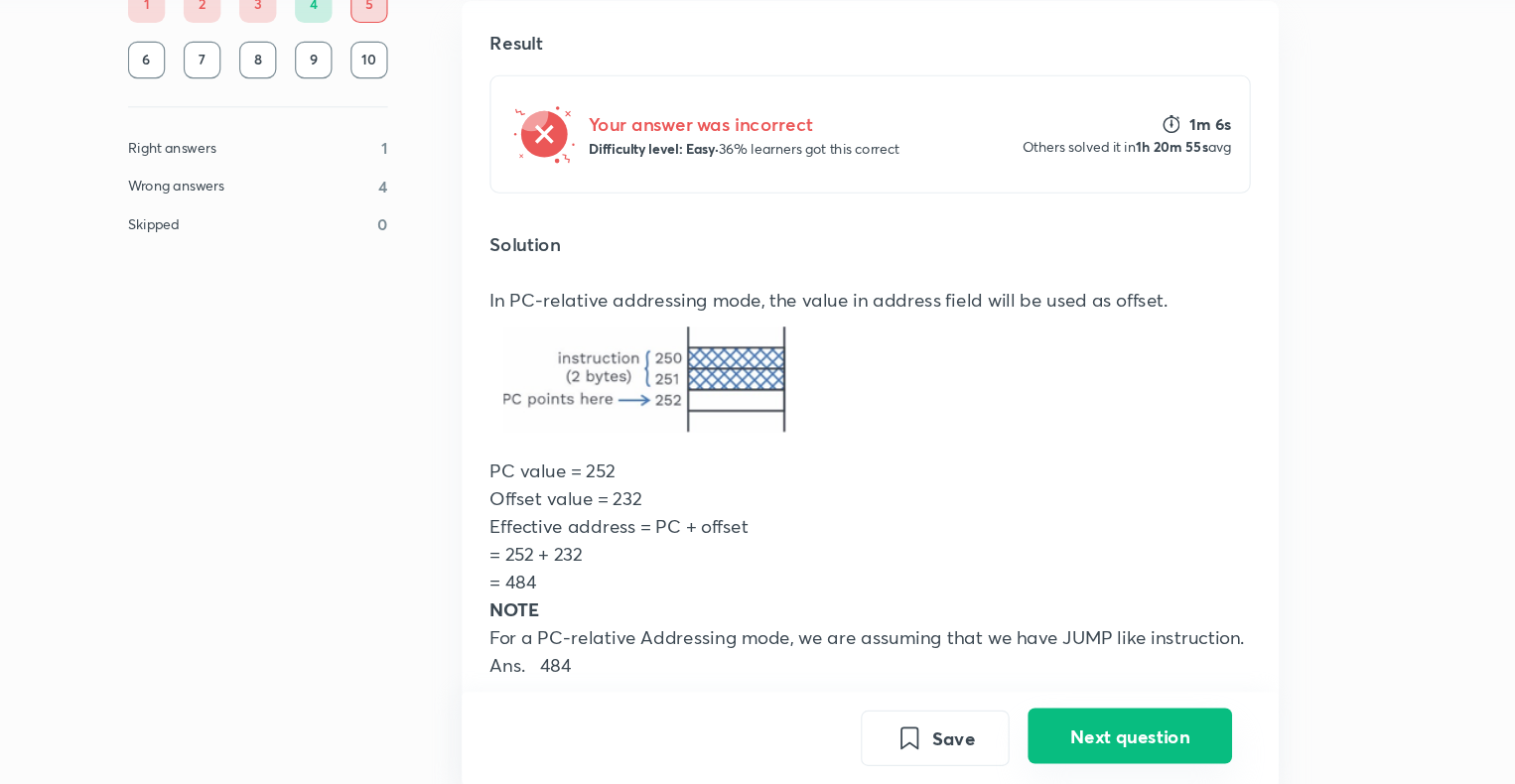click on "Next question" at bounding box center [1099, 742] 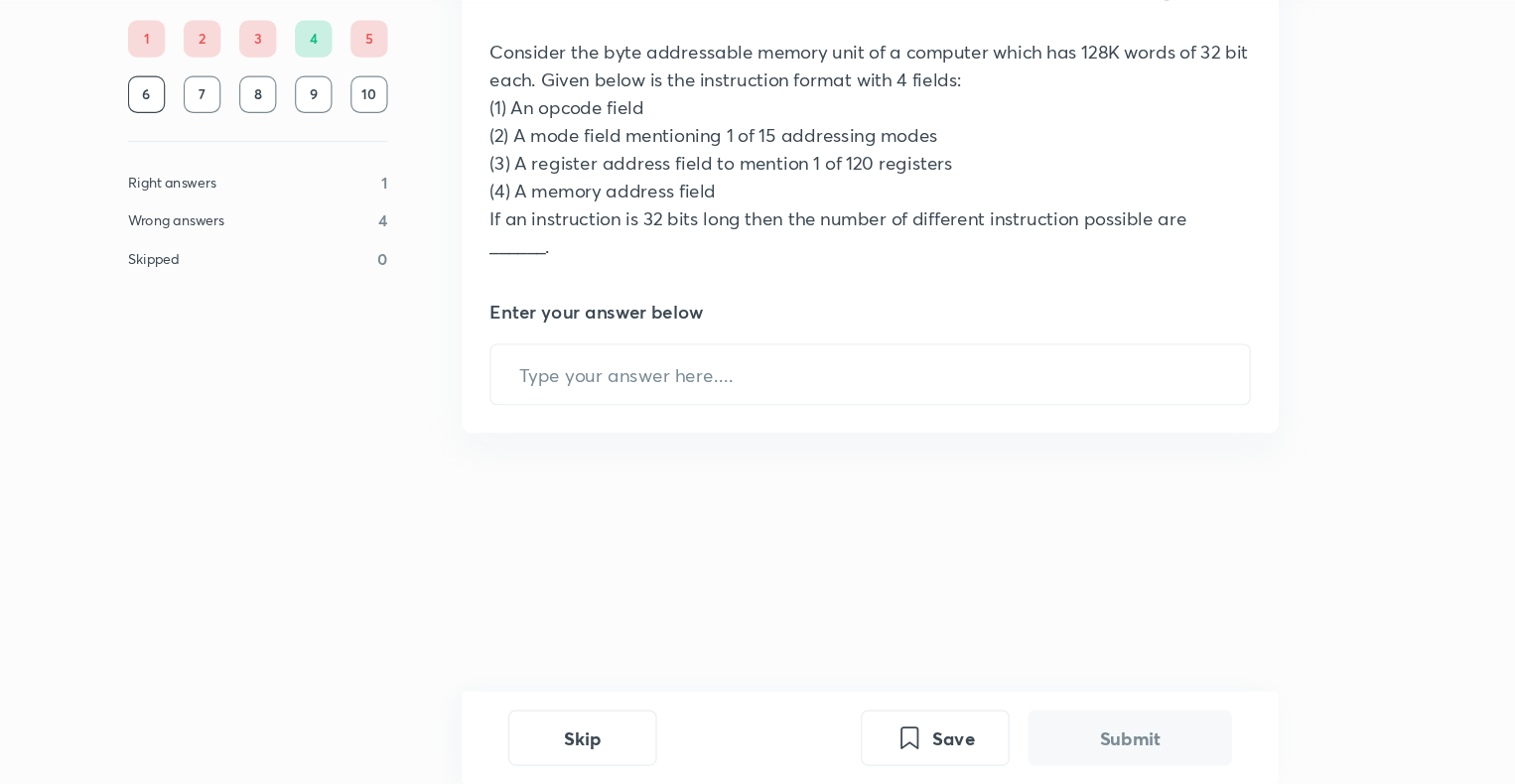 scroll, scrollTop: 0, scrollLeft: 0, axis: both 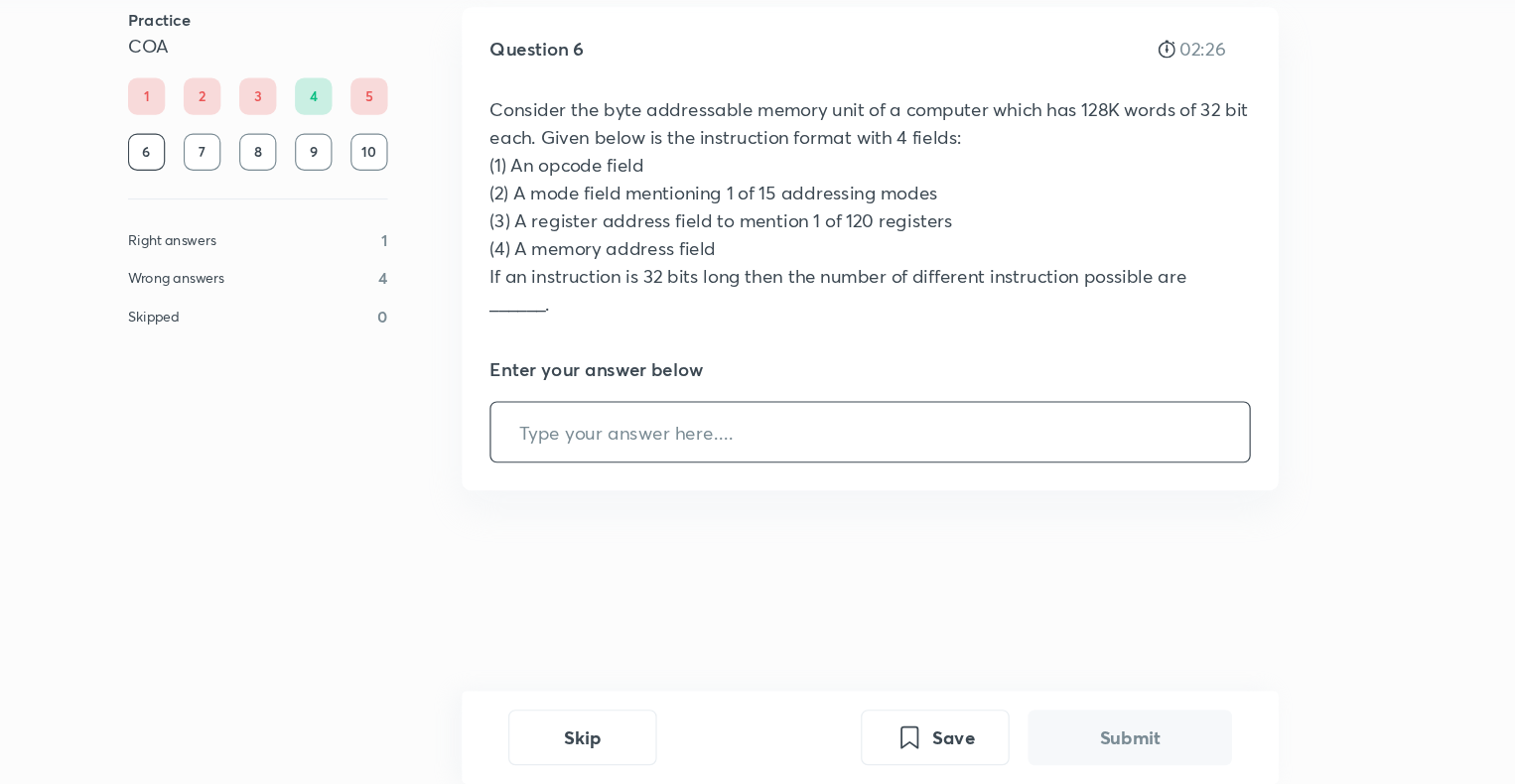 click at bounding box center (877, 482) 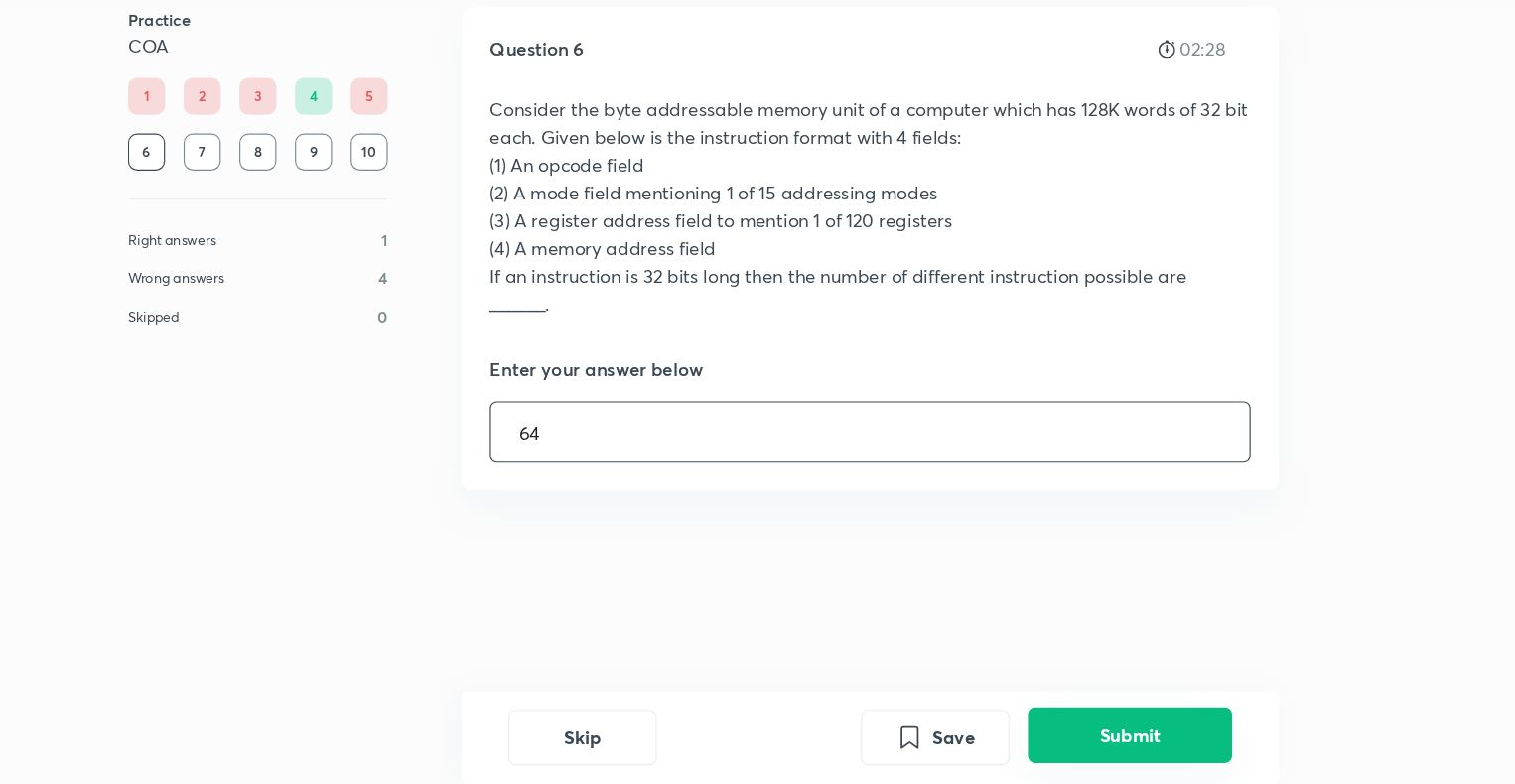 type on "64" 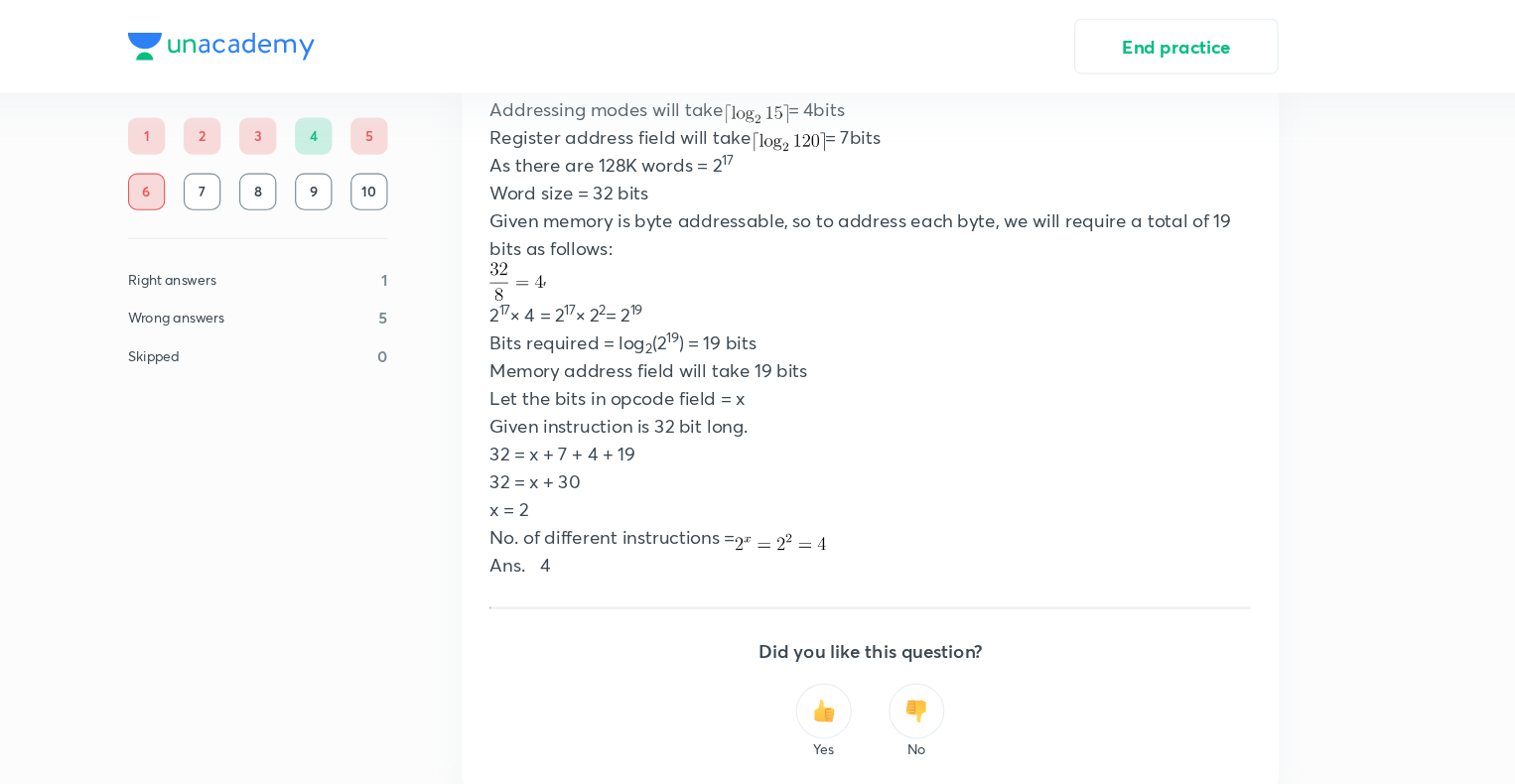 scroll, scrollTop: 928, scrollLeft: 0, axis: vertical 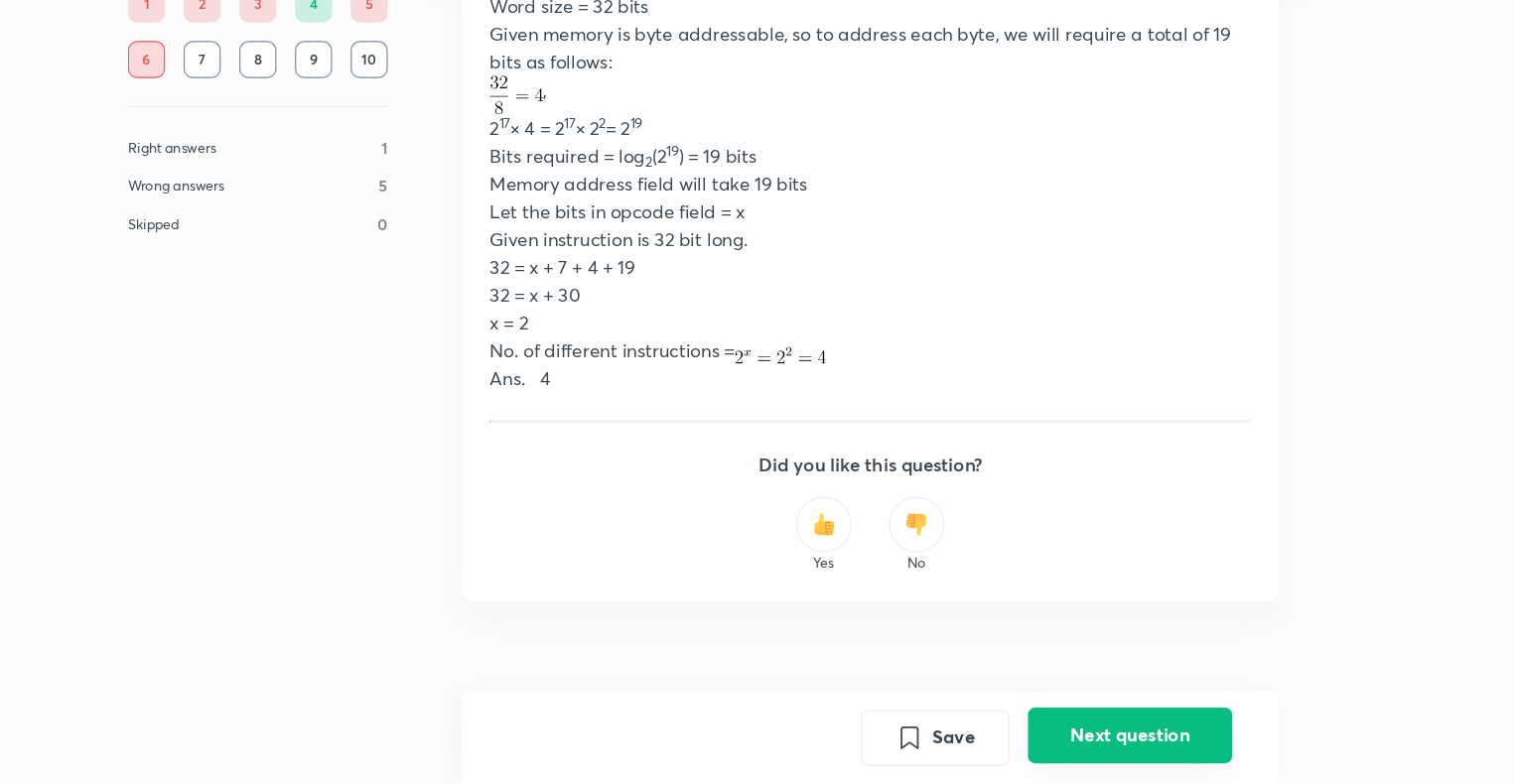 click on "Next question" at bounding box center (1099, 742) 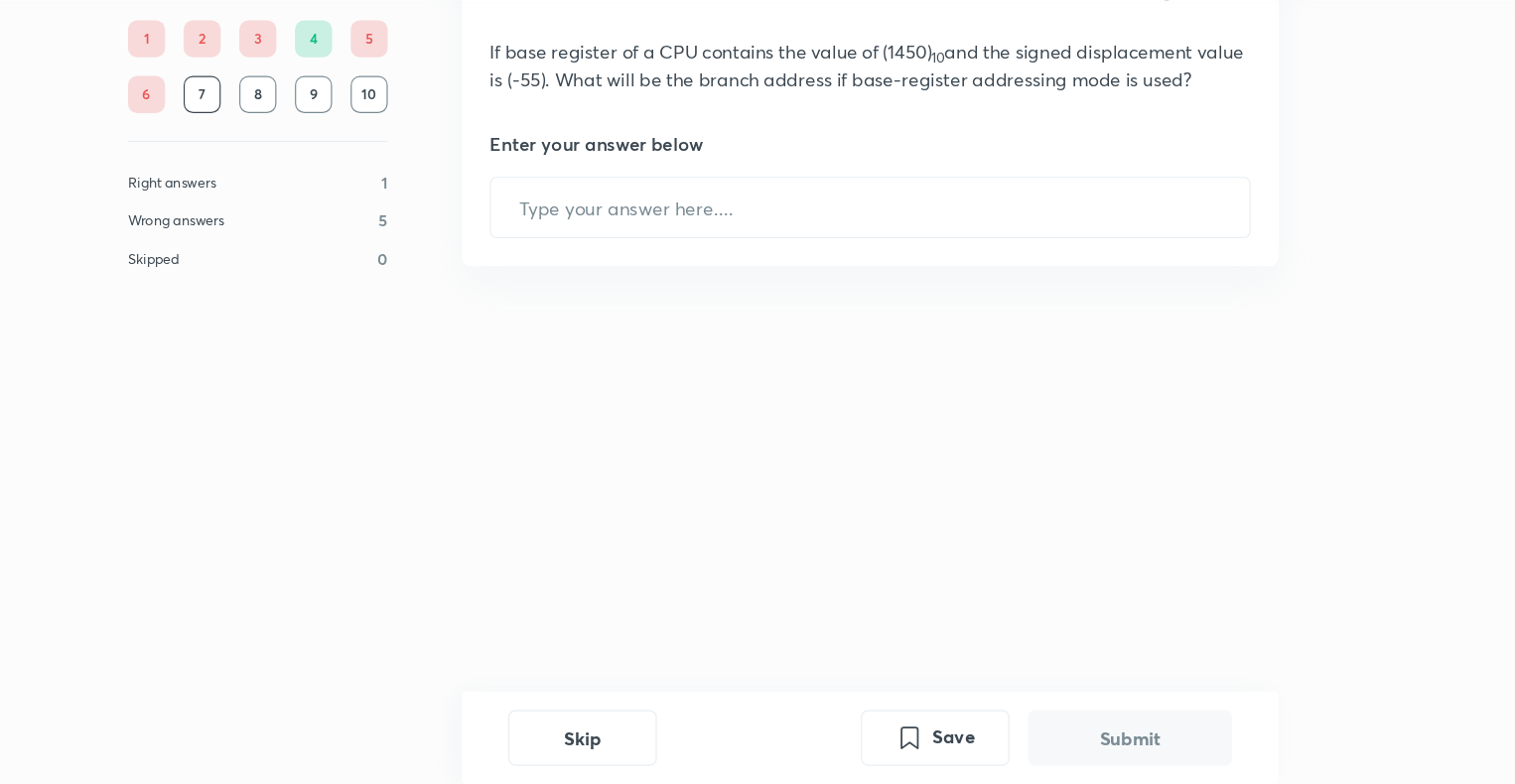 scroll, scrollTop: 0, scrollLeft: 0, axis: both 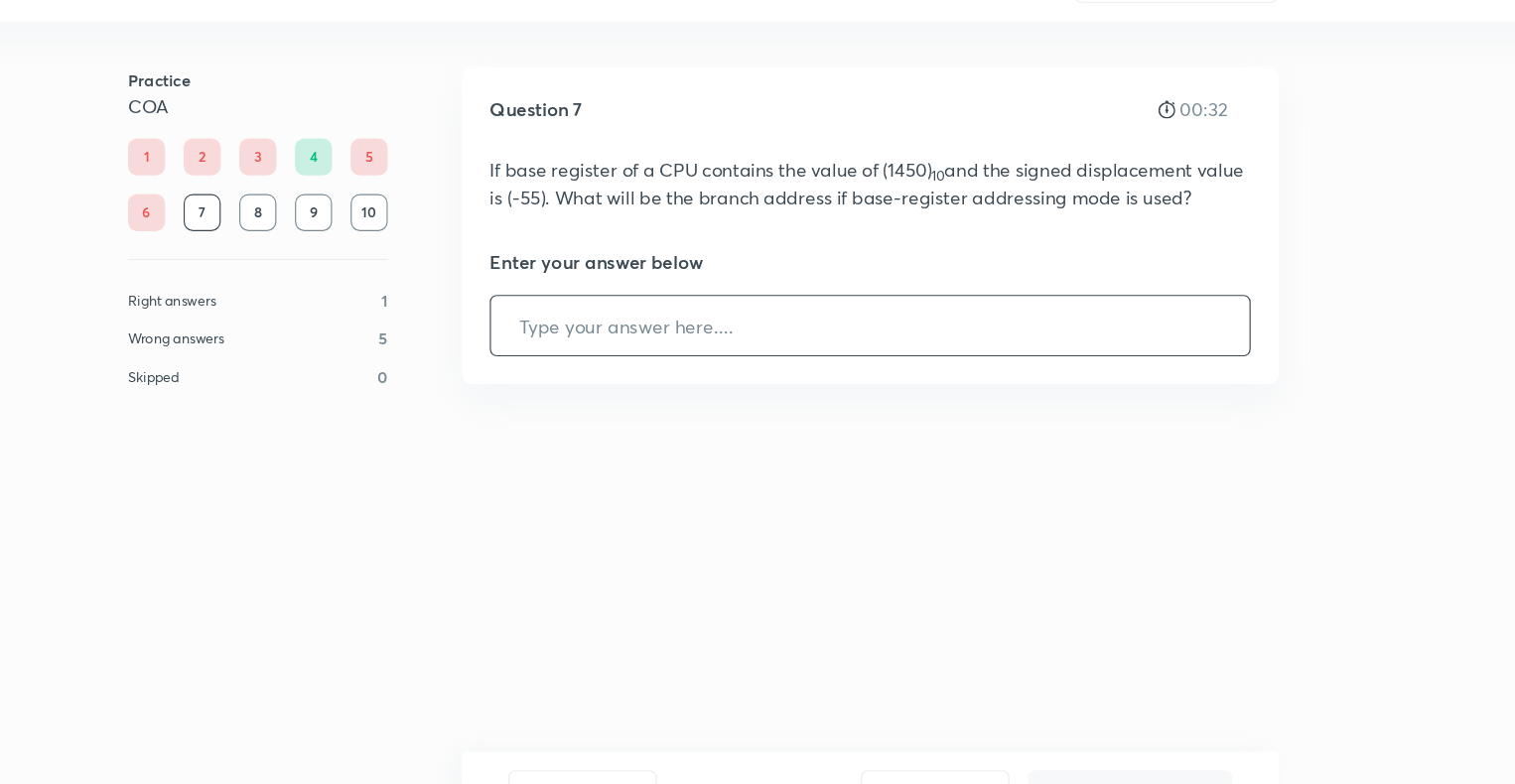 click at bounding box center [877, 339] 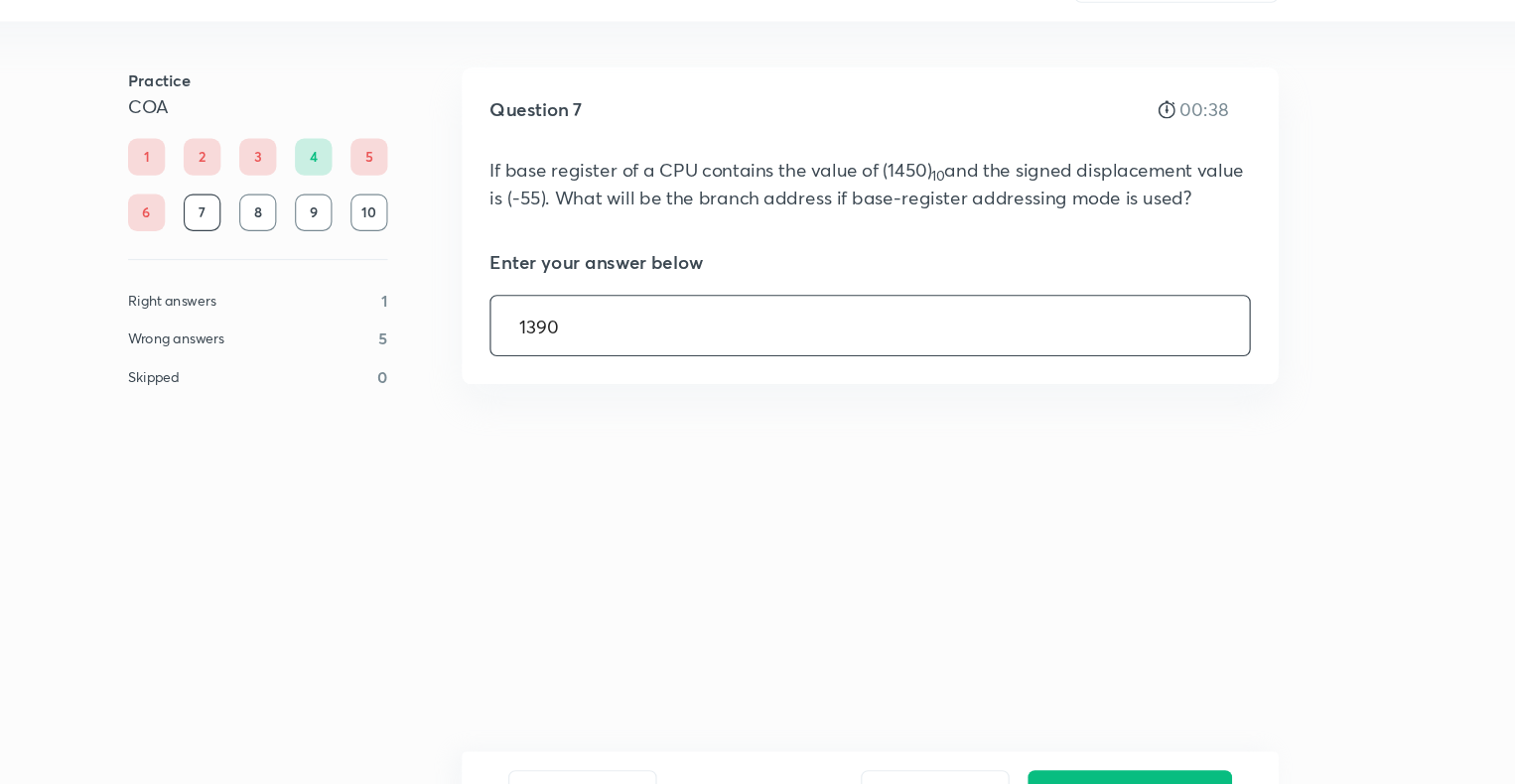 type on "1390" 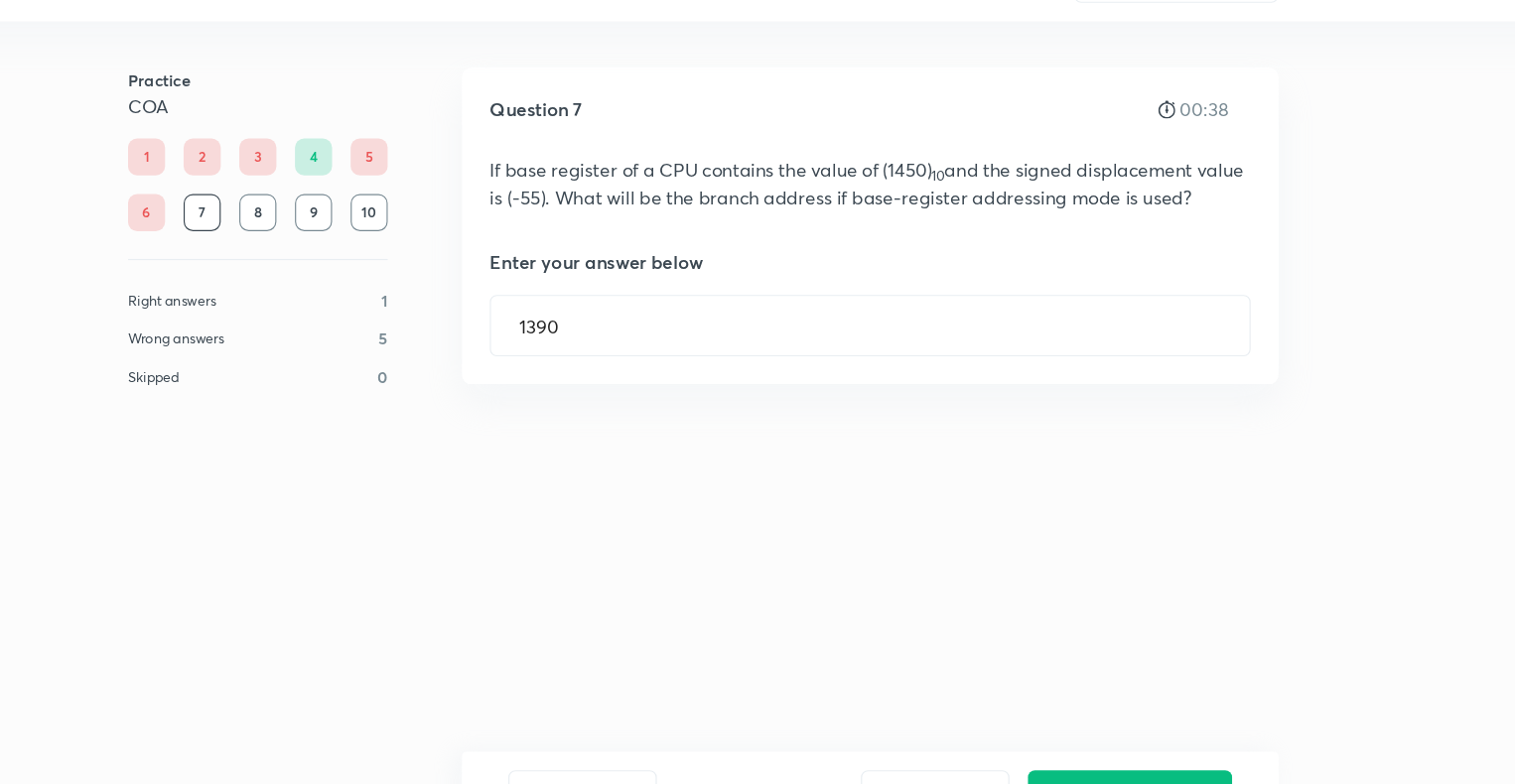click on "Skip Save Submit" at bounding box center [877, 744] 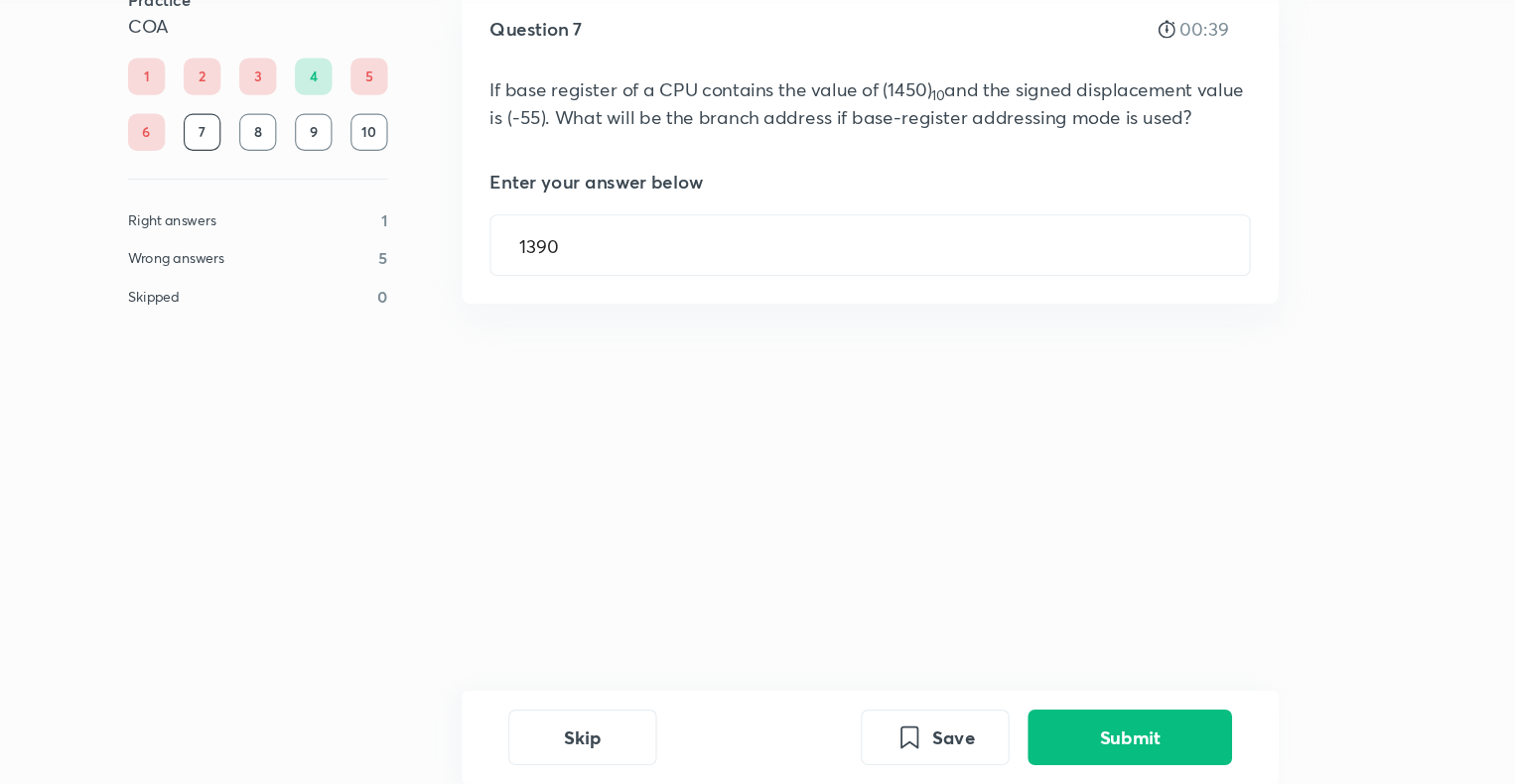 scroll, scrollTop: 20, scrollLeft: 0, axis: vertical 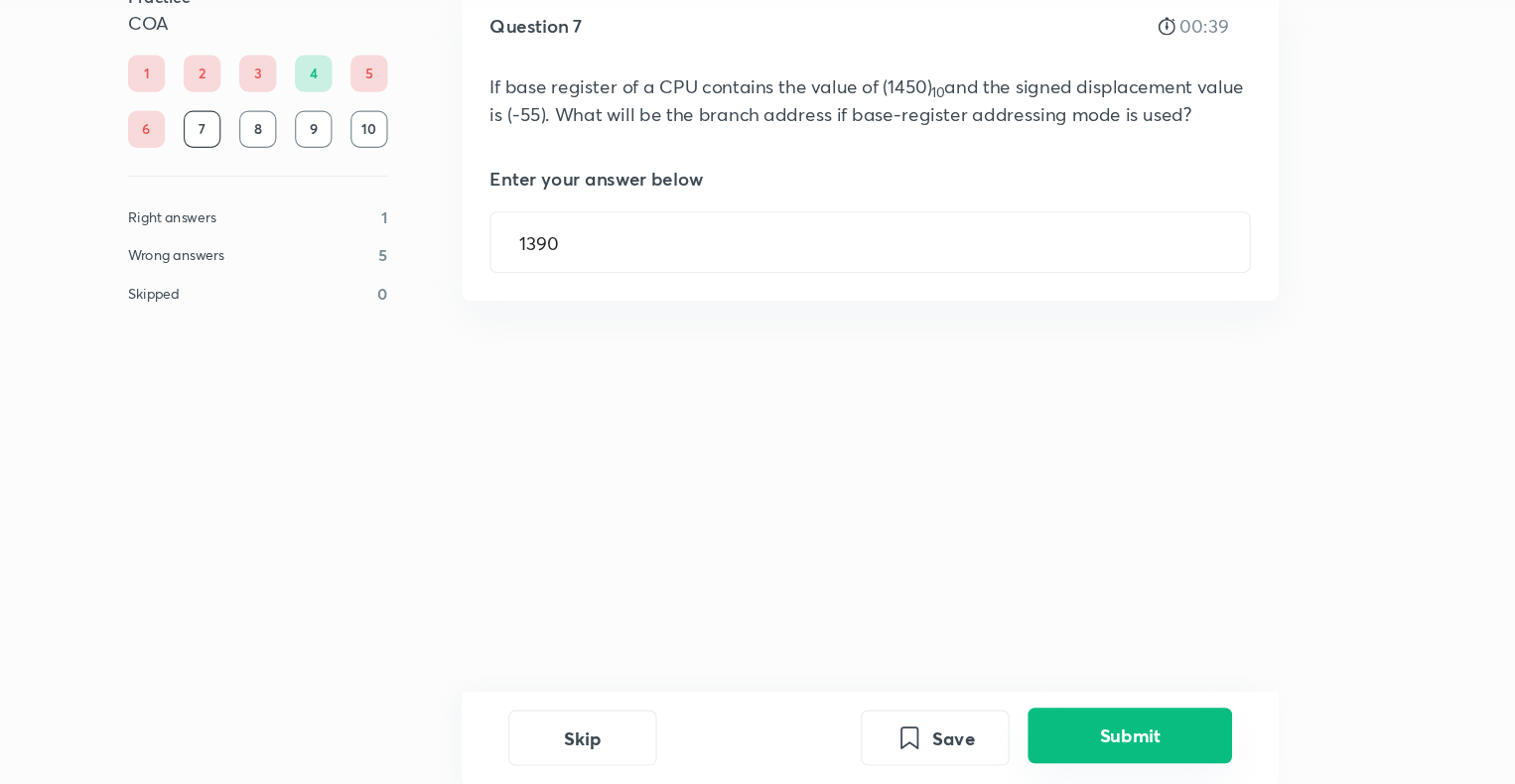 click on "Submit" at bounding box center (1099, 742) 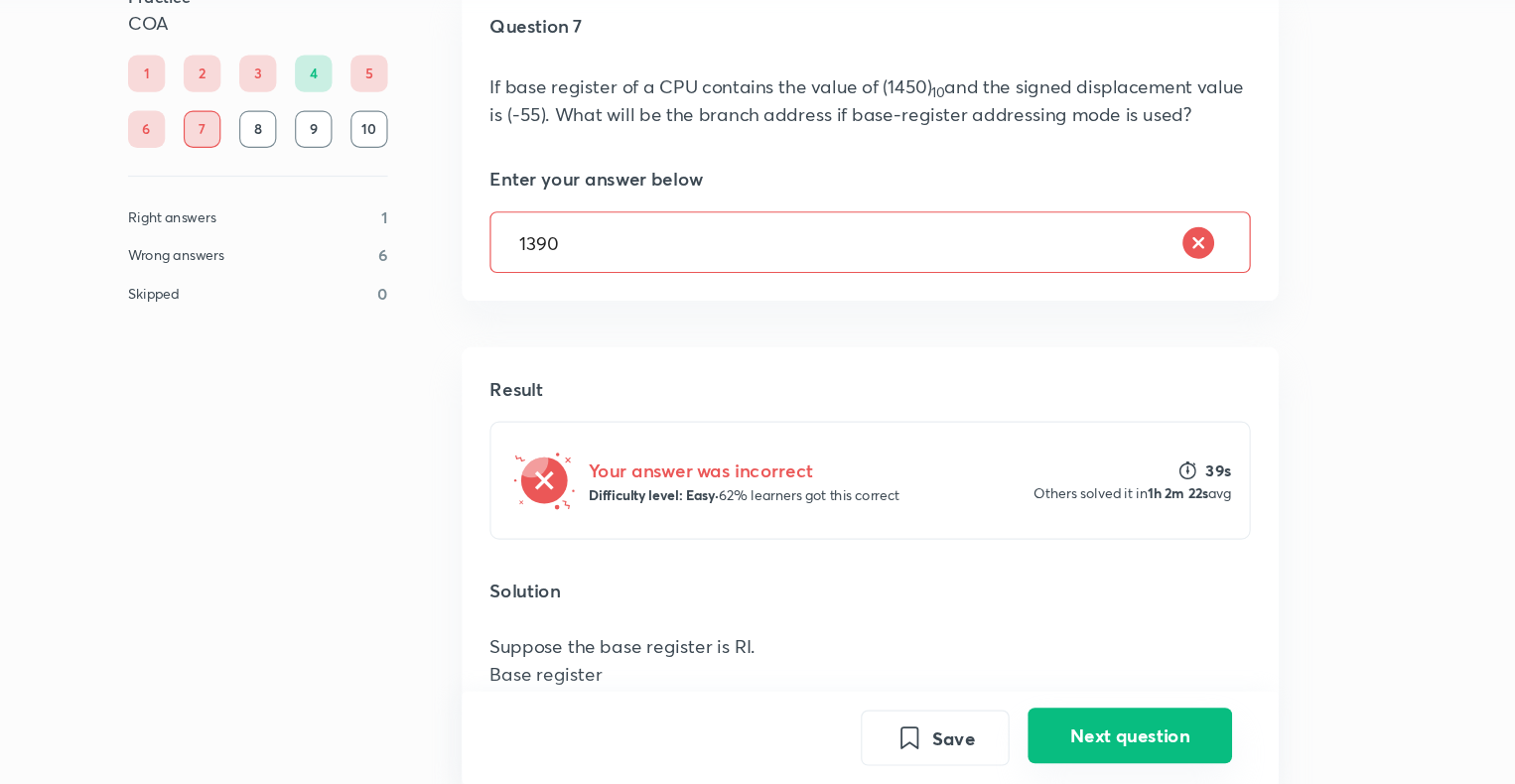 scroll, scrollTop: 317, scrollLeft: 0, axis: vertical 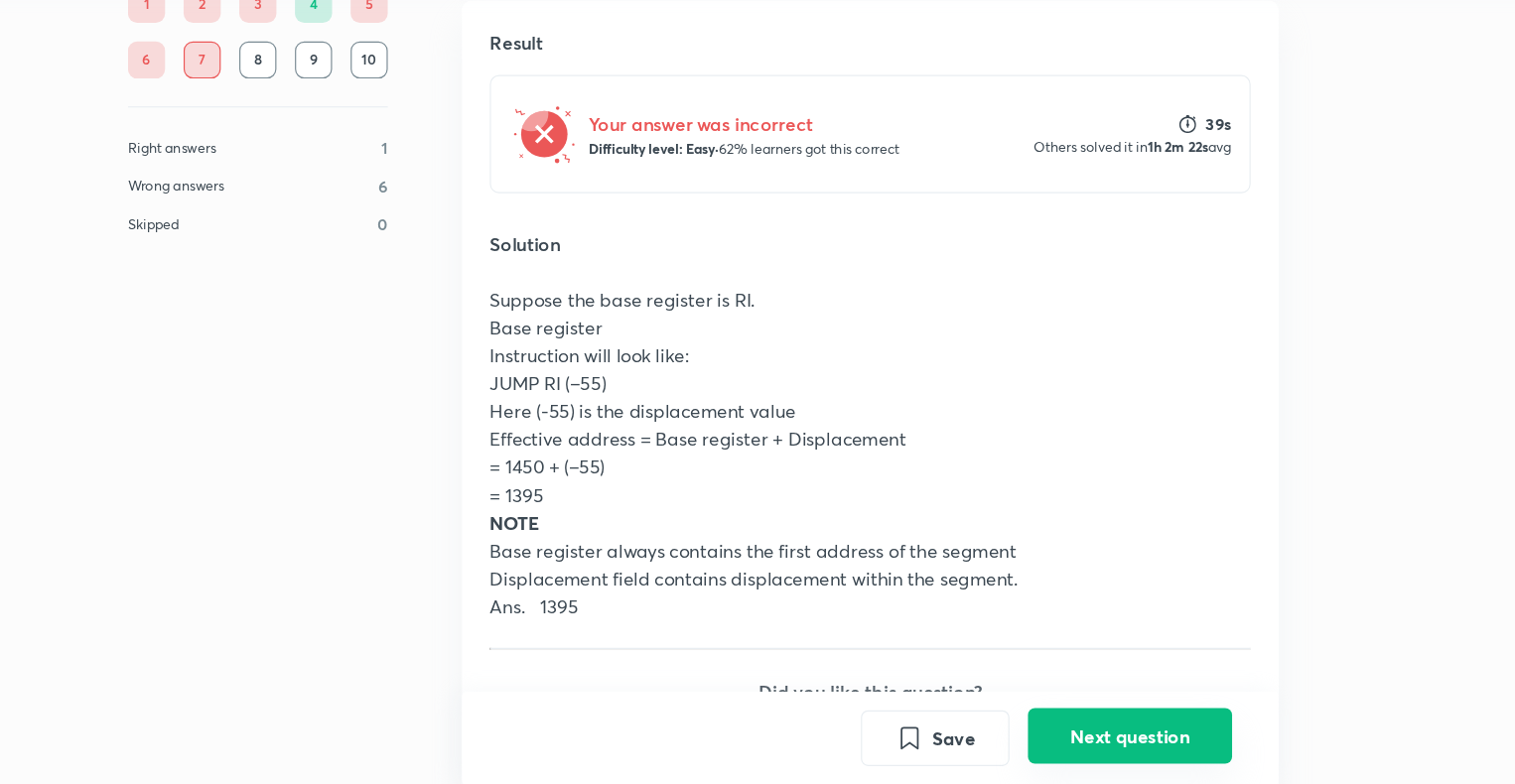 click on "Next question" at bounding box center [1099, 742] 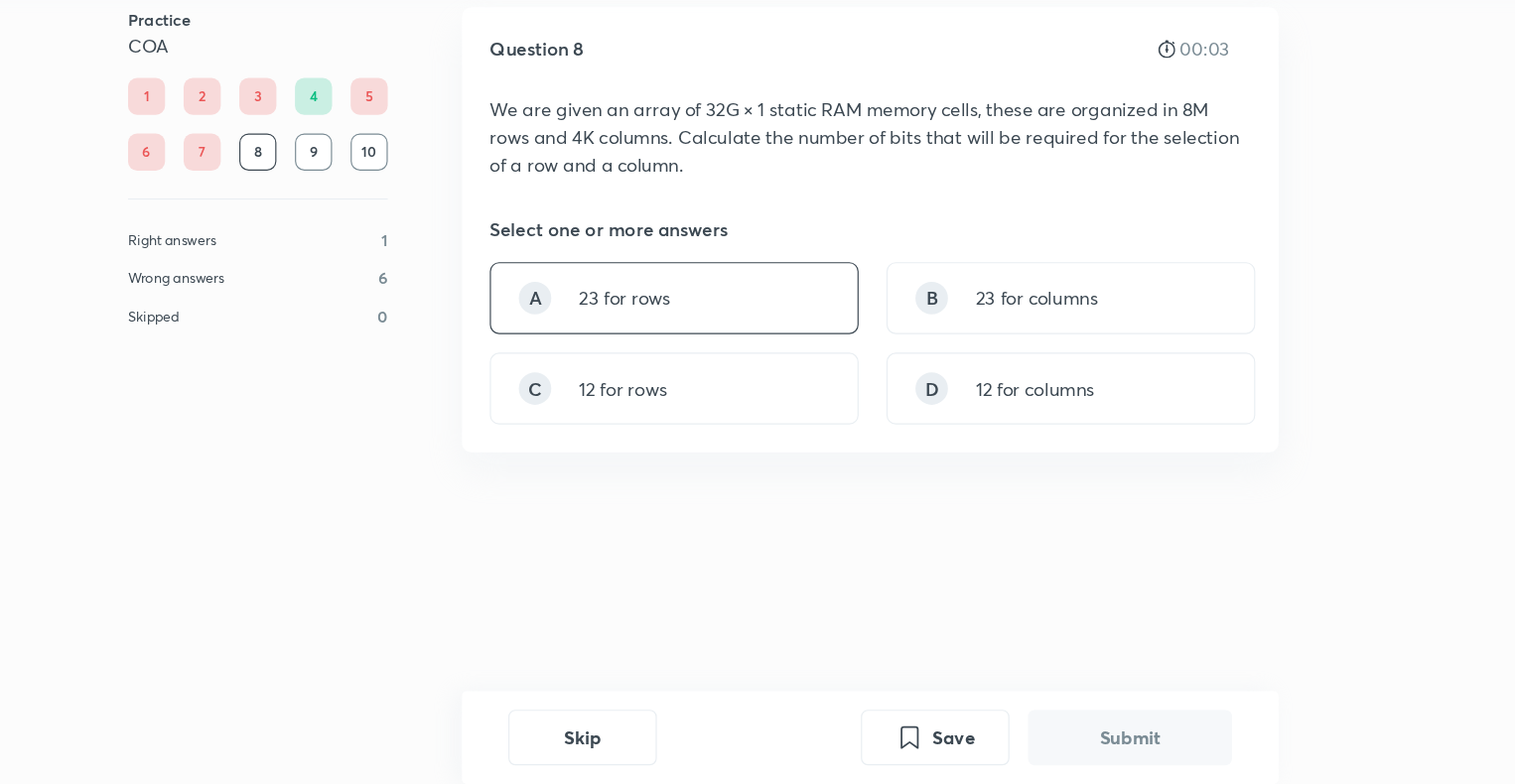 click on "A 23 for rows" at bounding box center [709, 368] 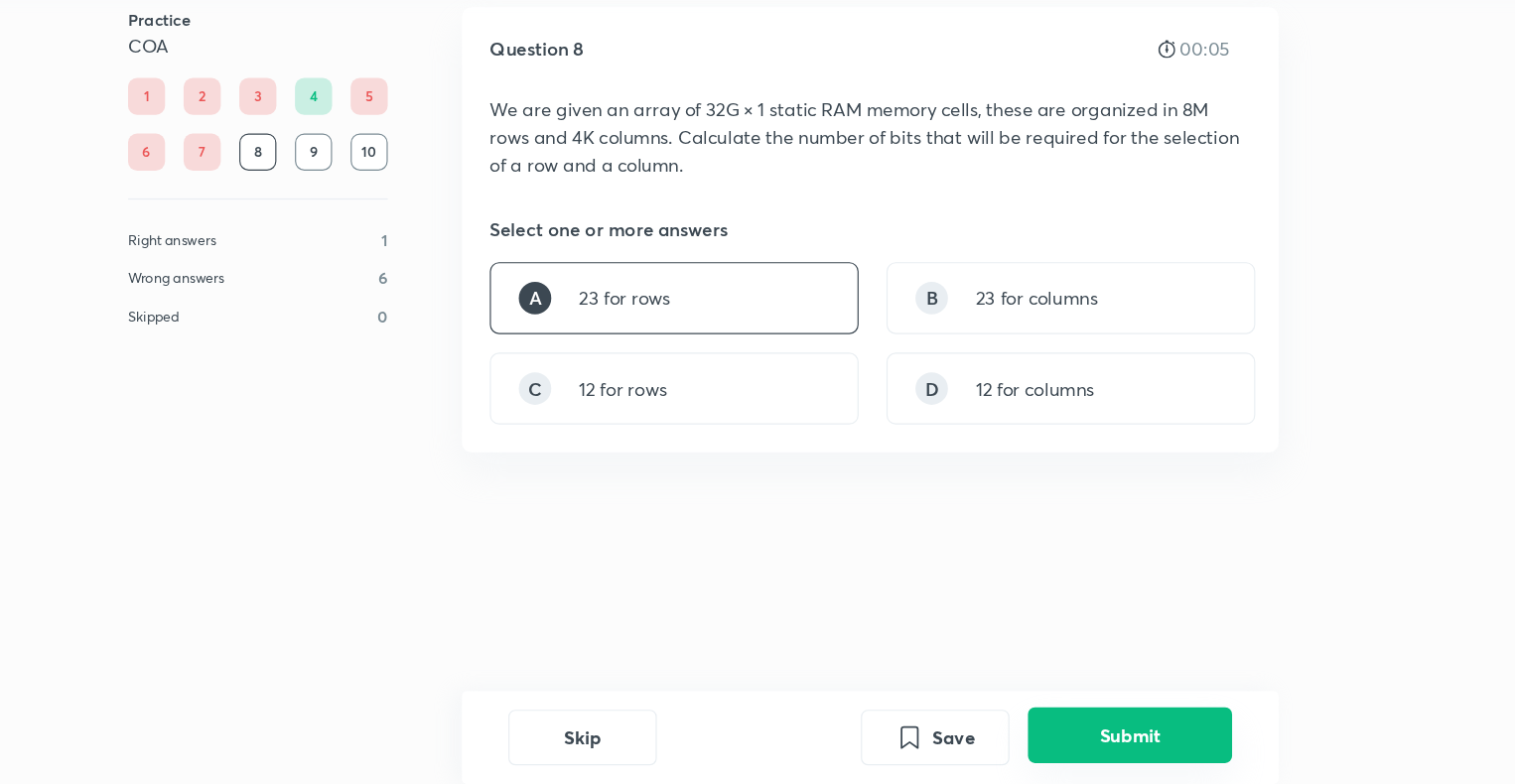 click on "Submit" at bounding box center (1099, 742) 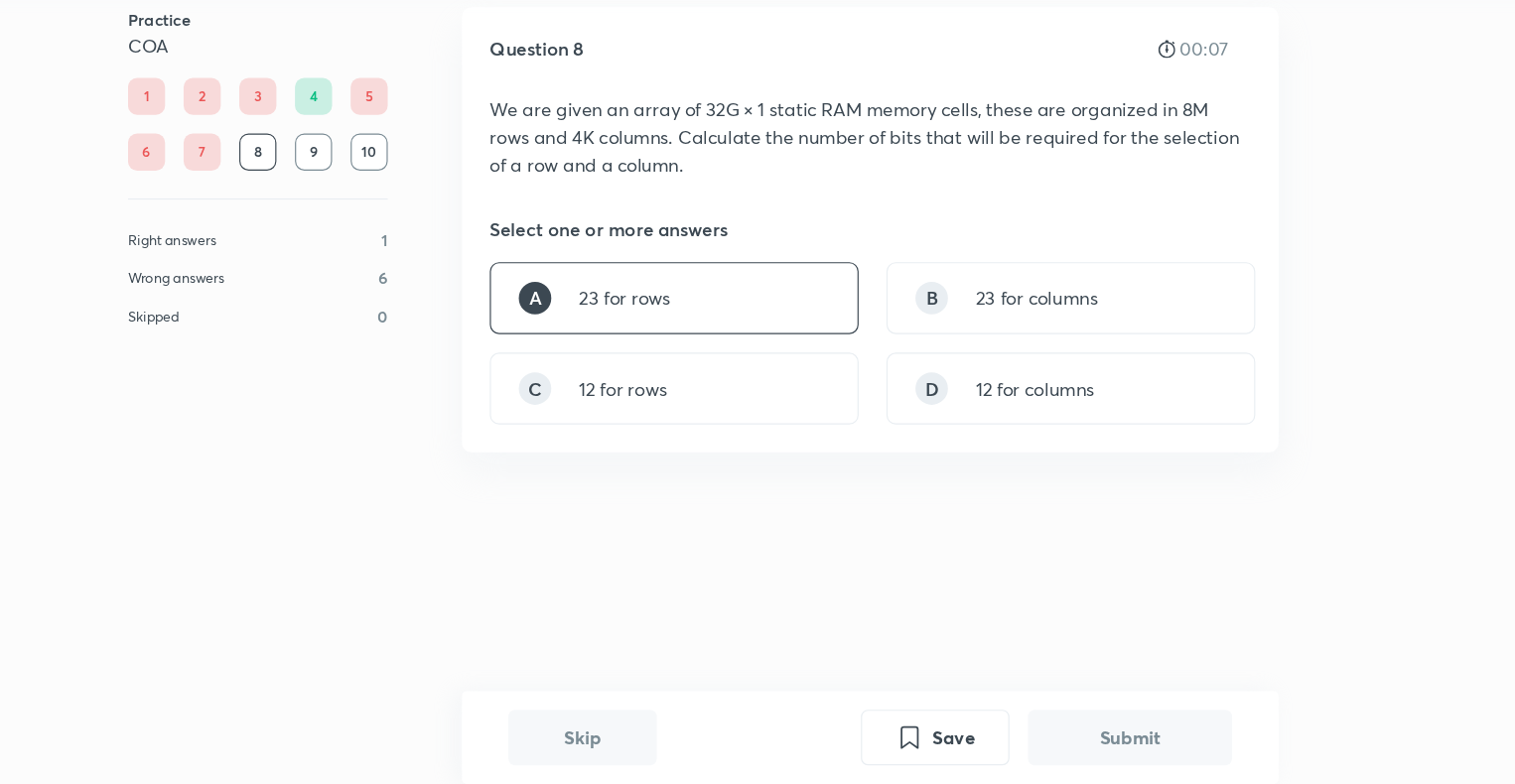 scroll, scrollTop: 426, scrollLeft: 0, axis: vertical 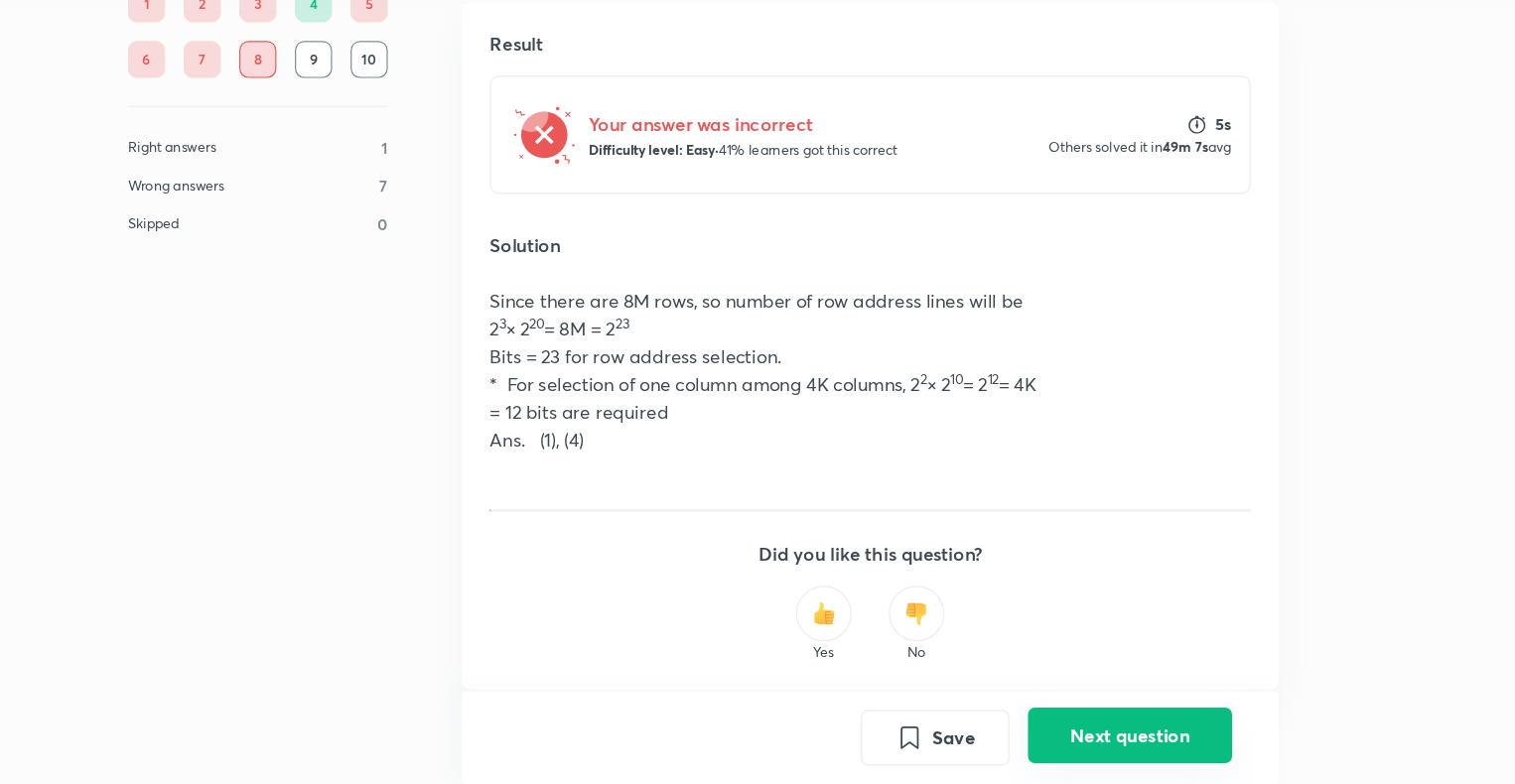 click on "Next question" at bounding box center (1099, 742) 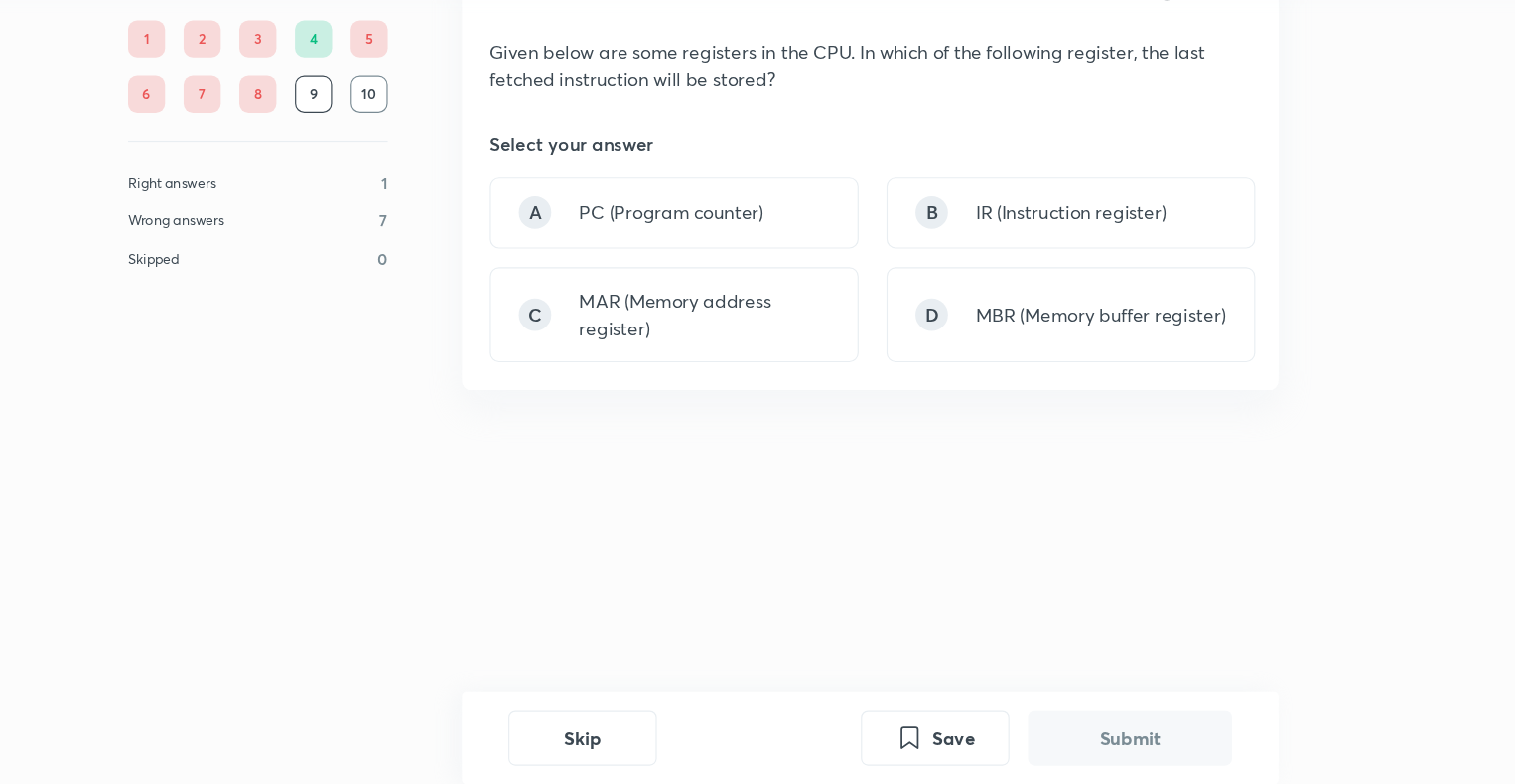 scroll, scrollTop: 0, scrollLeft: 0, axis: both 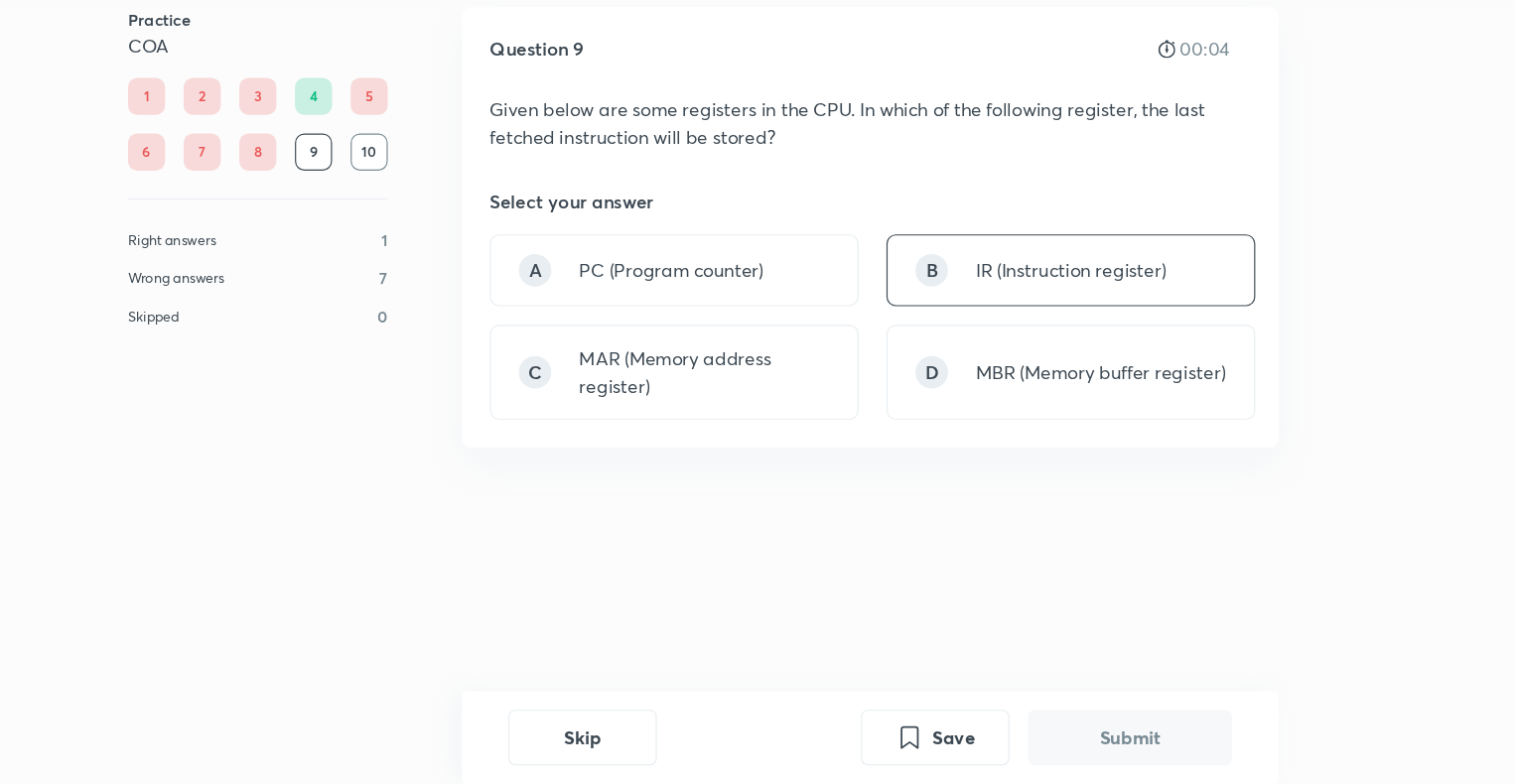 click on "B IR (Instruction register)" at bounding box center [1048, 344] 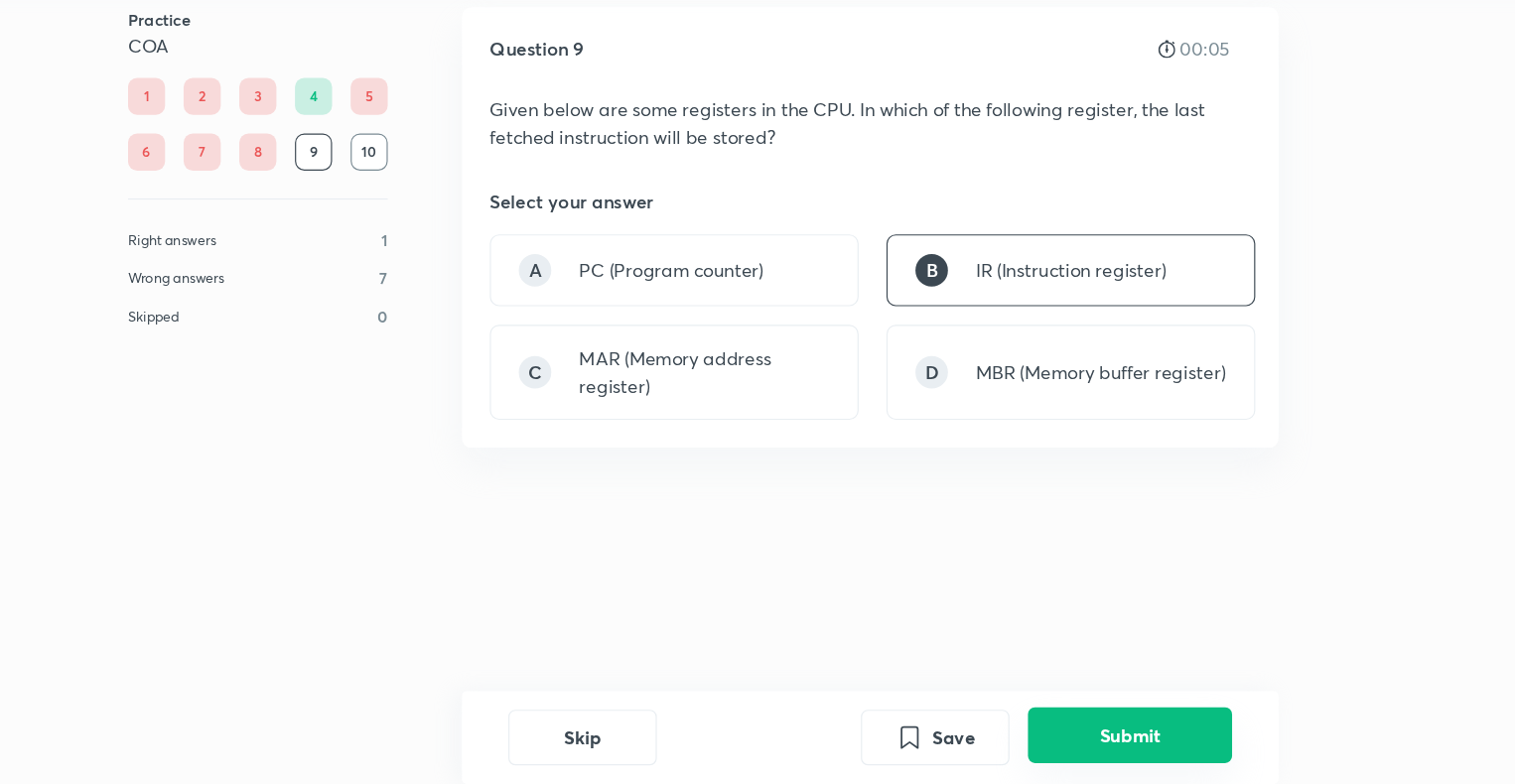 drag, startPoint x: 1138, startPoint y: 769, endPoint x: 1133, endPoint y: 754, distance: 15.811388 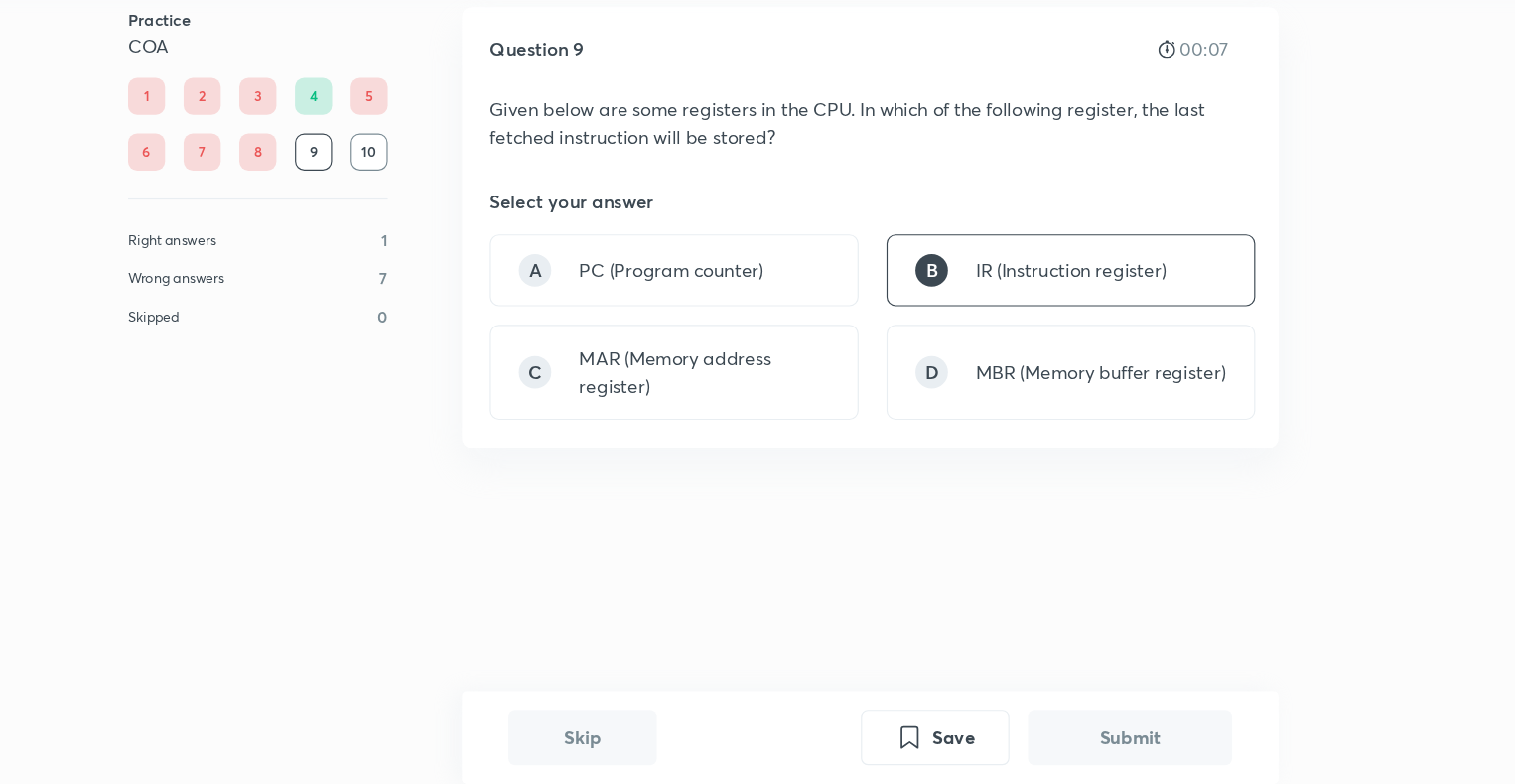 scroll, scrollTop: 422, scrollLeft: 0, axis: vertical 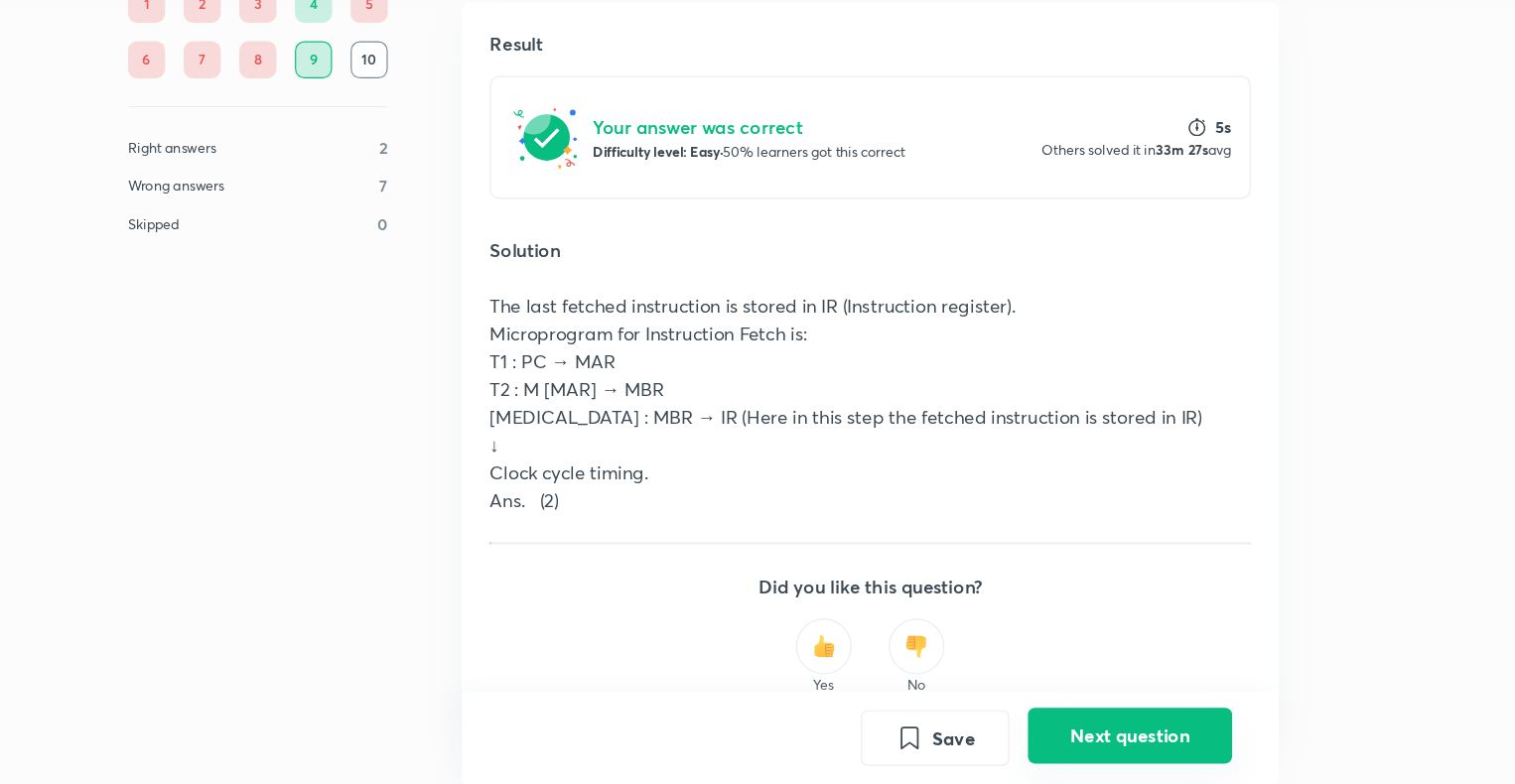 click on "Next question" at bounding box center [1099, 742] 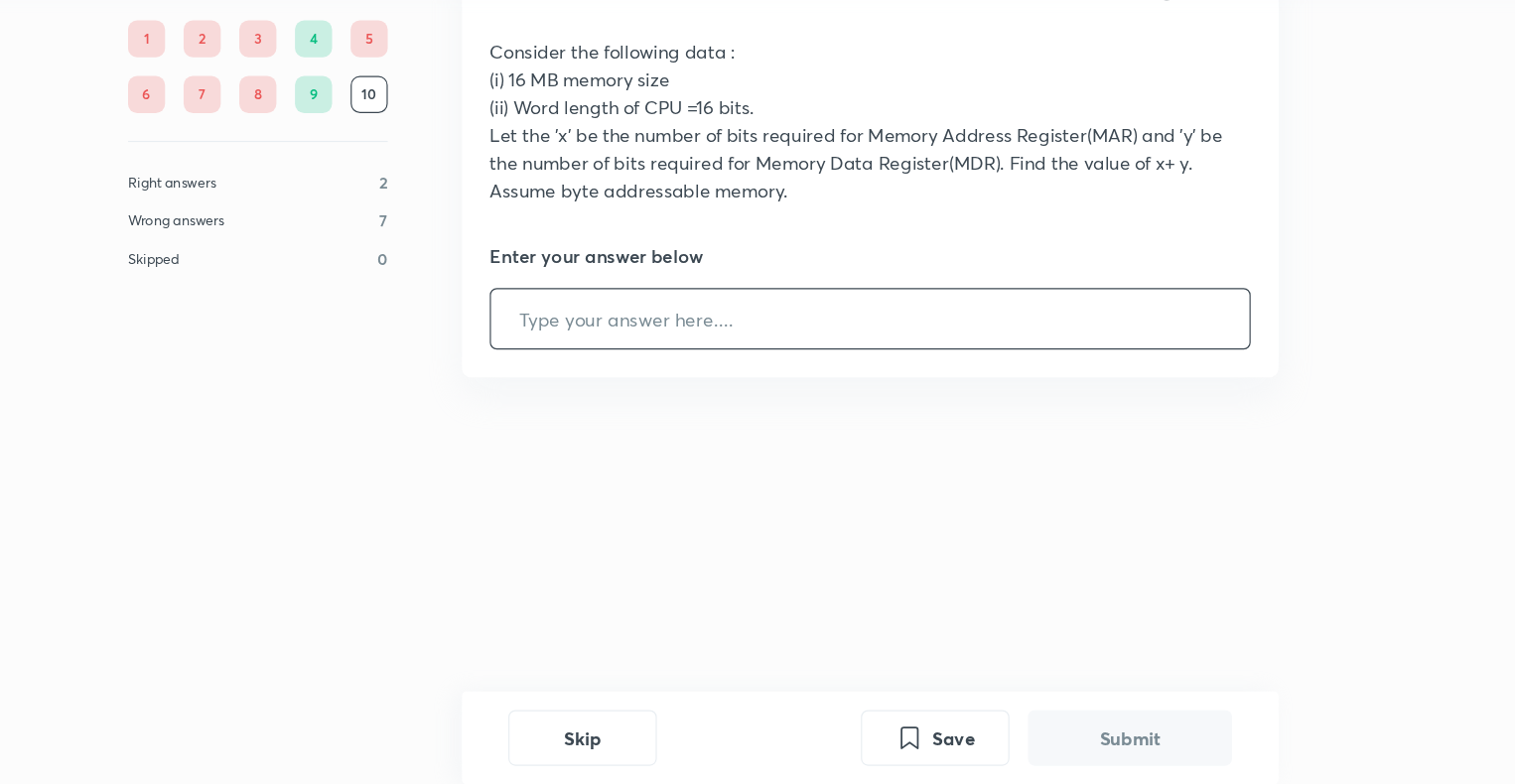 scroll, scrollTop: 0, scrollLeft: 0, axis: both 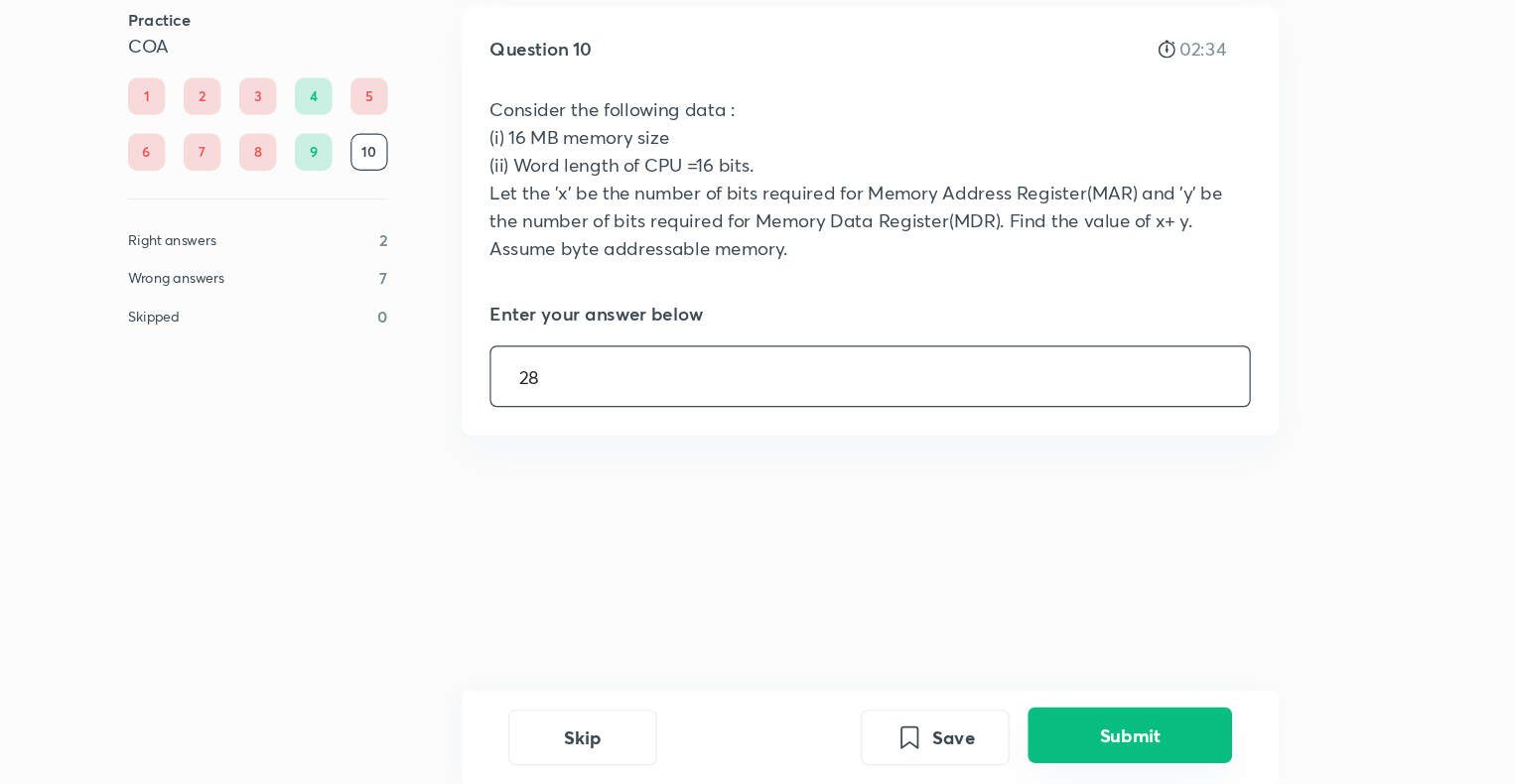 type on "28" 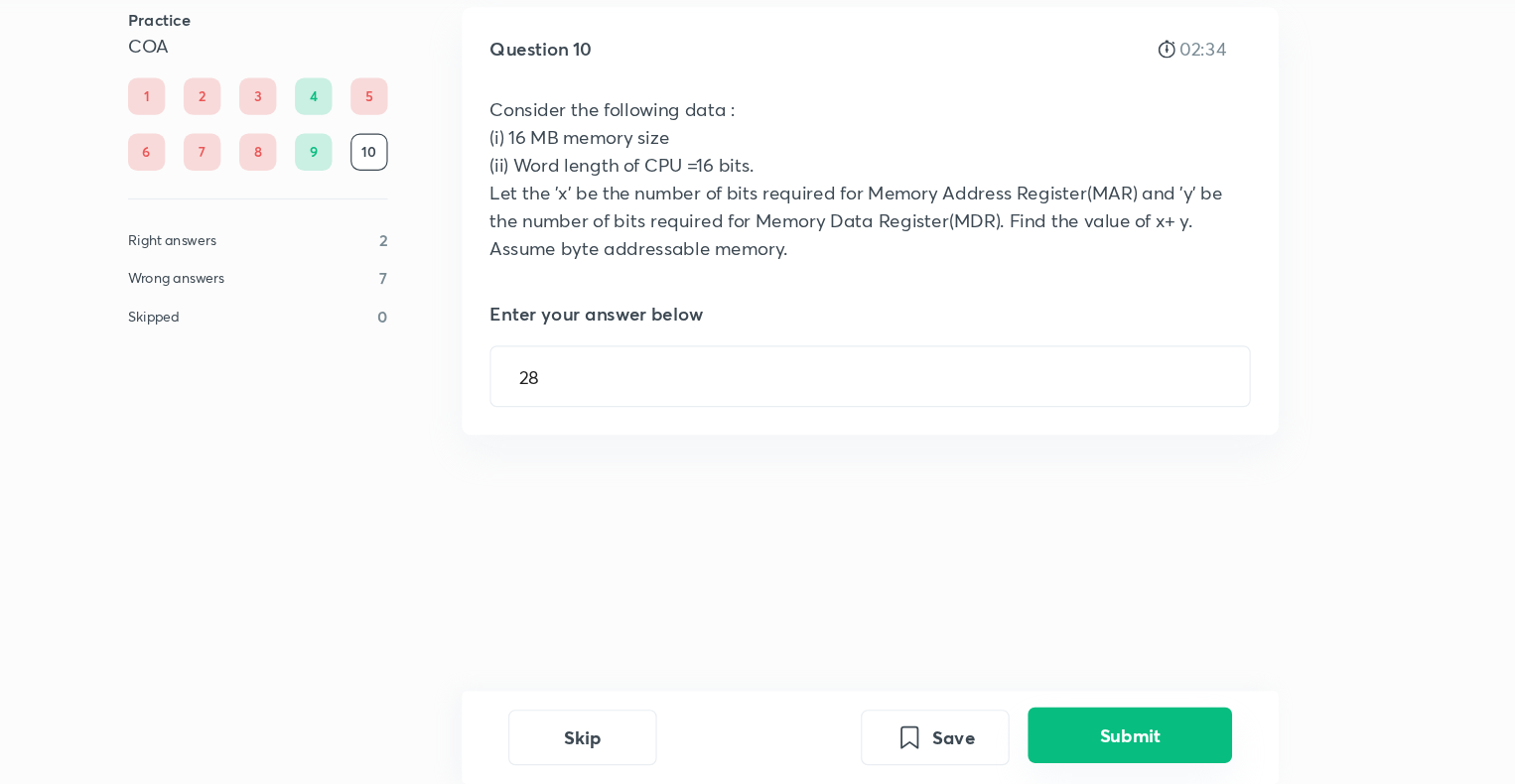 click on "Submit" at bounding box center (1099, 742) 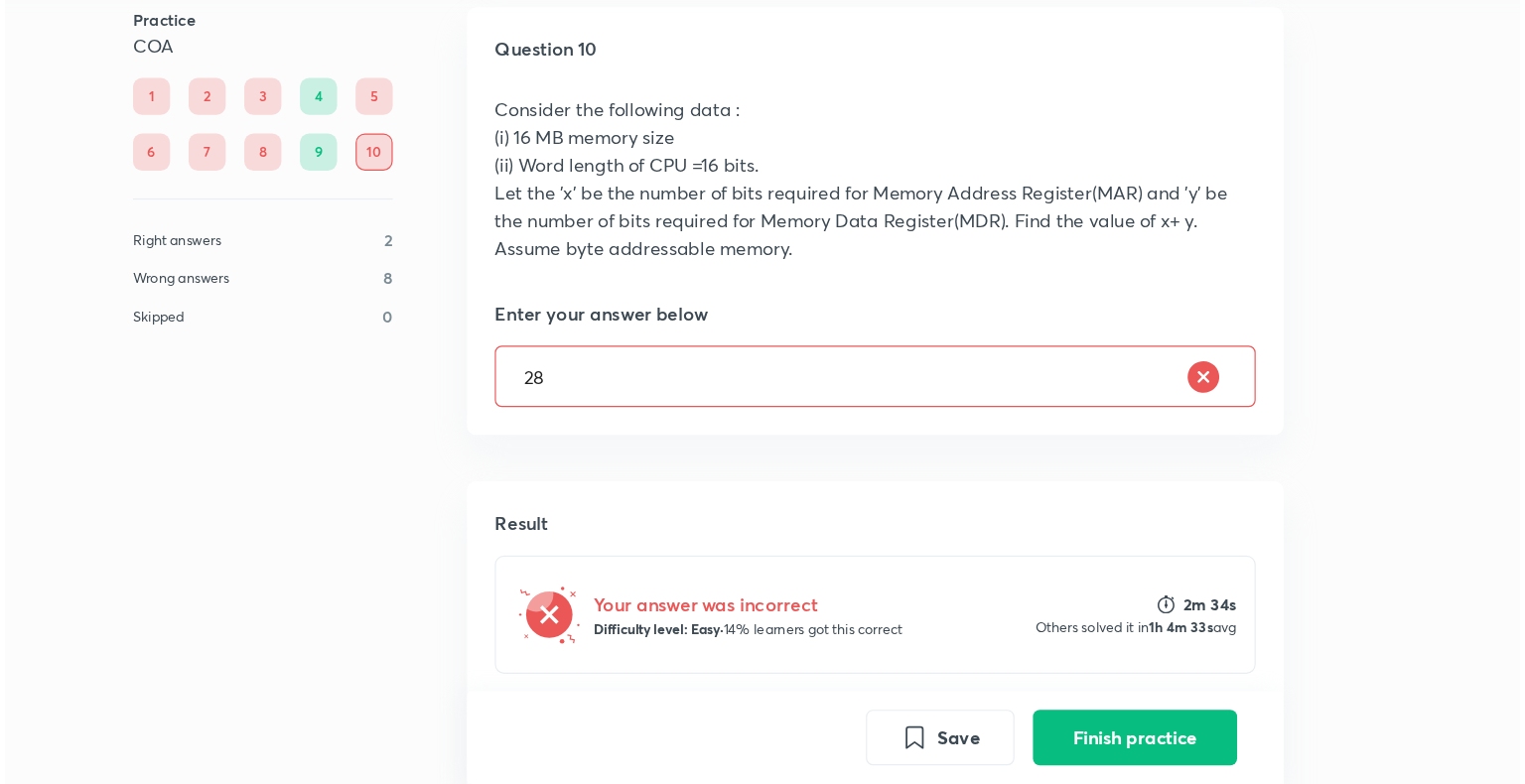 scroll, scrollTop: 412, scrollLeft: 0, axis: vertical 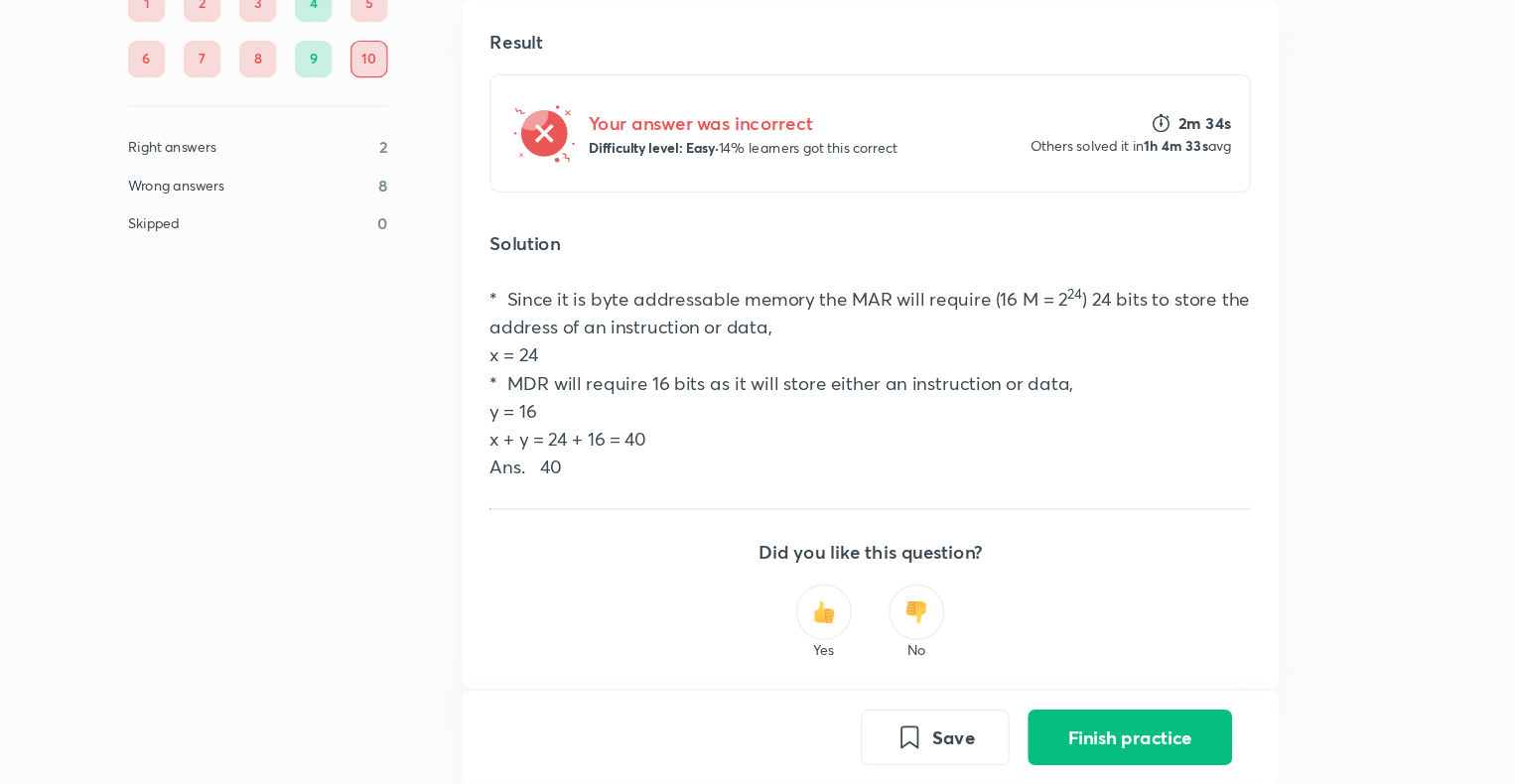 click on "Finish practice" at bounding box center (1099, 744) 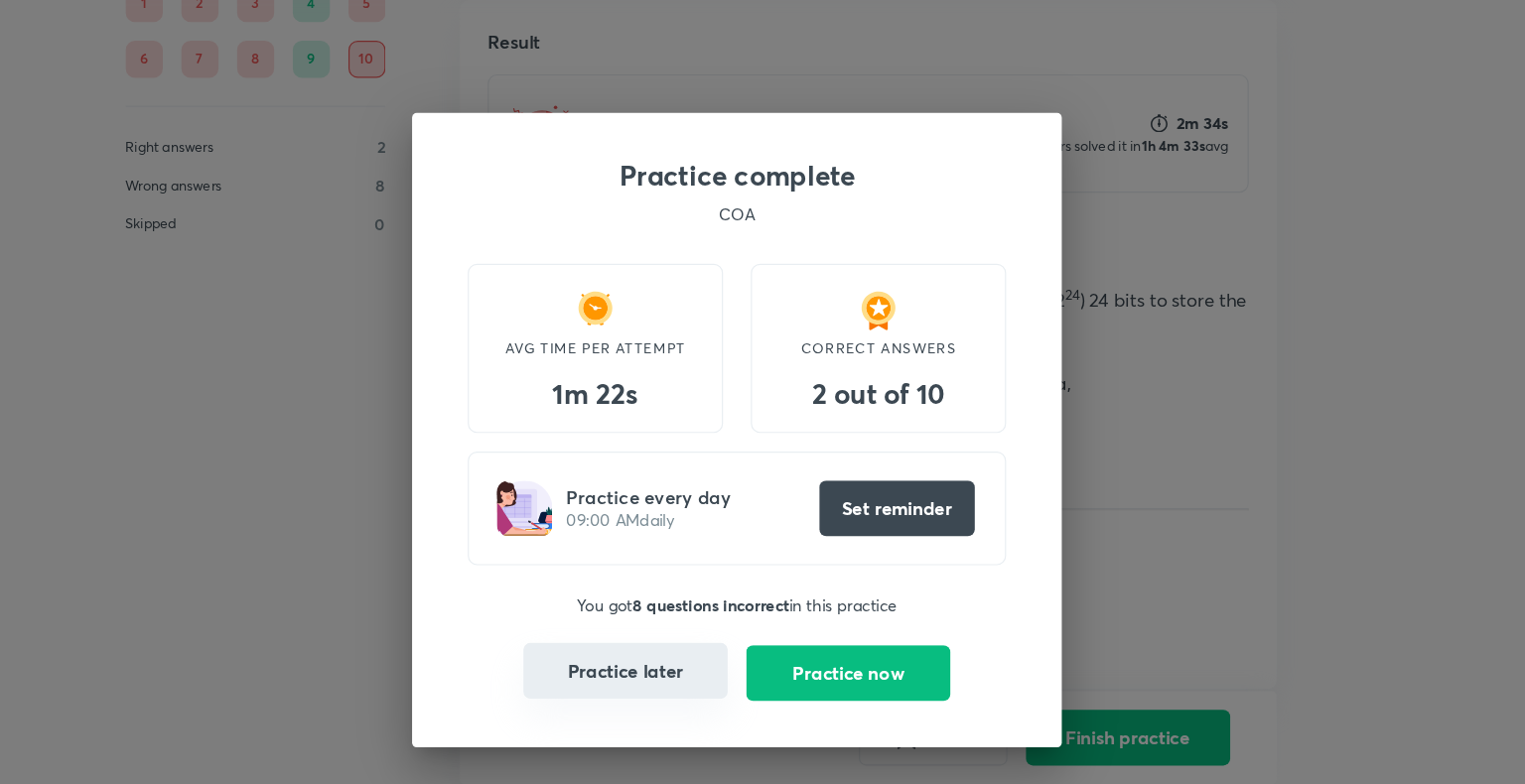 click on "Practice later" at bounding box center [667, 687] 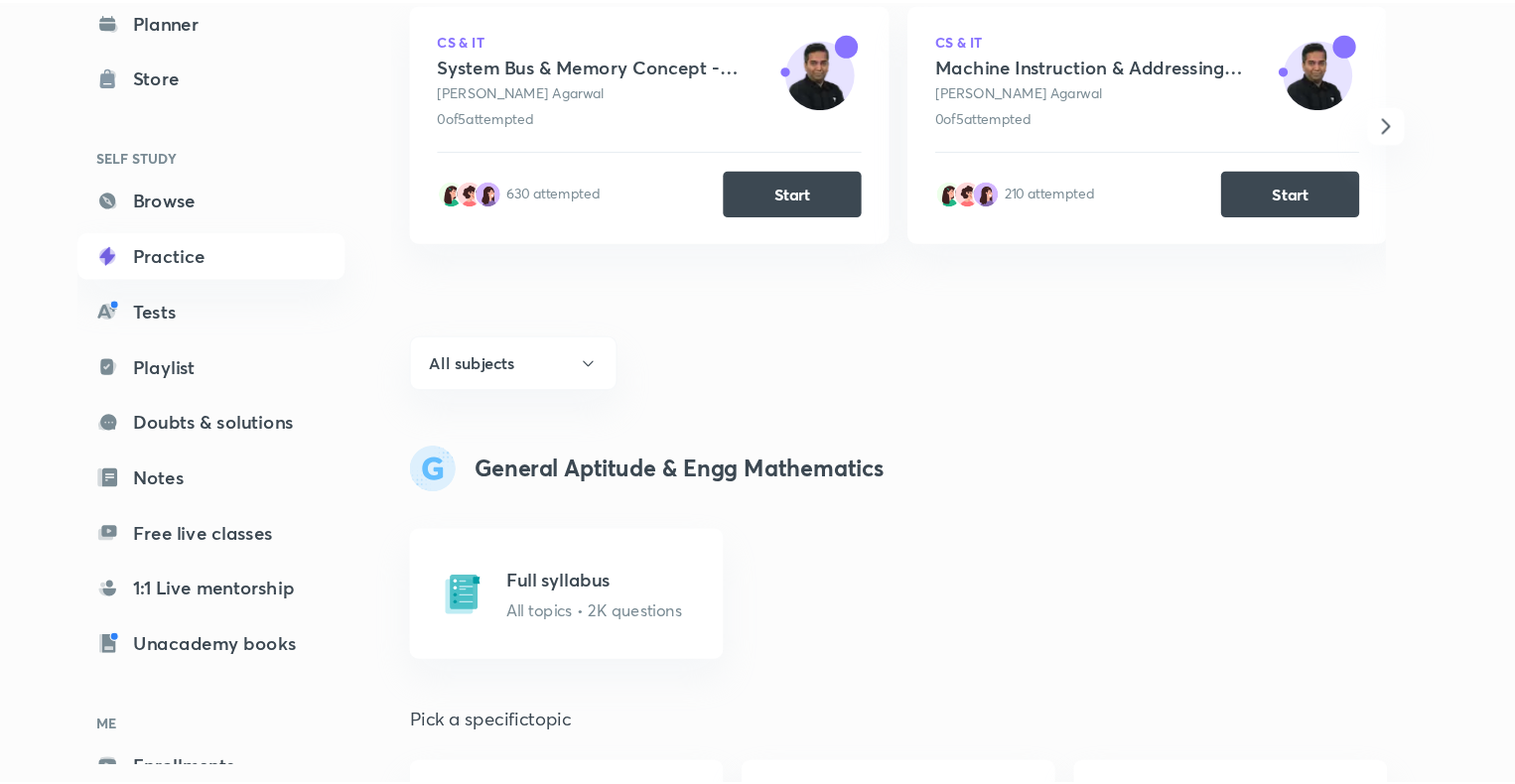 scroll, scrollTop: 0, scrollLeft: 0, axis: both 